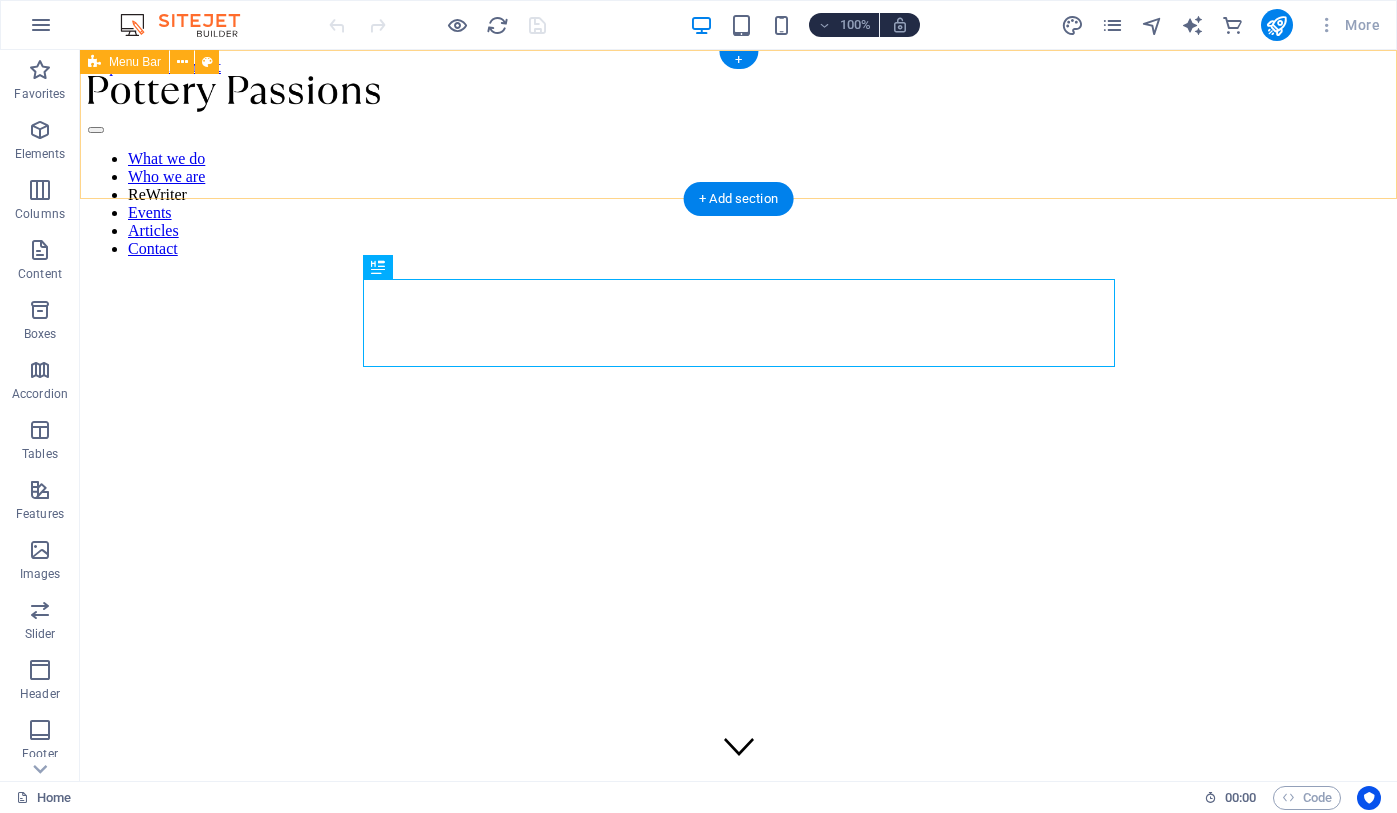 scroll, scrollTop: 0, scrollLeft: 0, axis: both 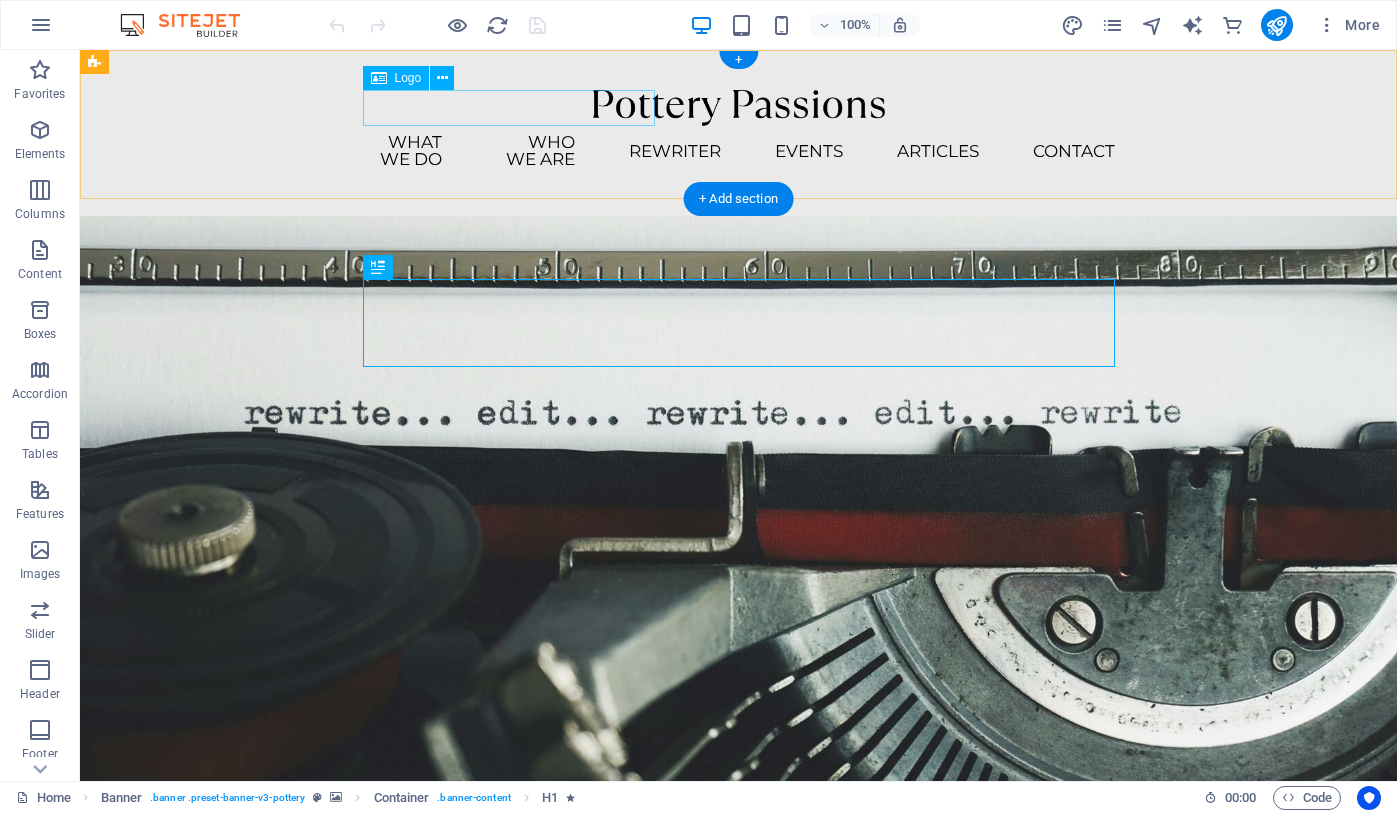 click at bounding box center [739, 108] 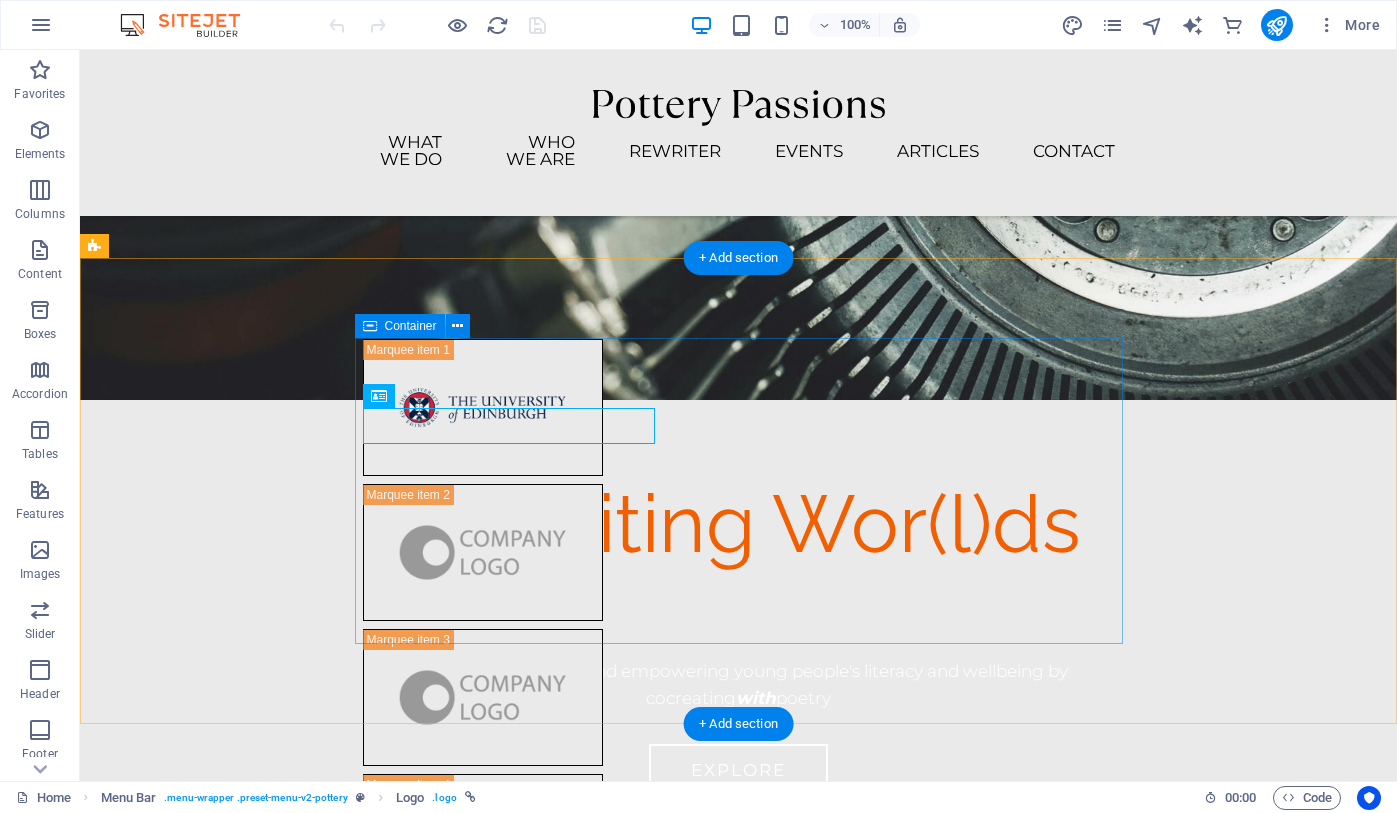 scroll, scrollTop: 406, scrollLeft: 0, axis: vertical 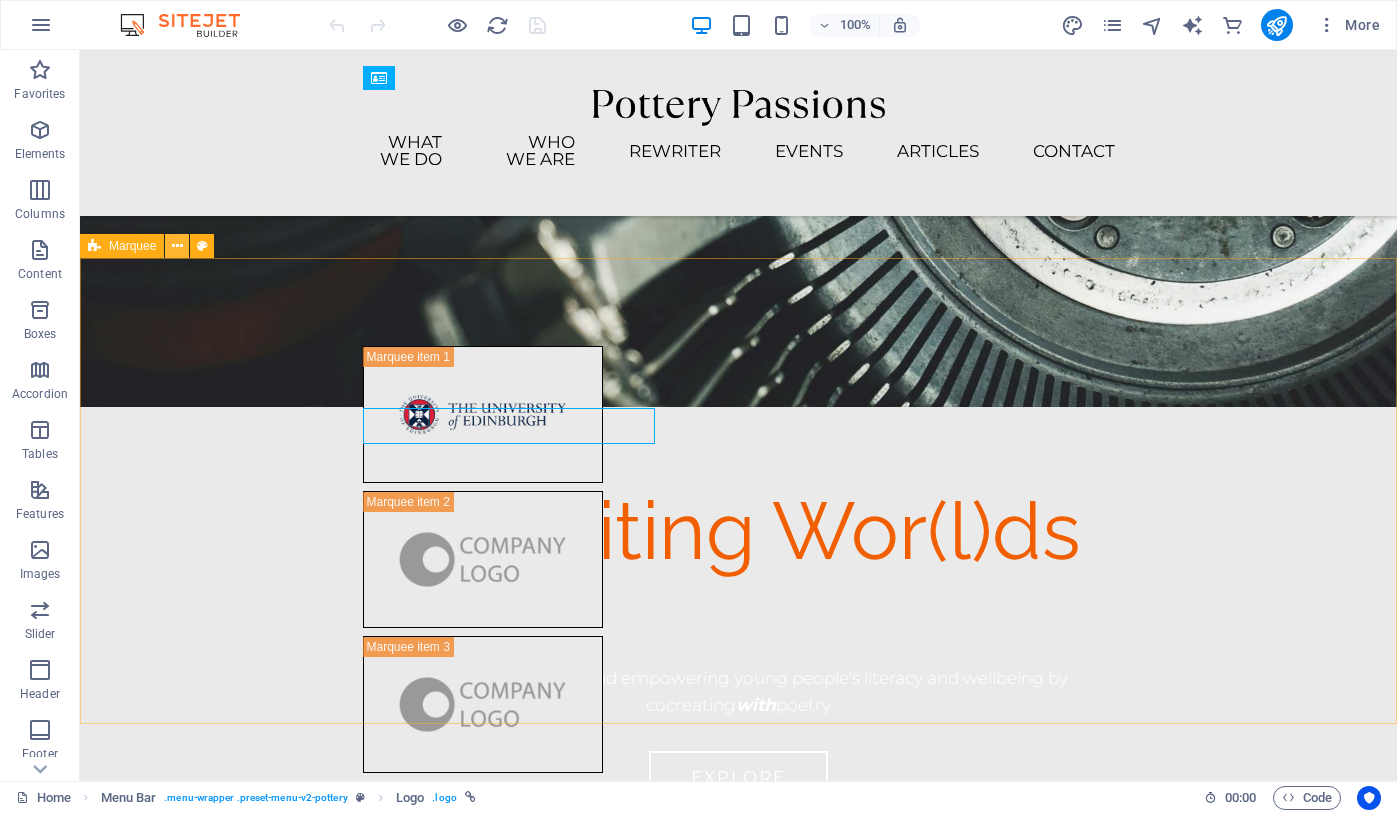 click at bounding box center (177, 246) 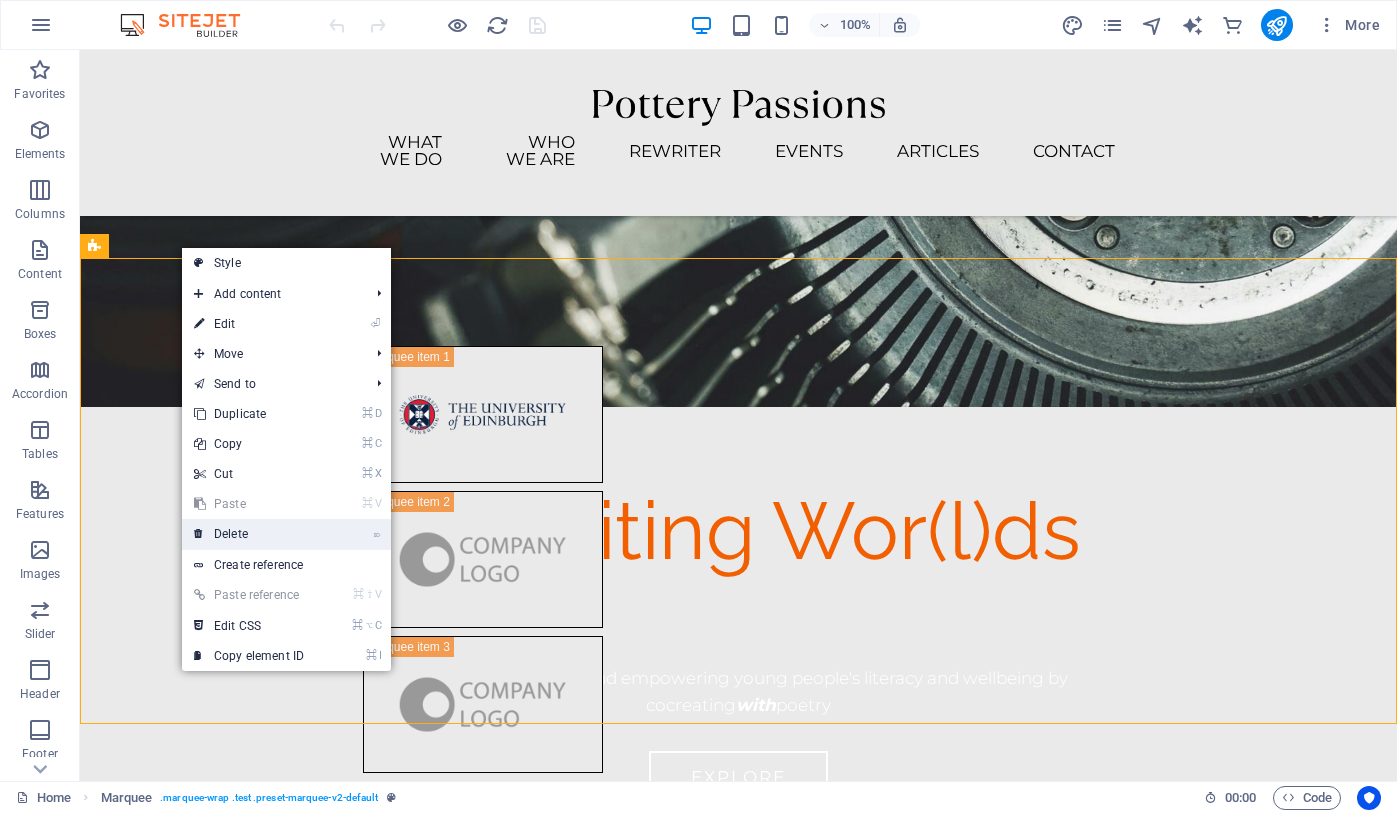 click on "⌦  Delete" at bounding box center (249, 534) 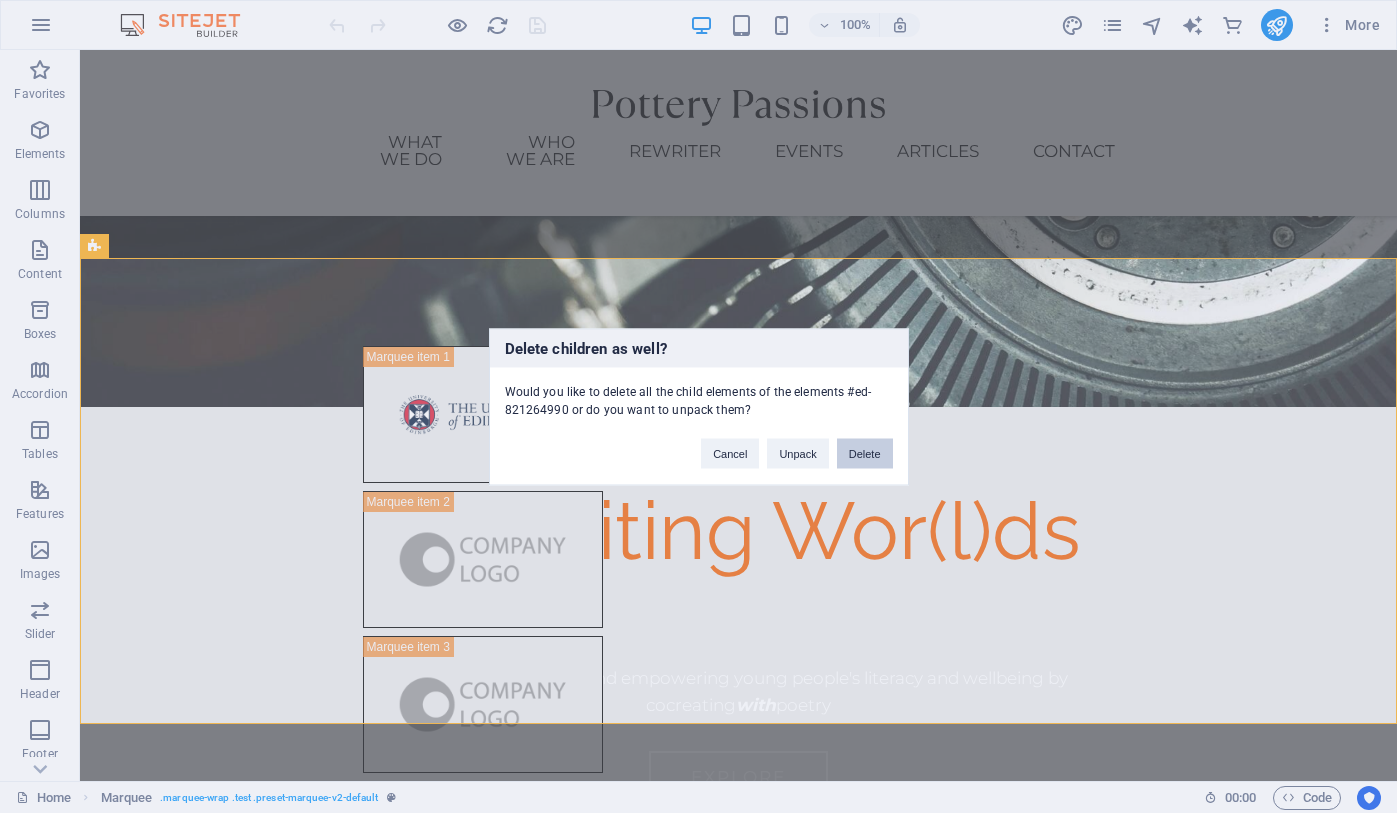 click on "Delete" at bounding box center (865, 453) 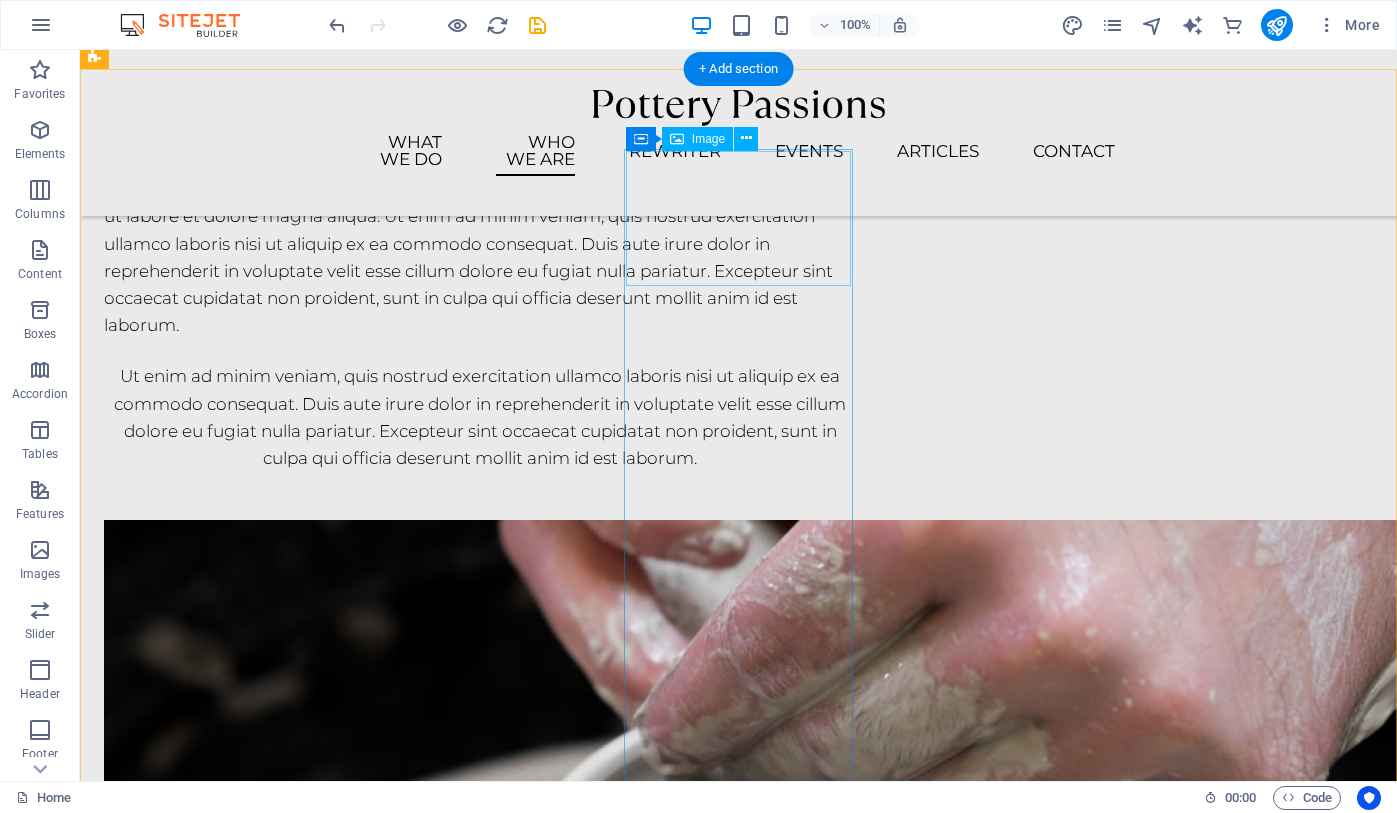 scroll, scrollTop: 2225, scrollLeft: 0, axis: vertical 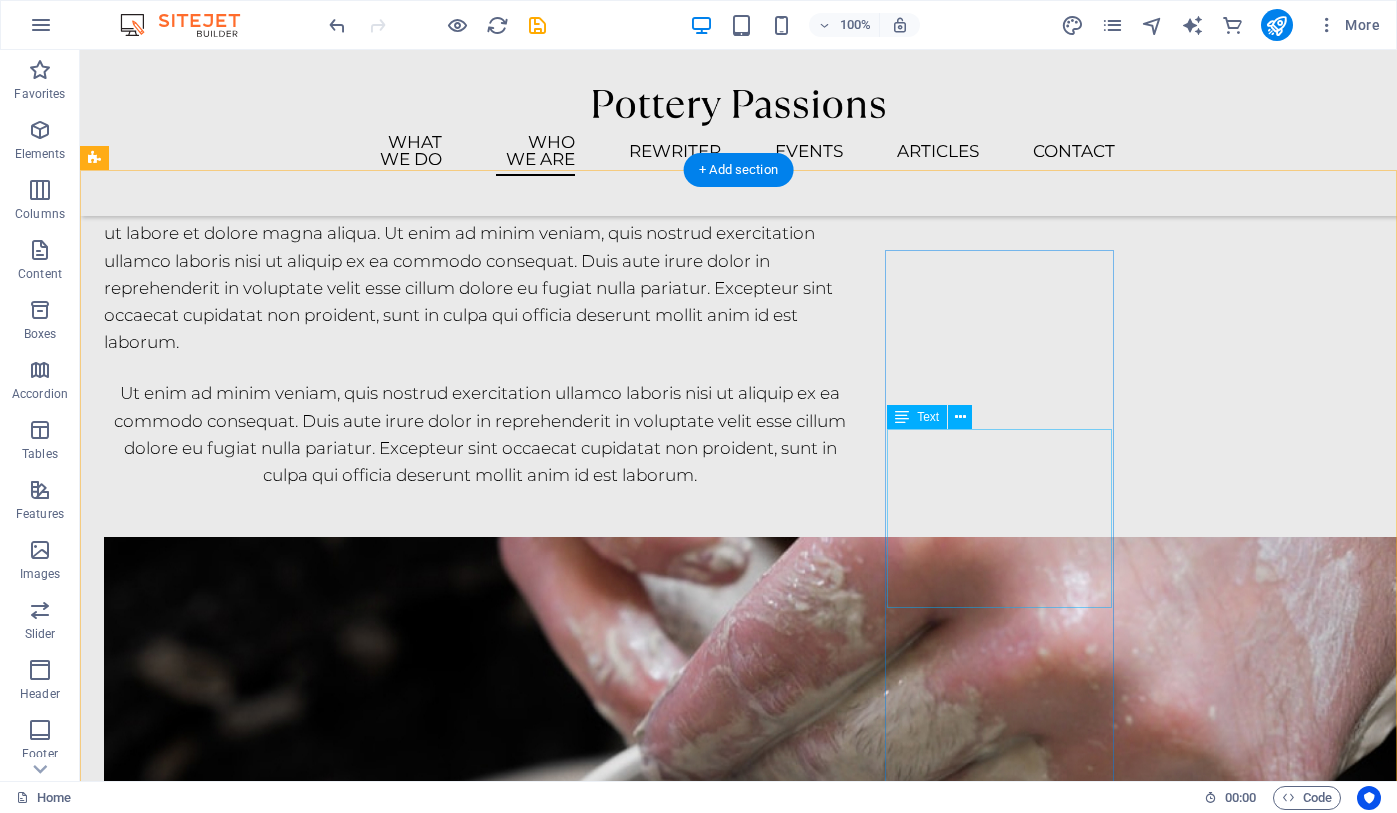 click on "Lorem ipsum dolor sit amet, consectetuer adipiscing elit. Aenean commodo ligula eget dolor. Lorem ipsum dolor sit amet." at bounding box center (218, 2890) 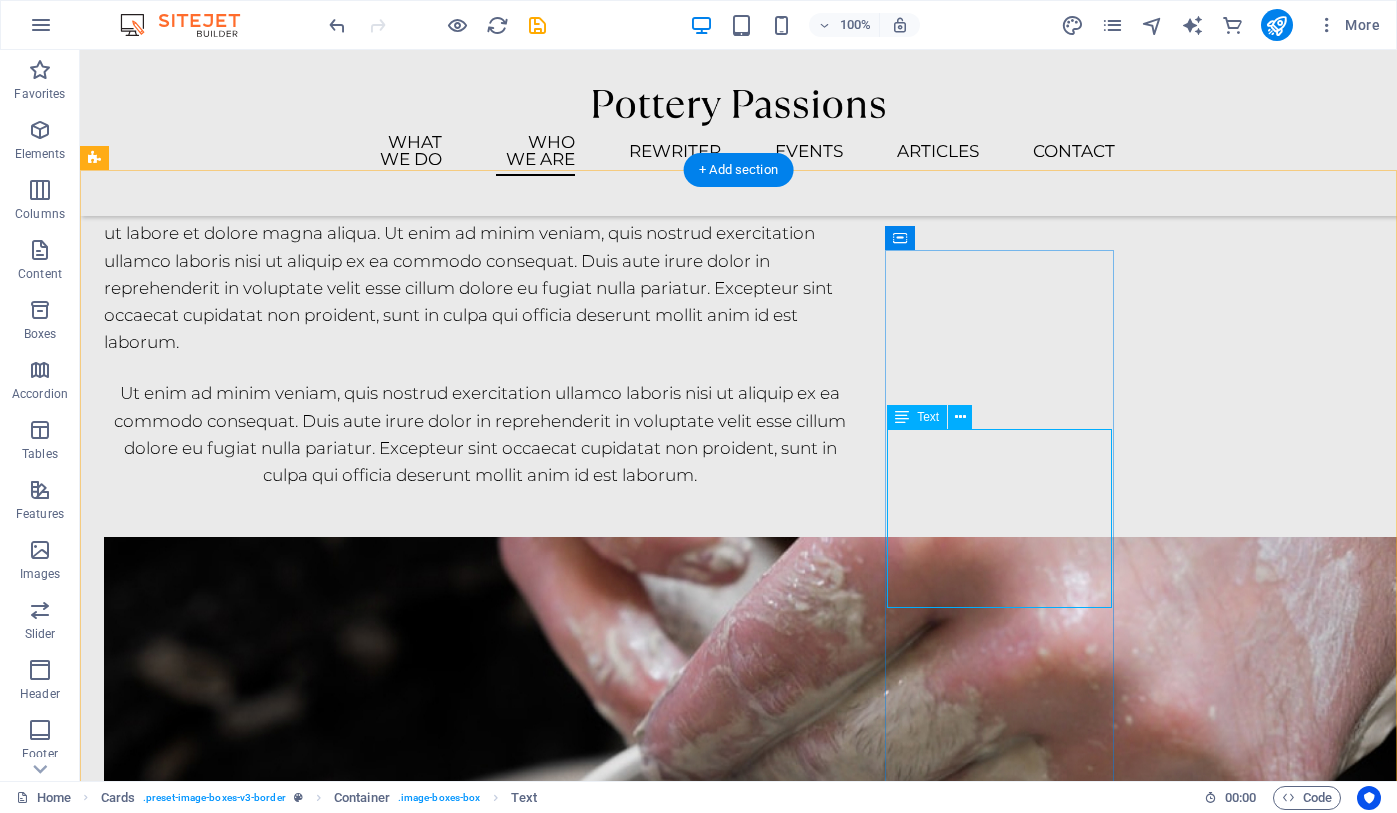 click on "Lorem ipsum dolor sit amet, consectetuer adipiscing elit. Aenean commodo ligula eget dolor. Lorem ipsum dolor sit amet." at bounding box center [218, 2890] 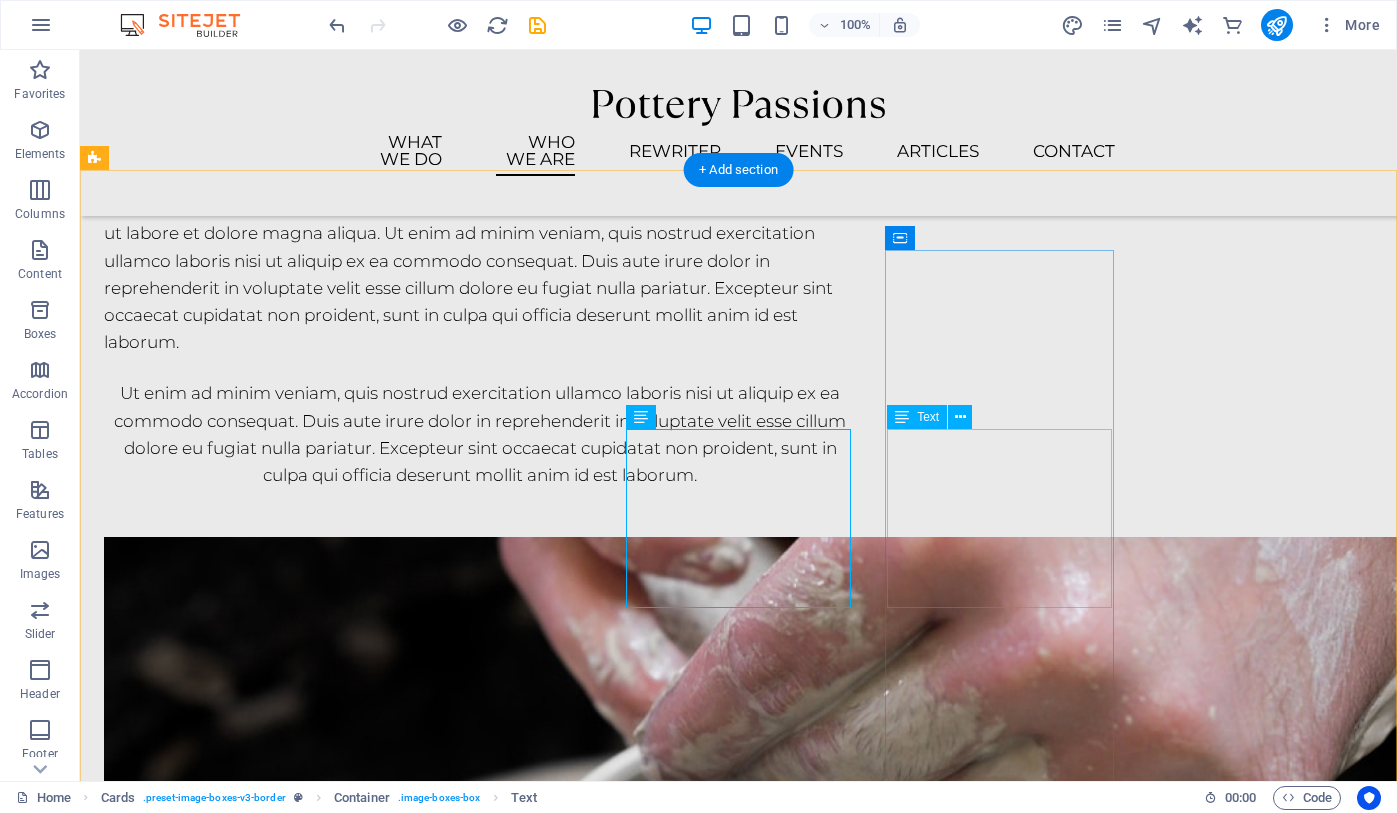 click on "Lorem ipsum dolor sit amet, consectetuer adipiscing elit. Aenean commodo ligula eget dolor. Lorem ipsum dolor sit amet." at bounding box center (218, 2890) 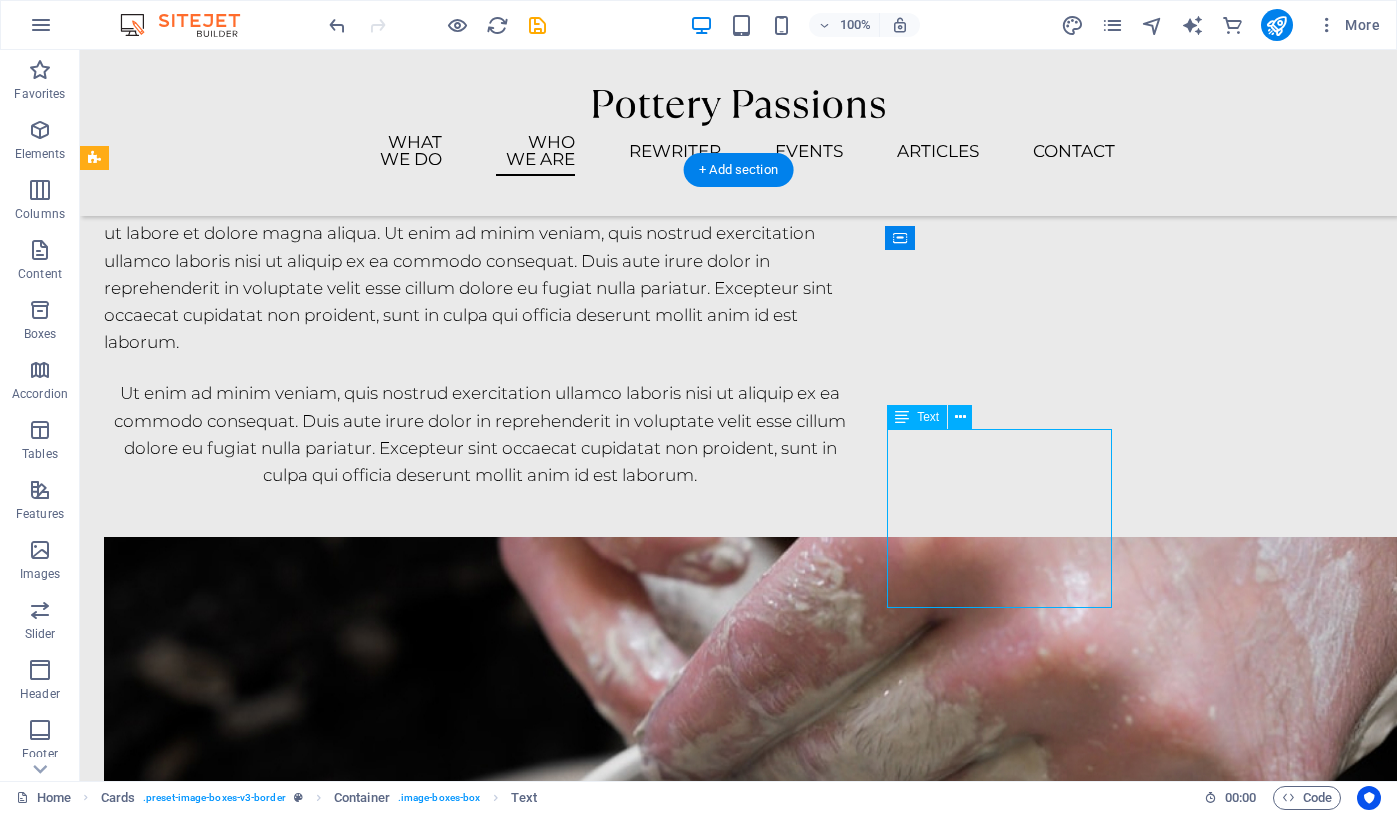 click on "Lorem ipsum dolor sit amet, consectetuer adipiscing elit. Aenean commodo ligula eget dolor. Lorem ipsum dolor sit amet." at bounding box center [218, 2890] 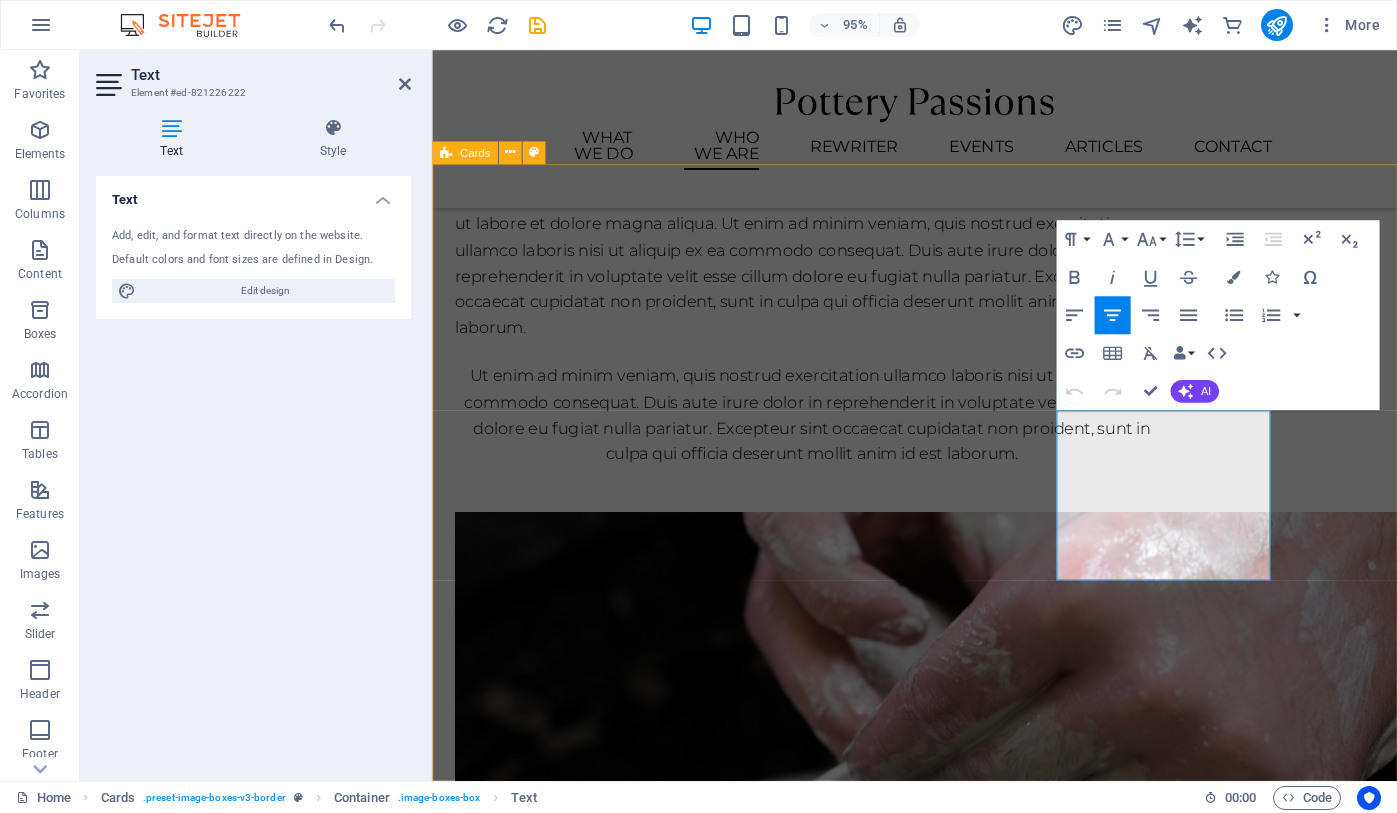 drag, startPoint x: 1272, startPoint y: 578, endPoint x: 1074, endPoint y: 433, distance: 245.41597 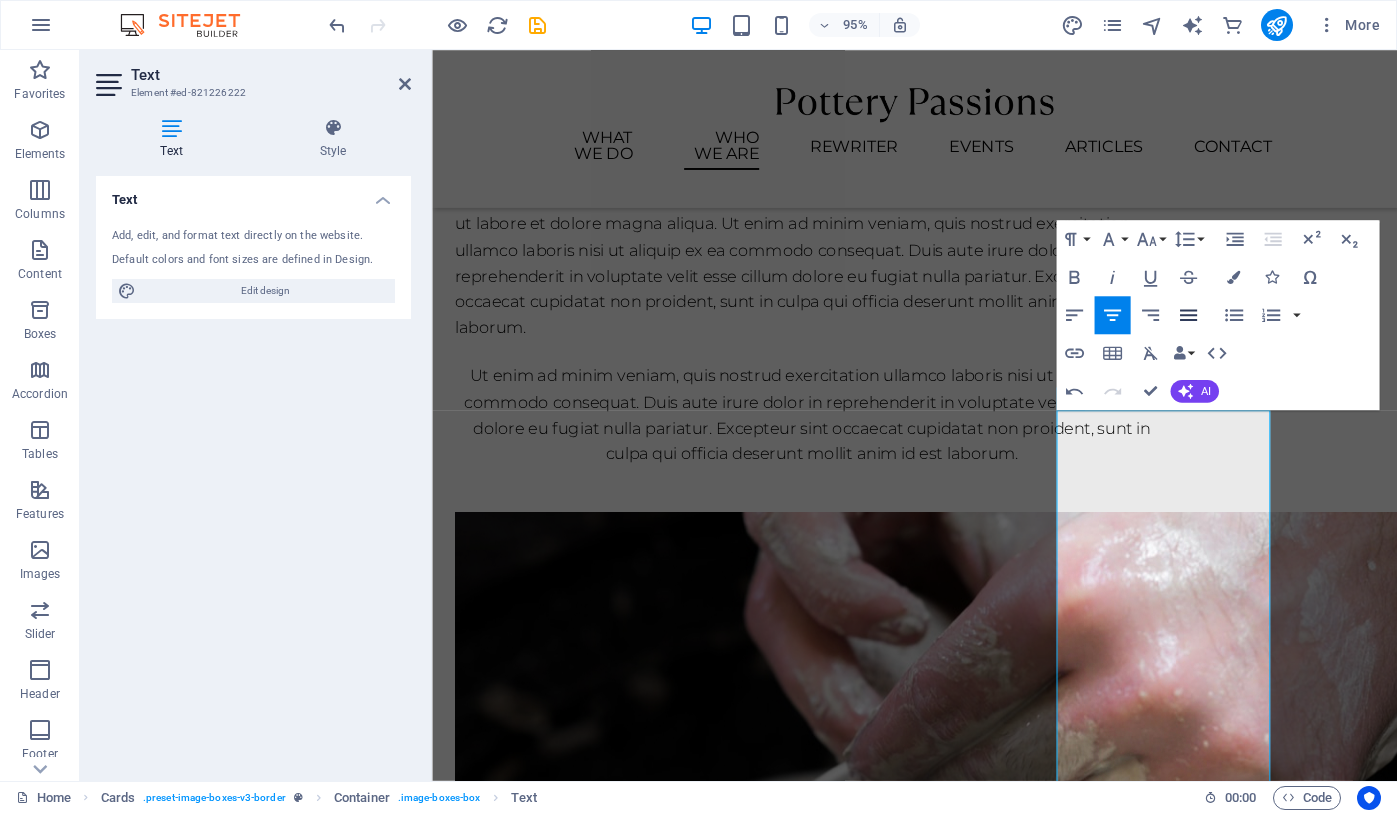 click 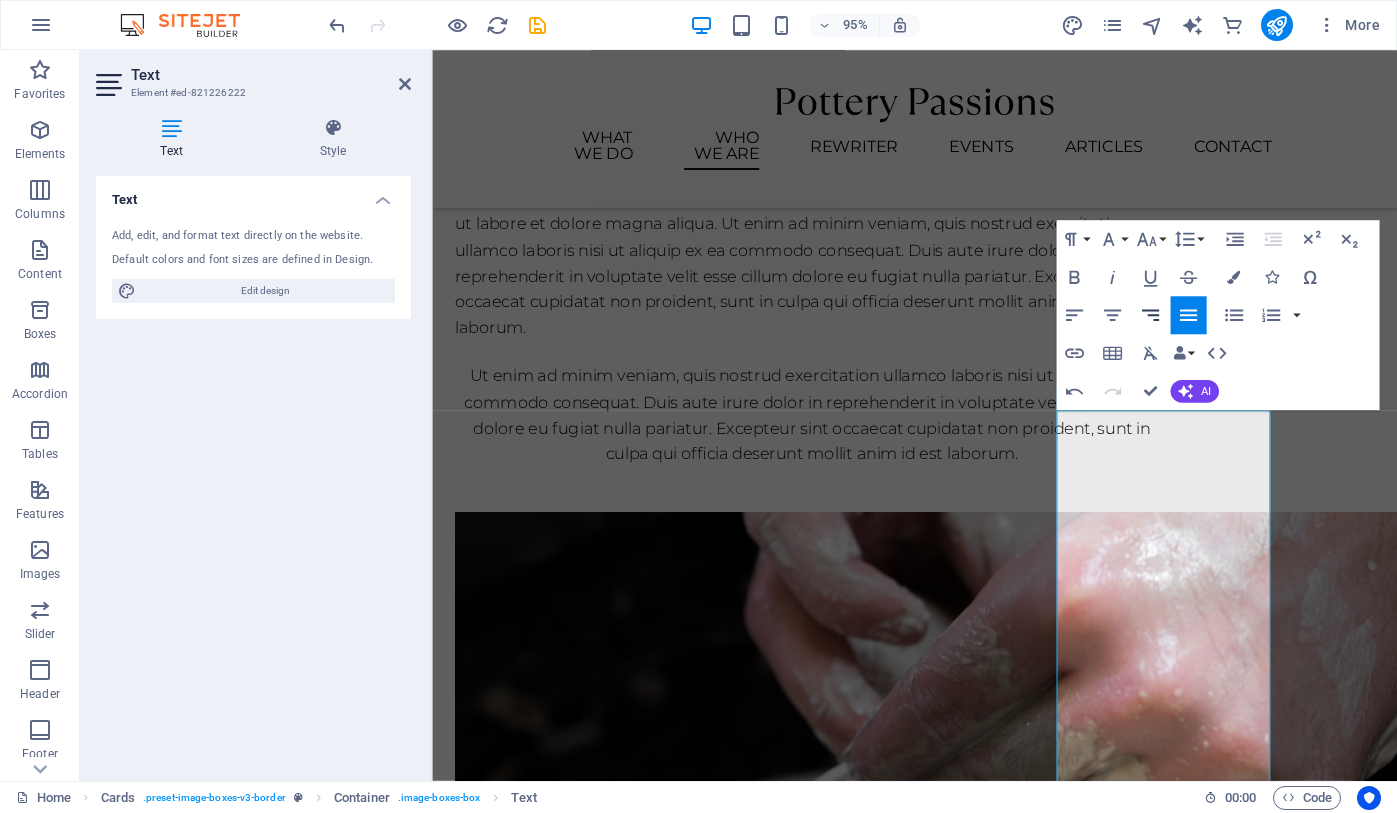 click 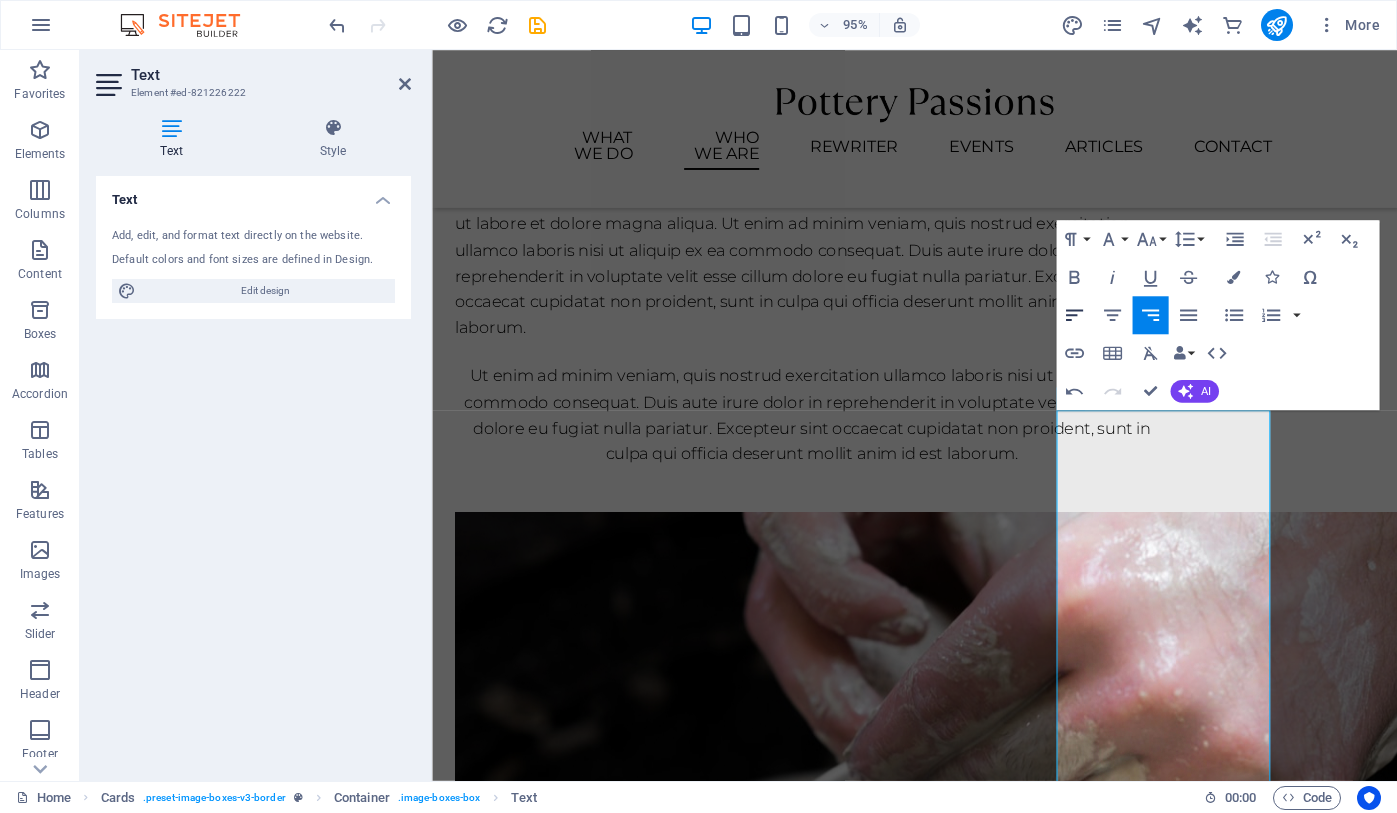 click on "Align Left" at bounding box center (1074, 315) 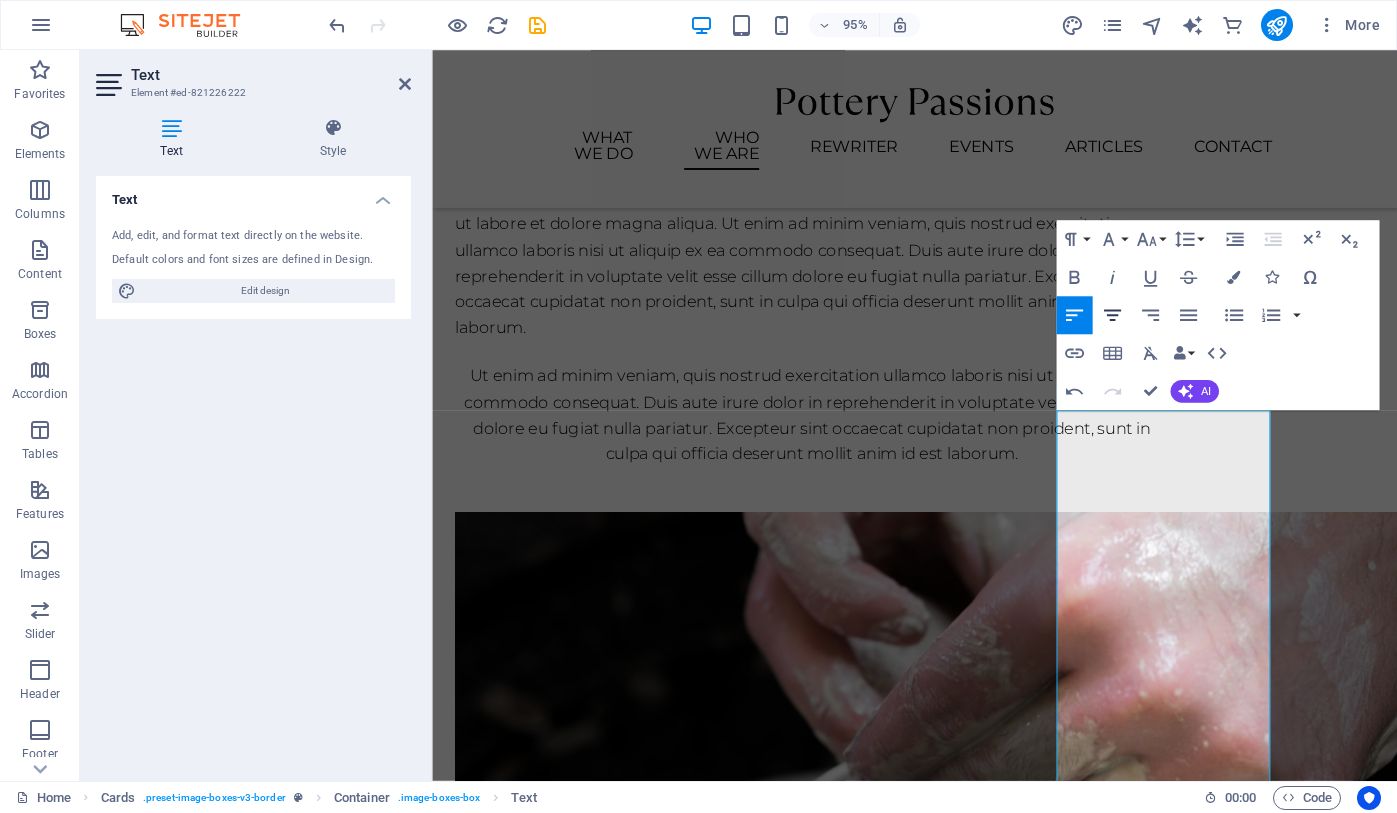 click 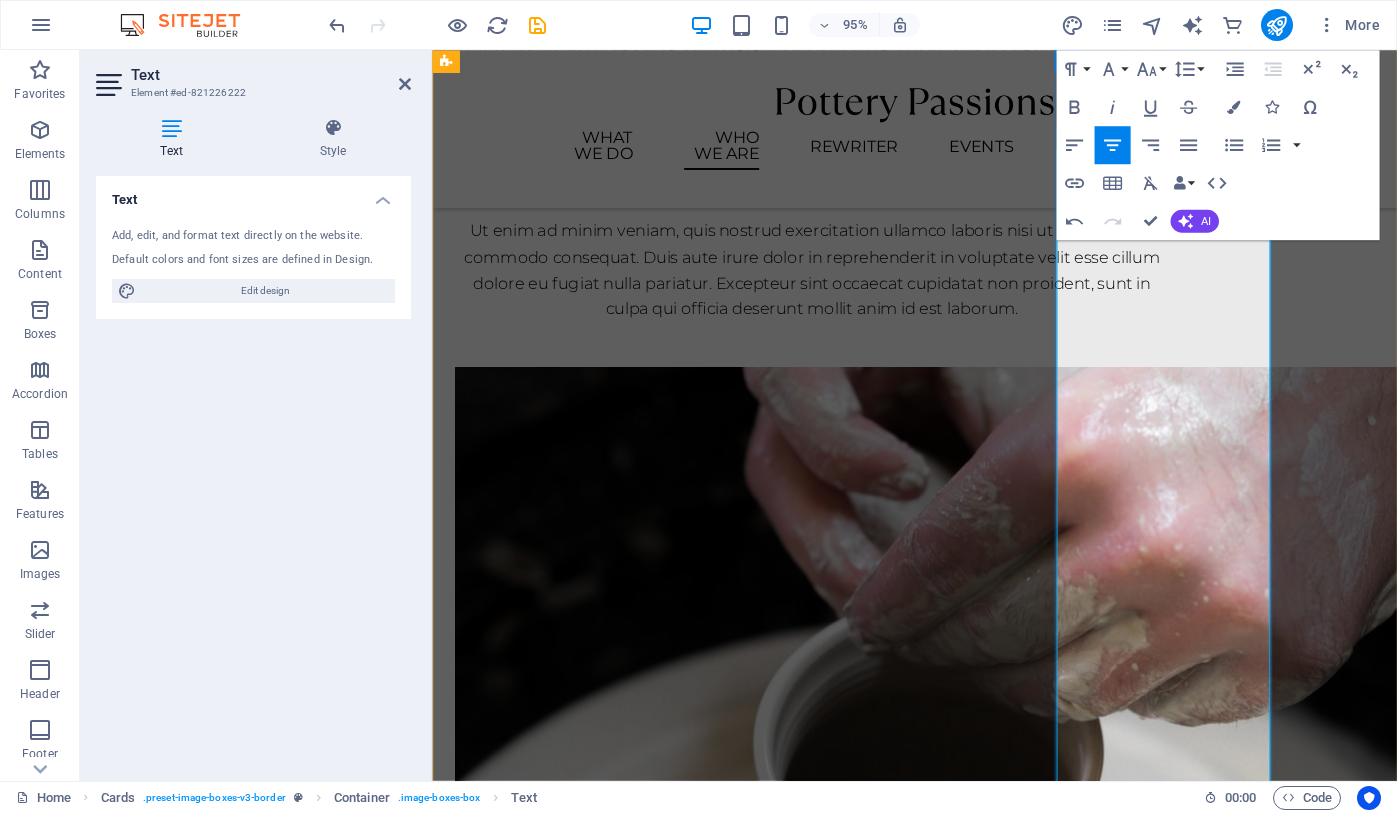 scroll, scrollTop: 2331, scrollLeft: 0, axis: vertical 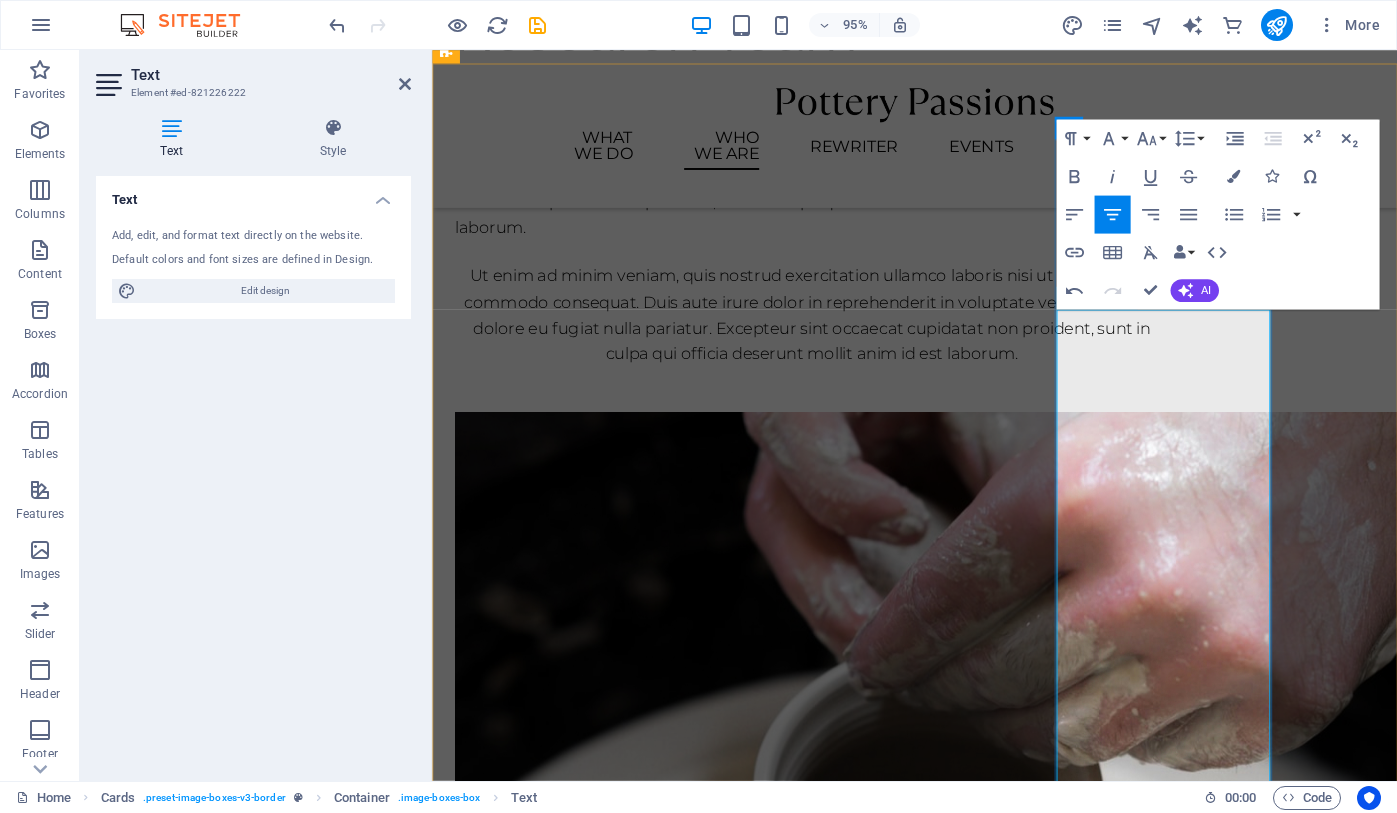 click on "[FIRST] [LAST] is Professor of Brain and Language in the Department of Psychology at the University of Edinburgh. He received his PhD in Psychology in 2005 from Carnegie Mellon University and the Center for the Neural Basis of Cognition, then completed a post-doctoral fellowship at the University of Connecticut. He worked as an Institute Scientist at the Moss Rehabilitation Research Institute (2009-2013), Assistant Professor at Drexel University (2013-2016), and Associate Professor at the University of Alabama at Birmingham (2016-2019), before joining the University of Edinburgh in 2019. His research examines the brain systems that support language processing, with a particular focus on naturalistic language such as understanding narratives (e.g., books and movies), functional communication in post-stroke aphasia, and aesthetic pleasure from reading poetic language." at bounding box center [570, 3143] 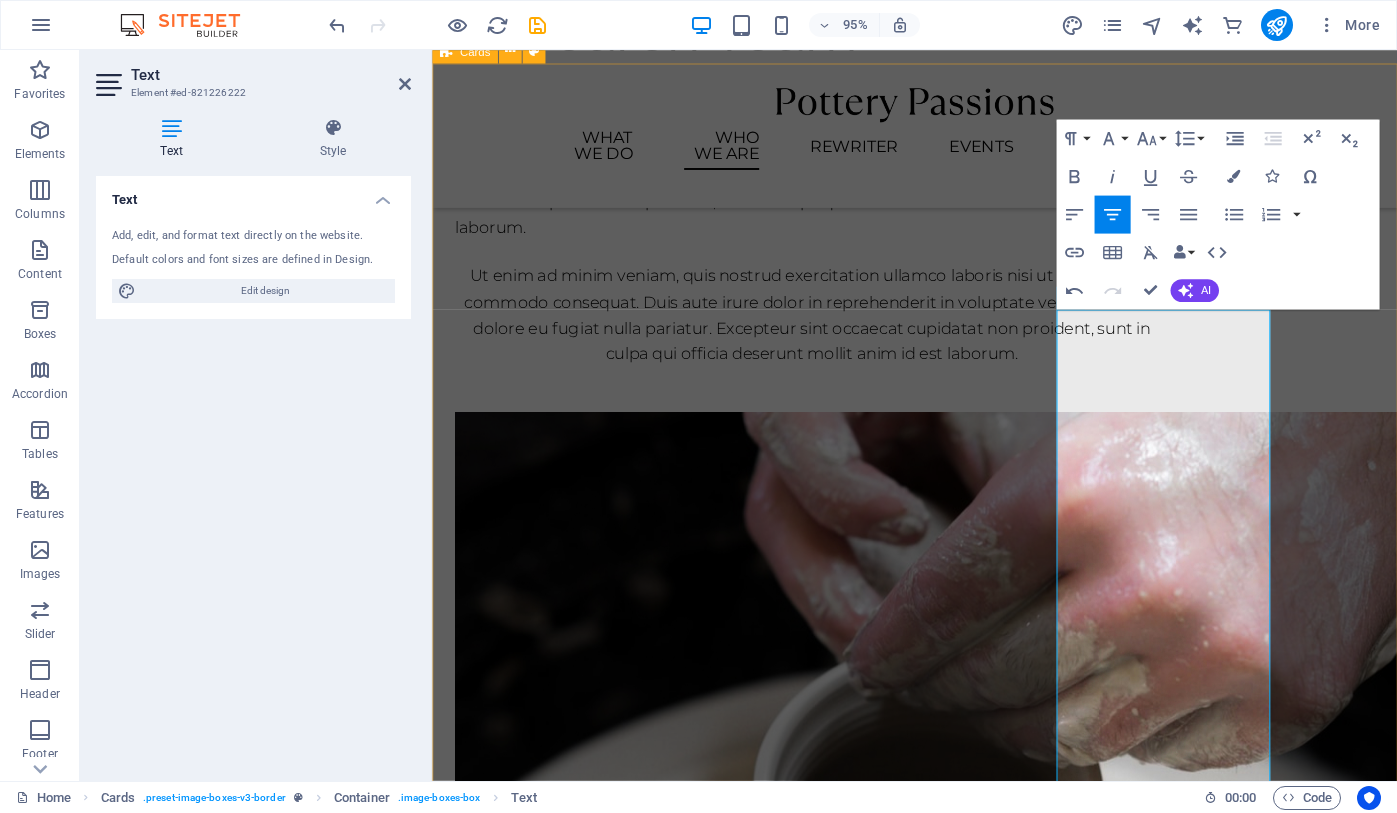 click on "Dr [FIRST] [LAST] (Research Lead) [FIRST] is a Lecturer and UKRI Future Leaders Fellow at the University of Edinburgh, where his research draws together poetic and creative theory, literacy and education research, and cognitive psychology and neuroscience. He is also an award-winning poet and literary translator Headline Lorem ipsum dolor sit amet, consectetuer adipiscing elit. Aenean commodo ligula eget dolor. Lorem ipsum dolor sit amet. Headline Dan" at bounding box center [940, 2496] 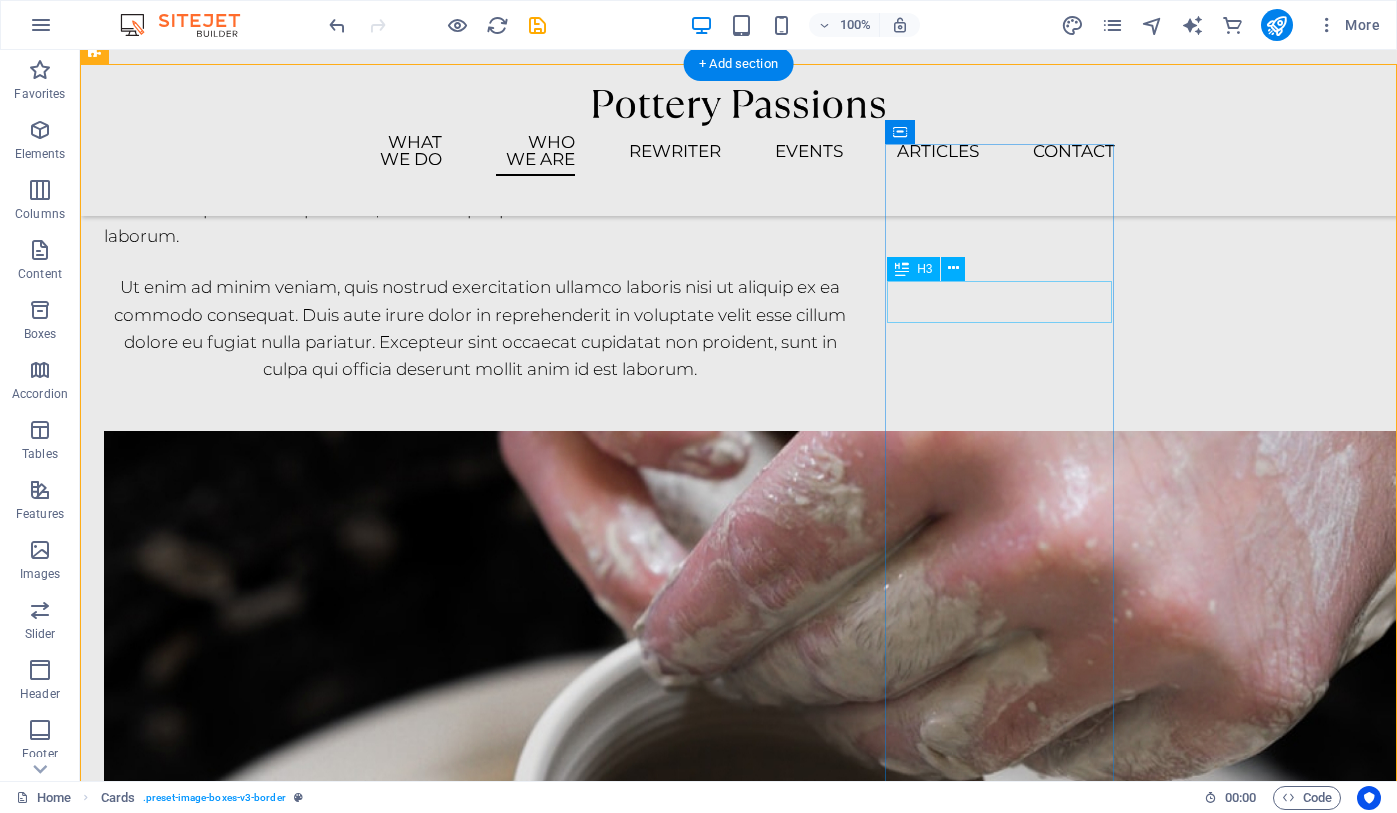 click on "Headline" at bounding box center [218, 2673] 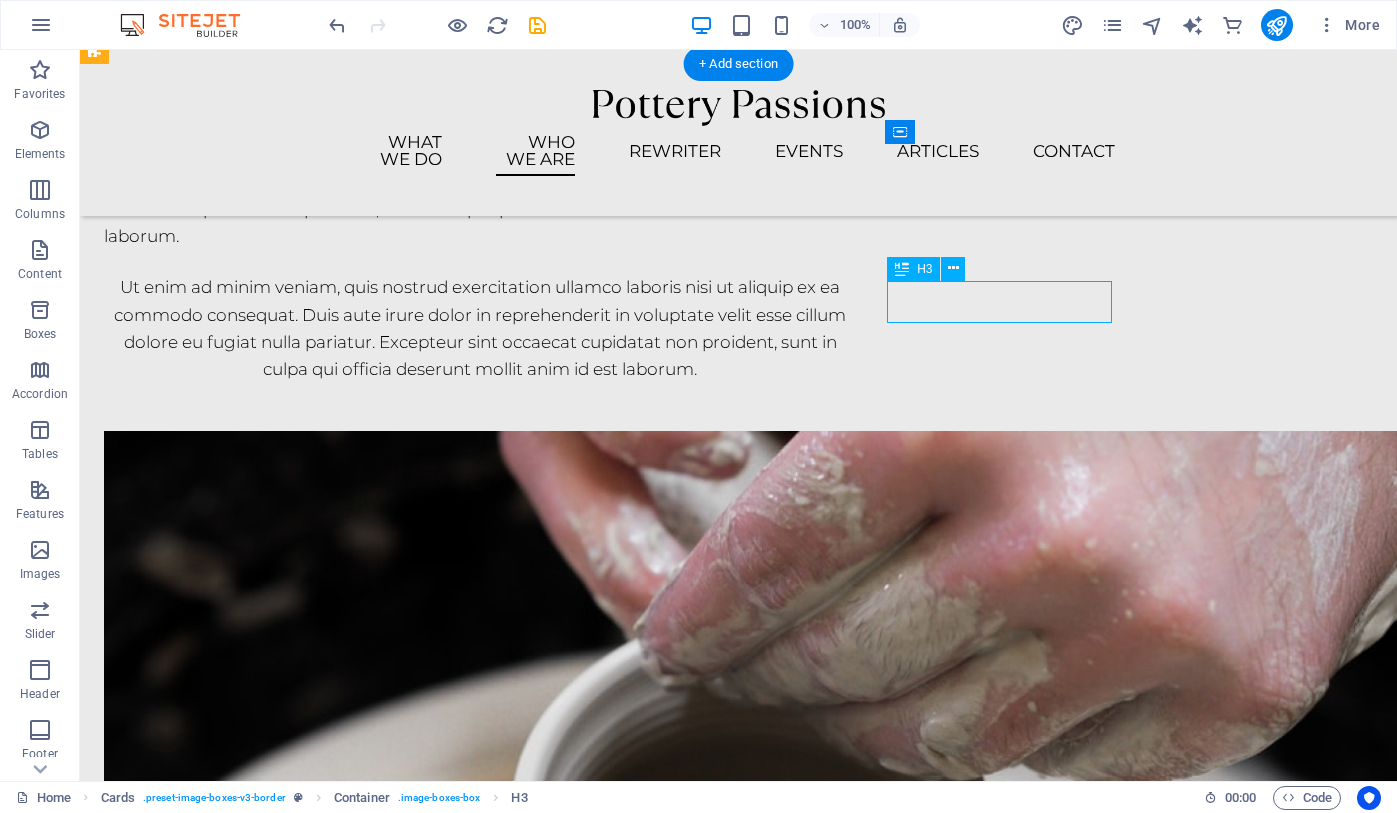 click on "Headline" at bounding box center [218, 2673] 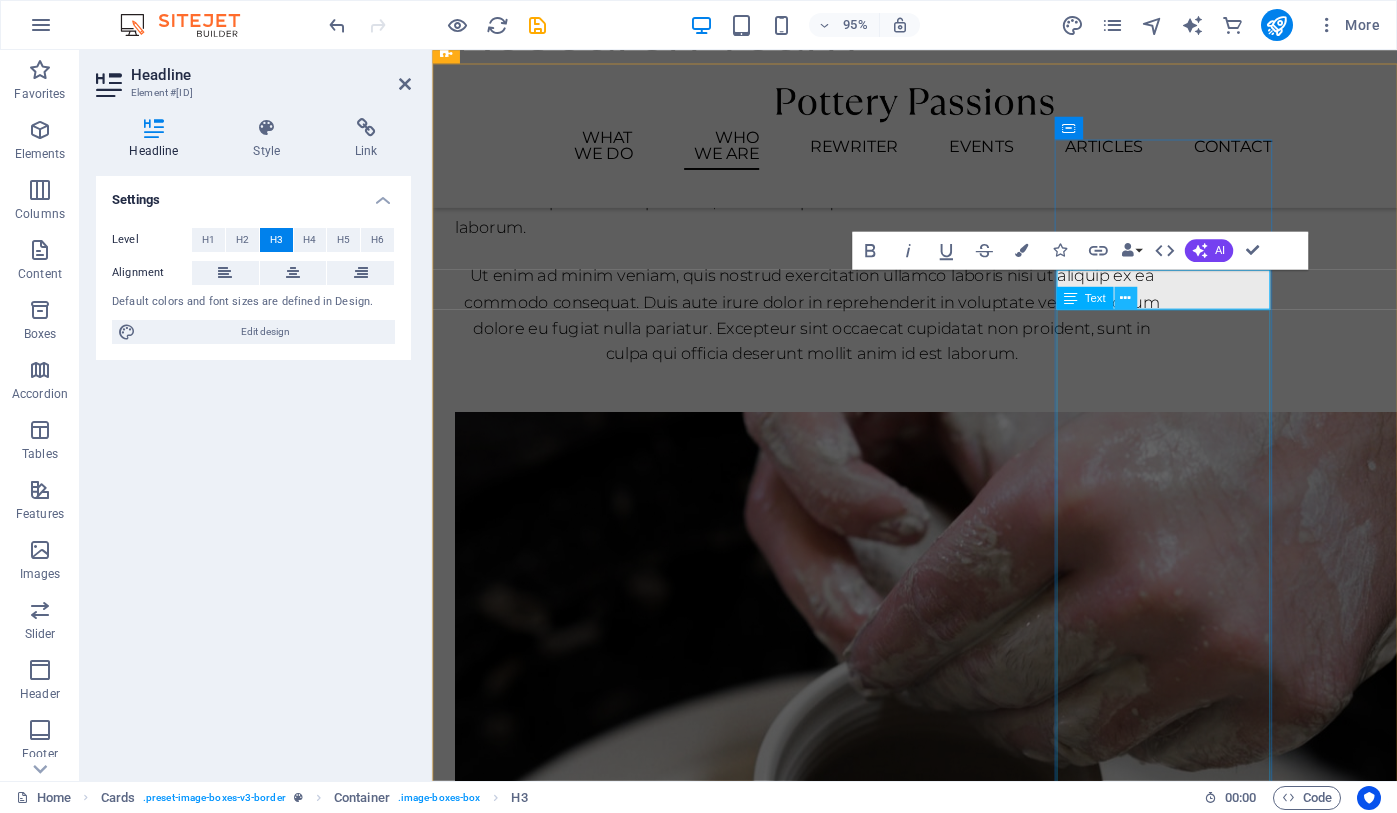 type 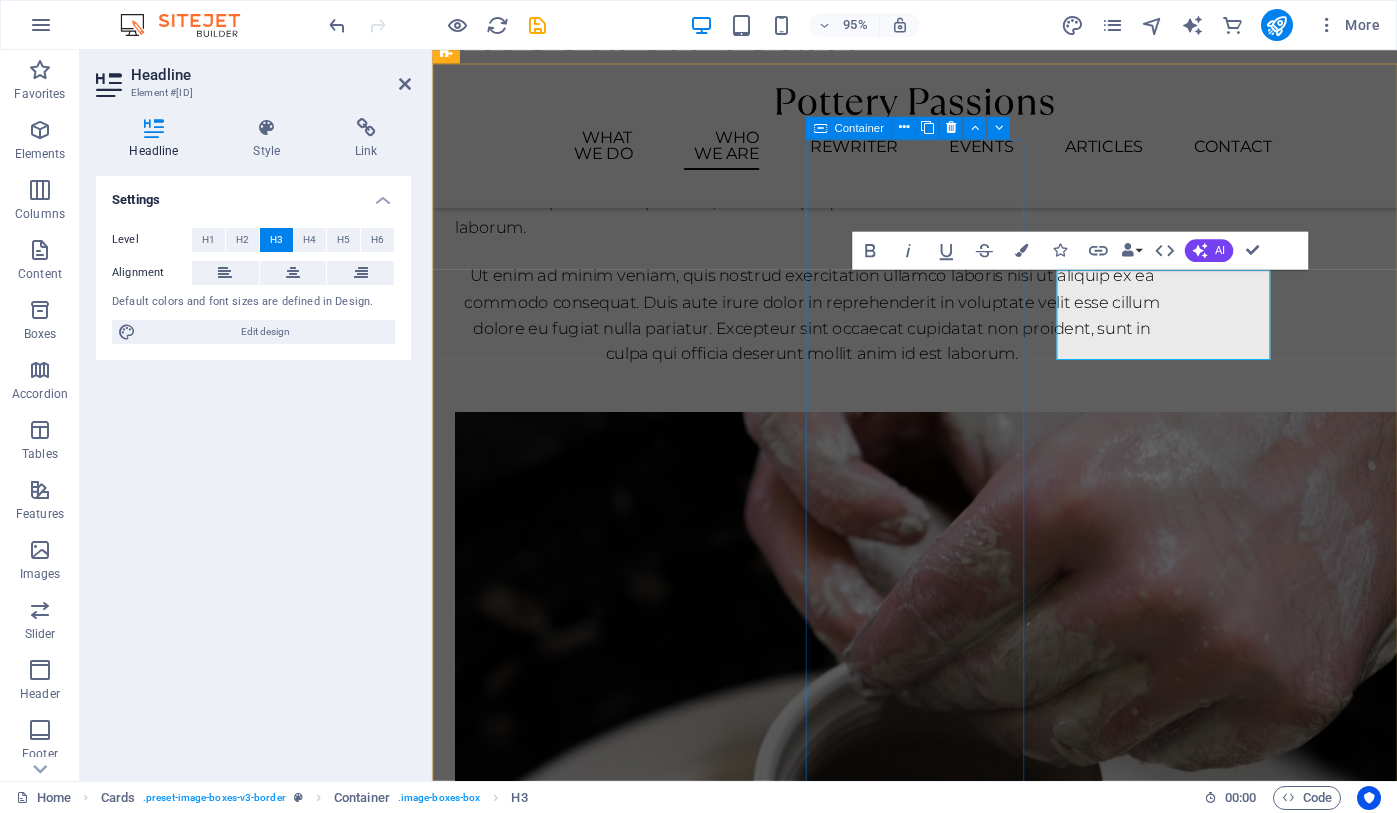 click on "Headline Lorem ipsum dolor sit amet, consectetuer adipiscing elit. Aenean commodo ligula eget dolor. Lorem ipsum dolor sit amet." at bounding box center [570, 2318] 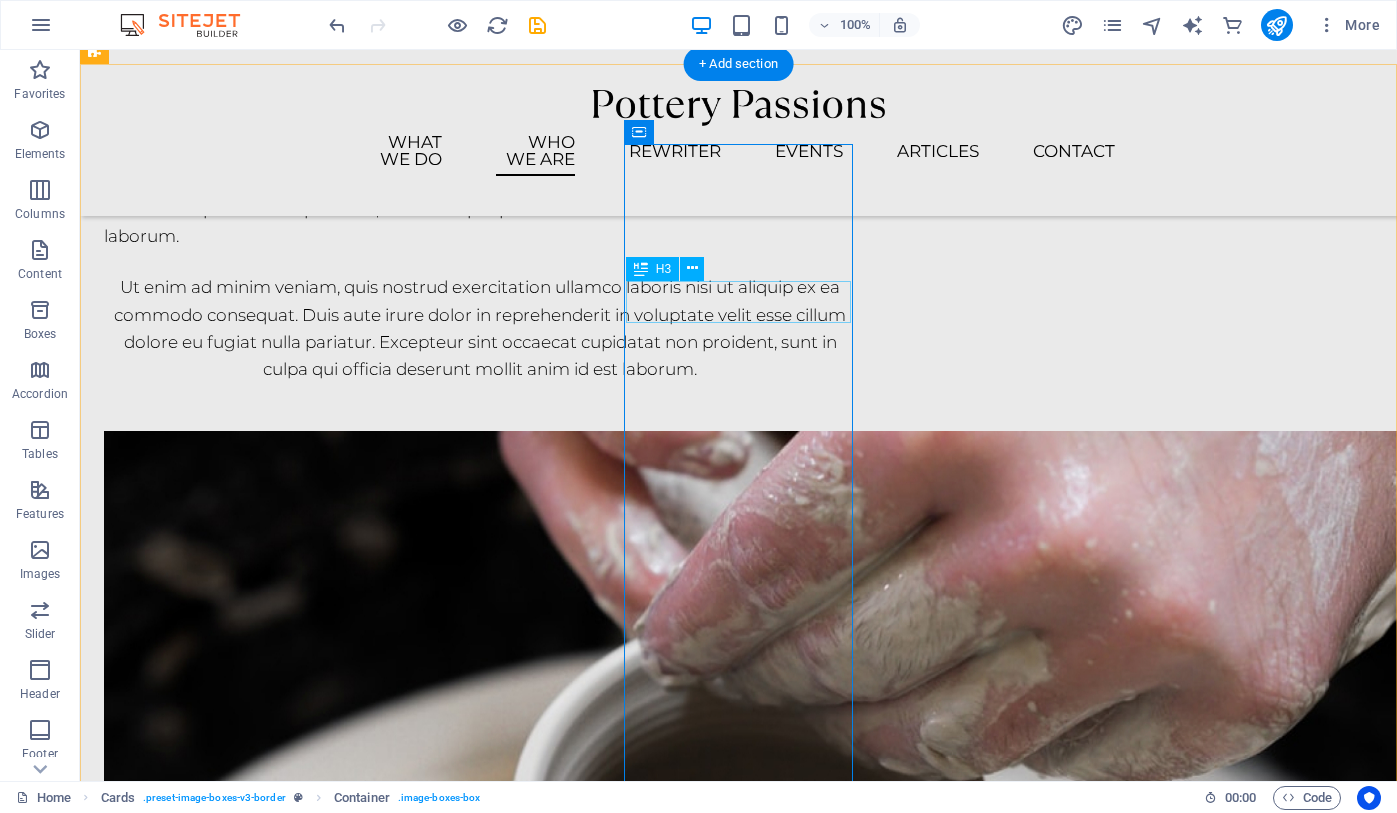 click on "Headline" at bounding box center [218, 2296] 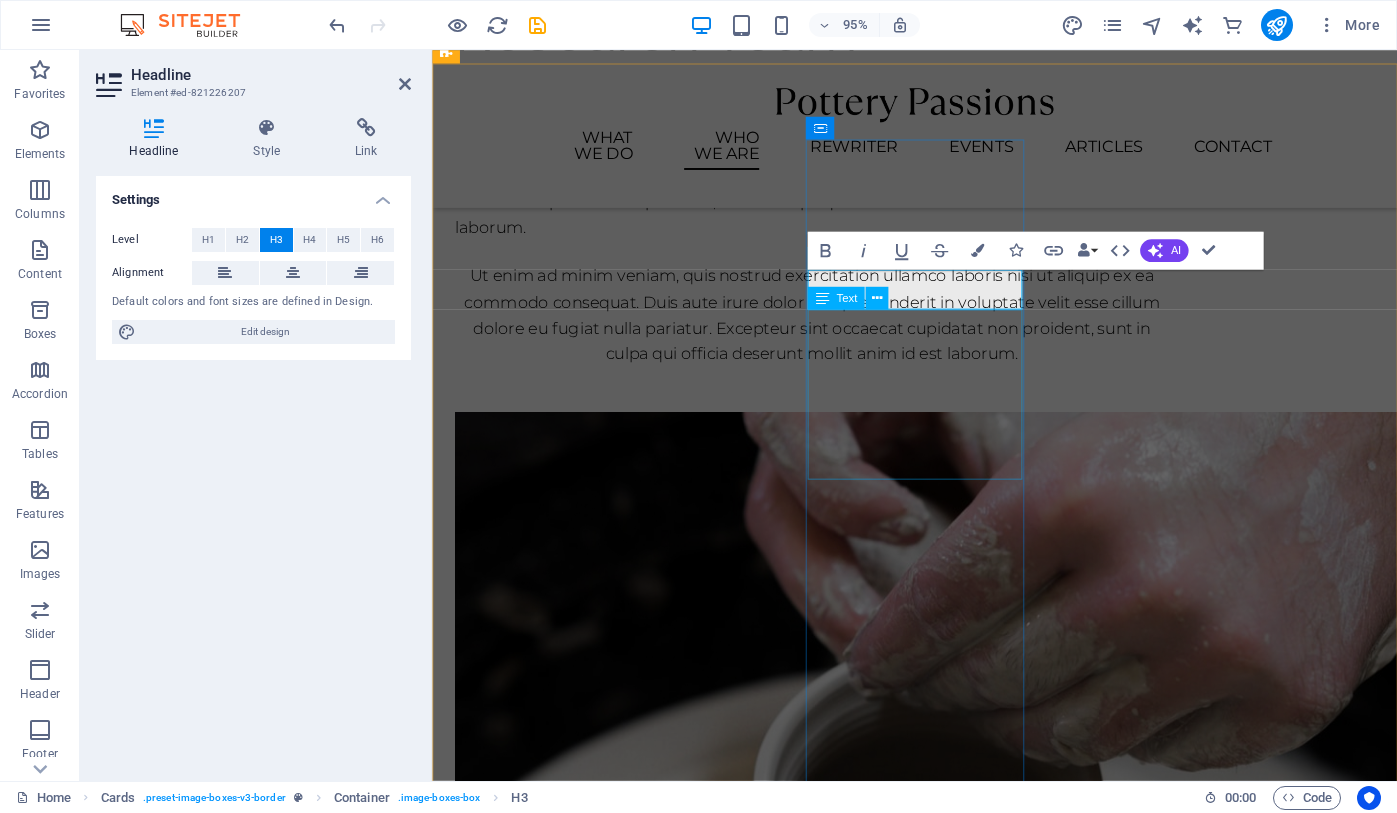 type 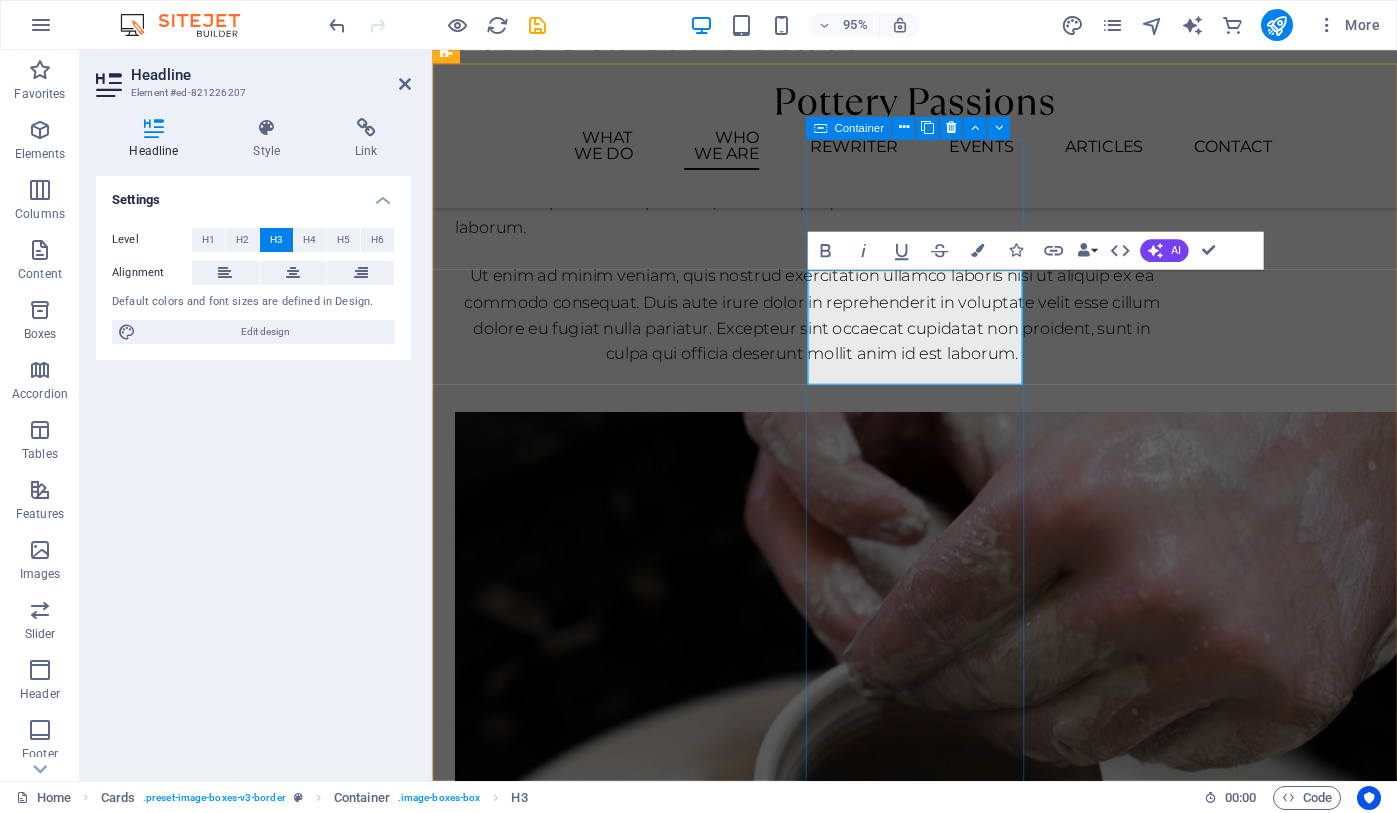 click on "Prof. Sarah McGeown (Research co-Lead Lorem ipsum dolor sit amet, consectetuer adipiscing elit. Aenean commodo ligula eget dolor. Lorem ipsum dolor sit amet." at bounding box center [570, 2345] 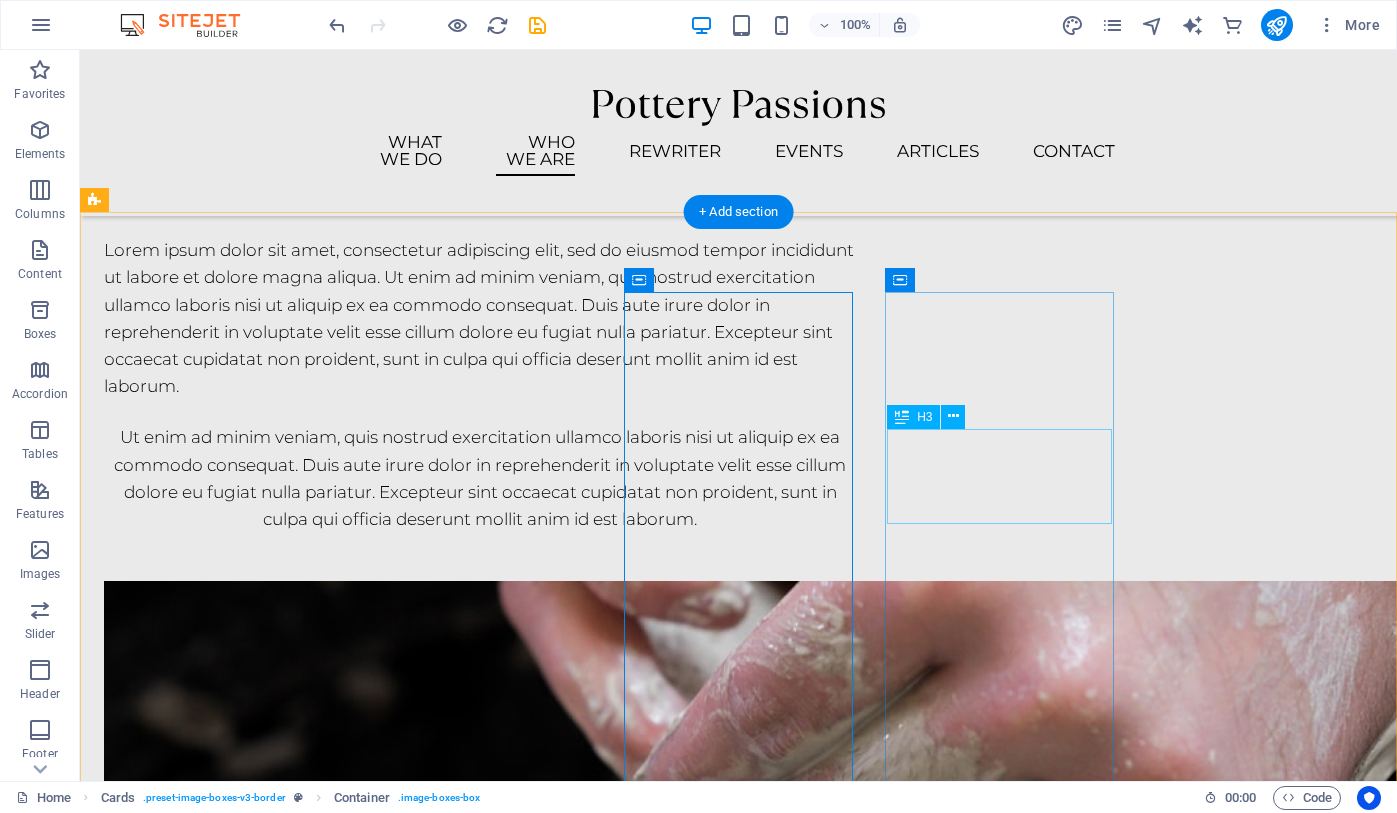 scroll, scrollTop: 2177, scrollLeft: 0, axis: vertical 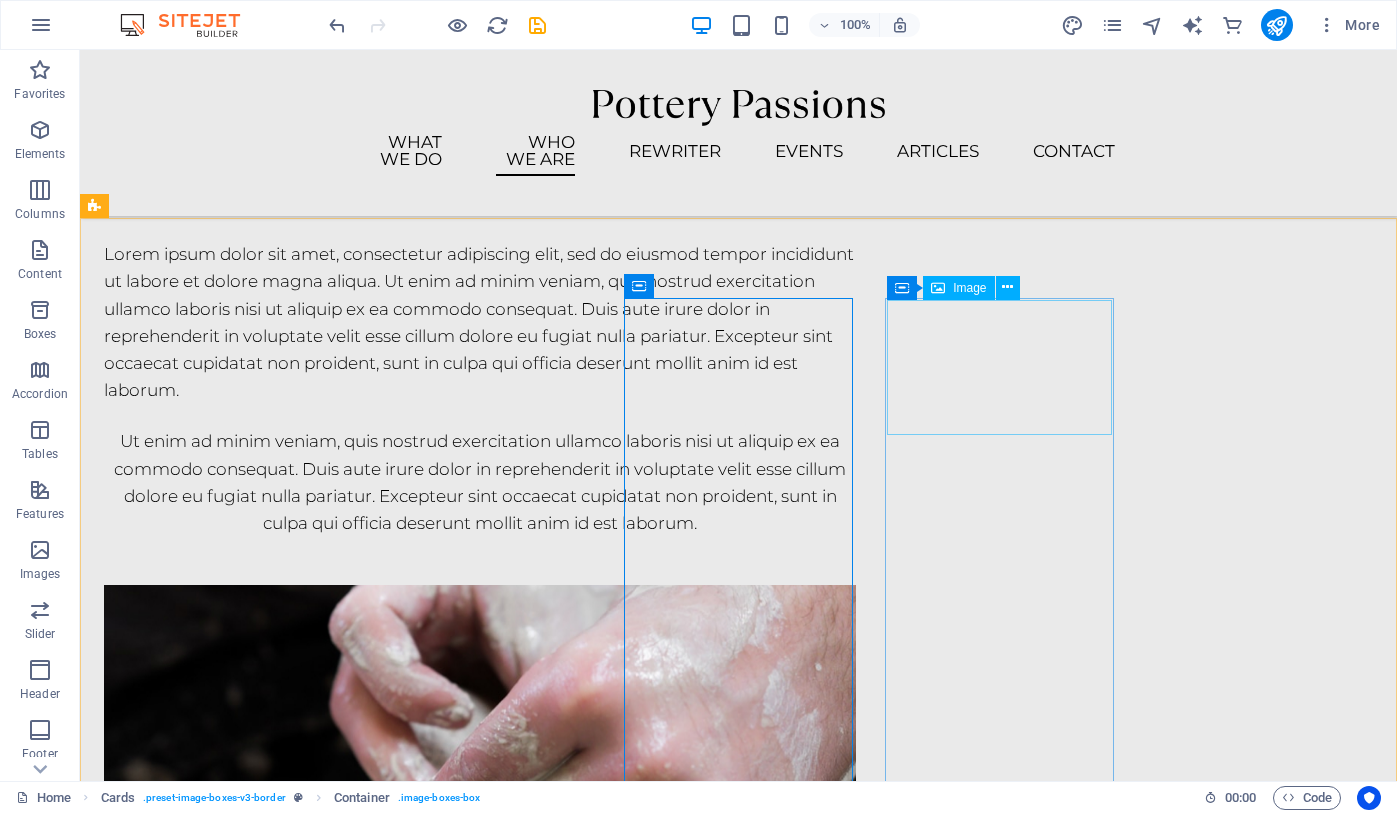 click on "Image" at bounding box center [969, 288] 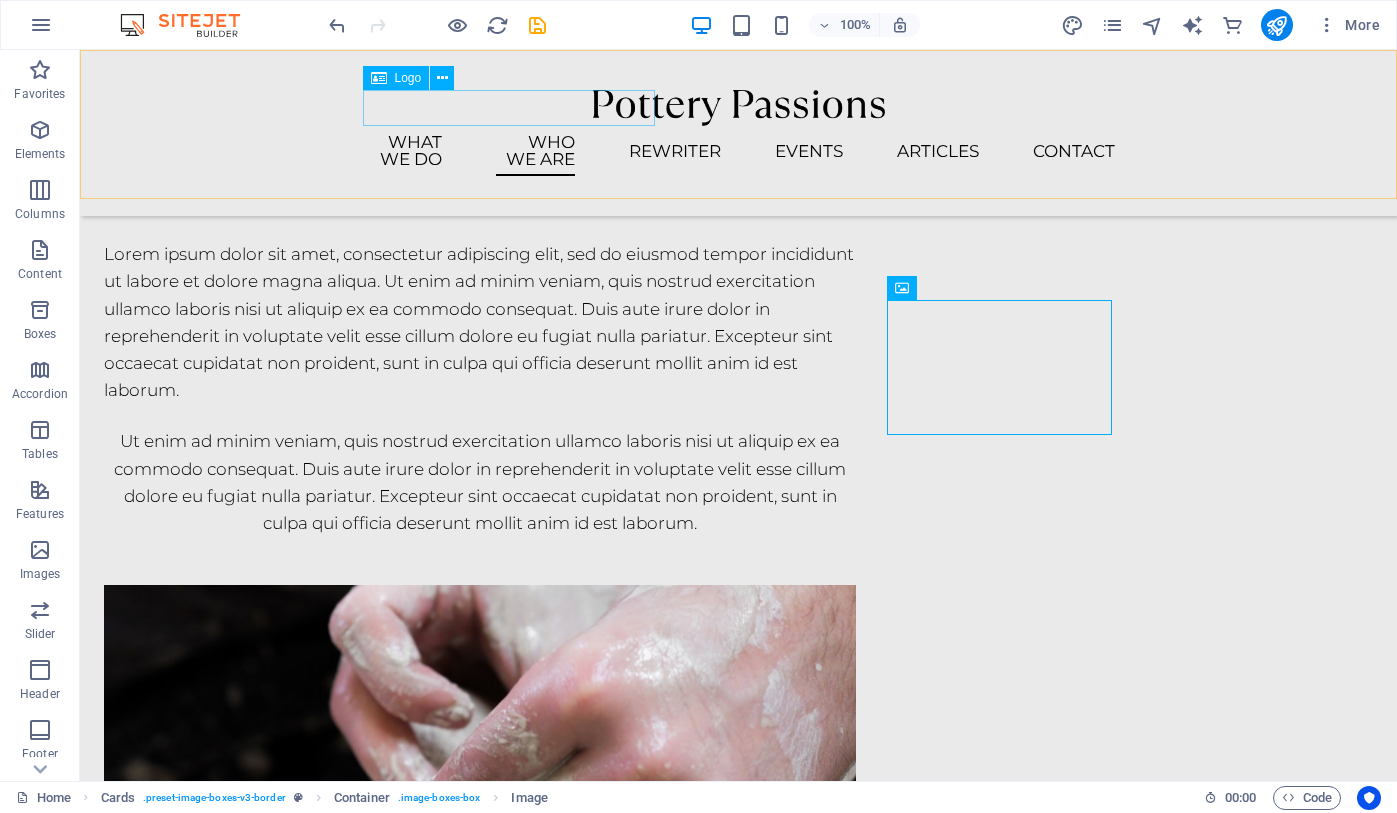 click at bounding box center [739, 108] 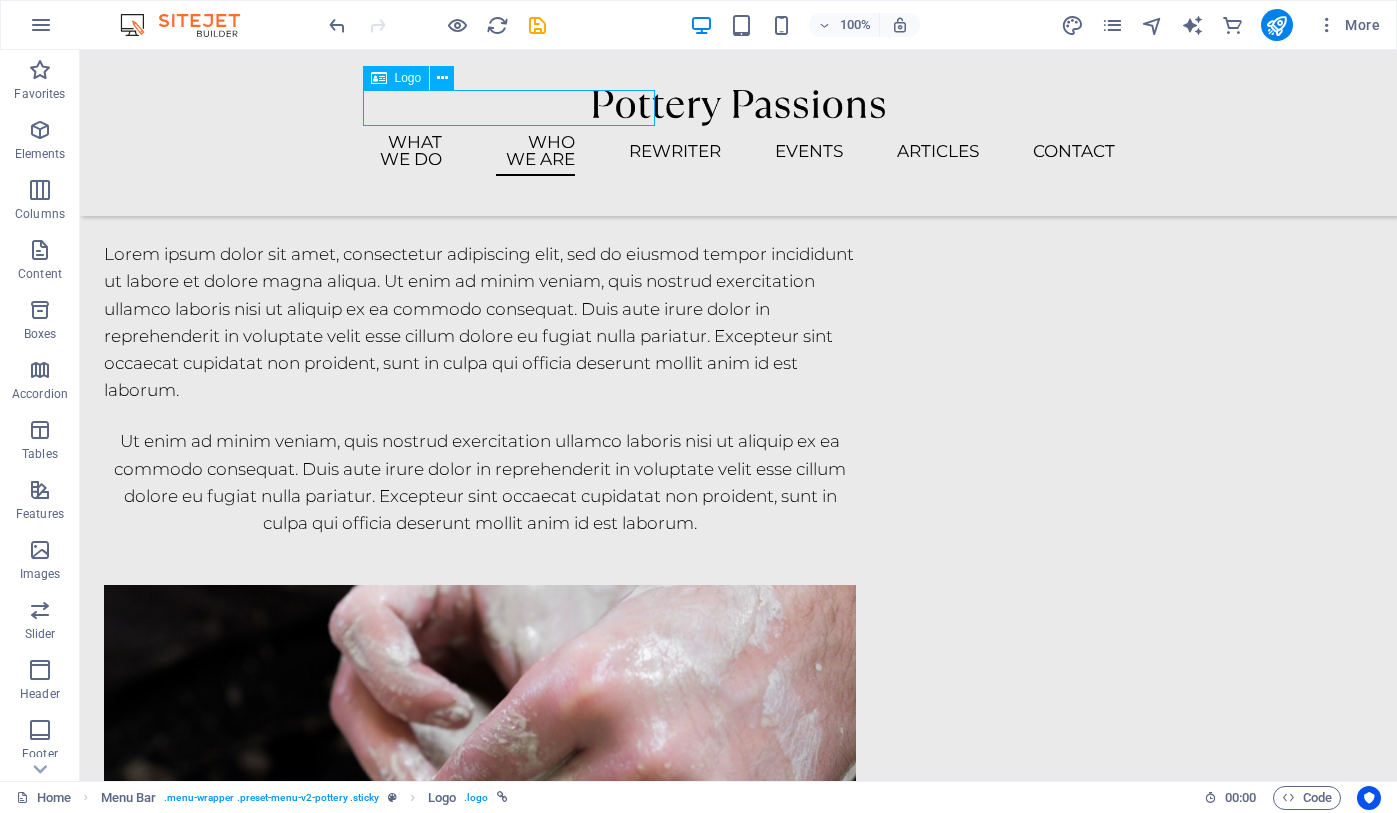 click at bounding box center (739, 108) 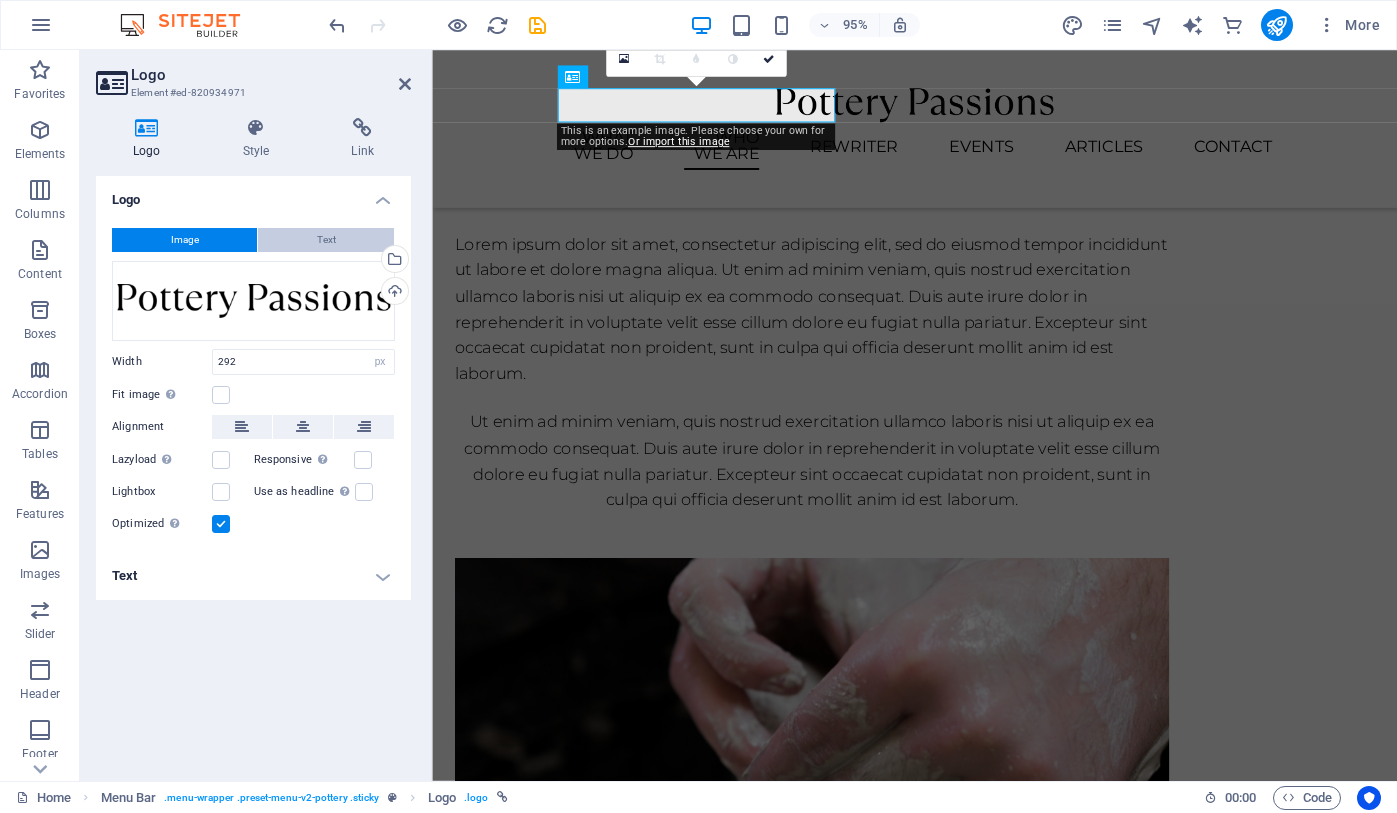 click on "Text" at bounding box center [326, 240] 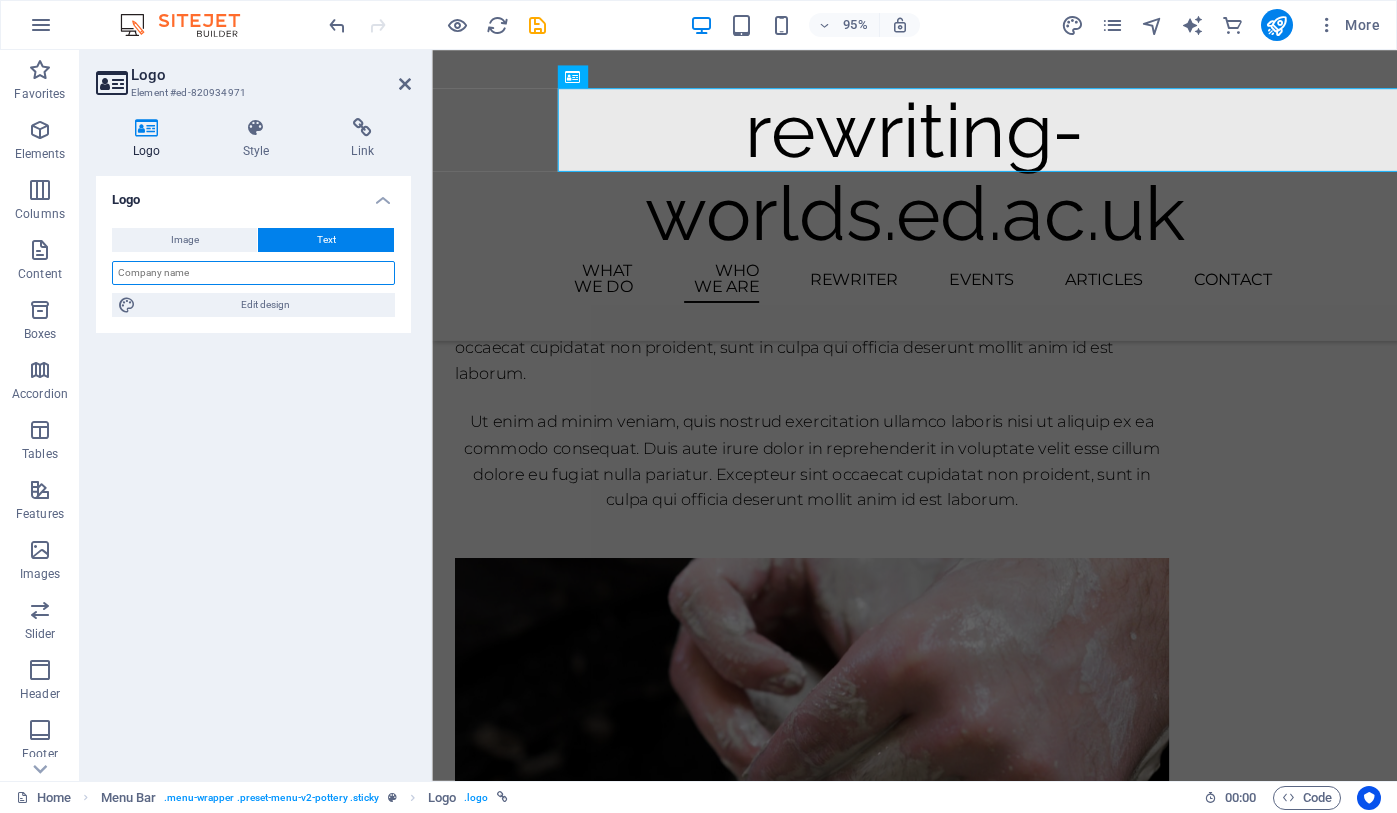 click at bounding box center [253, 273] 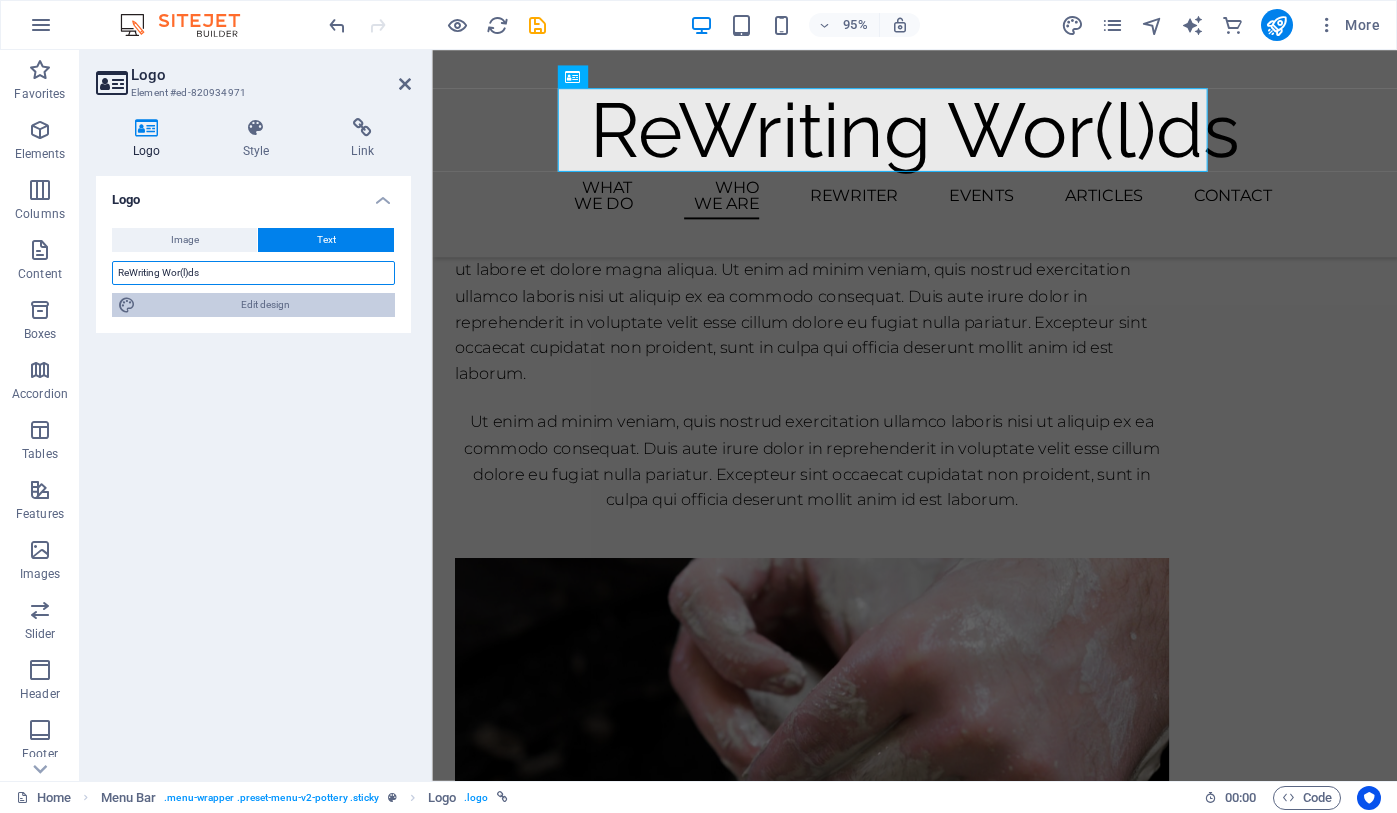 type on "ReWriting Wor(l)ds" 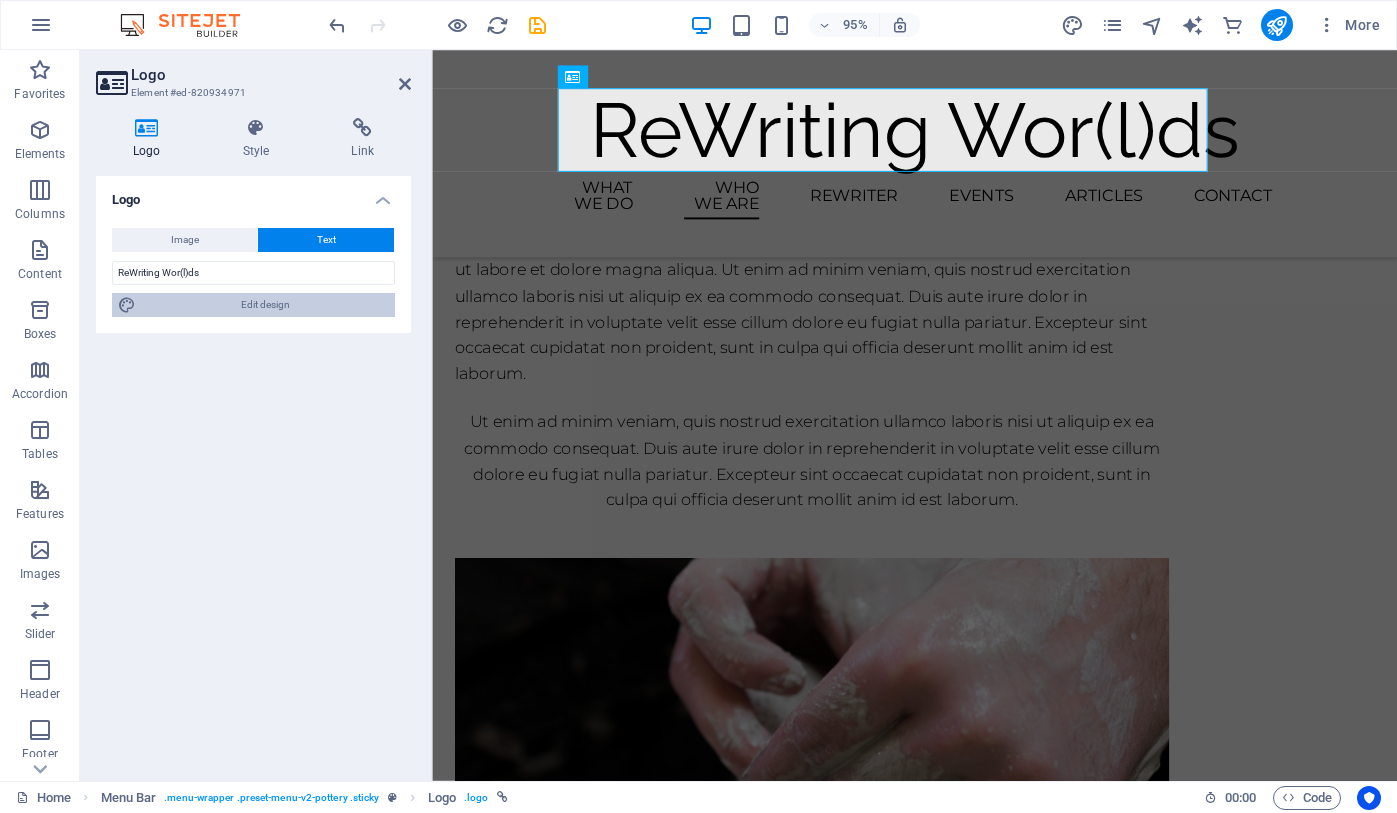 click on "Edit design" at bounding box center [265, 305] 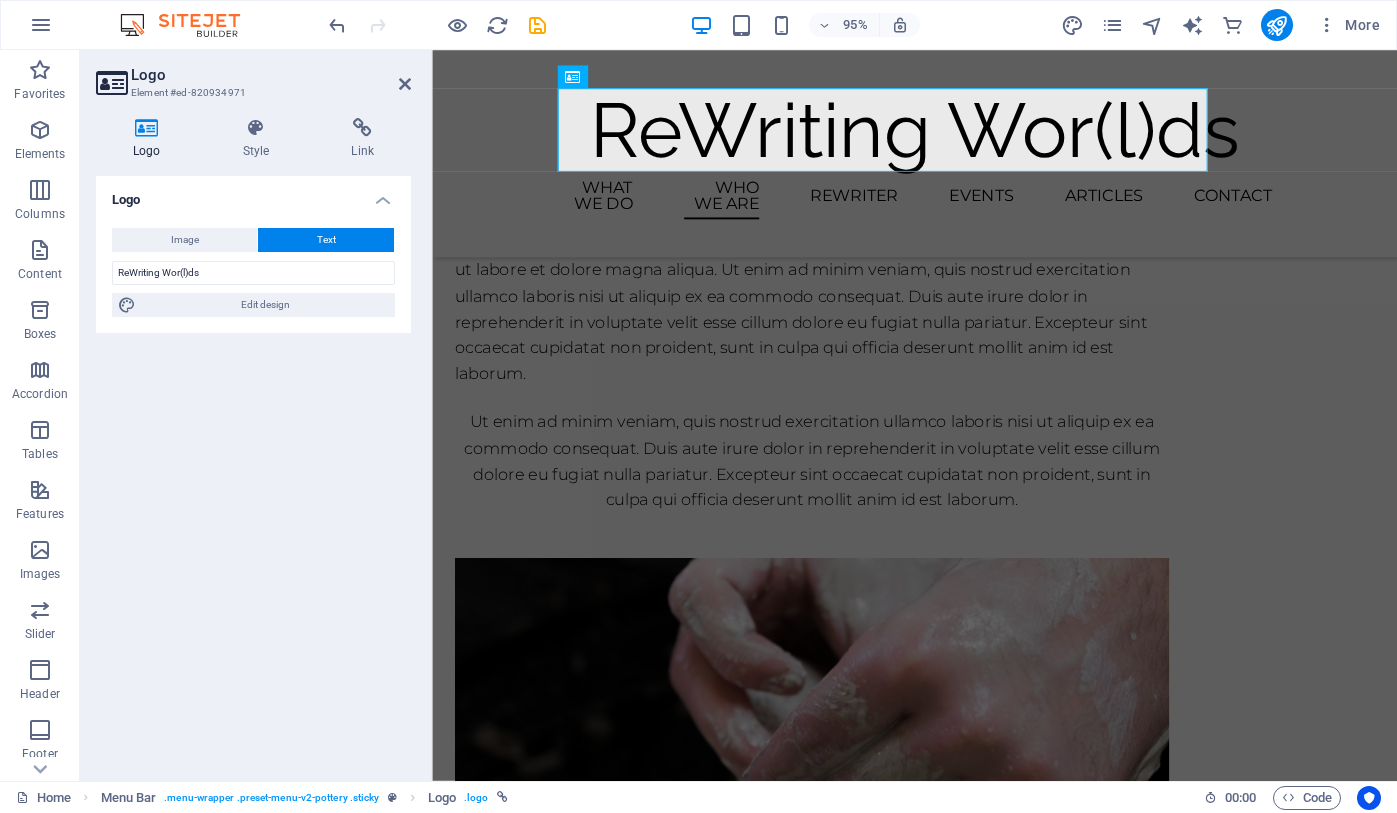 select on "px" 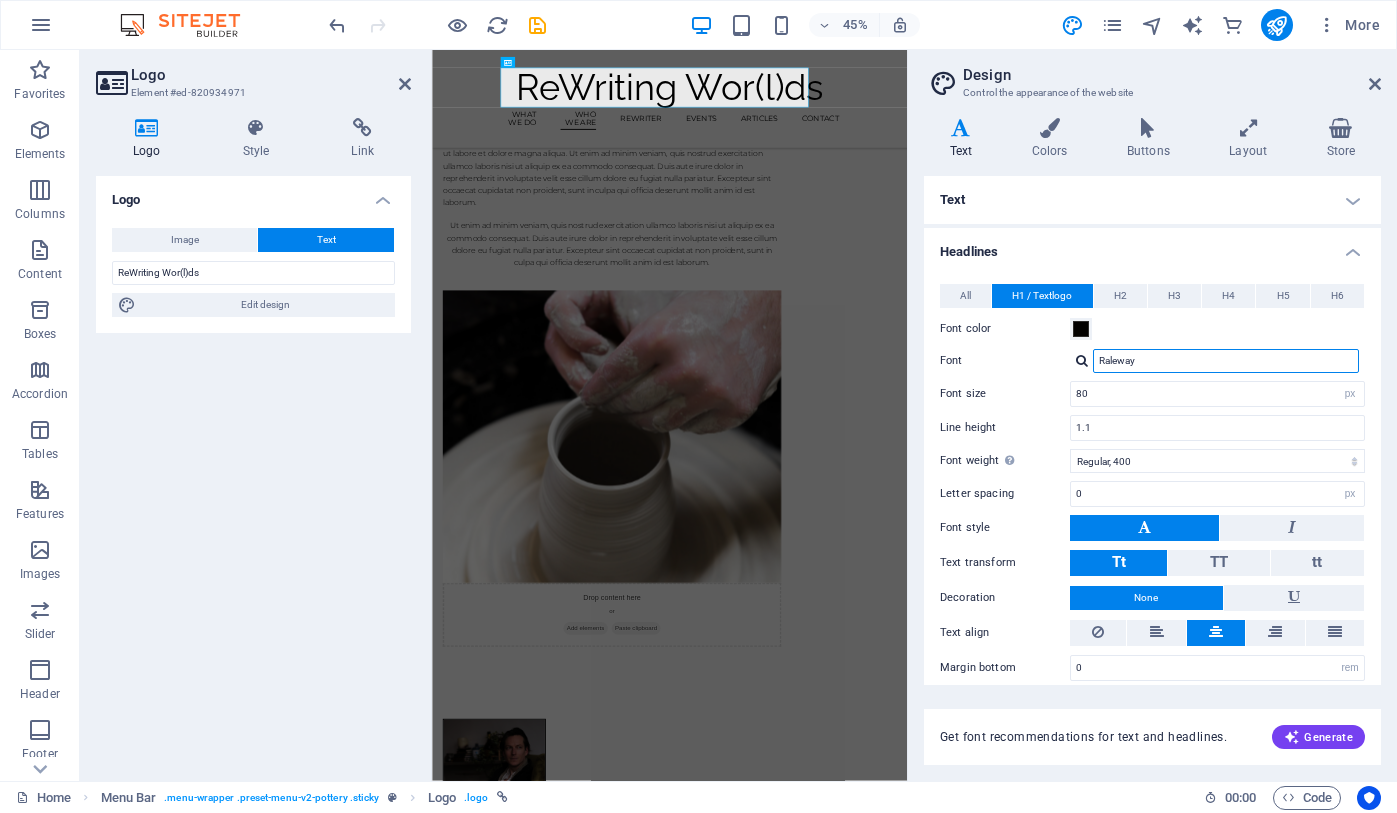 click on "Raleway" at bounding box center (1226, 361) 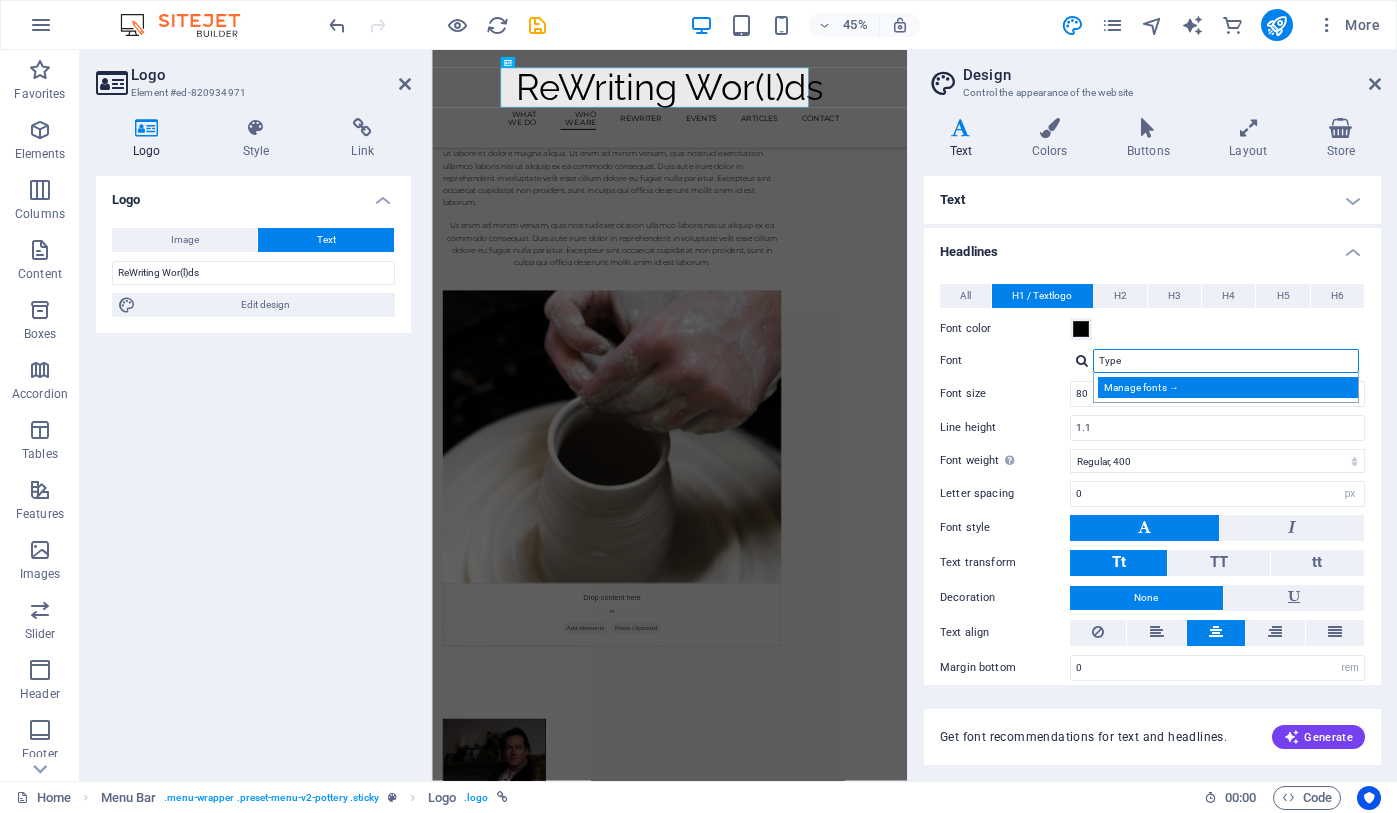 type on "Type" 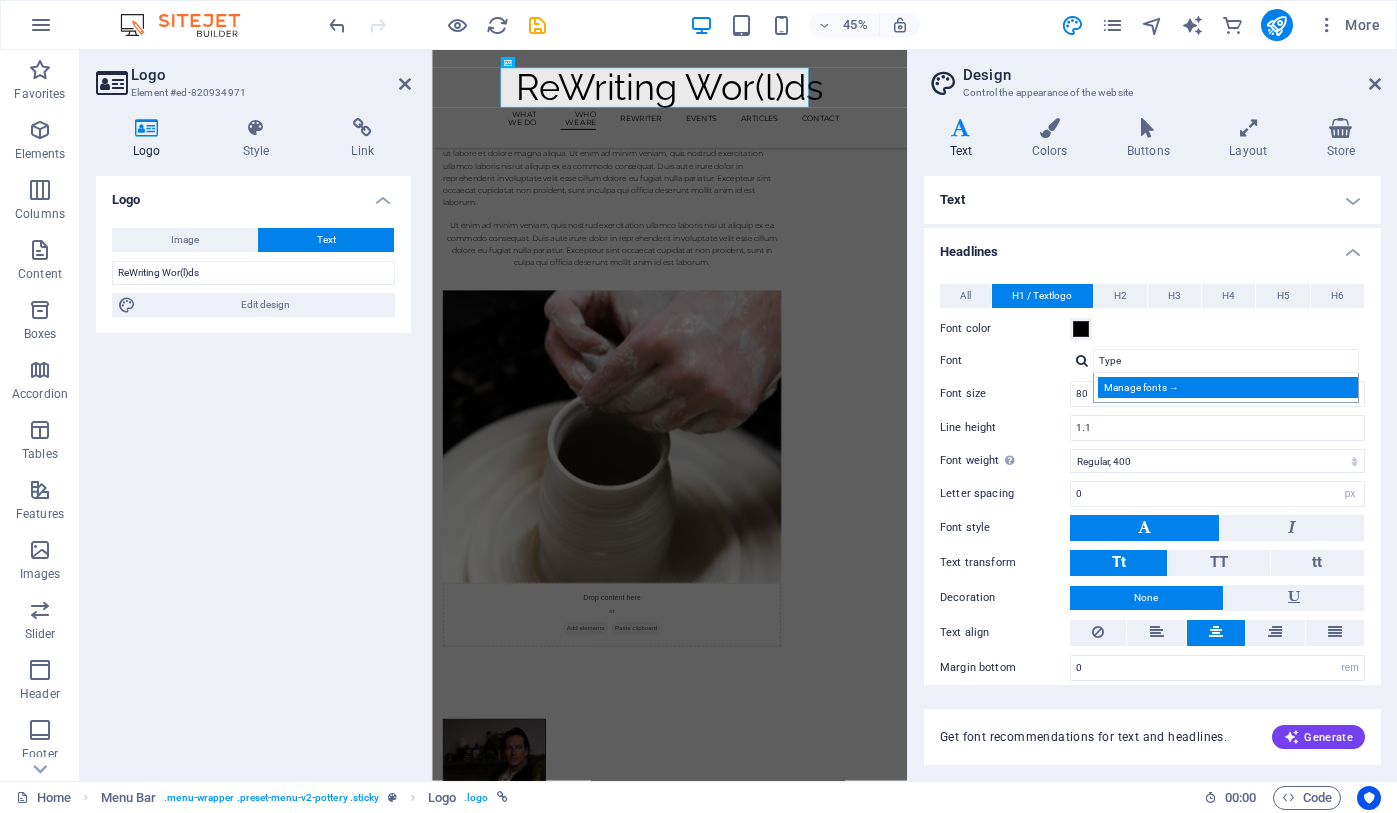 click on "Manage fonts →" at bounding box center (1230, 387) 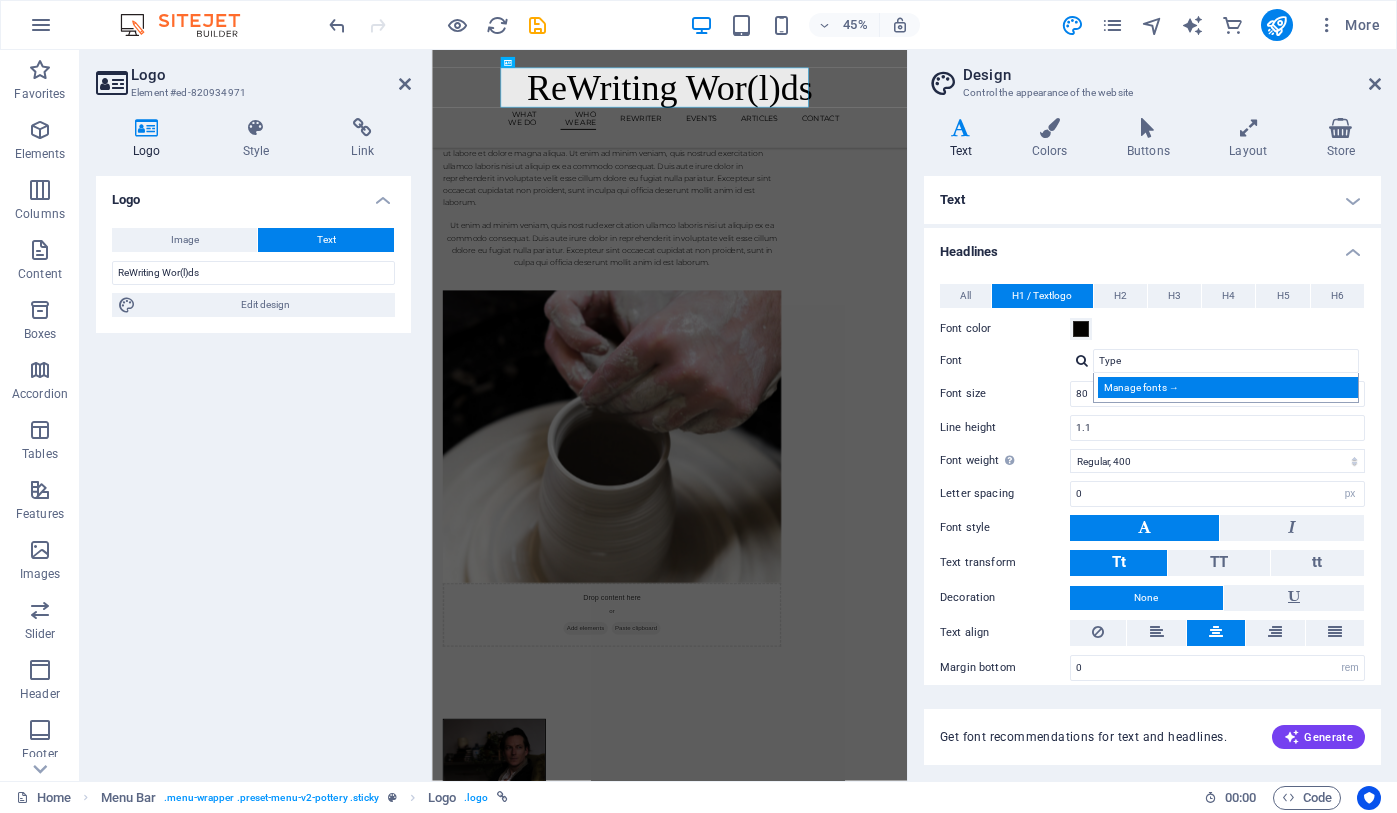 select on "popularity" 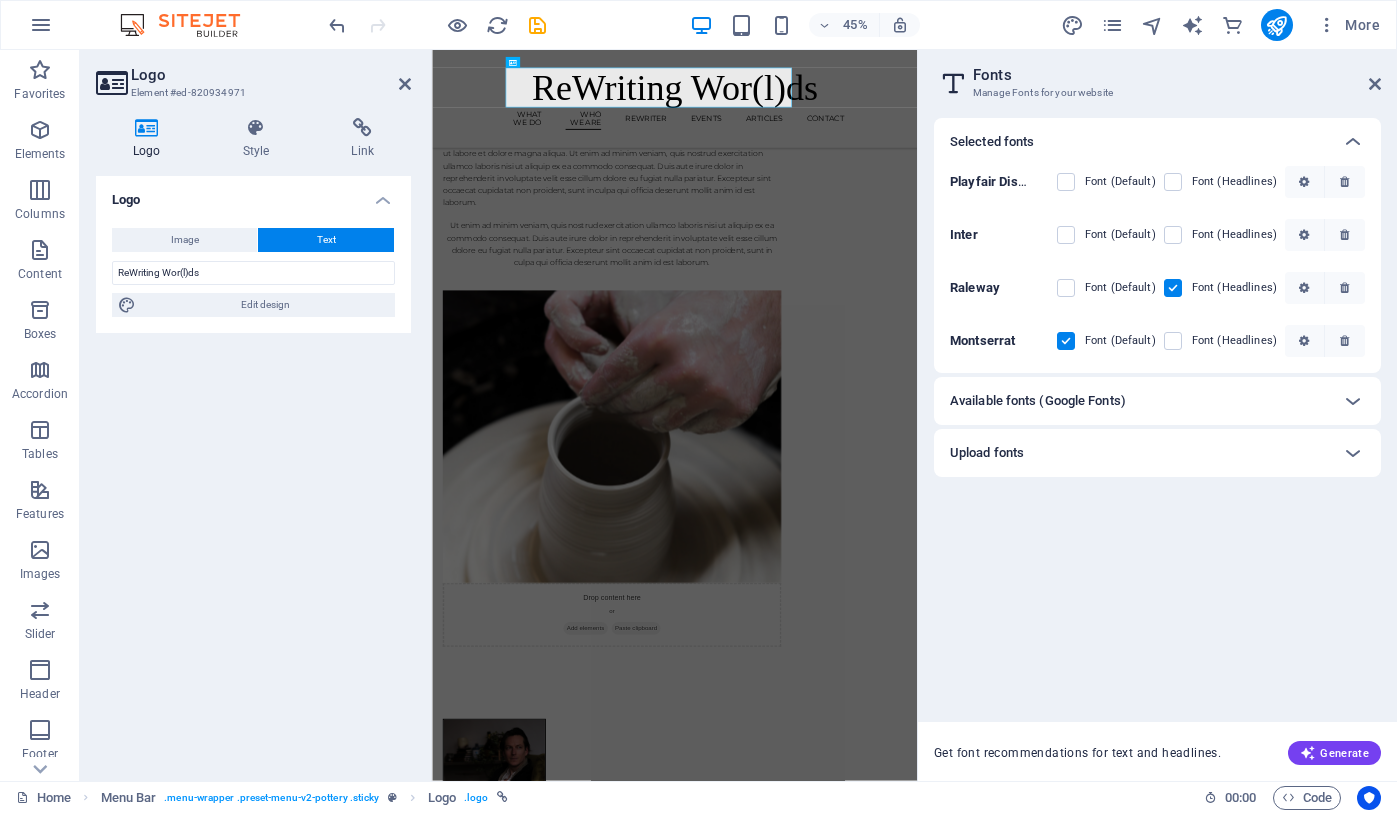 click on "Available fonts (Google Fonts)" at bounding box center [1157, 401] 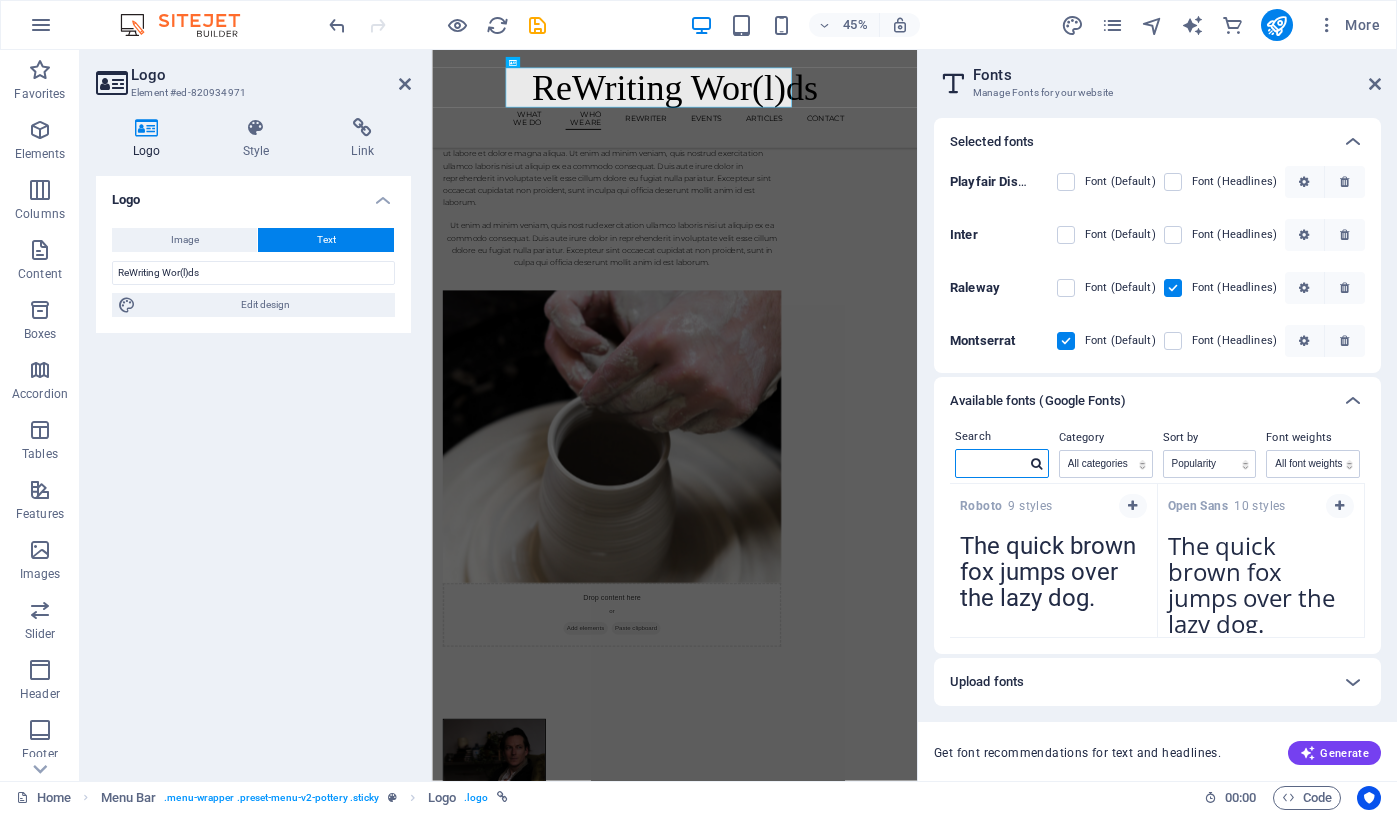 click at bounding box center (991, 463) 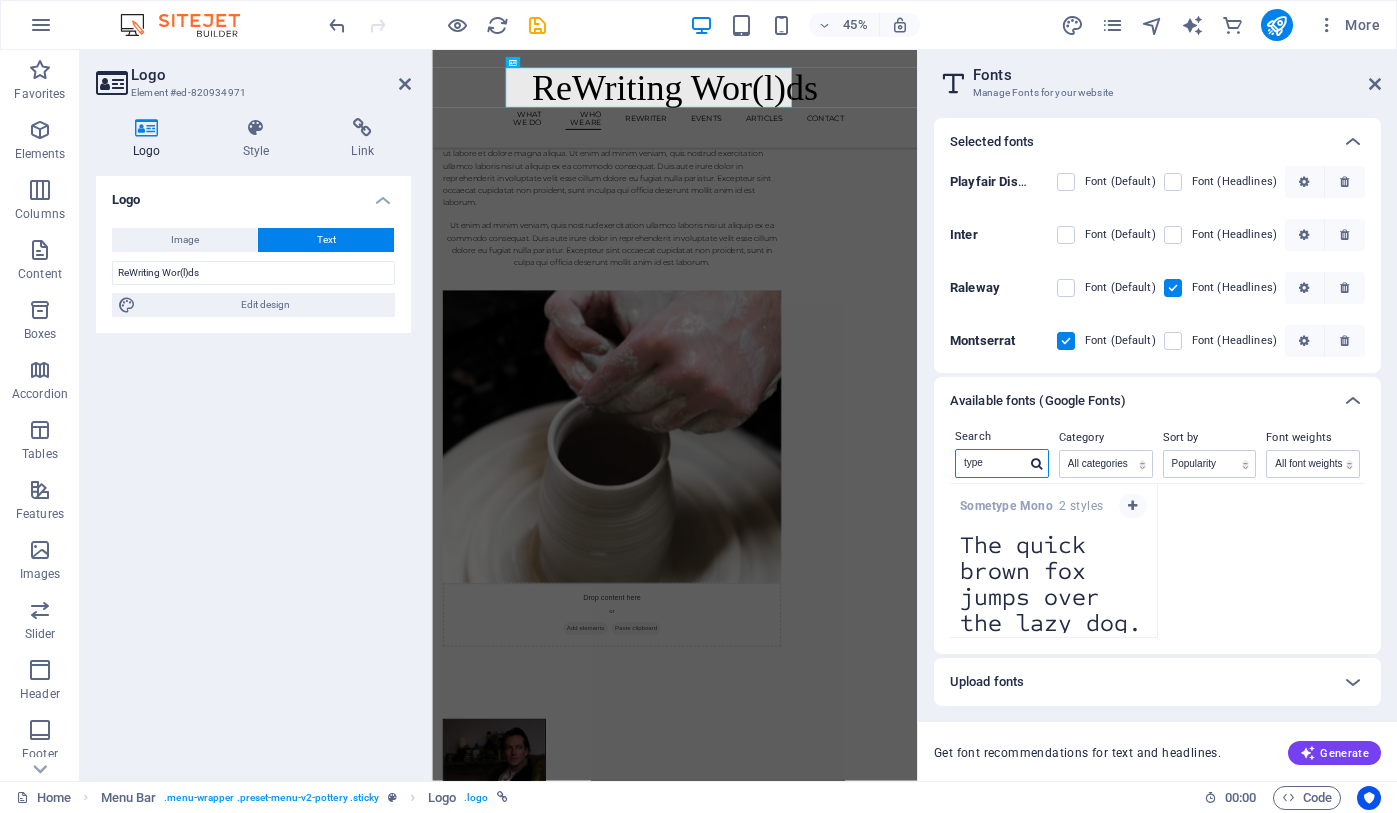 type on "type" 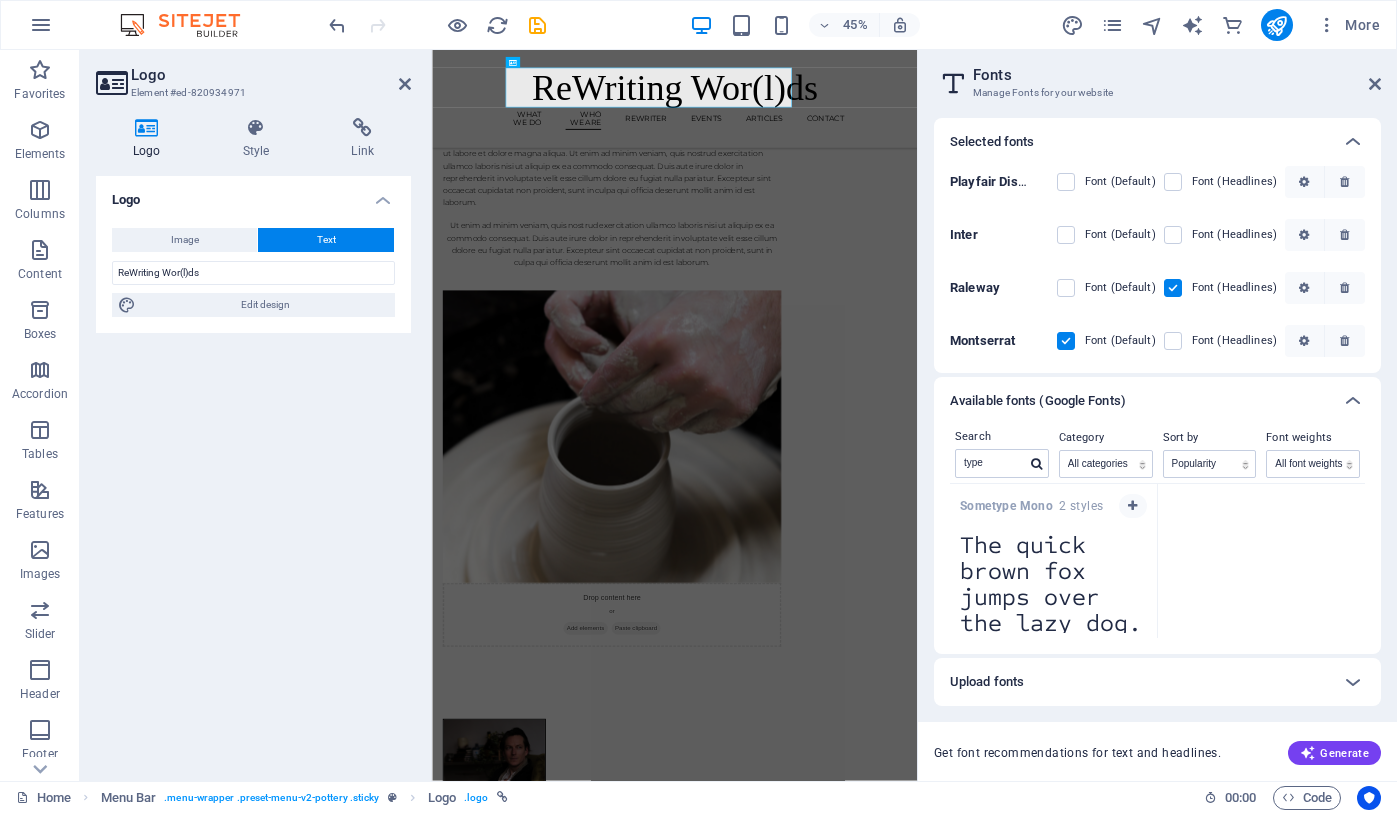 click on "The quick brown fox jumps over the lazy dog." at bounding box center (1053, 578) 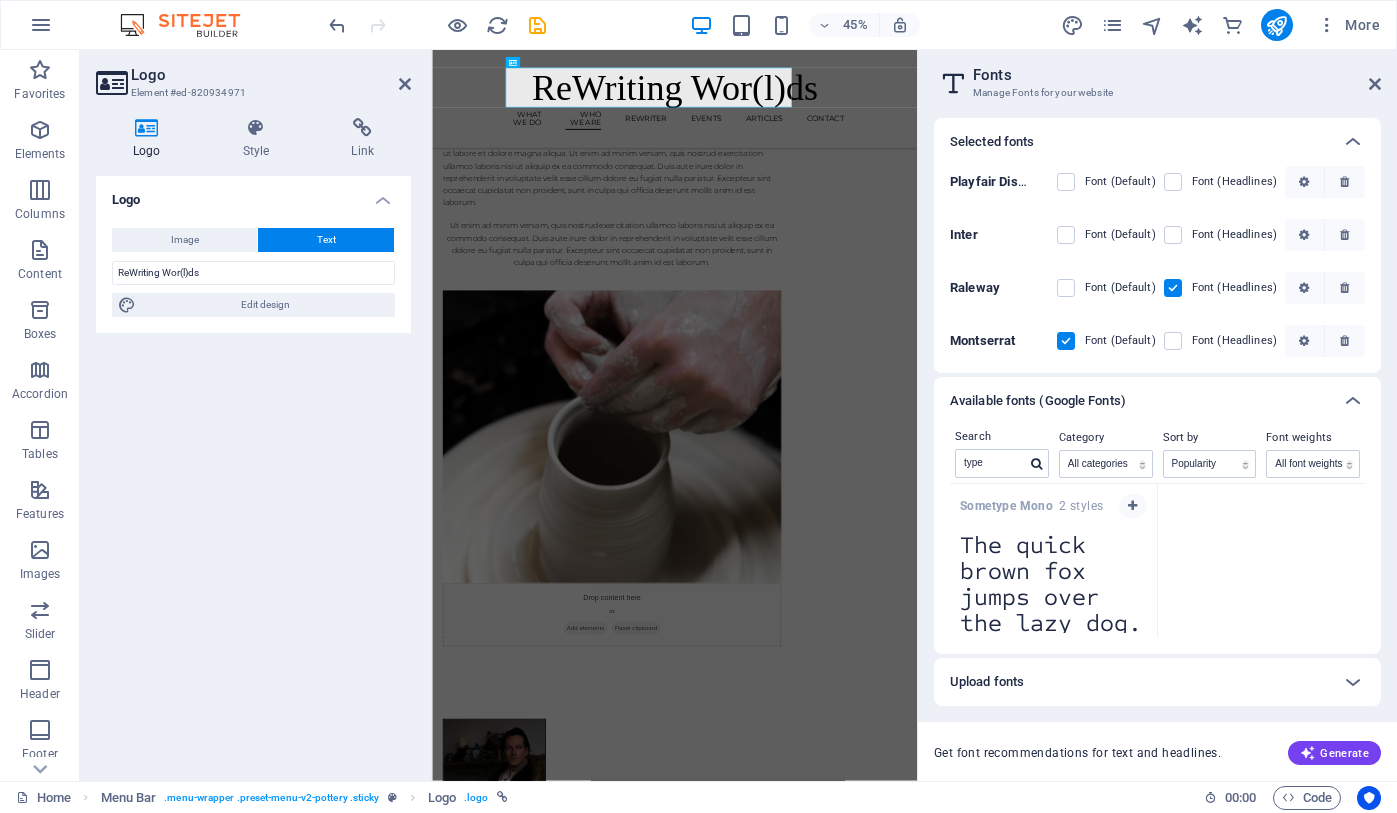 click on "Sometype Mono 2   styles" at bounding box center [1031, 506] 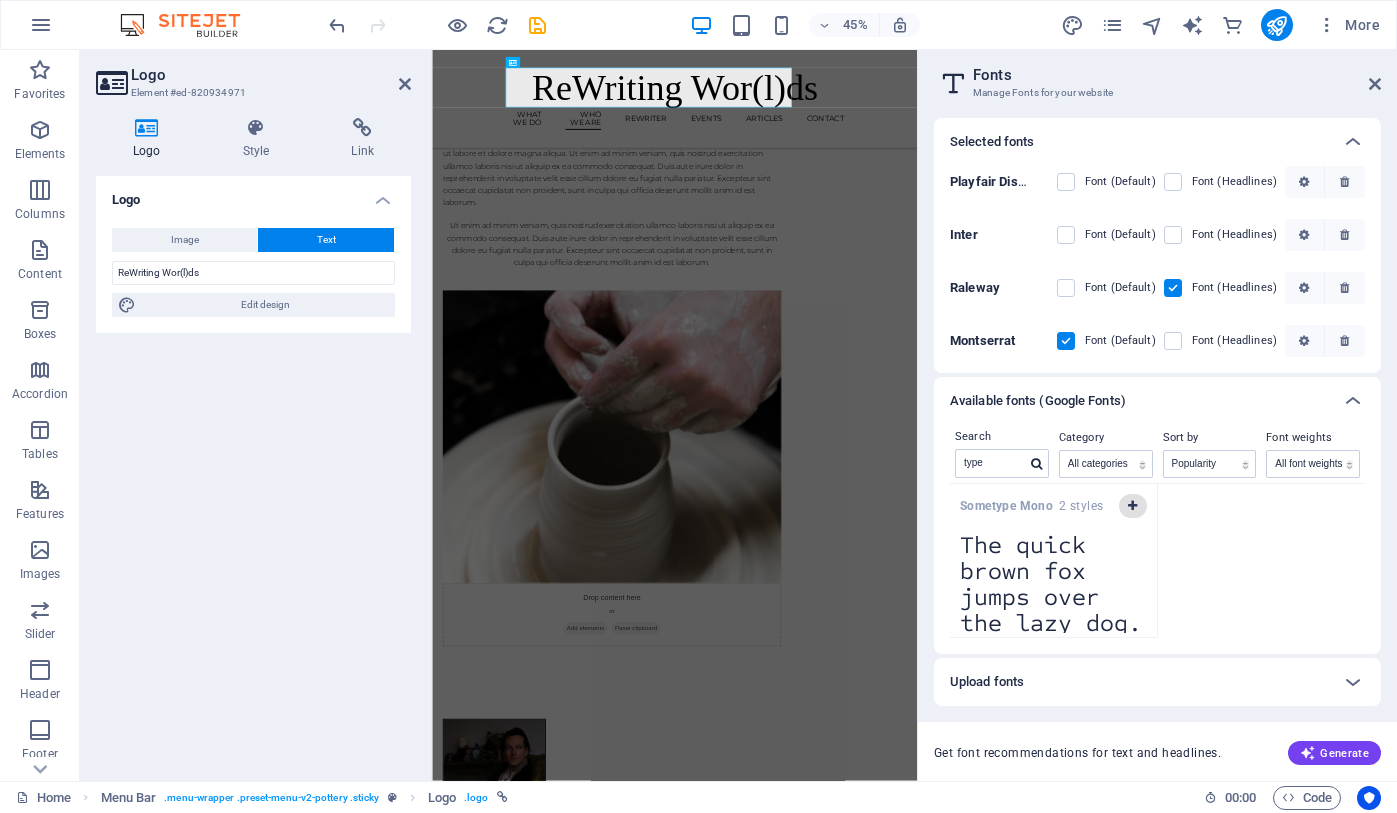 click at bounding box center [1132, 506] 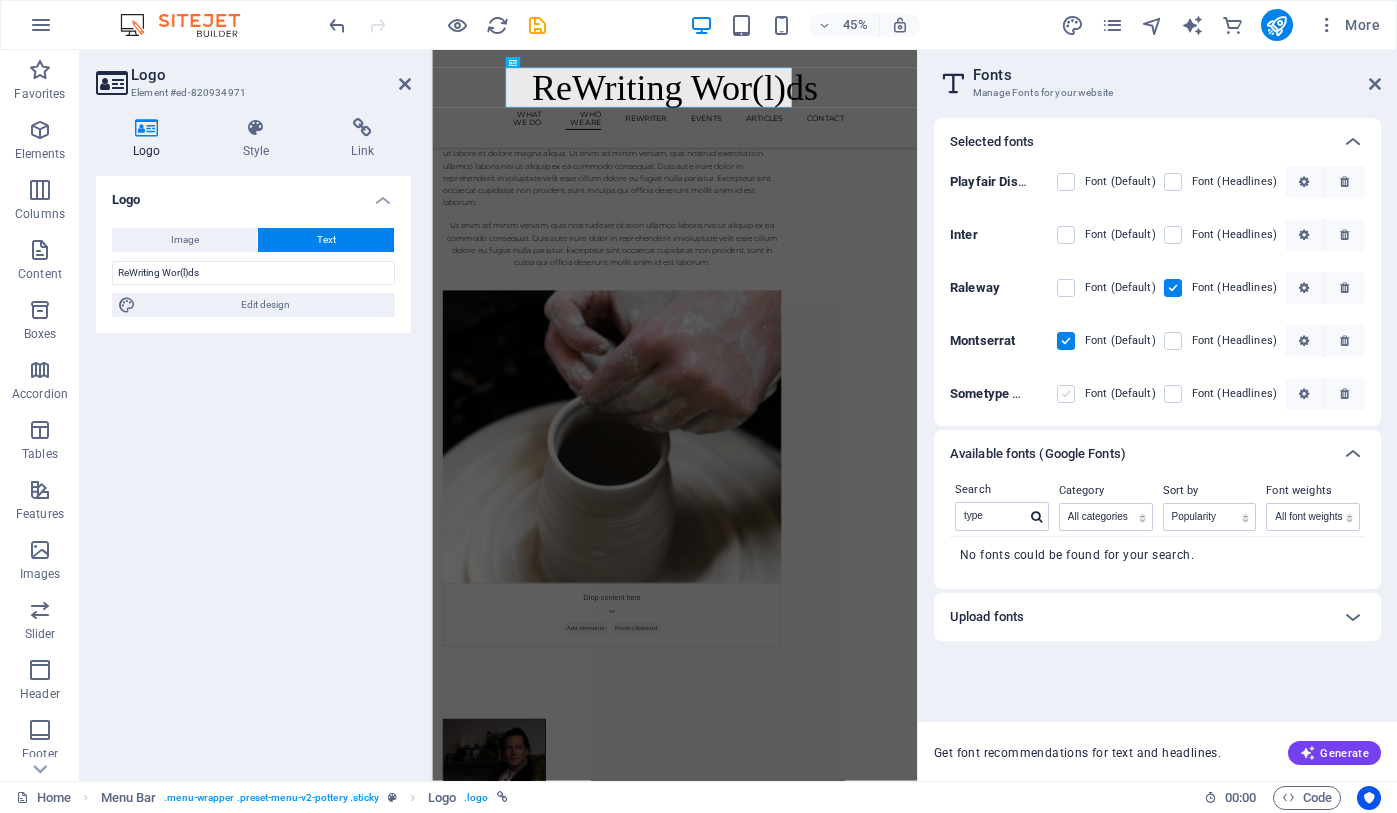 click at bounding box center [1066, 394] 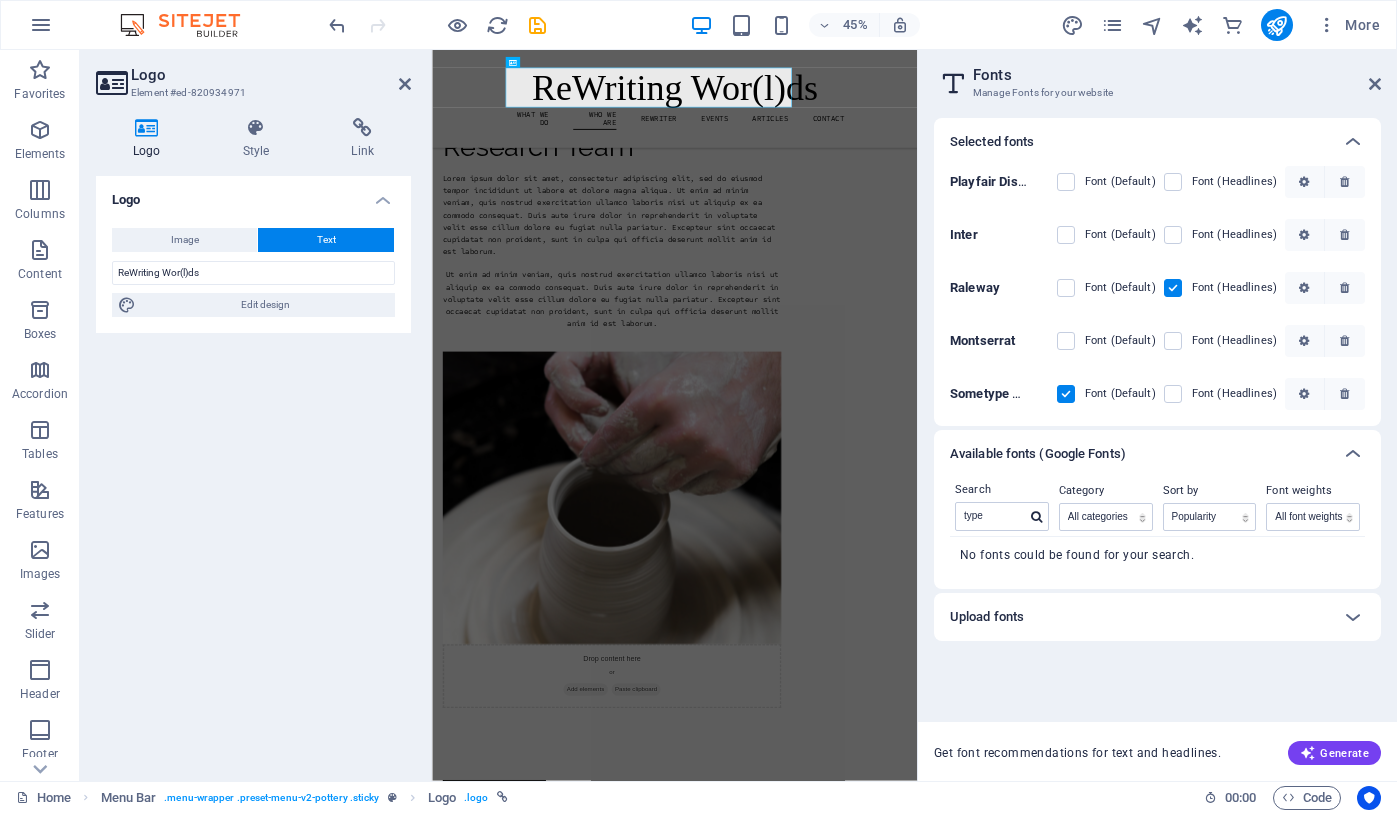 scroll, scrollTop: 2340, scrollLeft: 0, axis: vertical 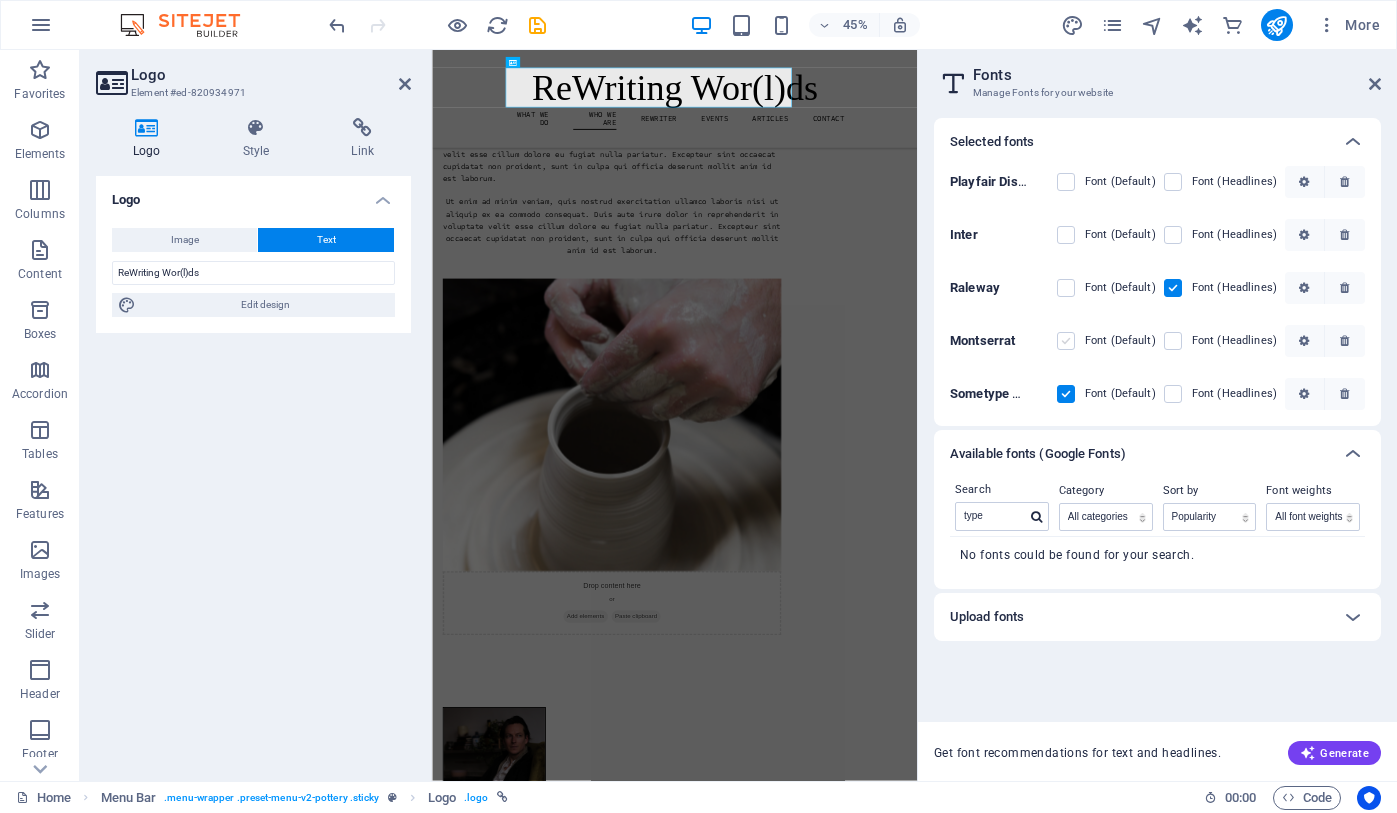 click at bounding box center [1066, 341] 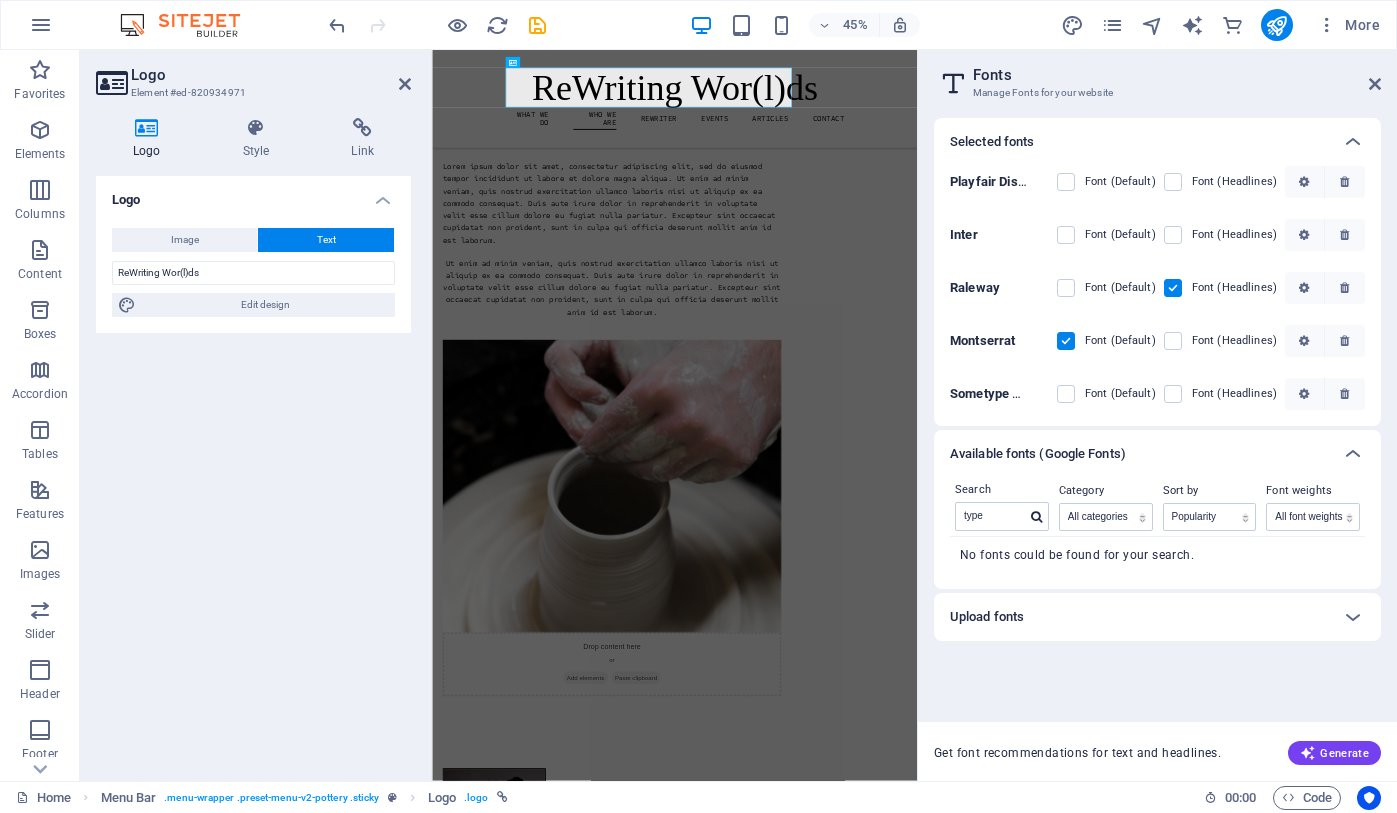 scroll, scrollTop: 2177, scrollLeft: 0, axis: vertical 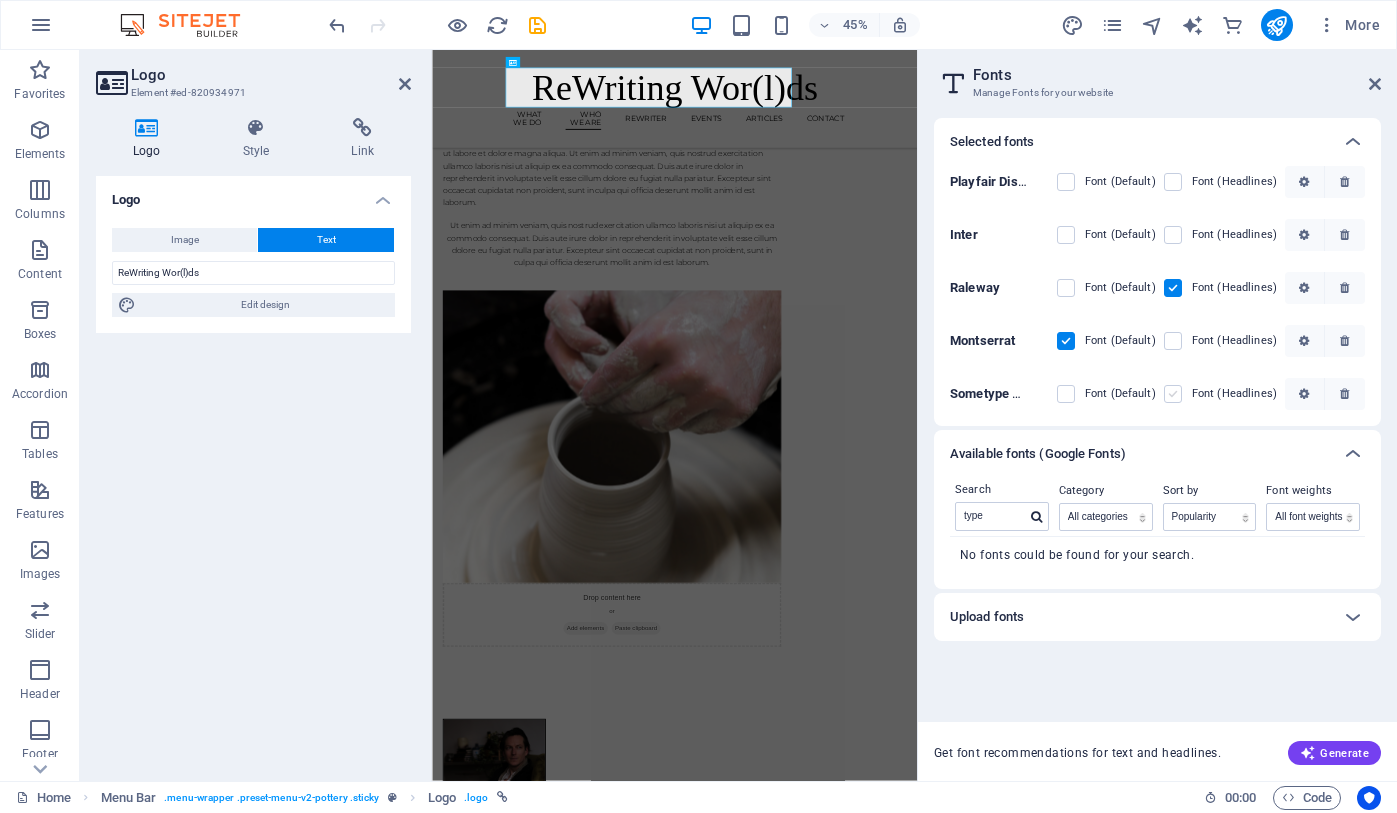 click at bounding box center [1173, 394] 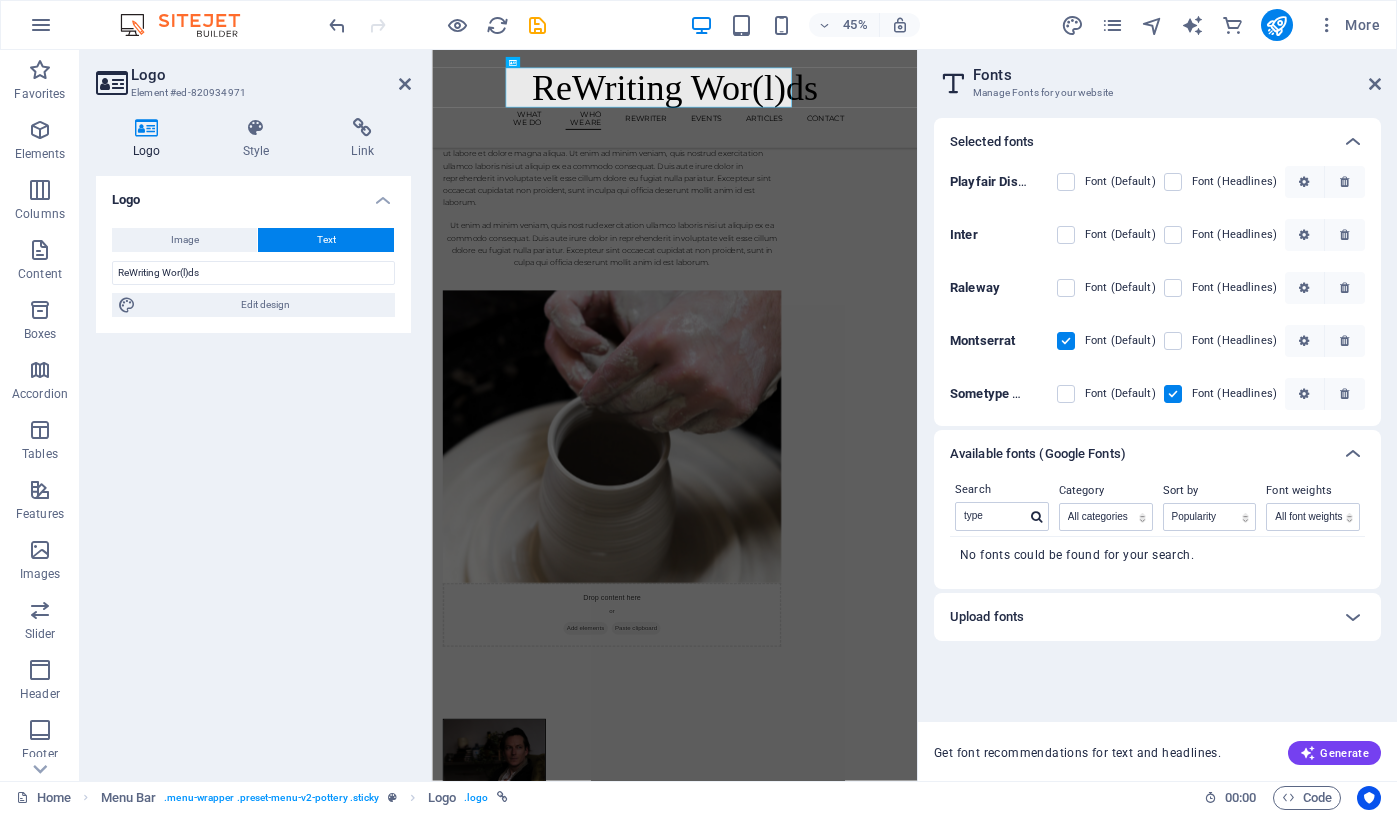 click at bounding box center (1173, 394) 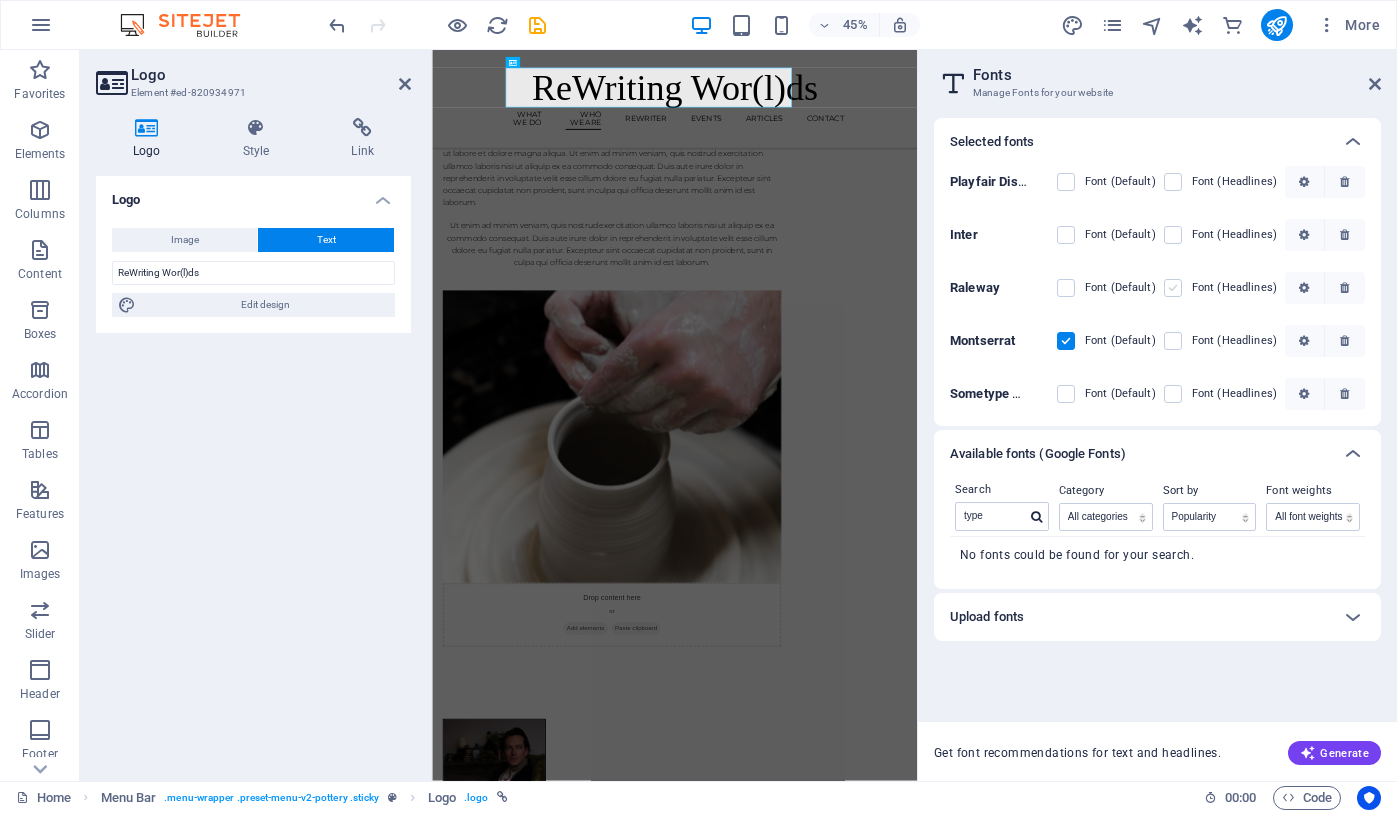 scroll, scrollTop: 2111, scrollLeft: 0, axis: vertical 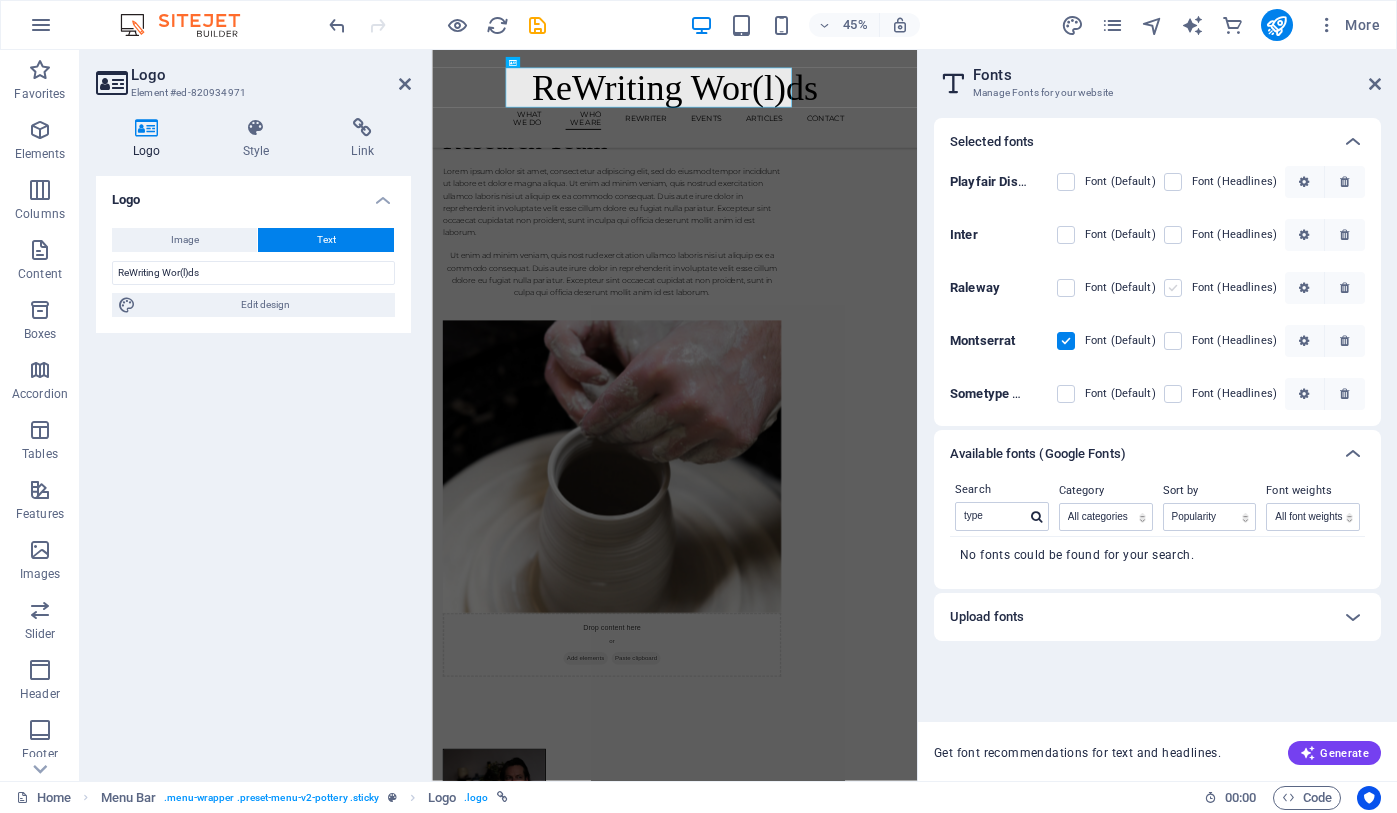 click at bounding box center (1173, 288) 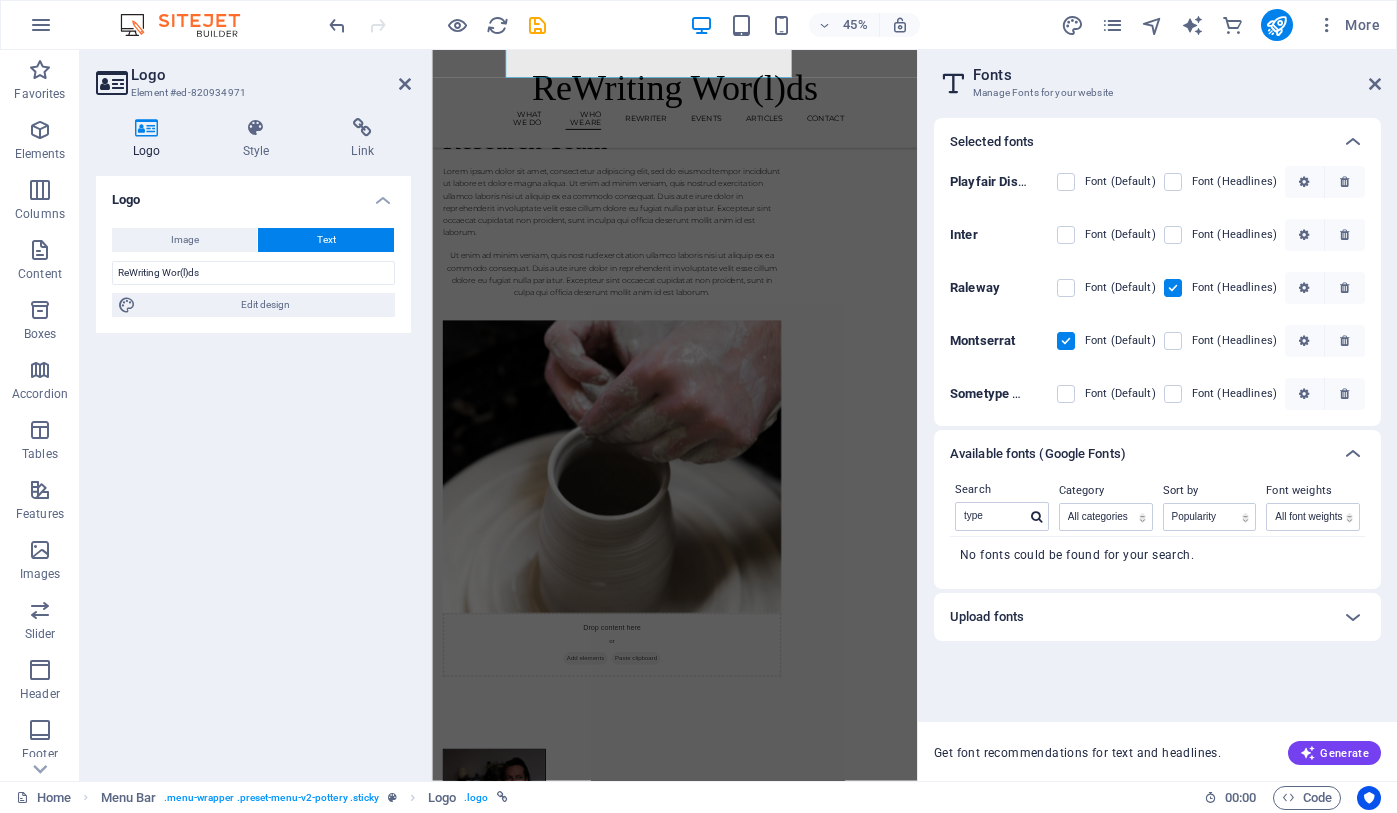 scroll, scrollTop: 2177, scrollLeft: 0, axis: vertical 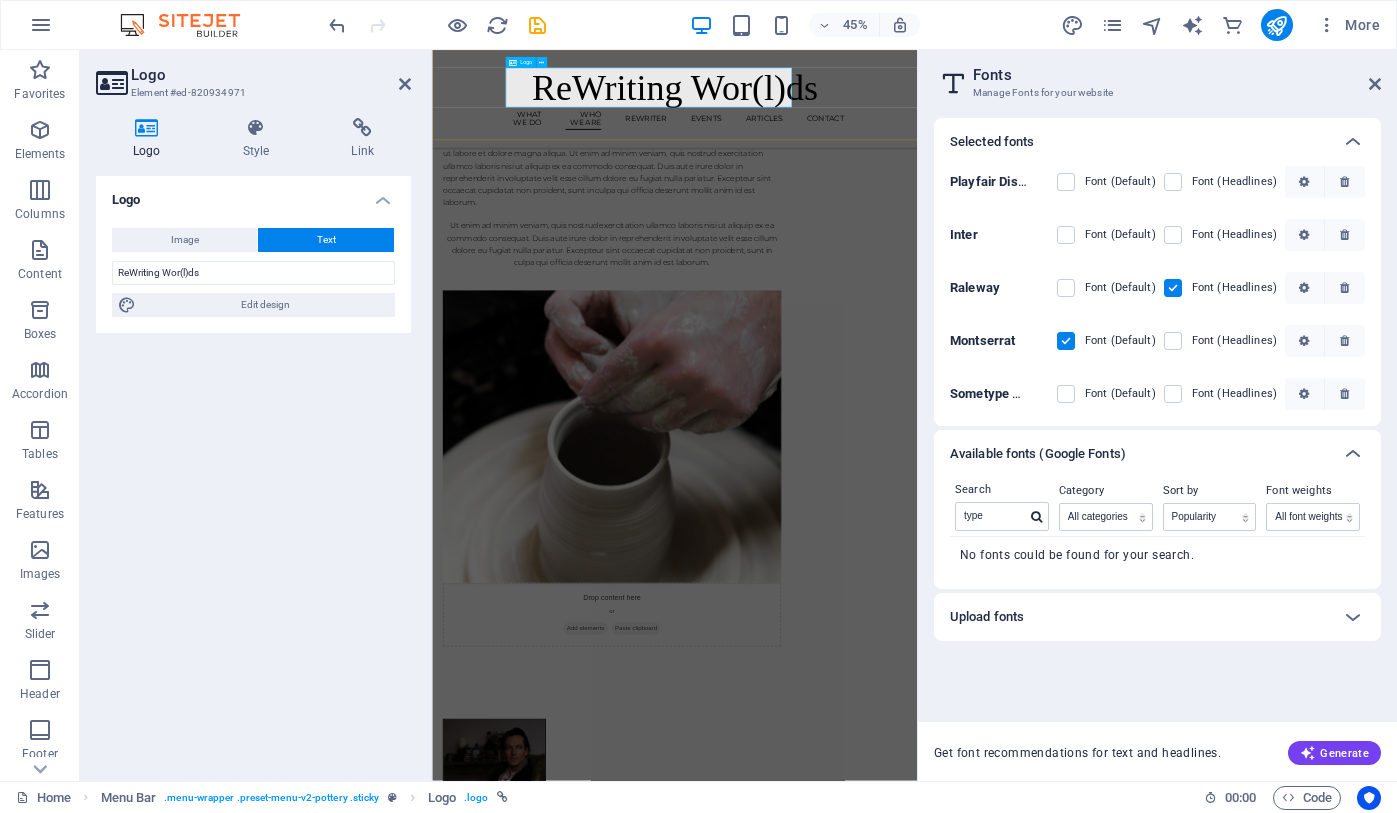 click on "ReWriting Wor(l)ds" at bounding box center [971, 134] 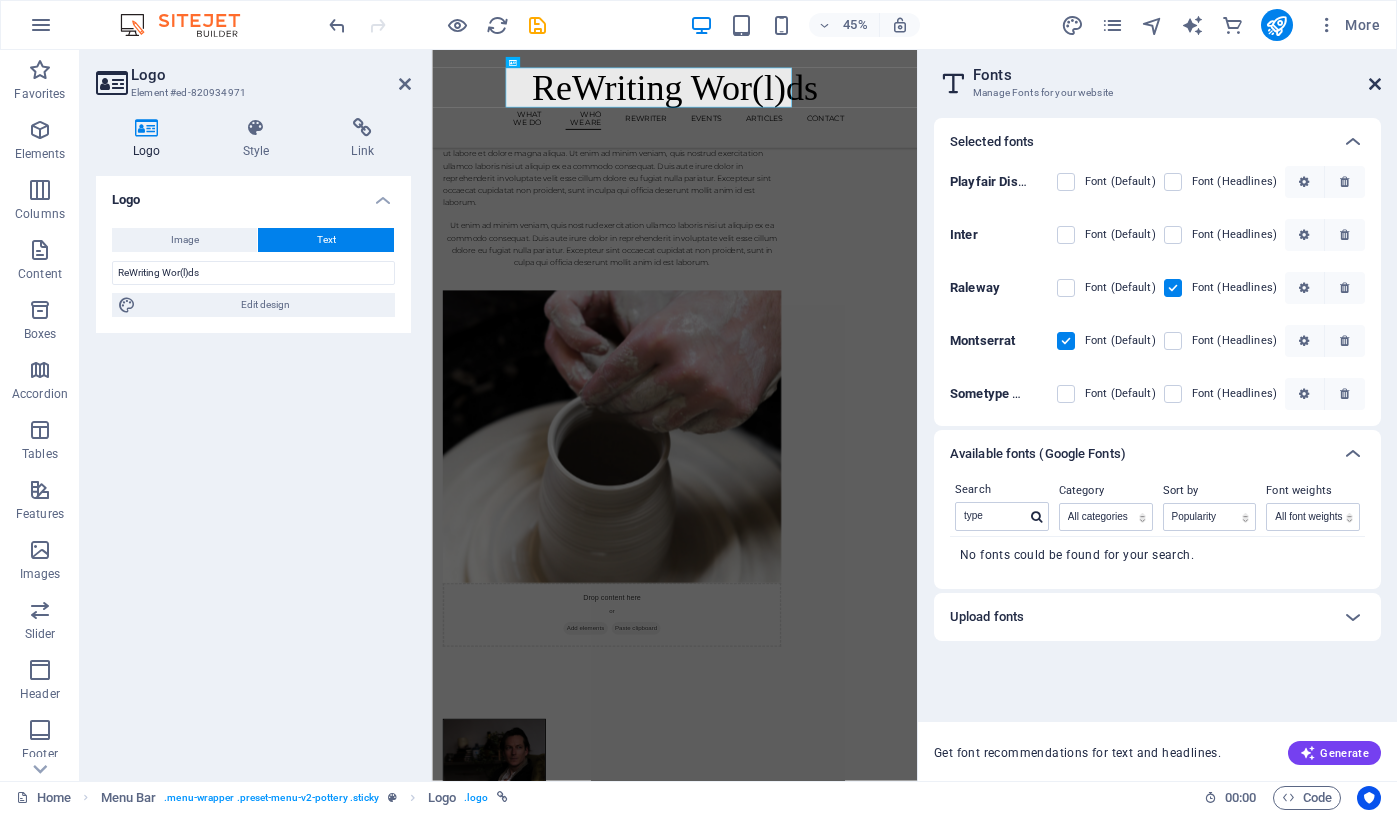 click at bounding box center (1375, 84) 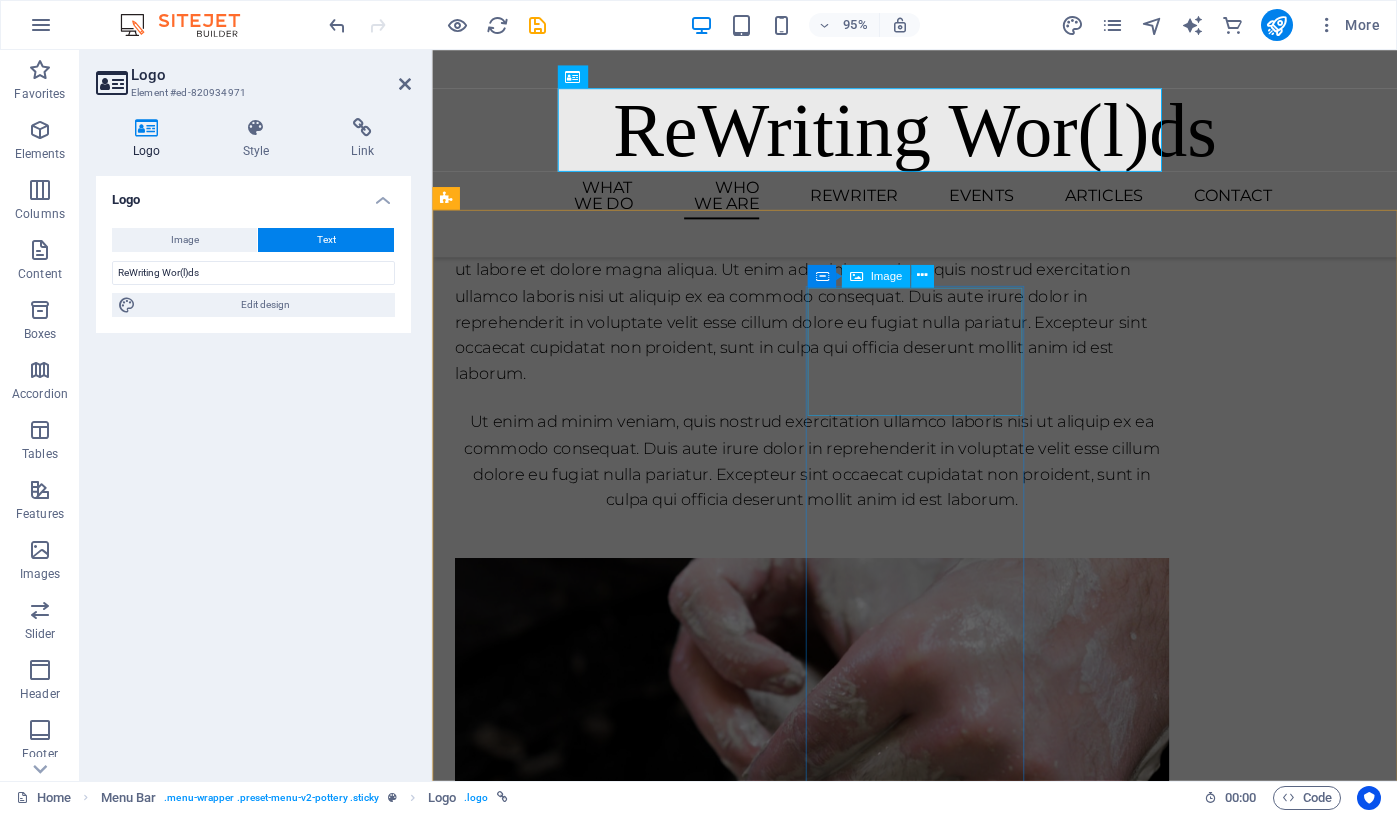 click at bounding box center [570, 2361] 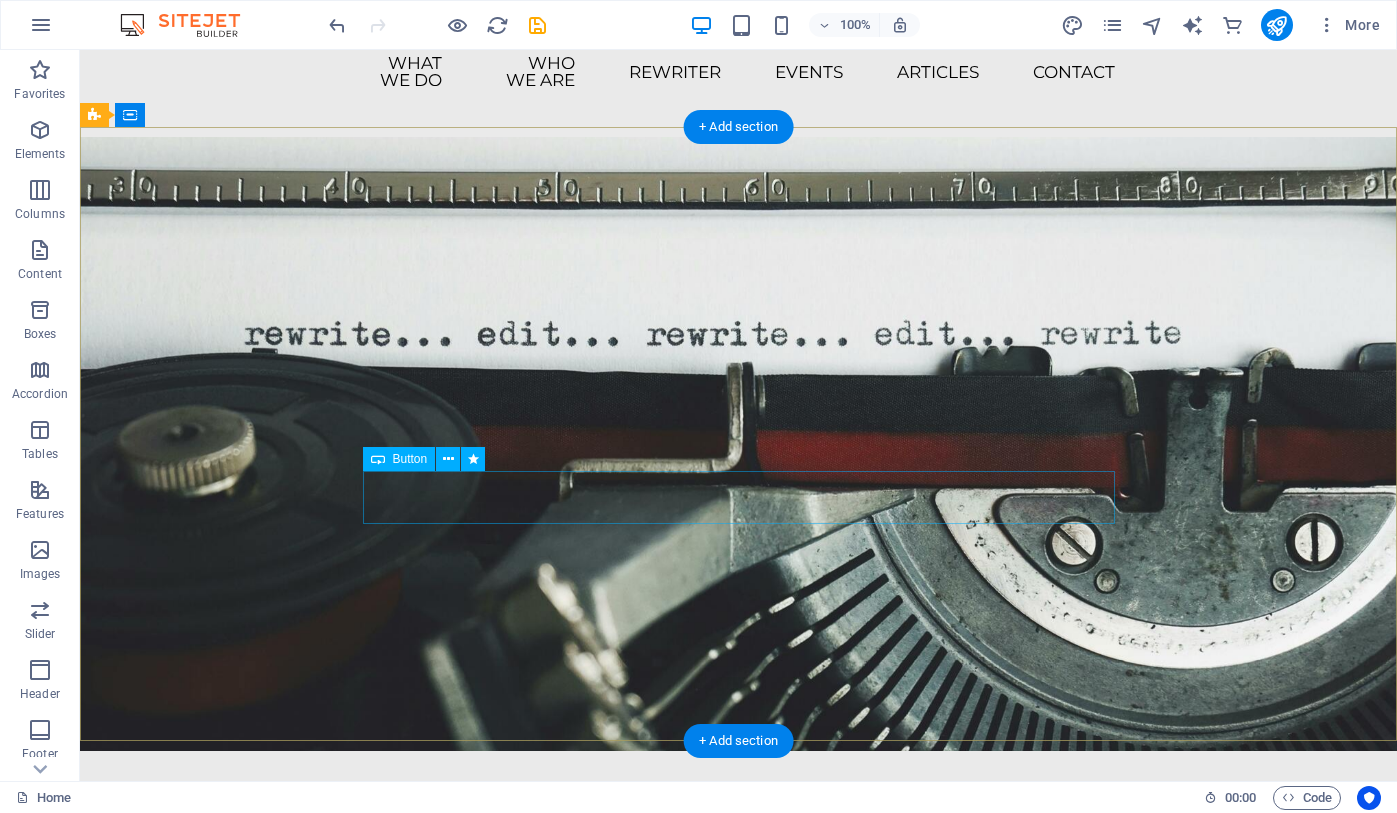 scroll, scrollTop: 116, scrollLeft: 0, axis: vertical 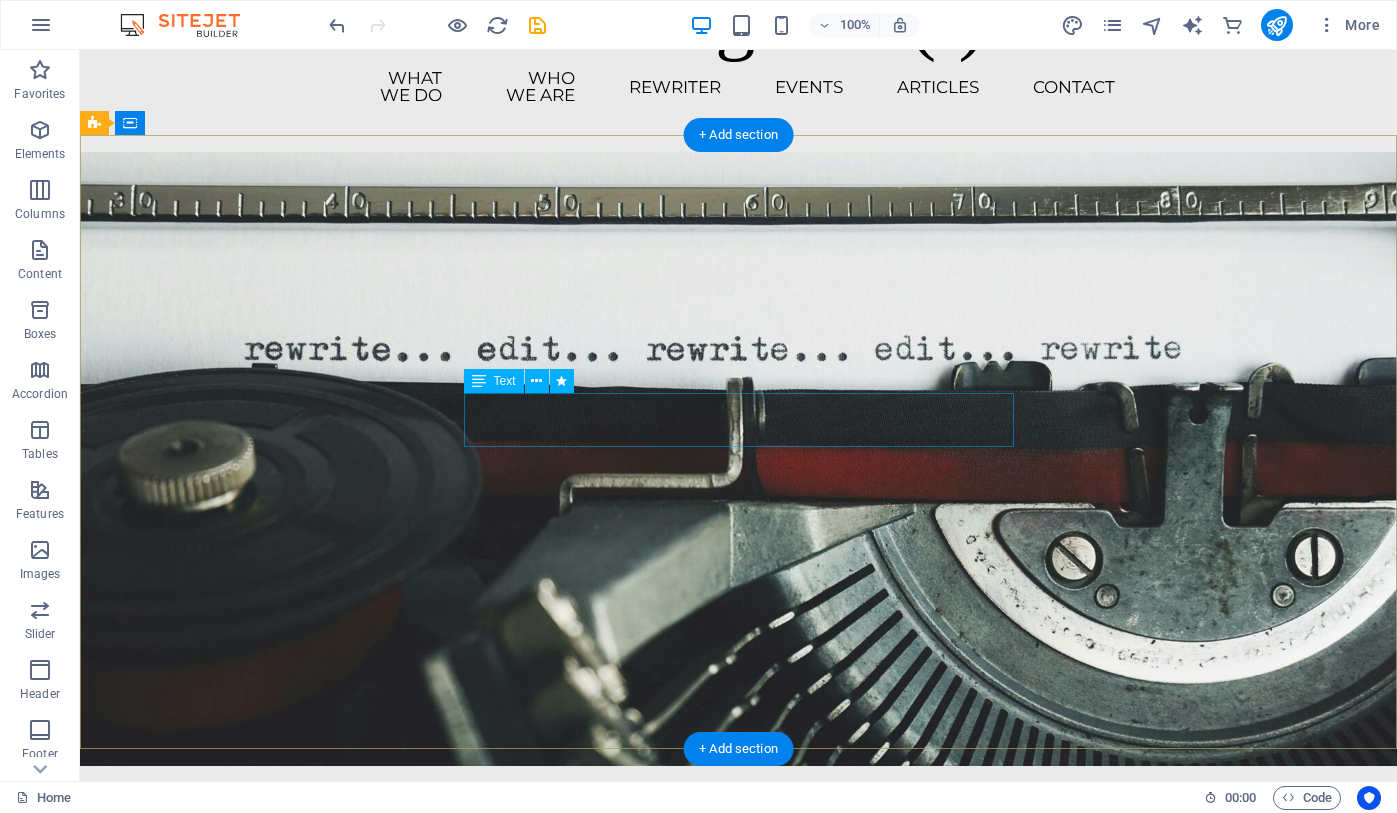 click on "Engaging, enriching, and empowering young people's literacy and wellbeing by cocreating  with  poetry" at bounding box center (739, 1051) 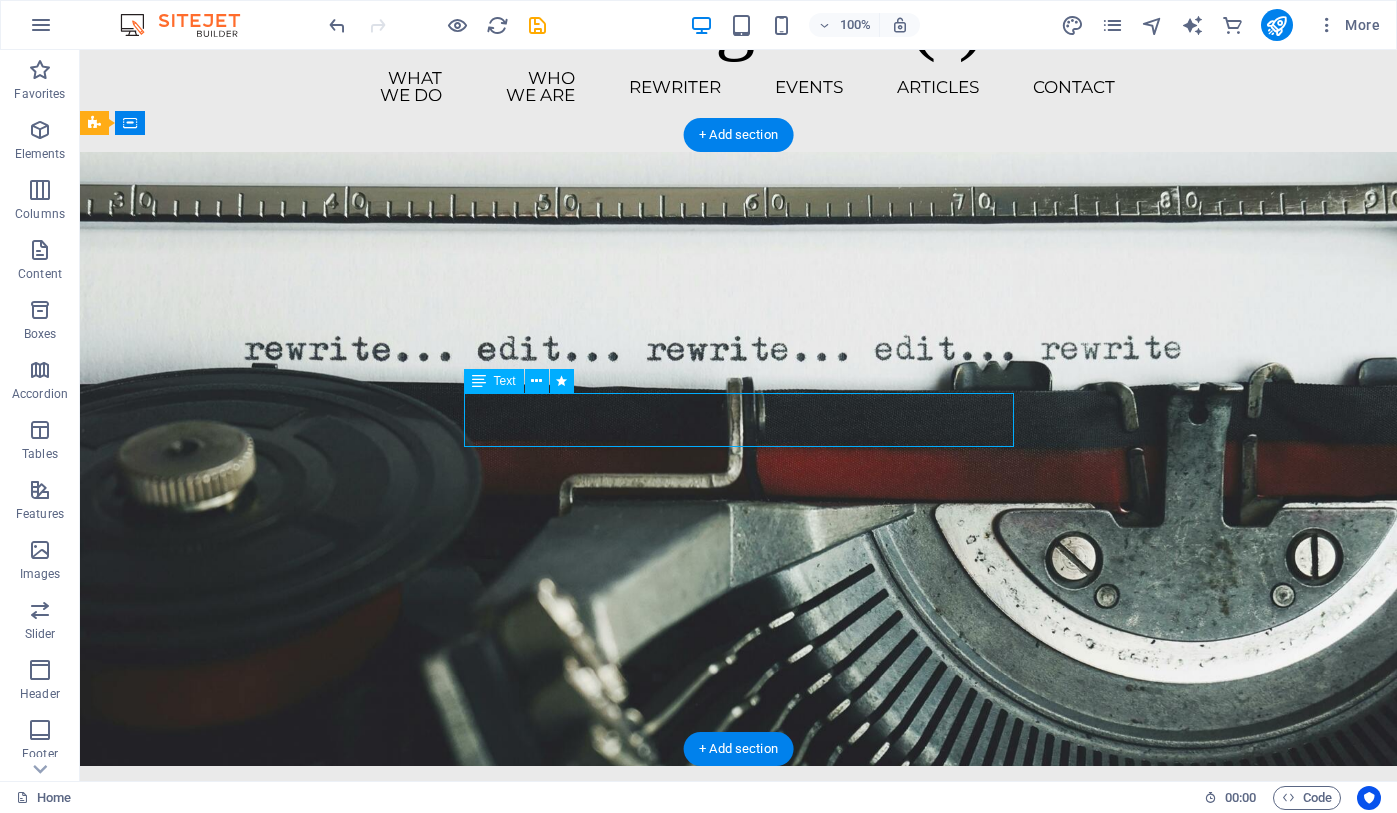 click on "Engaging, enriching, and empowering young people's literacy and wellbeing by cocreating  with  poetry" at bounding box center [739, 1051] 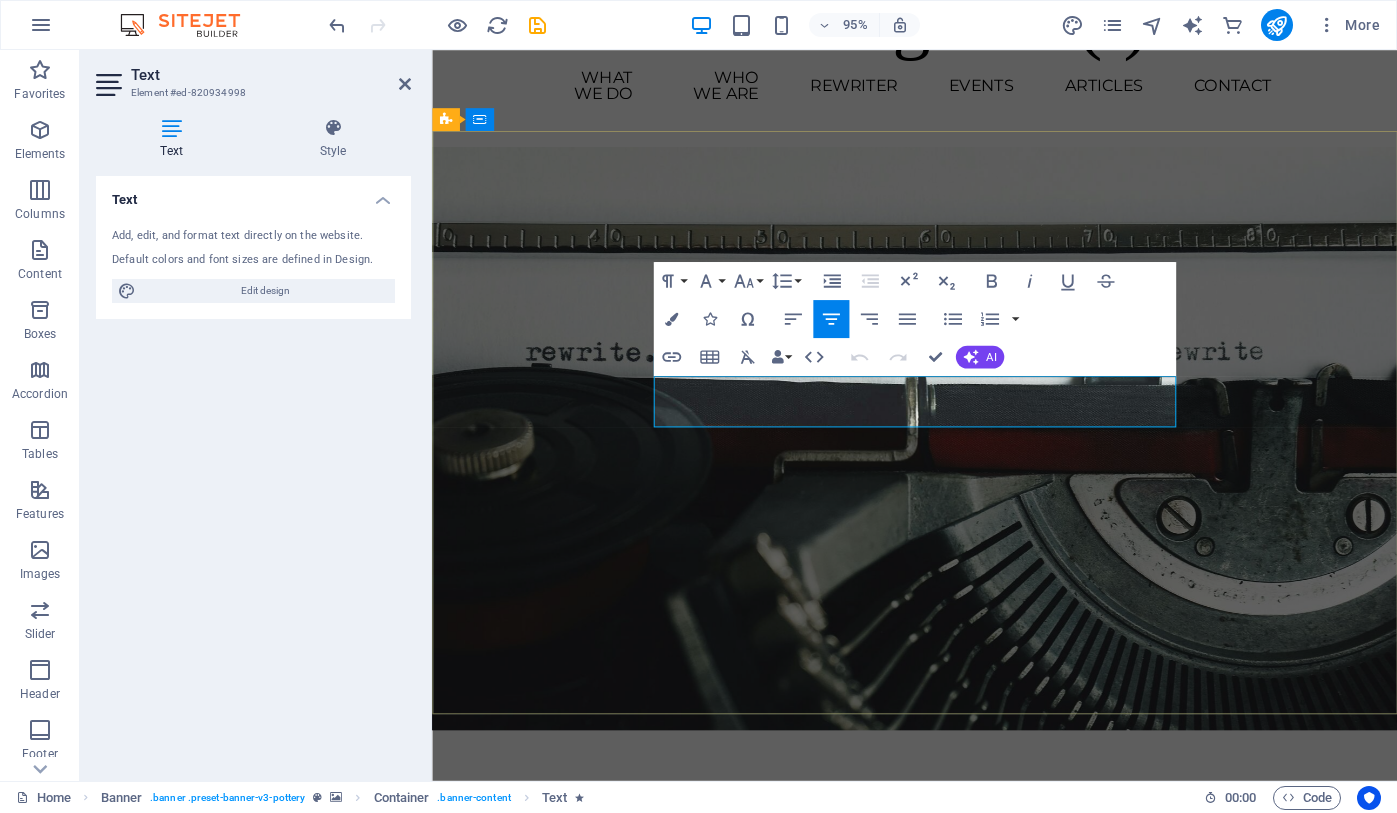 click on "Engaging, enriching, and empowering young people's literacy and wellbeing by cocreating  with  poetry" at bounding box center (940, 1050) 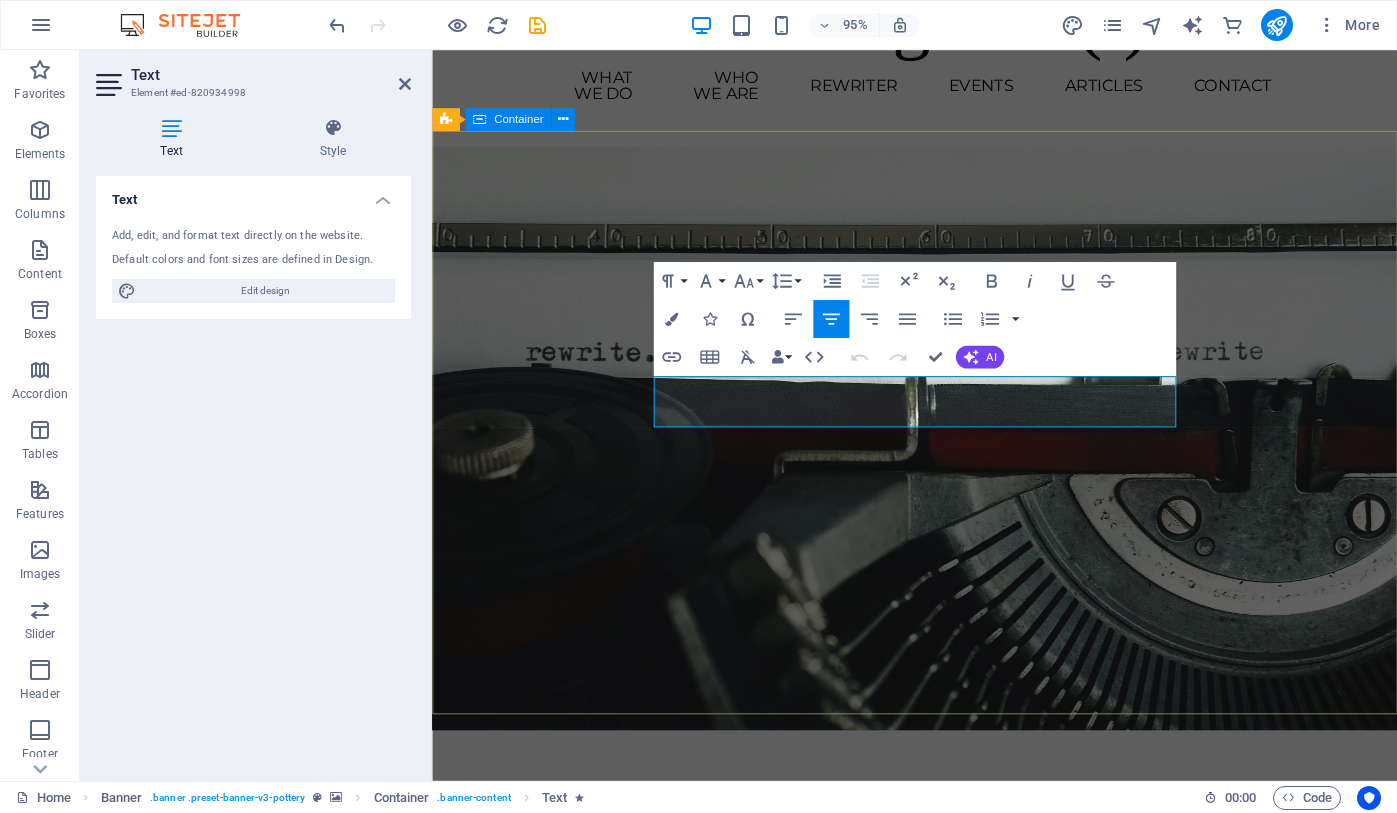 click on "ReWriting Wor(l)ds Engaging, enriching, and empowering young people's literacy and wellbeing by cocreating  with  poetry Explore" at bounding box center (940, 1004) 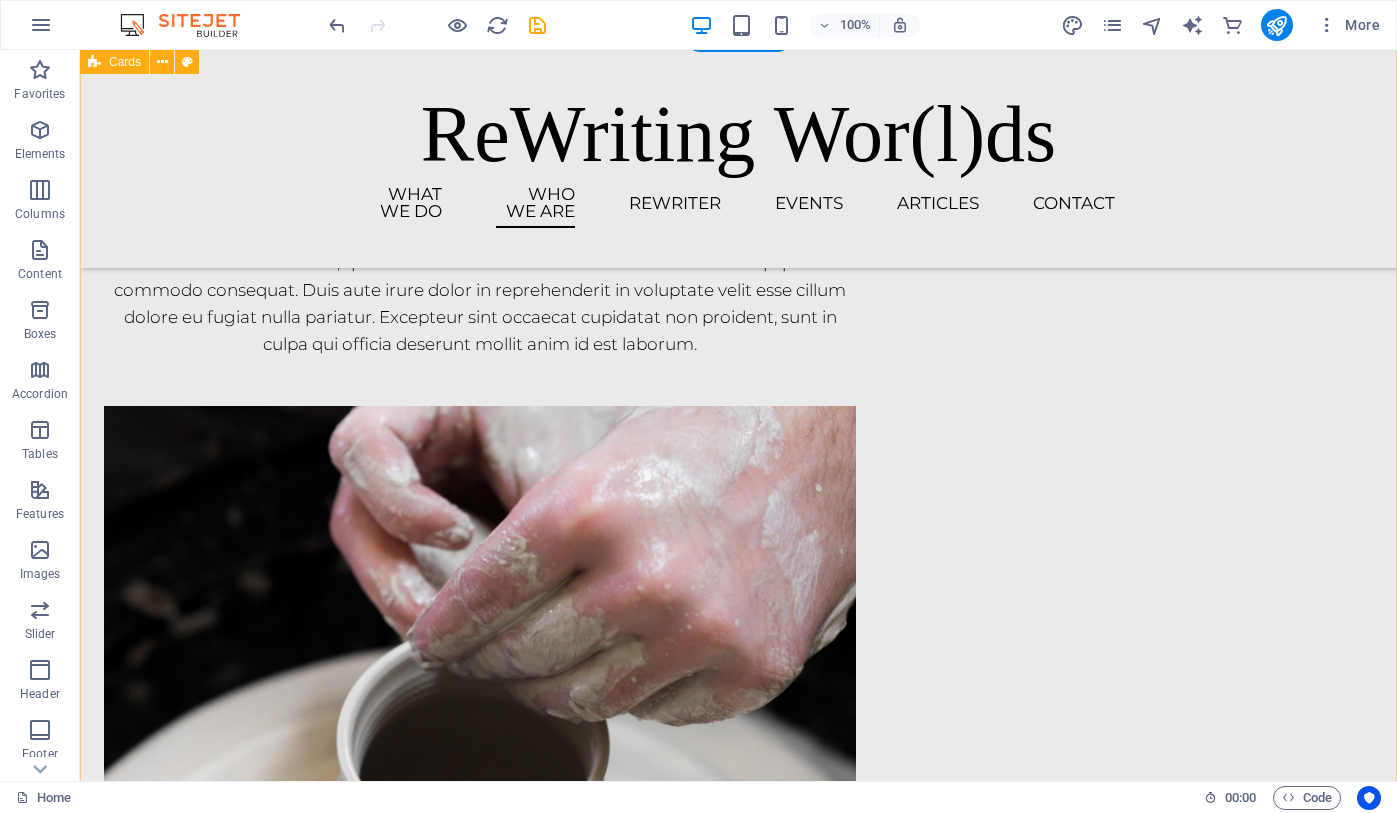 scroll, scrollTop: 2353, scrollLeft: 0, axis: vertical 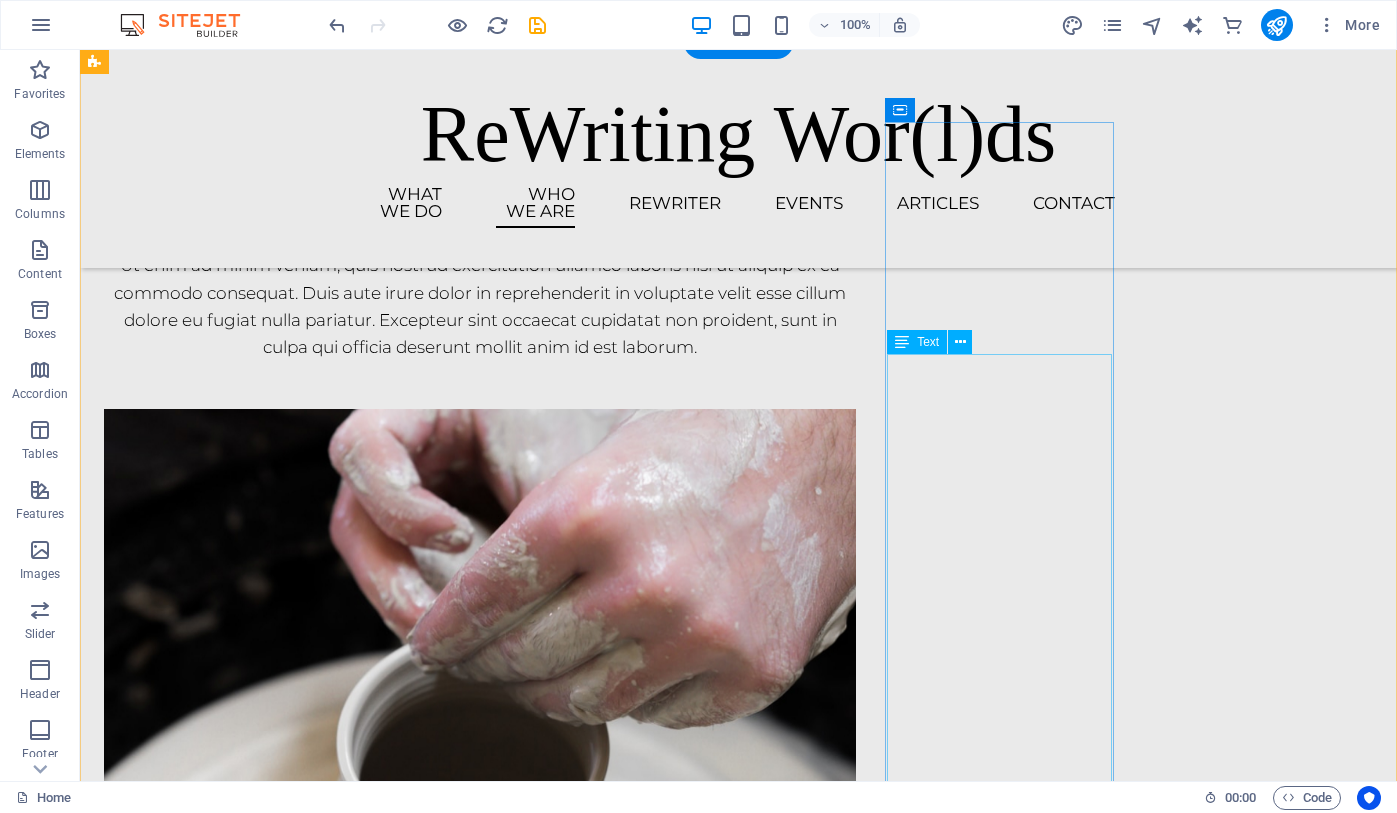 click on "[FIRST] [LAST] is Professor of Brain and Language in the Department of Psychology at the University of Edinburgh. He received his PhD in Psychology in 2005 from Carnegie Mellon University and the Center for the Neural Basis of Cognition, then completed a post-doctoral fellowship at the University of Connecticut. He worked as an Institute Scientist at the Moss Rehabilitation Research Institute (2009-2013), Assistant Professor at Drexel University (2013-2016), and Associate Professor at the University of Alabama at Birmingham (2016-2019), before joining the University of Edinburgh in 2019. His research examines the brain systems that support language processing, with a particular focus on naturalistic language such as understanding narratives (e.g., books and movies), functional communication in post-stroke aphasia, and aesthetic pleasure from reading poetic language." at bounding box center (218, 3234) 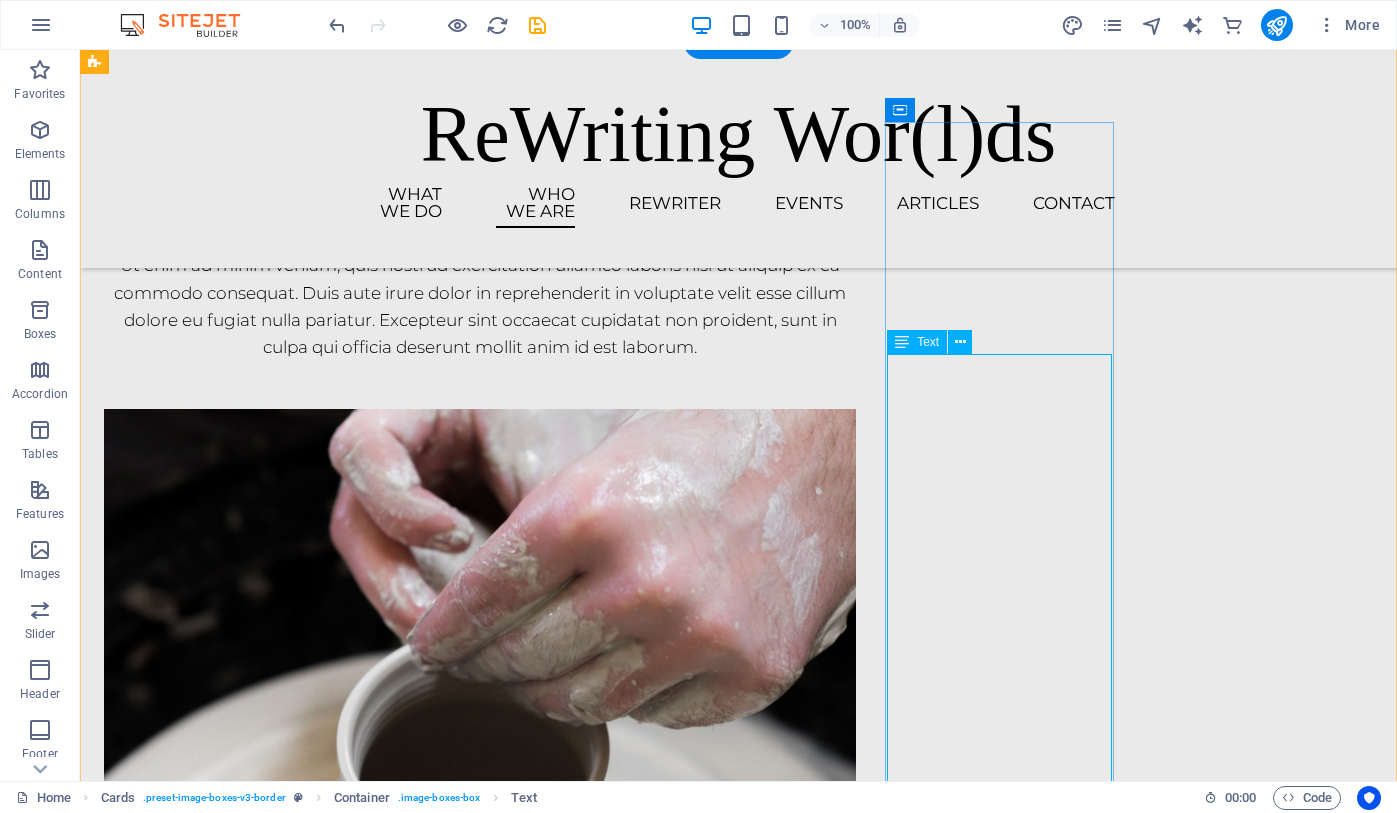 click on "[FIRST] [LAST] is Professor of Brain and Language in the Department of Psychology at the University of Edinburgh. He received his PhD in Psychology in 2005 from Carnegie Mellon University and the Center for the Neural Basis of Cognition, then completed a post-doctoral fellowship at the University of Connecticut. He worked as an Institute Scientist at the Moss Rehabilitation Research Institute (2009-2013), Assistant Professor at Drexel University (2013-2016), and Associate Professor at the University of Alabama at Birmingham (2016-2019), before joining the University of Edinburgh in 2019. His research examines the brain systems that support language processing, with a particular focus on naturalistic language such as understanding narratives (e.g., books and movies), functional communication in post-stroke aphasia, and aesthetic pleasure from reading poetic language." at bounding box center [218, 3234] 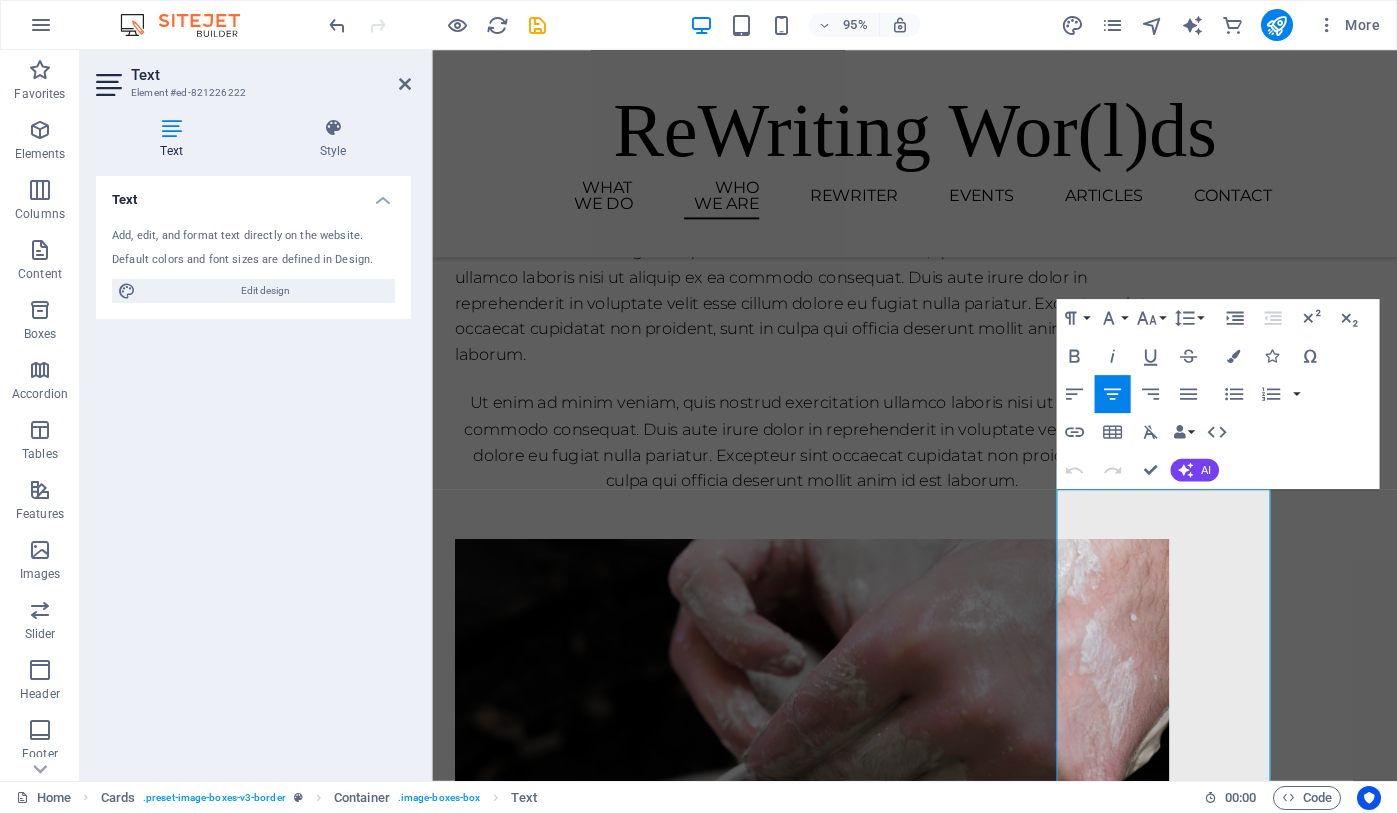 scroll, scrollTop: 2205, scrollLeft: 0, axis: vertical 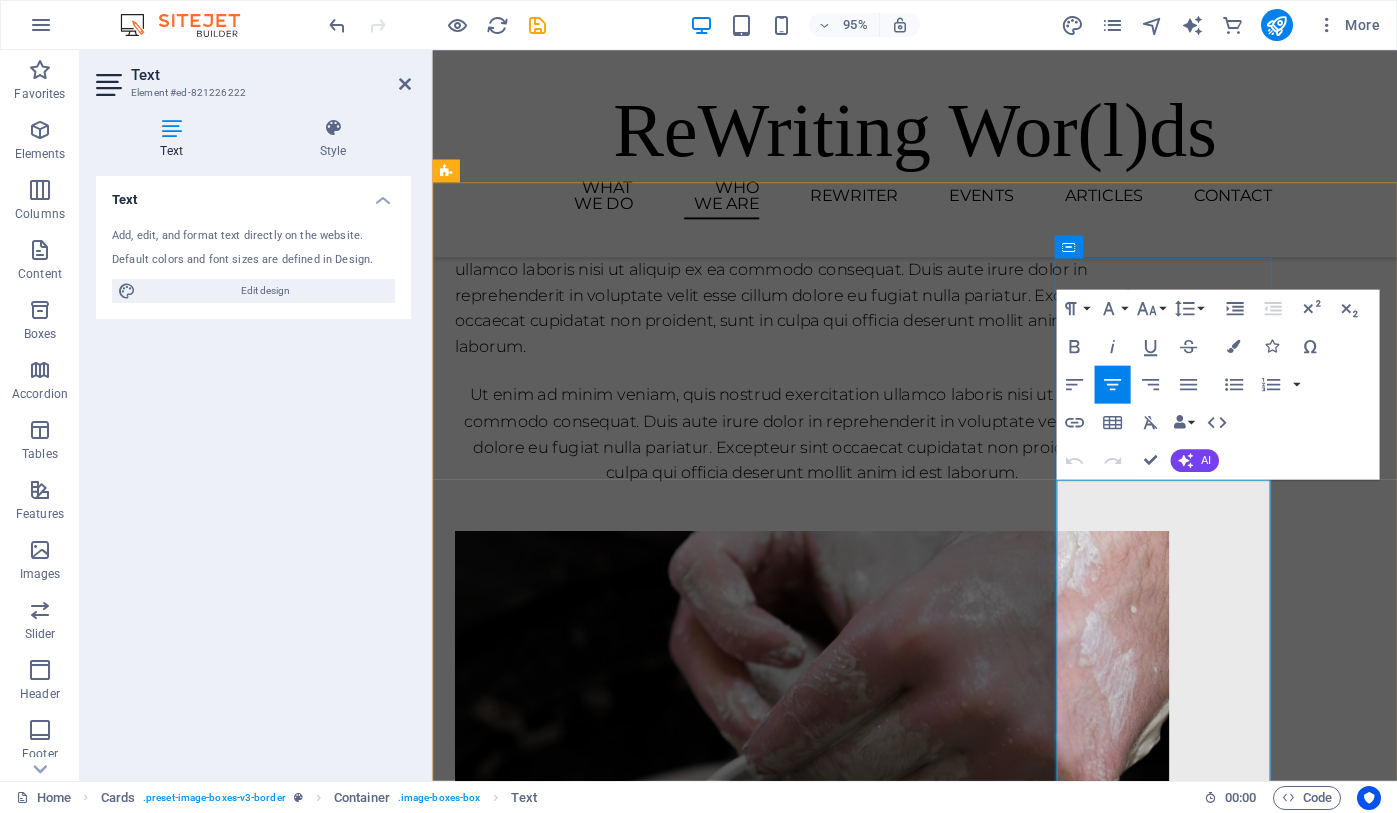 drag, startPoint x: 1123, startPoint y: 374, endPoint x: 1267, endPoint y: 780, distance: 430.7807 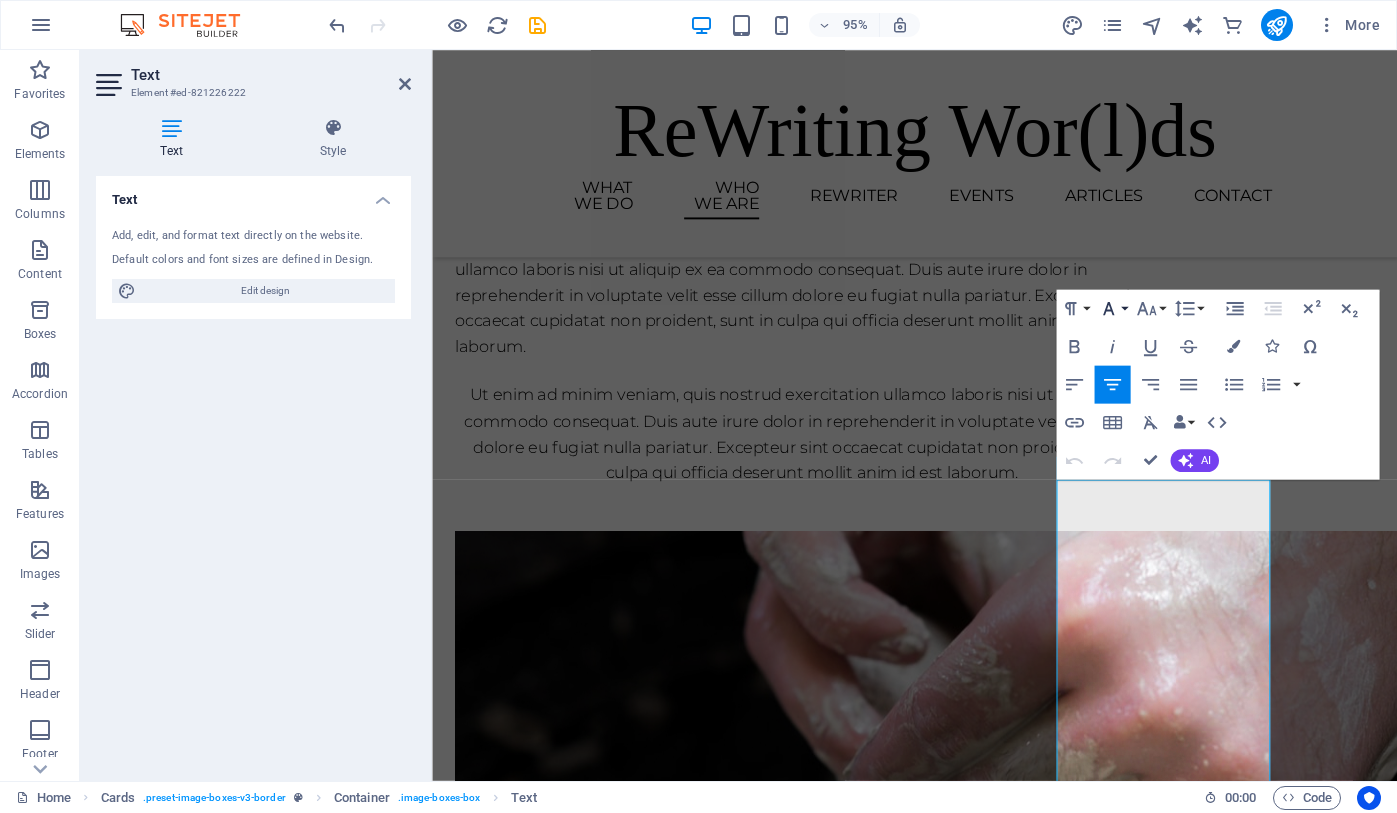click on "Font Family" at bounding box center [1112, 308] 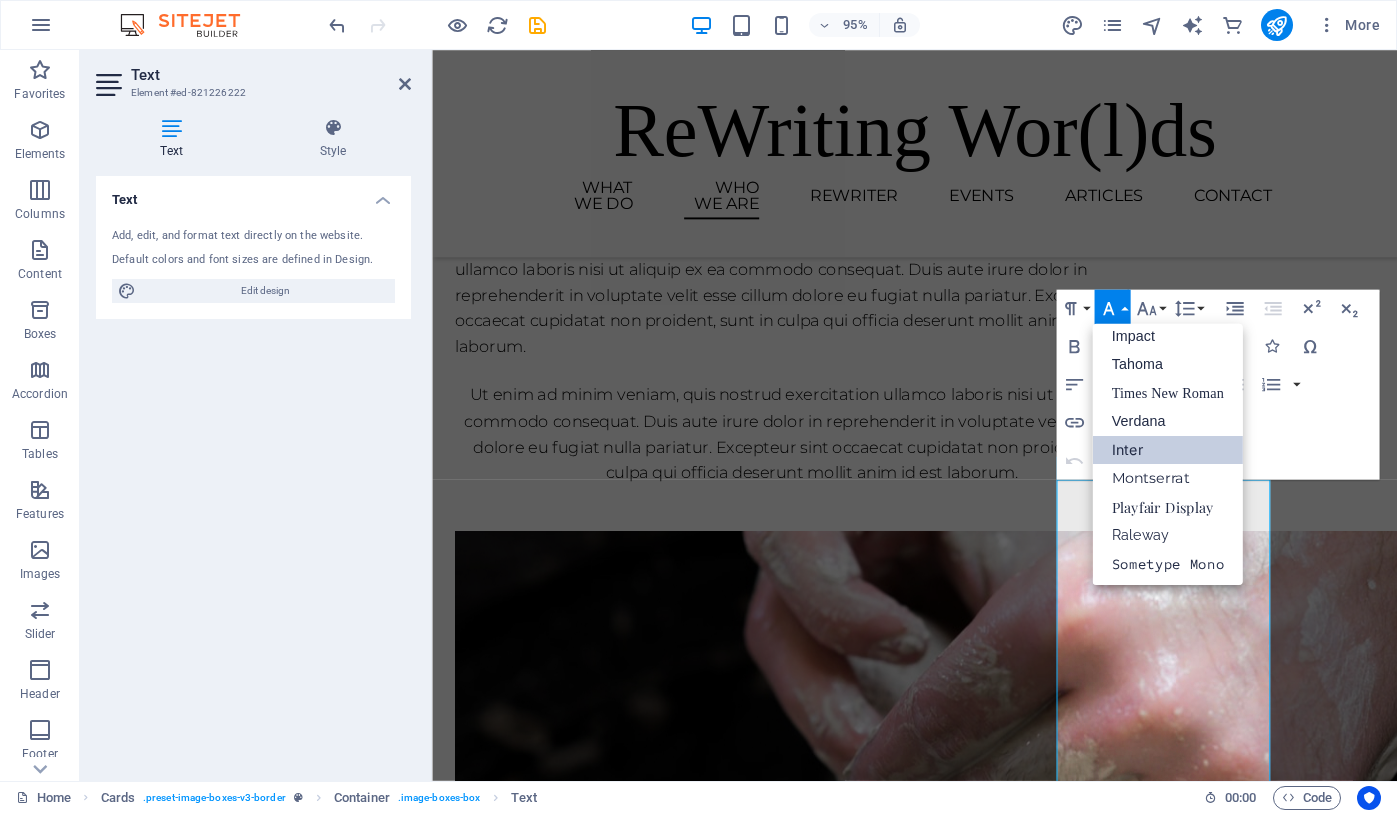 scroll, scrollTop: 71, scrollLeft: 0, axis: vertical 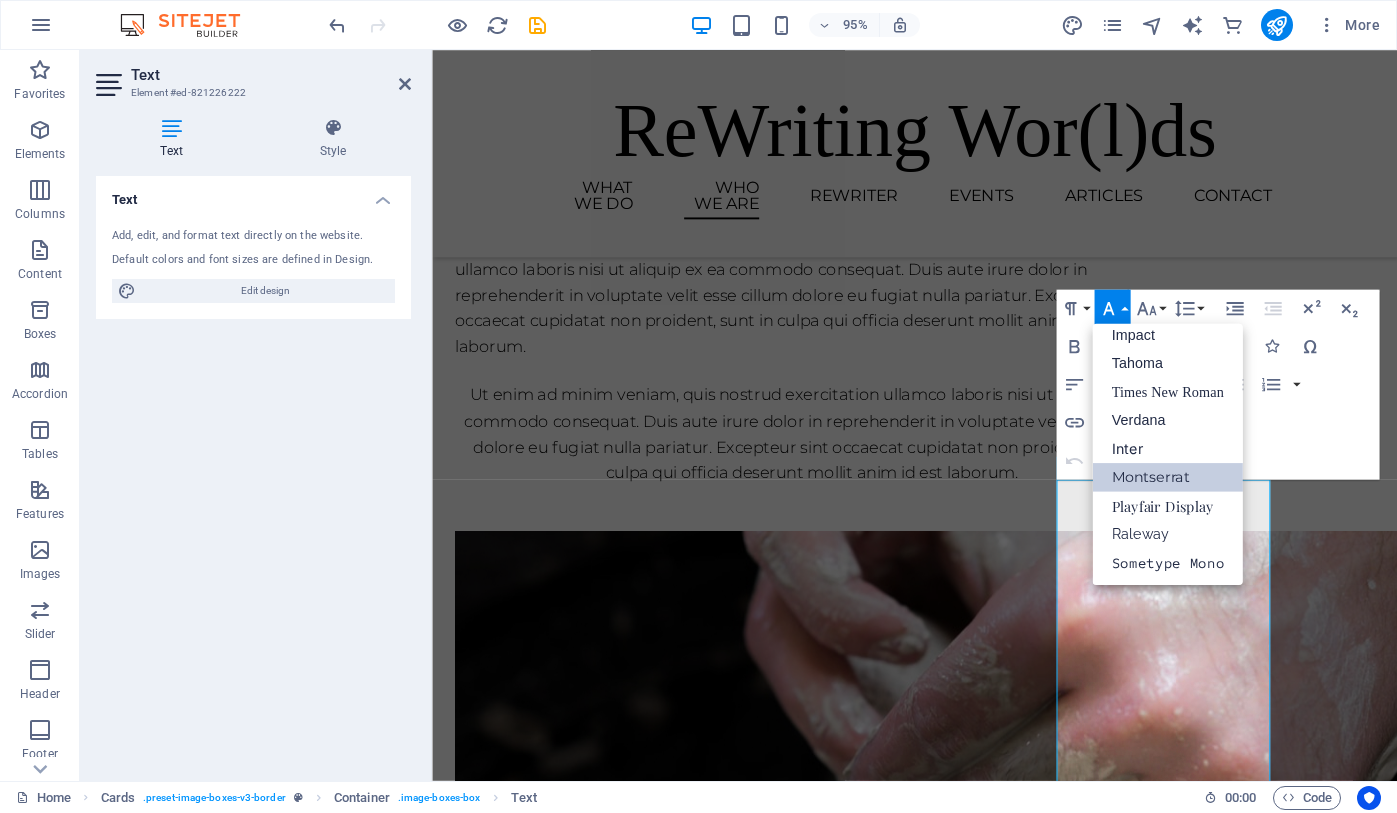 click on "Montserrat" at bounding box center [1167, 477] 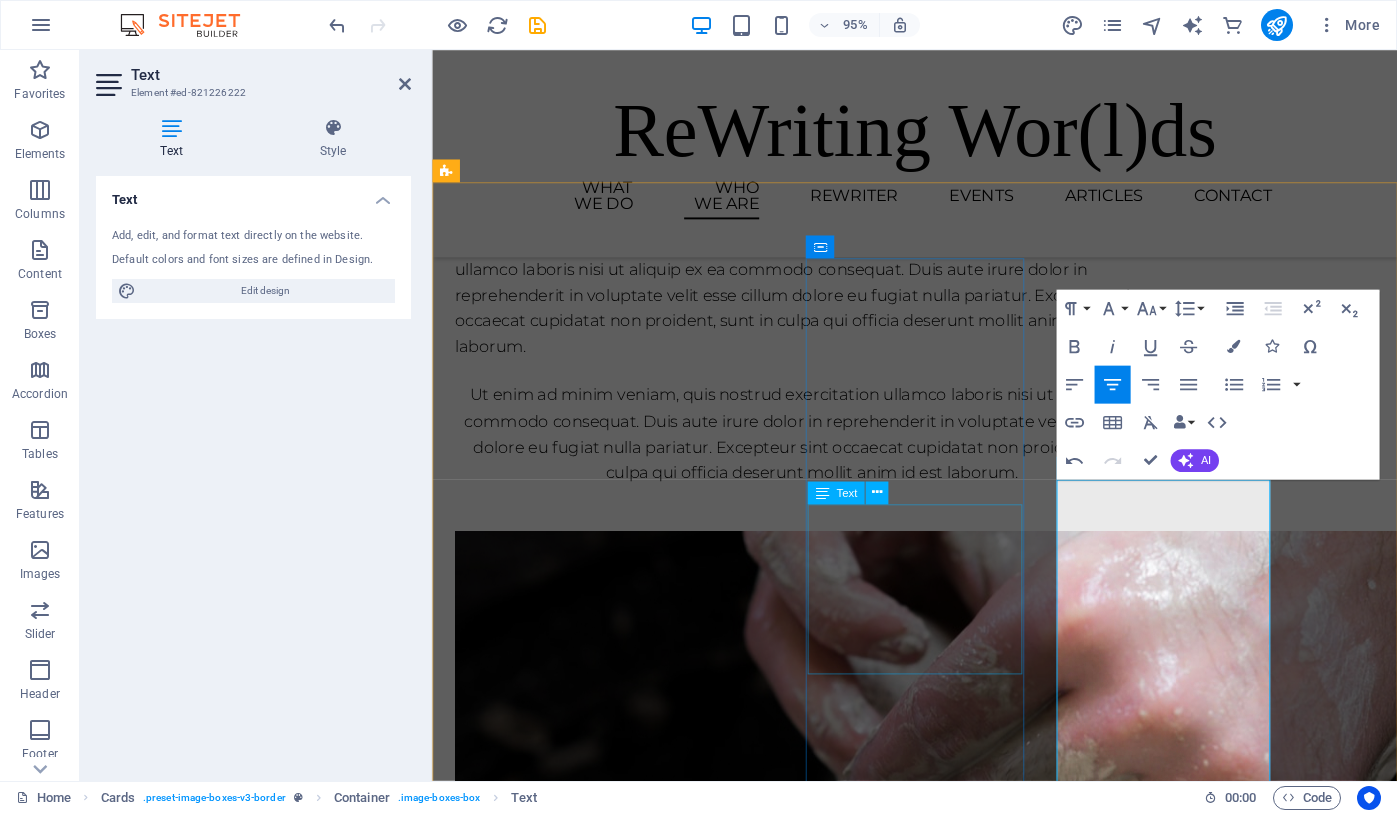 click on "Lorem ipsum dolor sit amet, consectetuer adipiscing elit. Aenean commodo ligula eget dolor. Lorem ipsum dolor sit amet." at bounding box center (570, 2586) 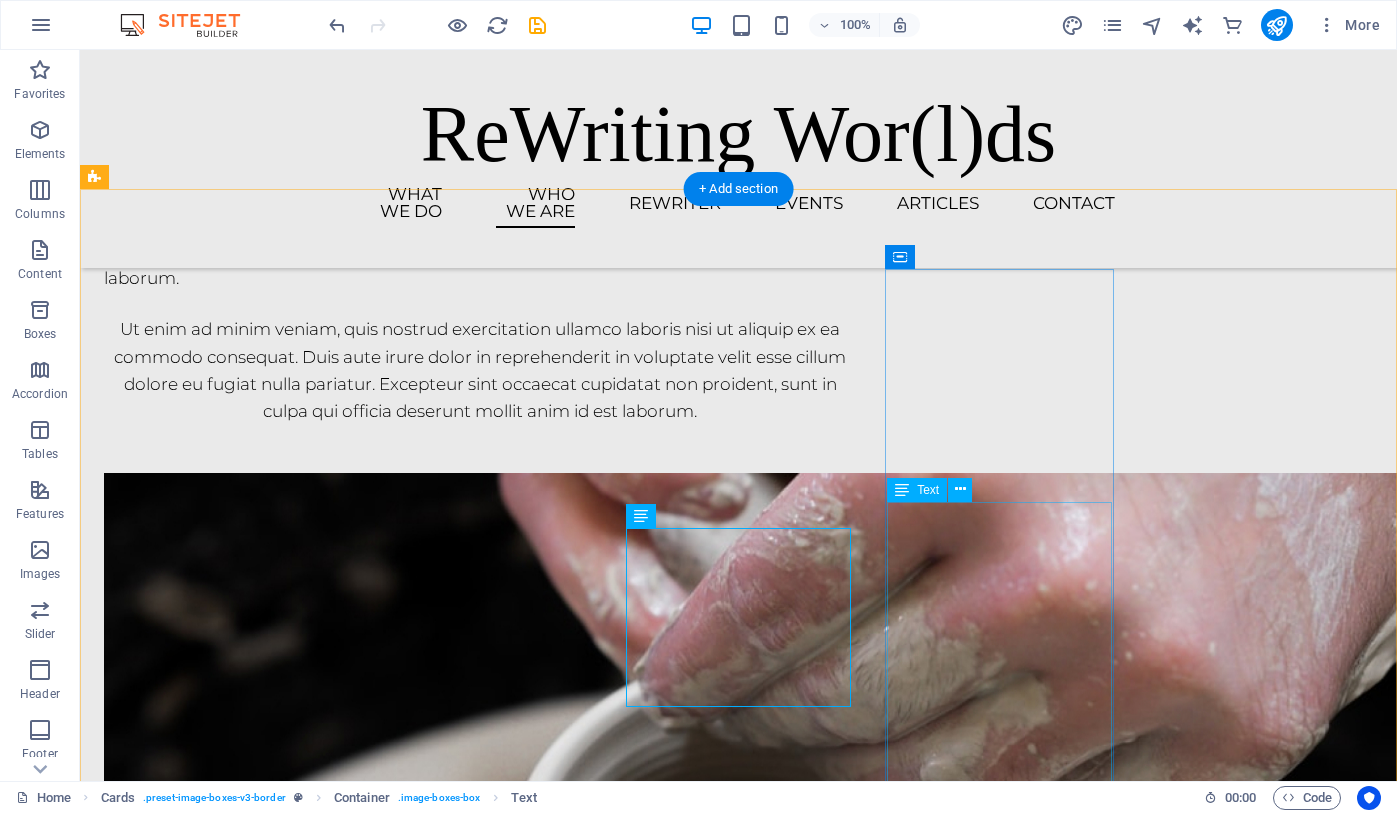scroll, scrollTop: 2299, scrollLeft: 0, axis: vertical 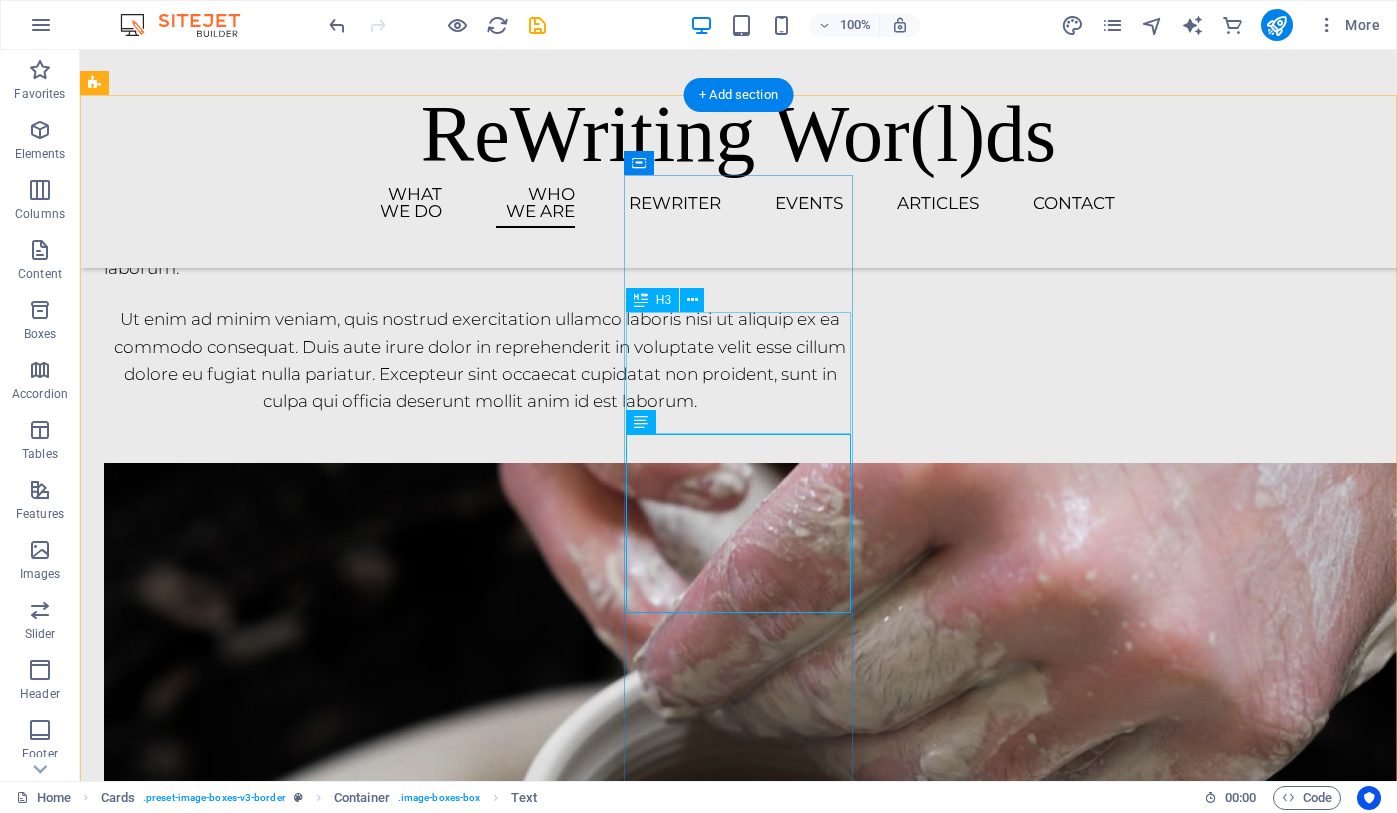 click on "Prof. [LAST] (Research co-Lead" at bounding box center (218, 2354) 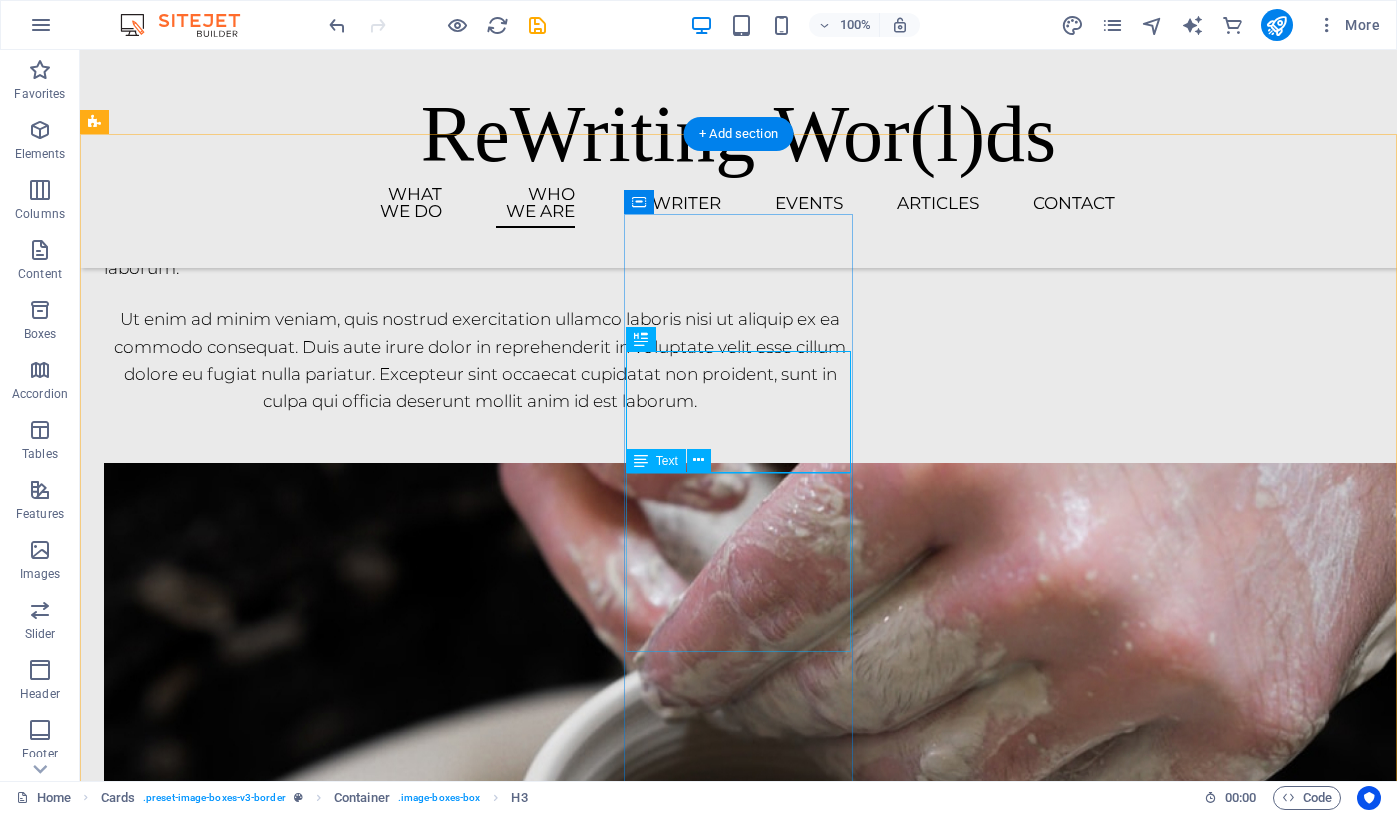 scroll, scrollTop: 2235, scrollLeft: 0, axis: vertical 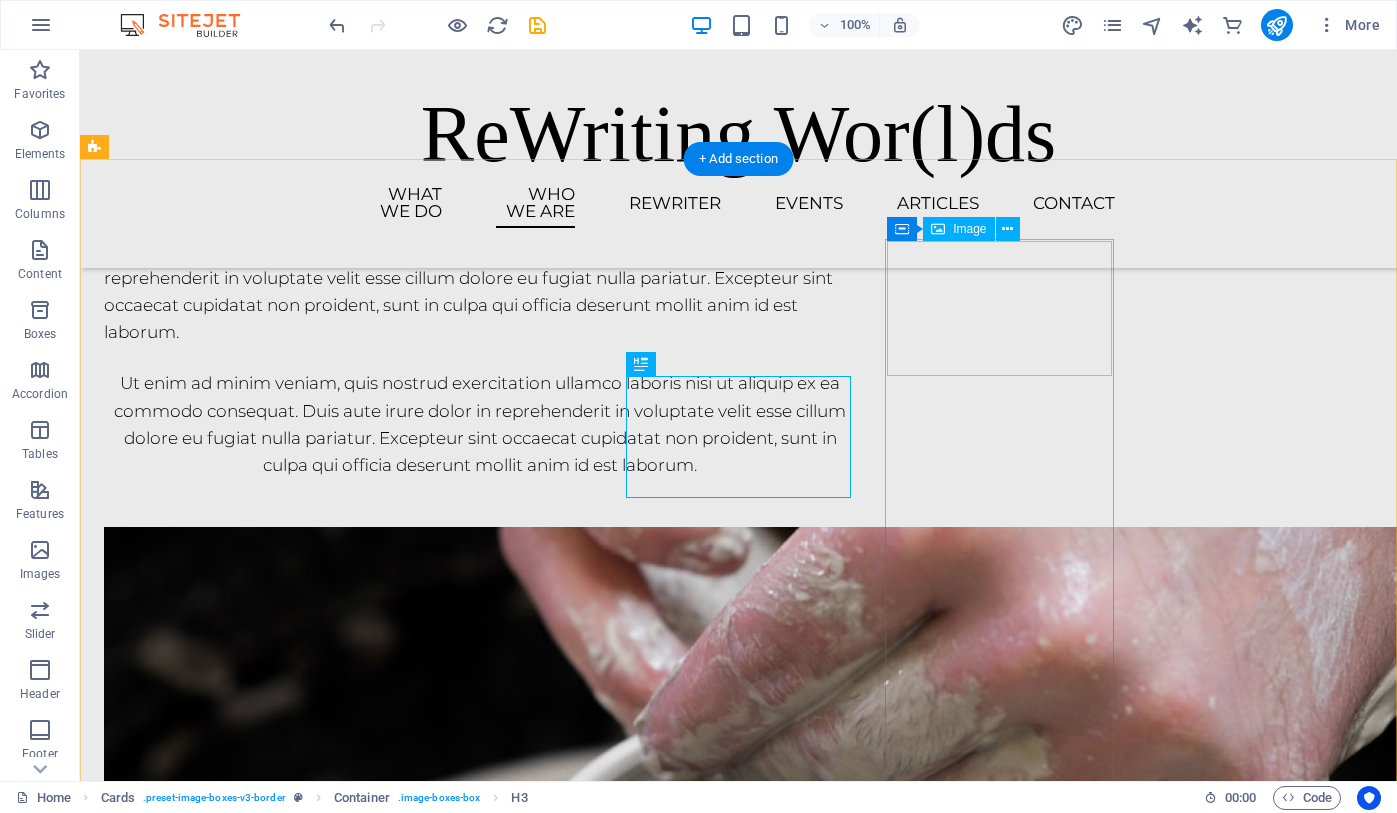 click at bounding box center [218, 2733] 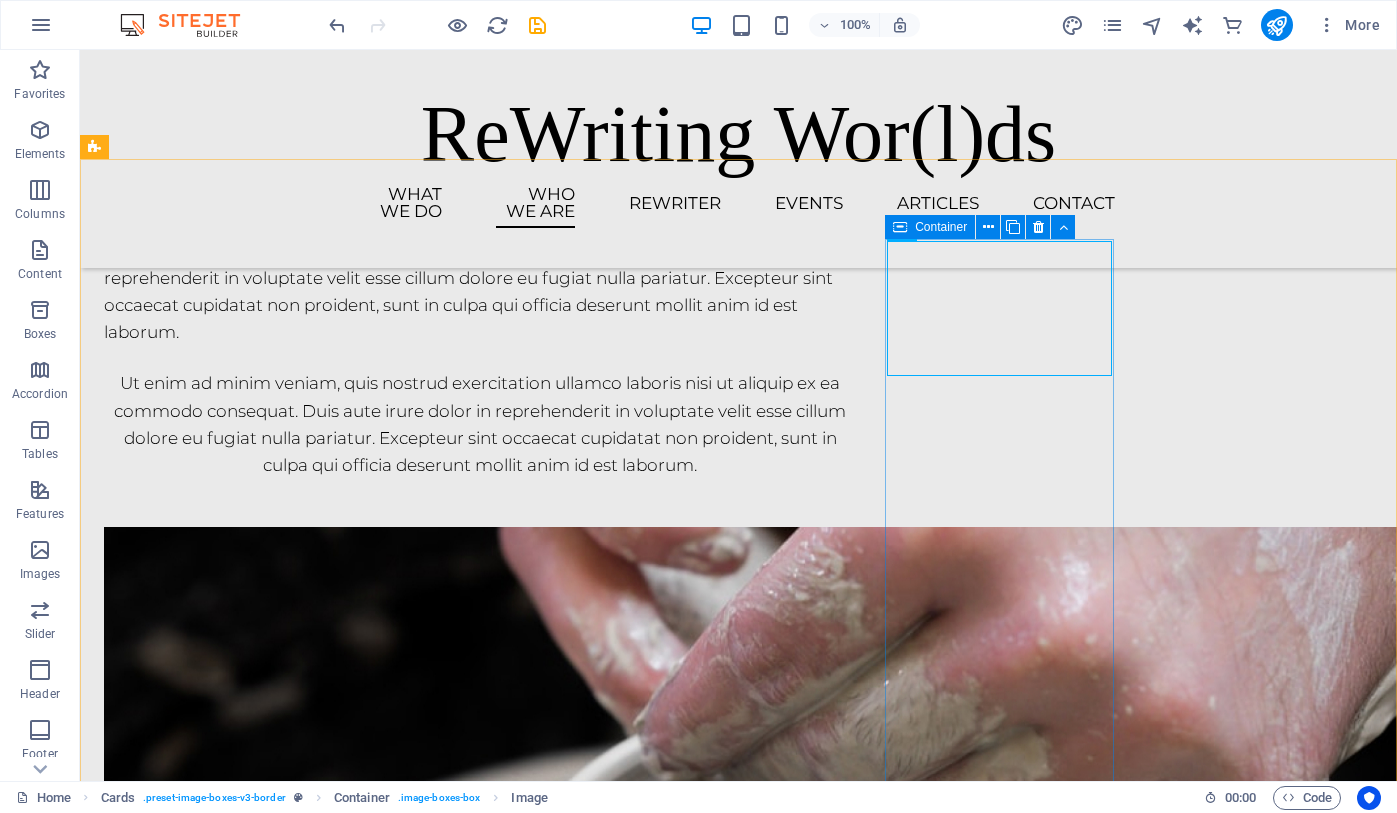 click at bounding box center (900, 227) 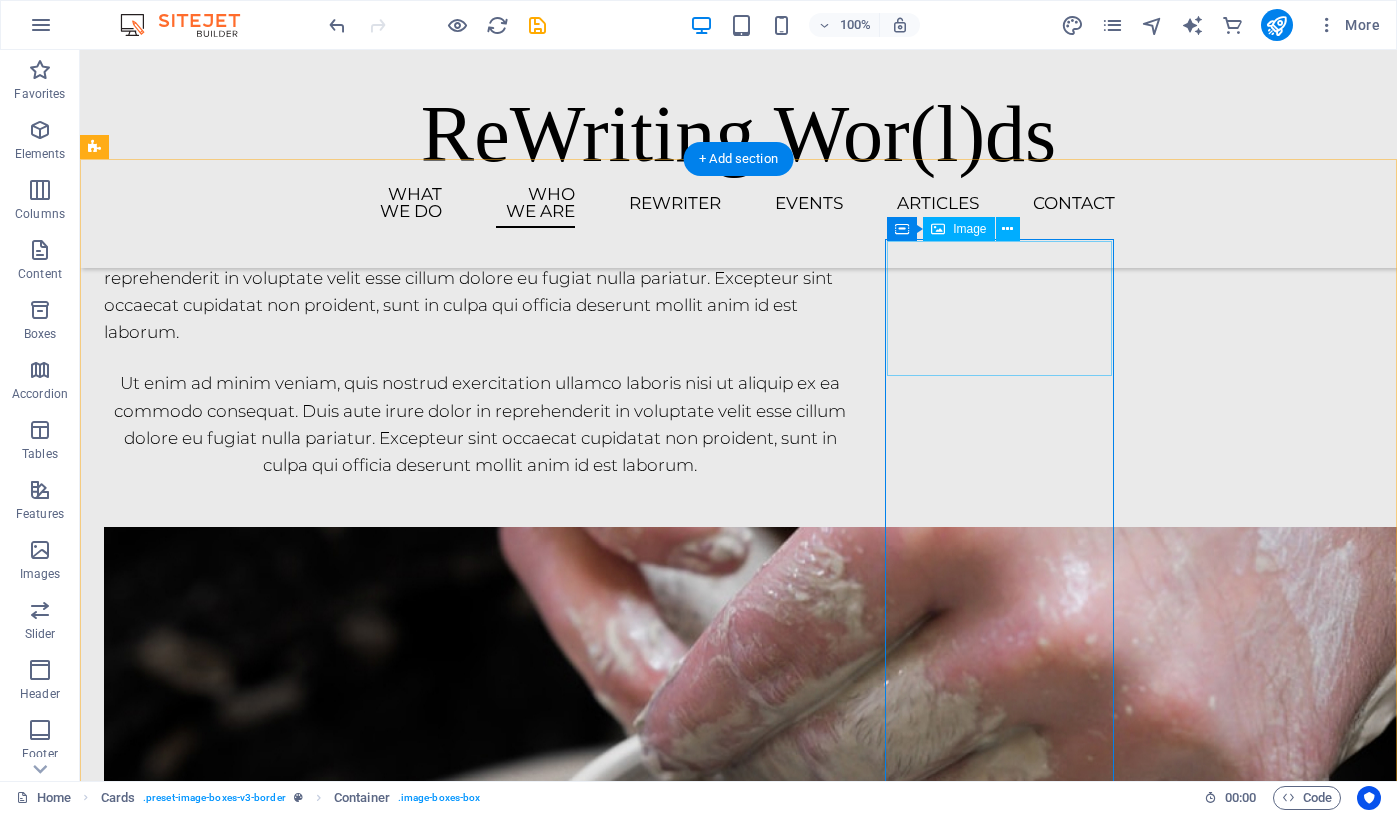 click at bounding box center (218, 2733) 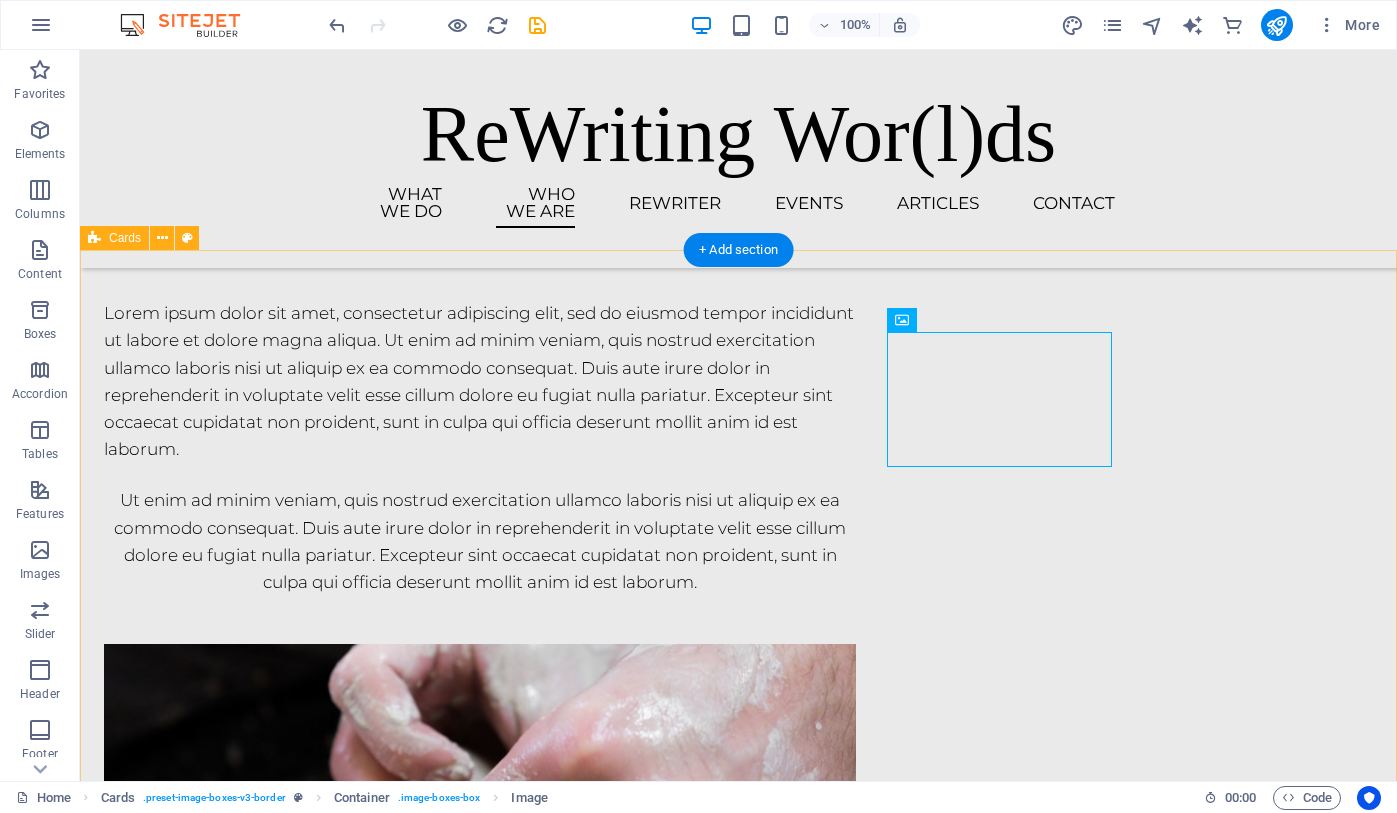 scroll, scrollTop: 2105, scrollLeft: 0, axis: vertical 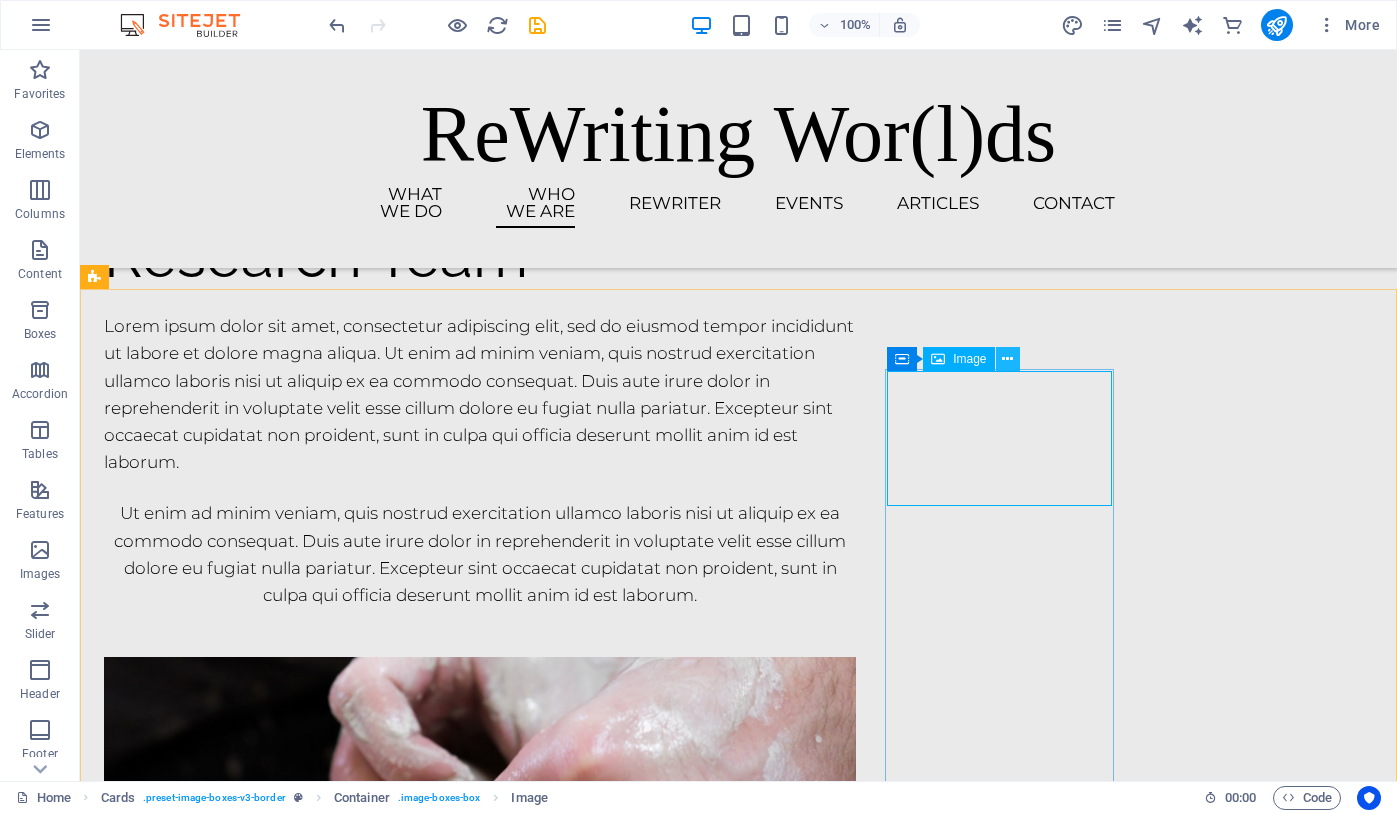 click at bounding box center [1007, 359] 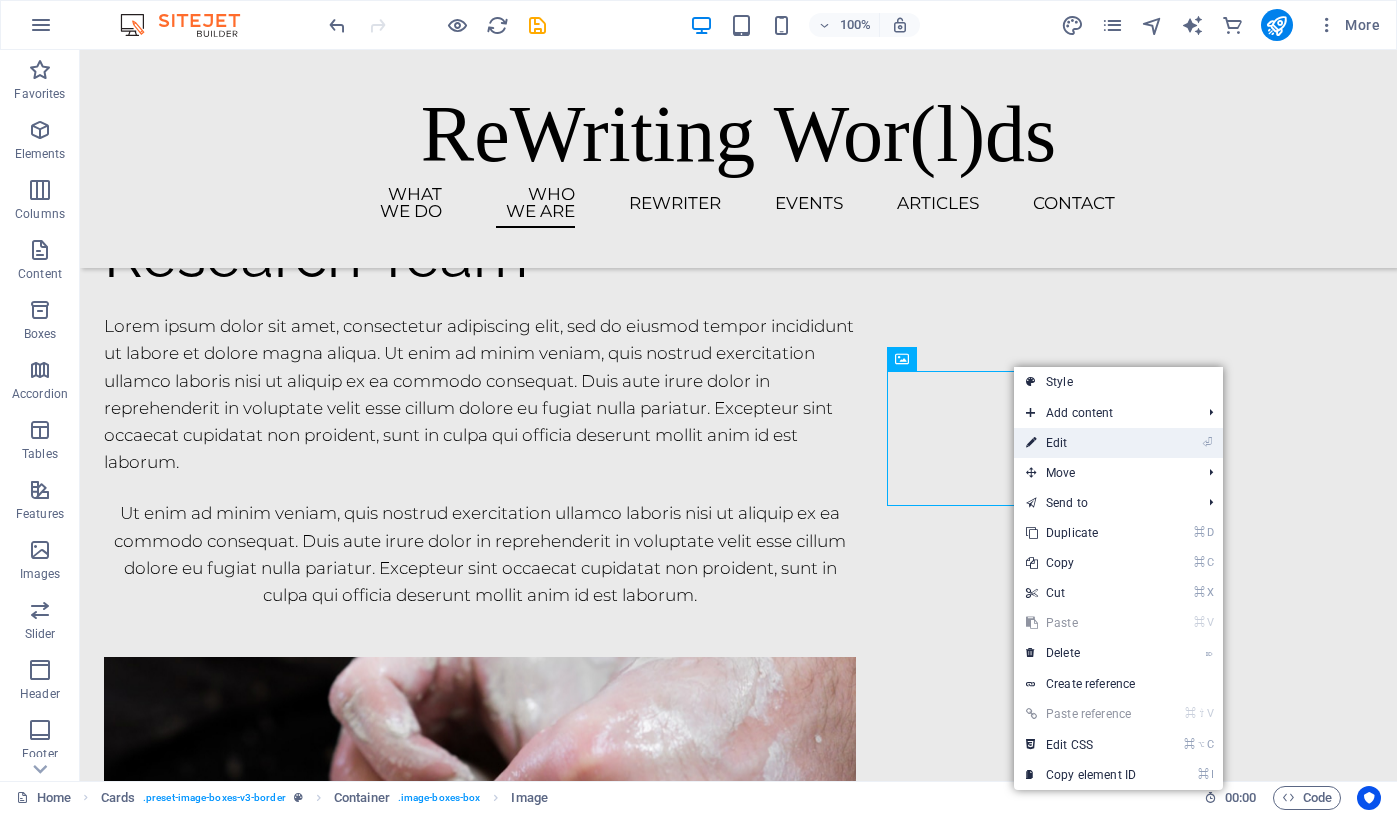 click on "⏎  Edit" at bounding box center [1081, 443] 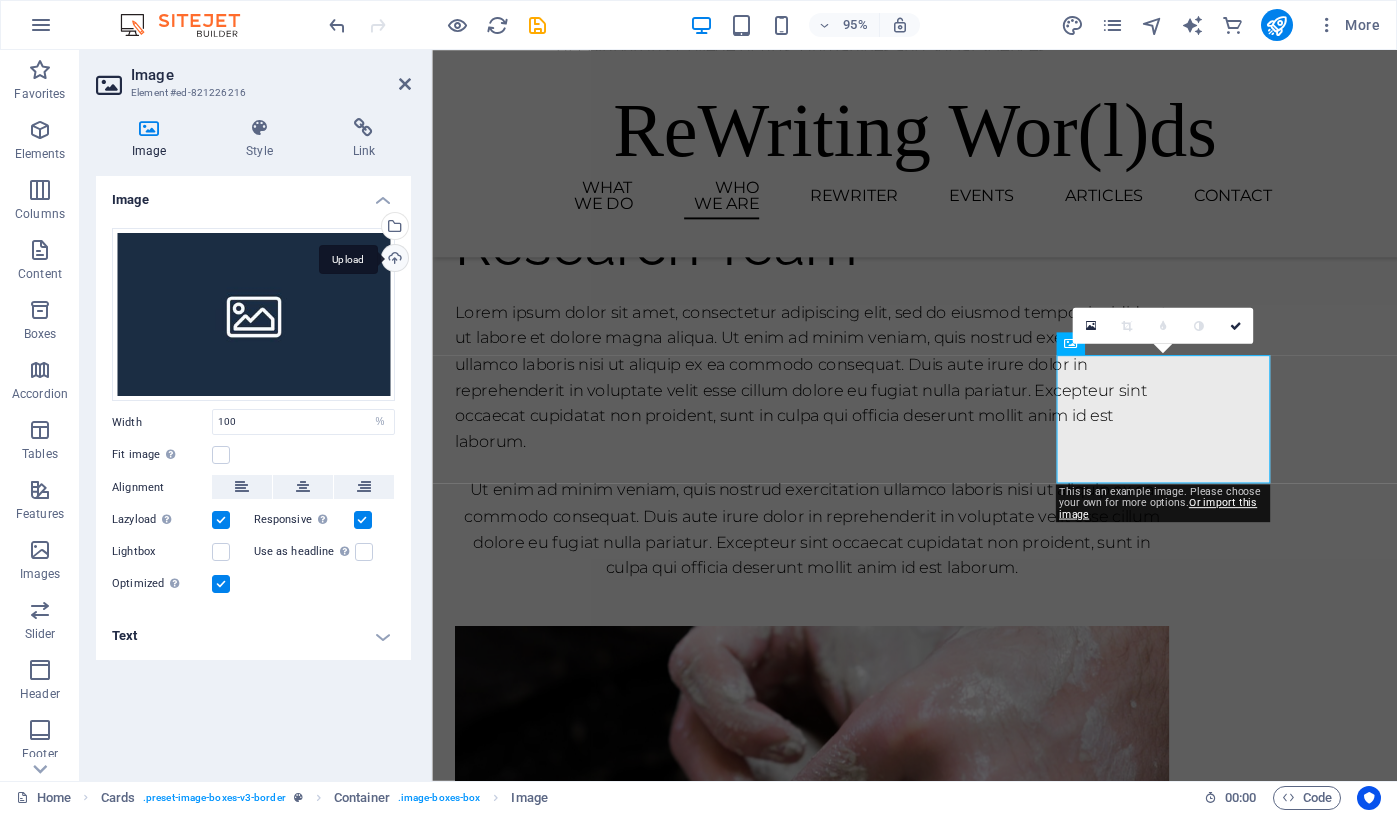 click on "Upload" at bounding box center (393, 260) 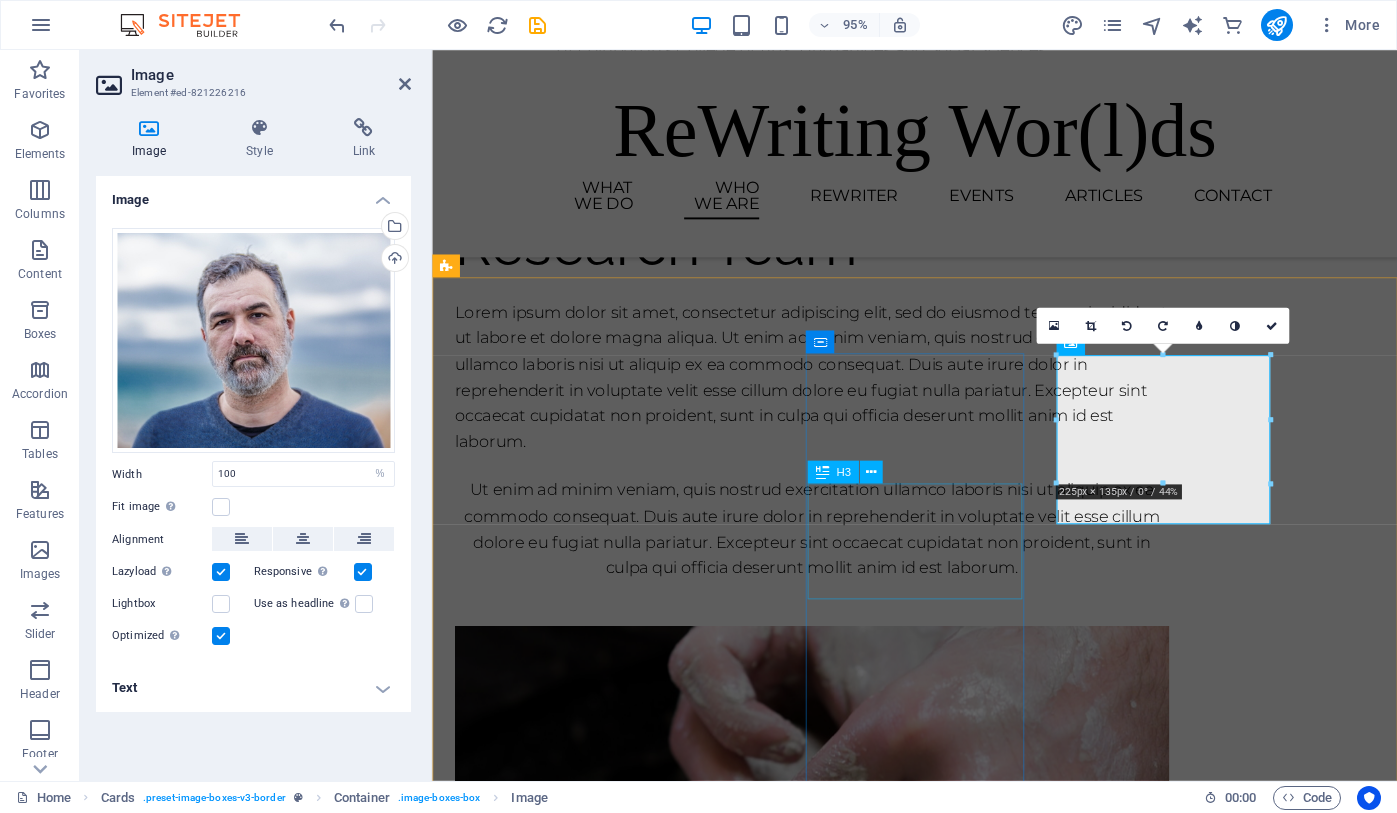 click on "Prof. [LAST] (Research co-Lead" at bounding box center [570, 2548] 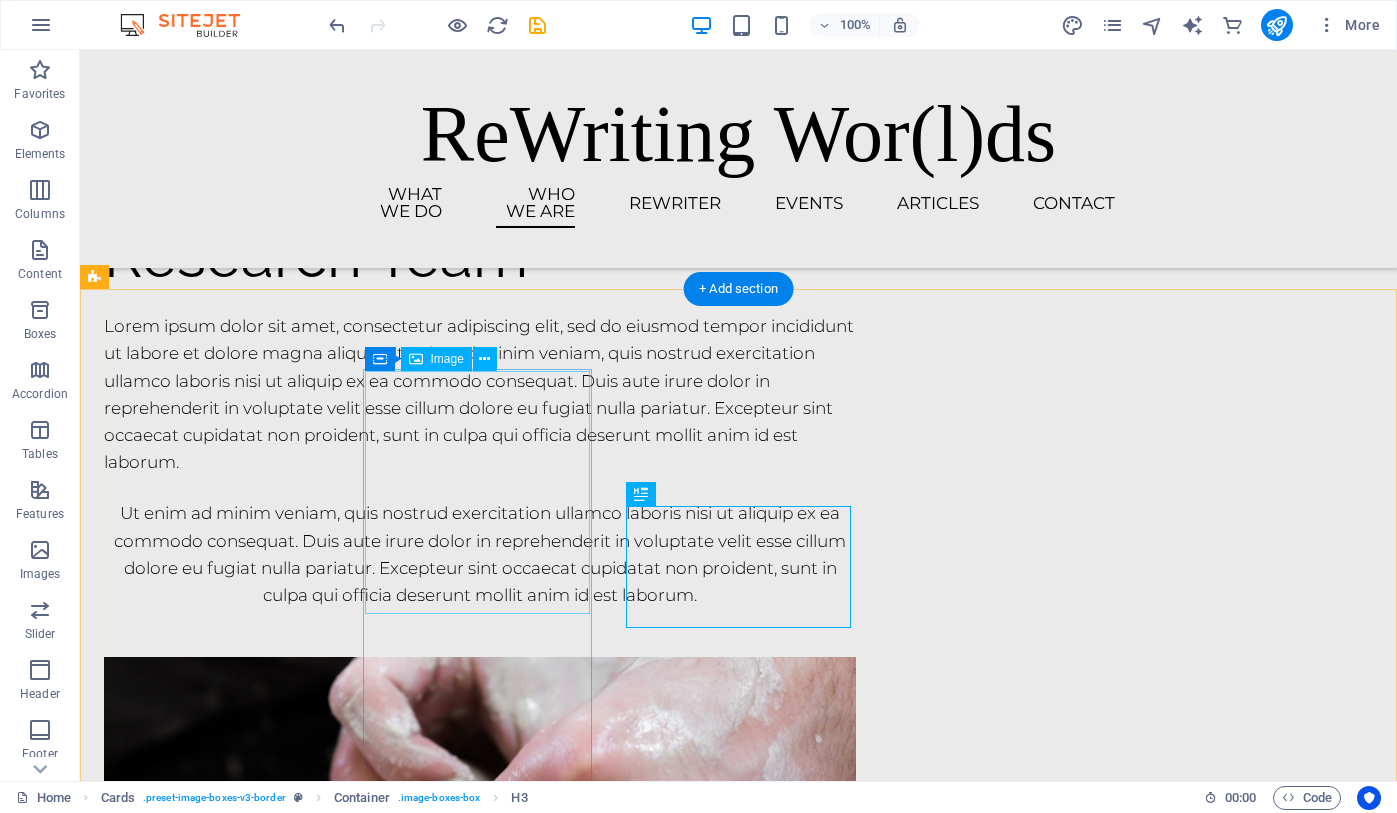 click at bounding box center [218, 1732] 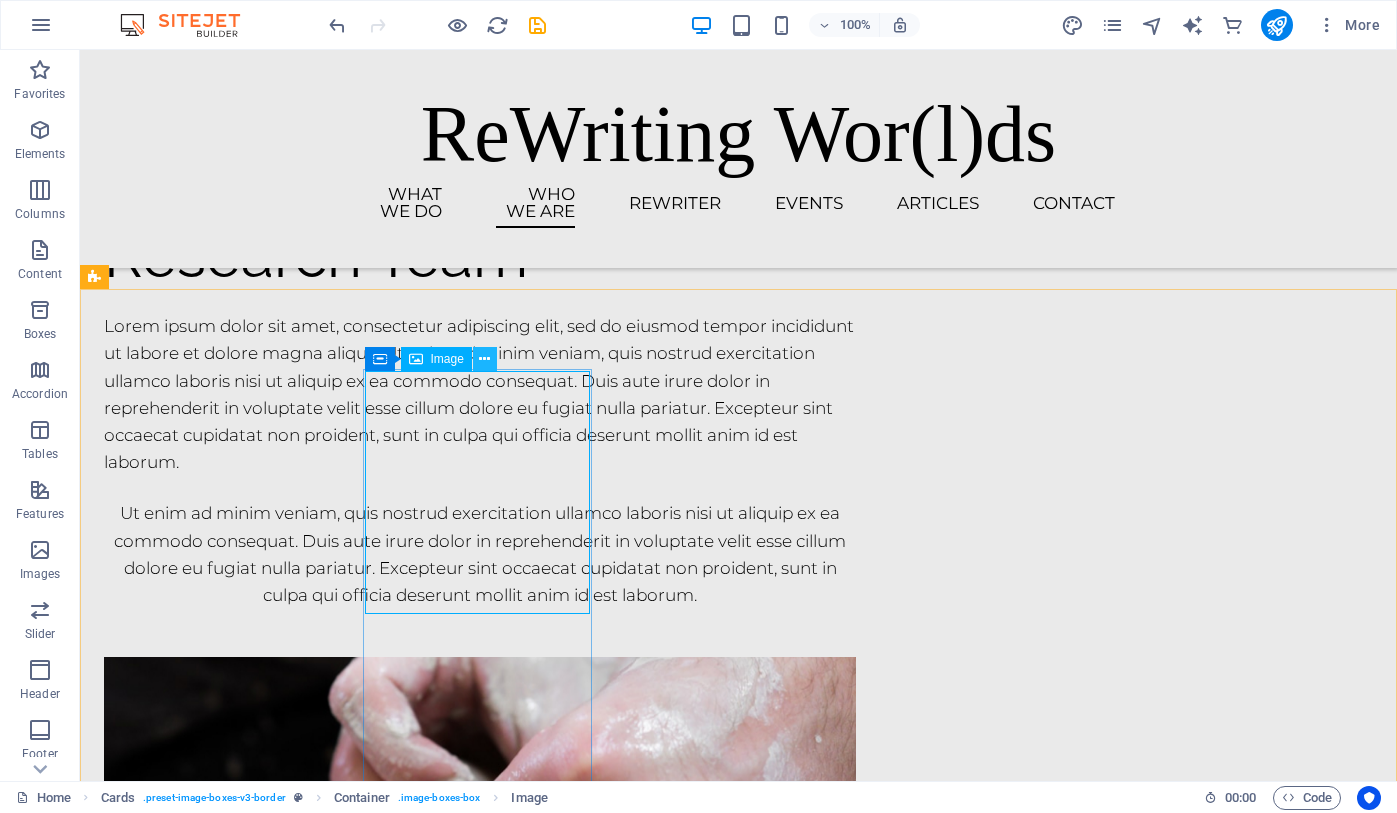 click at bounding box center (484, 359) 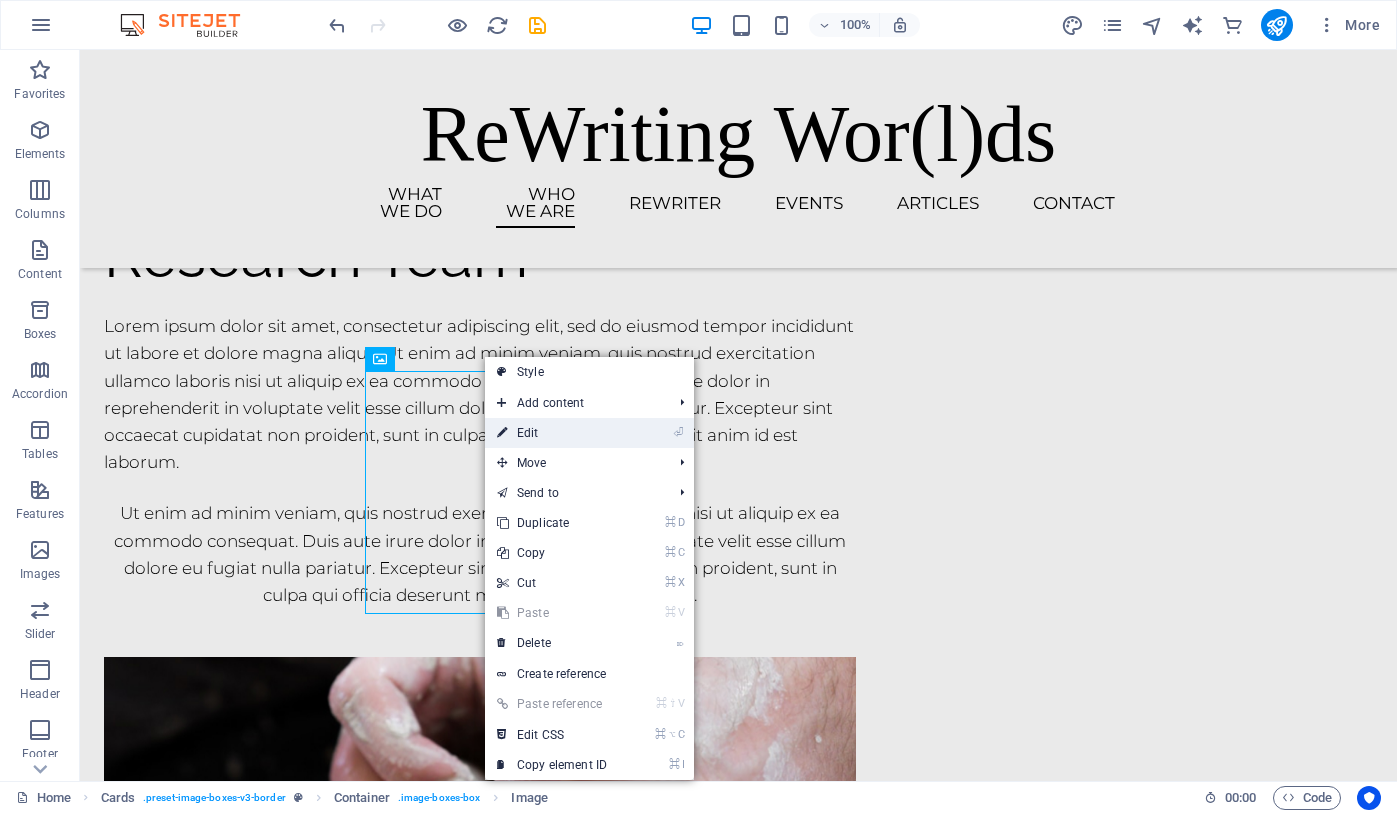 click on "⏎  Edit" at bounding box center [552, 433] 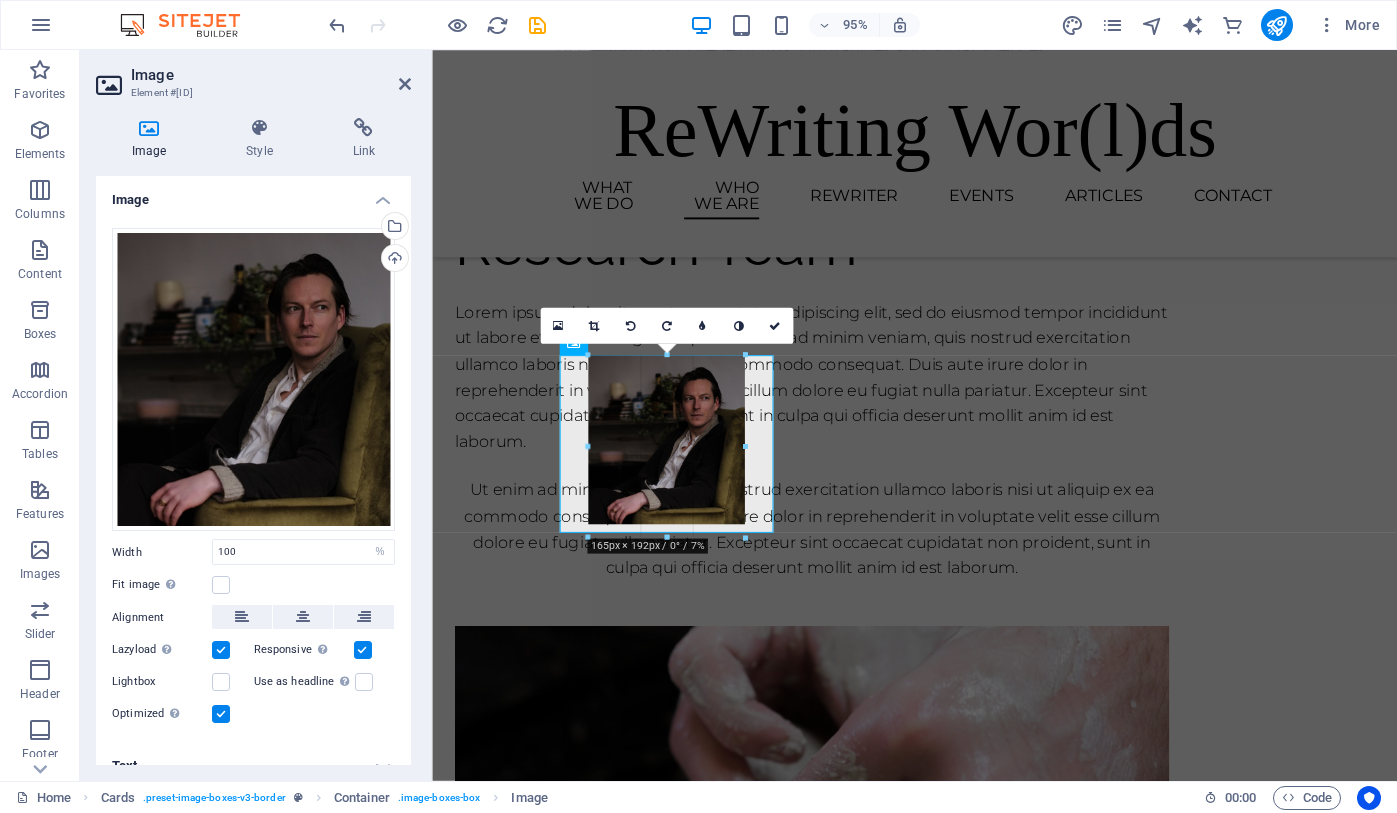 drag, startPoint x: 667, startPoint y: 583, endPoint x: 656, endPoint y: 533, distance: 51.1957 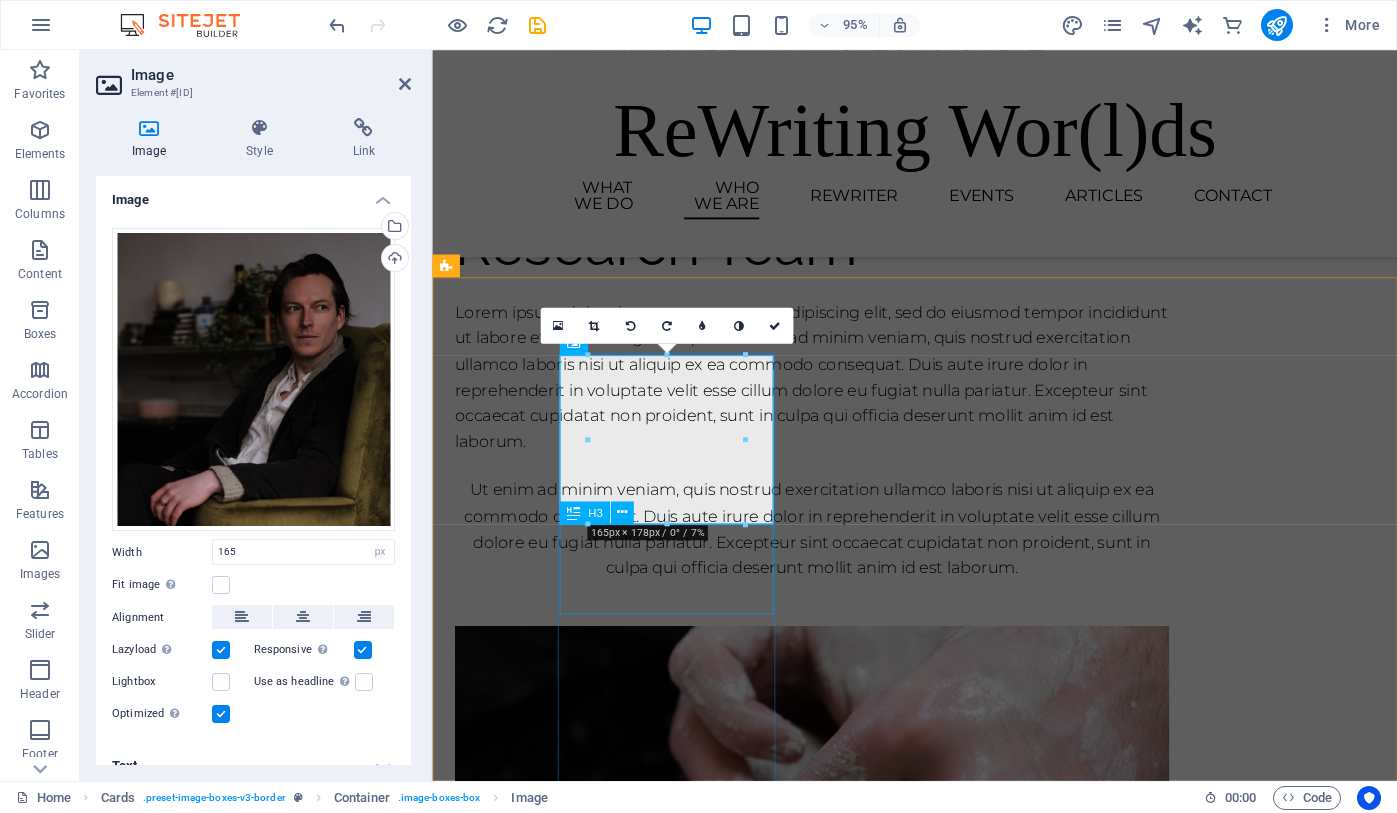 type on "100" 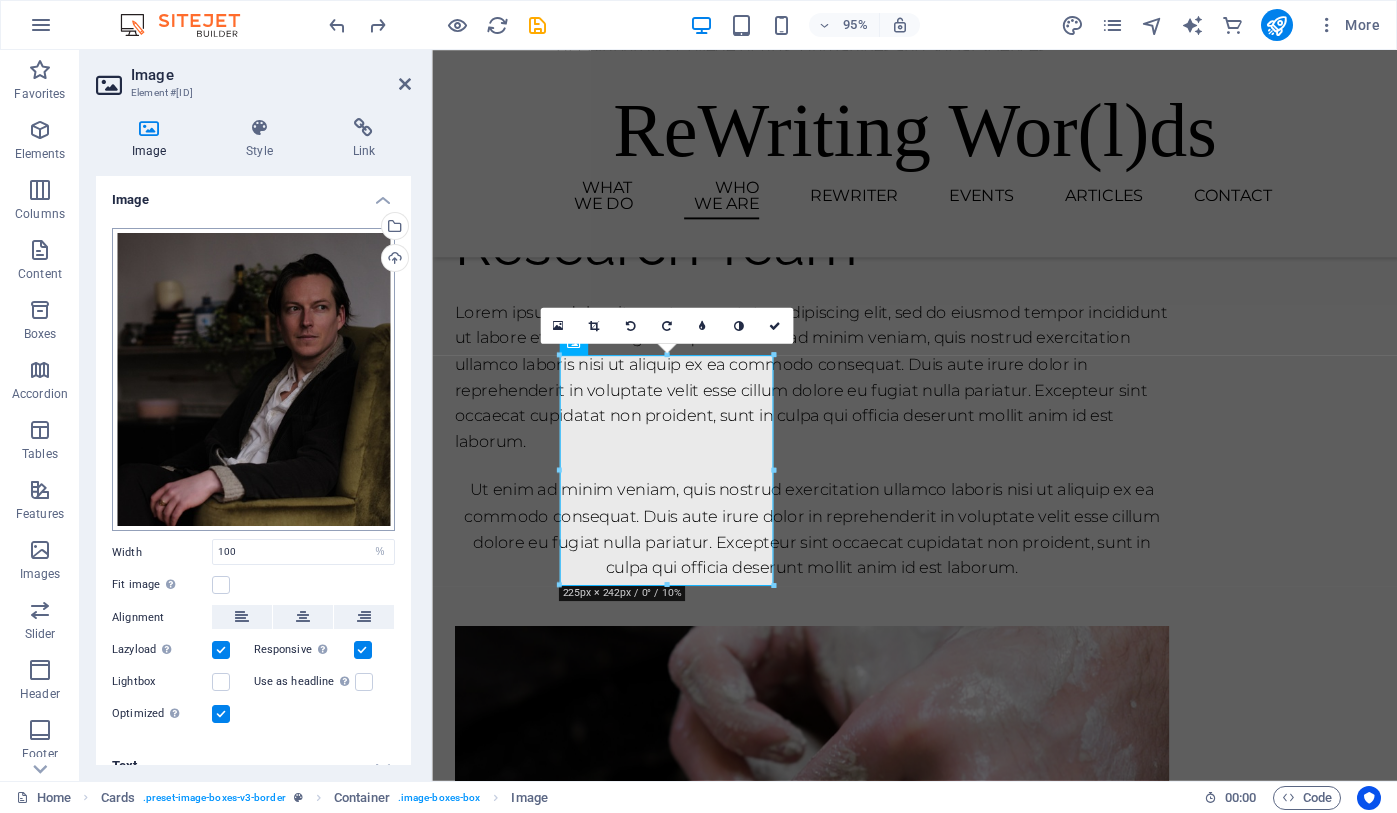 scroll, scrollTop: 20, scrollLeft: 0, axis: vertical 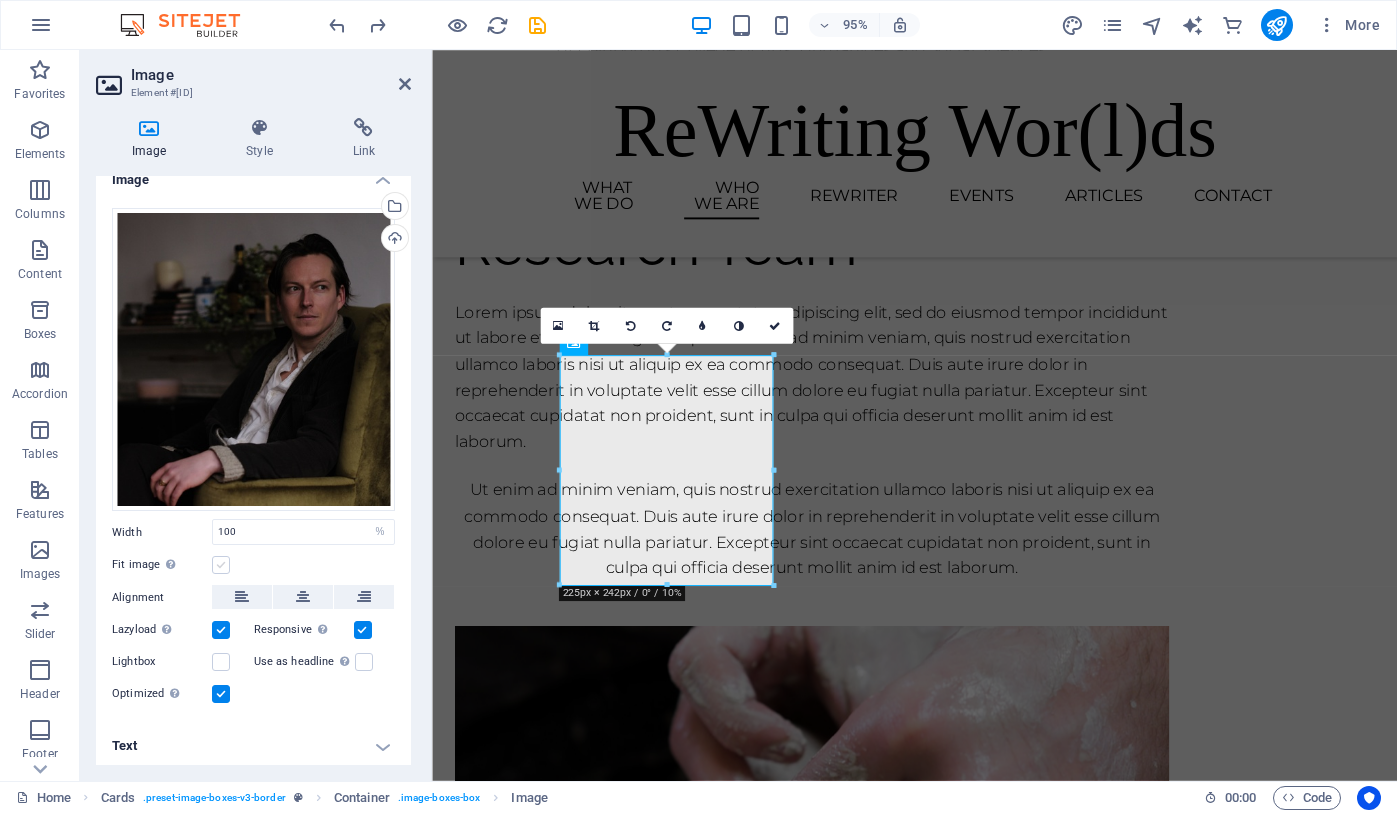 click at bounding box center [221, 565] 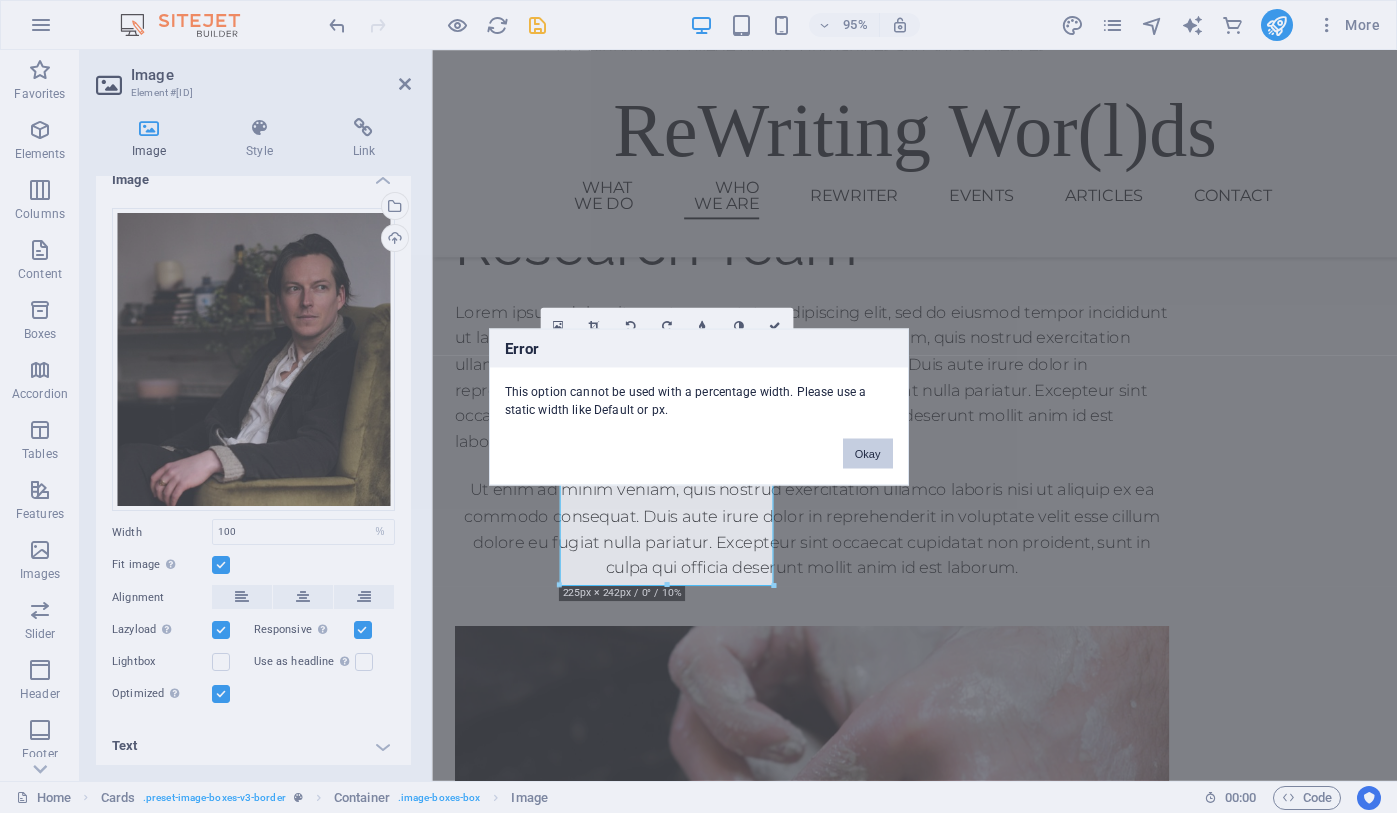 click on "Okay" at bounding box center (868, 453) 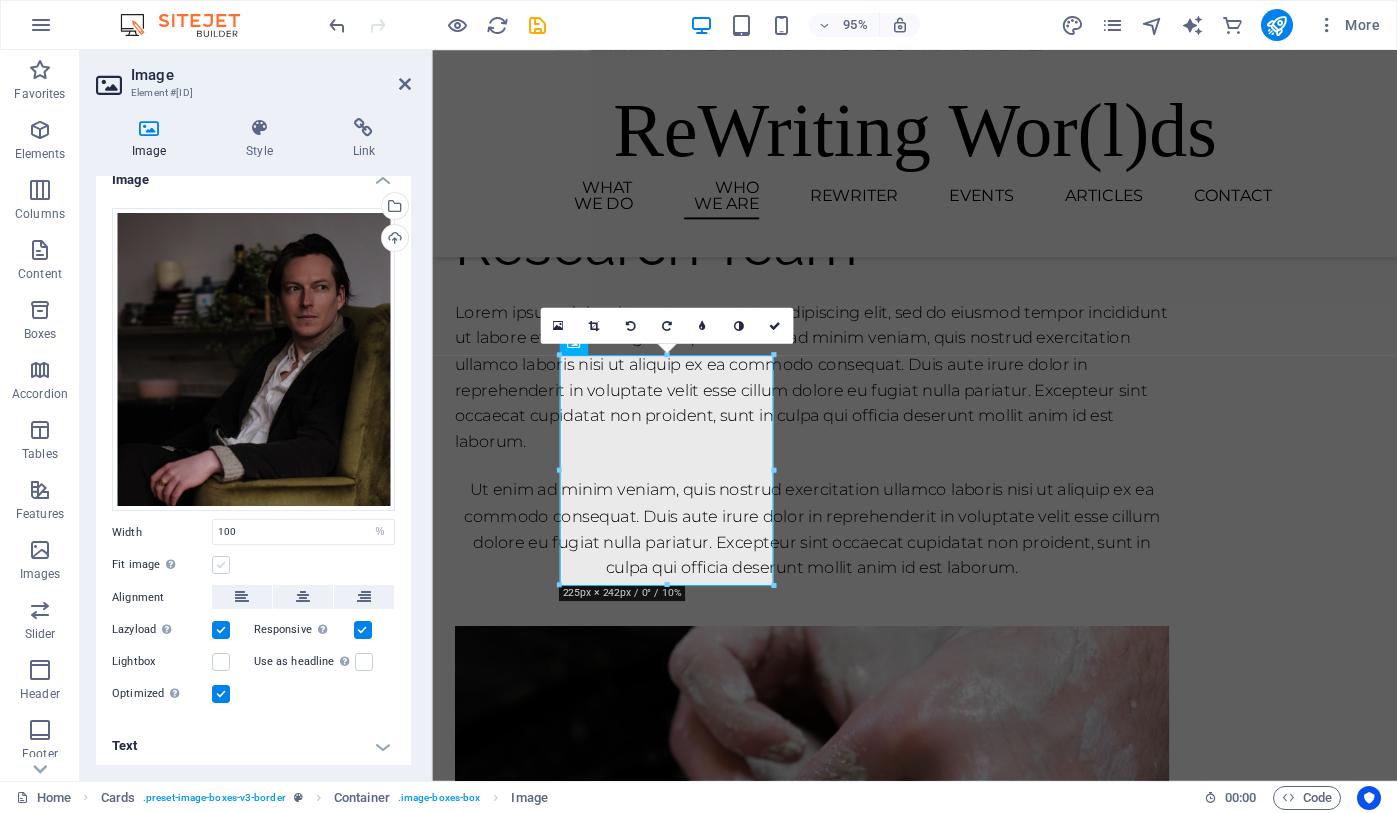 click at bounding box center (221, 565) 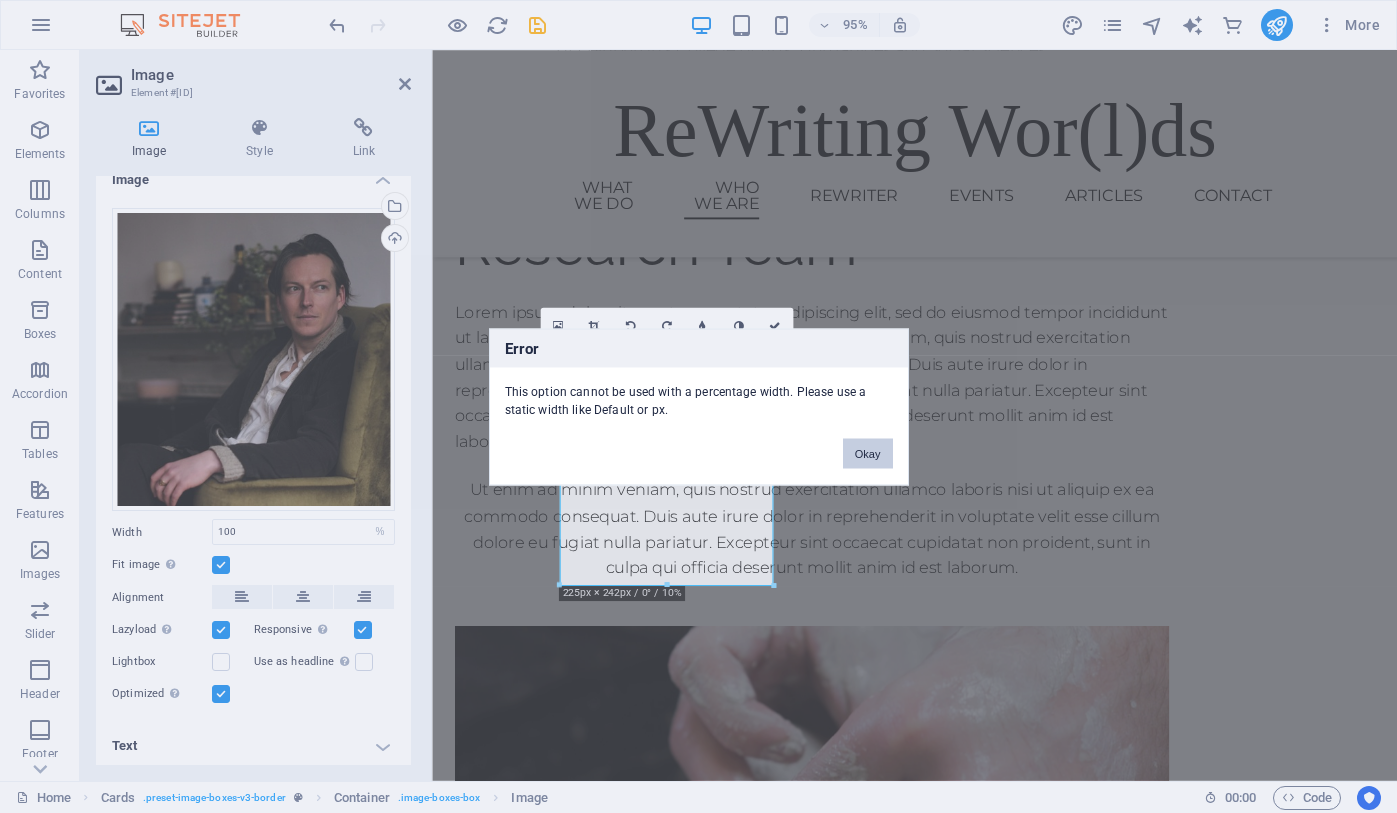 click on "Okay" at bounding box center [868, 453] 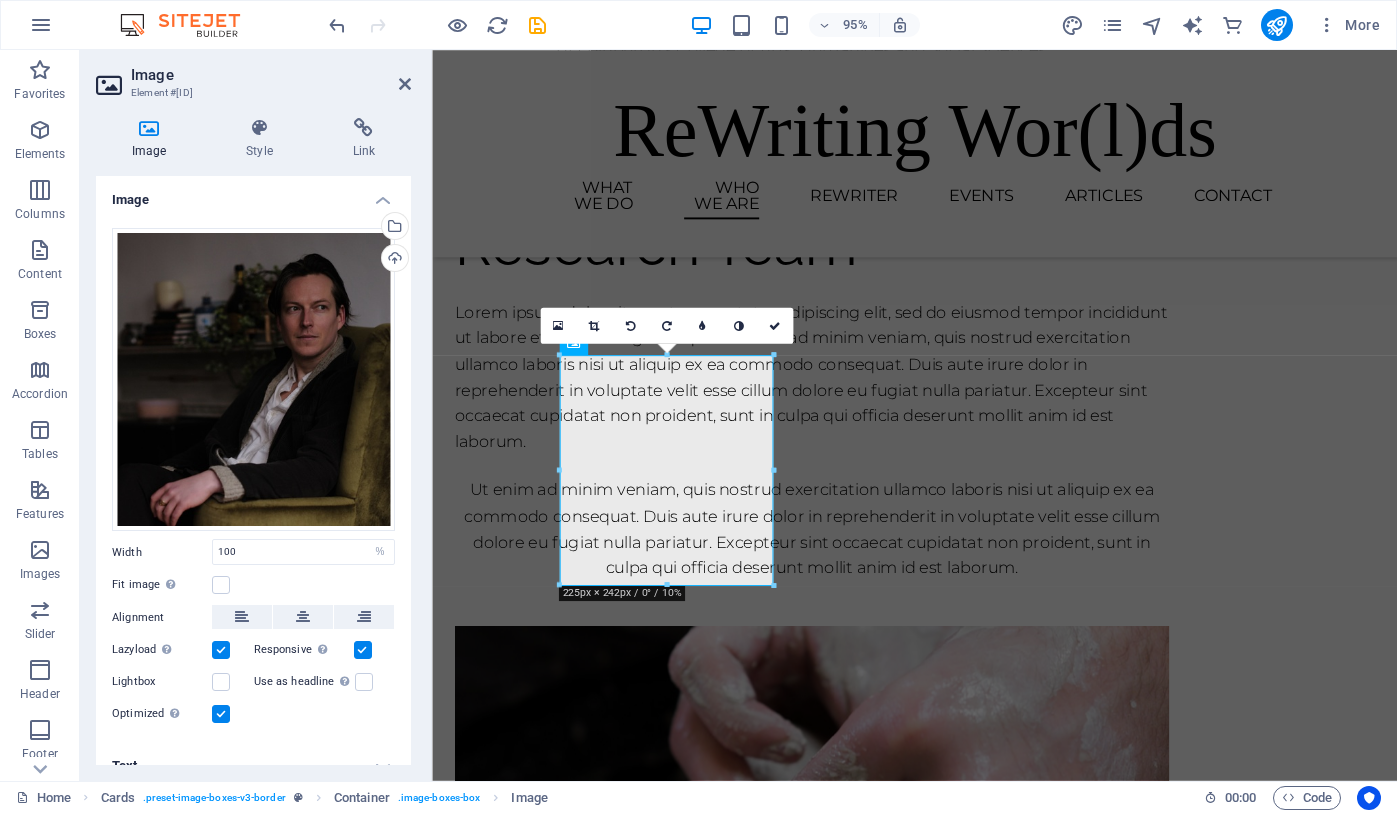 scroll, scrollTop: 20, scrollLeft: 0, axis: vertical 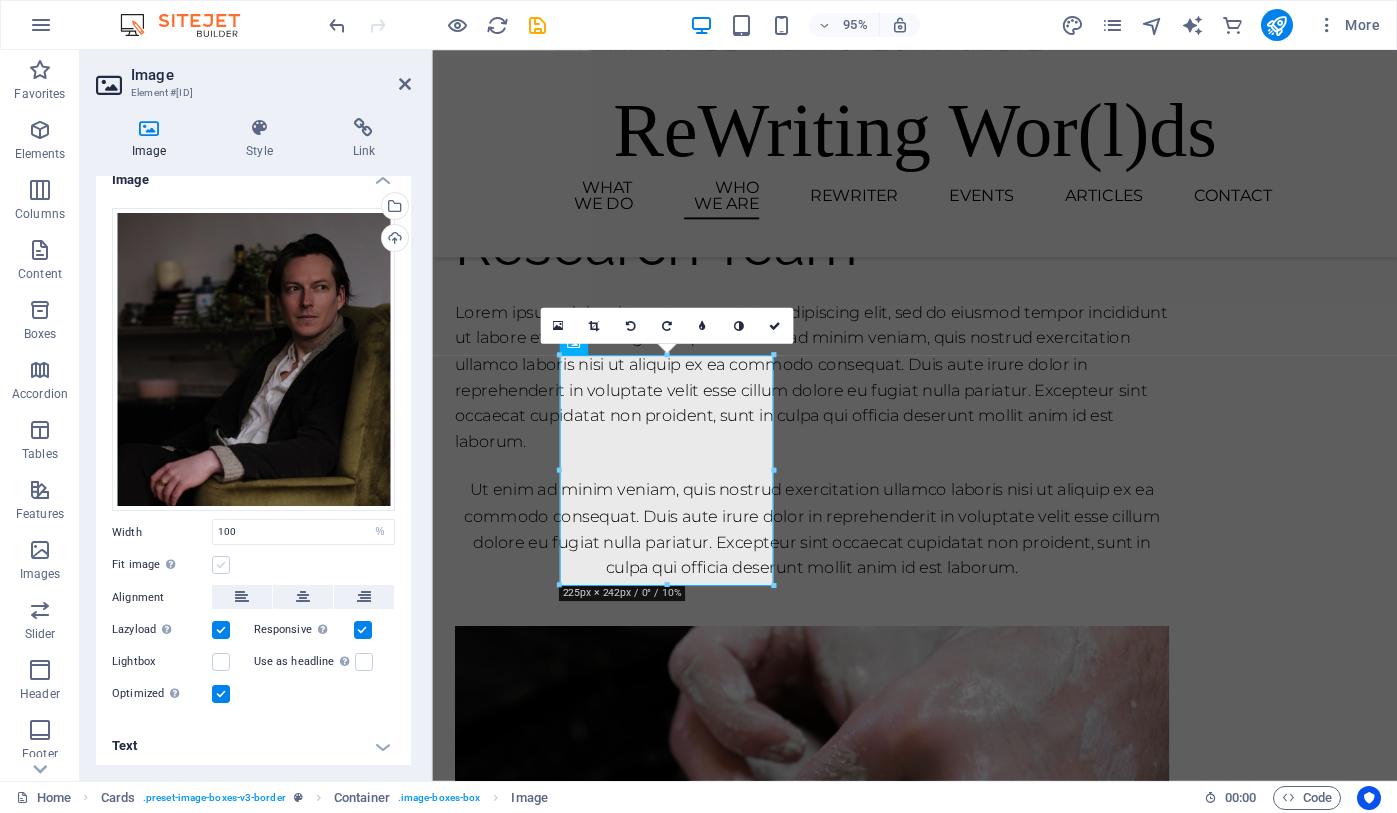 click at bounding box center [221, 565] 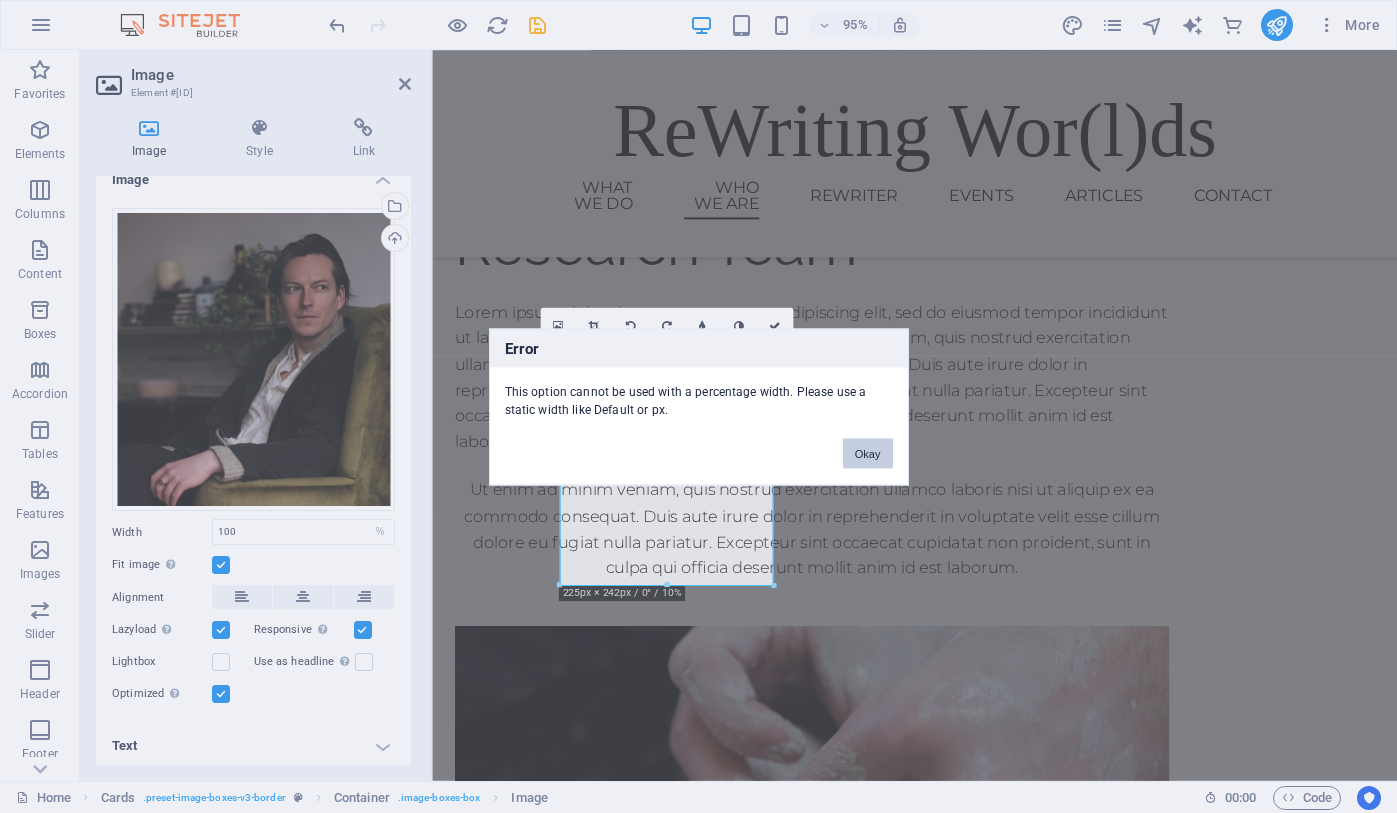 click on "Okay" at bounding box center (868, 453) 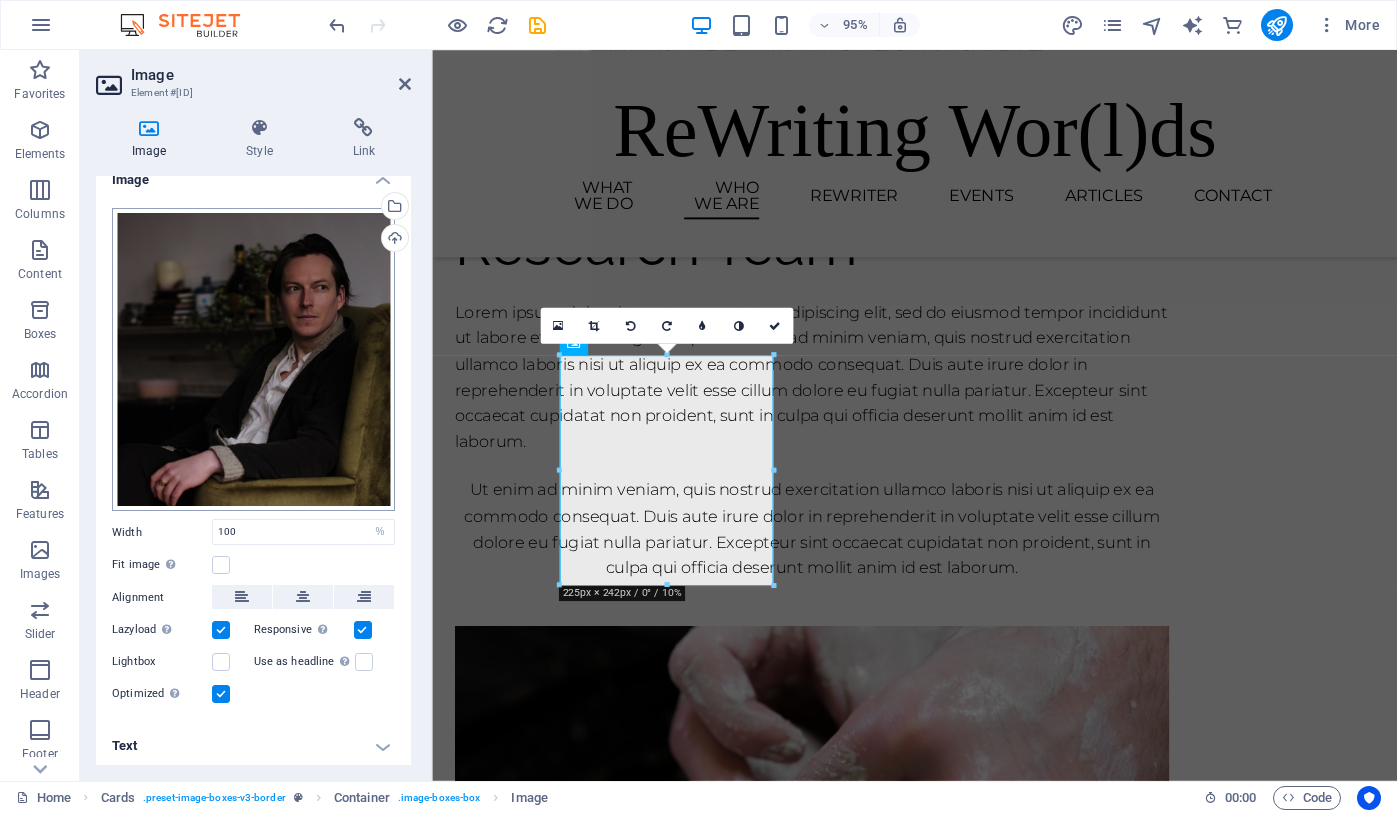 scroll, scrollTop: 0, scrollLeft: 0, axis: both 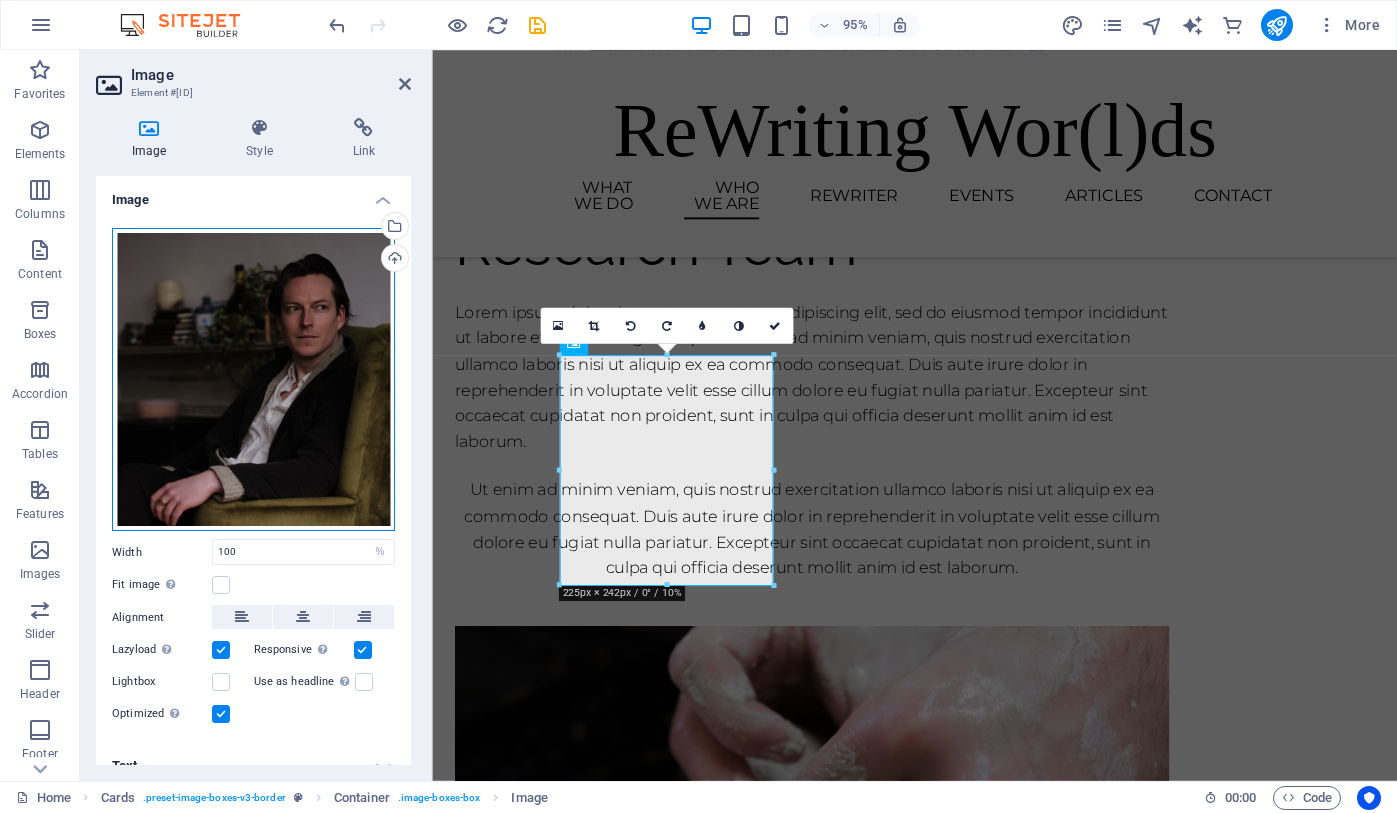 click on "Drag files here, click to choose files or select files from Files or our free stock photos & videos" at bounding box center [253, 379] 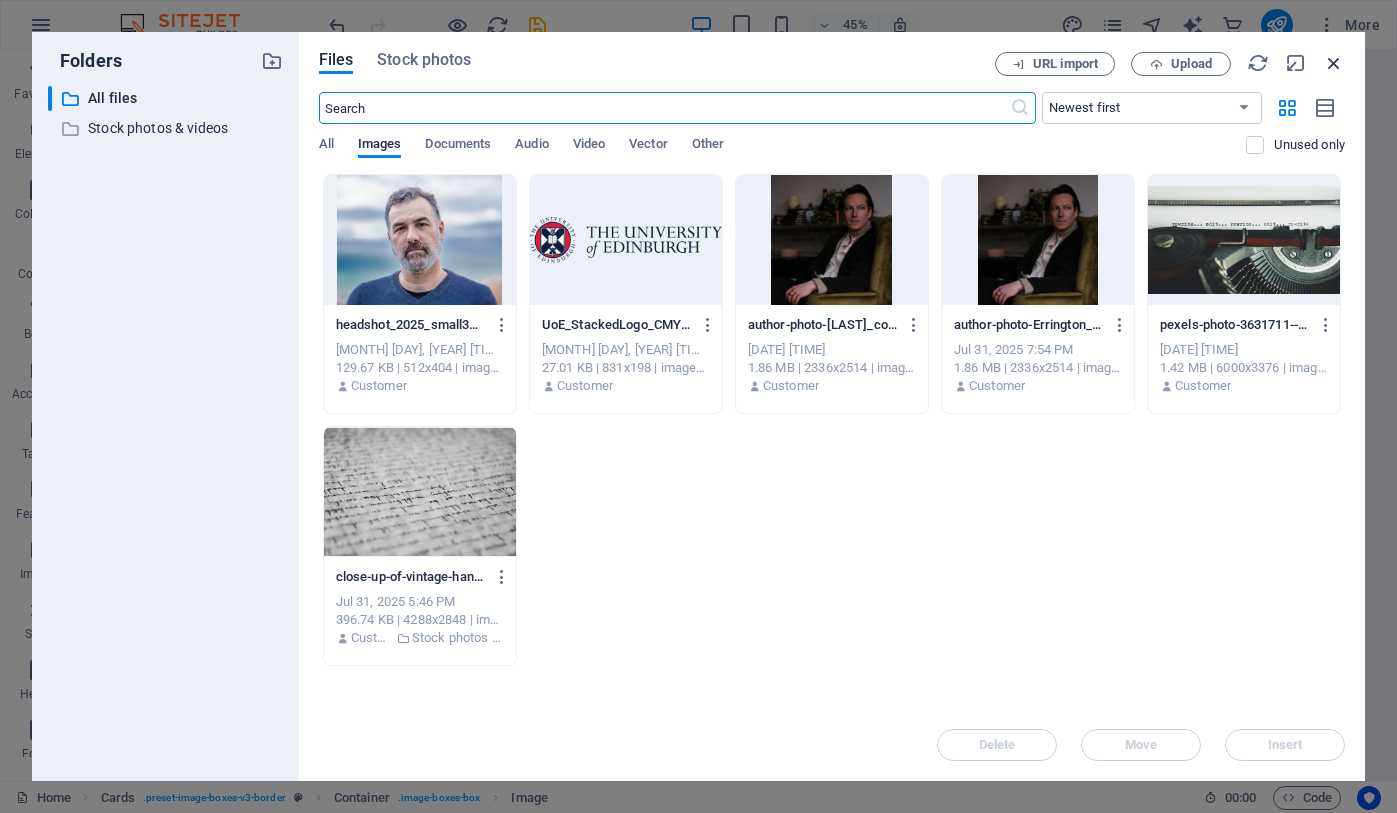 click at bounding box center (1334, 63) 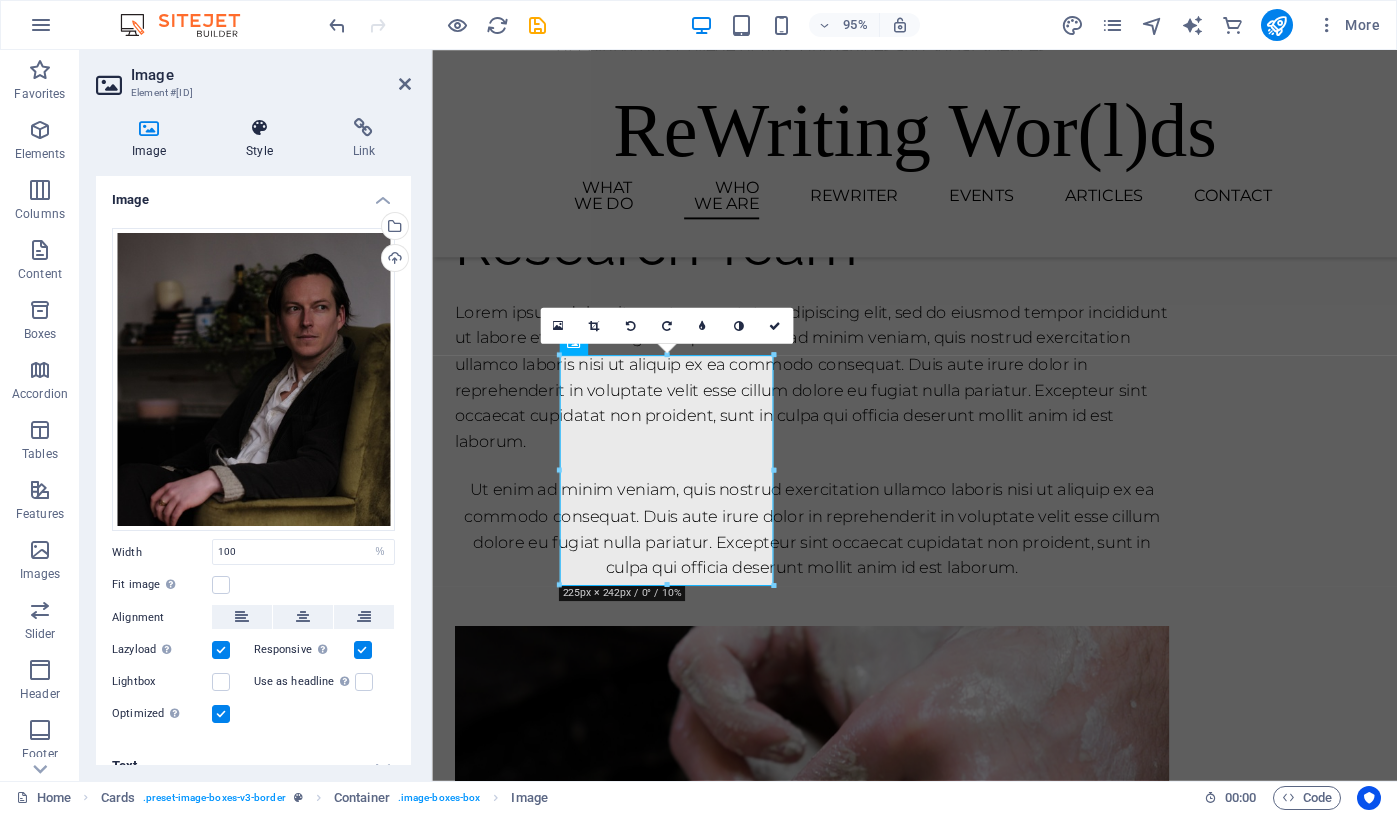 click at bounding box center [259, 128] 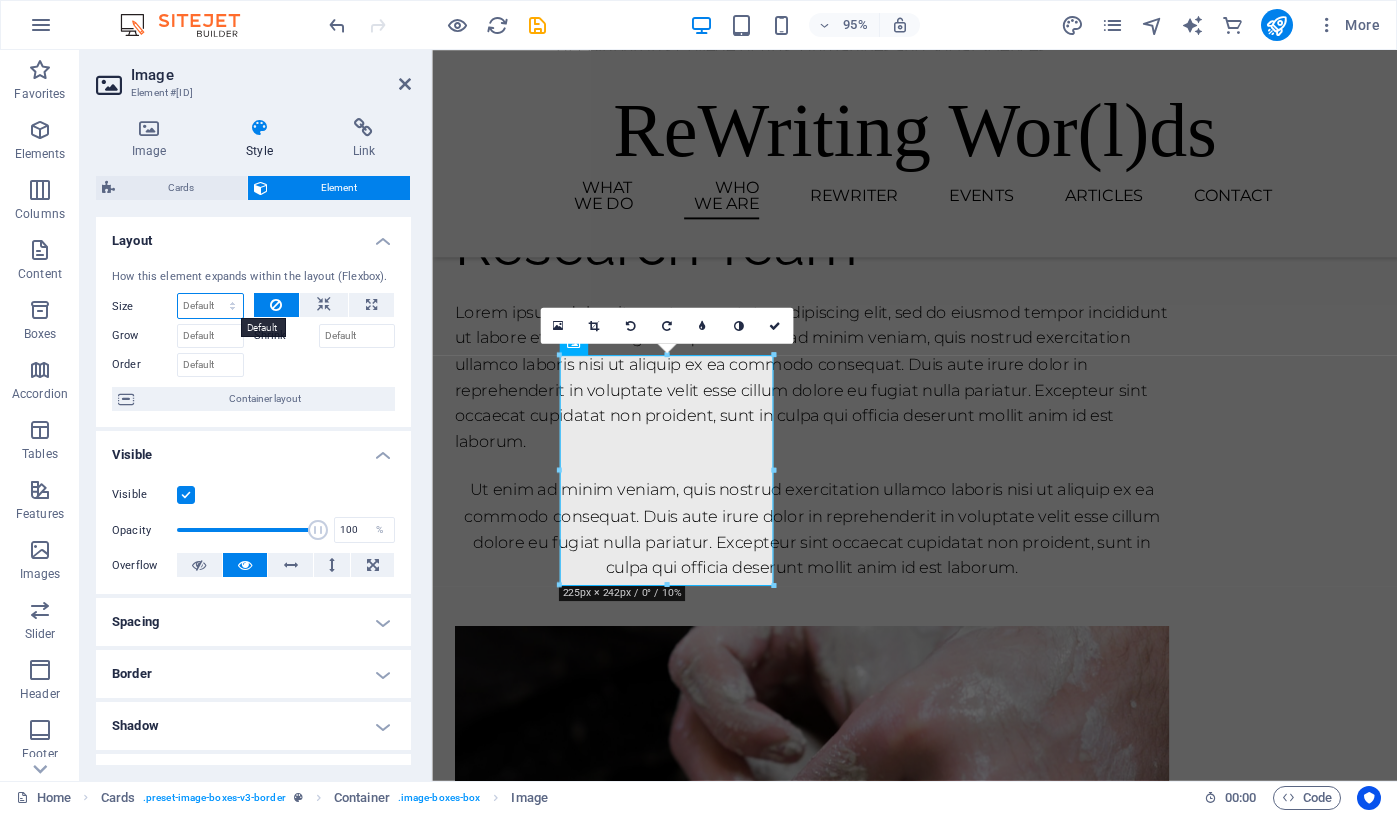 click on "Default auto px % 1/1 1/2 1/3 1/4 1/5 1/6 1/7 1/8 1/9 1/10" at bounding box center (210, 306) 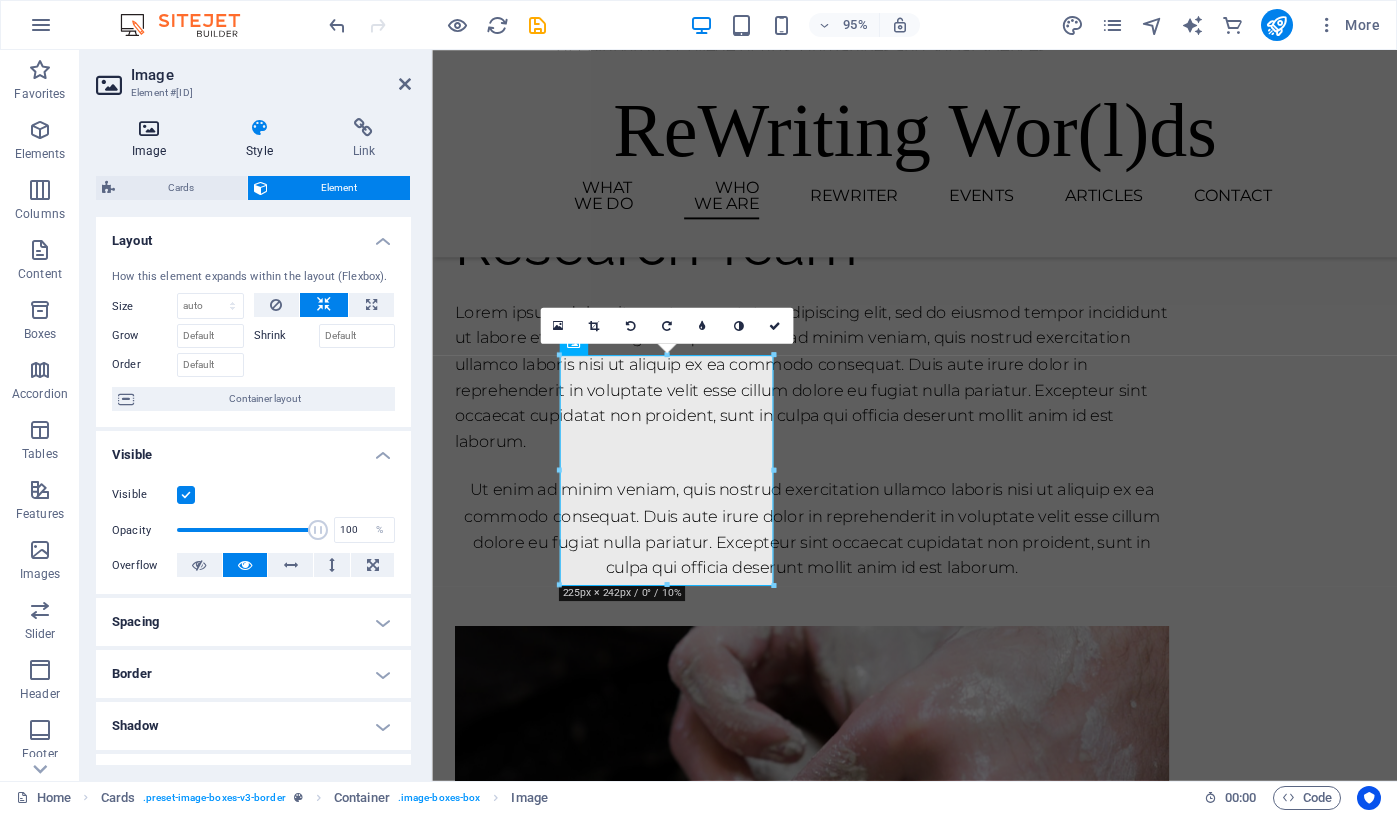 click at bounding box center (149, 128) 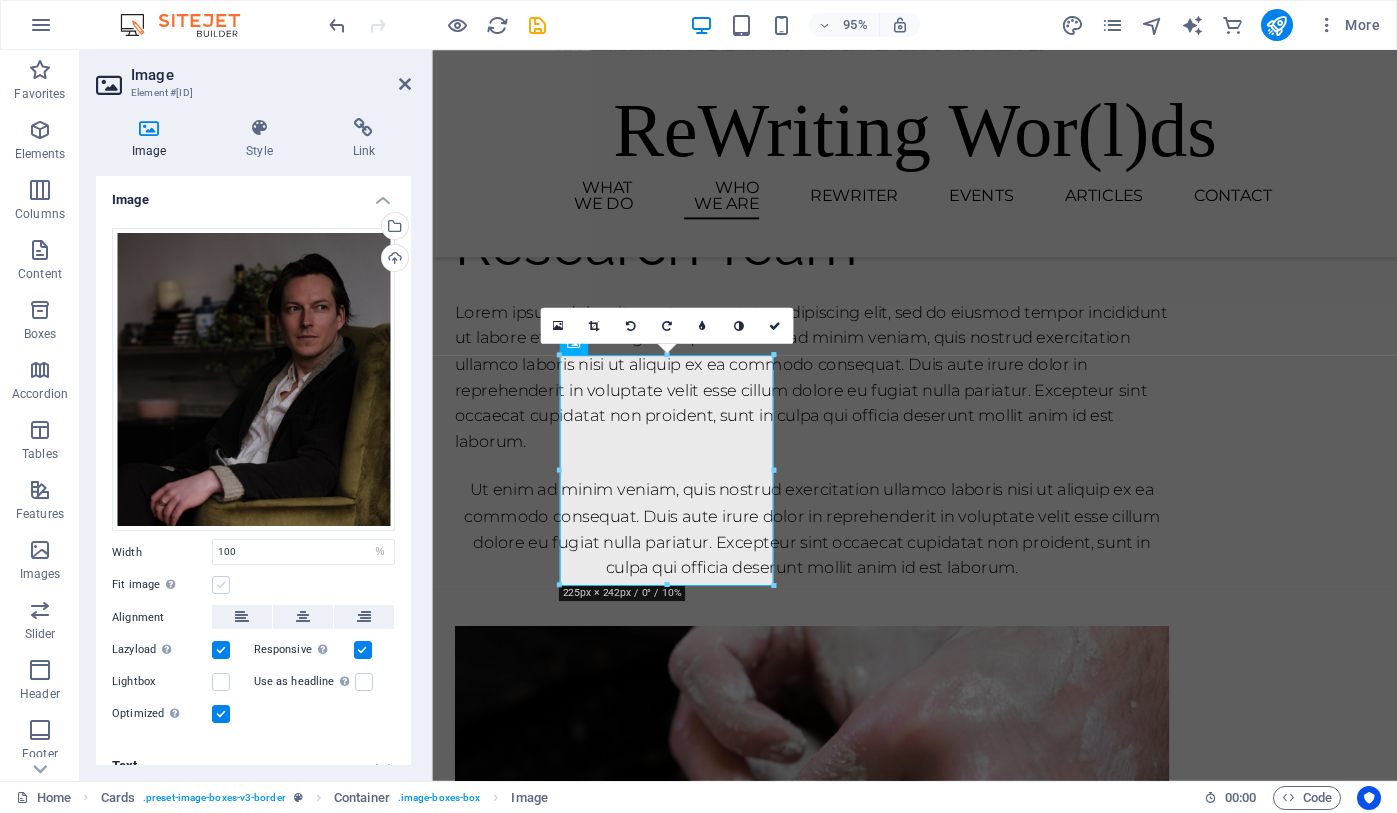 click at bounding box center [221, 585] 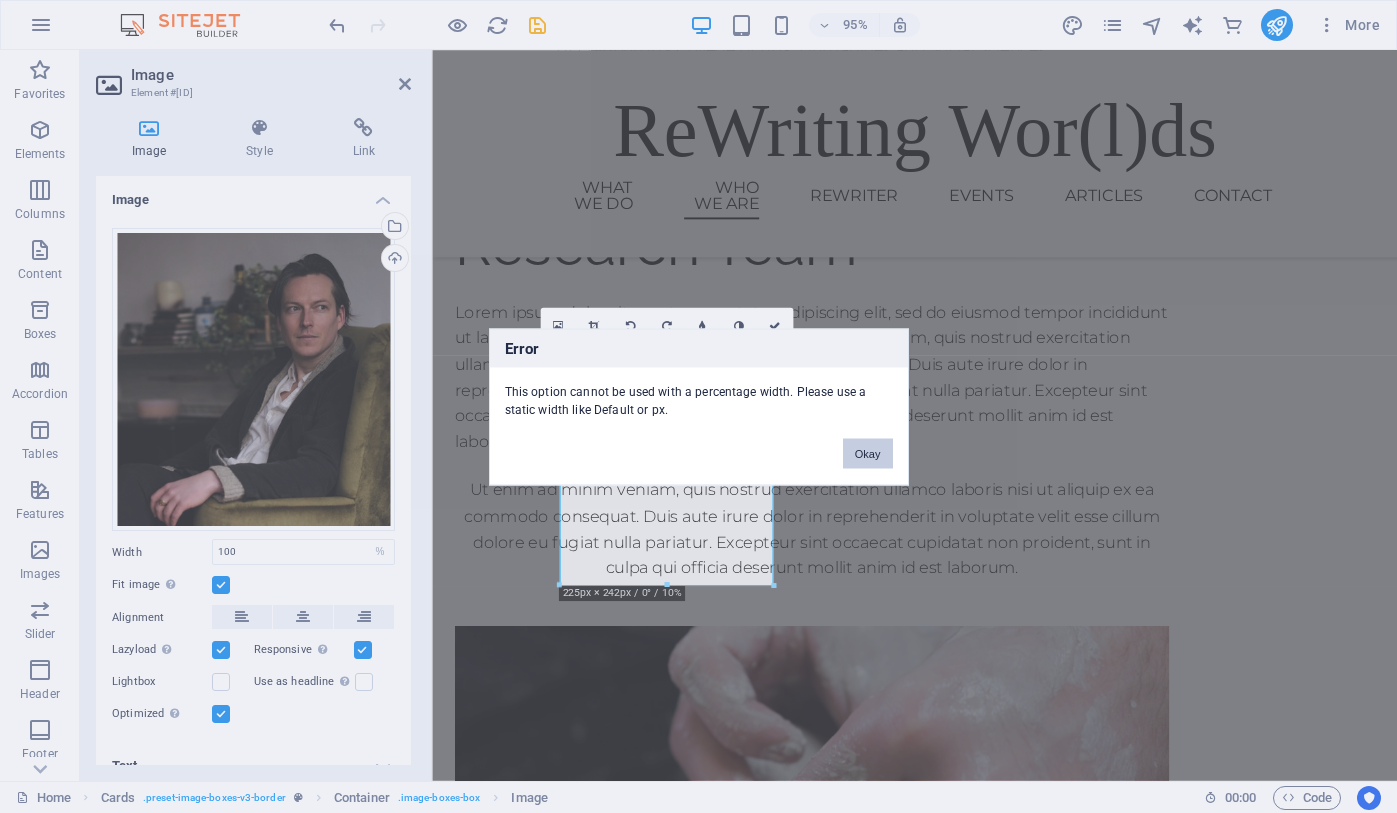 click on "Okay" at bounding box center [868, 453] 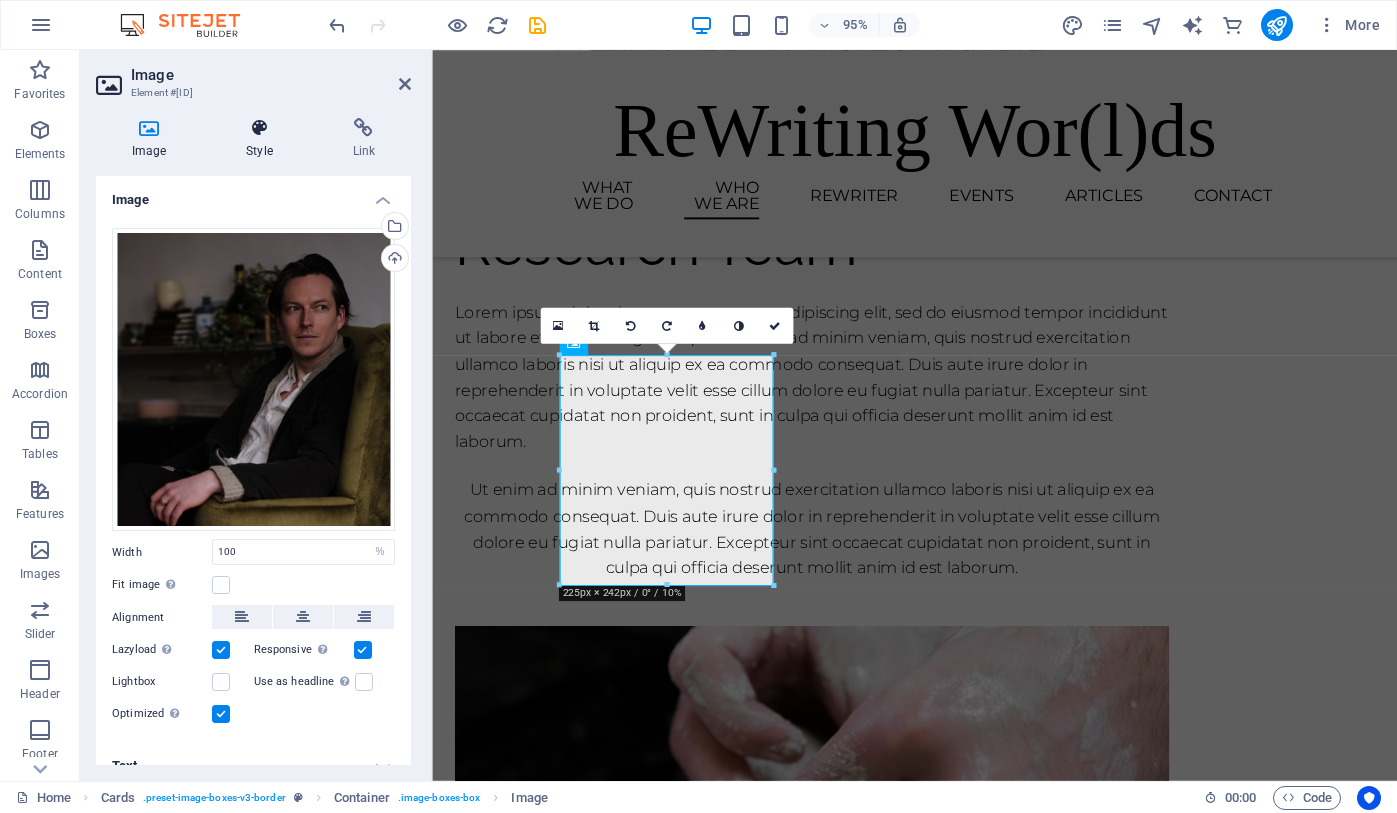 click at bounding box center (259, 128) 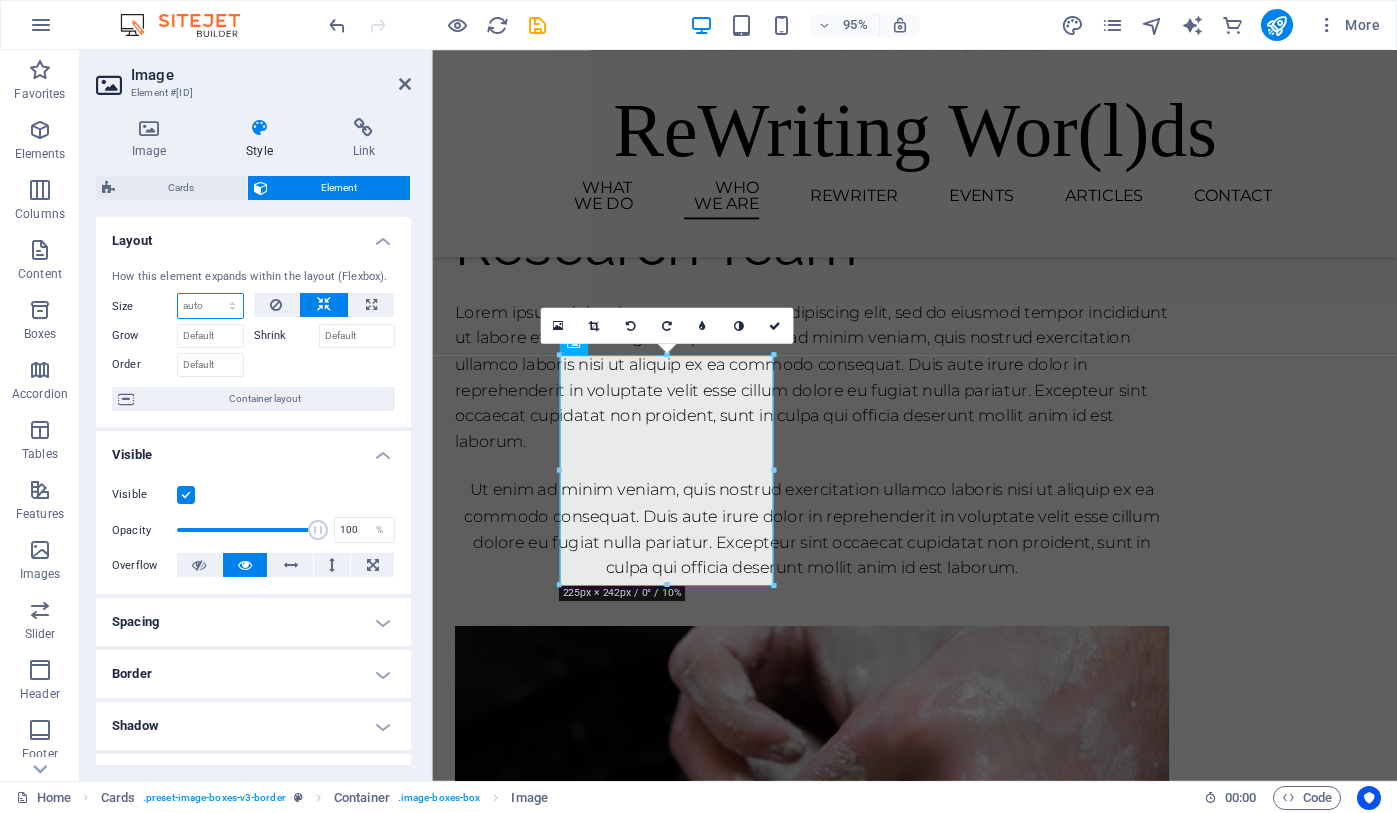 click on "Default auto px % 1/1 1/2 1/3 1/4 1/5 1/6 1/7 1/8 1/9 1/10" at bounding box center [210, 306] 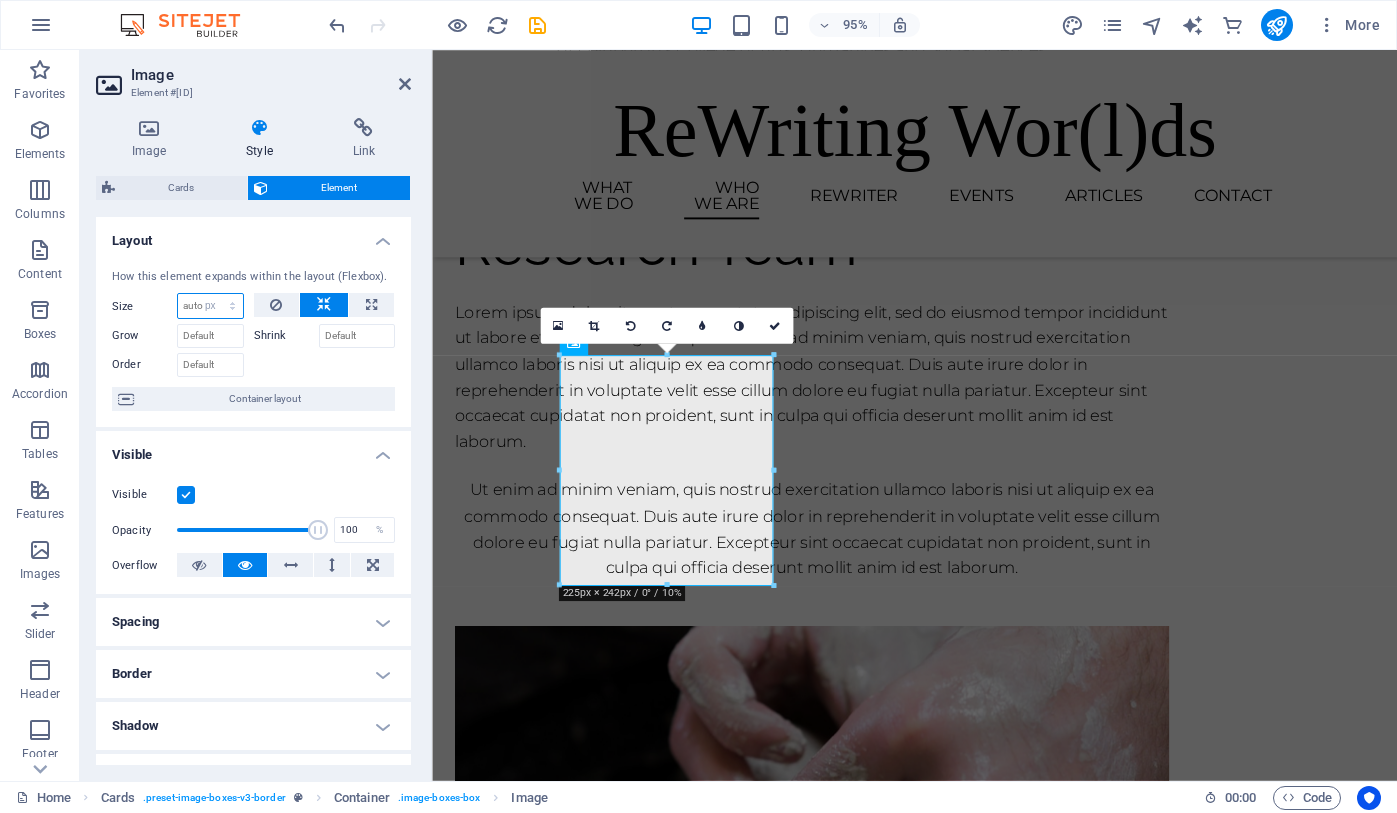 type on "0" 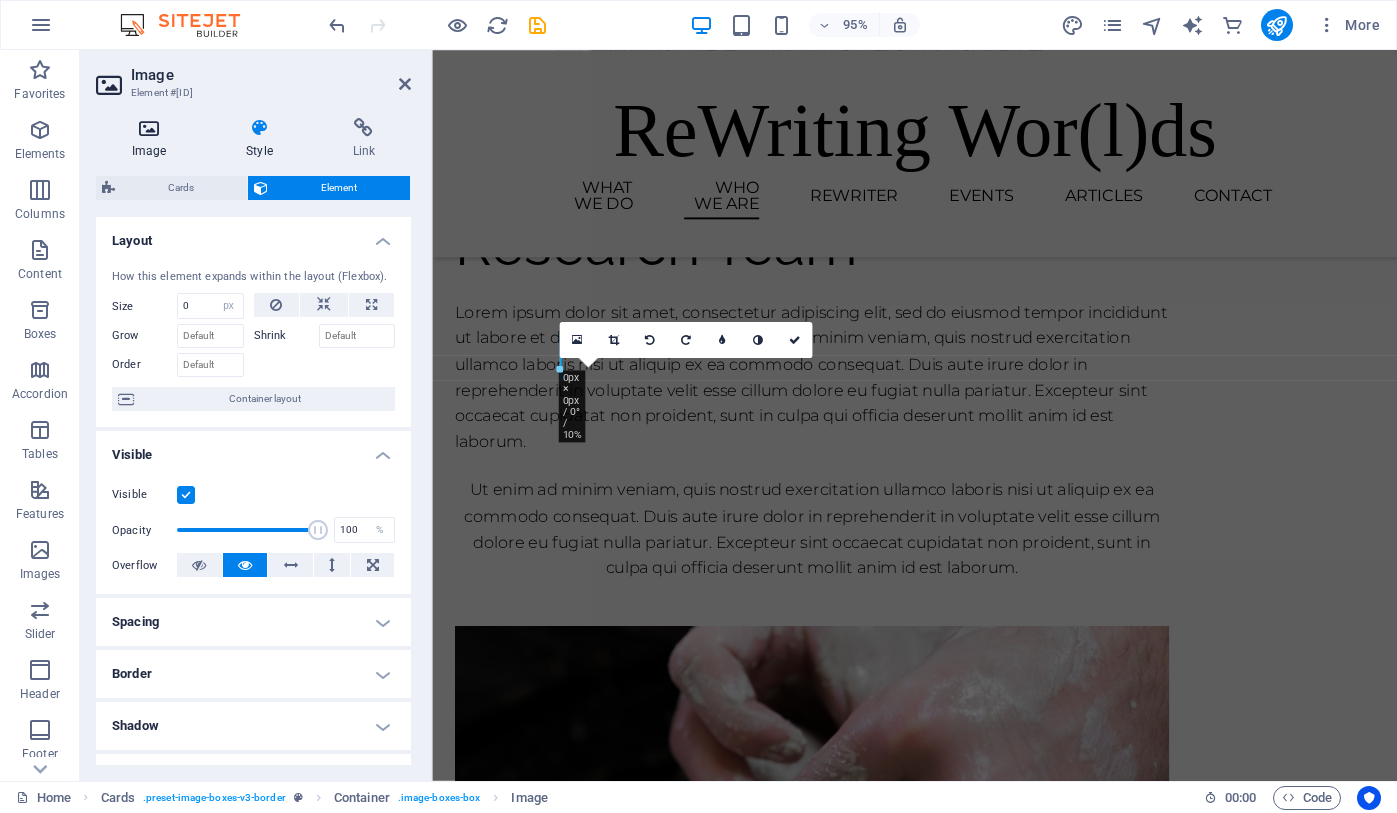 click at bounding box center (149, 128) 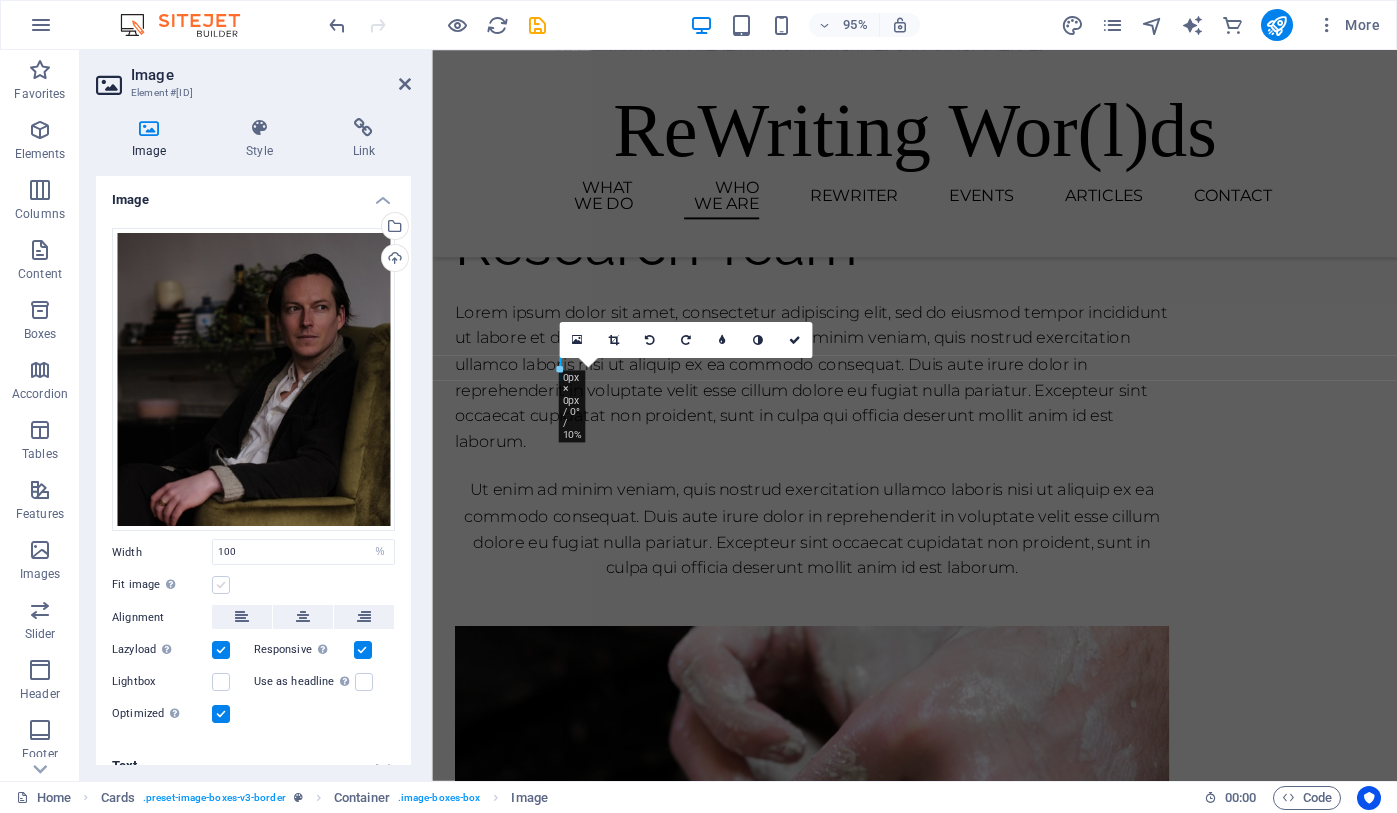 click at bounding box center [221, 585] 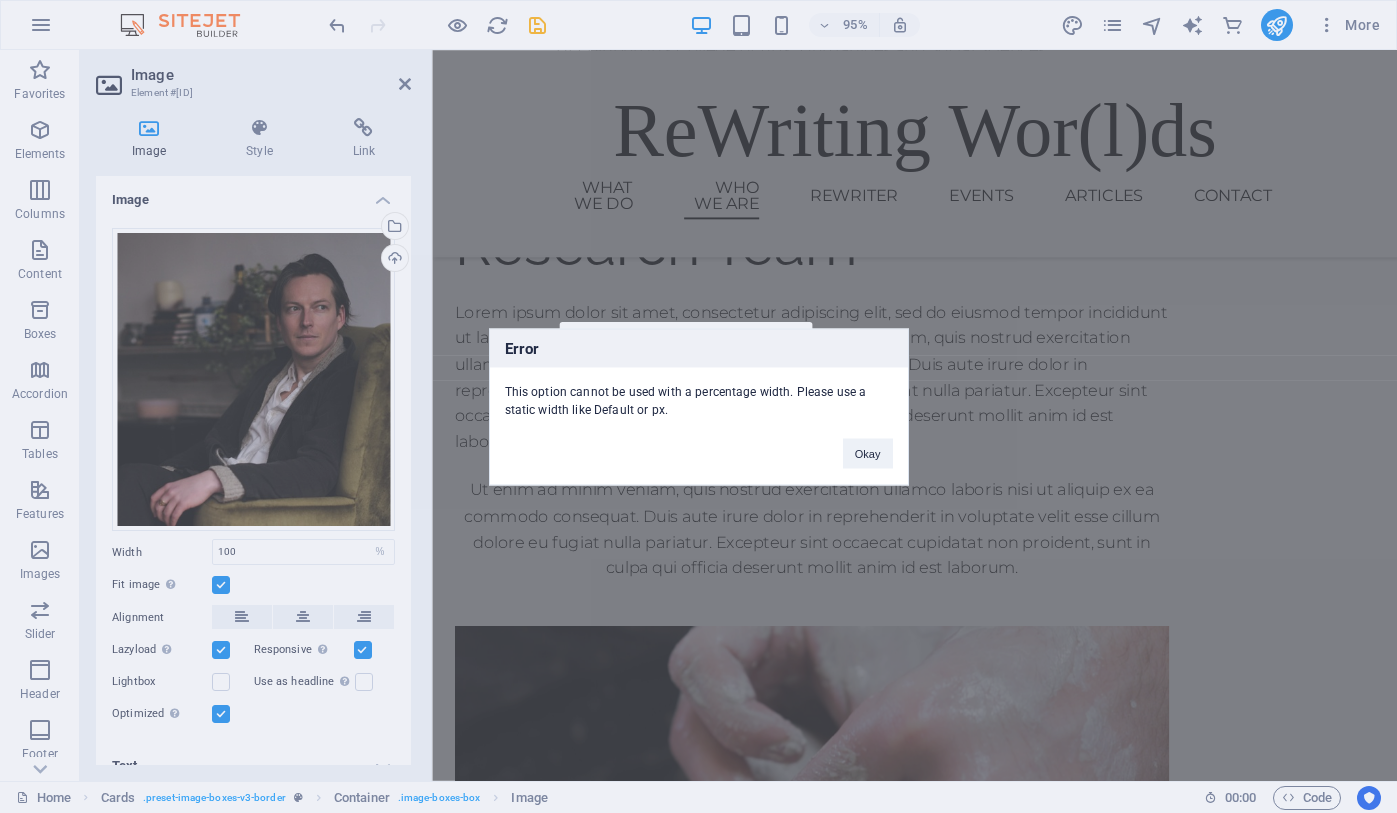 click on "Okay" at bounding box center [868, 443] 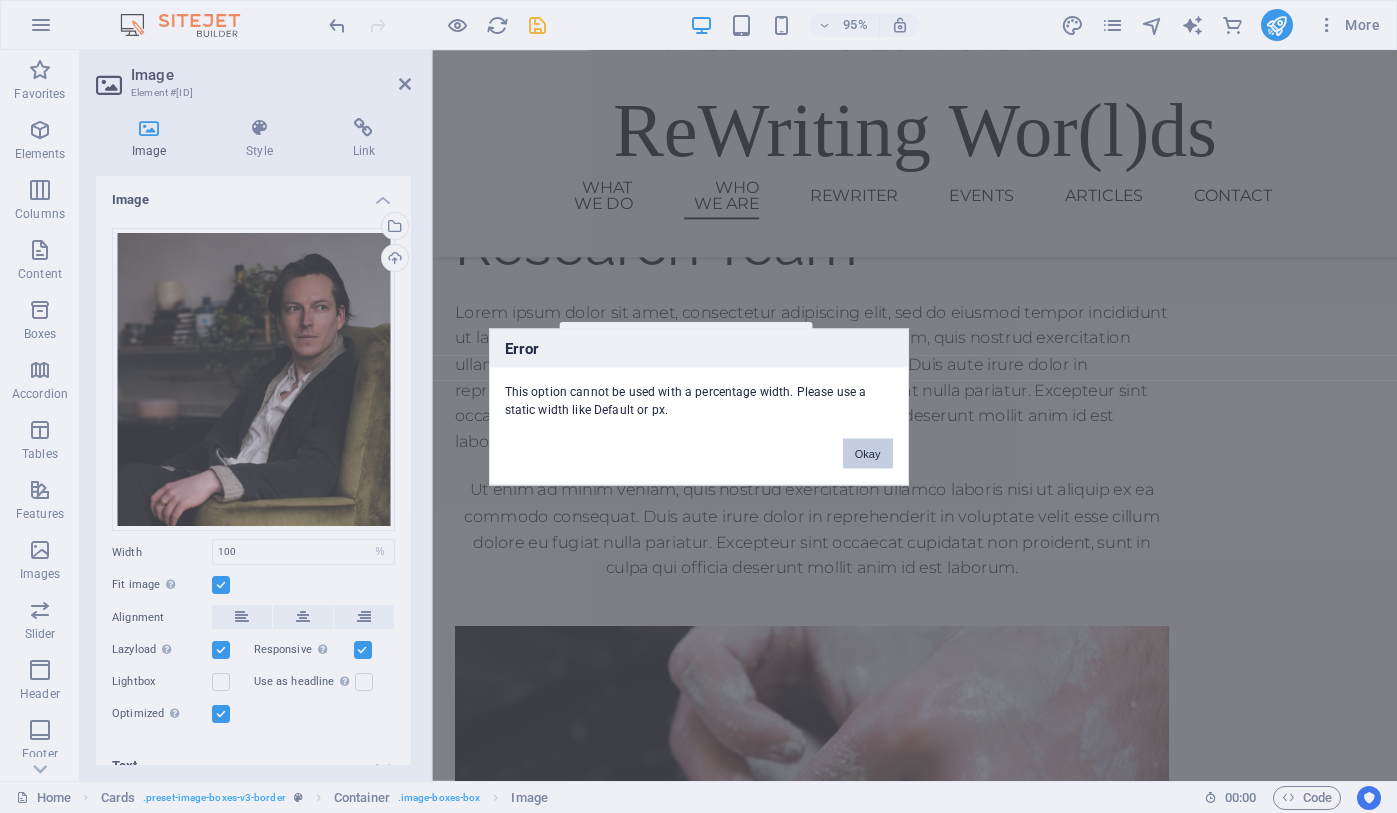 click on "Okay" at bounding box center [868, 453] 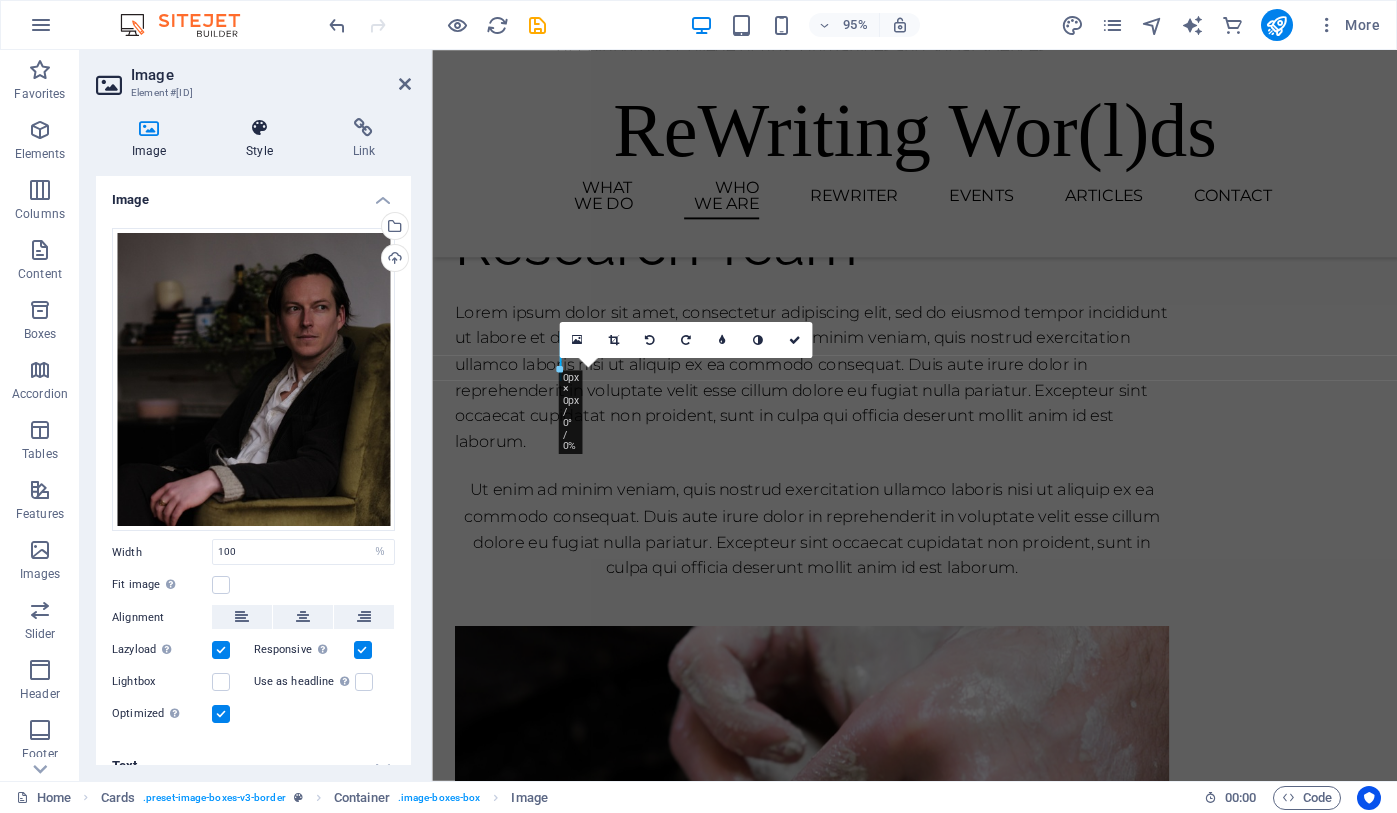 click on "Style" at bounding box center [263, 139] 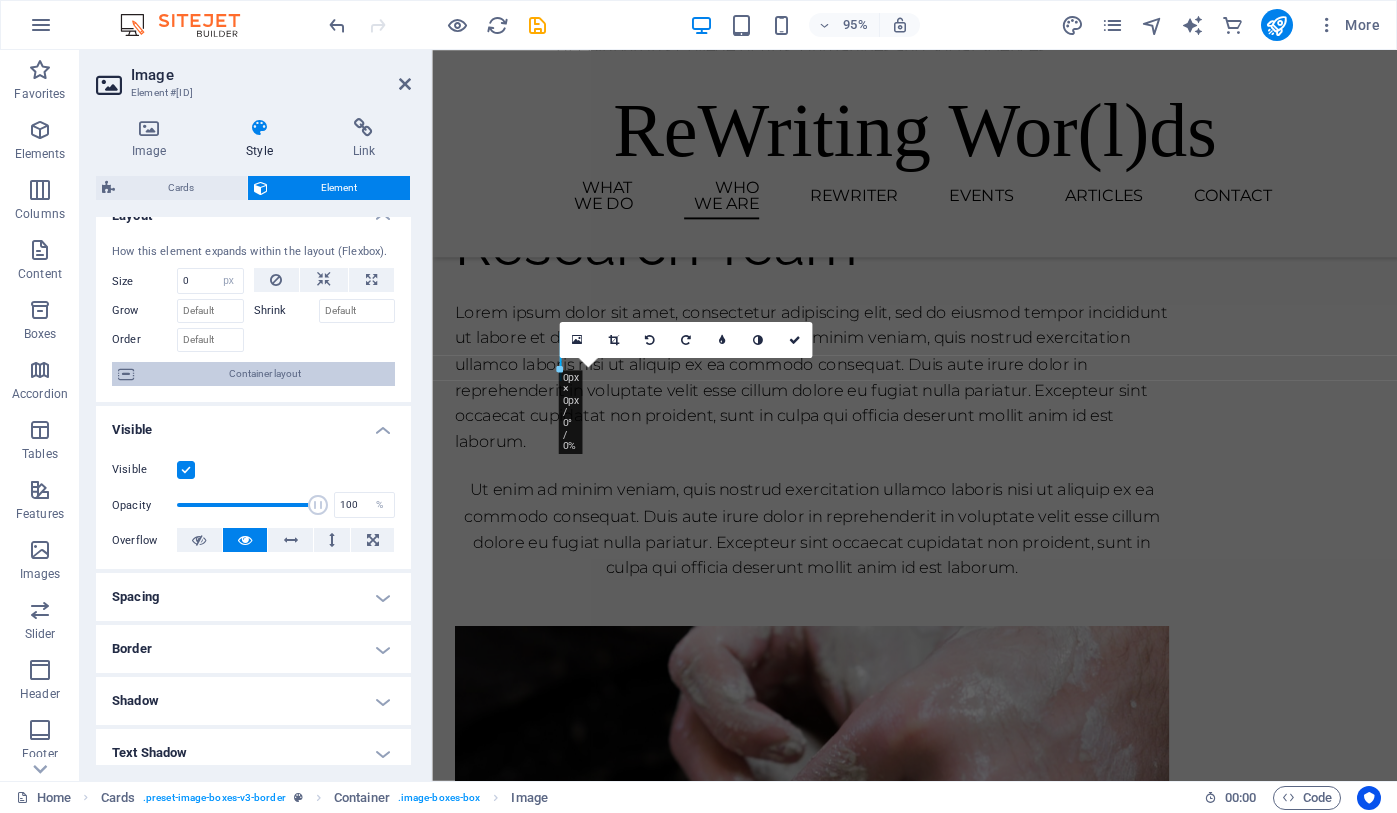 scroll, scrollTop: 0, scrollLeft: 0, axis: both 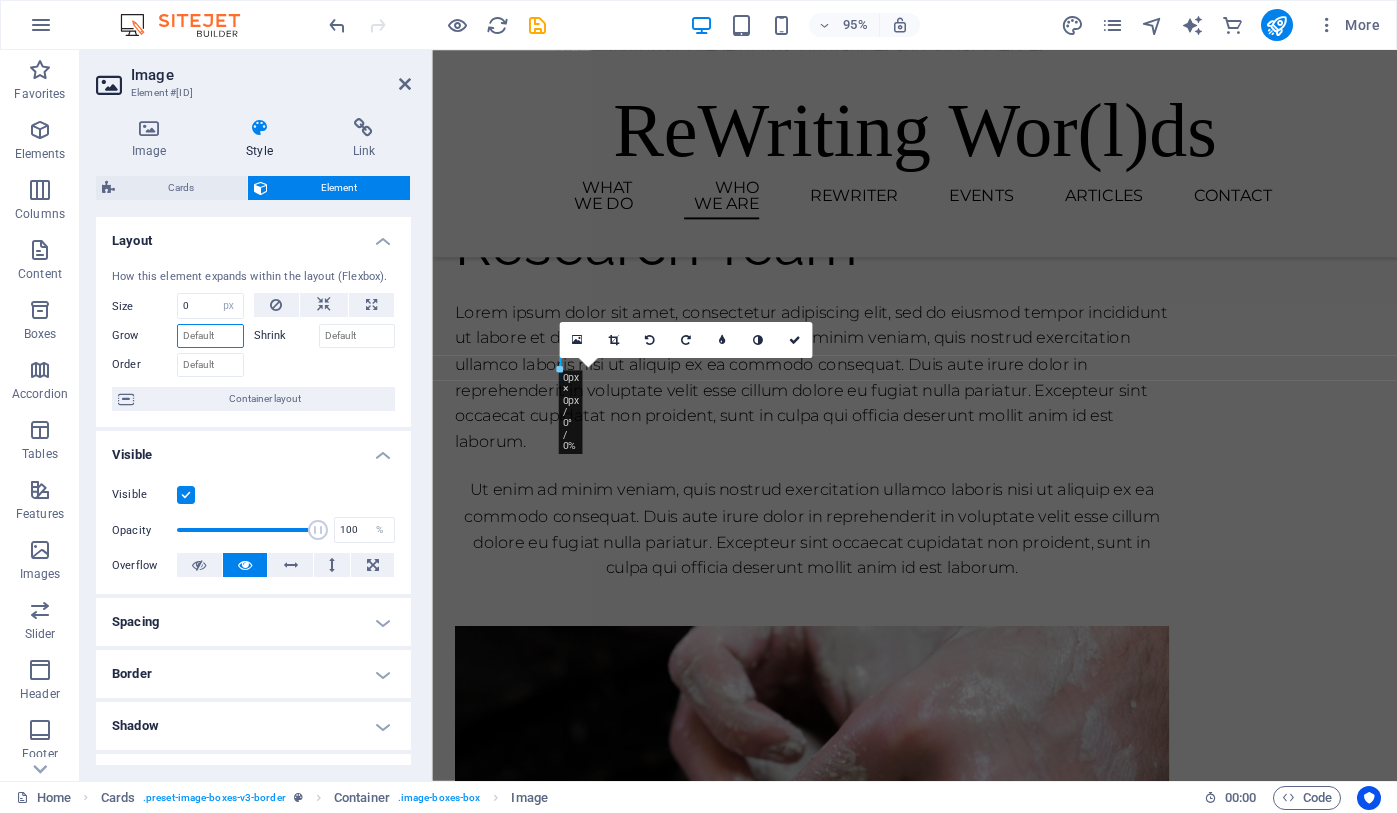 click on "Grow" at bounding box center [210, 336] 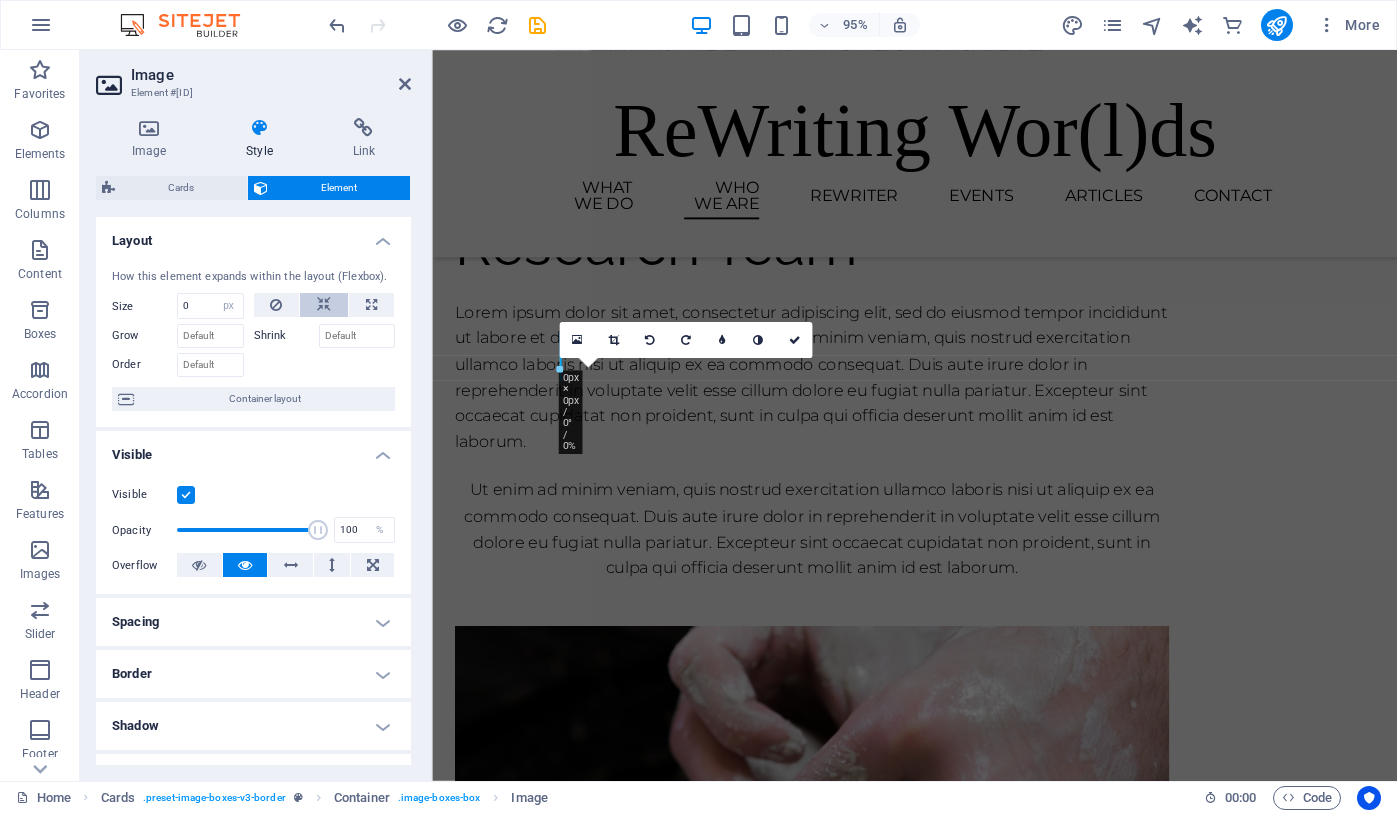 click at bounding box center [324, 305] 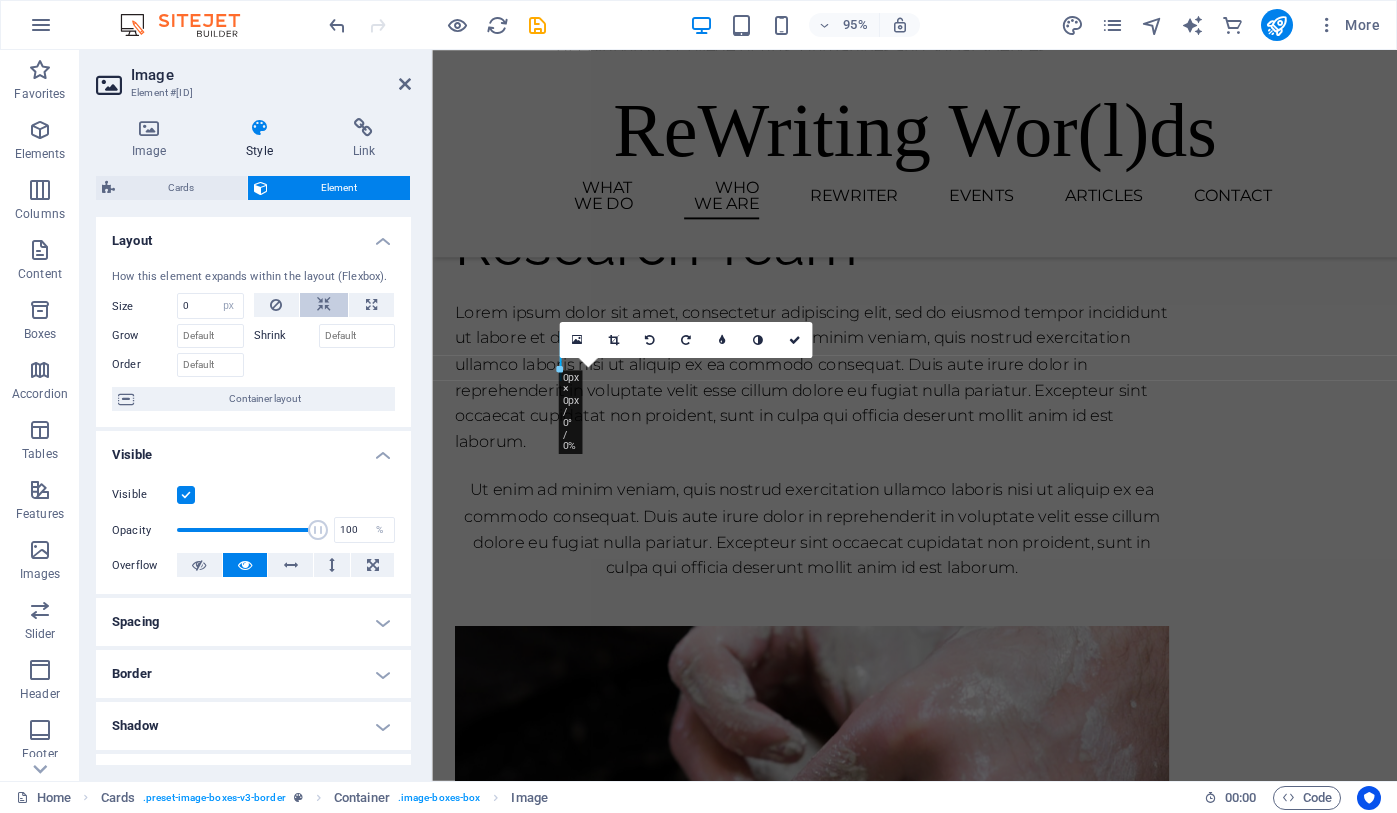 type 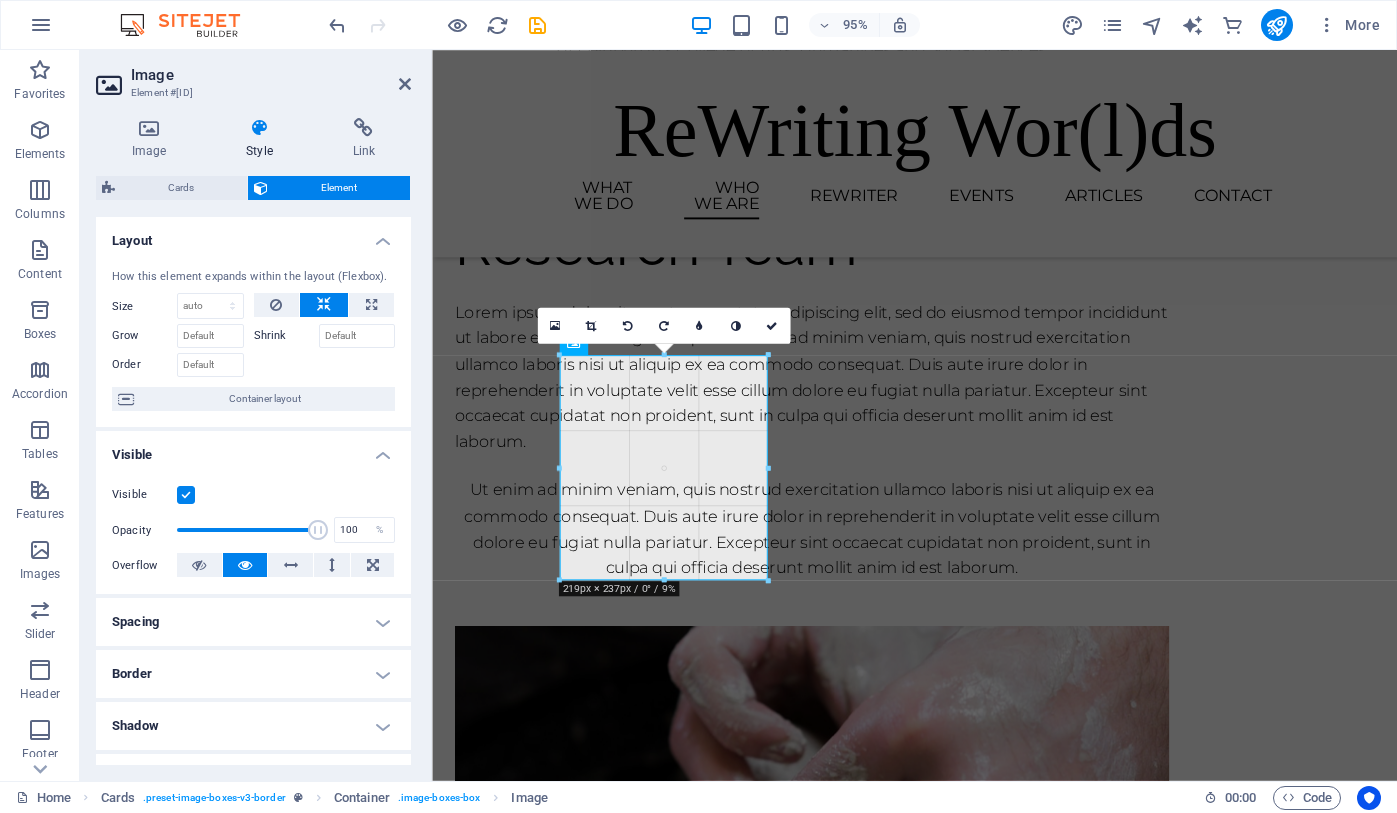 drag, startPoint x: 667, startPoint y: 586, endPoint x: 680, endPoint y: 581, distance: 13.928389 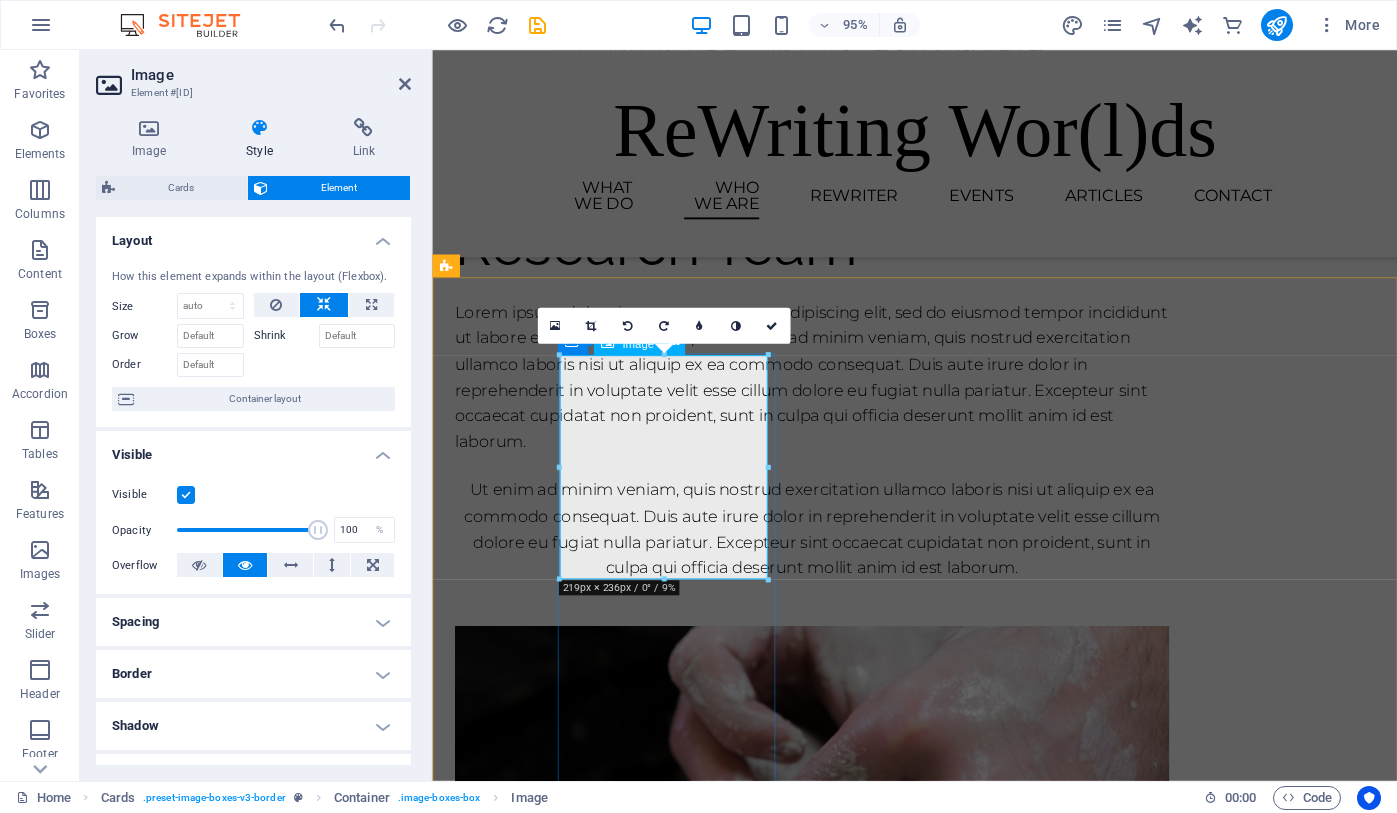 type 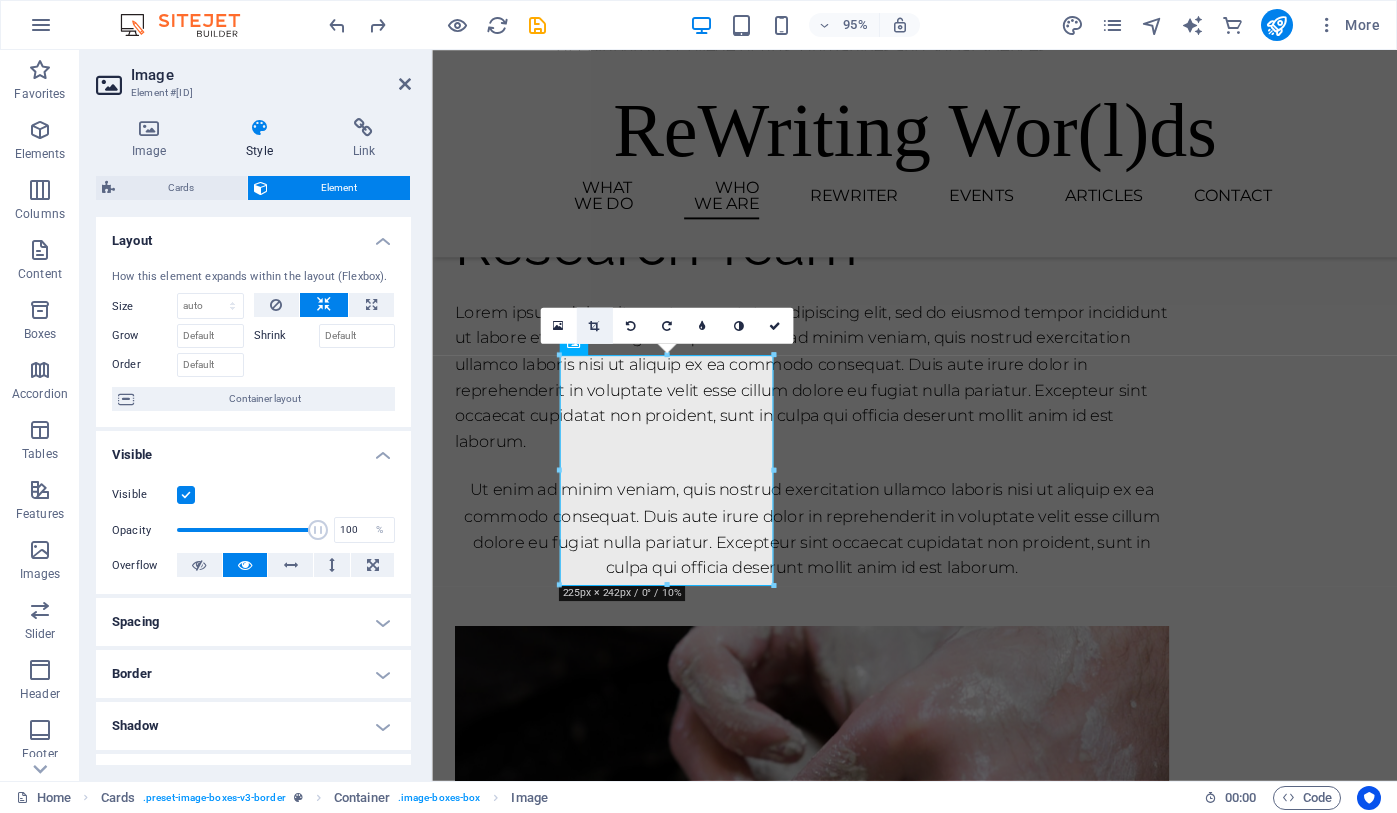 click at bounding box center (594, 326) 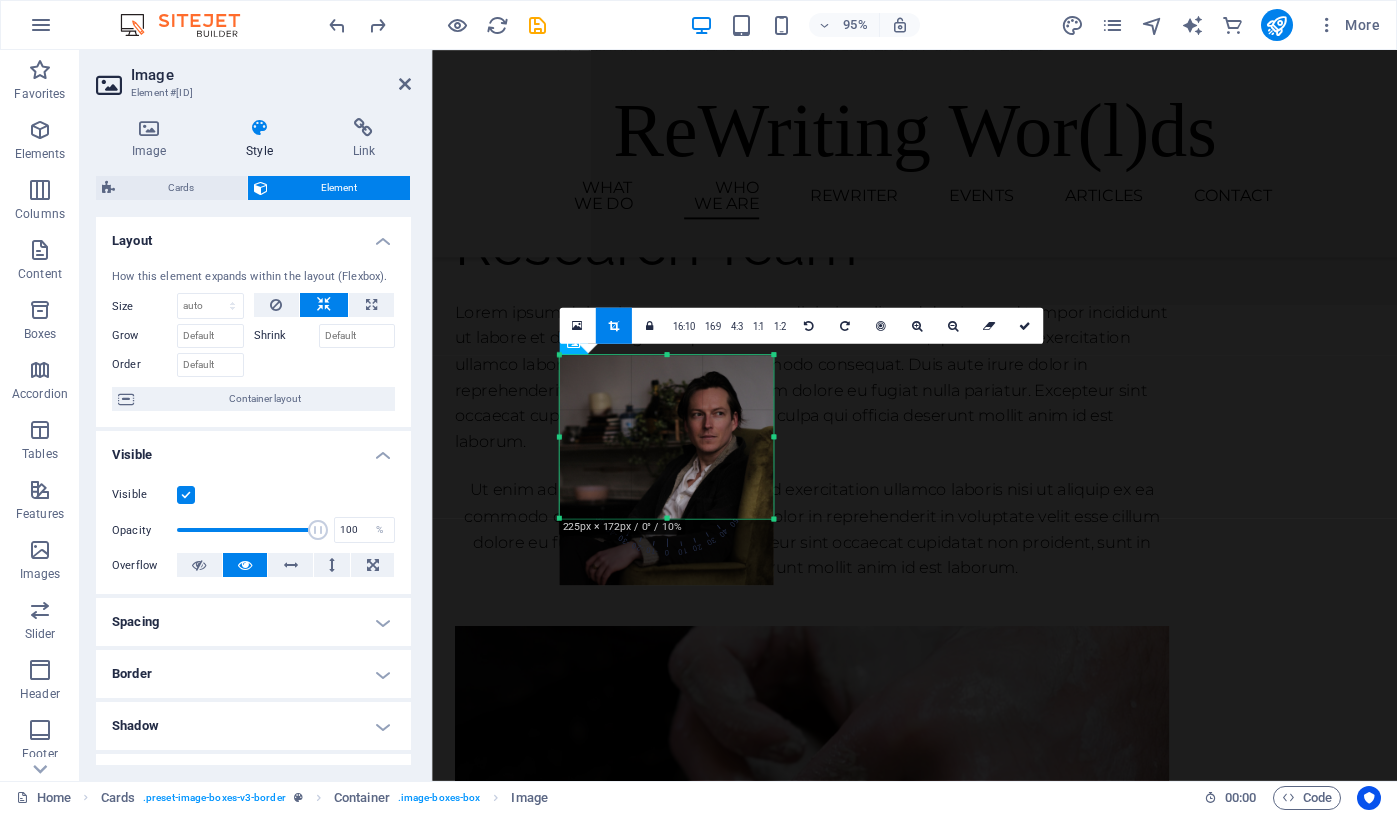 drag, startPoint x: 667, startPoint y: 583, endPoint x: 683, endPoint y: 514, distance: 70.83079 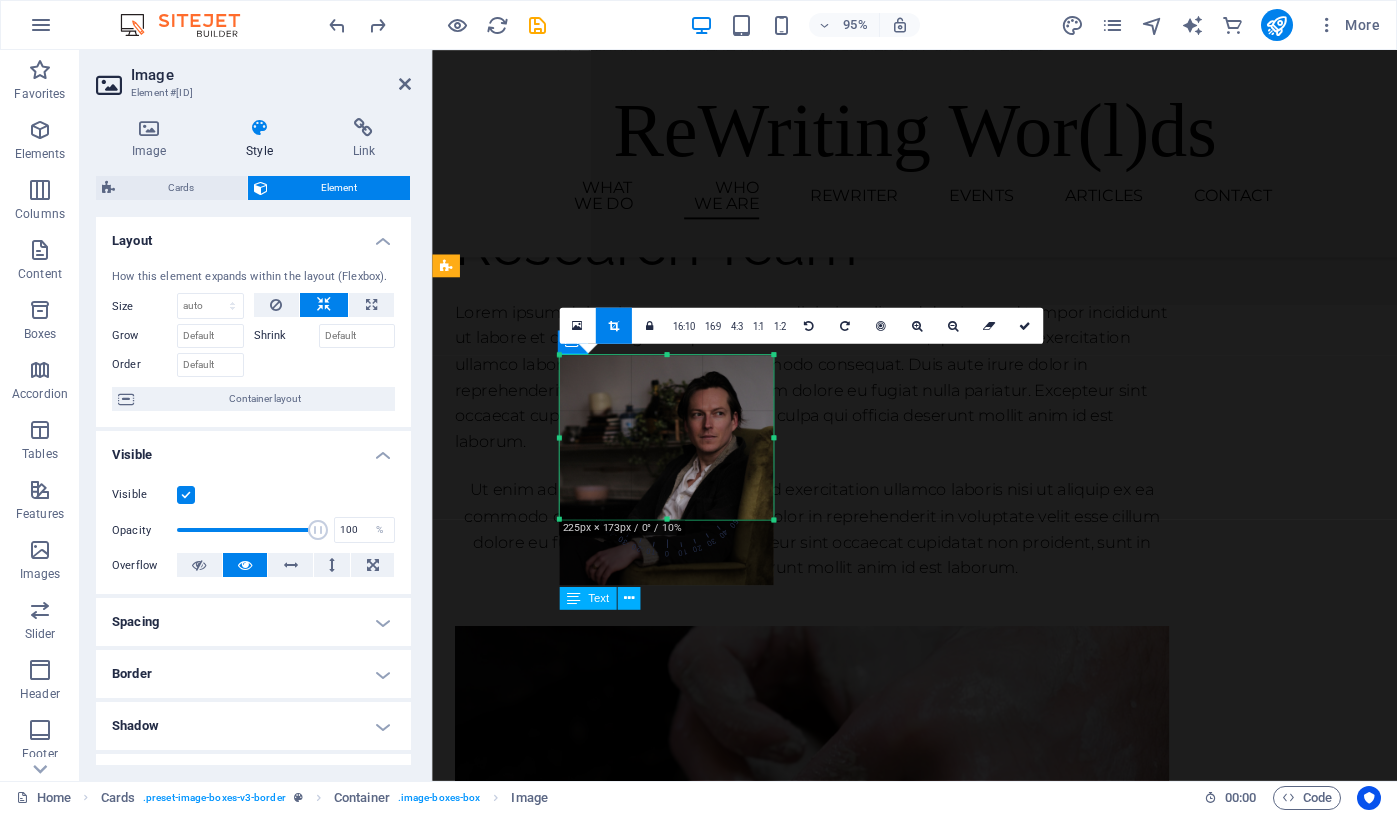 click on "[FIRST] is a Lecturer and UKRI Future Leaders Fellow at the University of Edinburgh, where his research draws together poetic and creative theory, literacy and education research, and cognitive psychology and neuroscience. He is also an award-winning poet and literary translator" at bounding box center (570, 2065) 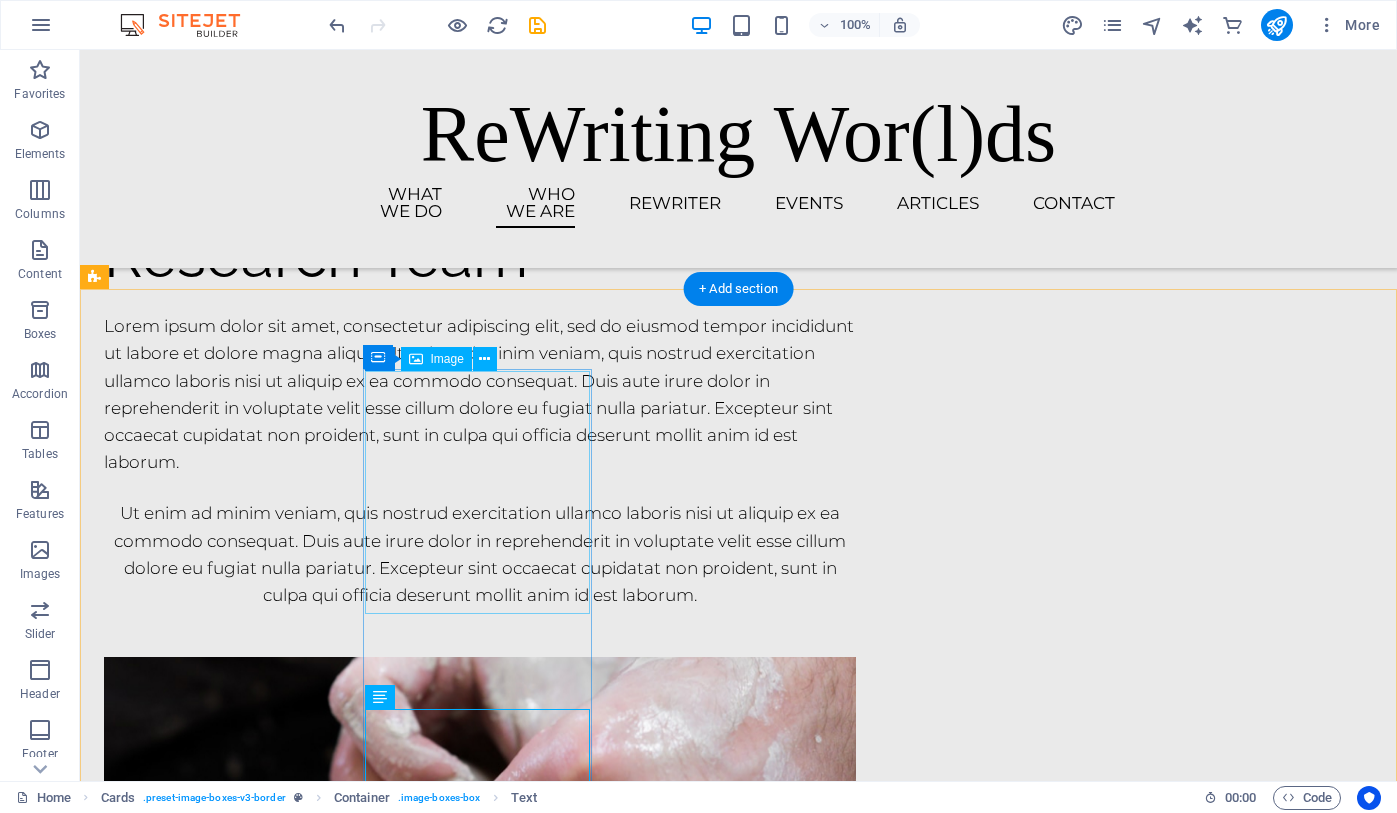 click at bounding box center (218, 1697) 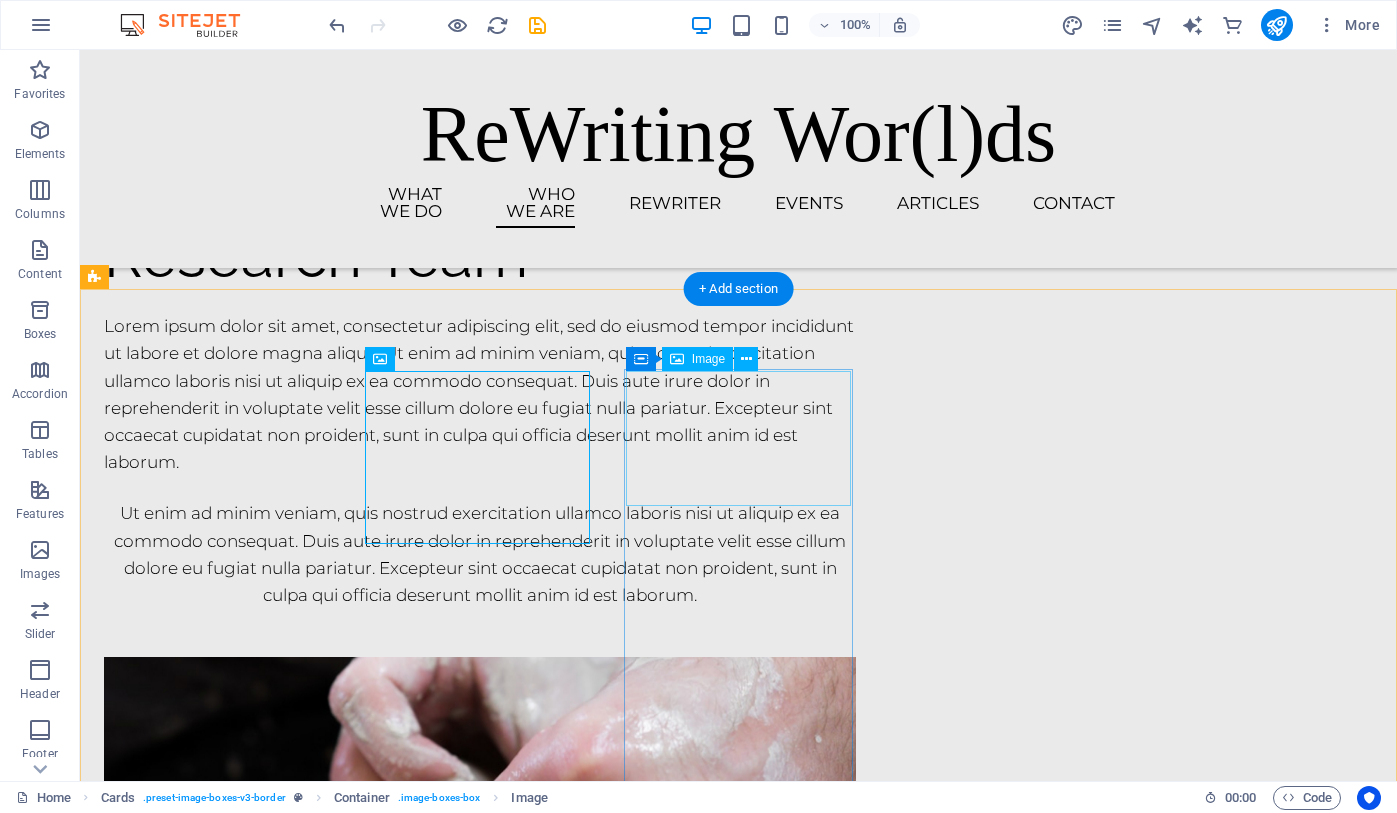 click at bounding box center (218, 2364) 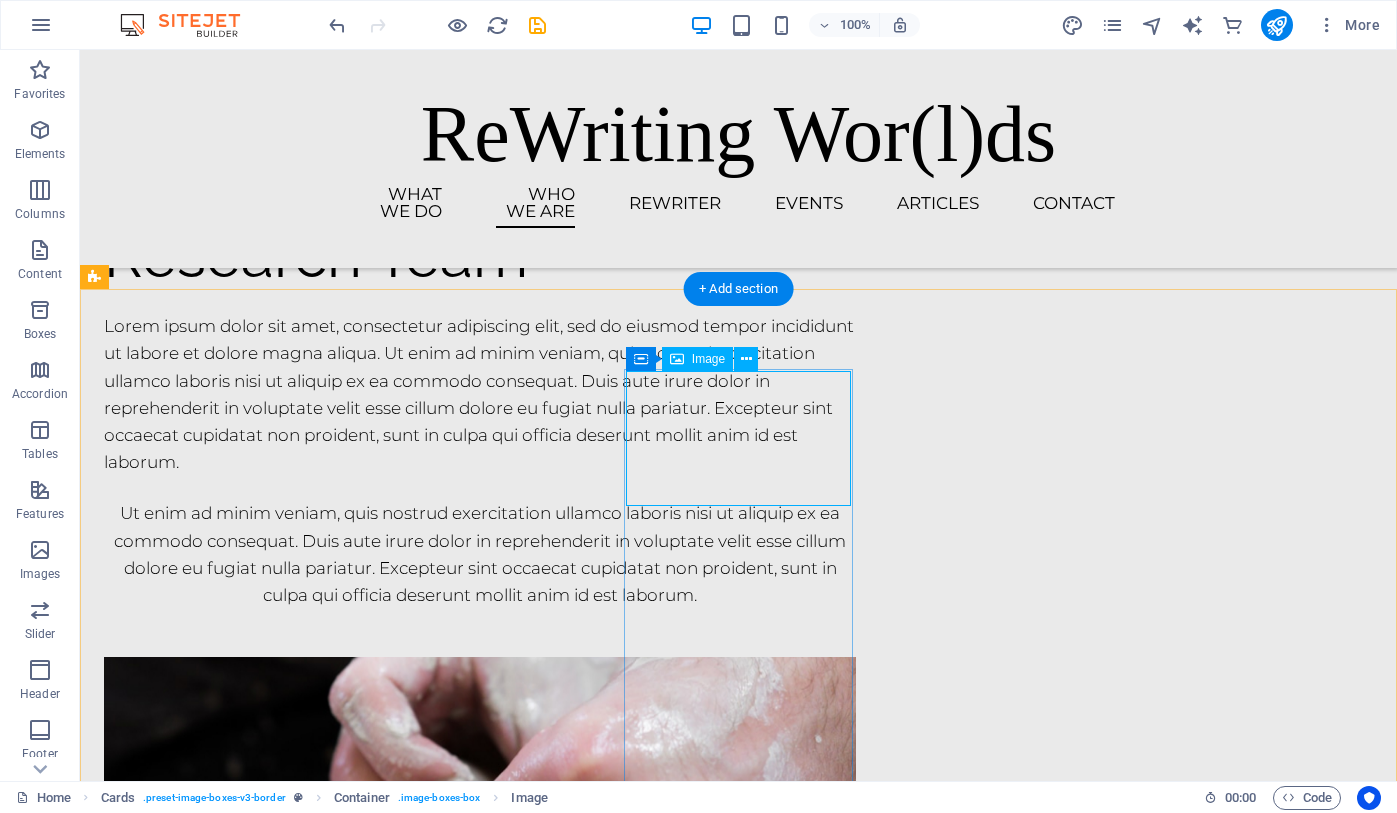 click at bounding box center (218, 2364) 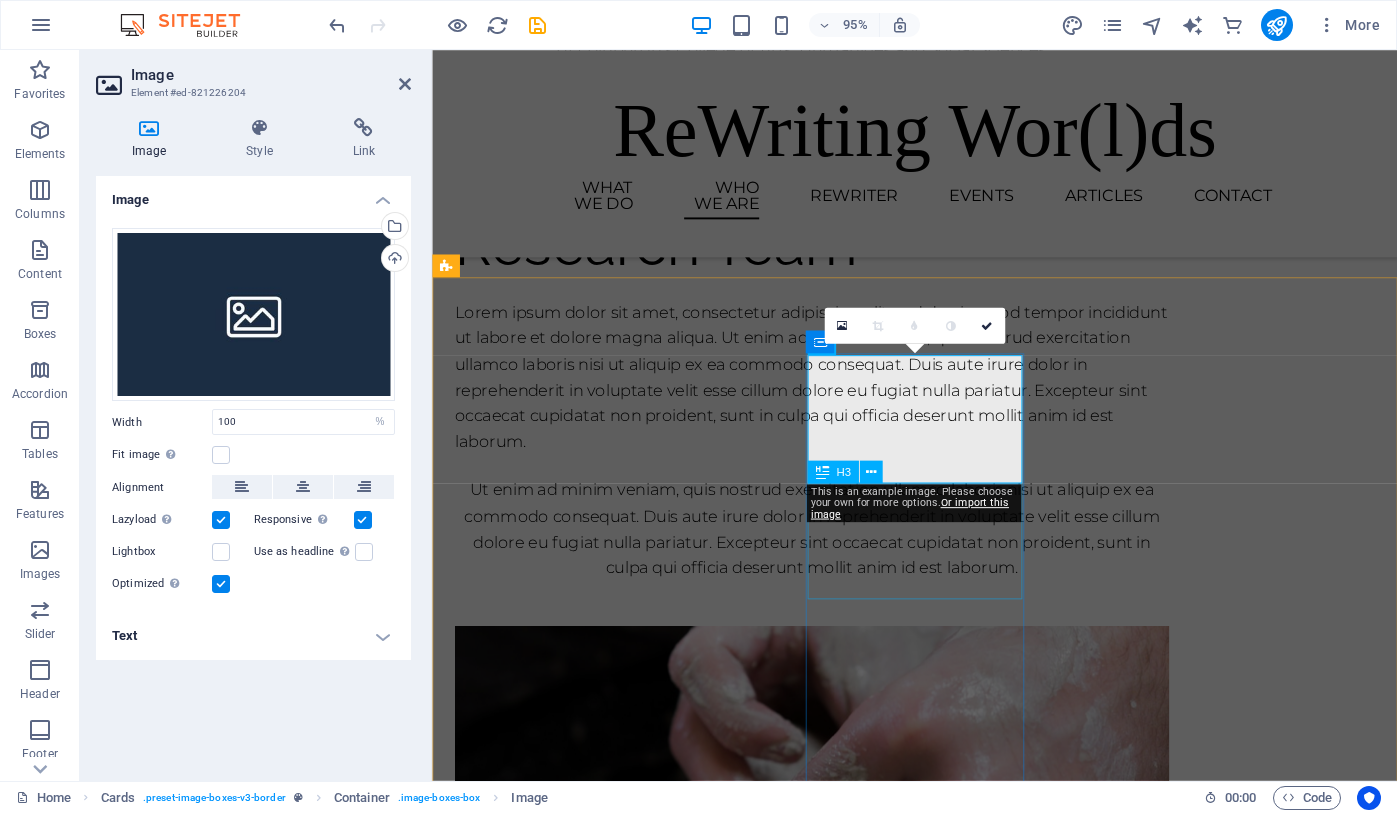 click on "Prof. [LAST] (Research co-Lead" at bounding box center [570, 2479] 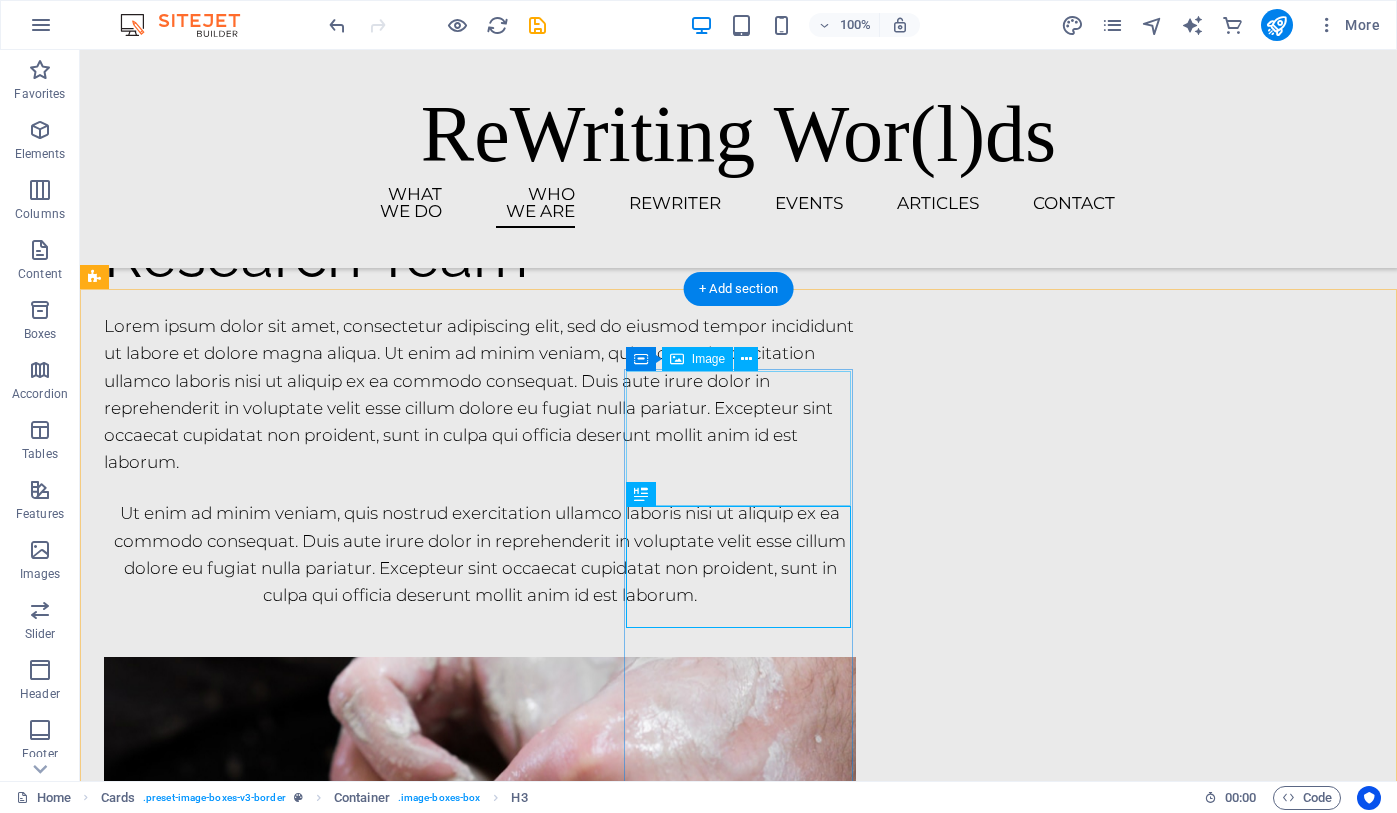 click at bounding box center [218, 2364] 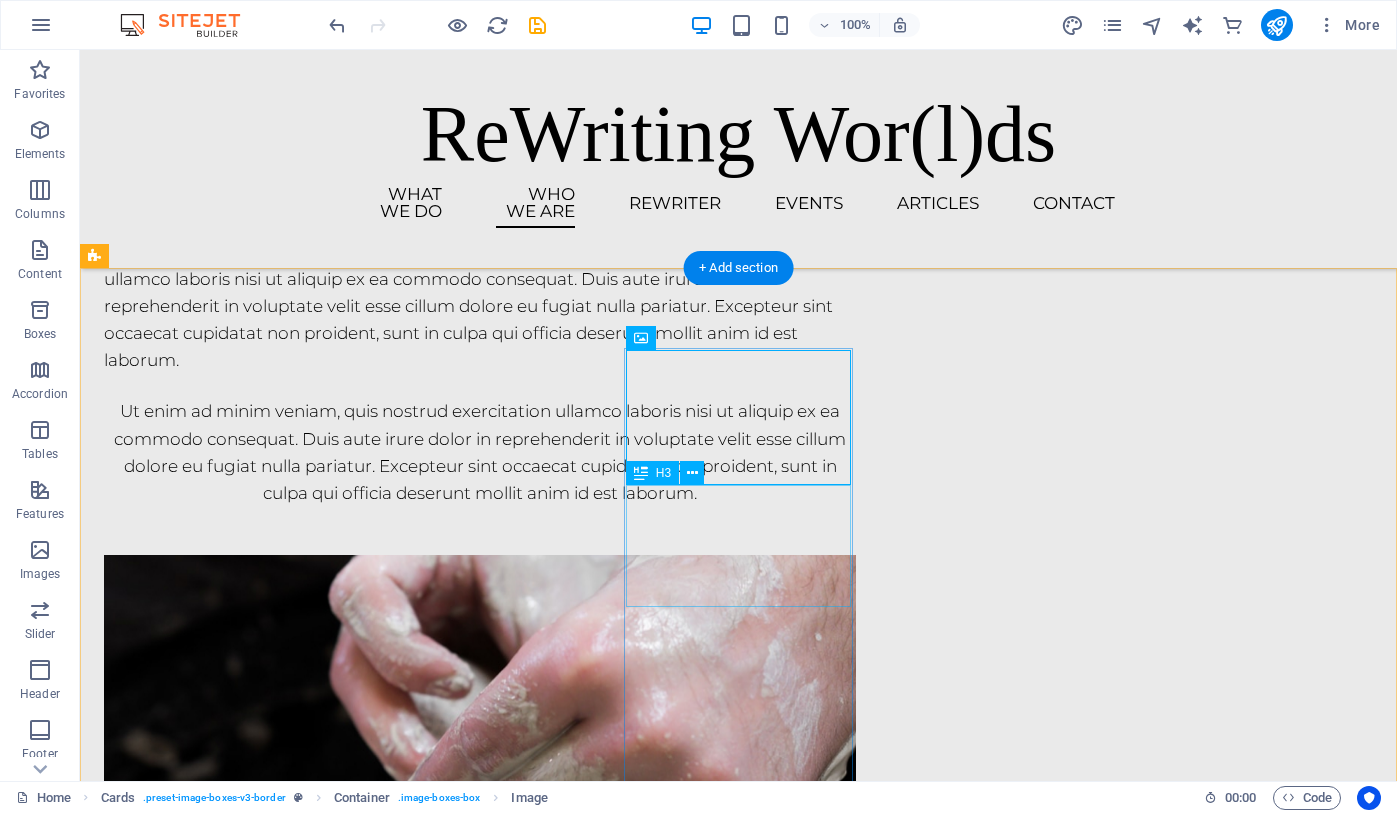 scroll, scrollTop: 2209, scrollLeft: 0, axis: vertical 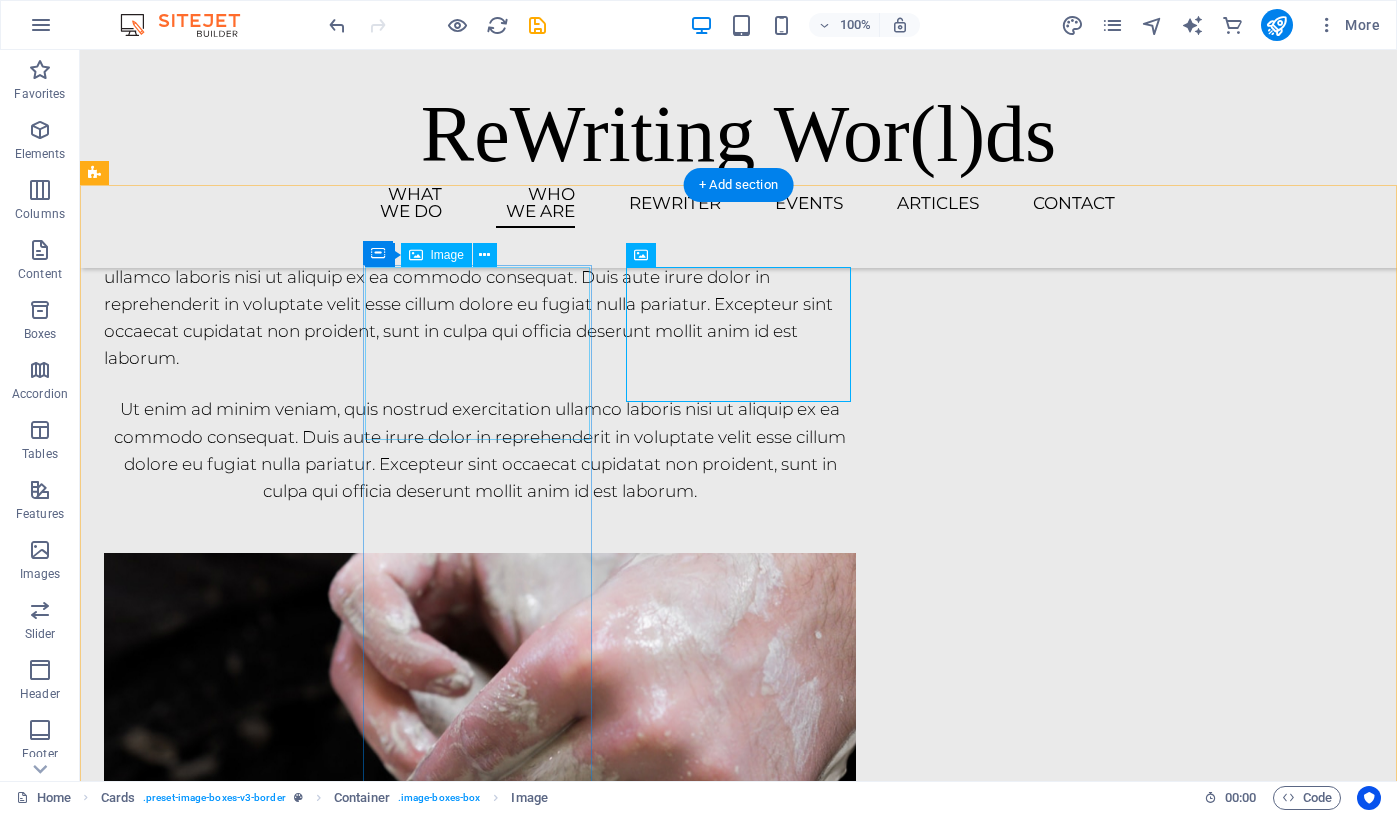 click at bounding box center (218, 1593) 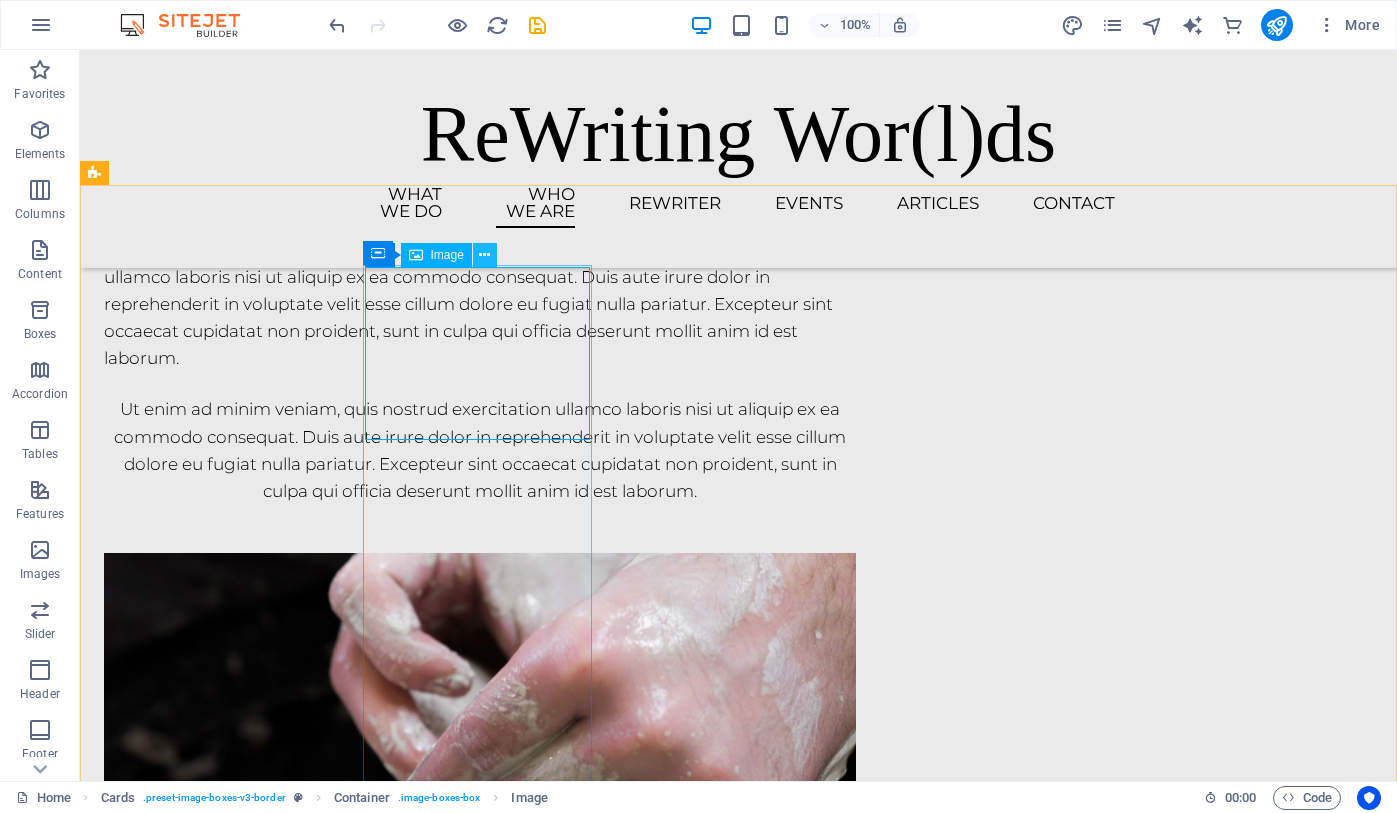 click at bounding box center (484, 255) 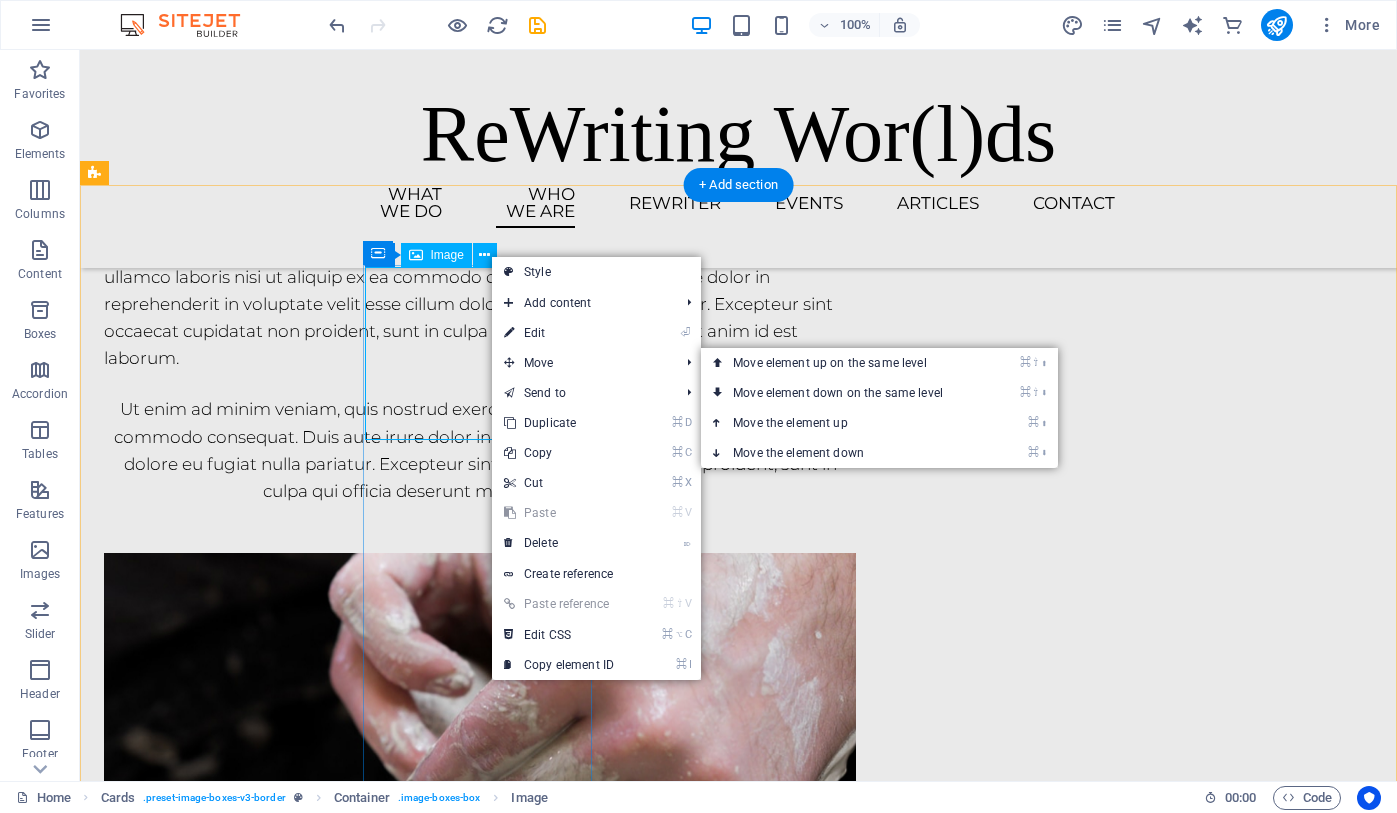 click at bounding box center [218, 1593] 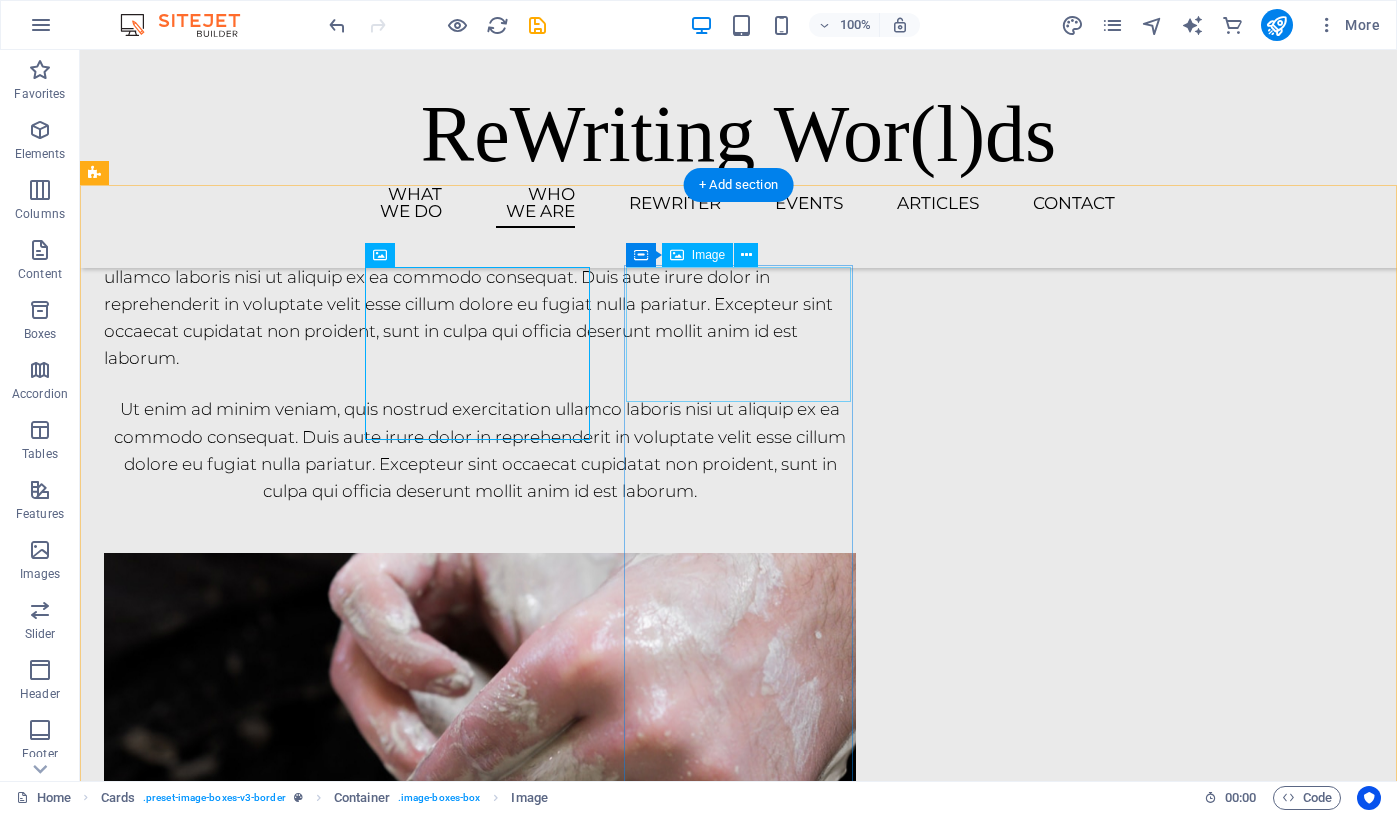 click at bounding box center (218, 2260) 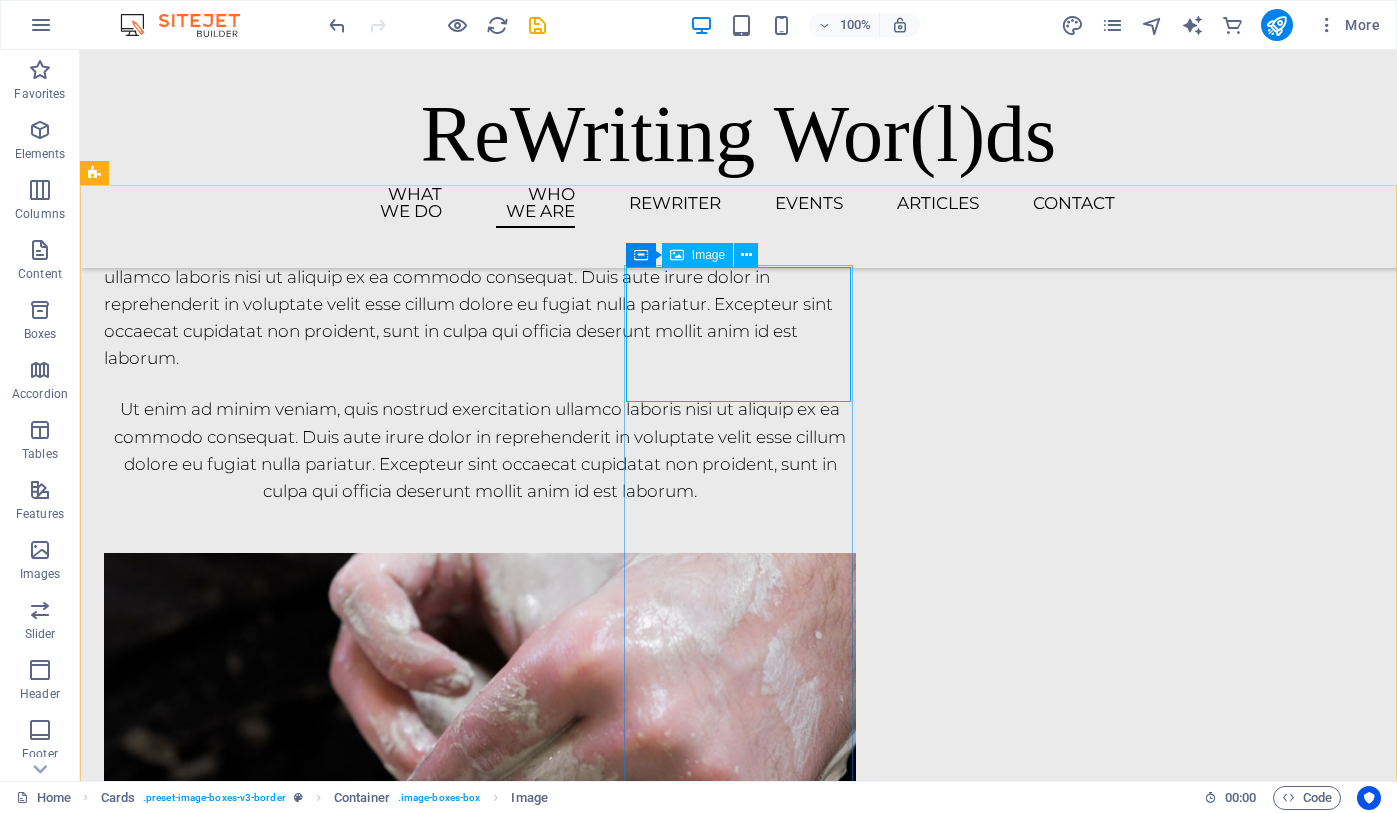 click on "Image" at bounding box center [708, 255] 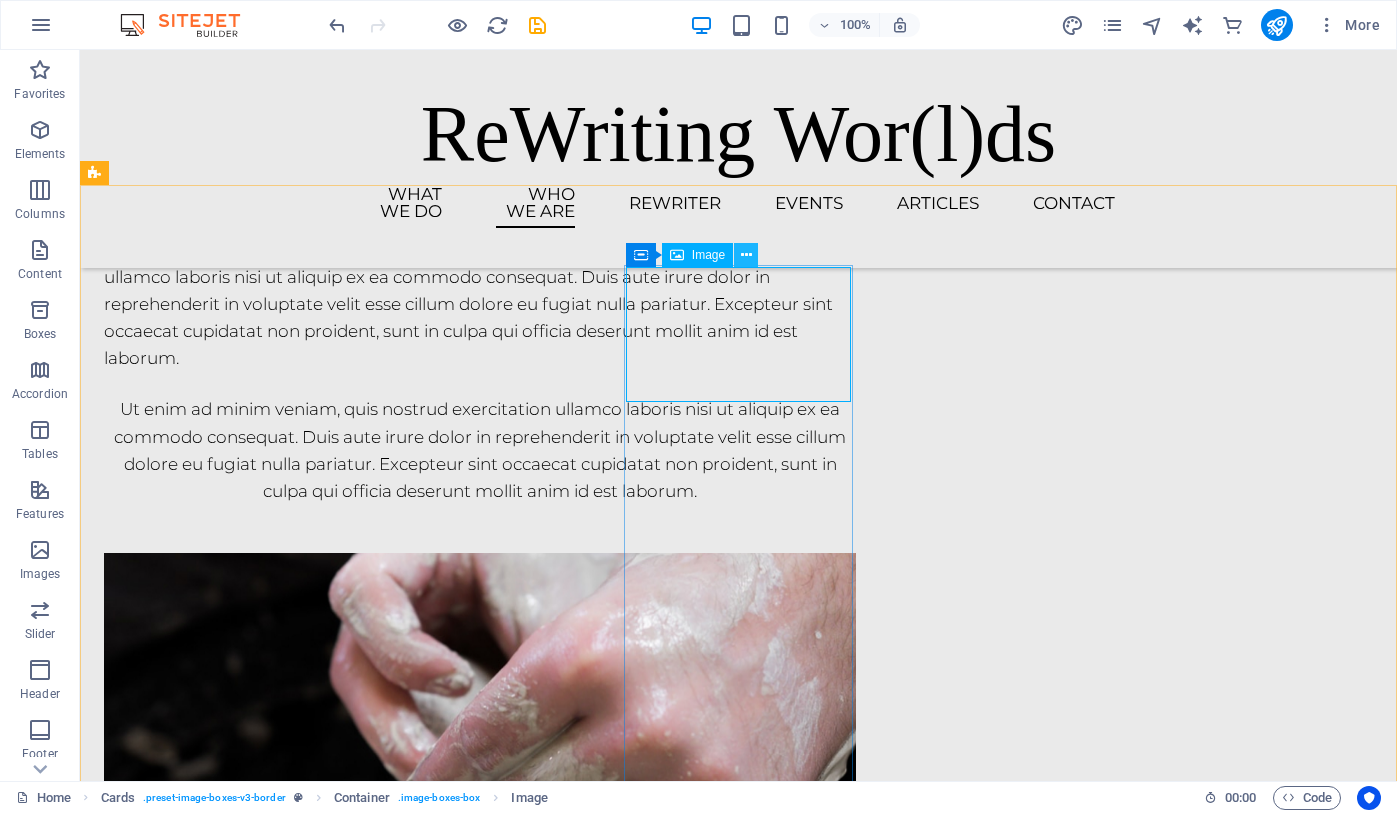 click at bounding box center (746, 255) 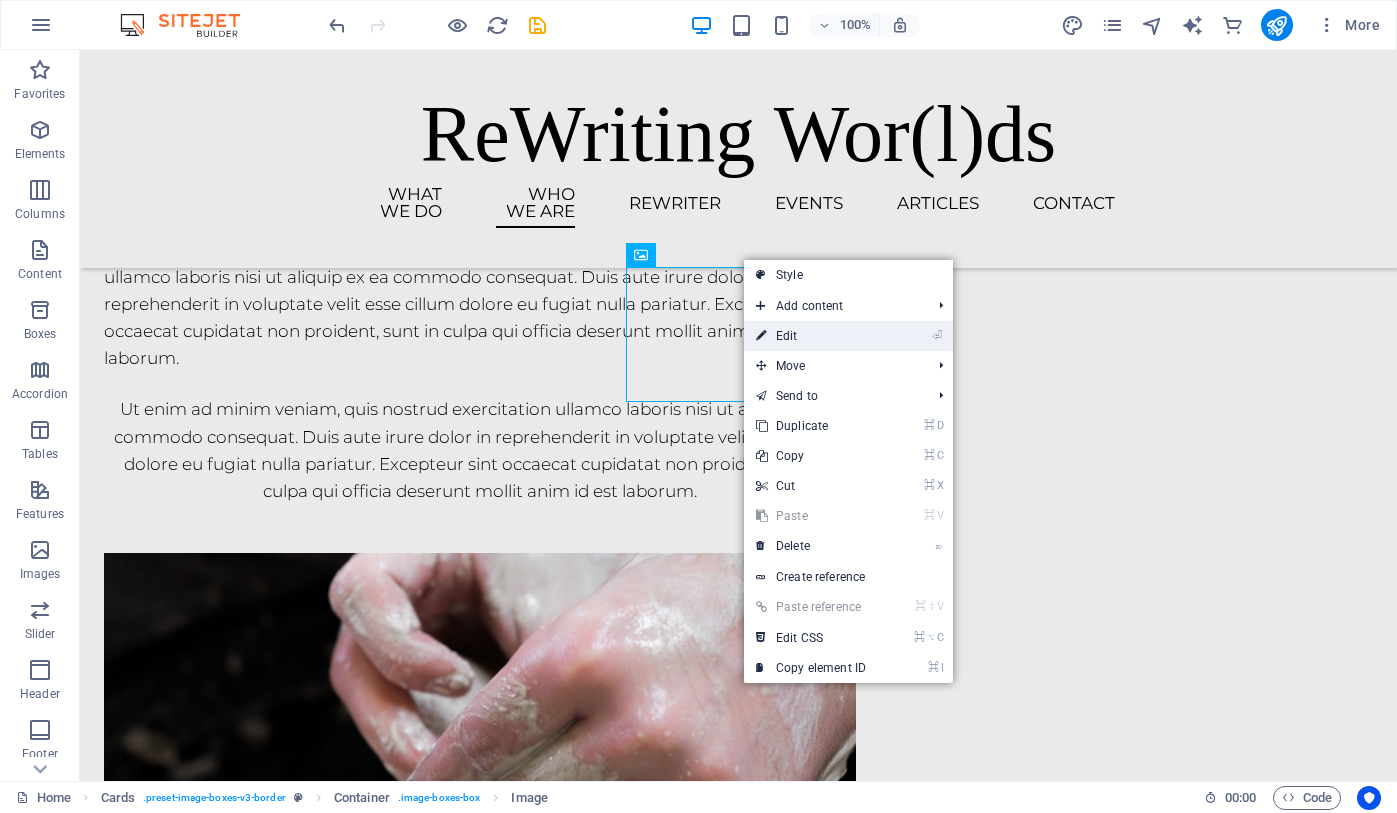 click on "⏎  Edit" at bounding box center [811, 336] 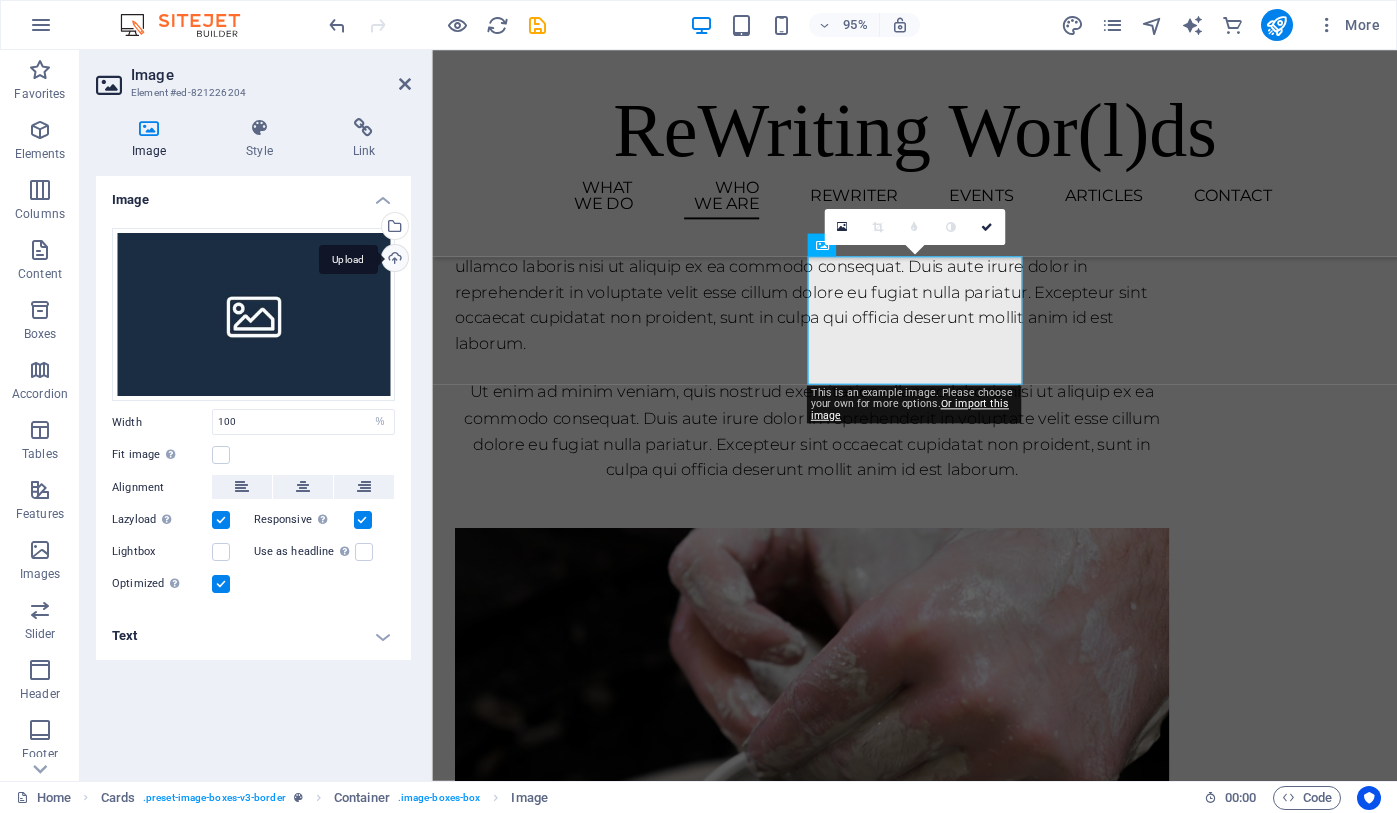click on "Upload" at bounding box center (393, 260) 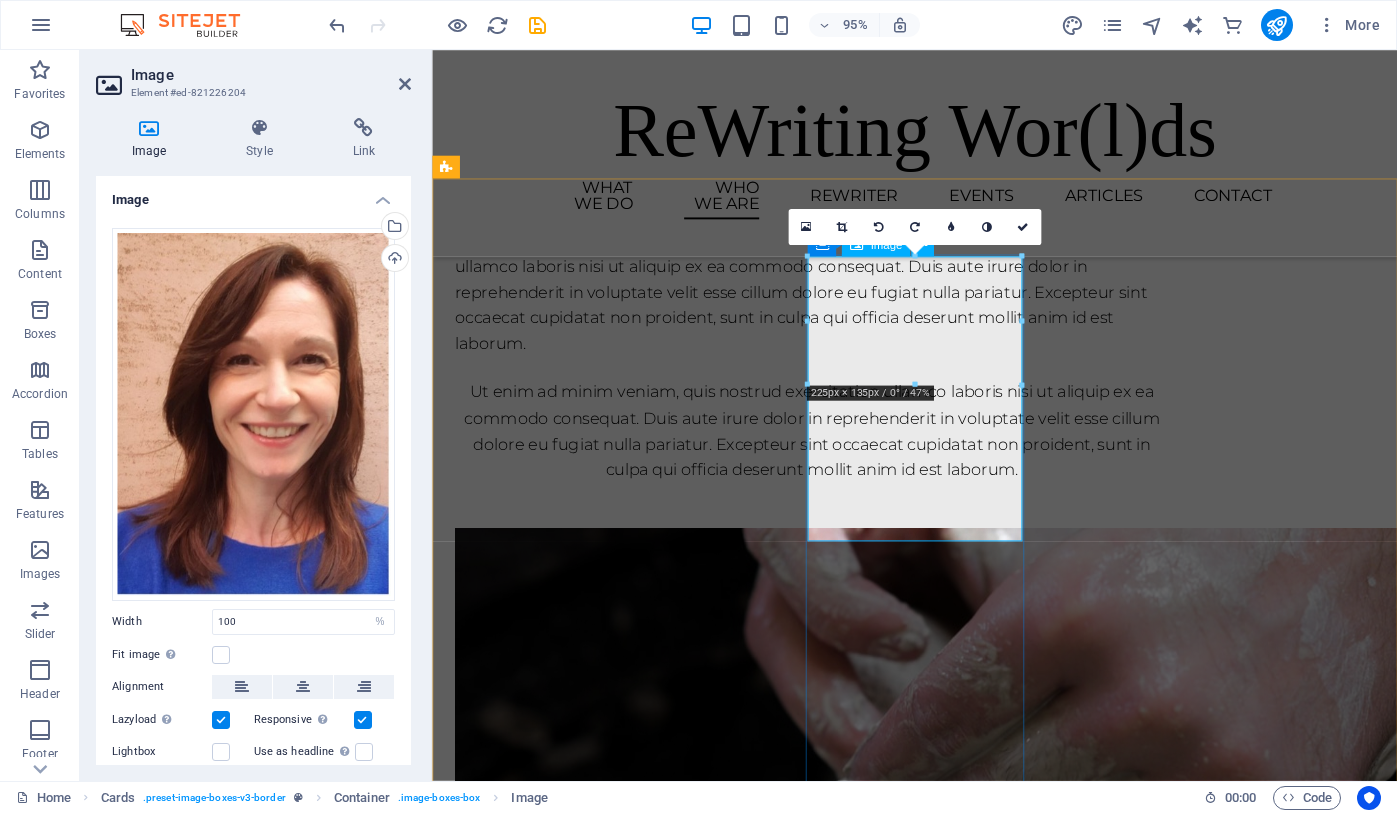 click at bounding box center (570, 2343) 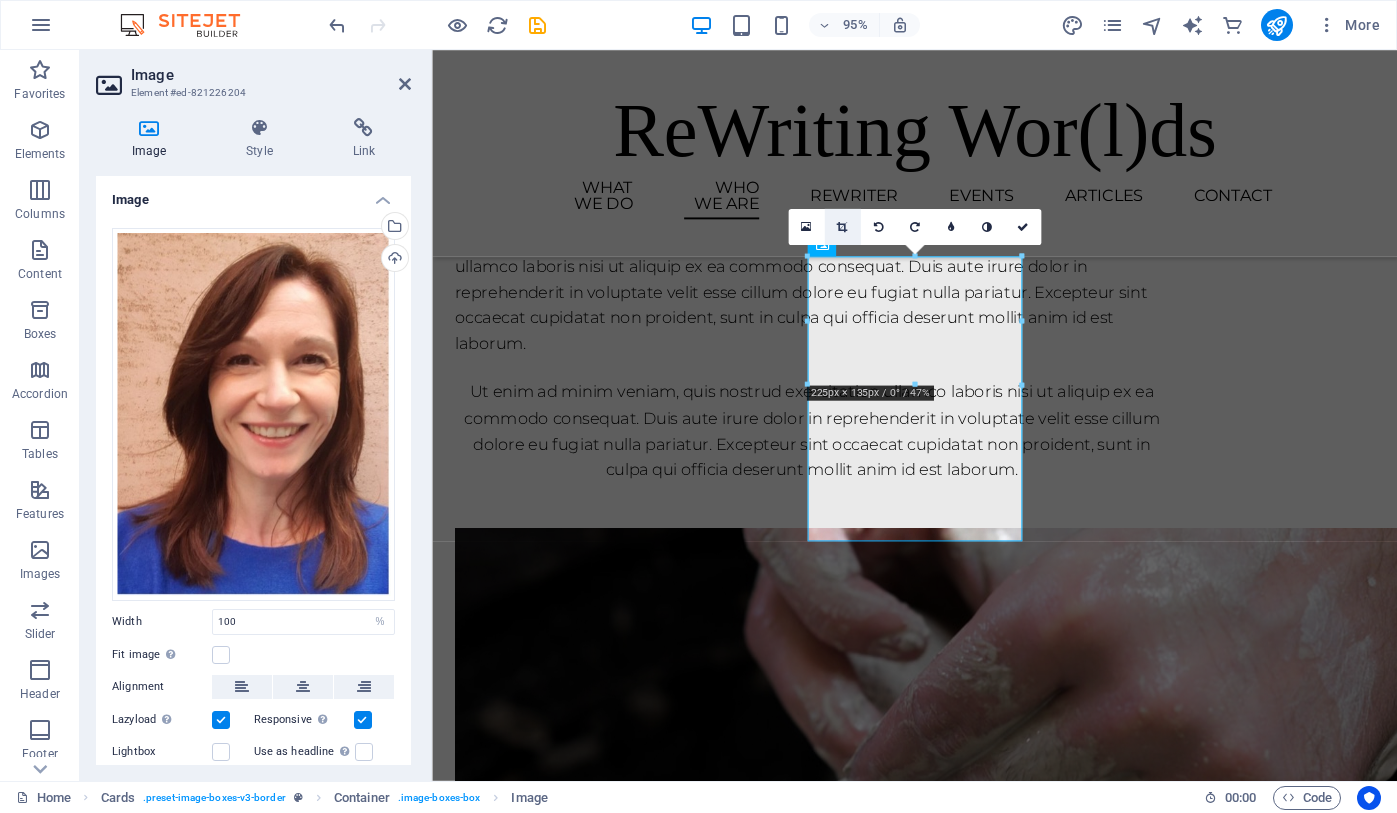 click at bounding box center (842, 226) 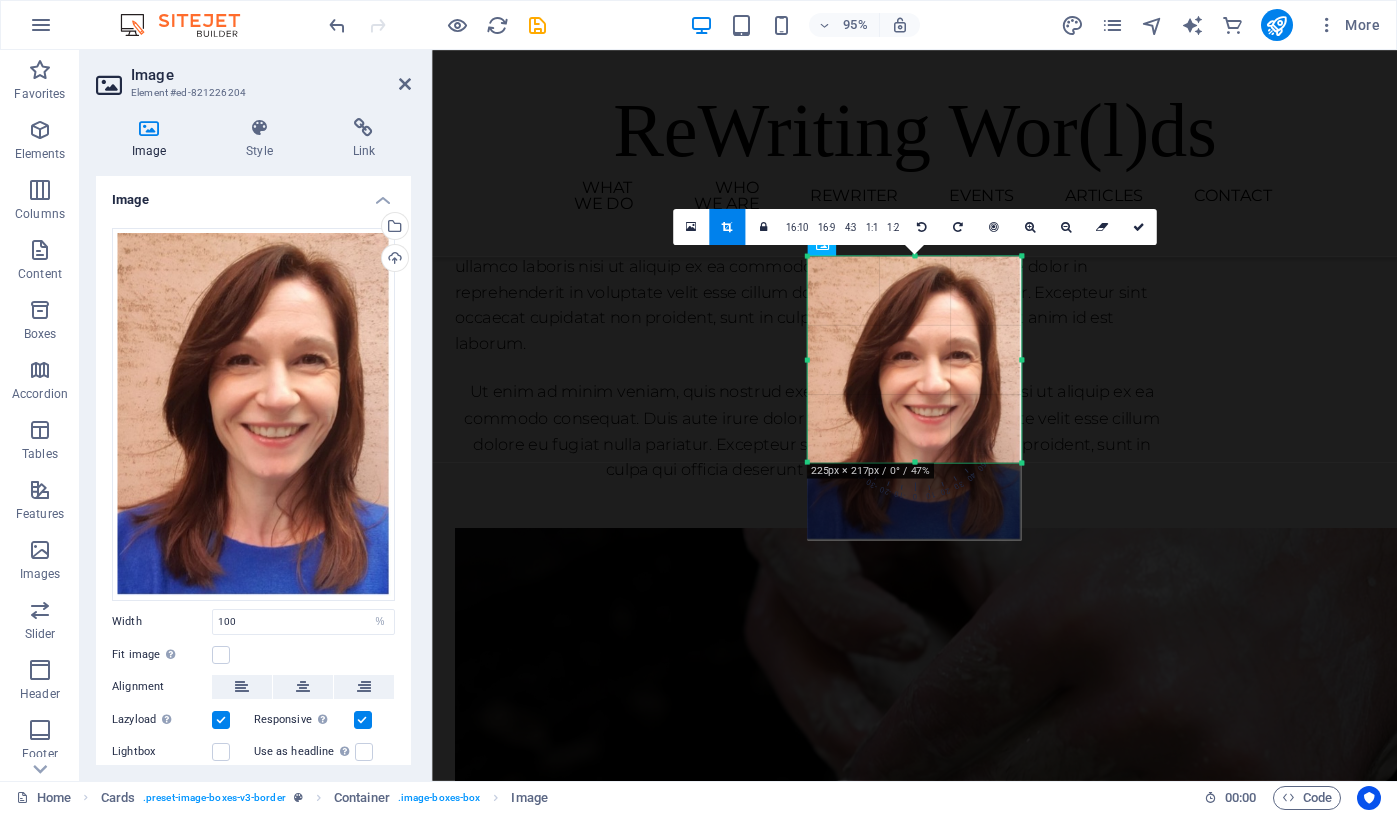 drag, startPoint x: 1022, startPoint y: 539, endPoint x: 1032, endPoint y: 456, distance: 83.60024 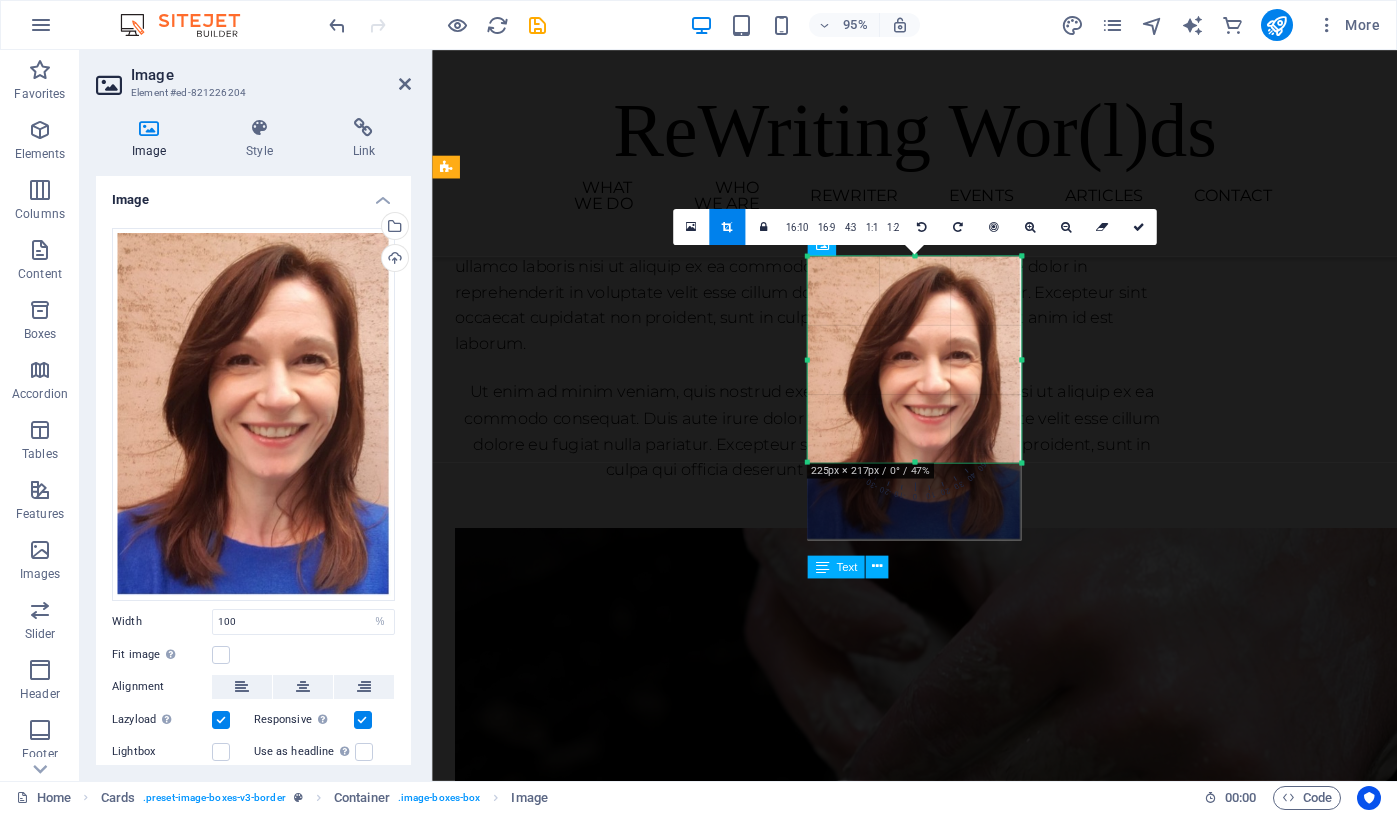 click on "Lorem ipsum dolor sit amet, consectetuer adipiscing elit. Aenean commodo ligula eget dolor. Lorem ipsum dolor sit amet." at bounding box center [570, 2594] 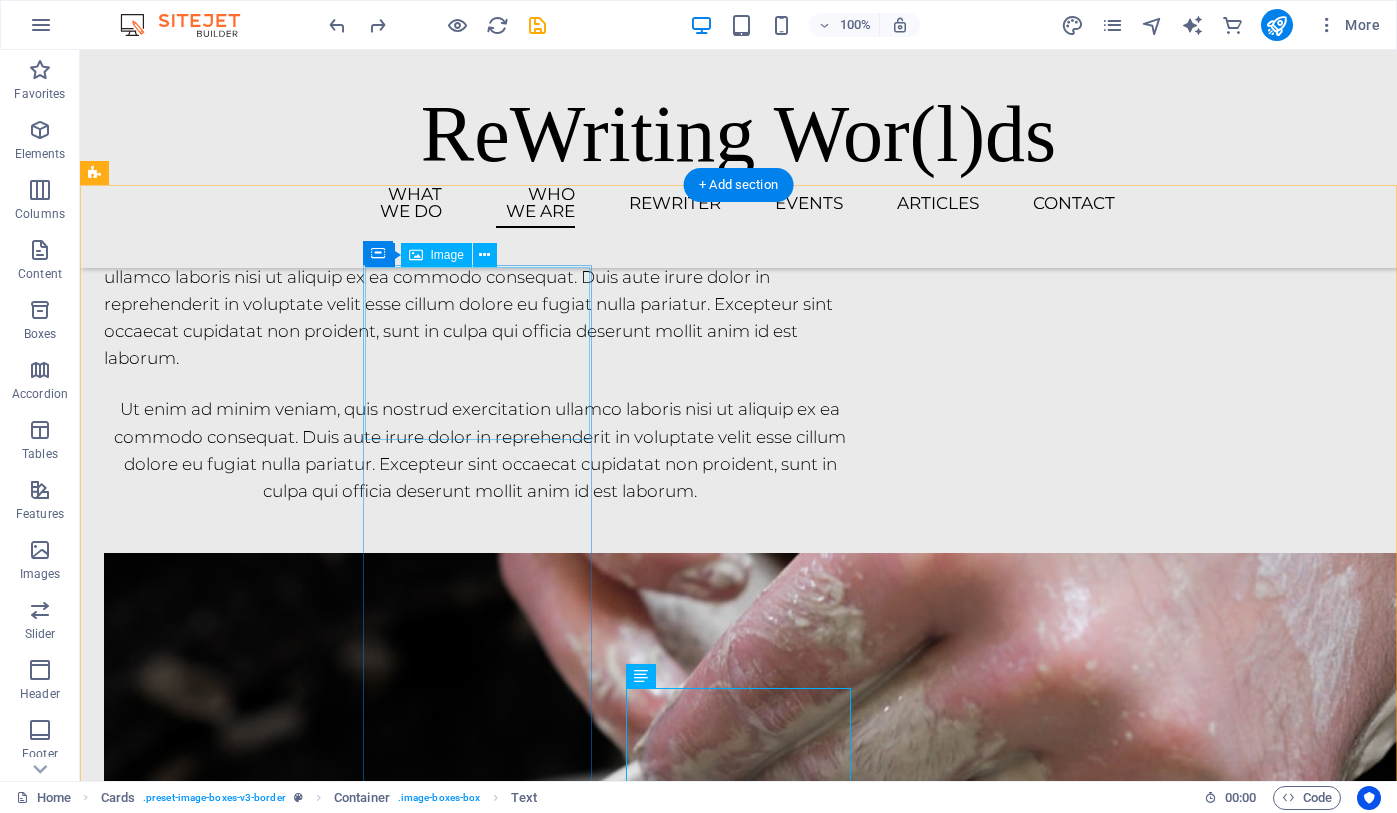 click at bounding box center (218, 1593) 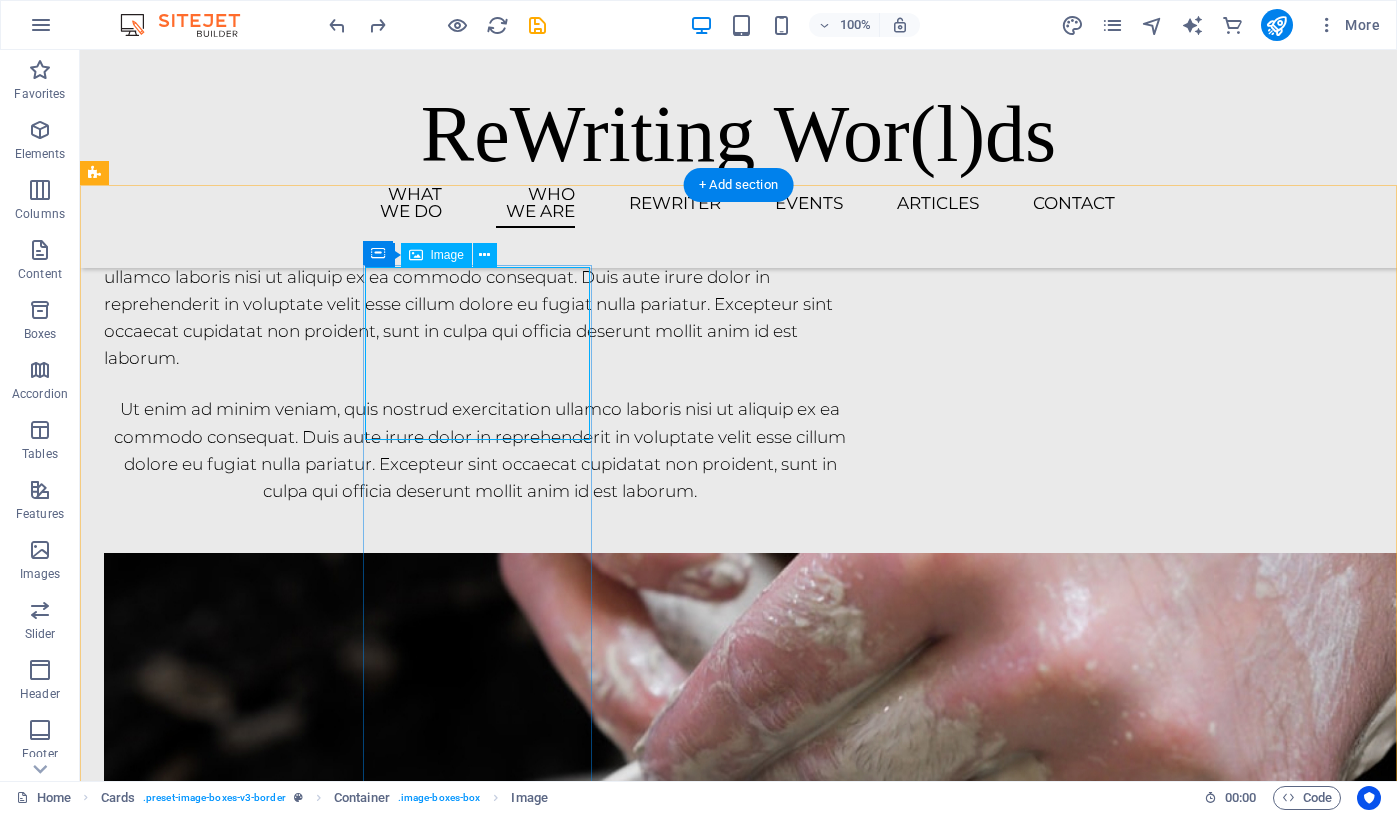 click at bounding box center [218, 1593] 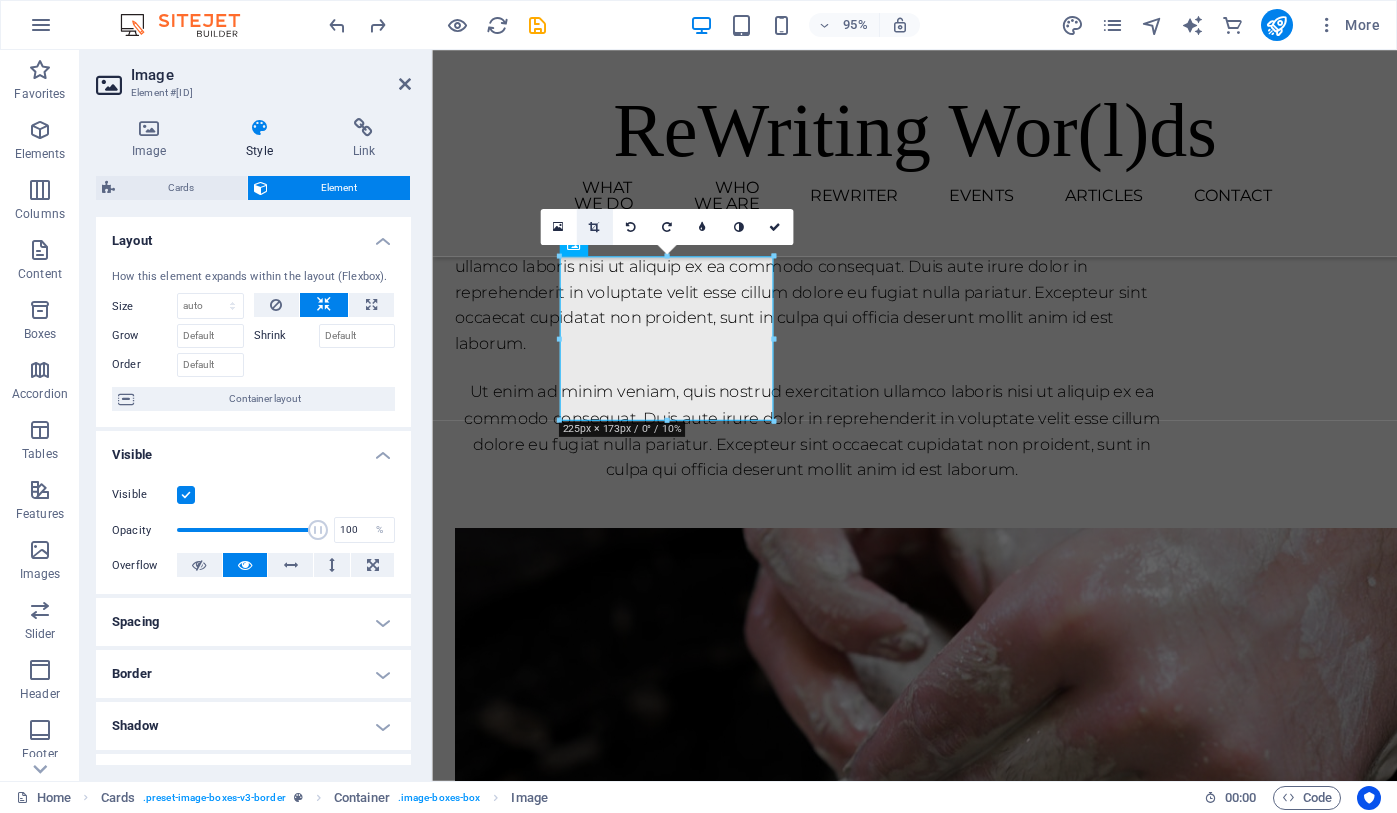 click at bounding box center [594, 226] 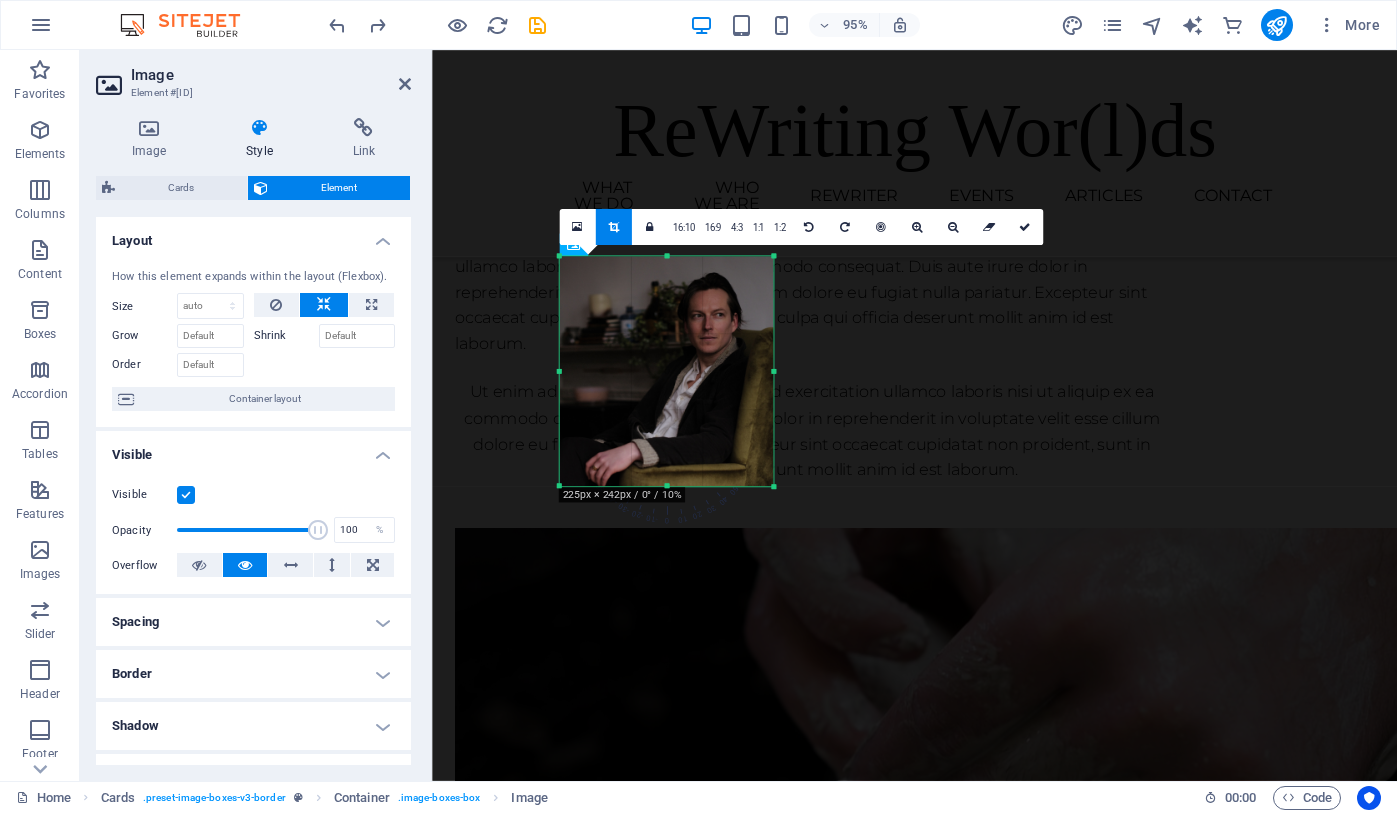 drag, startPoint x: 668, startPoint y: 420, endPoint x: 676, endPoint y: 485, distance: 65.490456 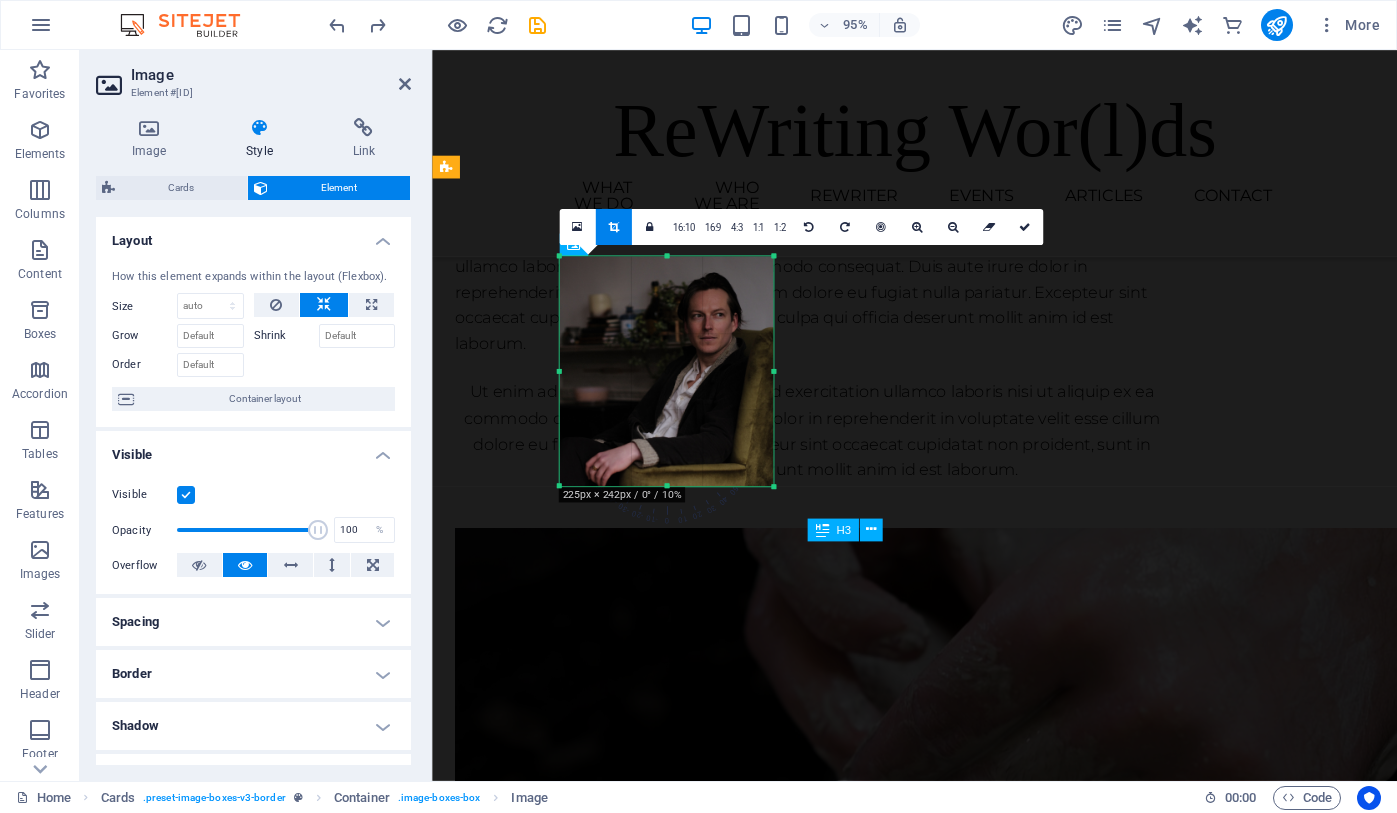 click on "Prof. [LAST] (Research co-Lead" at bounding box center [570, 2608] 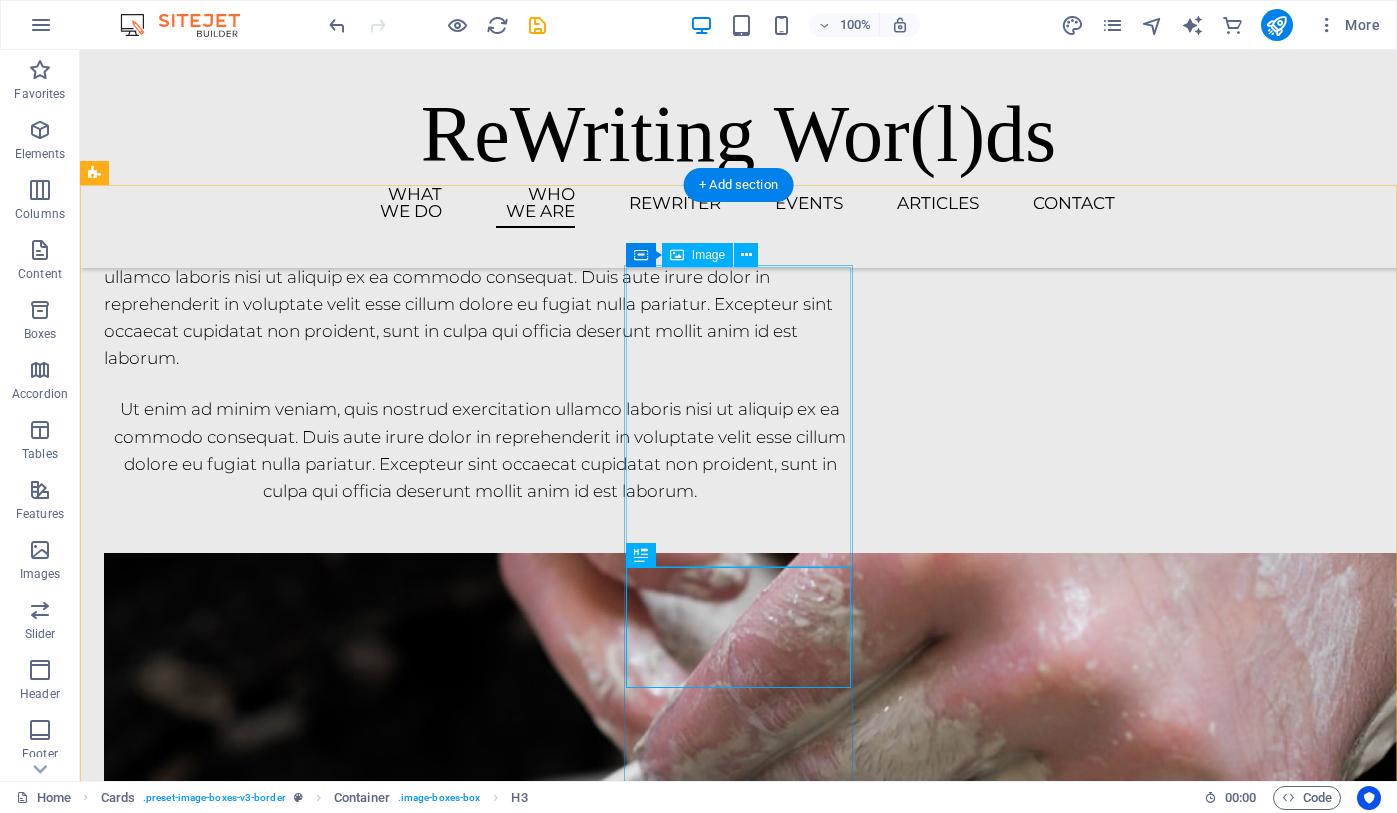 click at bounding box center (218, 2412) 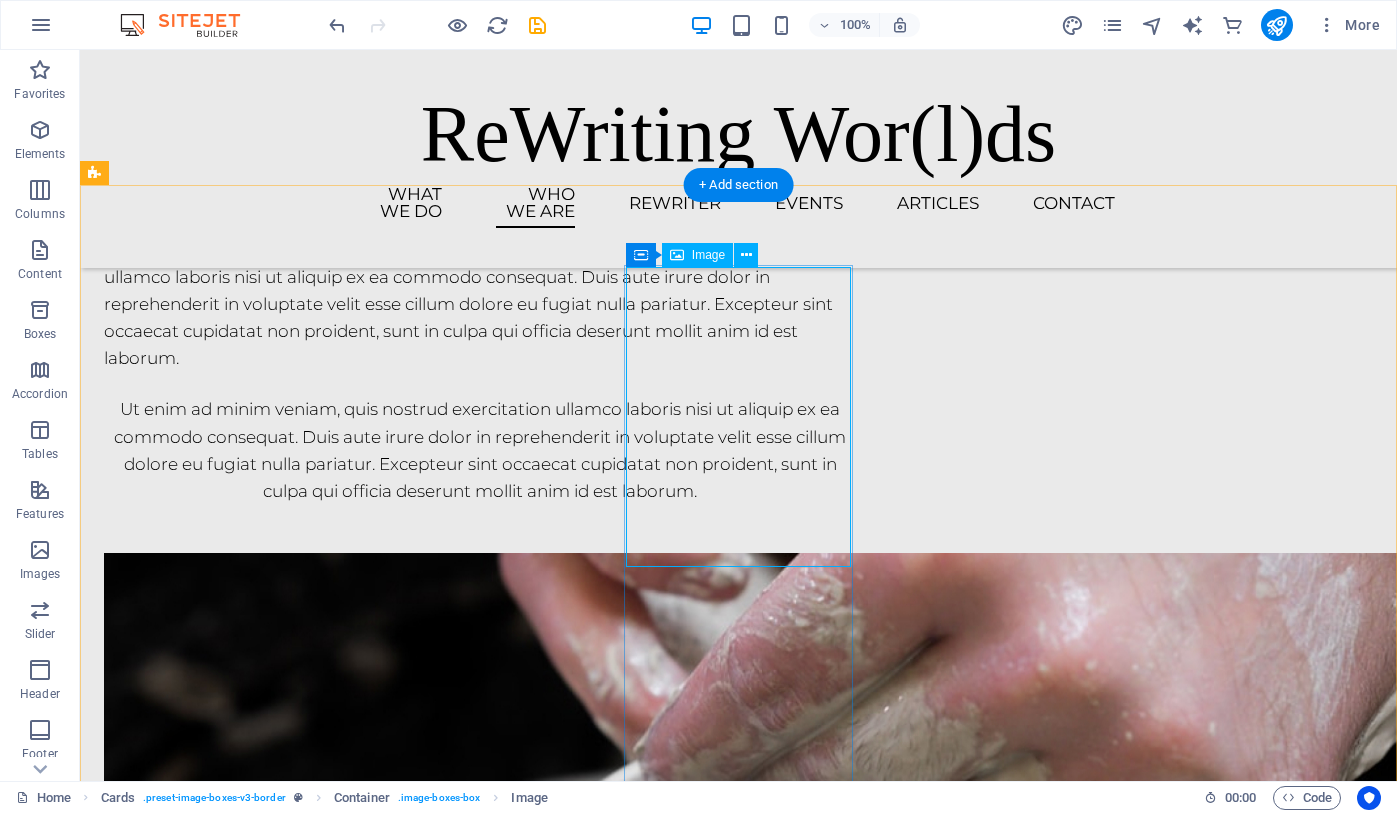 click at bounding box center (218, 2412) 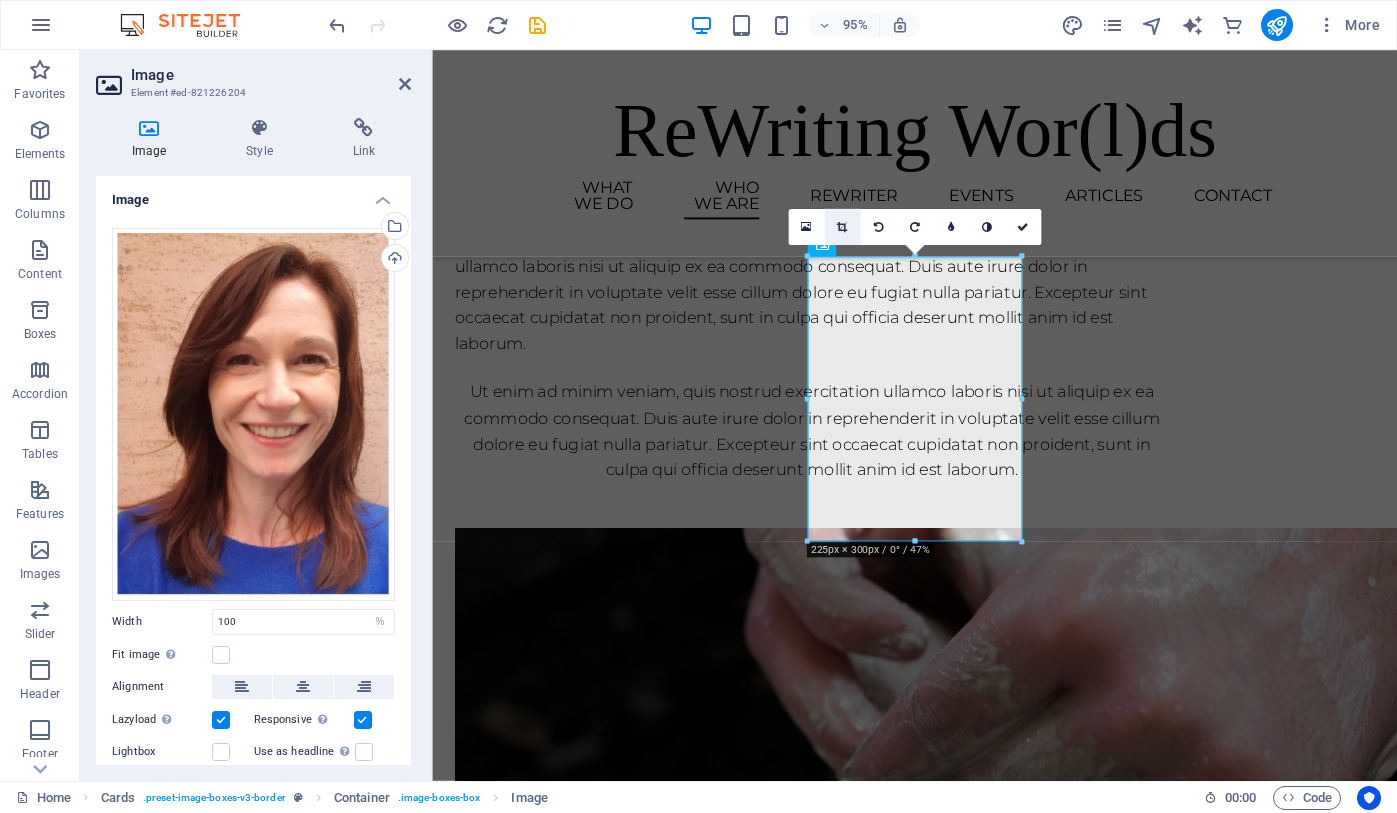 click at bounding box center [842, 226] 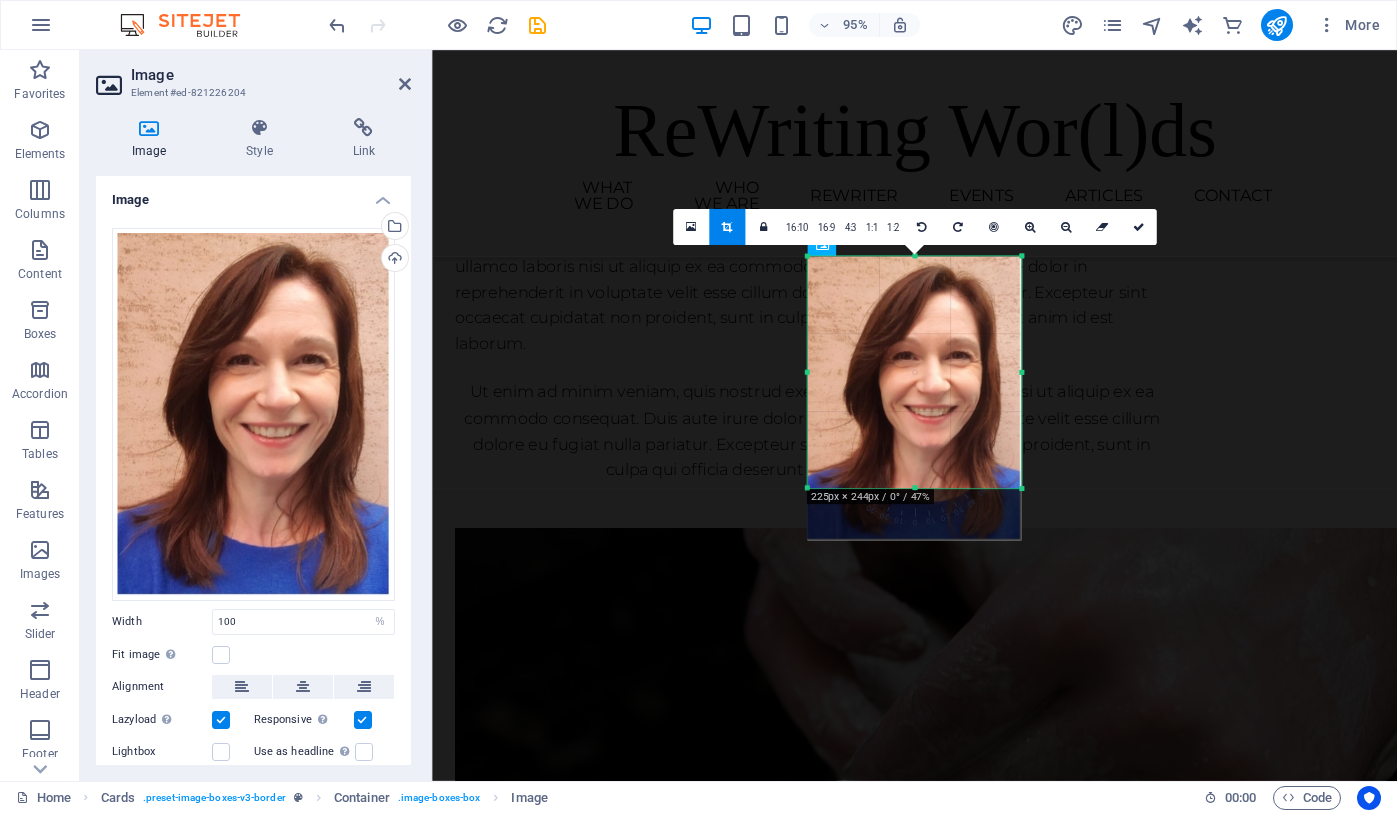 drag, startPoint x: 1018, startPoint y: 542, endPoint x: 1026, endPoint y: 485, distance: 57.558666 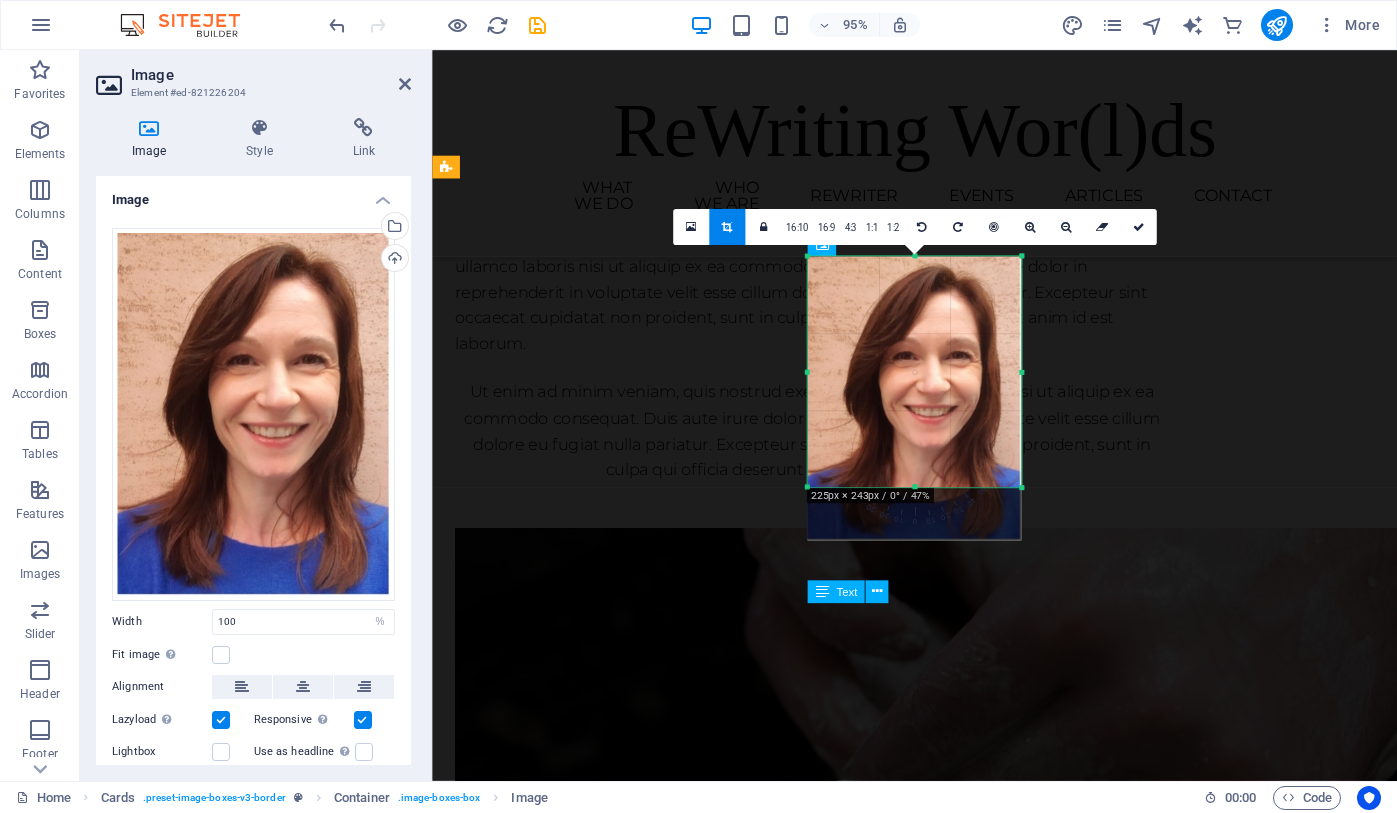 click on "Lorem ipsum dolor sit amet, consectetuer adipiscing elit. Aenean commodo ligula eget dolor. Lorem ipsum dolor sit amet." at bounding box center (570, 2689) 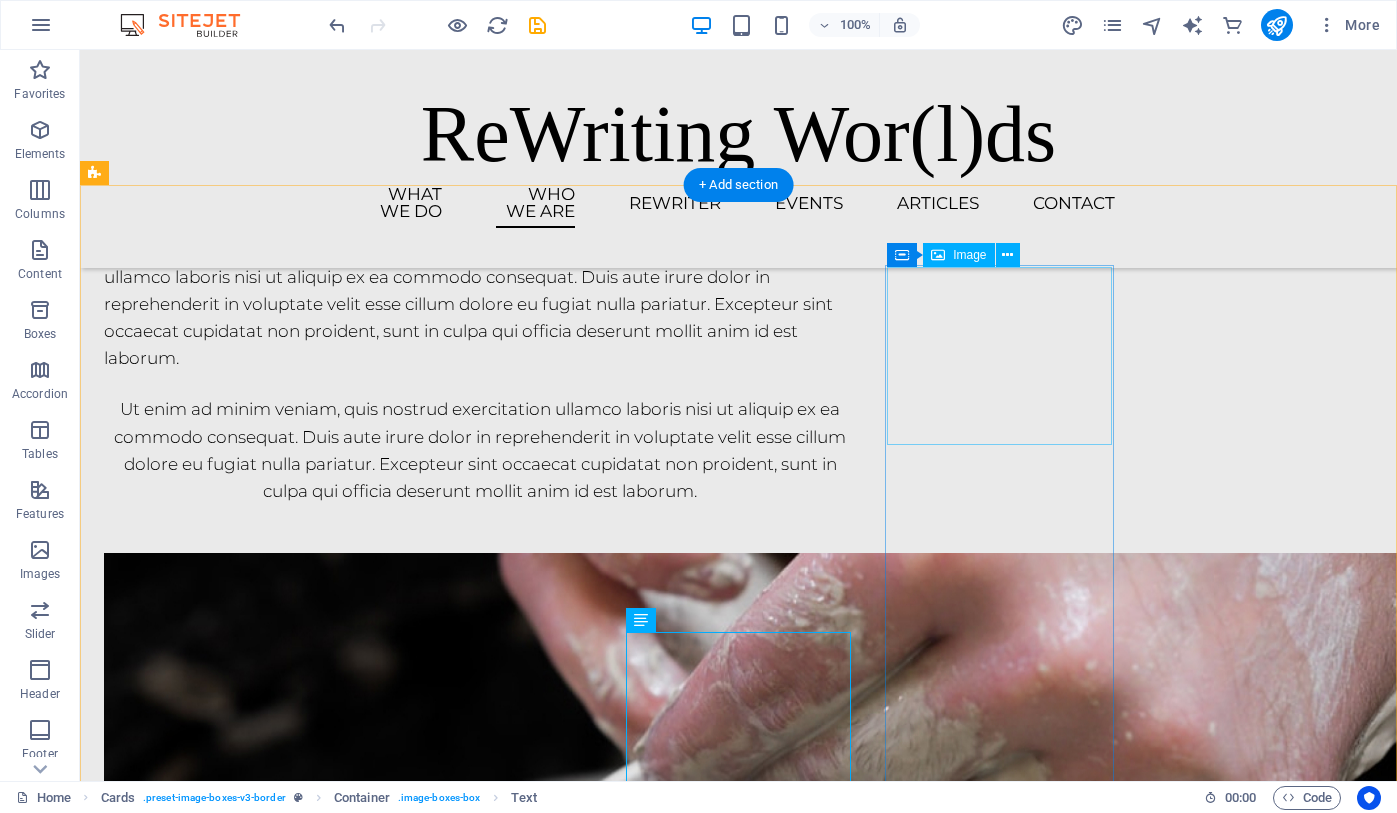 click at bounding box center [218, 2889] 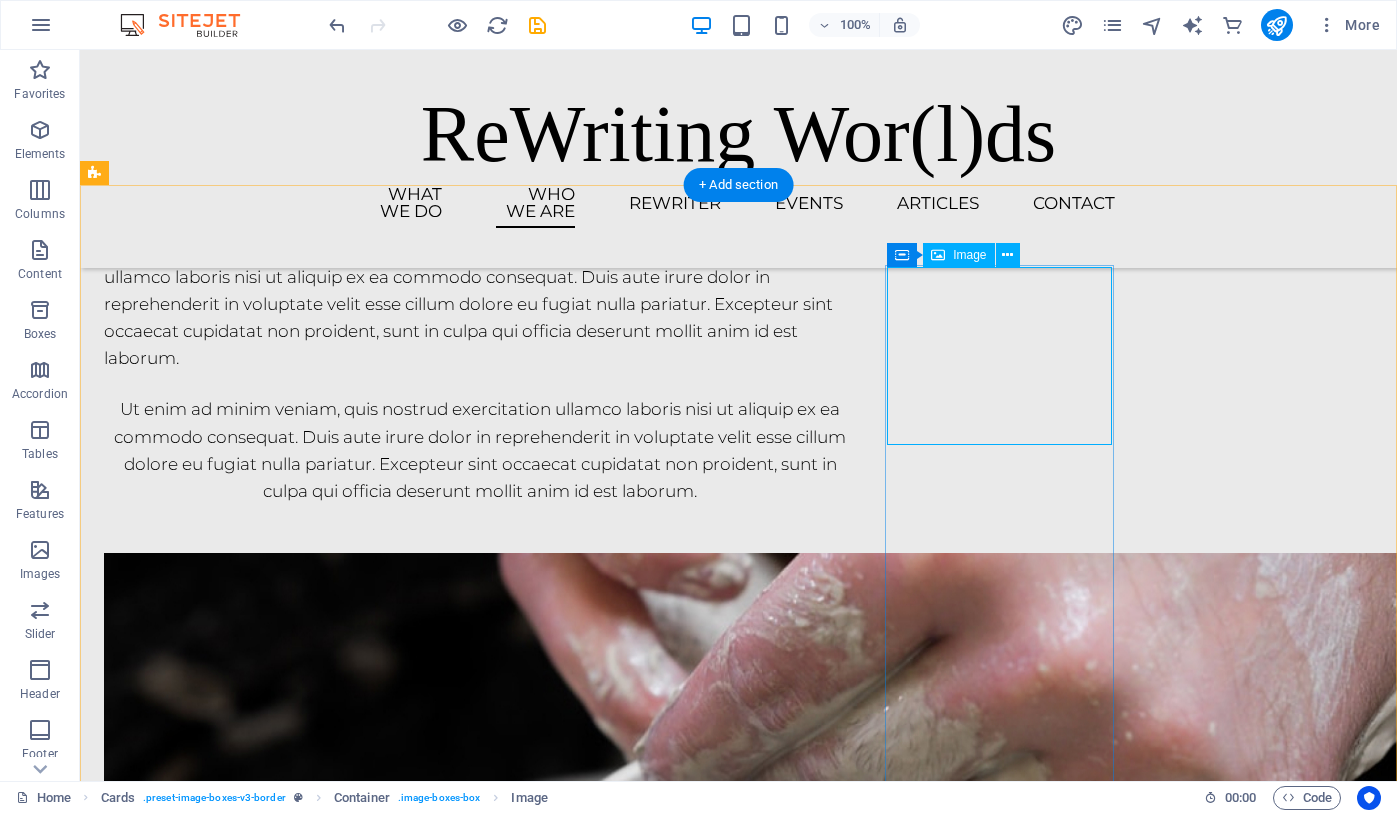 click at bounding box center [218, 2889] 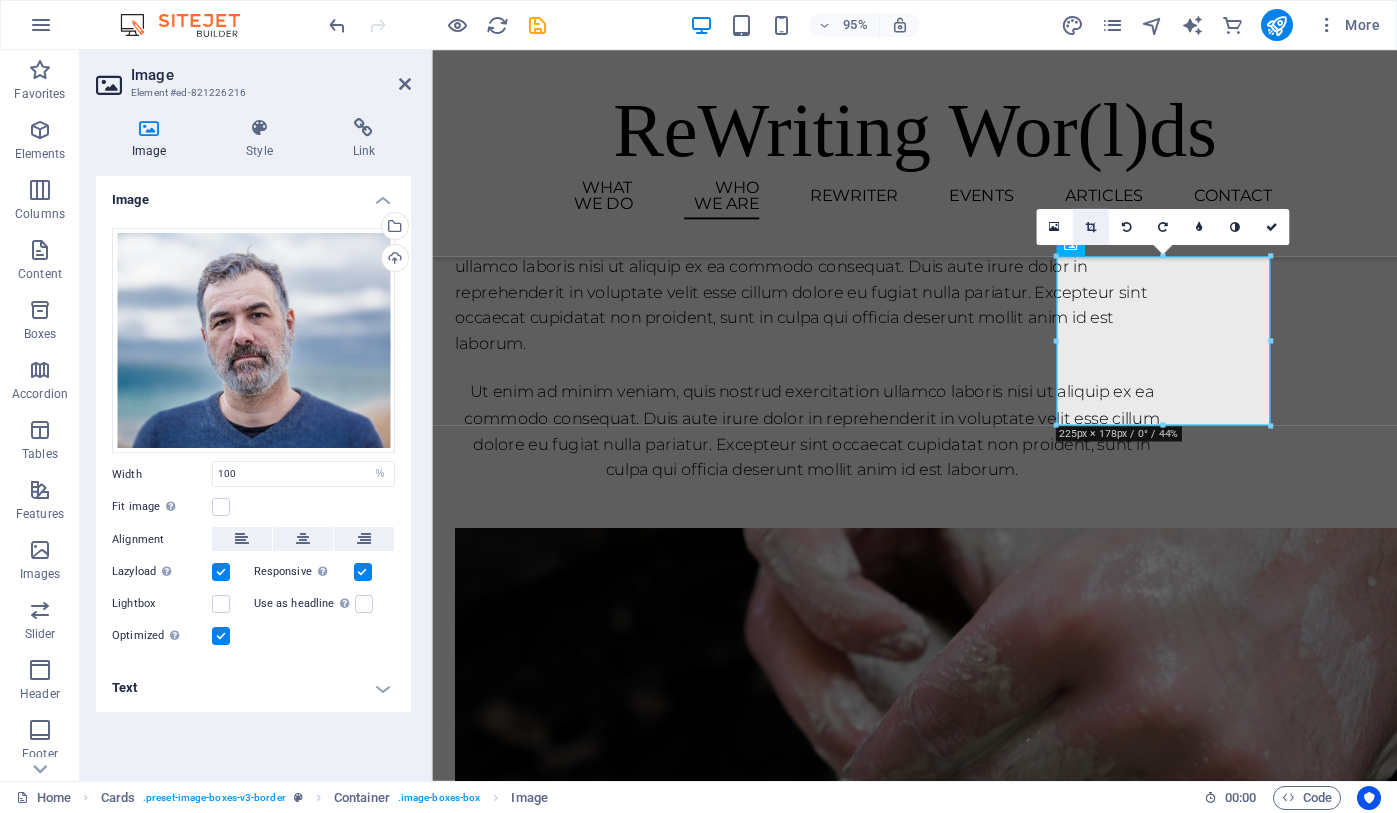 click at bounding box center (1090, 226) 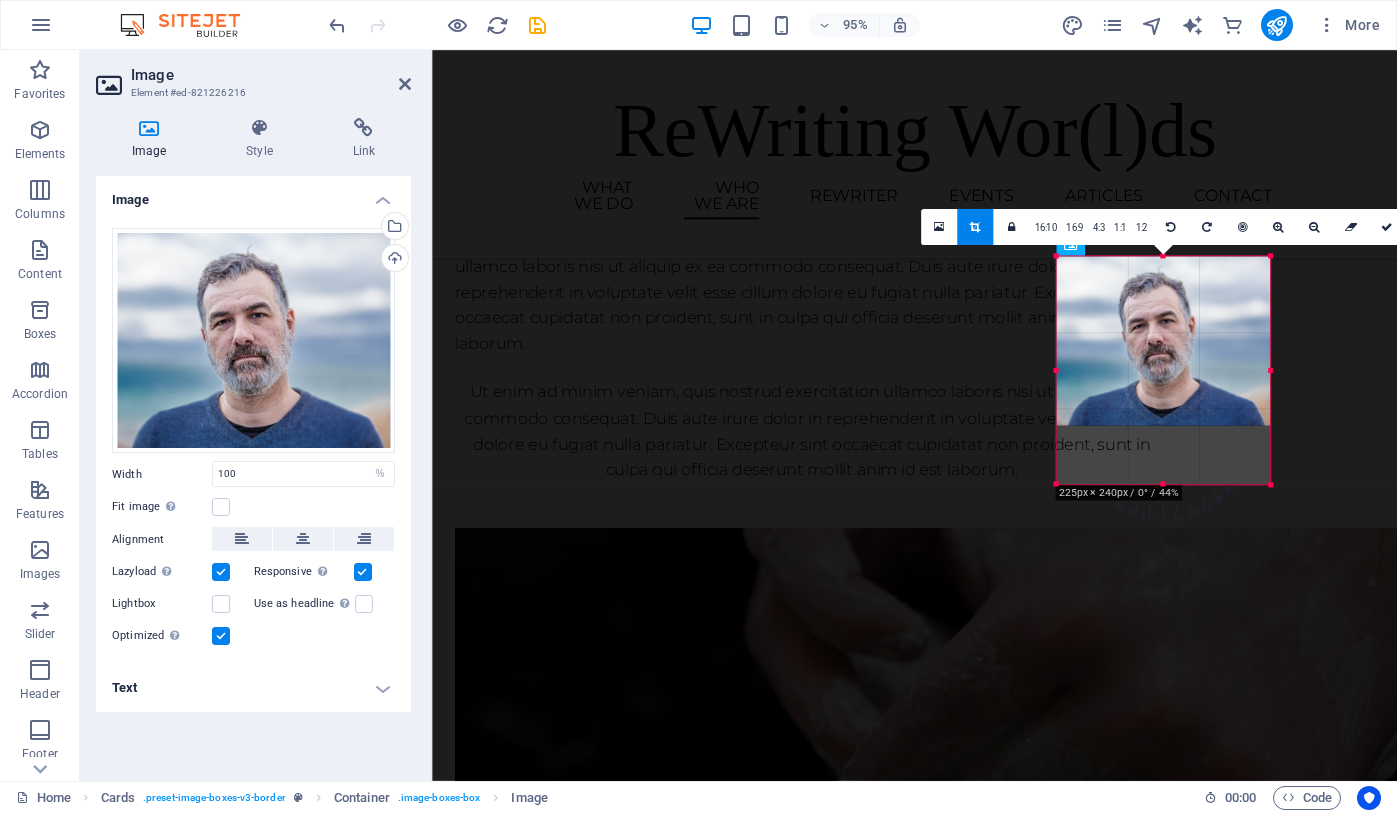 drag, startPoint x: 1267, startPoint y: 429, endPoint x: 1267, endPoint y: 491, distance: 62 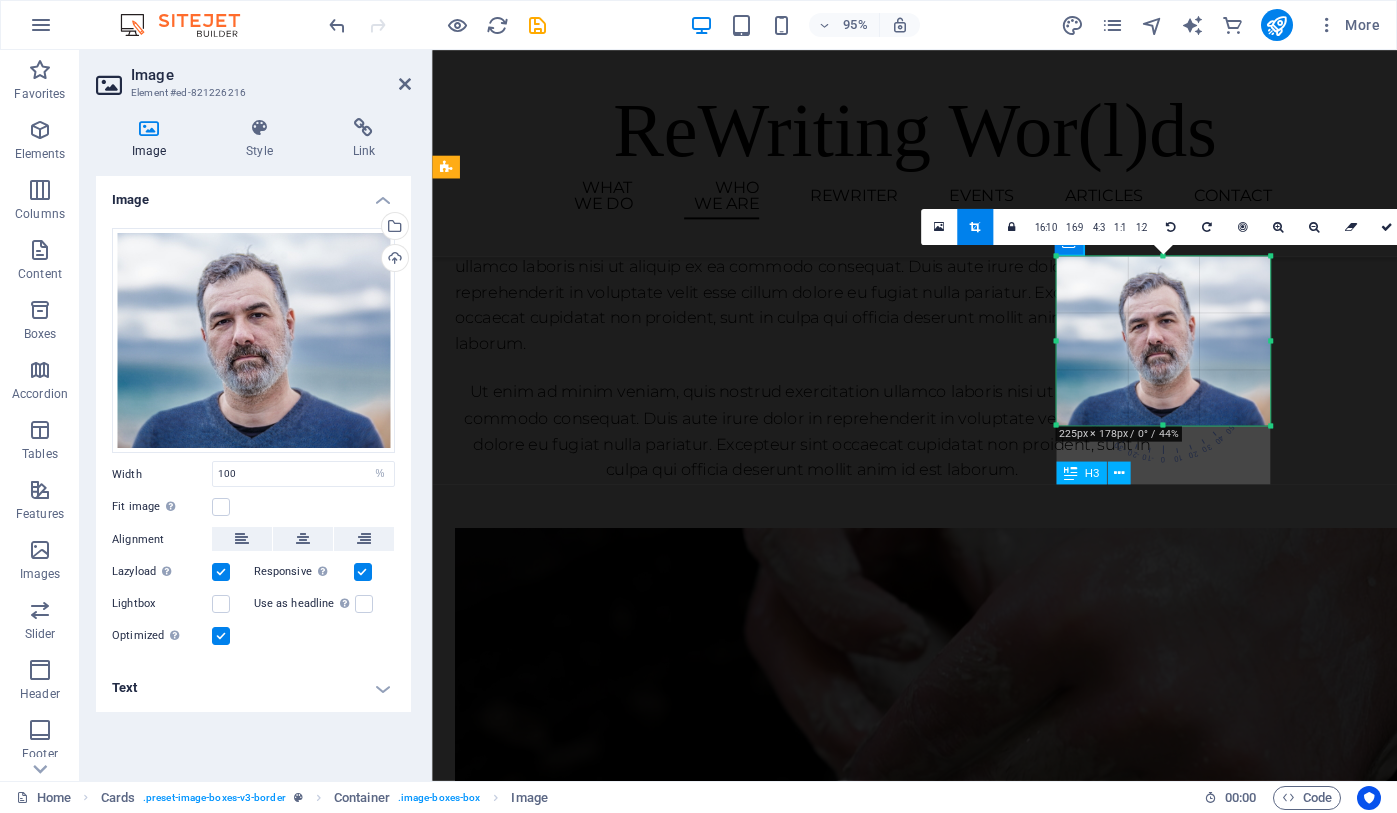 click on "Prof. [NAME] (Research co-Lead" at bounding box center (570, 3087) 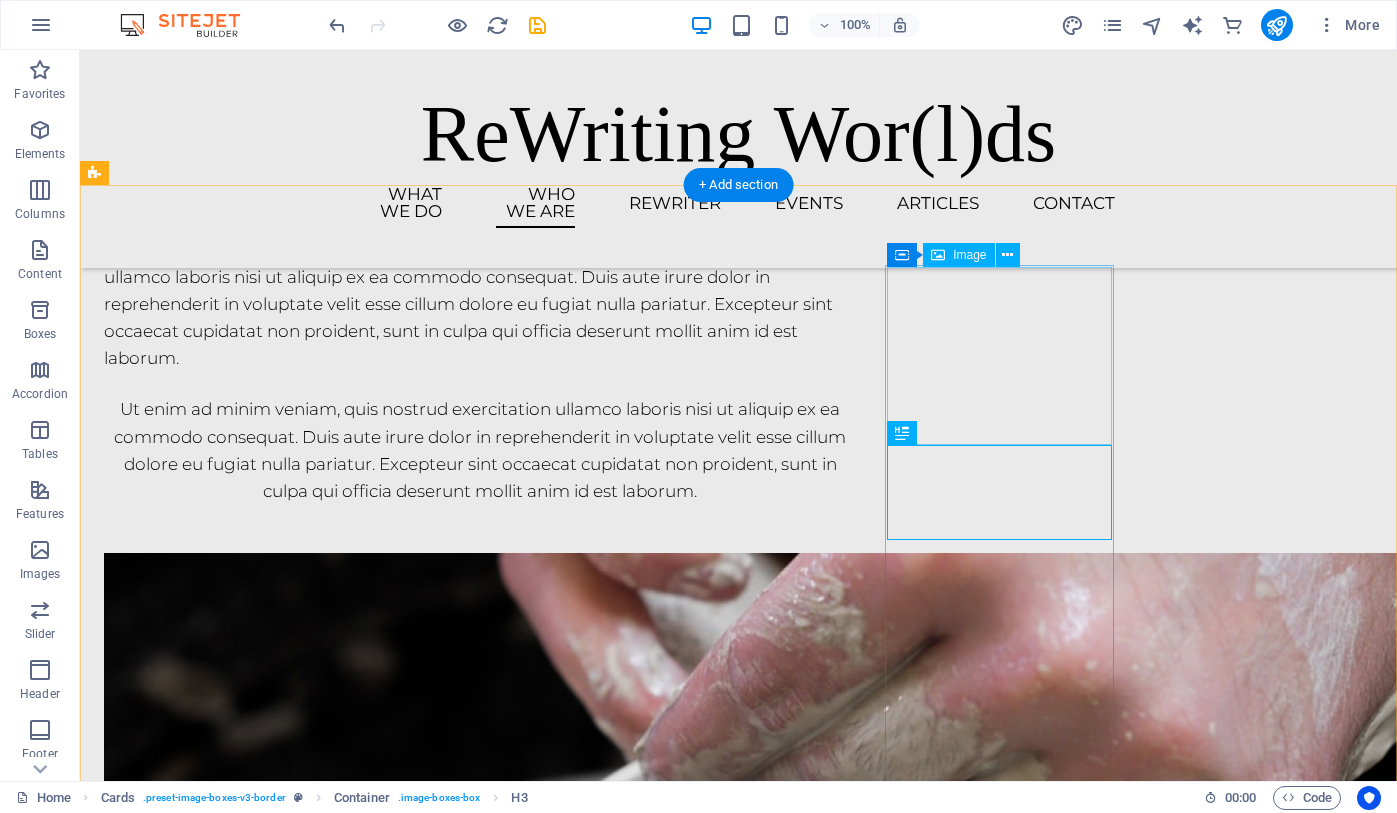 click at bounding box center (218, 2889) 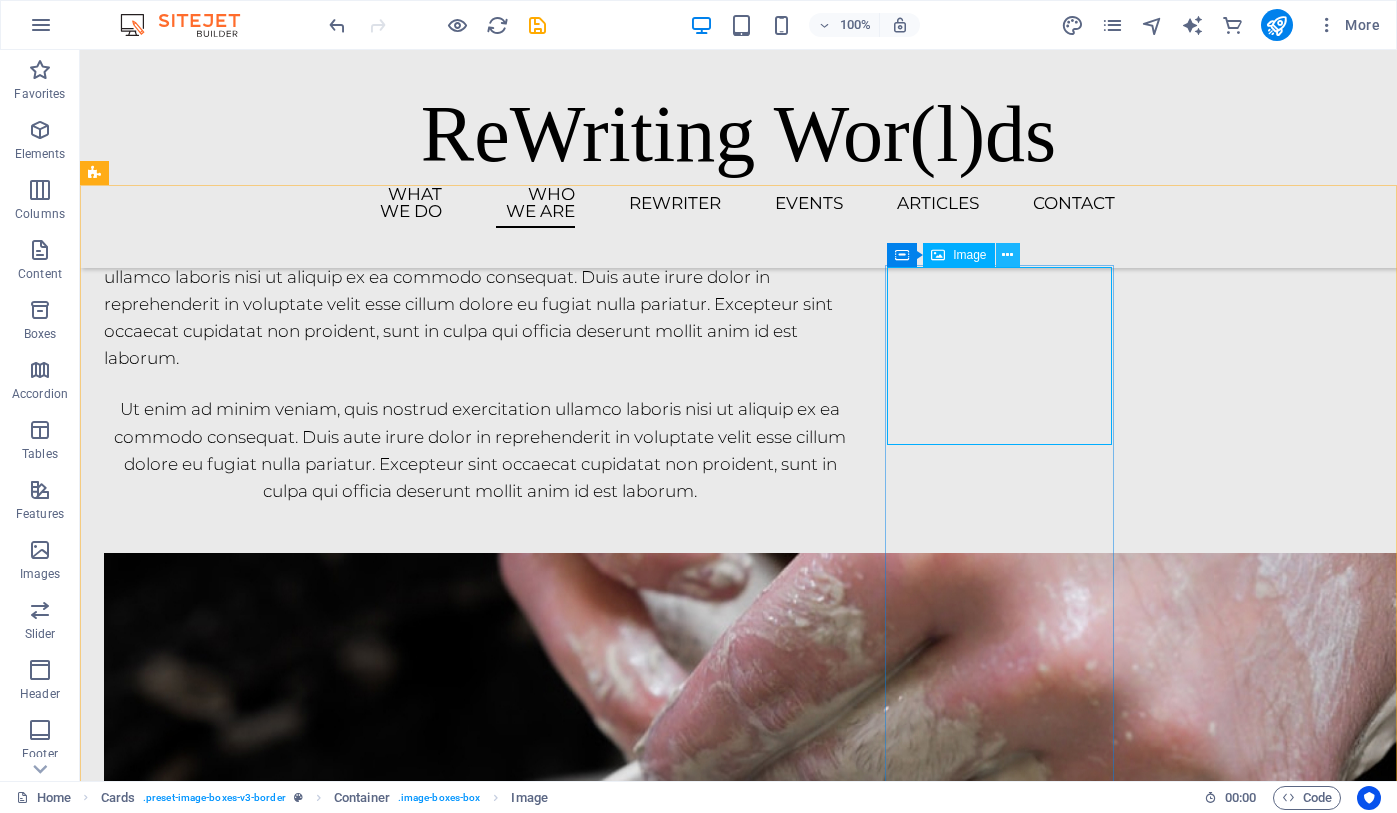 click at bounding box center (1007, 255) 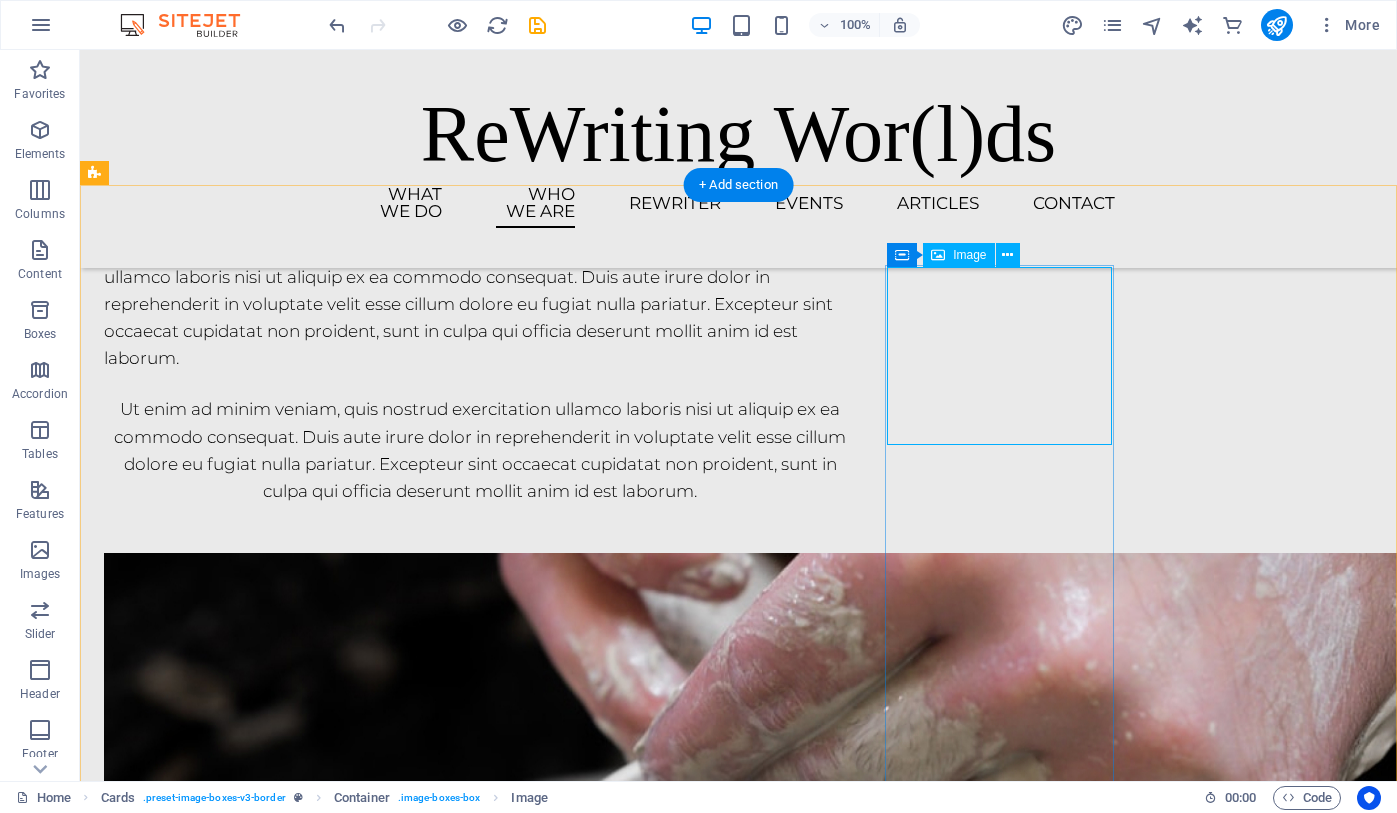 click at bounding box center (218, 2889) 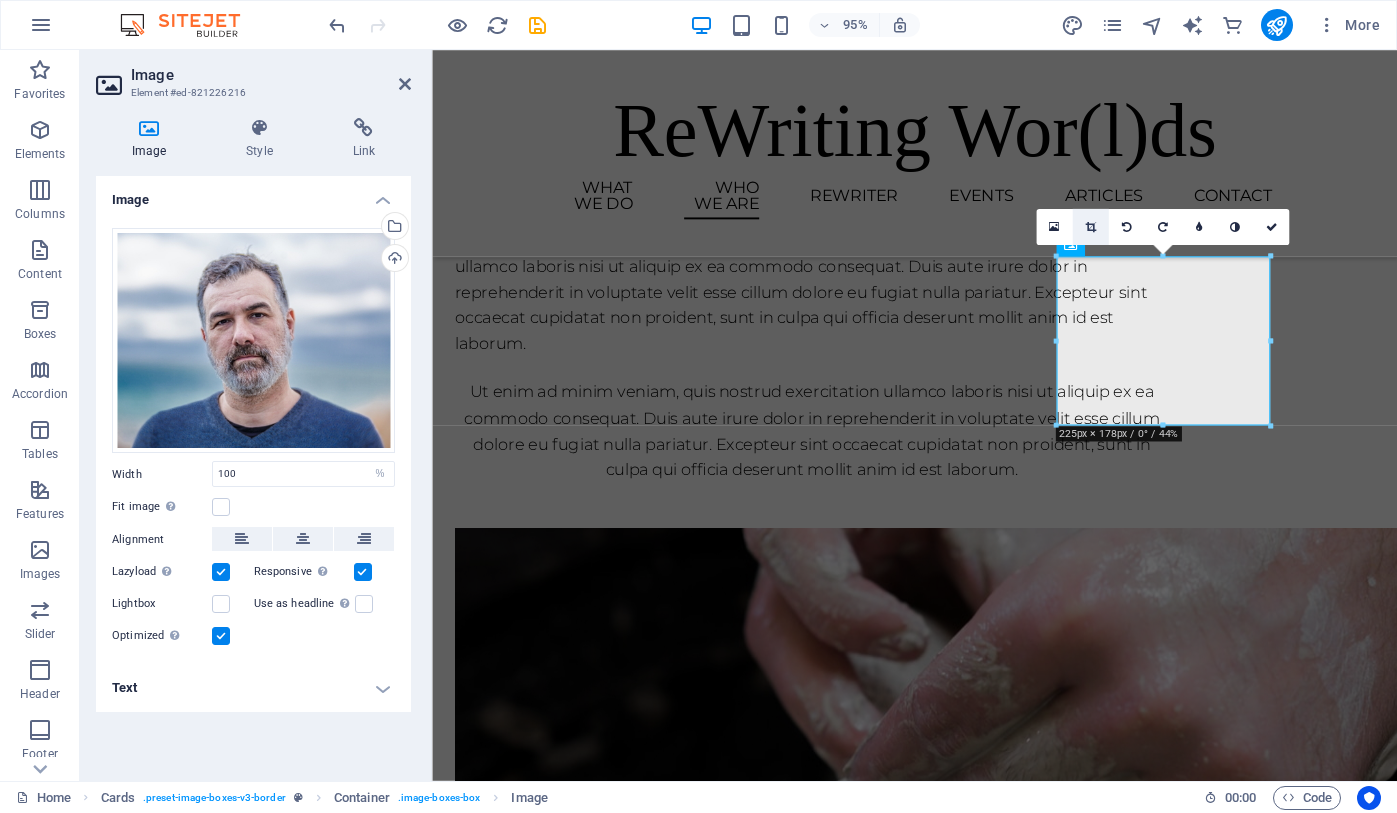 click at bounding box center (1090, 226) 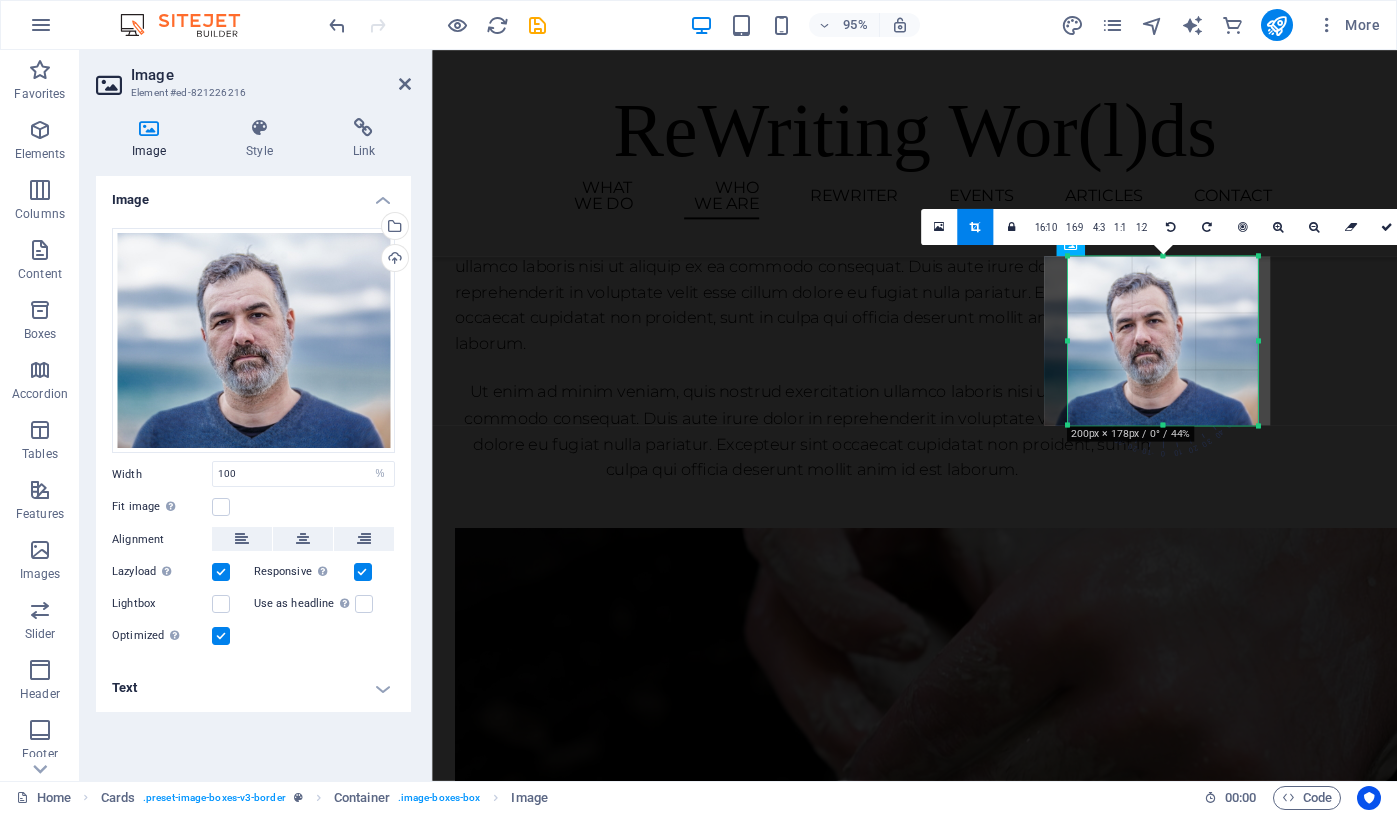 drag, startPoint x: 1055, startPoint y: 340, endPoint x: 1080, endPoint y: 340, distance: 25 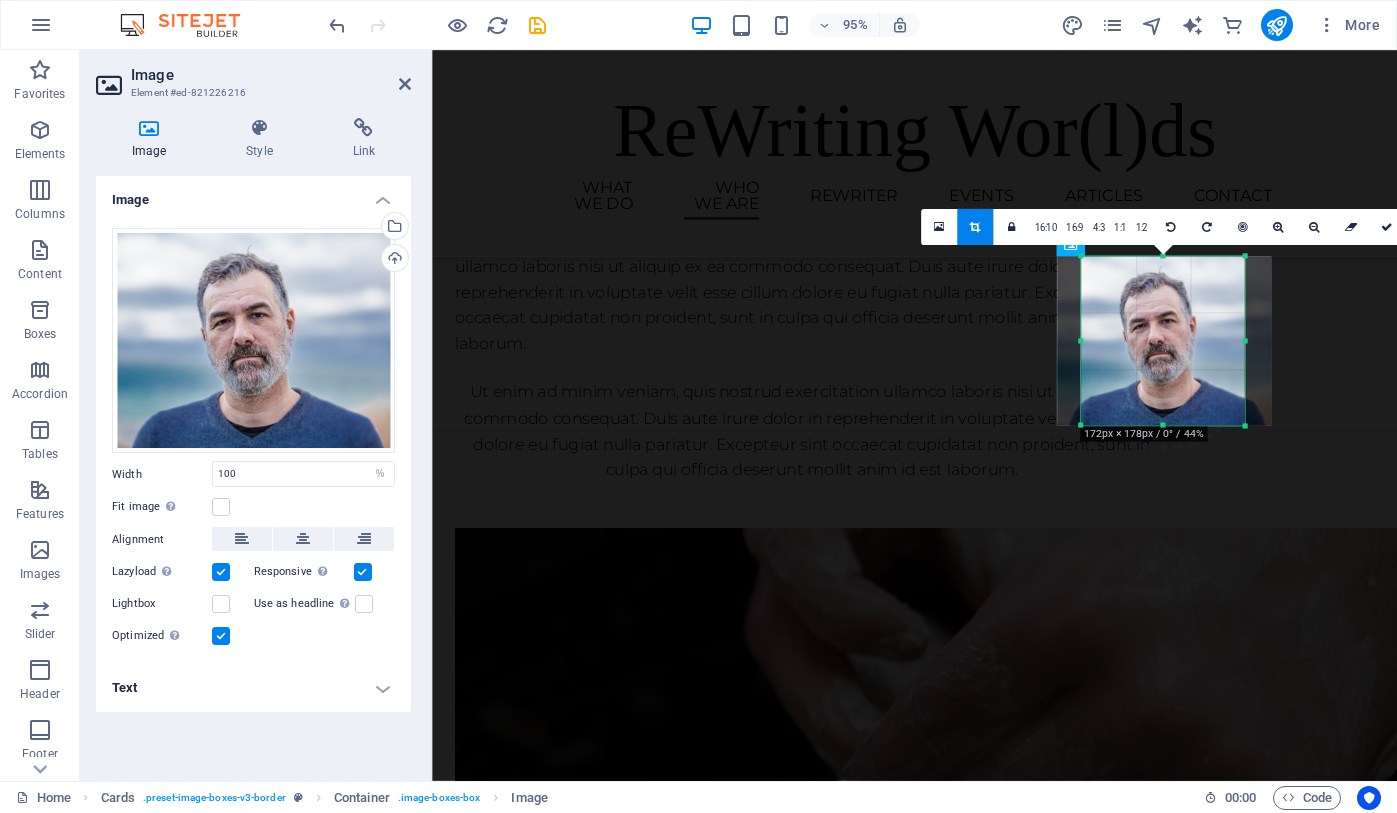 drag, startPoint x: 1259, startPoint y: 341, endPoint x: 1231, endPoint y: 343, distance: 28.071337 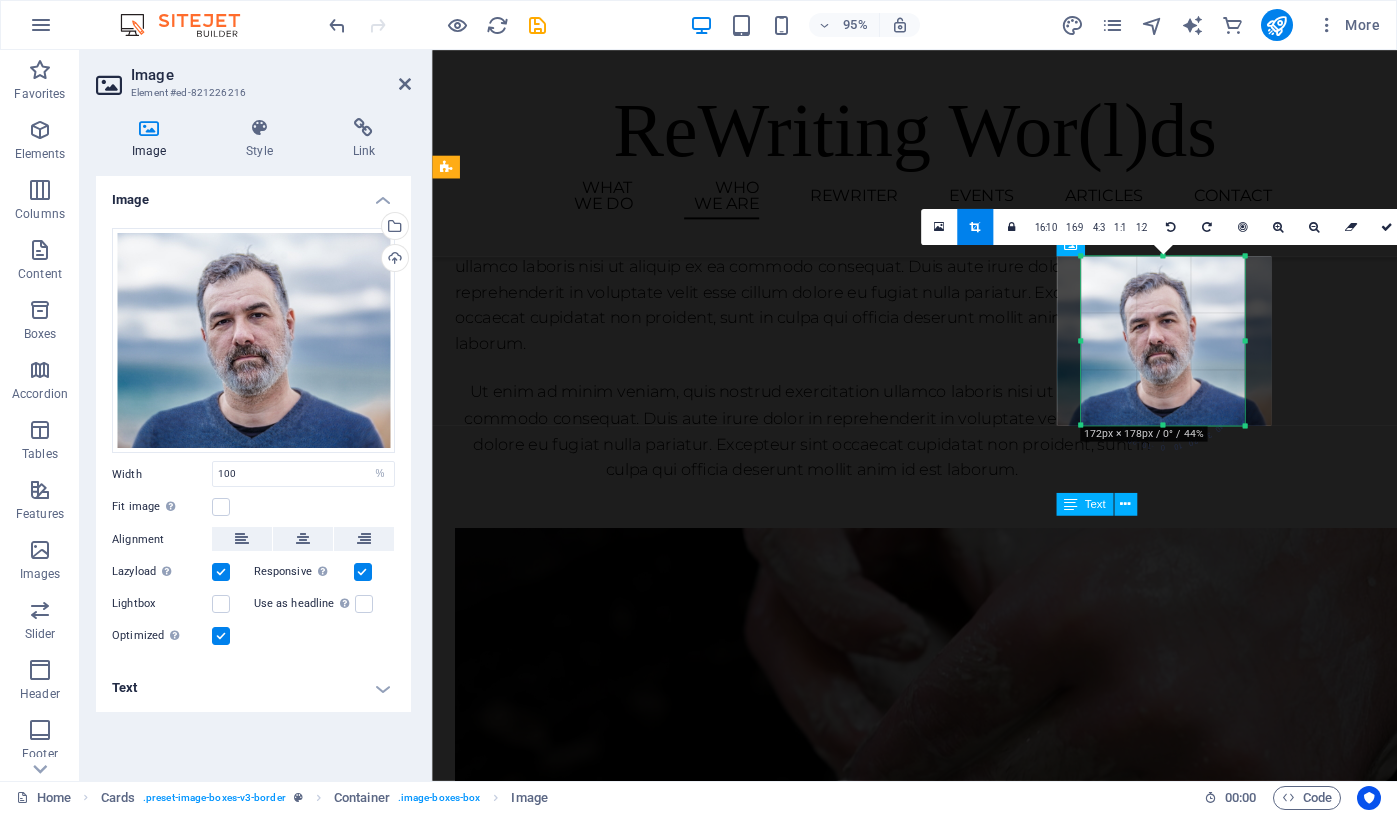 click on "[FIRST] [LAST] is Professor of Brain and Language in the Department of Psychology at the University of Edinburgh. He received his PhD in Psychology in 2005 from Carnegie Mellon University and the Center for the Neural Basis of Cognition, then completed a post-doctoral fellowship at the University of Connecticut. He worked as an Institute Scientist at the Moss Rehabilitation Research Institute (2009-2013), Assistant Professor at Drexel University (2013-2016), and Associate Professor at the University of Alabama at Birmingham (2016-2019), before joining the University of Edinburgh in 2019. His research examines the brain systems that support language processing, with a particular focus on naturalistic language such as understanding narratives (e.g., books and movies), functional communication in post-stroke aphasia, and aesthetic pleasure from reading poetic language." at bounding box center [570, 3611] 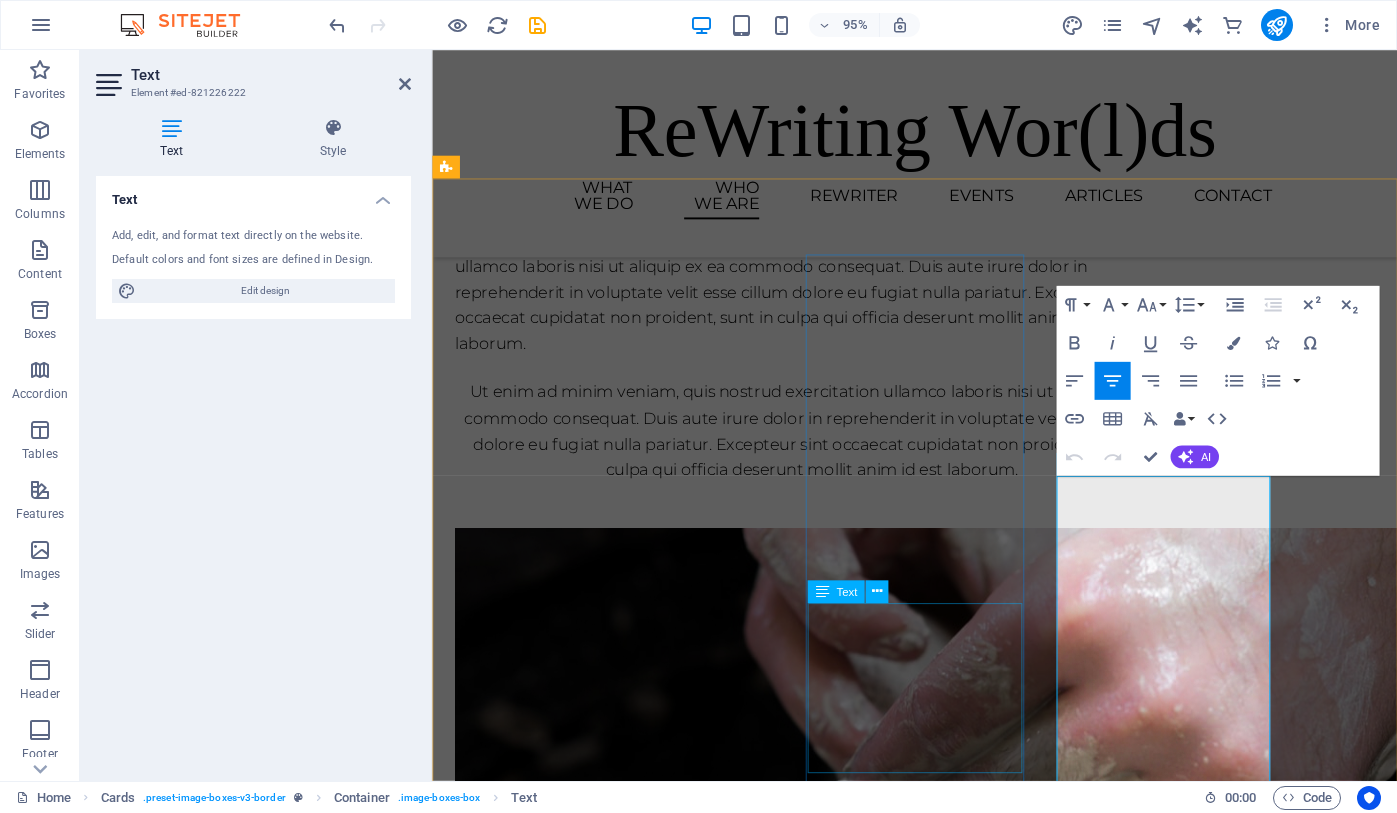 click on "Lorem ipsum dolor sit amet, consectetuer adipiscing elit. Aenean commodo ligula eget dolor. Lorem ipsum dolor sit amet." at bounding box center (570, 2689) 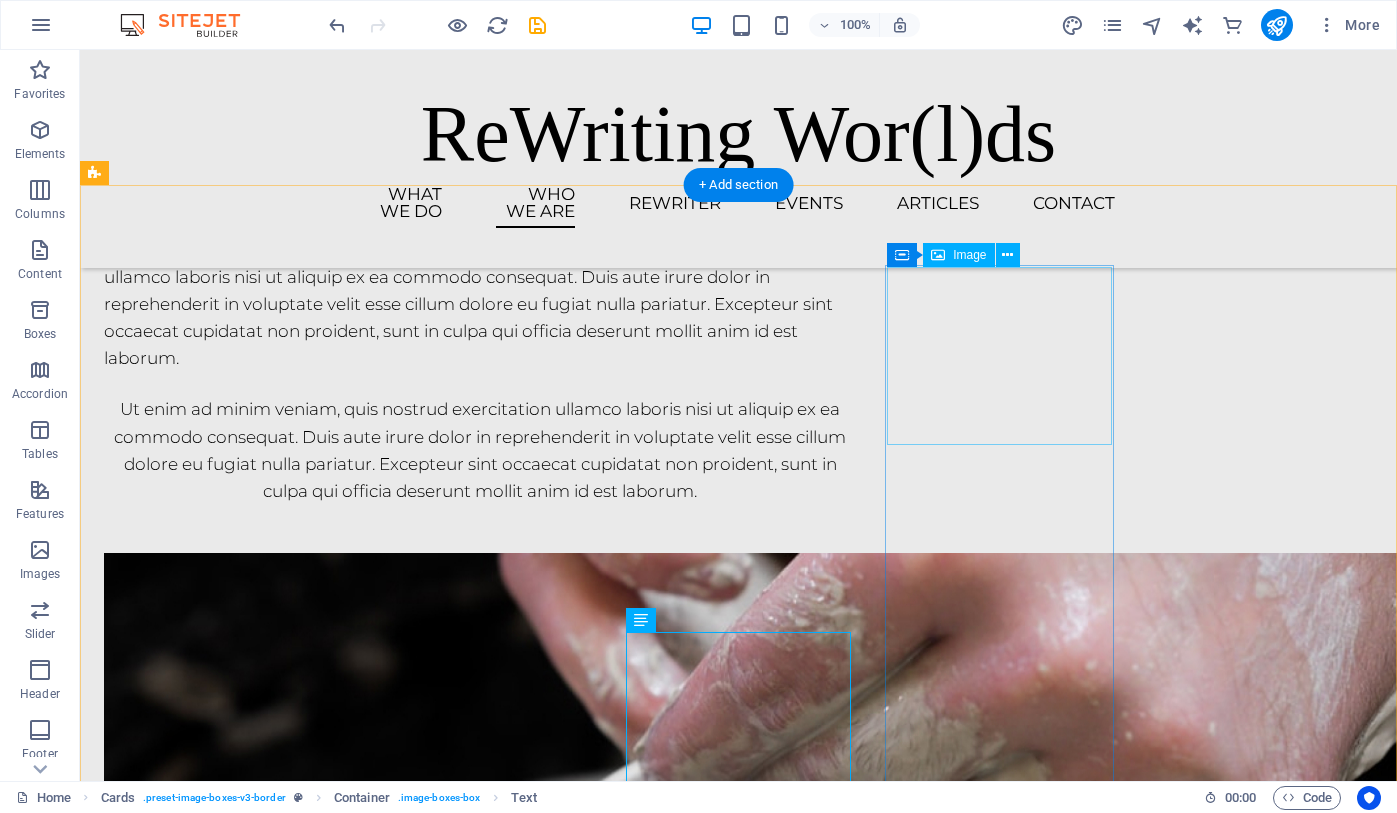 click at bounding box center (218, 2889) 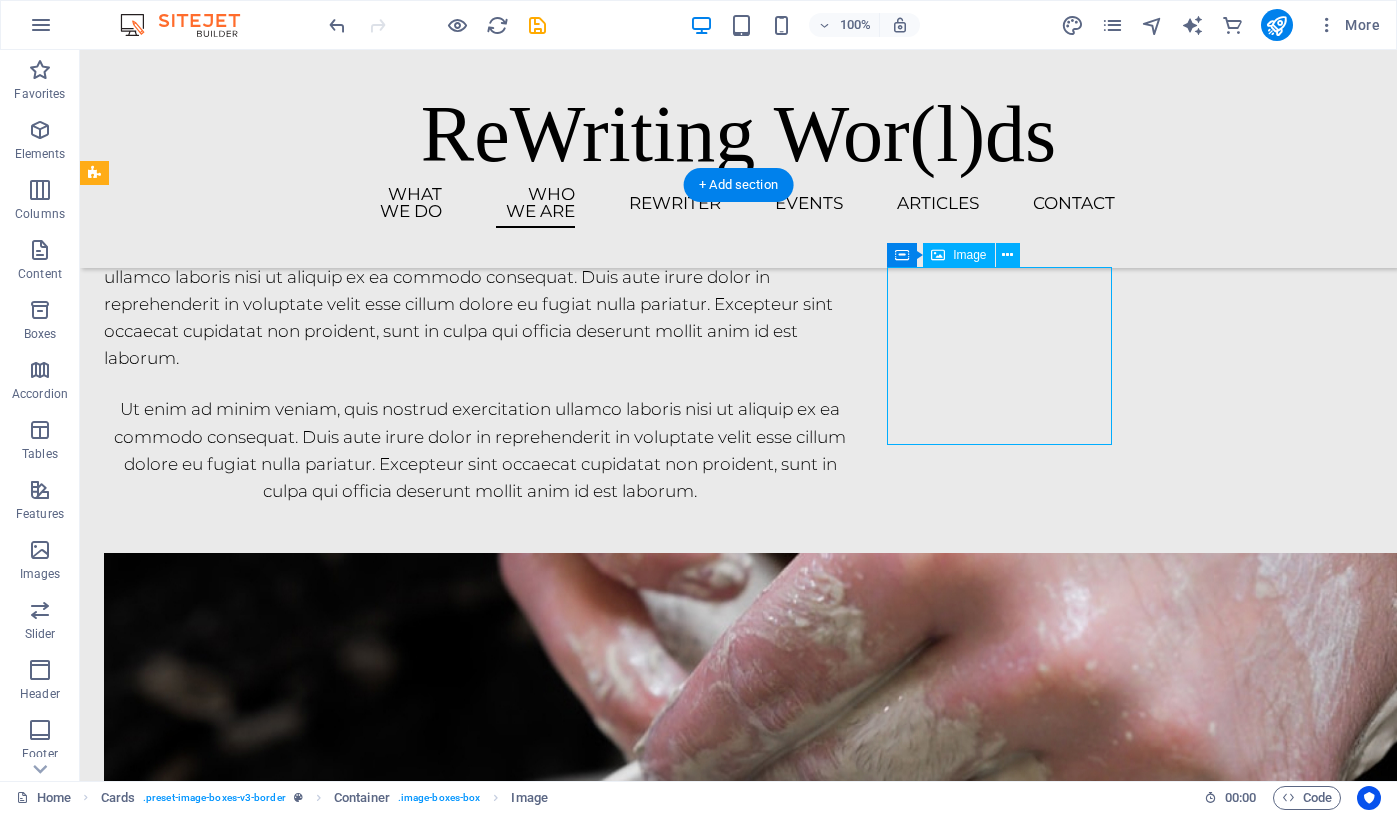 click at bounding box center (218, 2889) 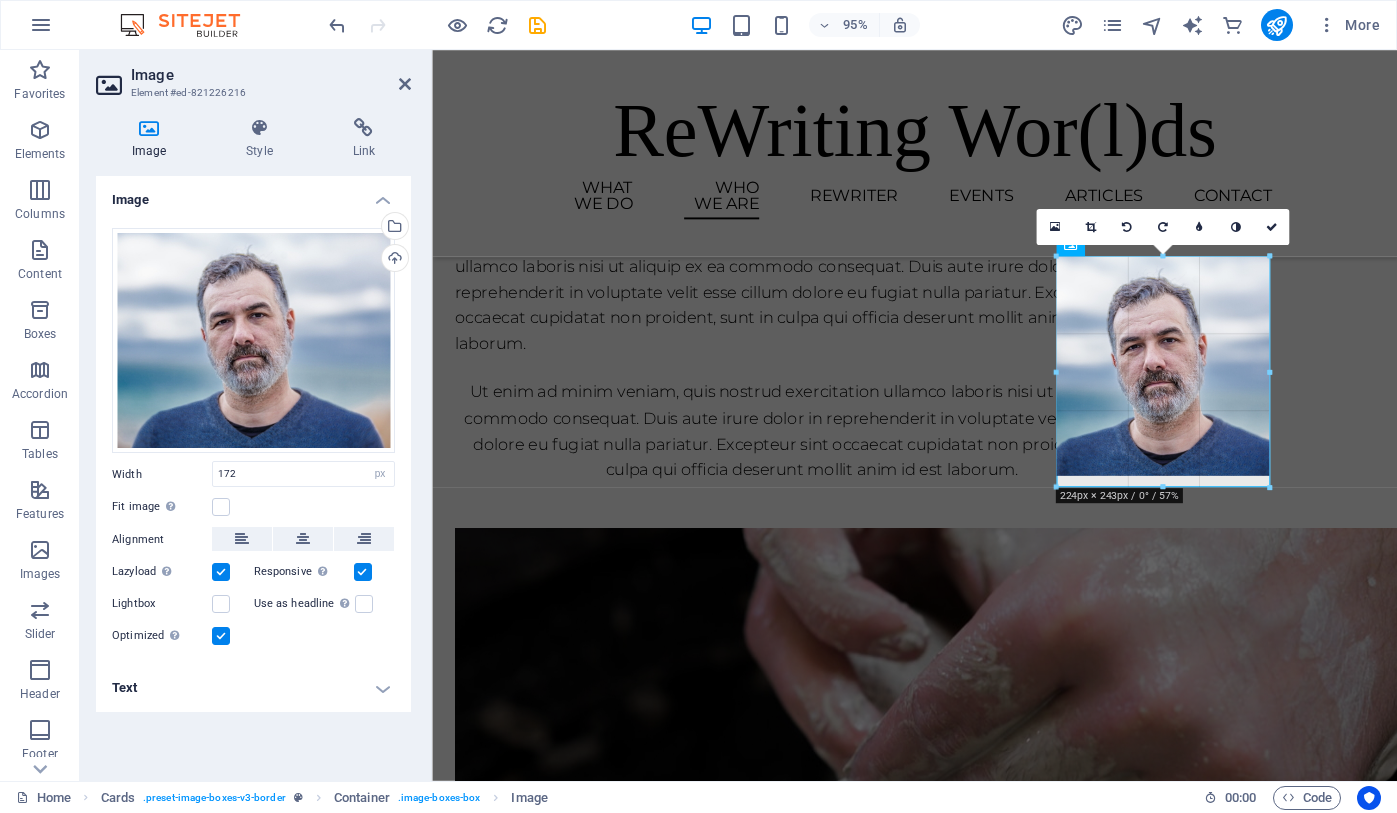 drag, startPoint x: 1243, startPoint y: 423, endPoint x: 1254, endPoint y: 488, distance: 65.9242 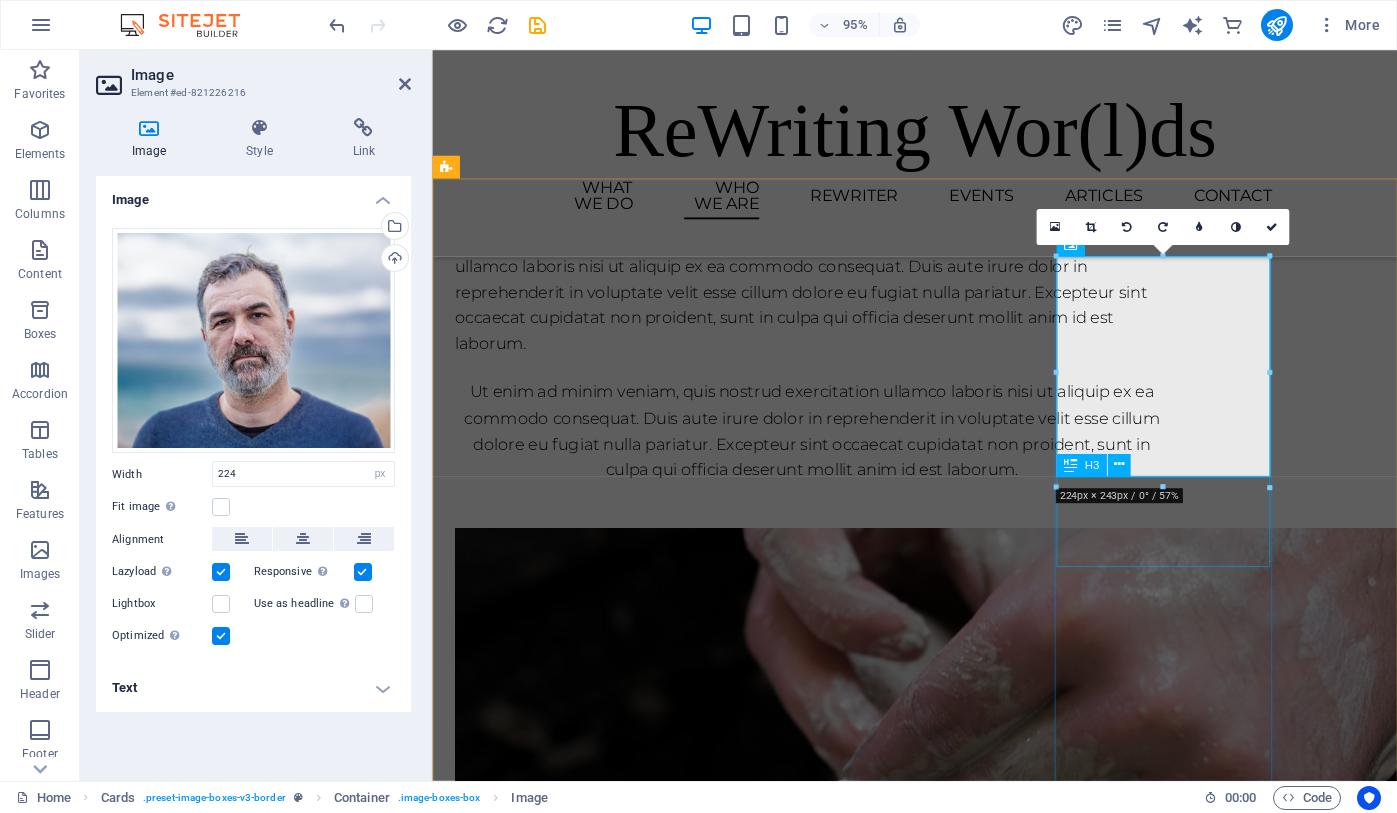click on "Prof. [NAME] (Research co-Lead" at bounding box center [570, 3078] 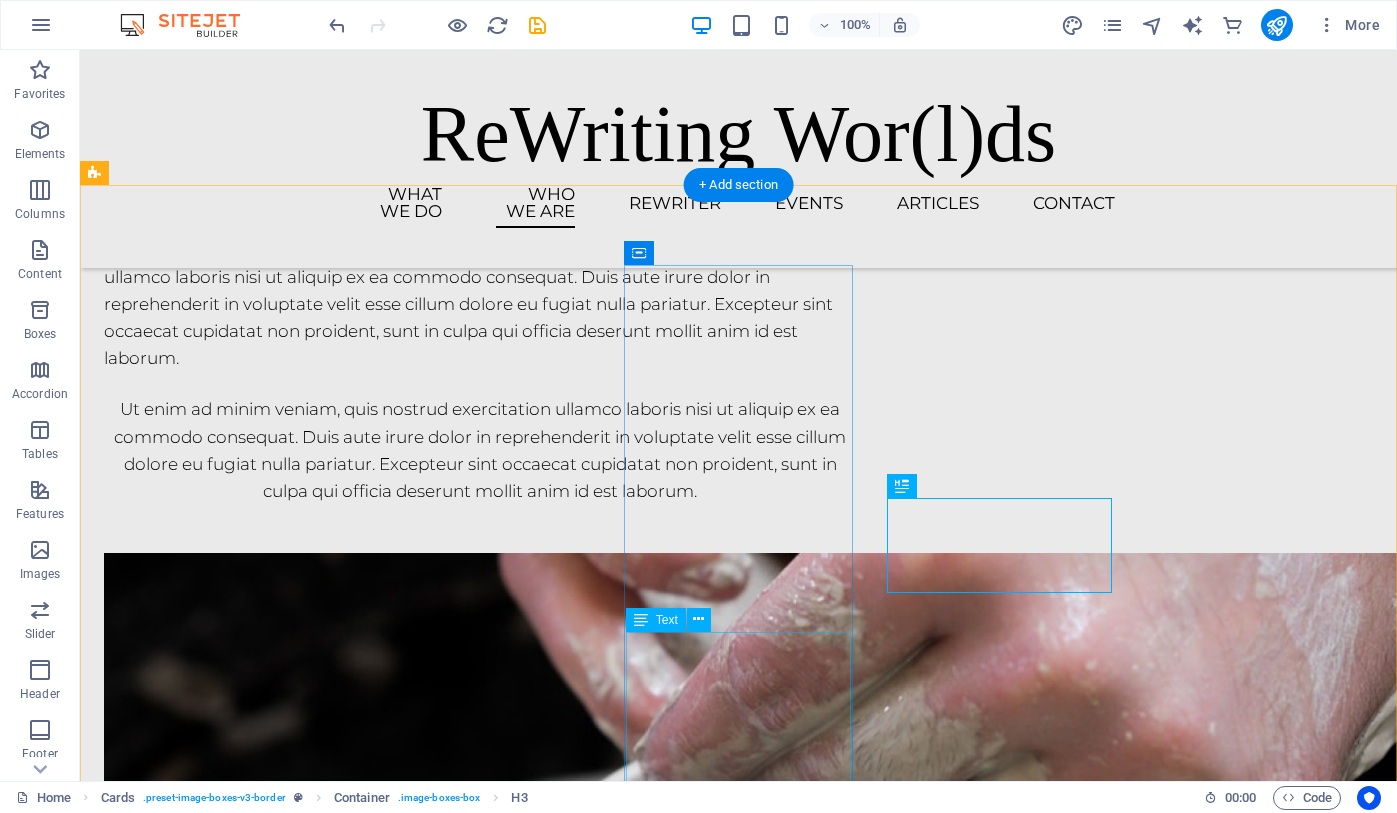 click on "Lorem ipsum dolor sit amet, consectetuer adipiscing elit. Aenean commodo ligula eget dolor. Lorem ipsum dolor sit amet." at bounding box center (218, 2689) 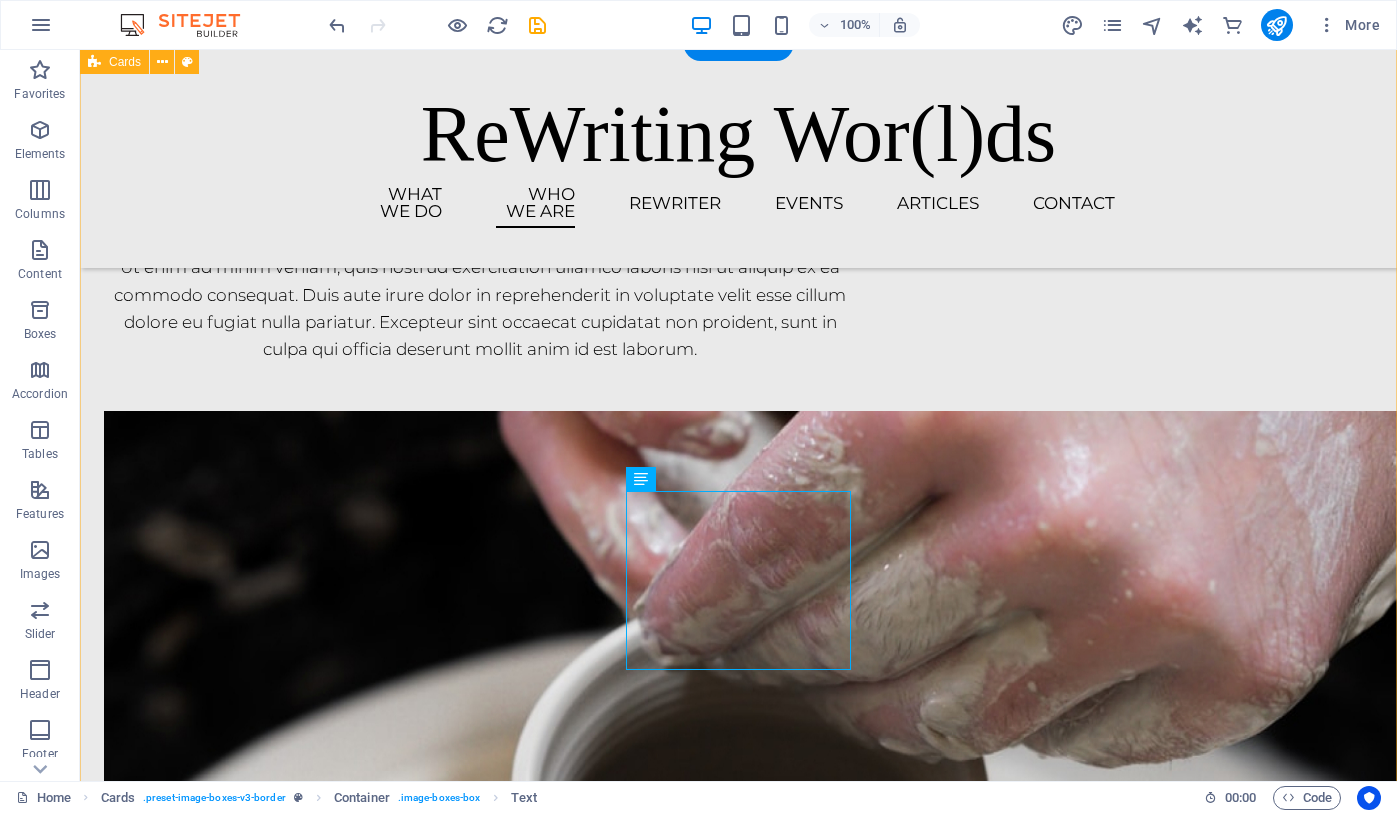 scroll, scrollTop: 2350, scrollLeft: 0, axis: vertical 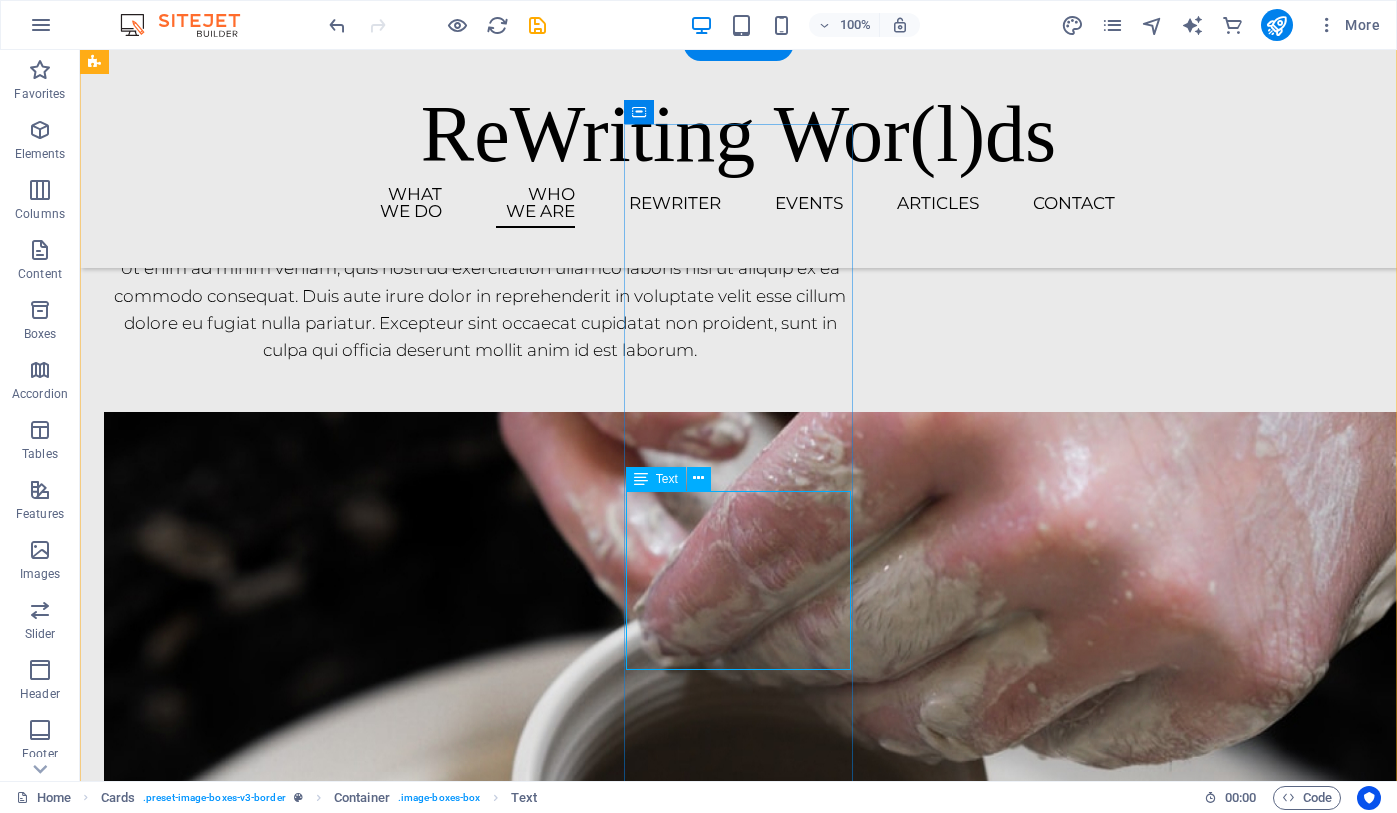 click on "Lorem ipsum dolor sit amet, consectetuer adipiscing elit. Aenean commodo ligula eget dolor. Lorem ipsum dolor sit amet." at bounding box center (218, 2548) 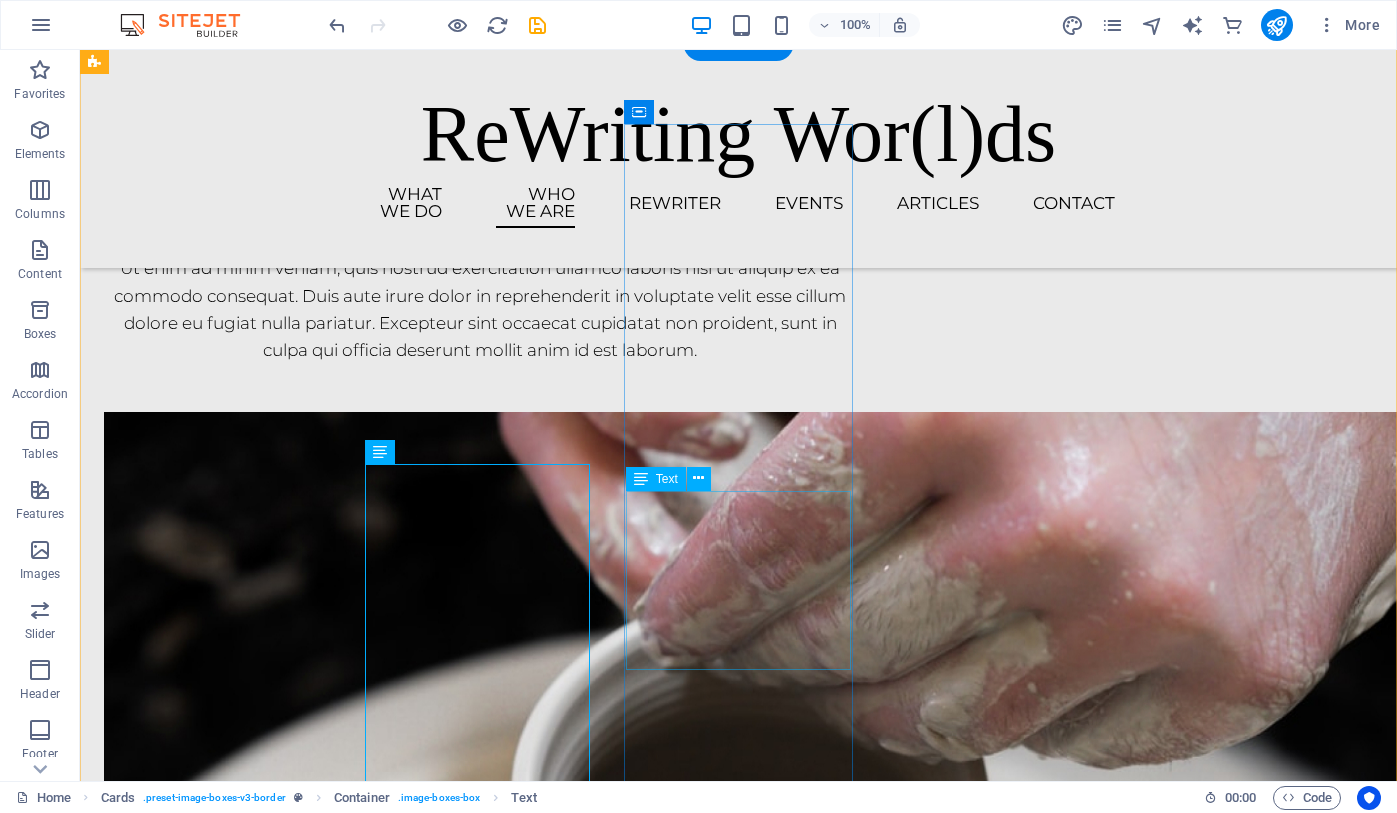click on "Lorem ipsum dolor sit amet, consectetuer adipiscing elit. Aenean commodo ligula eget dolor. Lorem ipsum dolor sit amet." at bounding box center (218, 2548) 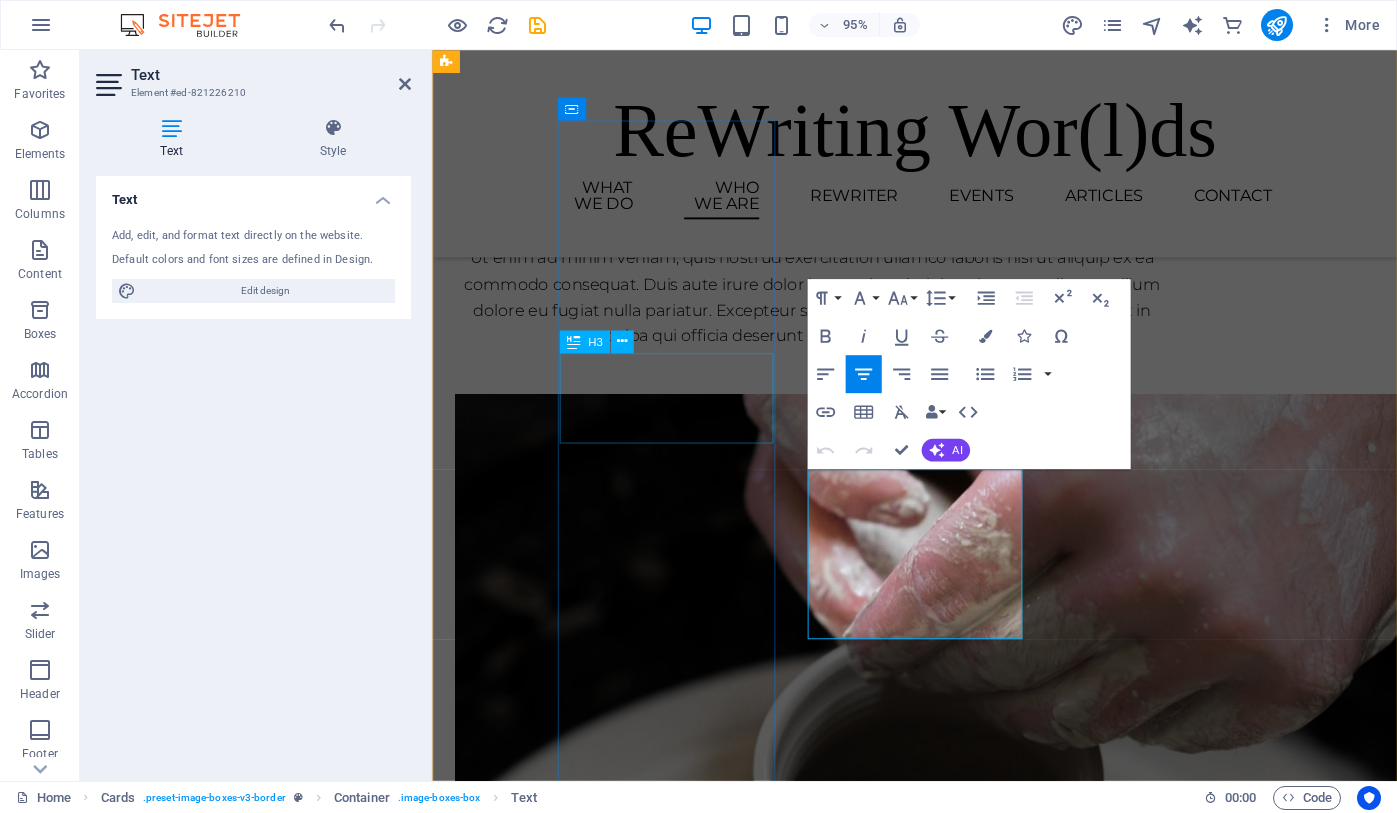drag, startPoint x: 1012, startPoint y: 642, endPoint x: 785, endPoint y: 461, distance: 290.3274 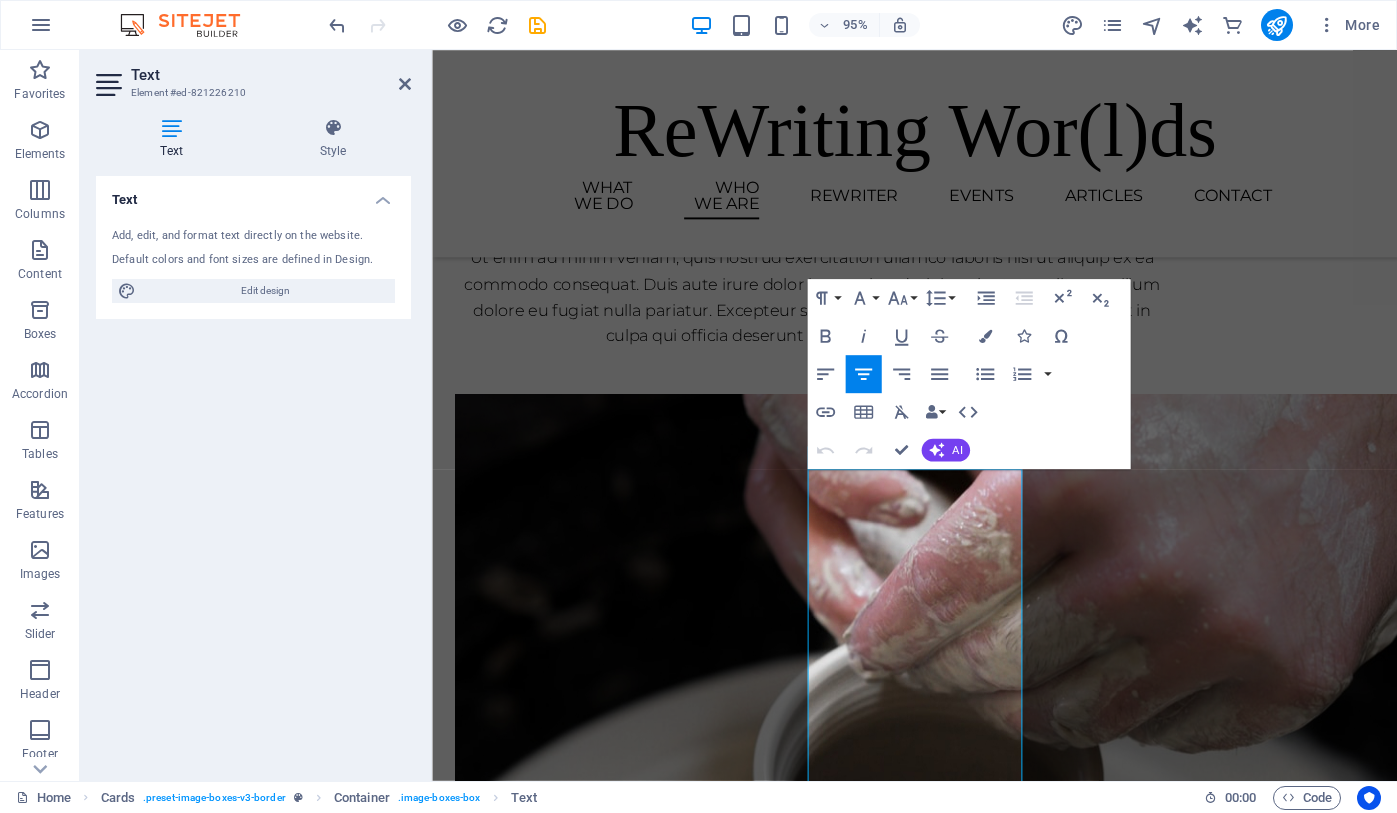 scroll, scrollTop: 11627, scrollLeft: 0, axis: vertical 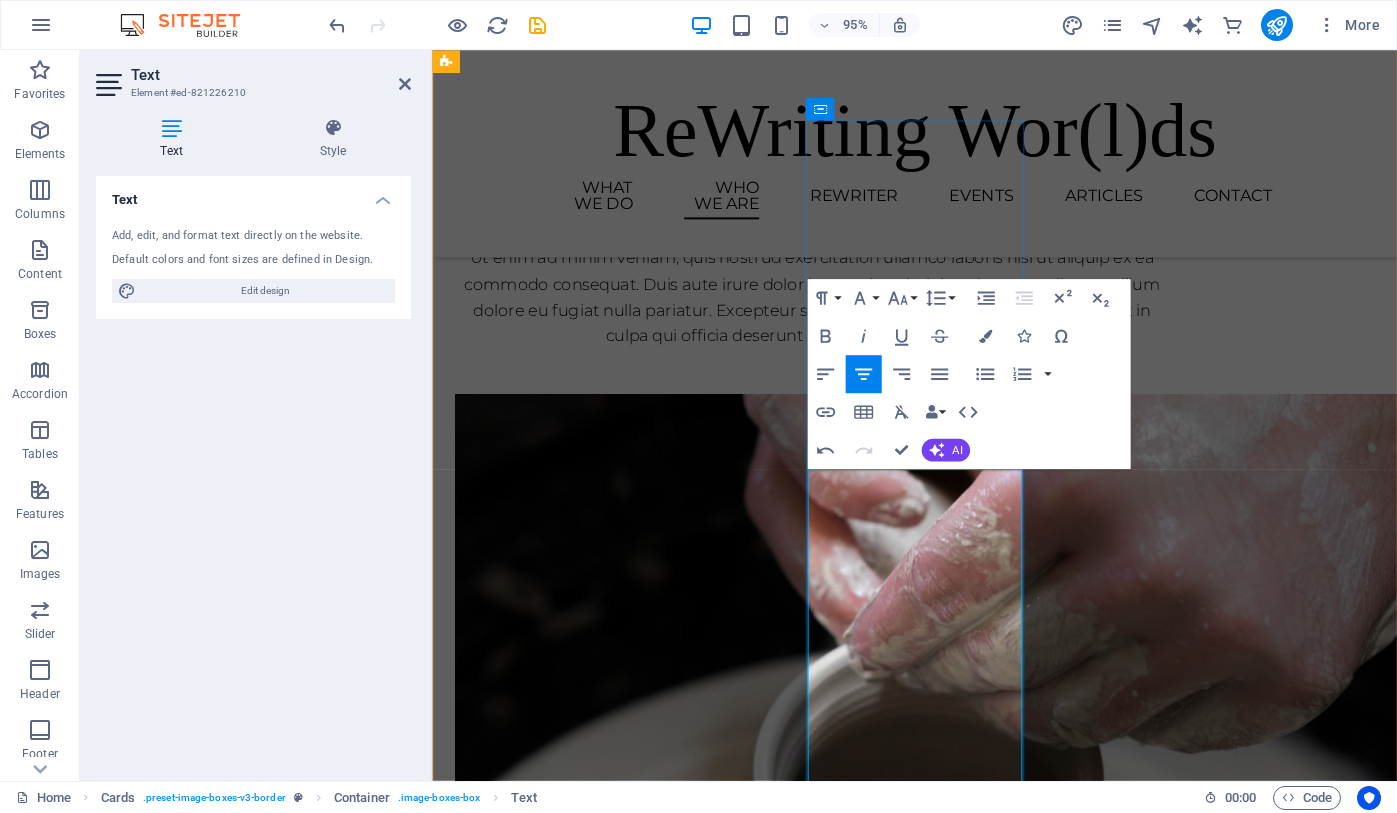 drag, startPoint x: 928, startPoint y: 669, endPoint x: 838, endPoint y: 639, distance: 94.86833 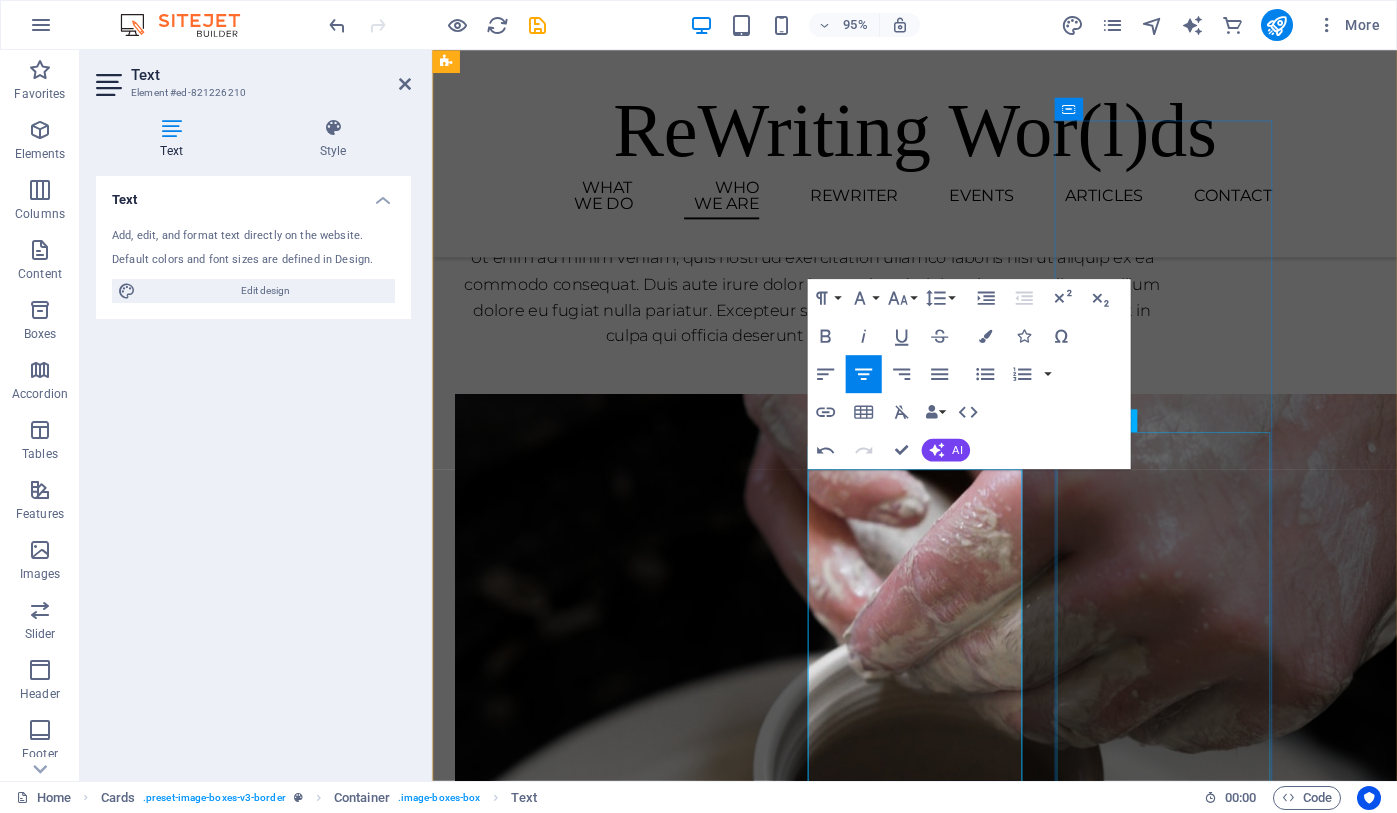 click on "[FIRST] [LAST] is Professor of Brain and Language in the Department of Psychology at the University of Edinburgh. He received his PhD in Psychology in 2005 from Carnegie Mellon University and the Center for the Neural Basis of Cognition, then completed a post-doctoral fellowship at the University of Connecticut. He worked as an Institute Scientist at the Moss Rehabilitation Research Institute (2009-2013), Assistant Professor at Drexel University (2013-2016), and Associate Professor at the University of Alabama at Birmingham (2016-2019), before joining the University of Edinburgh in 2019. His research examines the brain systems that support language processing, with a particular focus on naturalistic language such as understanding narratives (e.g., books and movies), functional communication in post-stroke aphasia, and aesthetic pleasure from reading poetic language." at bounding box center (570, 4175) 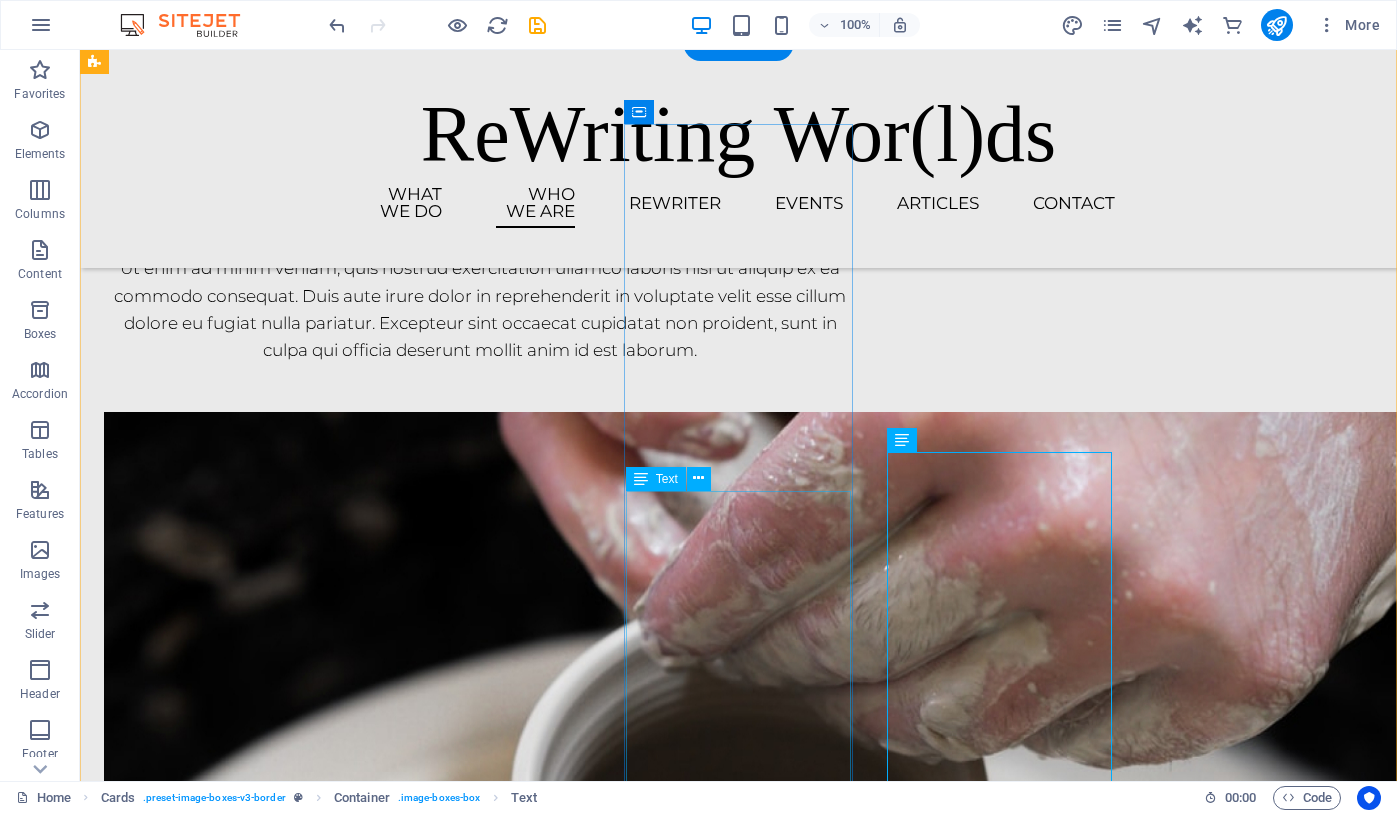 click on "[FIRST] is Professor of Literacy (Psychology & Education) and Co-Director of the Literacy Lab. She is based within Moray House School of Education and Sport, University of Edinburgh. [FIRST]’s research focuses on supporting children and young people’s literacy experiences and outcomes, and enriching lives through supporting enjoyable and engaging literacy practices. She works regularly with children, young people, teachers, and literacy, library and education organisations to inform and conduct her research. You can contact [FIRST] here: [EMAIL]" at bounding box center [218, 2875] 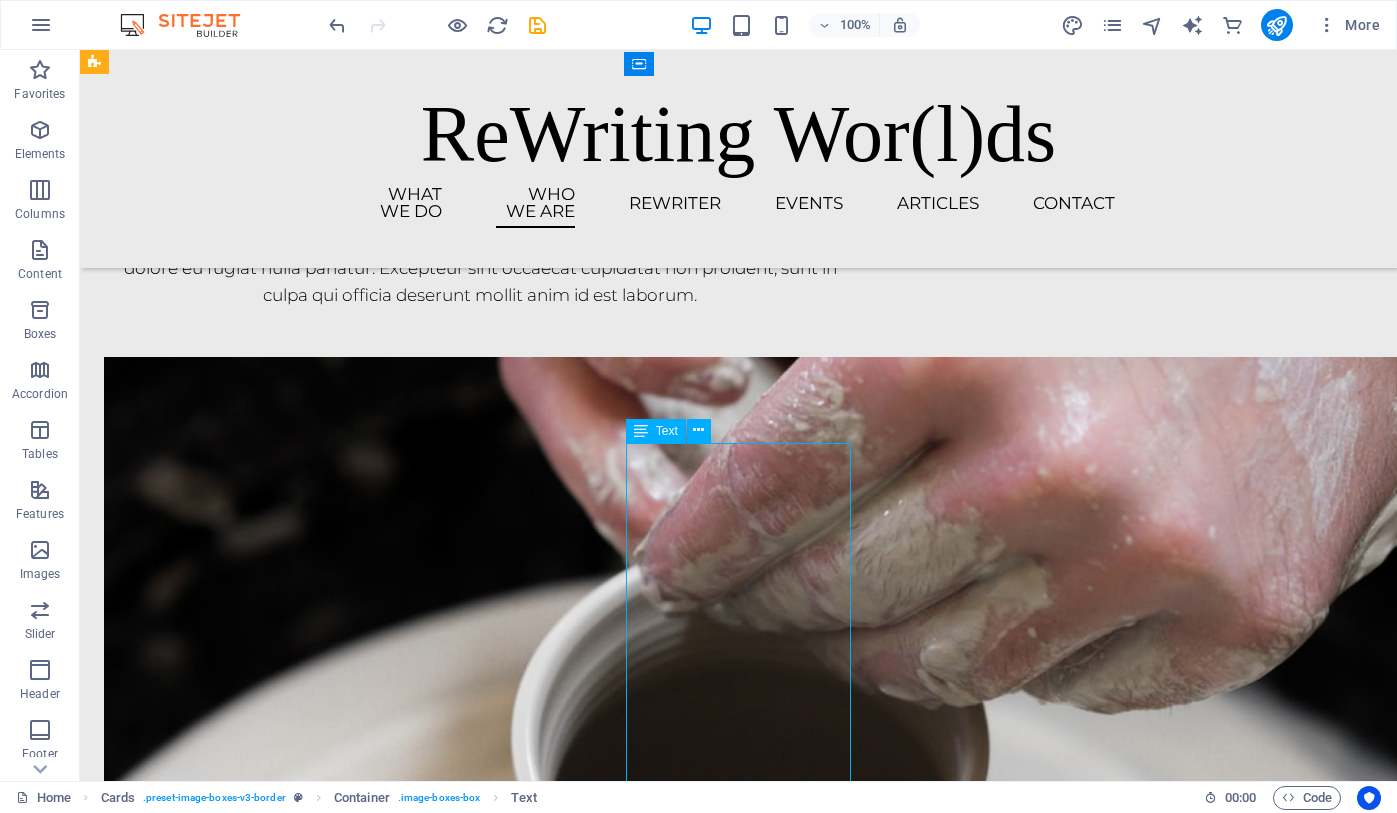 scroll, scrollTop: 2407, scrollLeft: 0, axis: vertical 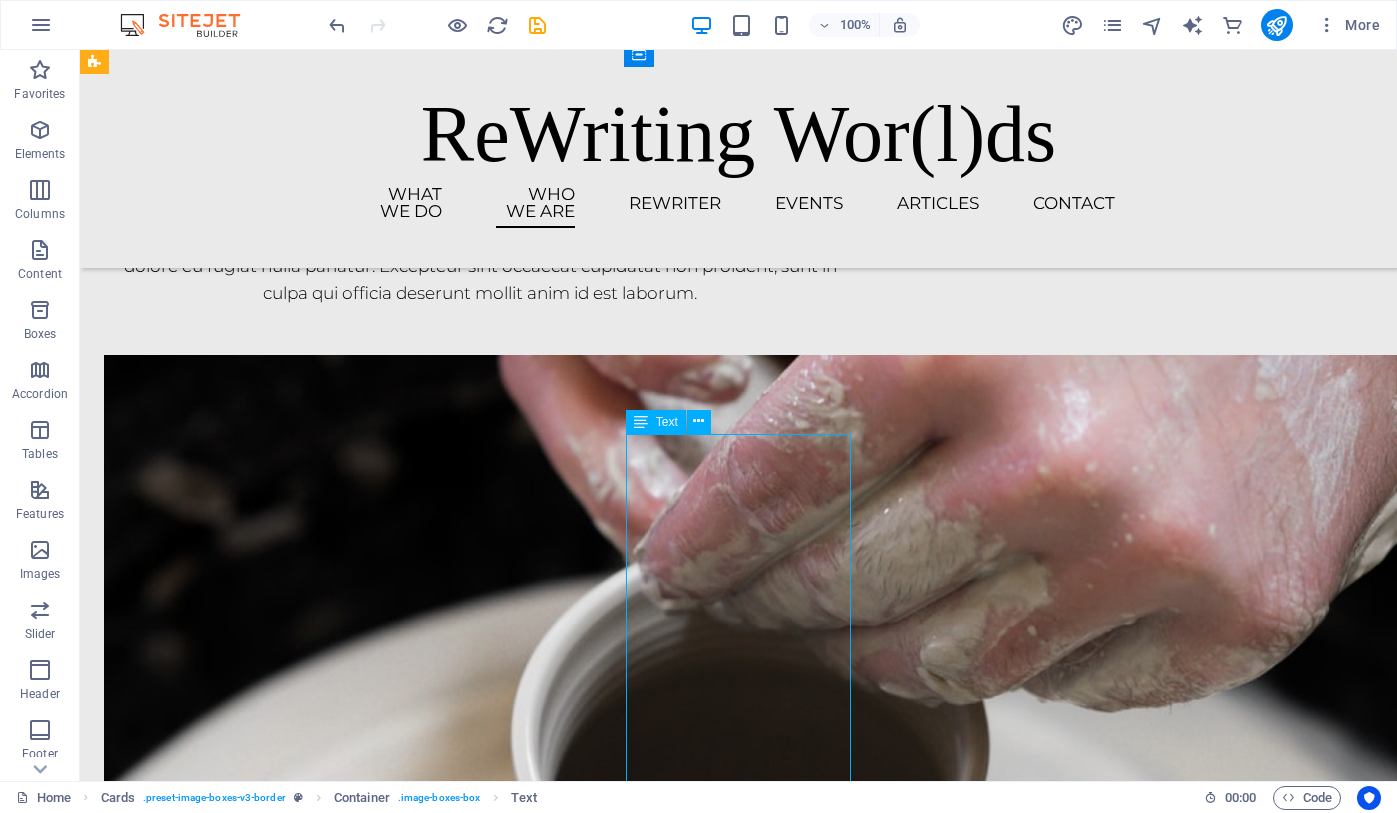 click on "[FIRST] is Professor of Literacy (Psychology & Education) and Co-Director of the Literacy Lab. She is based within Moray House School of Education and Sport, University of Edinburgh. [FIRST]’s research focuses on supporting children and young people’s literacy experiences and outcomes, and enriching lives through supporting enjoyable and engaging literacy practices. She works regularly with children, young people, teachers, and literacy, library and education organisations to inform and conduct her research. You can contact [FIRST] here: [EMAIL]" at bounding box center [218, 2818] 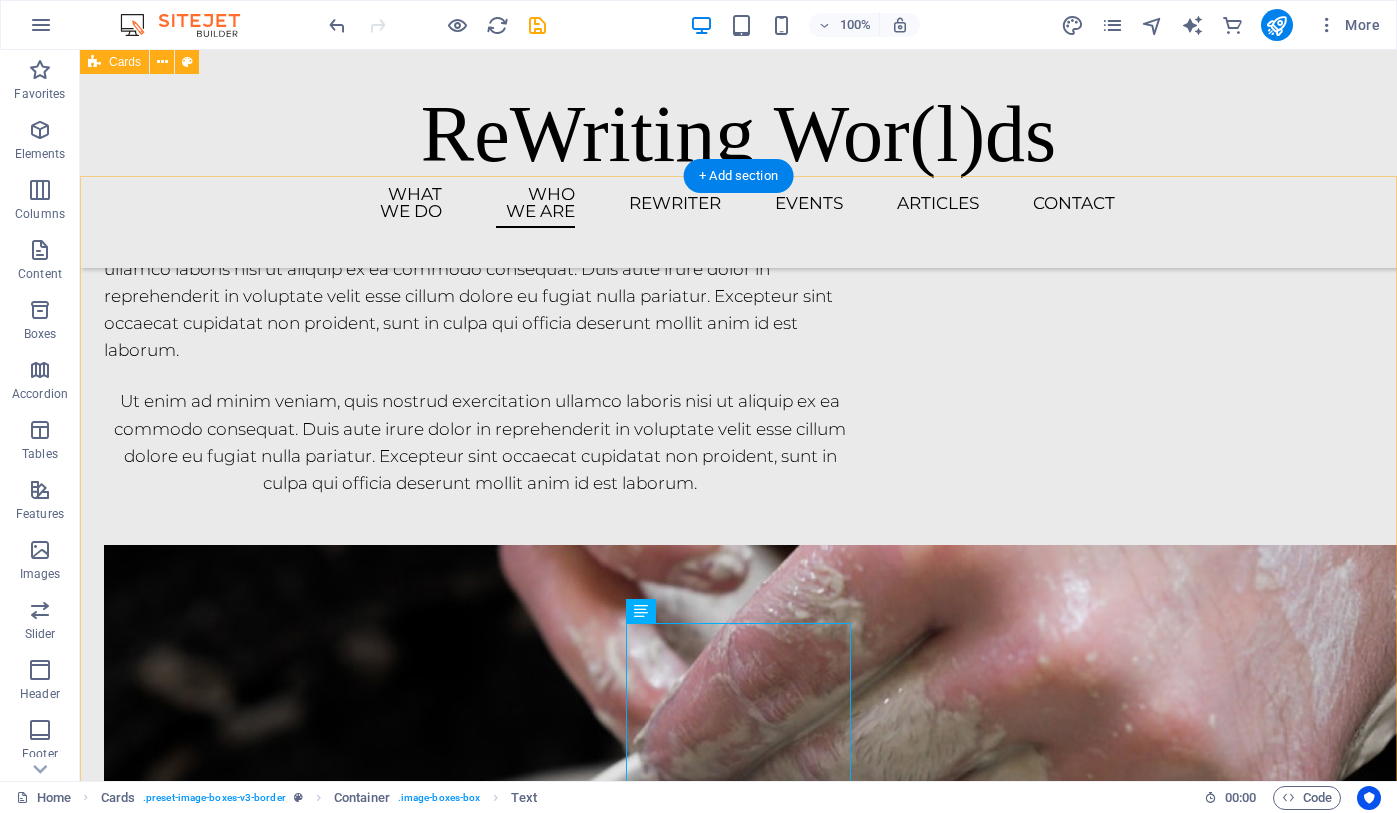 scroll, scrollTop: 2213, scrollLeft: 0, axis: vertical 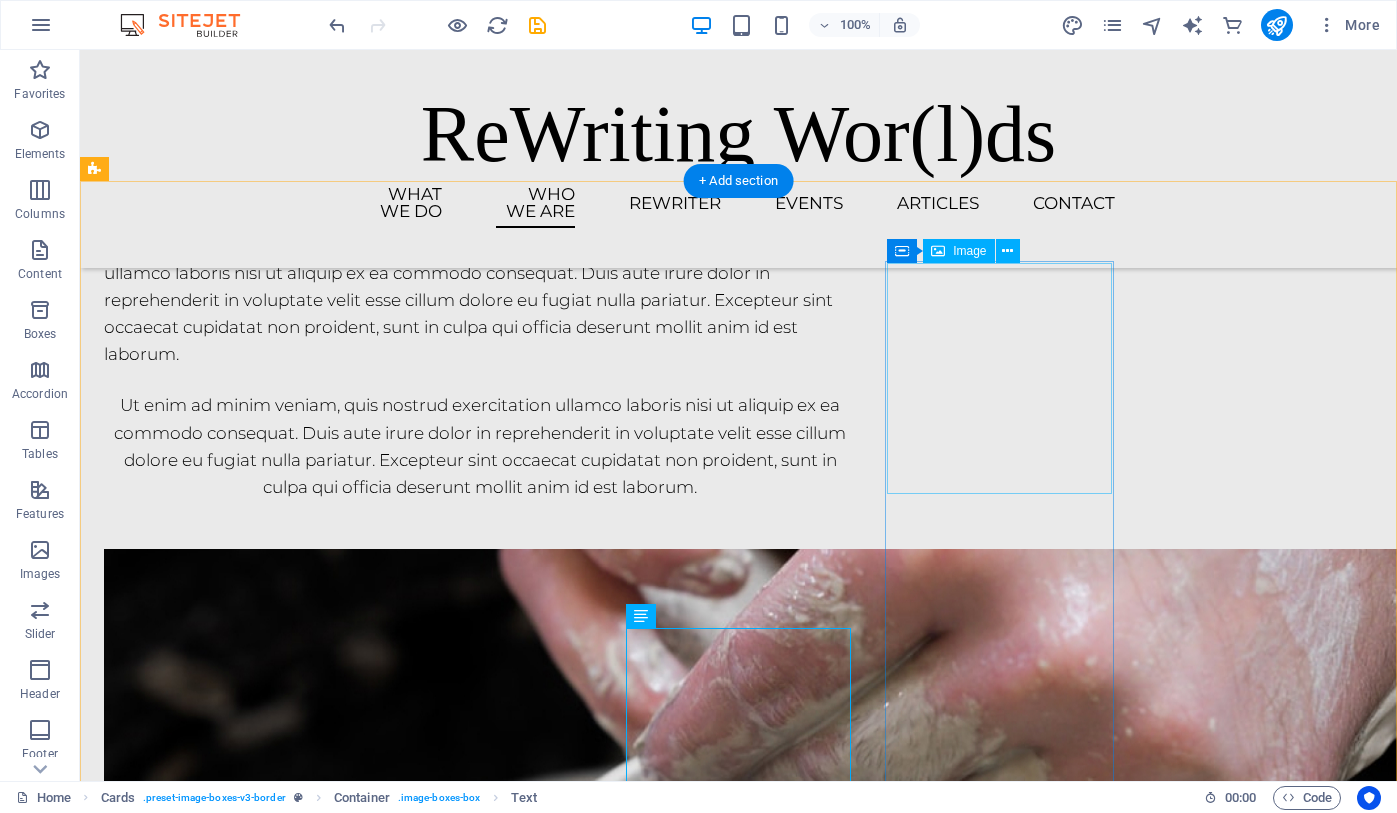 click at bounding box center (218, 3563) 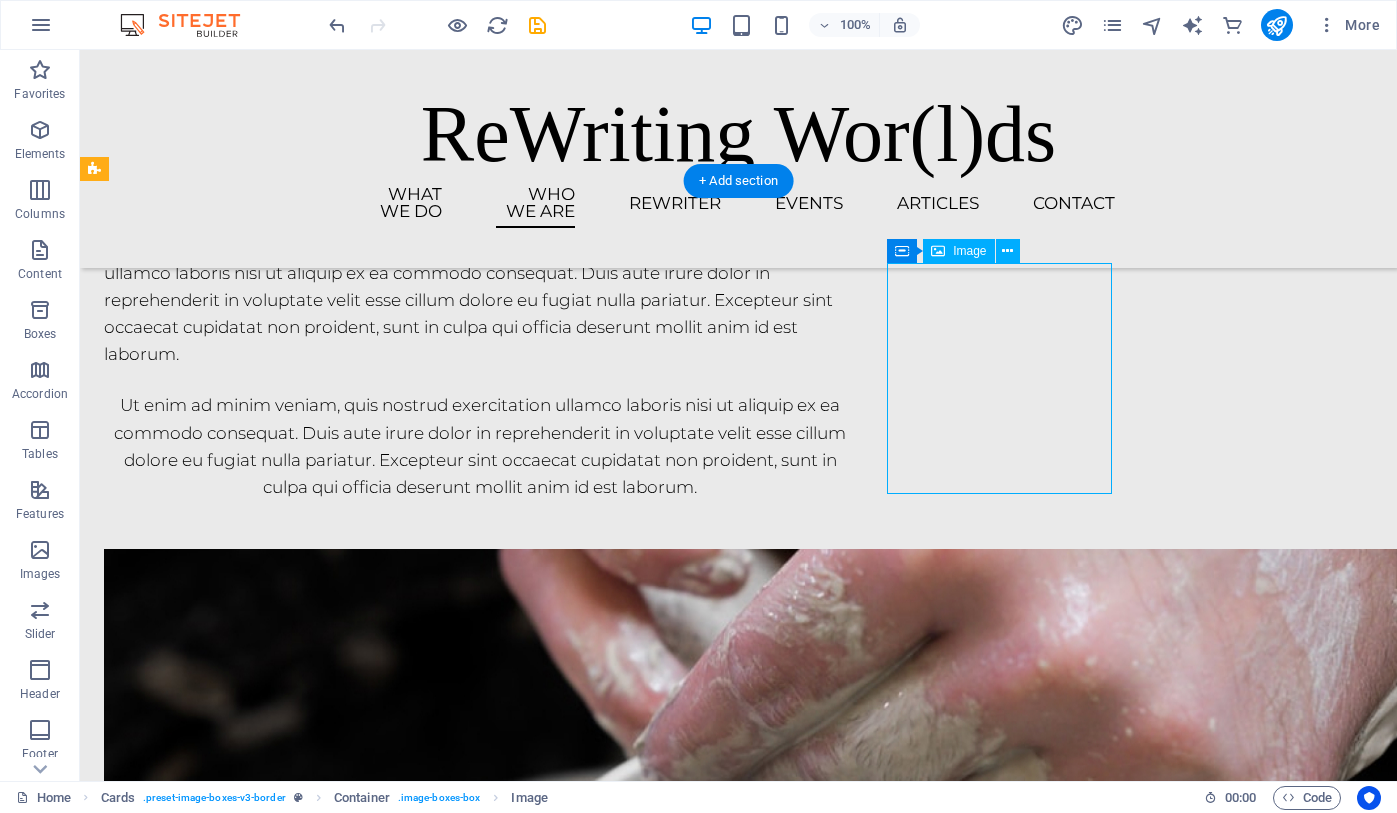 click at bounding box center [218, 3563] 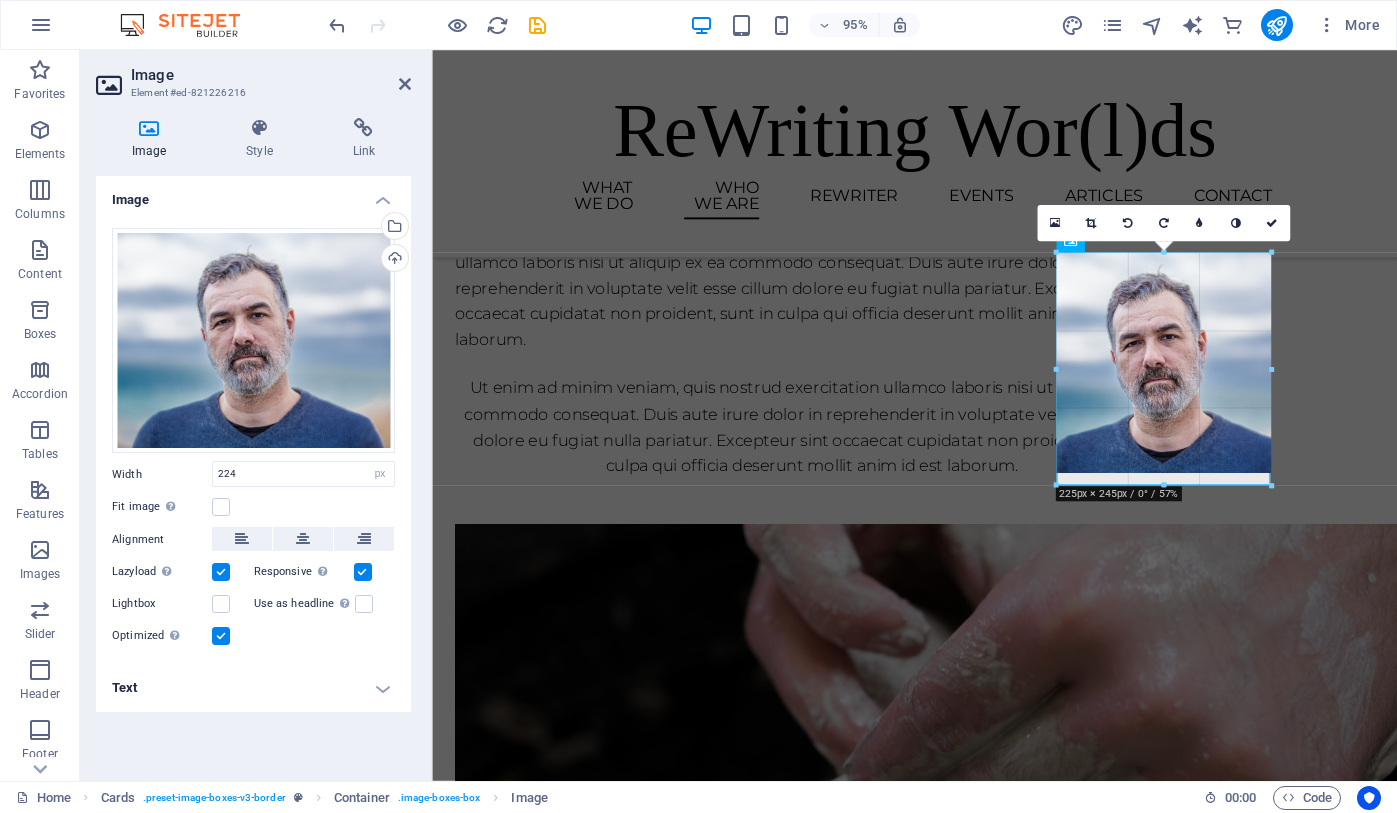 drag, startPoint x: 1166, startPoint y: 473, endPoint x: 1160, endPoint y: 487, distance: 15.231546 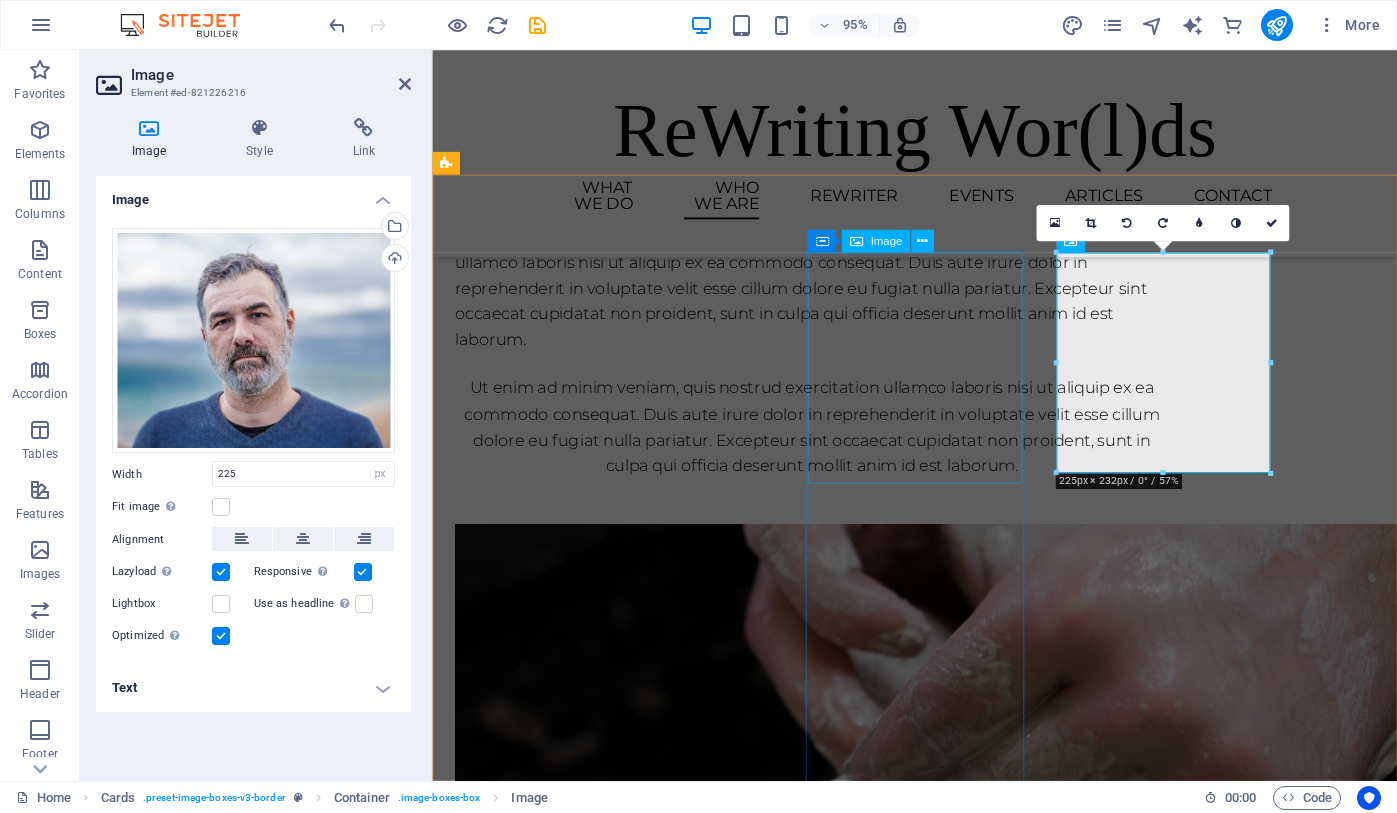 click at bounding box center [570, 2379] 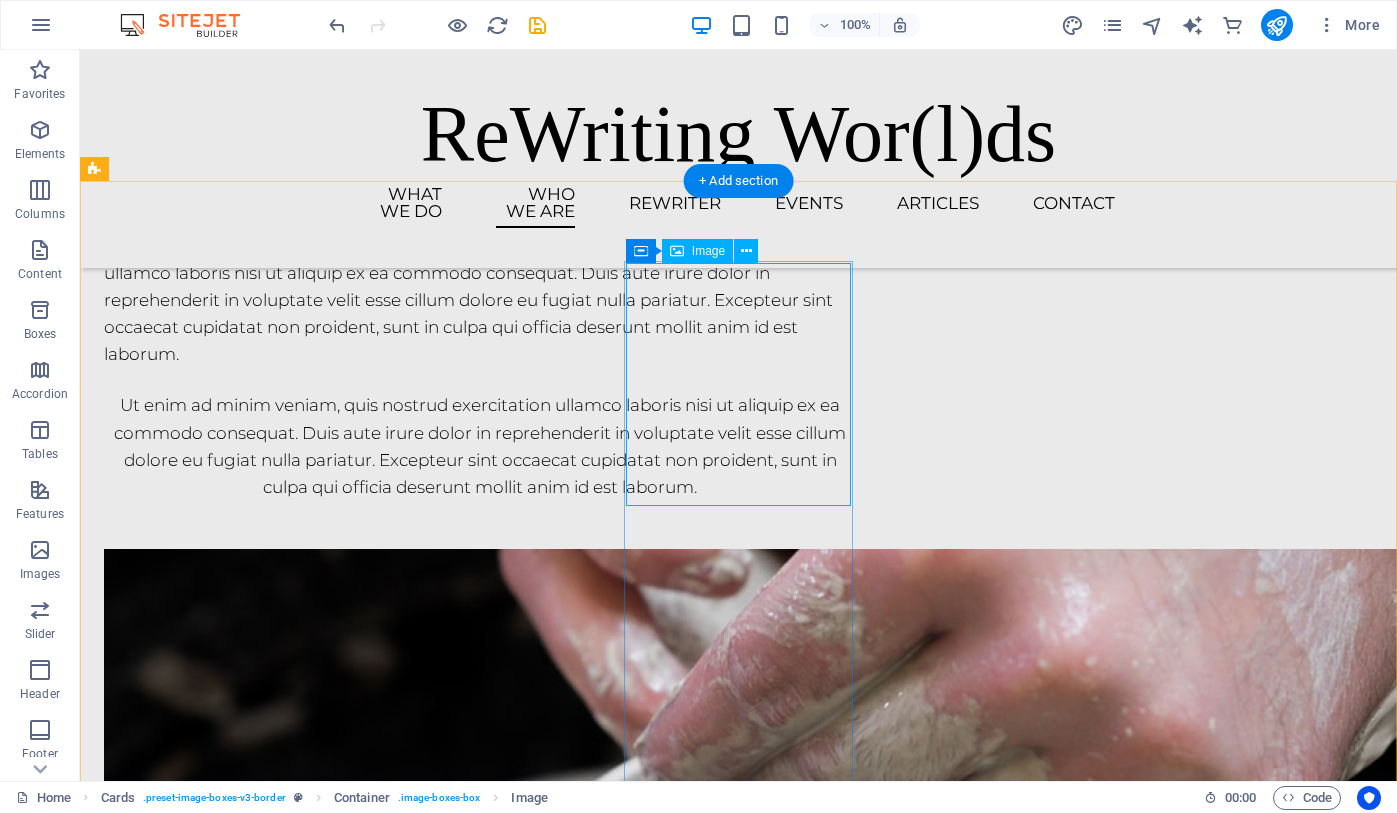 click at bounding box center [218, 2379] 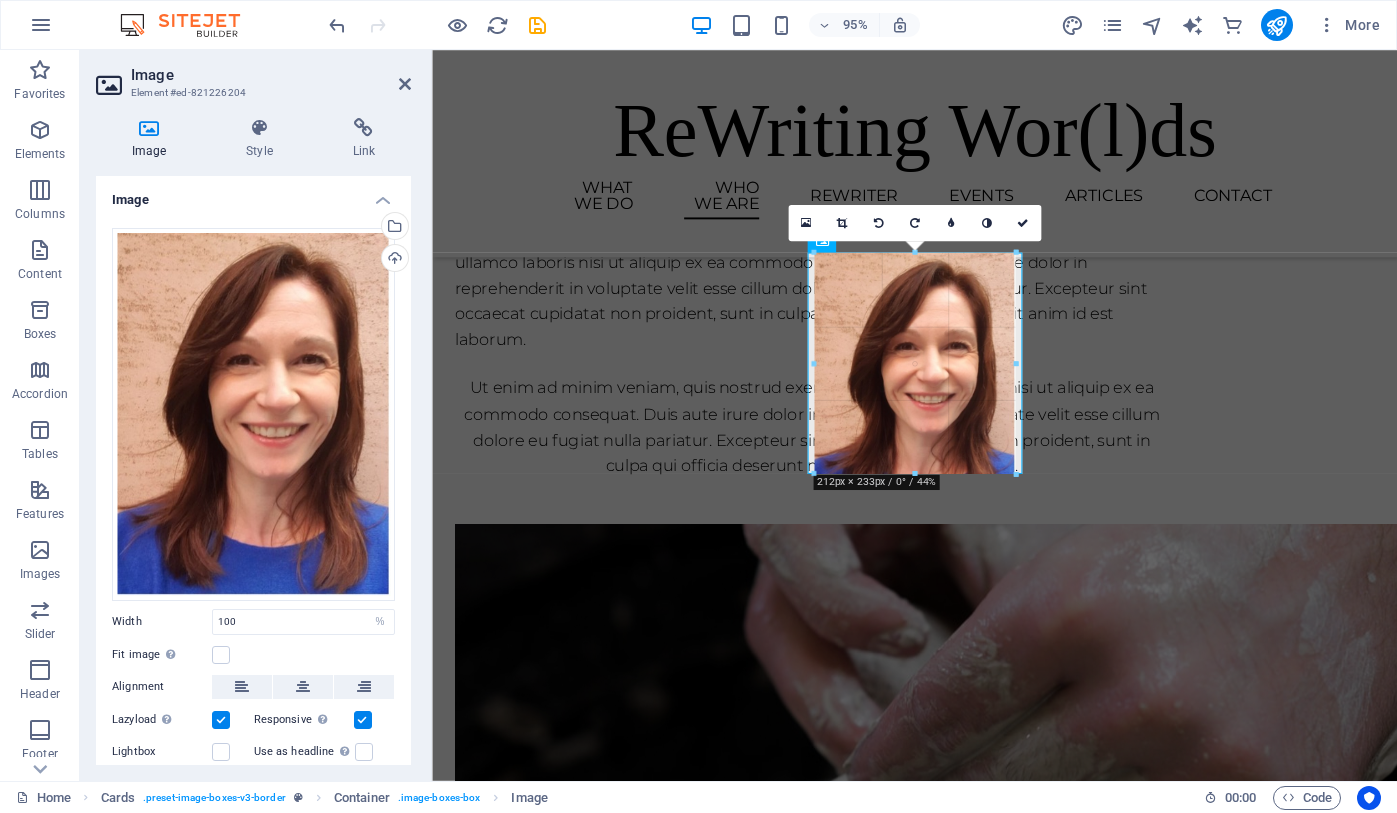 drag, startPoint x: 914, startPoint y: 482, endPoint x: 904, endPoint y: 472, distance: 14.142136 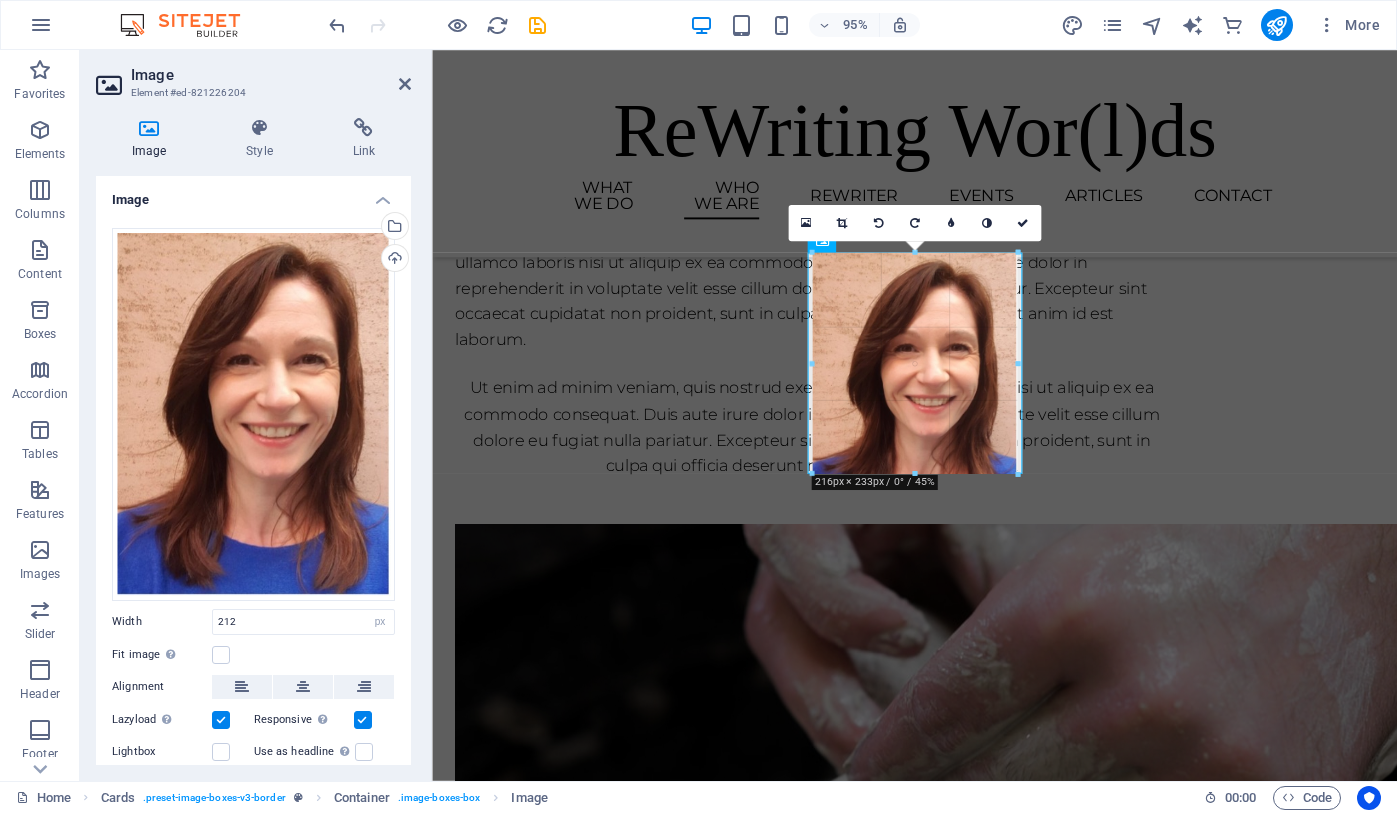 type on "216" 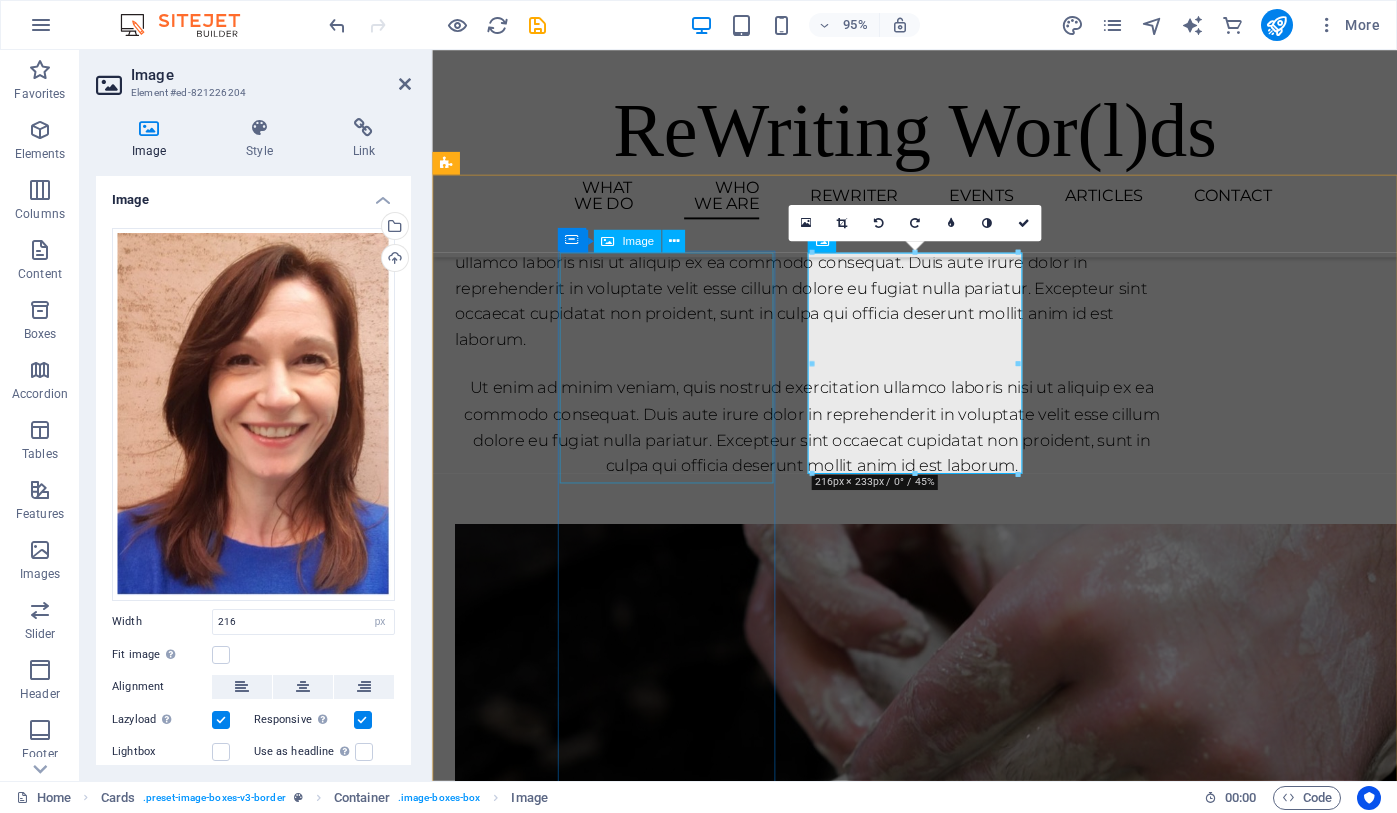 click at bounding box center [570, 1624] 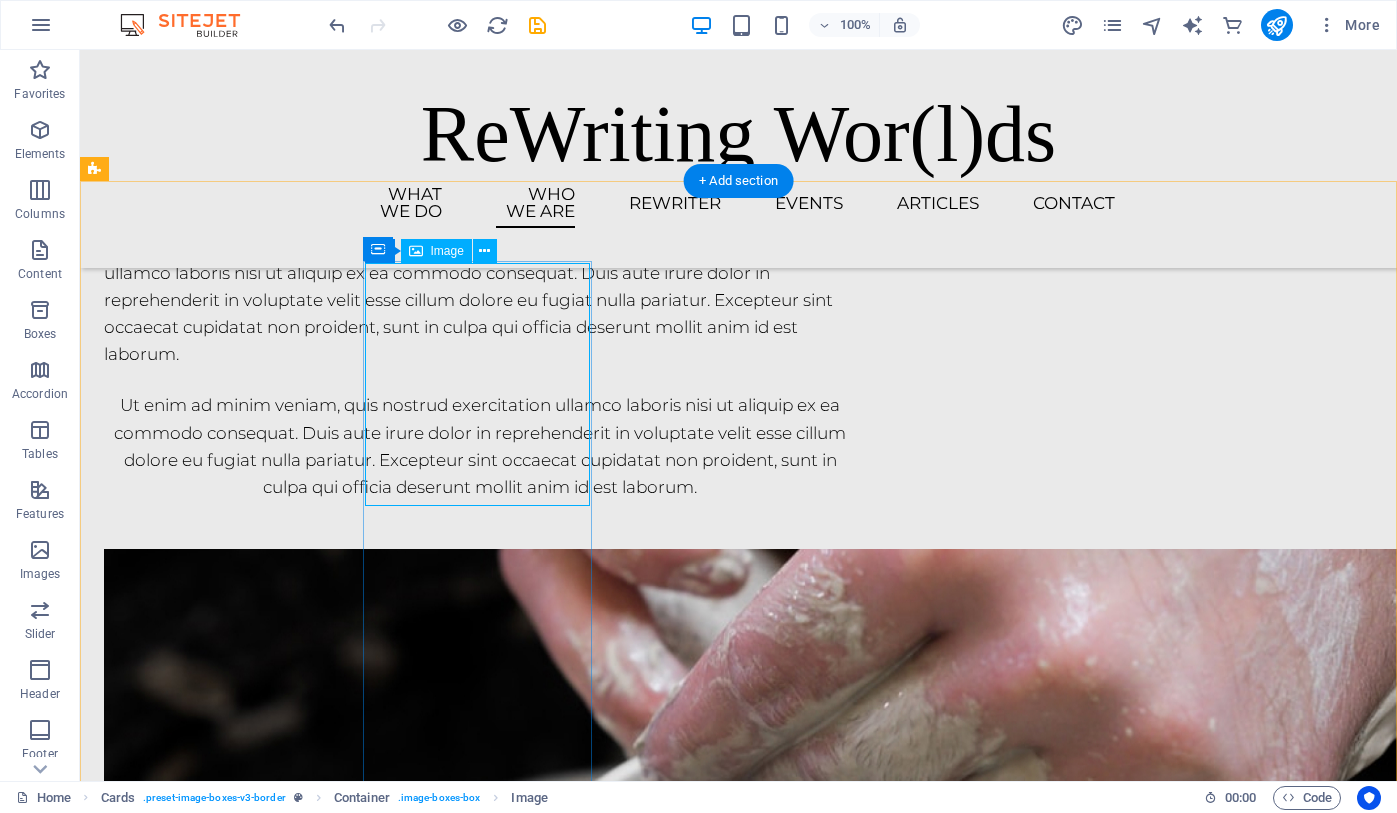 click at bounding box center (218, 1624) 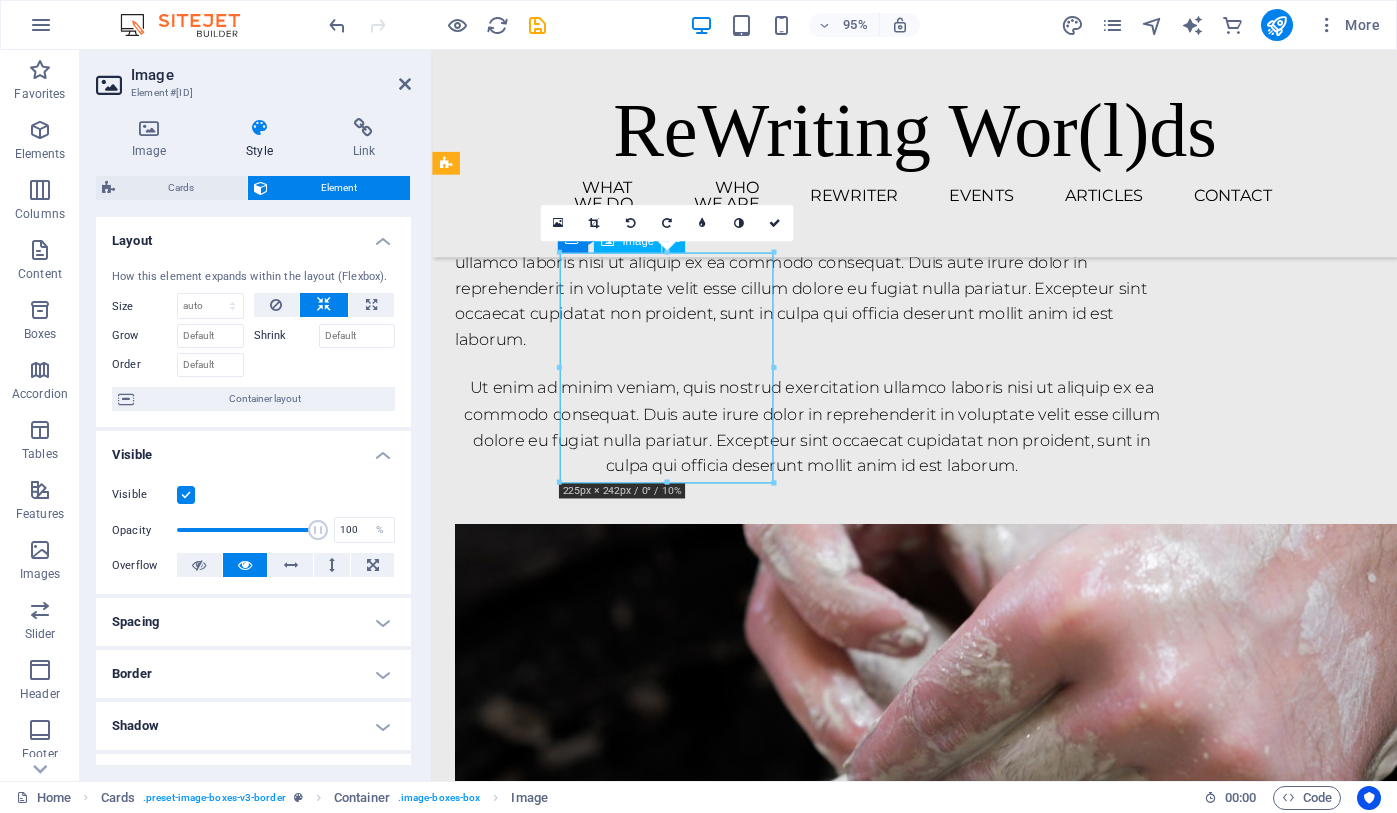 drag, startPoint x: 678, startPoint y: 501, endPoint x: 682, endPoint y: 478, distance: 23.345236 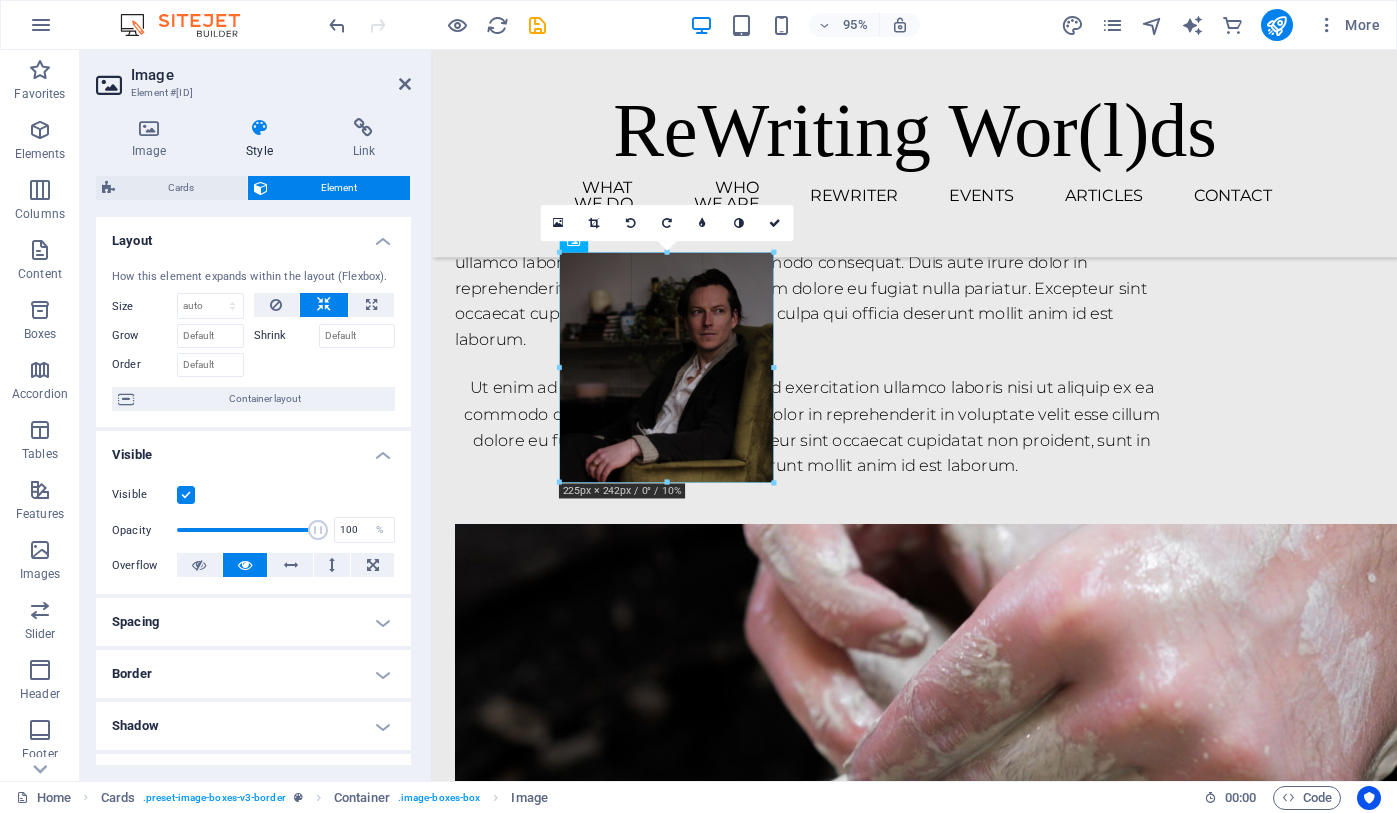 drag, startPoint x: 771, startPoint y: 481, endPoint x: 771, endPoint y: 457, distance: 24 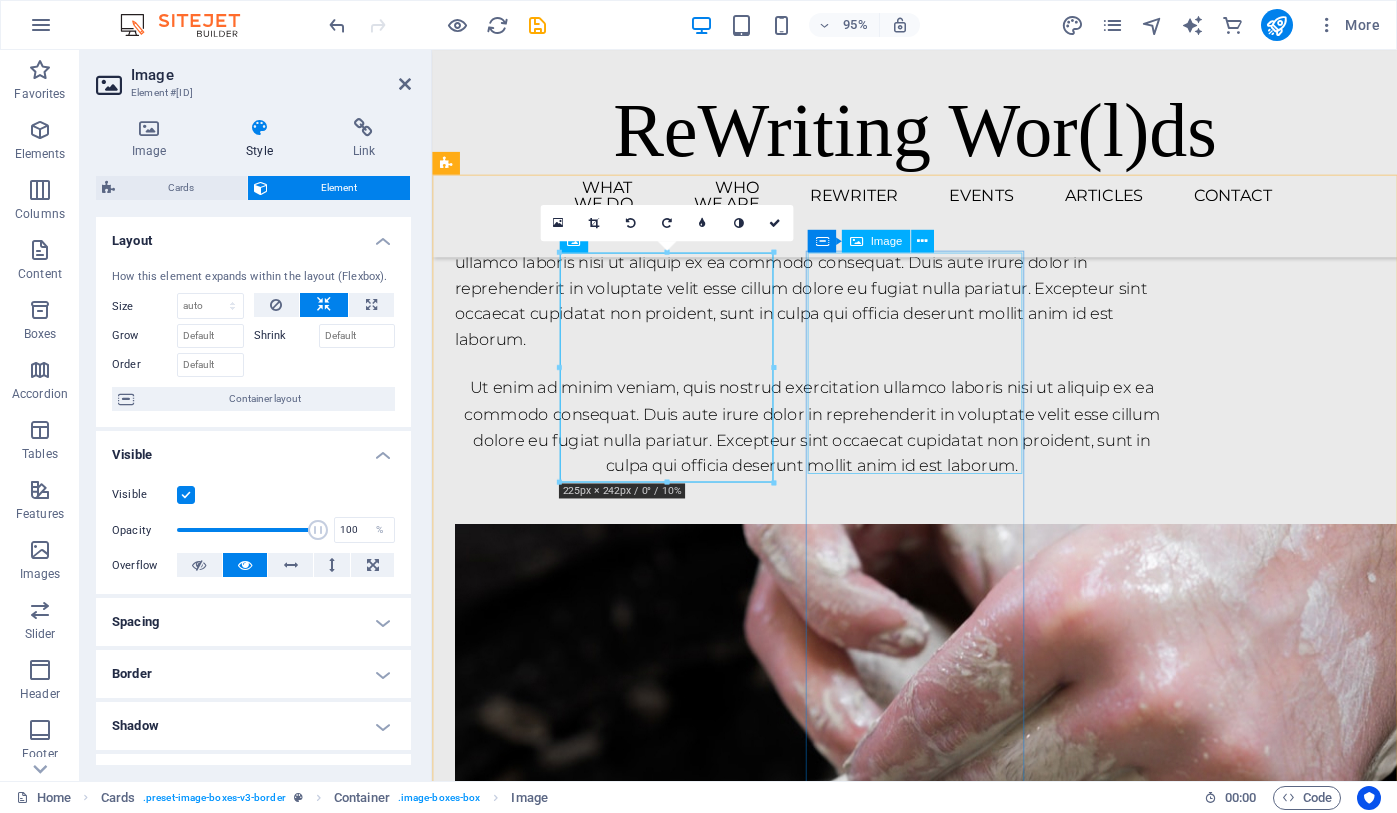 click at bounding box center (570, 2374) 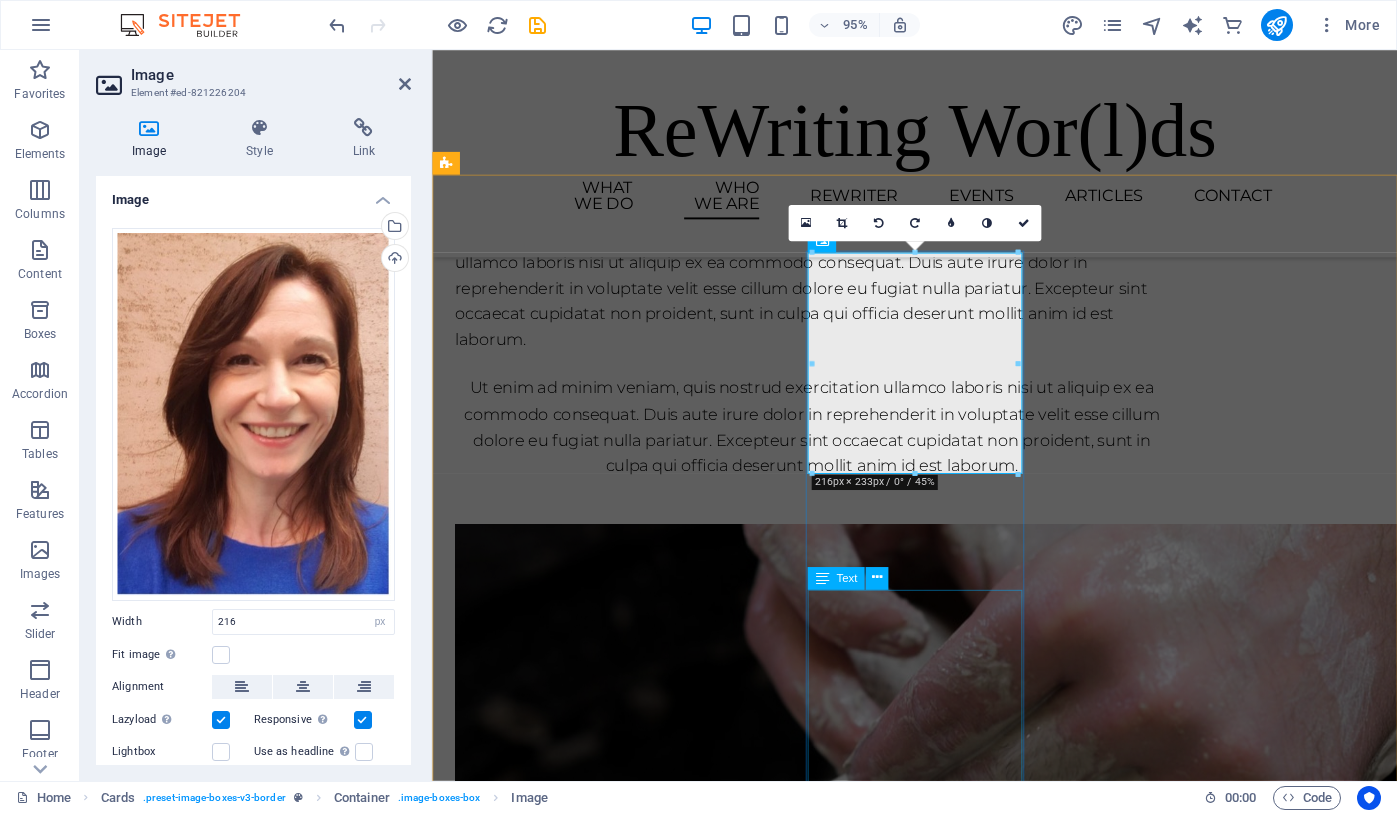 click on "[FIRST] is Professor of Literacy (Psychology & Education) and Co-Director of the Literacy Lab. She is based within Moray House School of Education and Sport, University of Edinburgh. [FIRST]’s research focuses on supporting children and young people’s literacy experiences and outcomes, and enriching lives through supporting enjoyable and engaging literacy practices. She works regularly with children, young people, teachers, and literacy, library and education organisations to inform and conduct her research. You can contact [FIRST] here: [EMAIL]" at bounding box center [570, 3002] 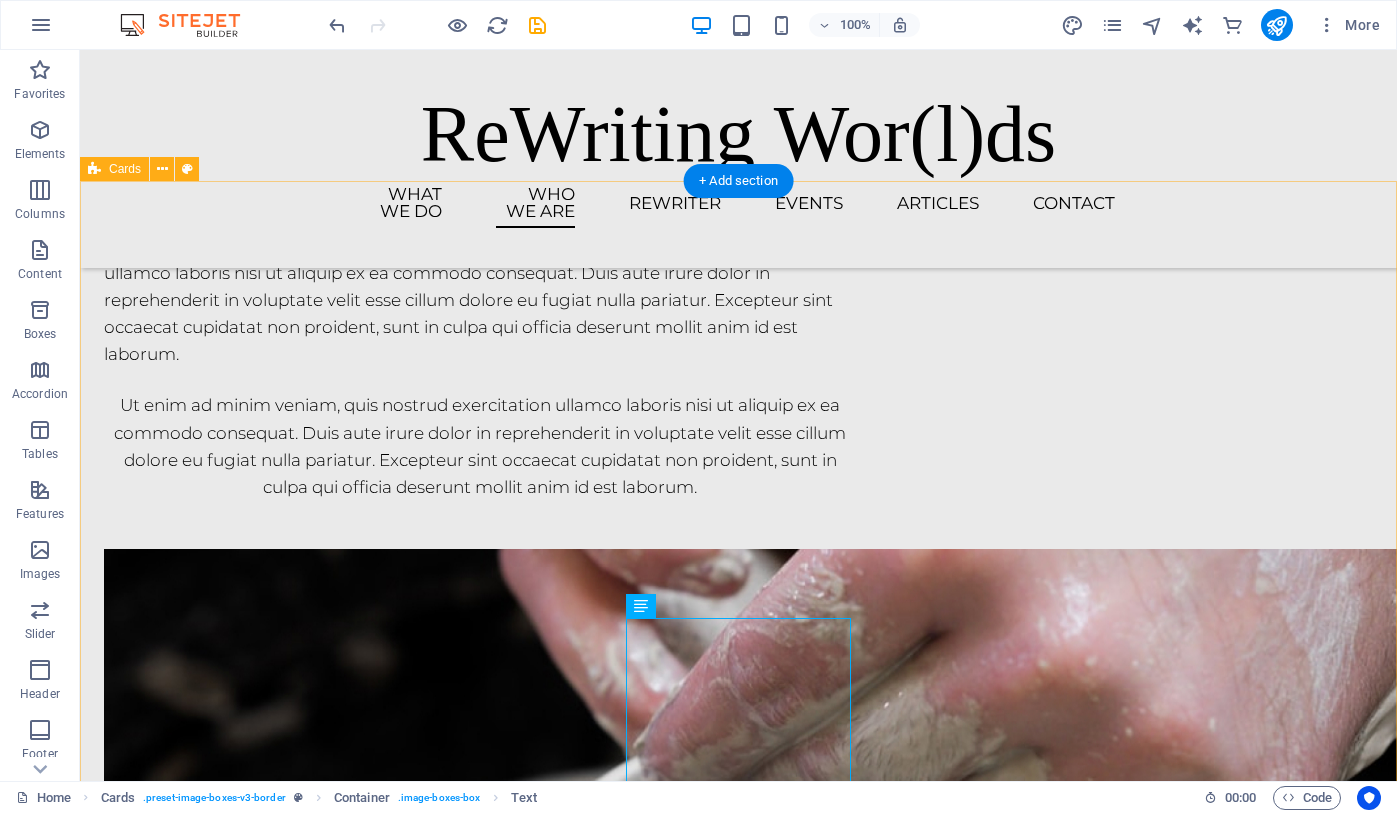 click on "Dr [LAST] Errington (Research Lead) [FIRST] is a Lecturer and UKRI Future Leaders Fellow at the University of Edinburgh, where his research draws together poetic and creative theory, literacy and education research, and cognitive psychology and neuroscience. He is also an award-winning poet and literary translator Prof. Sarah McGeown (Research co-Lead Sarah is Professor of Literacy (Psychology & Education) and Co-Director of the Literacy Lab. She is based within Moray House School of Education and Sport, University of Edinburgh. Sarah’s research focuses on supporting children and young people’s literacy experiences and outcomes, and enriching lives through supporting enjoyable and engaging literacy practices. She works regularly with children, young people, teachers, and literacy, library and education organisations to inform and conduct her research. You can contact Sarah here: s.mcgeown@example.com Prof. Dan Mirman (Research co-Lead Dan" at bounding box center [738, 3172] 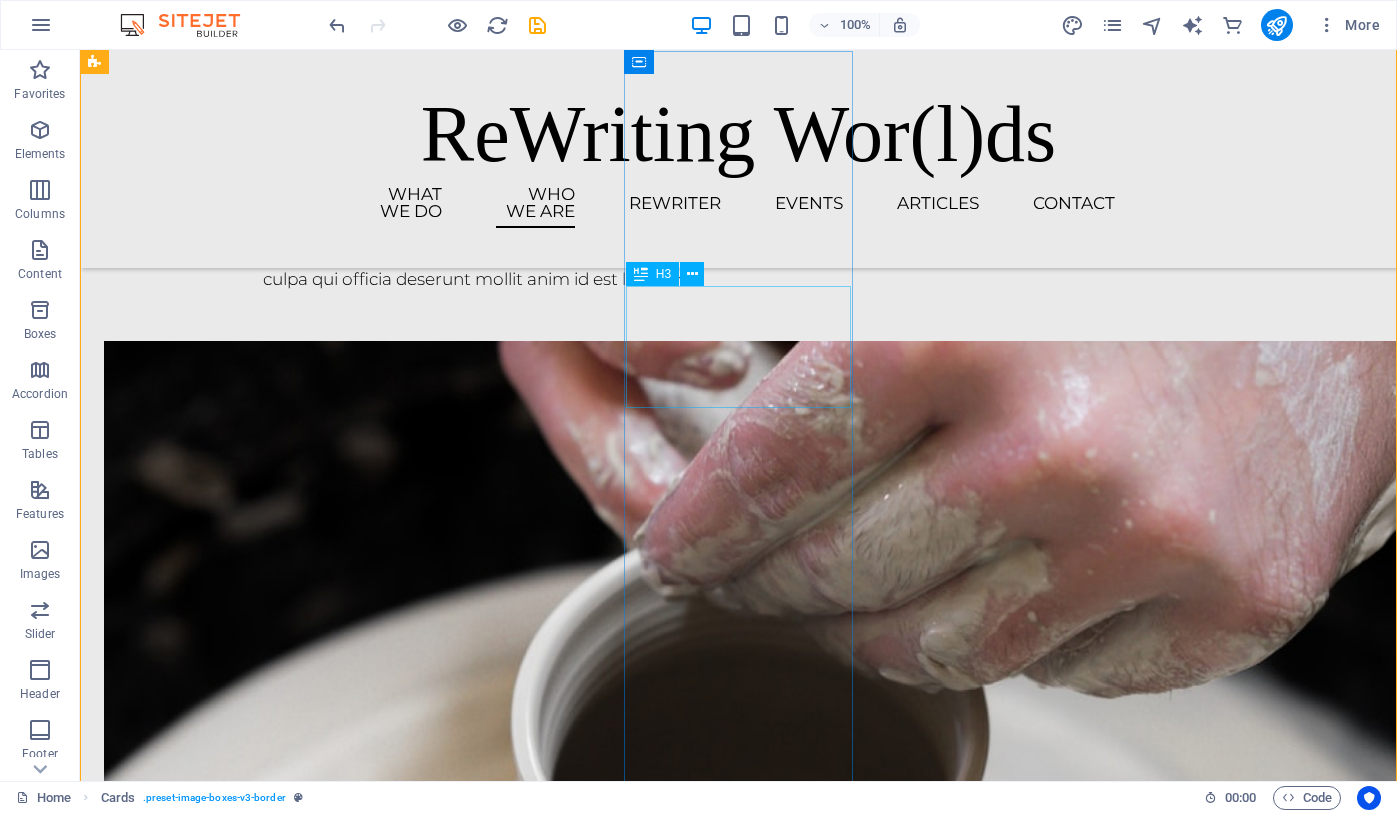 scroll, scrollTop: 2416, scrollLeft: 0, axis: vertical 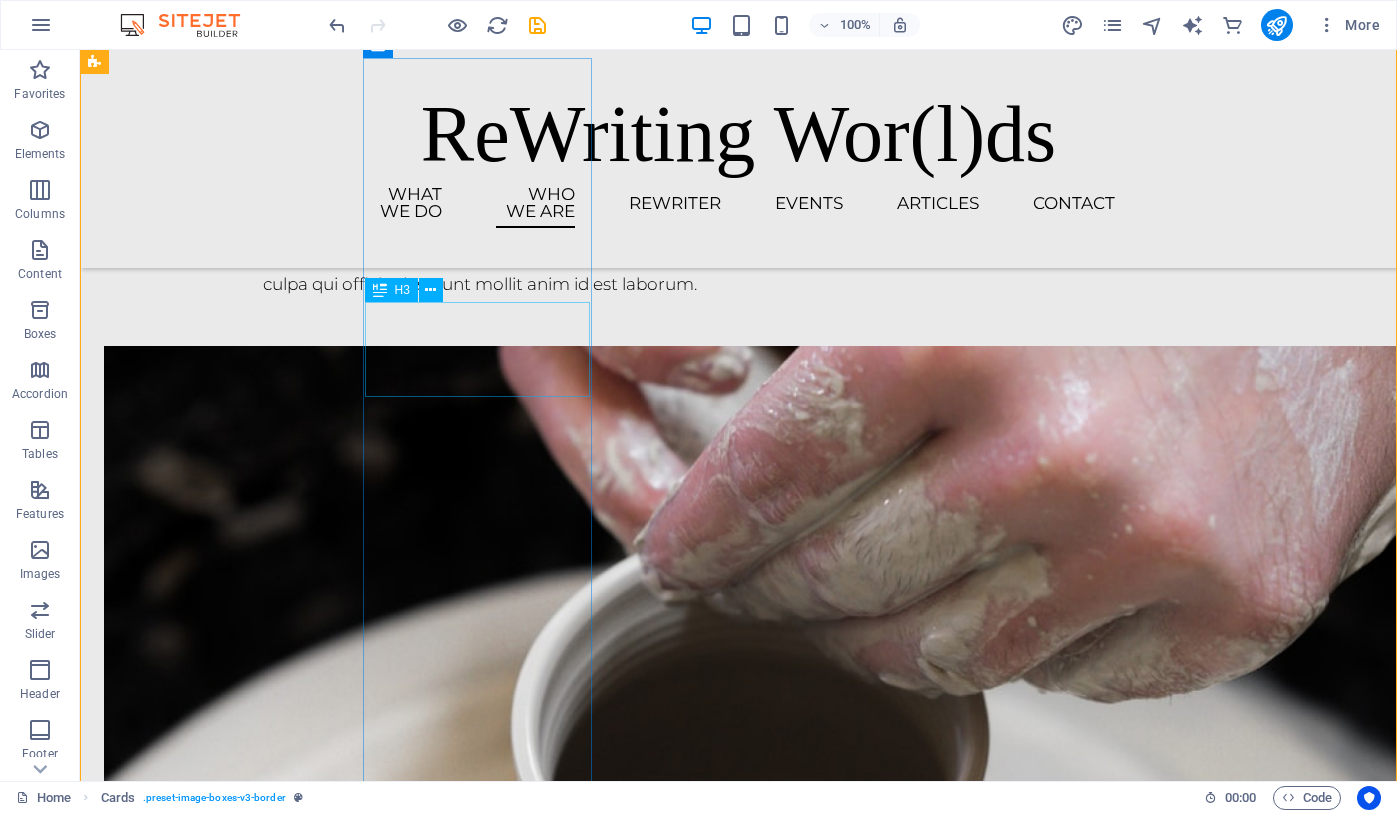 click on "Dr [FIRST] [LAST] (Research Lead)" at bounding box center [218, 1576] 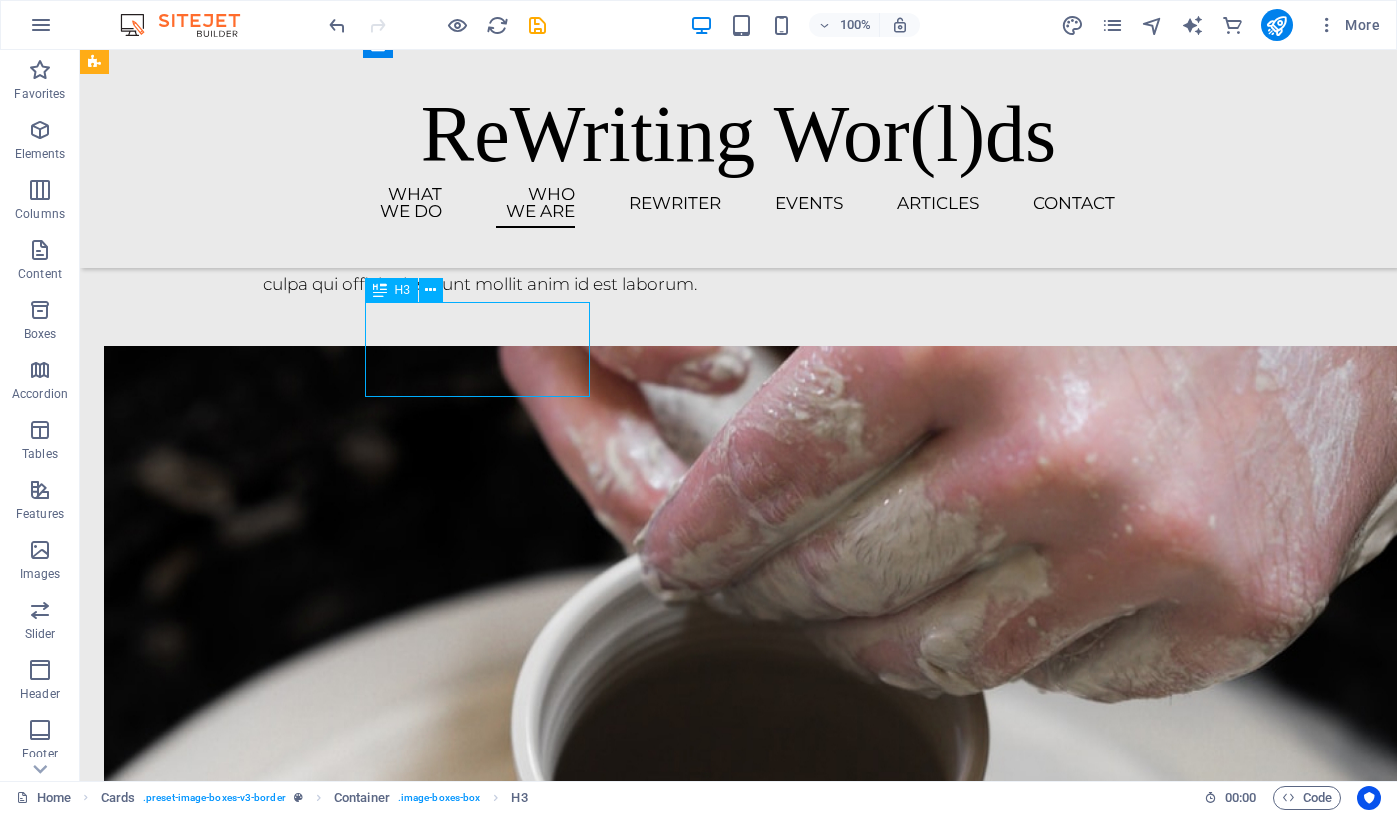 click on "Dr [FIRST] [LAST] (Research Lead)" at bounding box center [218, 1576] 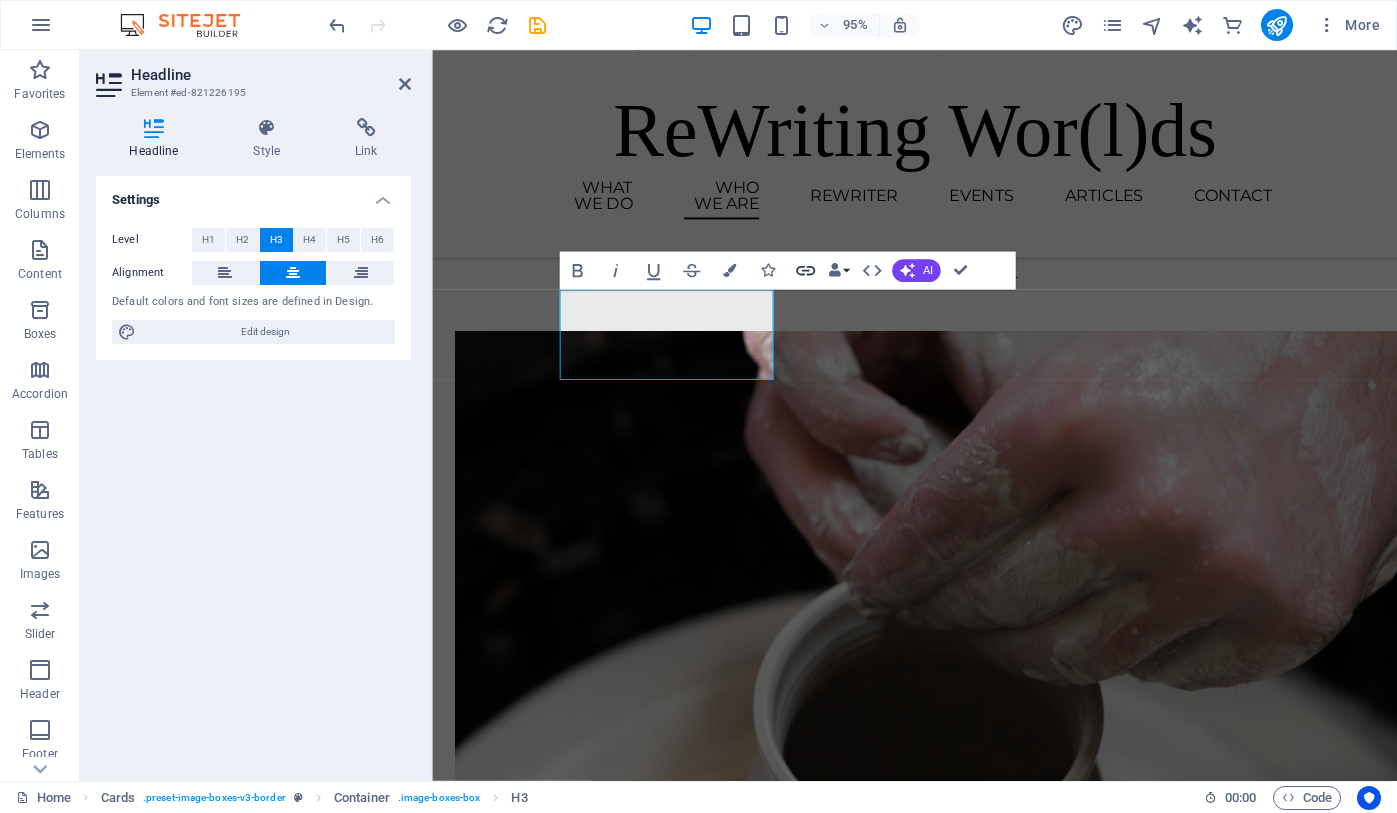 click 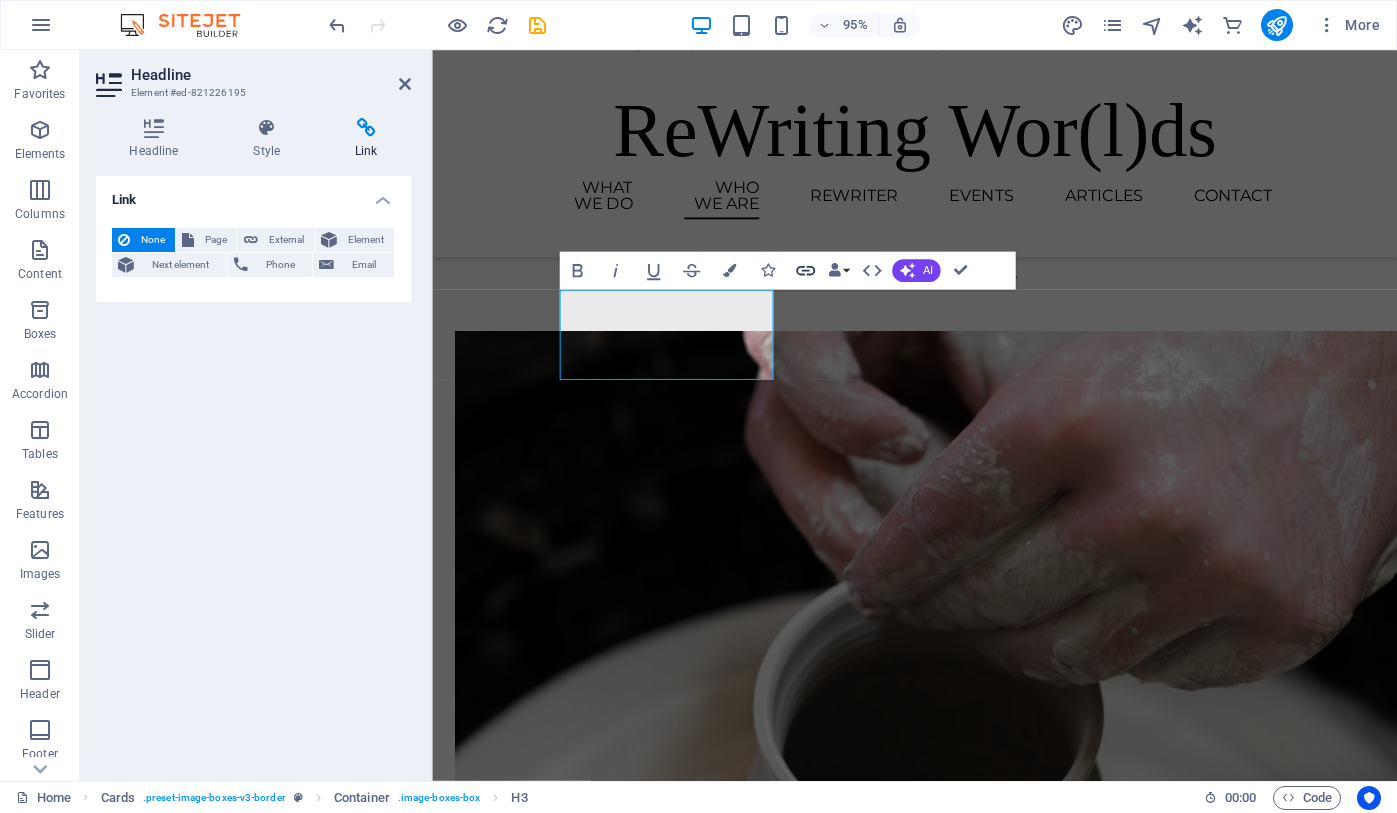 click 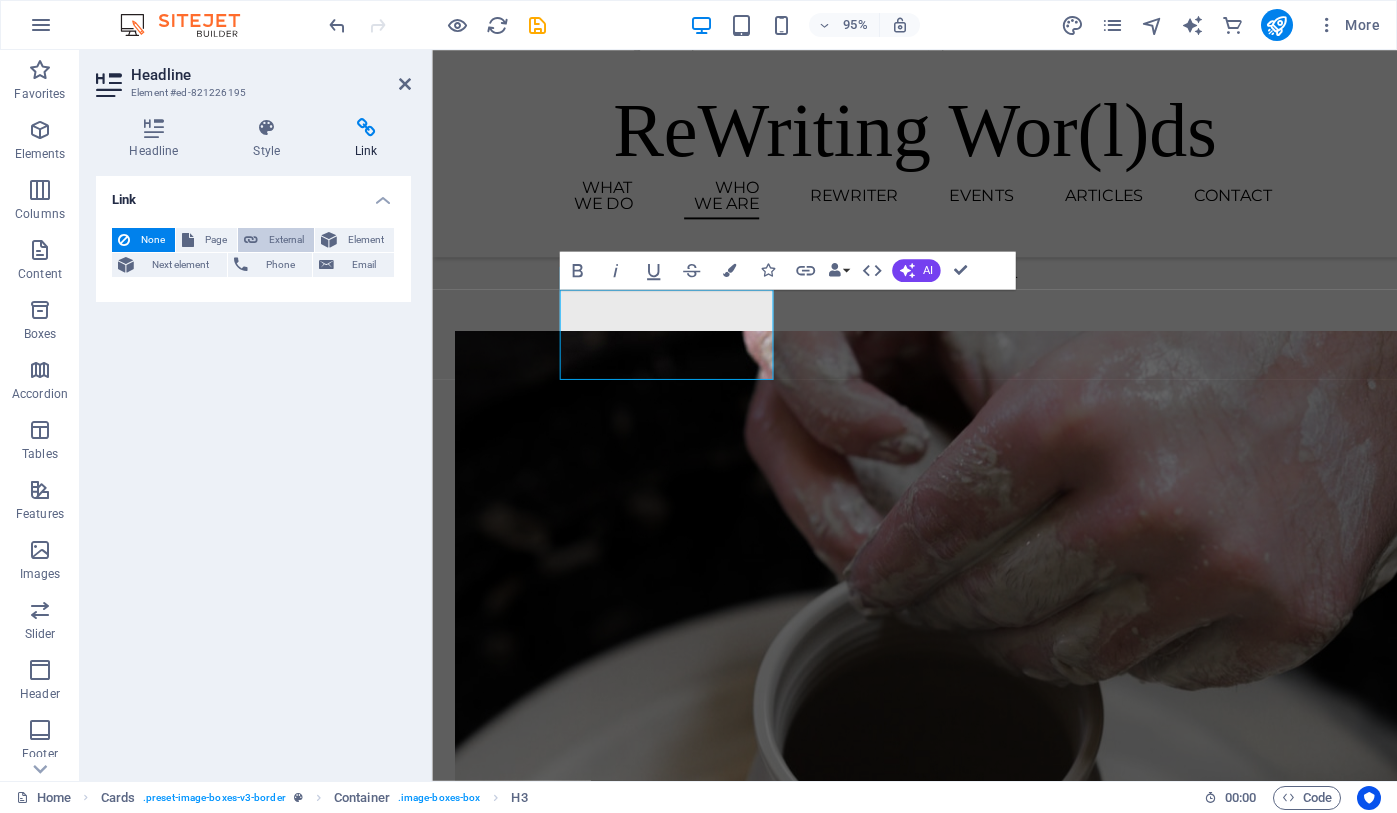 click on "External" at bounding box center (286, 240) 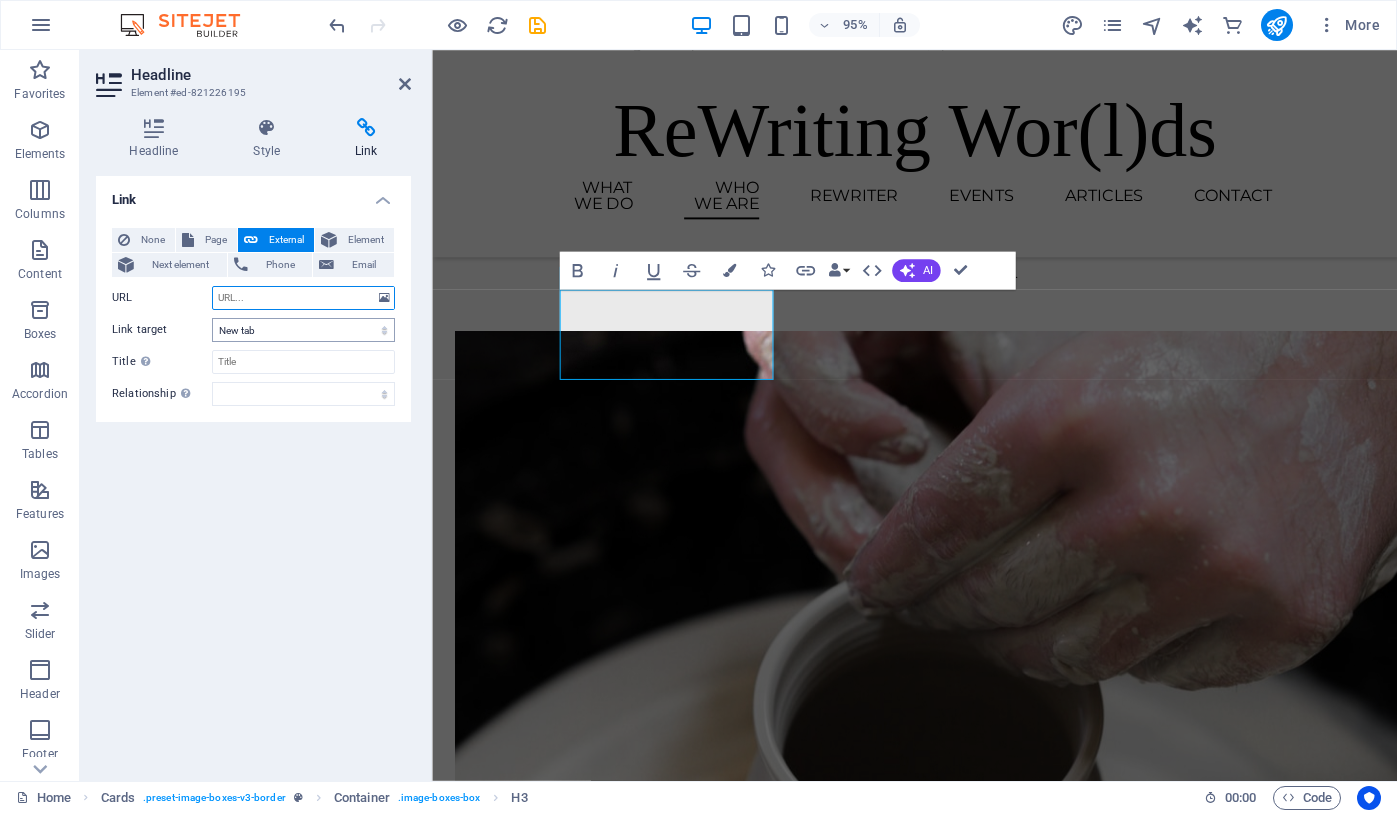 paste on "https://edwebprofiles.ed.ac.uk/profile/[LAST]" 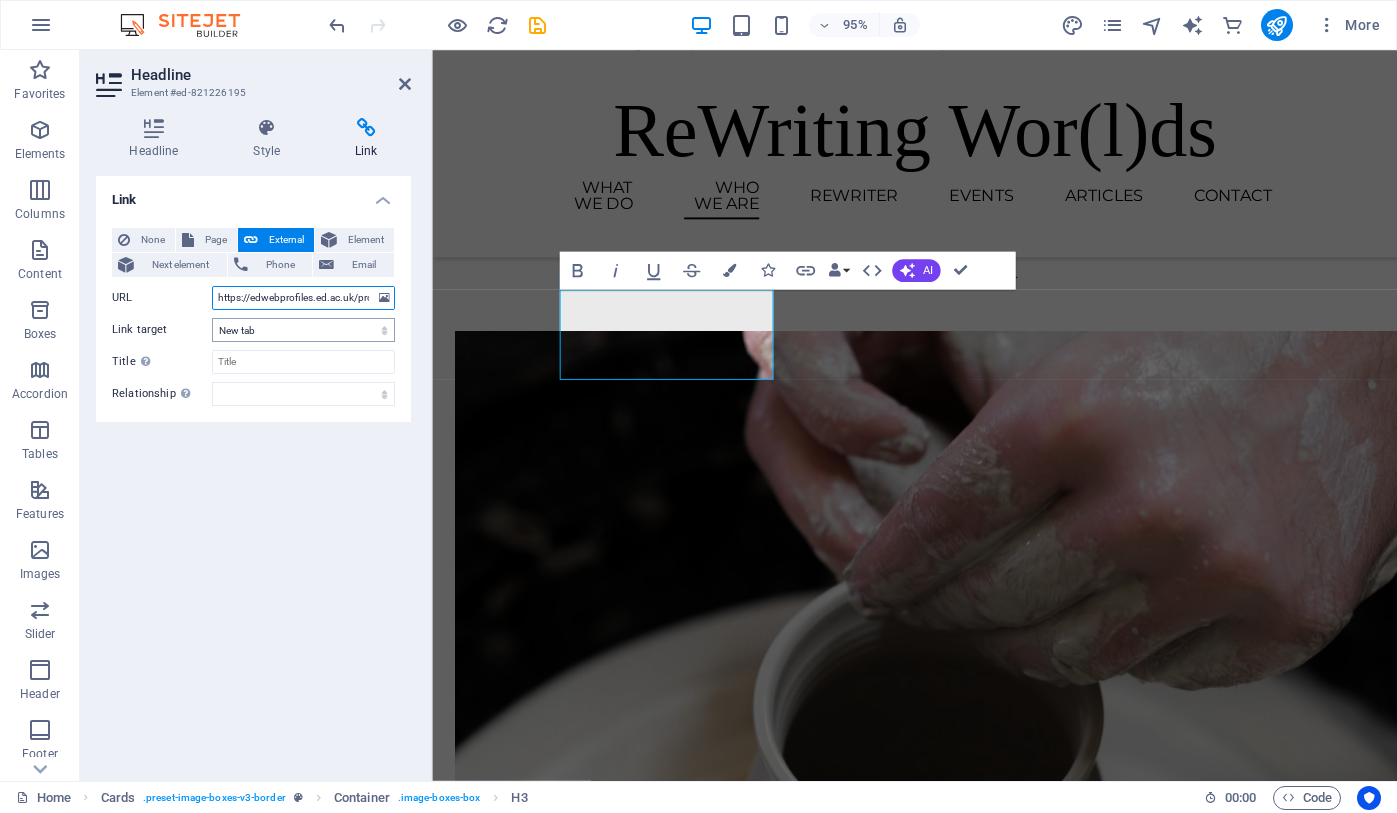 scroll, scrollTop: 0, scrollLeft: 105, axis: horizontal 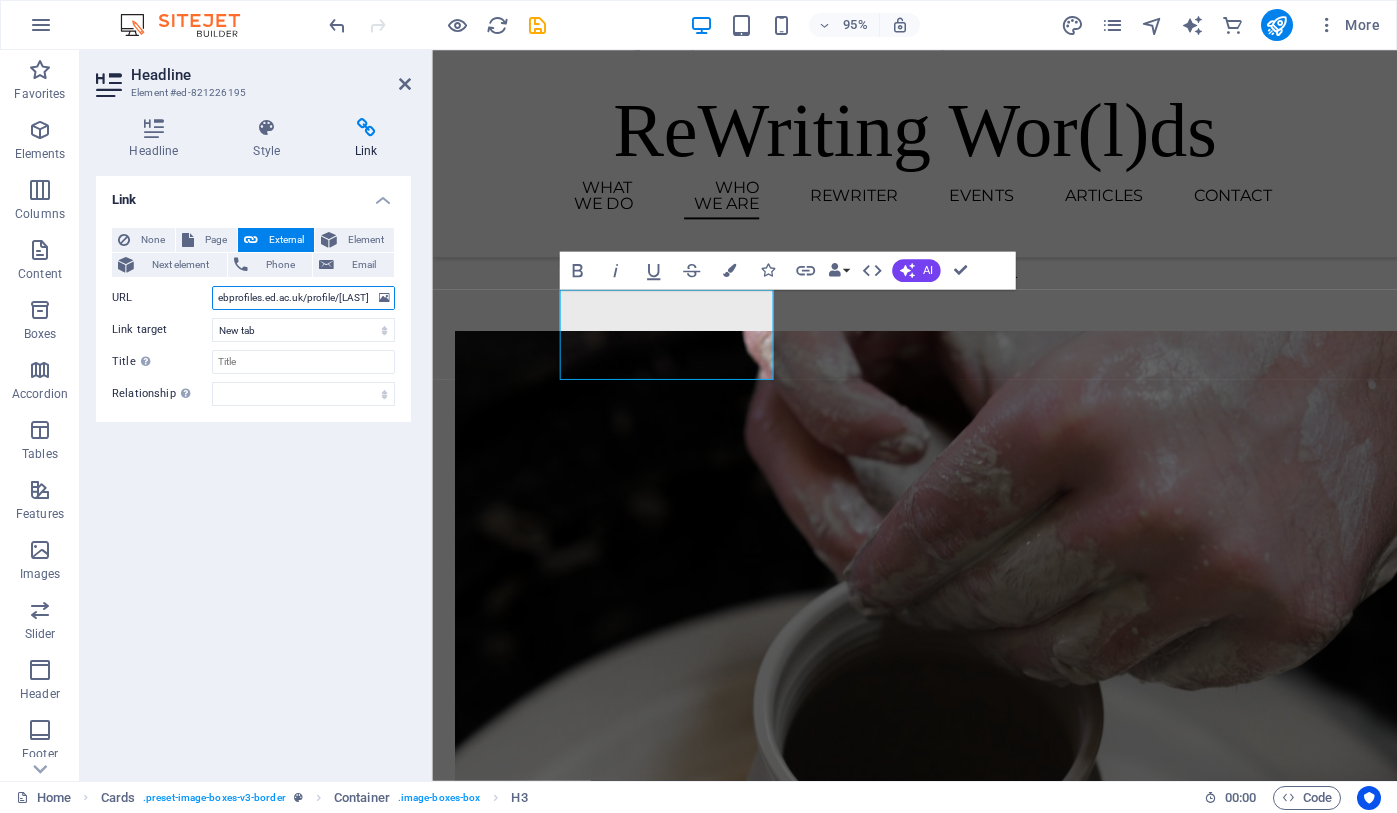 type on "https://edwebprofiles.ed.ac.uk/profile/[LAST]" 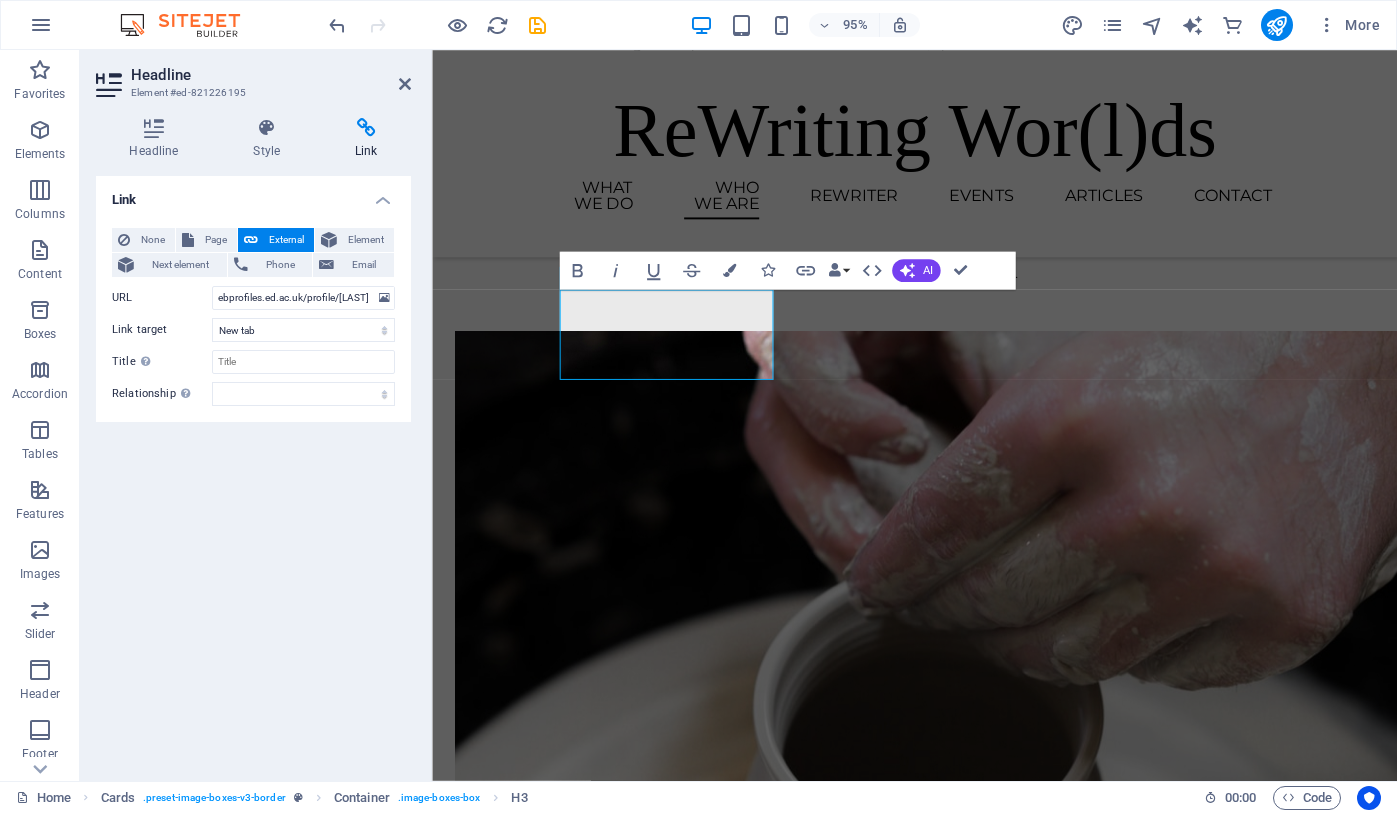 click on "Link None Page External Element Next element Phone Email Page Home Blog Subpage Legal Notice Privacy Element
URL https://edwebprofiles.ed.ac.uk/profile/dr-[FIRST]-[LAST] Phone Email Link target New tab Same tab Overlay Title Additional link description, should not be the same as the link text. The title is most often shown as a tooltip text when the mouse moves over the element. Leave empty if uncertain. Relationship Sets the  relationship of this link to the link target . For example, the value "nofollow" instructs search engines not to follow the link. Can be left empty. alternate author bookmark external help license next nofollow noreferrer noopener prev search tag" at bounding box center (253, 470) 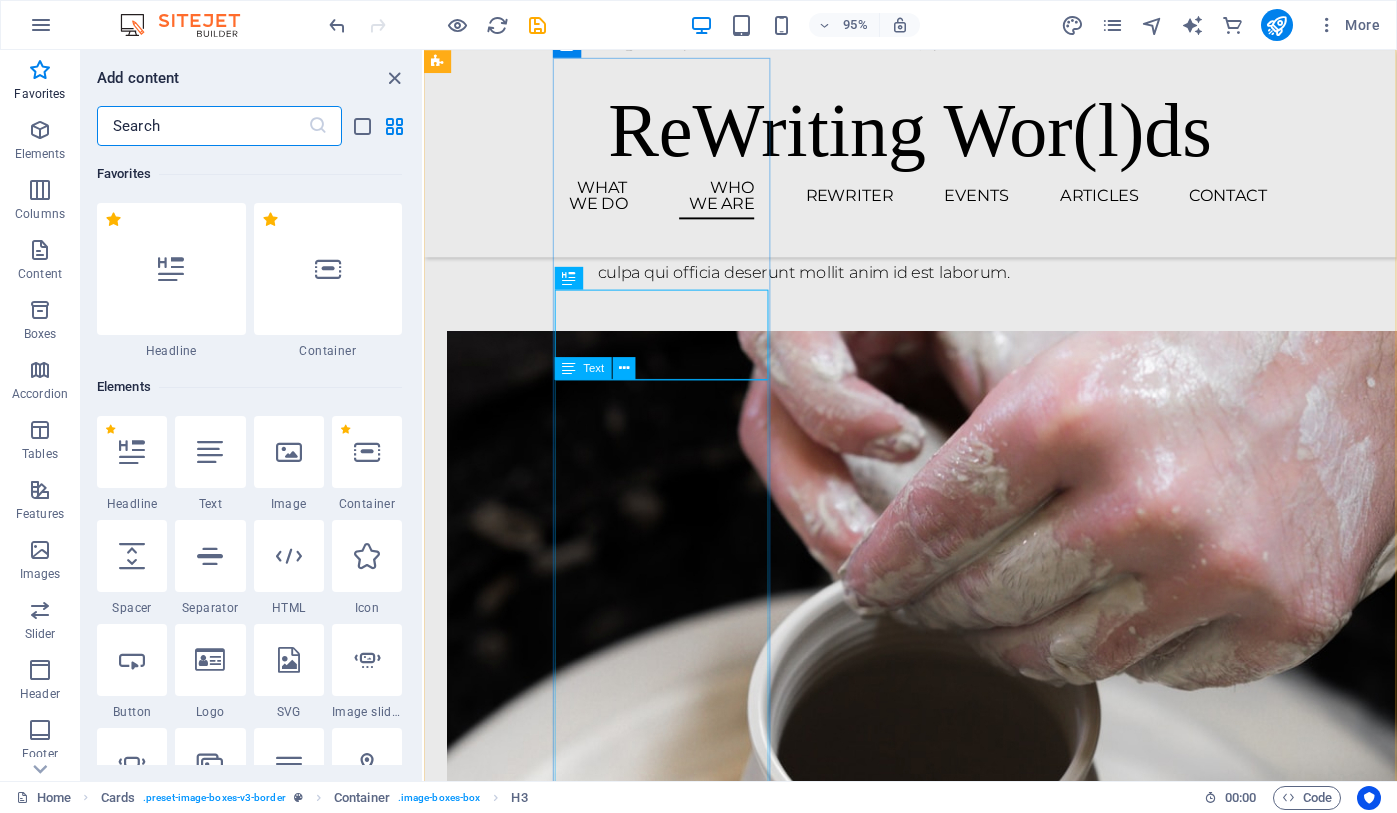 click on "[FIRST] is a Lecturer and UKRI Future Leaders Fellow at the University of Edinburgh, where his research draws together poetic and creative theory, literacy and education research, and cognitive psychology and neuroscience. He is also an award-winning poet and literary translator" at bounding box center (562, 1823) 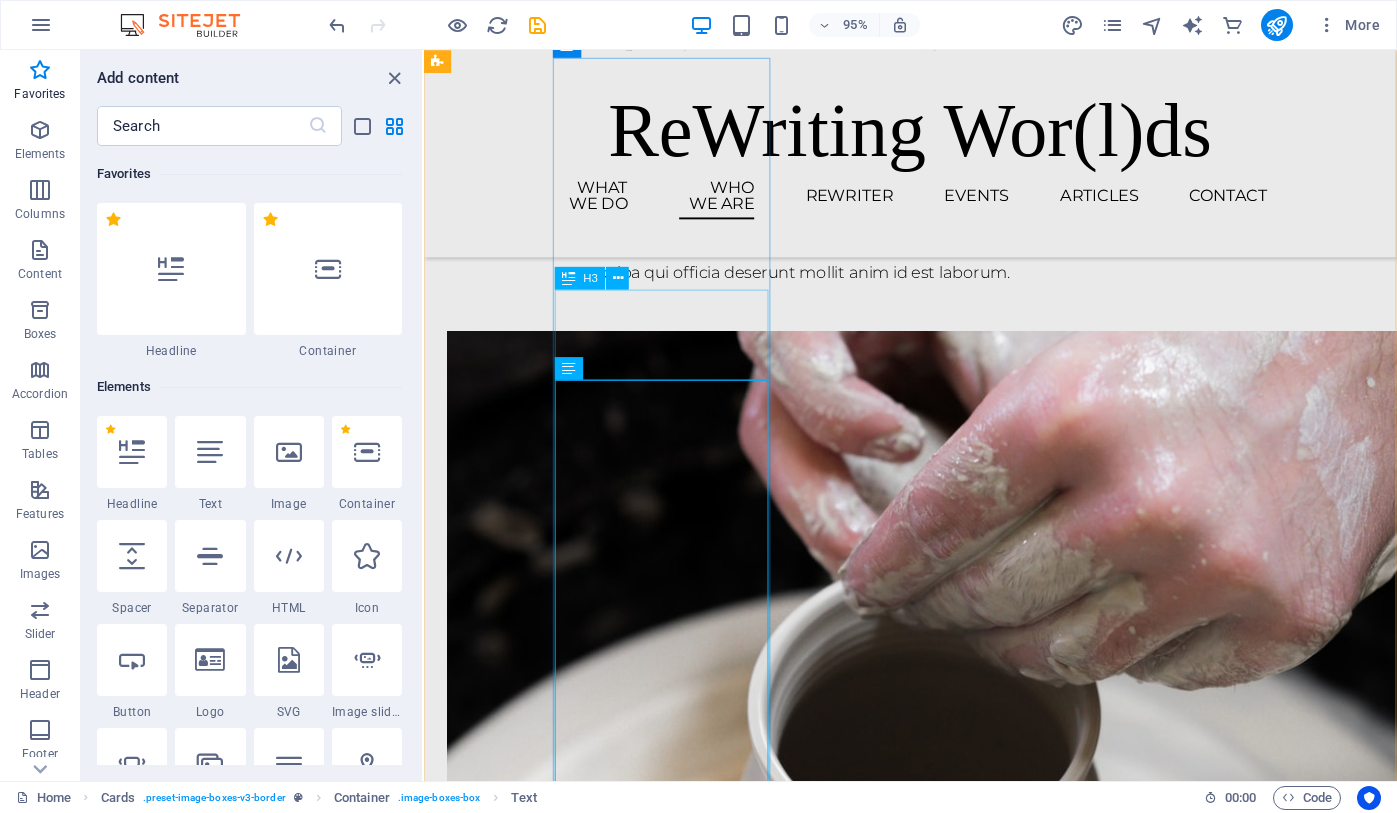 click on "Dr [FIRST] [LAST] (Research Lead)" at bounding box center (562, 1576) 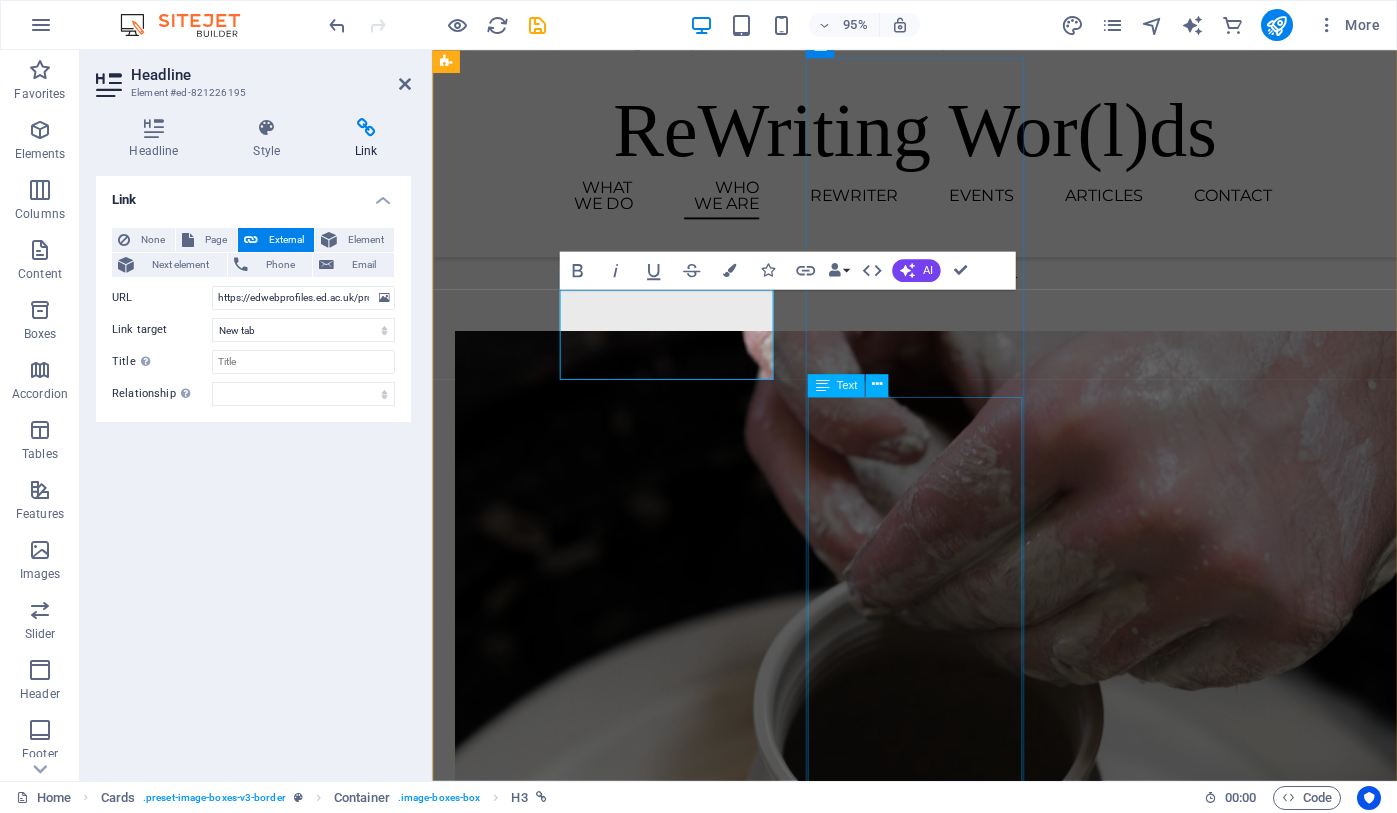click on "[FIRST] is Professor of Literacy (Psychology & Education) and Co-Director of the Literacy Lab. She is based within Moray House School of Education and Sport, University of Edinburgh. [FIRST]’s research focuses on supporting children and young people’s literacy experiences and outcomes, and enriching lives through supporting enjoyable and engaging literacy practices. She works regularly with children, young people, teachers, and literacy, library and education organisations to inform and conduct her research. You can contact [FIRST] here: [EMAIL]" at bounding box center [570, 2799] 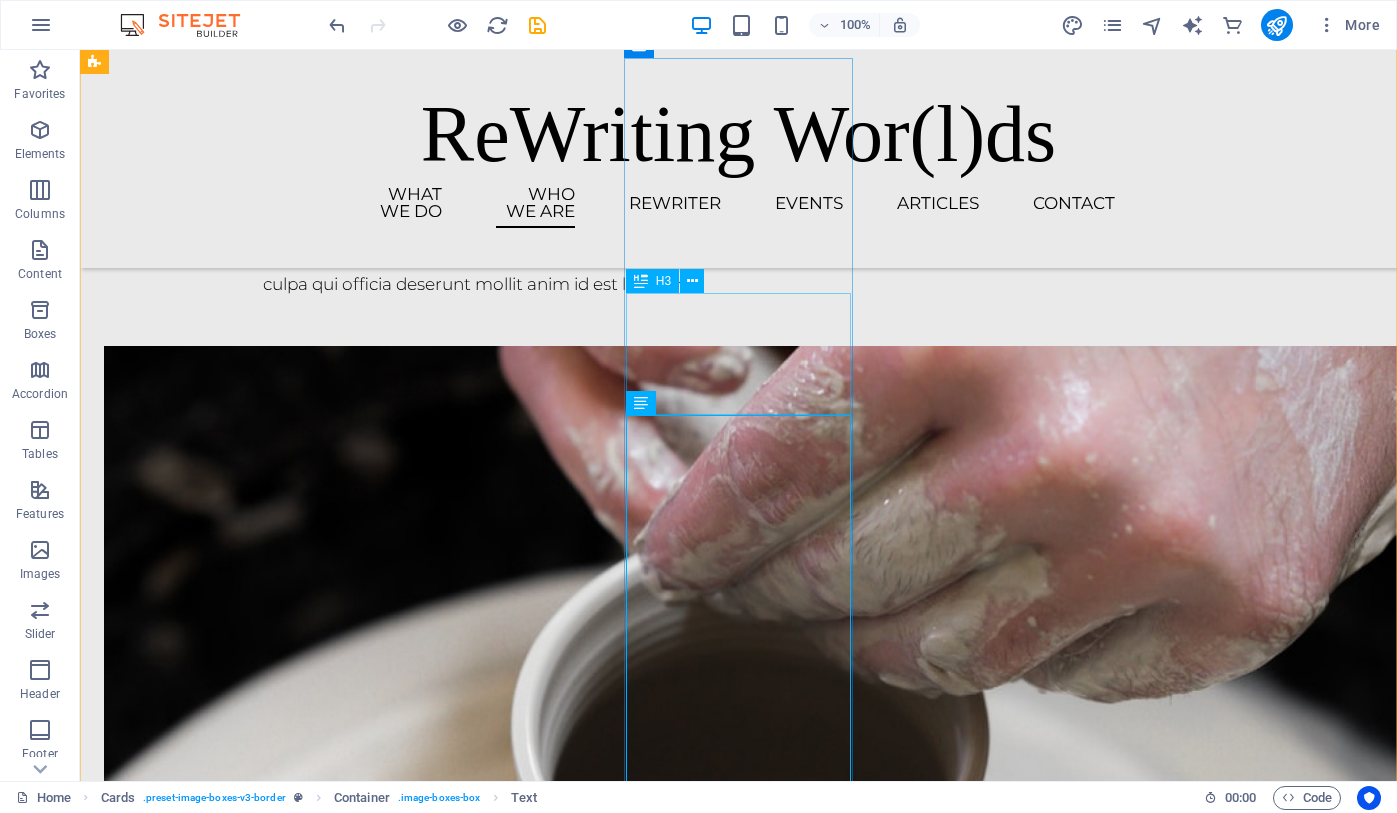 click on "Prof. [LAST] (Research co-Lead" at bounding box center [218, 2335] 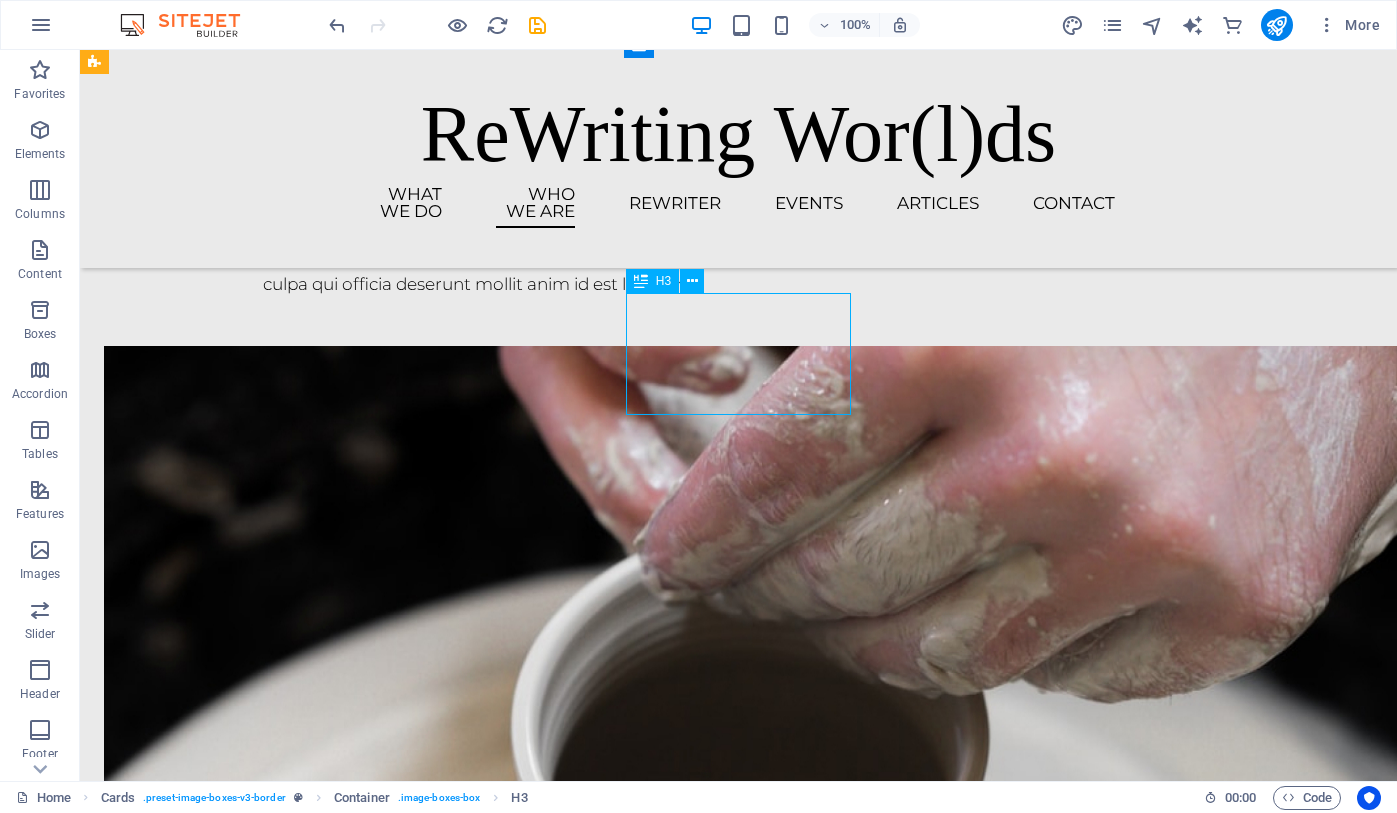 click on "Prof. [LAST] (Research co-Lead" at bounding box center (218, 2335) 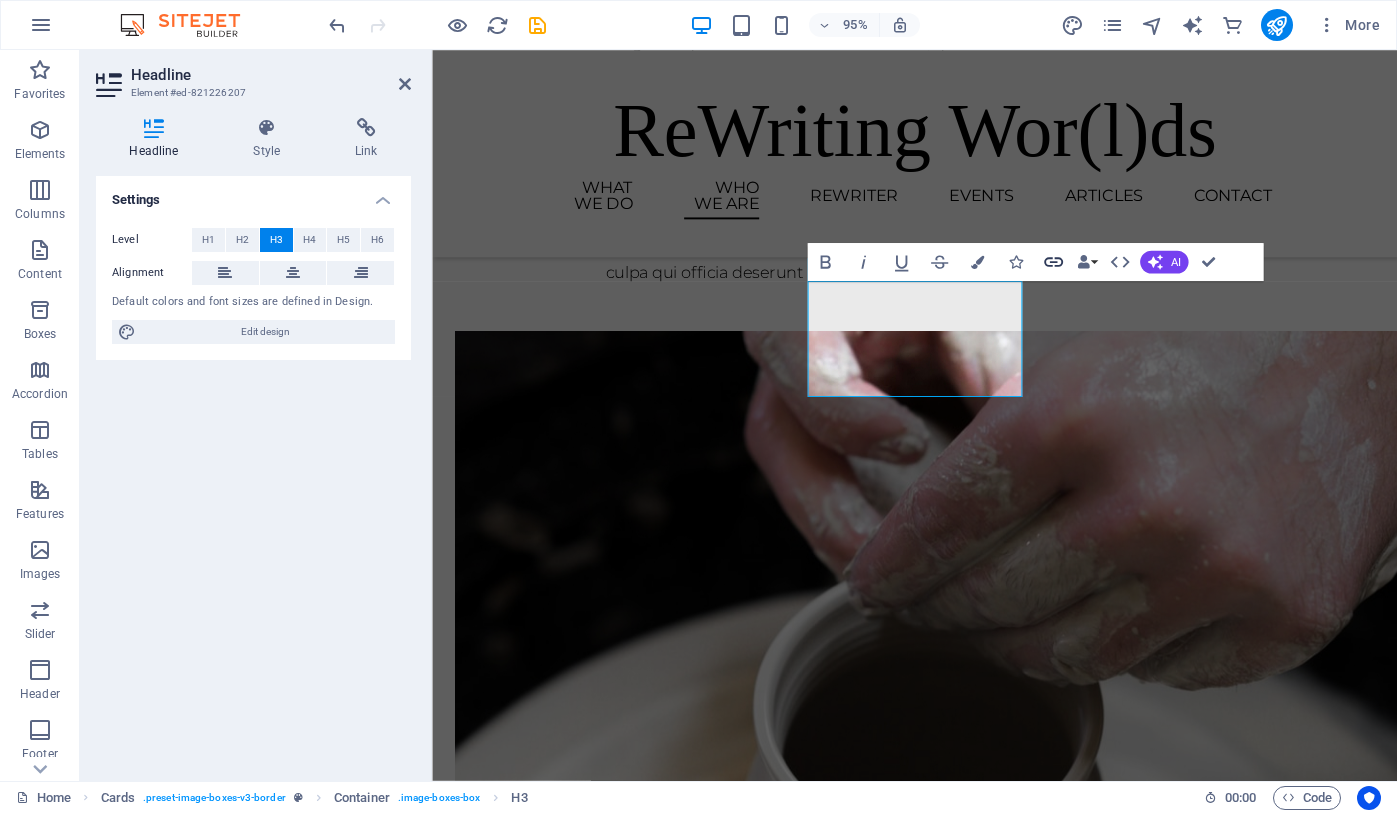 click 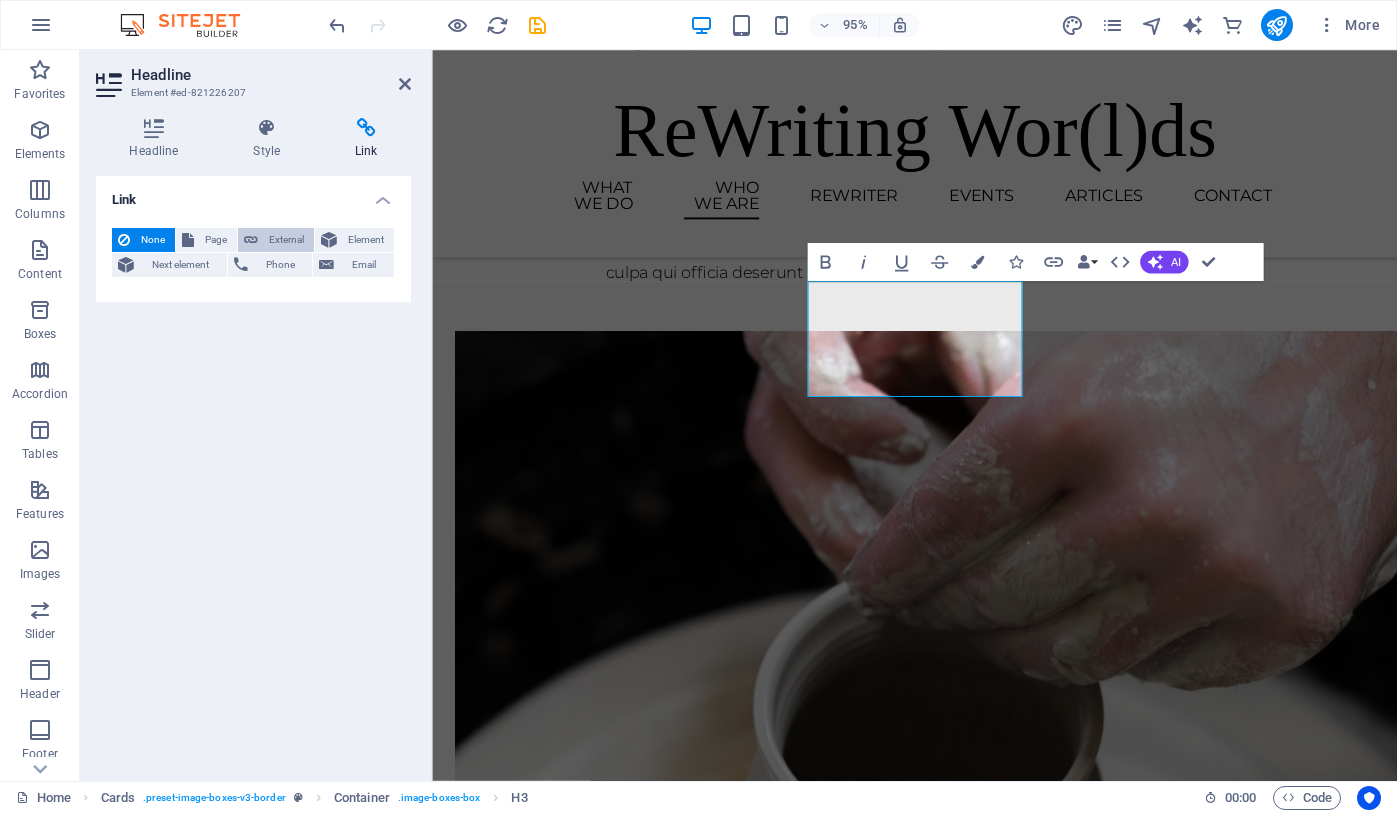 click on "External" at bounding box center [286, 240] 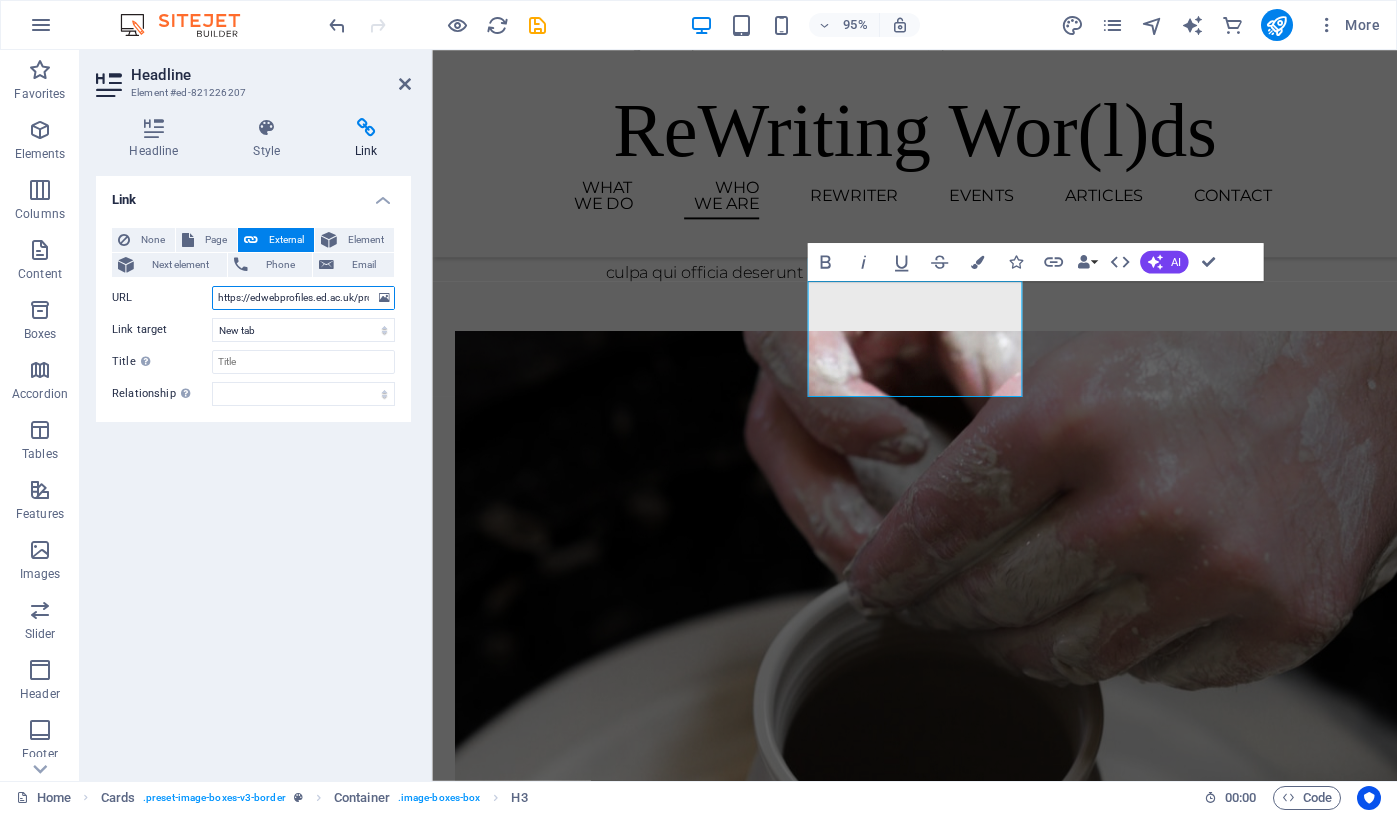 scroll, scrollTop: 0, scrollLeft: 91, axis: horizontal 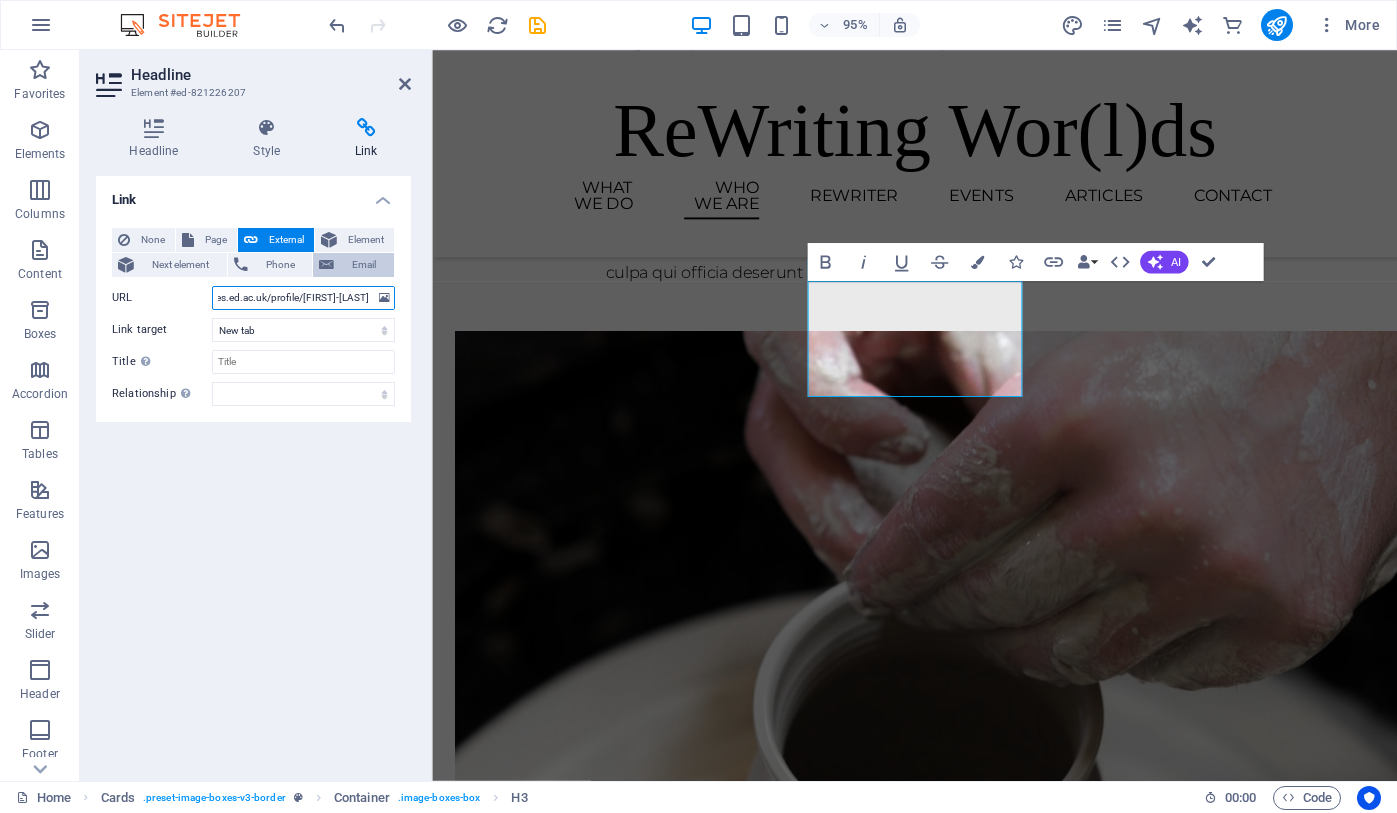 type on "https://edwebprofiles.ed.ac.uk/profile/[FIRST]-[LAST]" 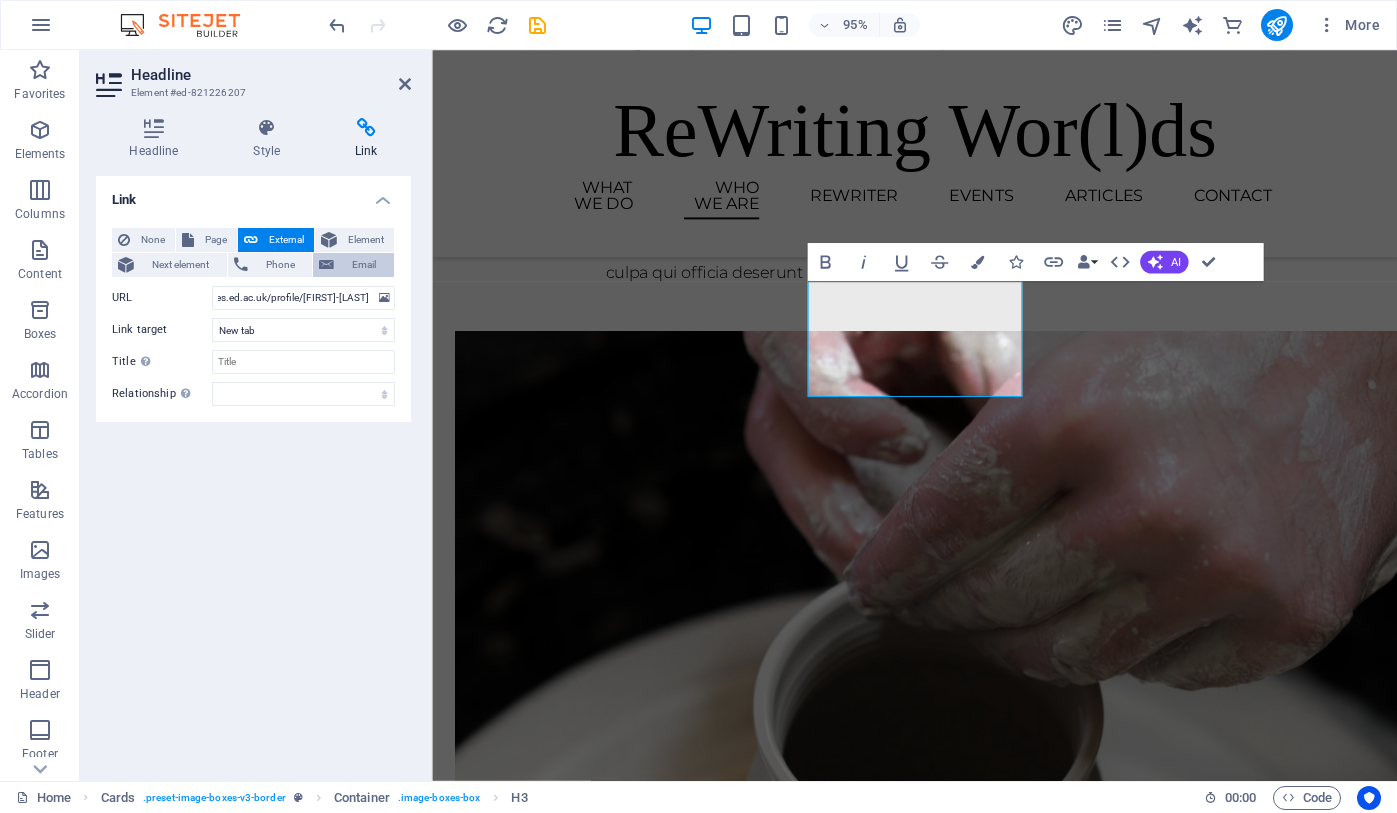 scroll, scrollTop: 0, scrollLeft: 0, axis: both 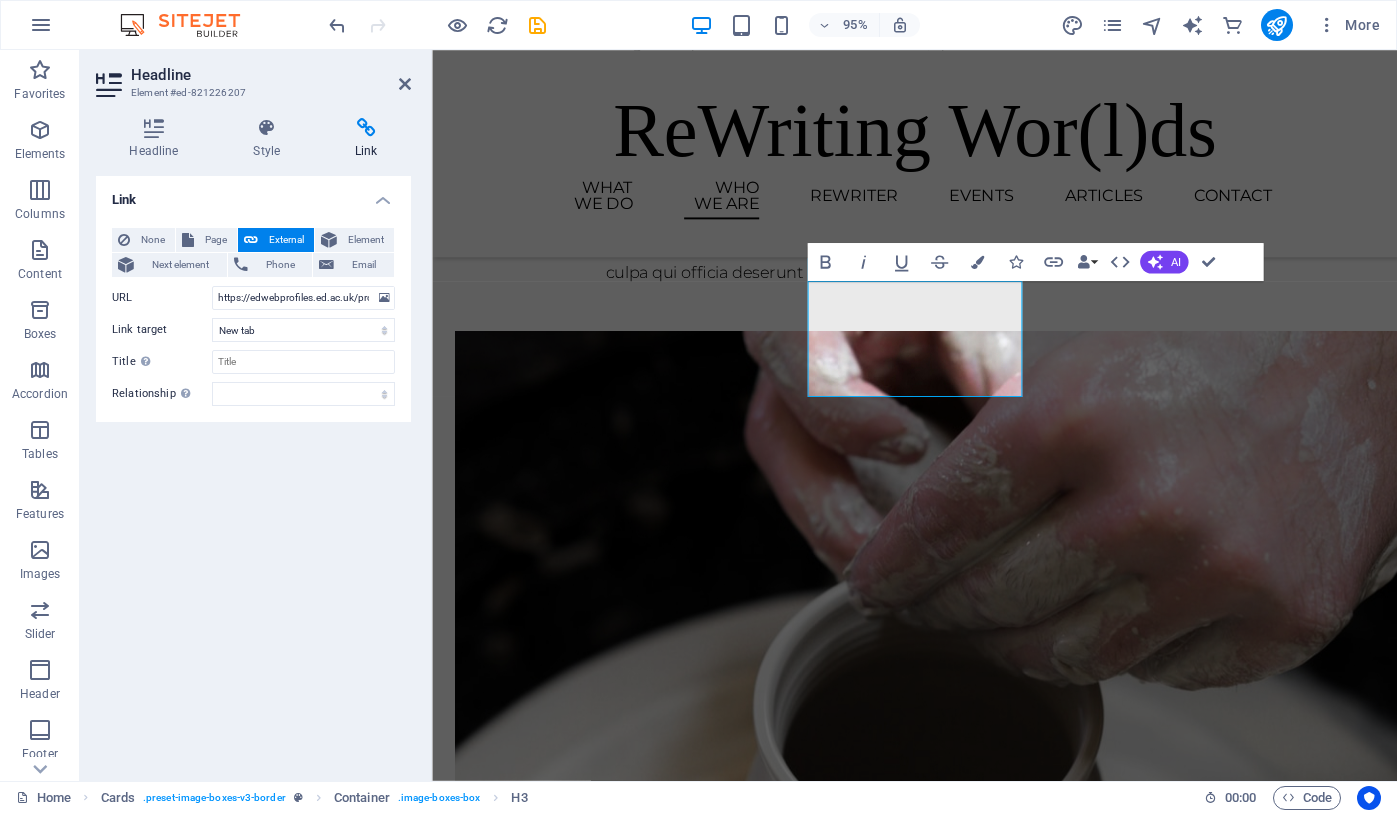 click on "Link None Page External Element Next element Phone Email Page Home Blog Subpage Legal Notice Privacy Element
URL https://edwebprofiles.ed.ac.uk/profile/[LAST] Phone Email Link target New tab Same tab Overlay Title Additional link description, should not be the same as the link text. The title is most often shown as a tooltip text when the mouse moves over the element. Leave empty if uncertain. Relationship Sets the  relationship of this link to the link target . For example, the value "nofollow" instructs search engines not to follow the link. Can be left empty. alternate author bookmark external help license next nofollow noreferrer noopener prev search tag" at bounding box center (253, 470) 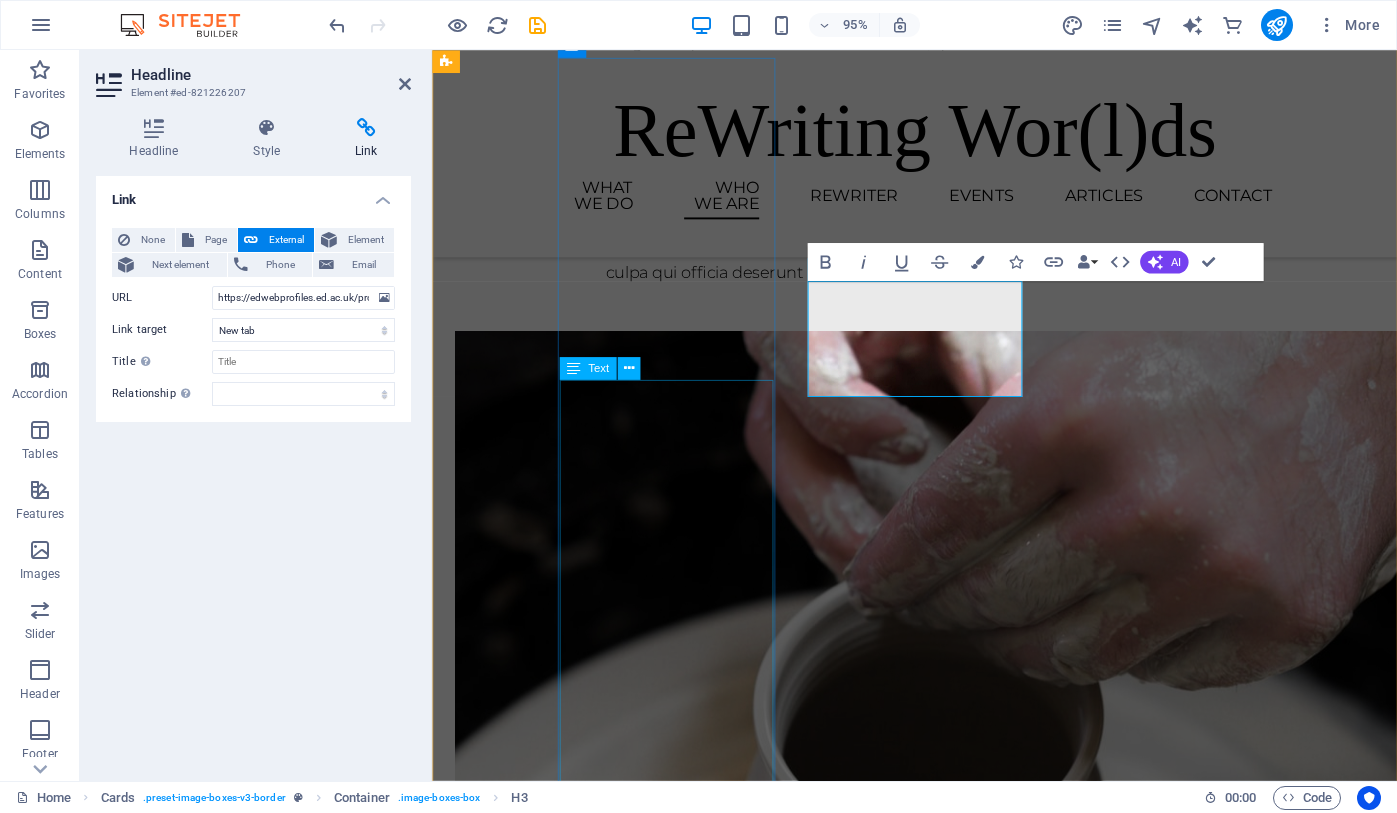 click on "[FIRST] is a Lecturer and UKRI Future Leaders Fellow at the University of Edinburgh, where his research draws together poetic and creative theory, literacy and education research, and cognitive psychology and neuroscience. He is also an award-winning poet and literary translator" at bounding box center (570, 1823) 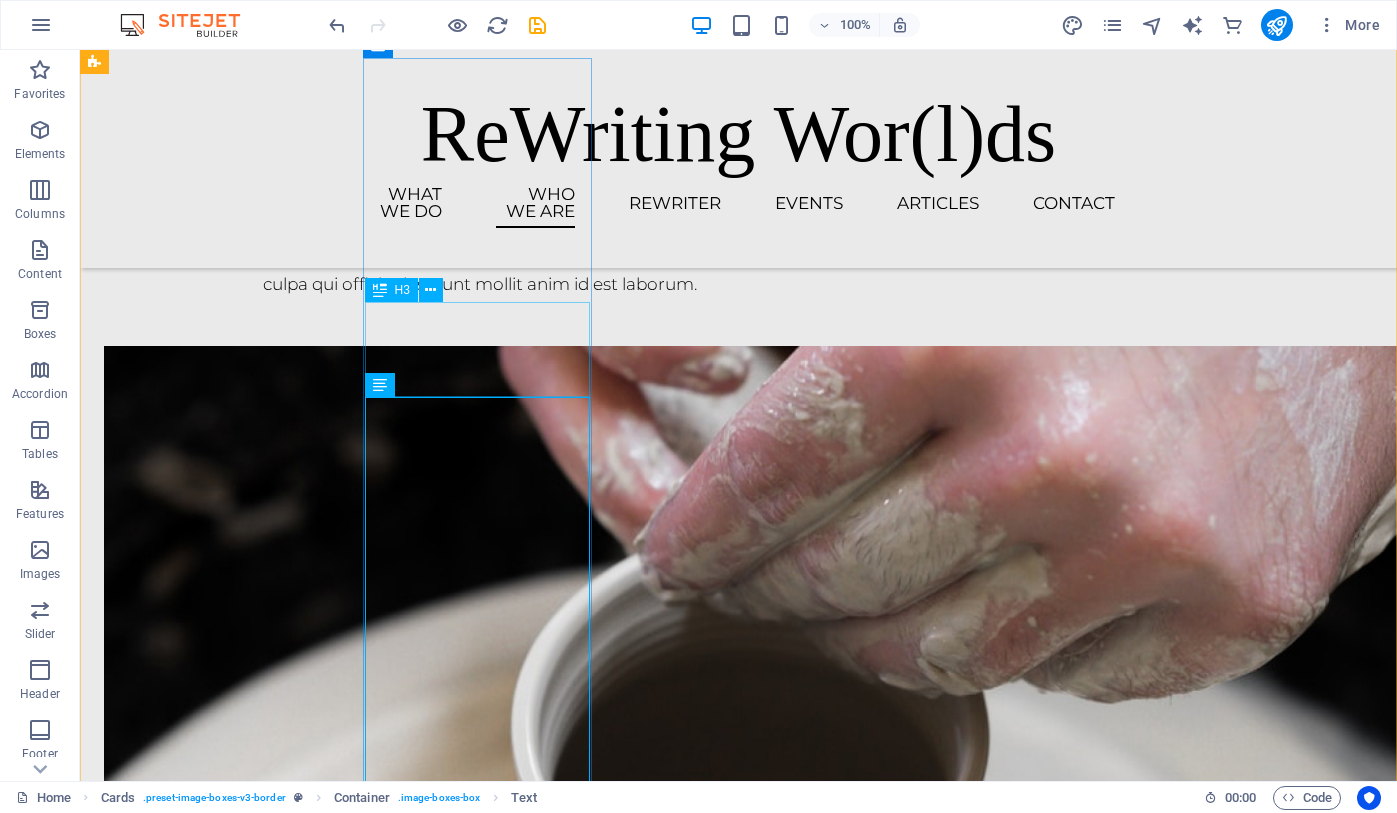 click on "Dr [FIRST] [LAST] (Research Lead)" at bounding box center [218, 1576] 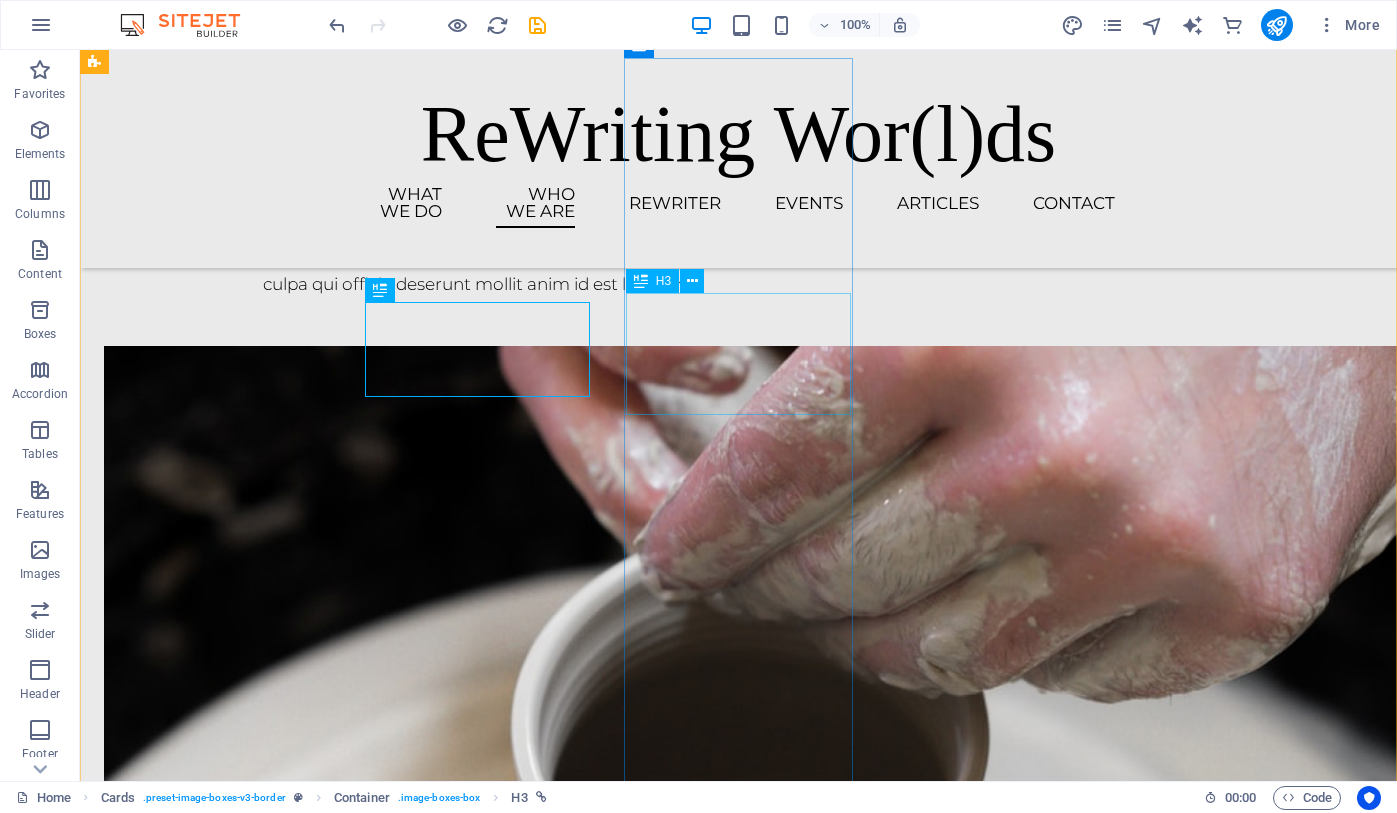 click on "Prof. [LAST] (Research co-Lead" at bounding box center (218, 2335) 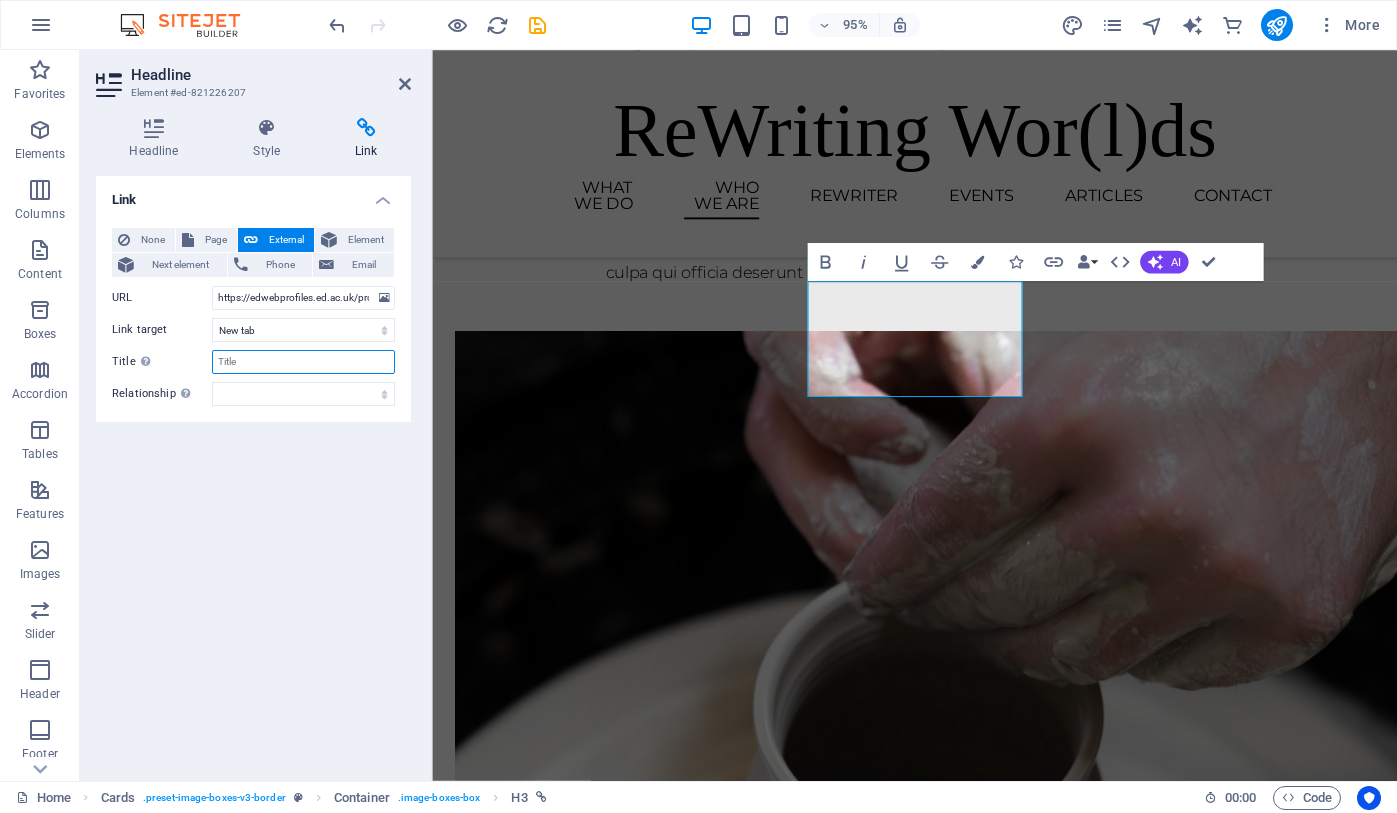 click on "Title Additional link description, should not be the same as the link text. The title is most often shown as a tooltip text when the mouse moves over the element. Leave empty if uncertain." at bounding box center (303, 362) 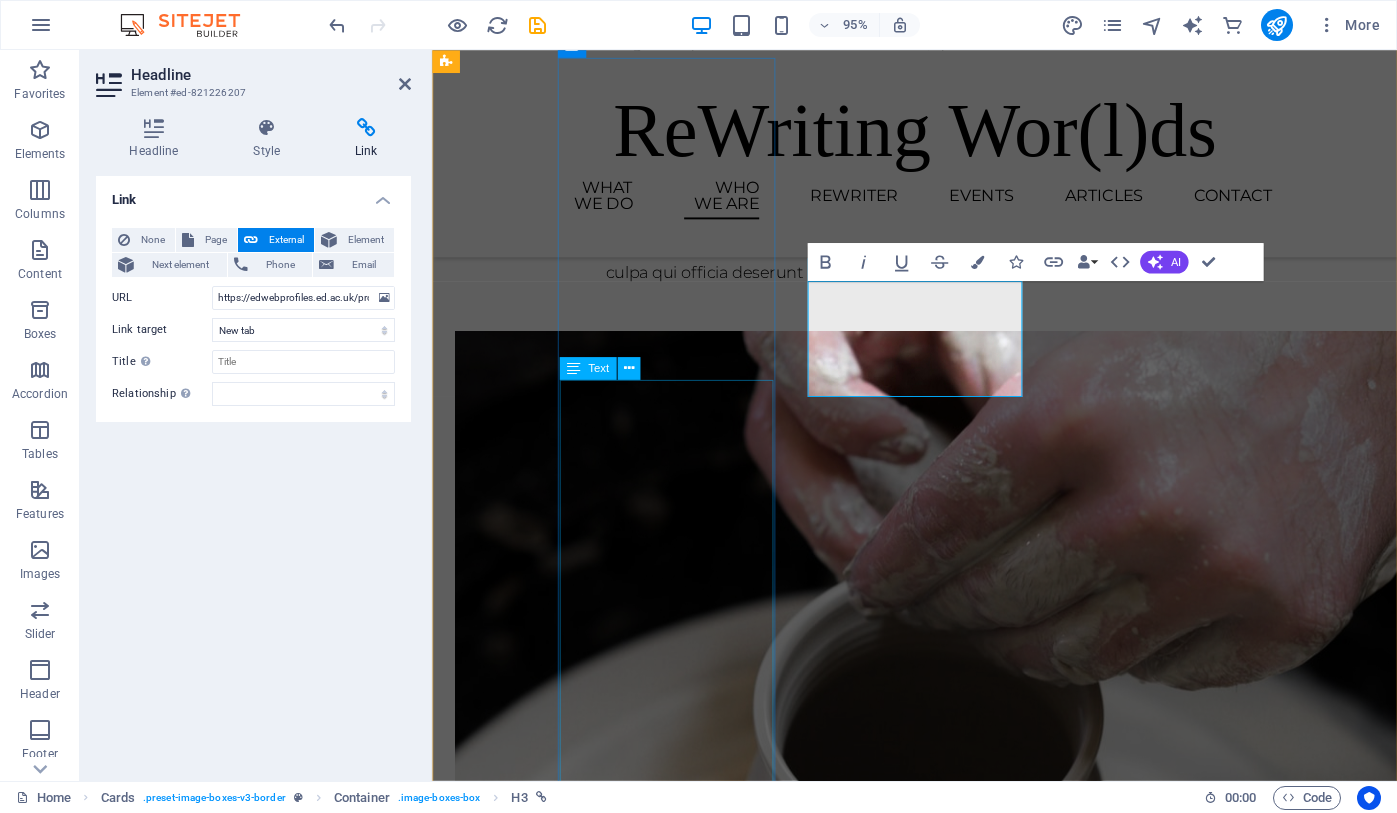 click on "[FIRST] is a Lecturer and UKRI Future Leaders Fellow at the University of Edinburgh, where his research draws together poetic and creative theory, literacy and education research, and cognitive psychology and neuroscience. He is also an award-winning poet and literary translator" at bounding box center (570, 1823) 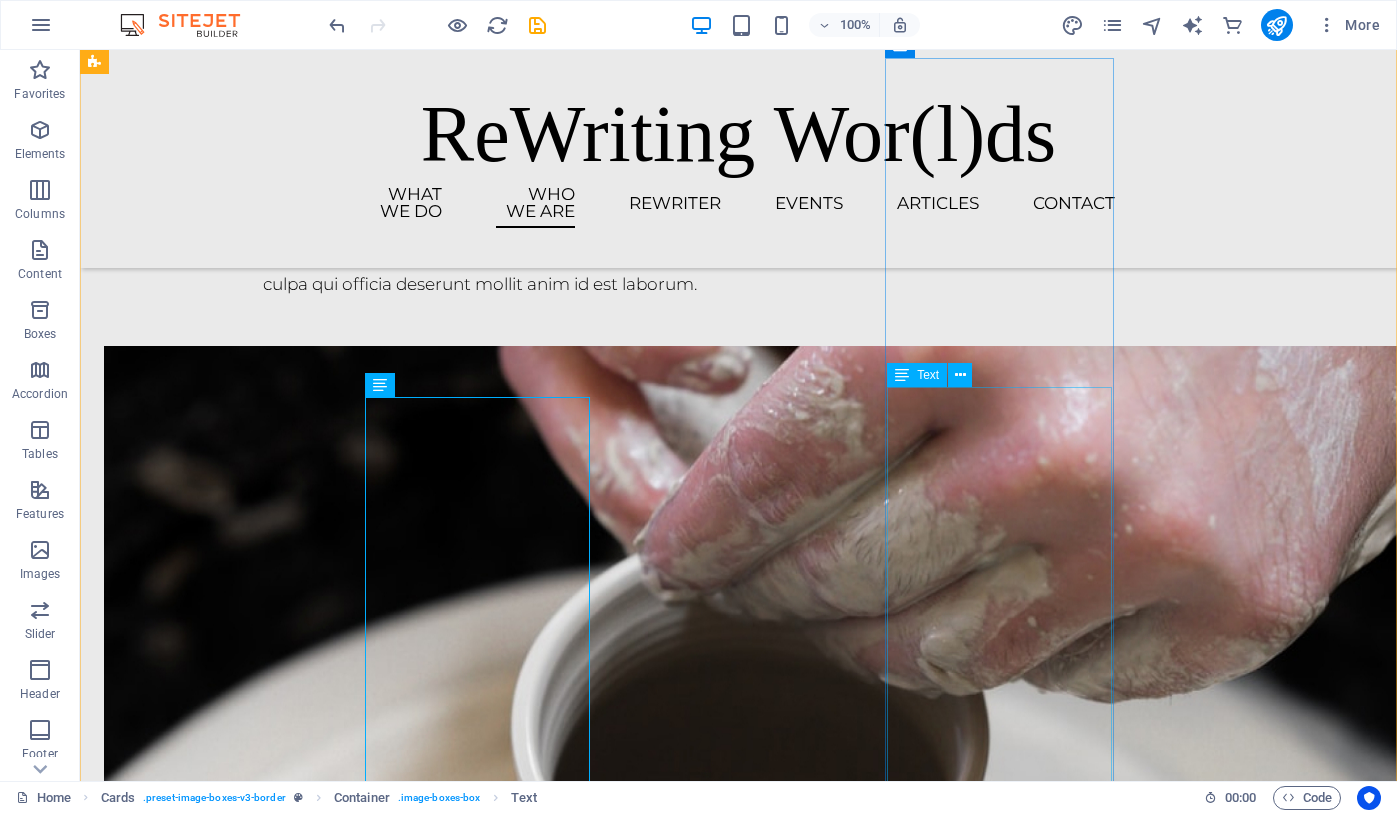 click on "[FIRST] [LAST] is Professor of Brain and Language in the Department of Psychology at the University of Edinburgh. He received his PhD in Psychology in 2005 from Carnegie Mellon University and the Center for the Neural Basis of Cognition, then completed a post-doctoral fellowship at the University of Connecticut. He worked as an Institute Scientist at the Moss Rehabilitation Research Institute (2009-2013), Assistant Professor at Drexel University (2013-2016), and Associate Professor at the University of Alabama at Birmingham (2016-2019), before joining the University of Edinburgh in 2019. His research examines the brain systems that support language processing, with a particular focus on naturalistic language such as understanding narratives (e.g., books and movies), functional communication in post-stroke aphasia, and aesthetic pleasure from reading poetic language." at bounding box center [218, 4100] 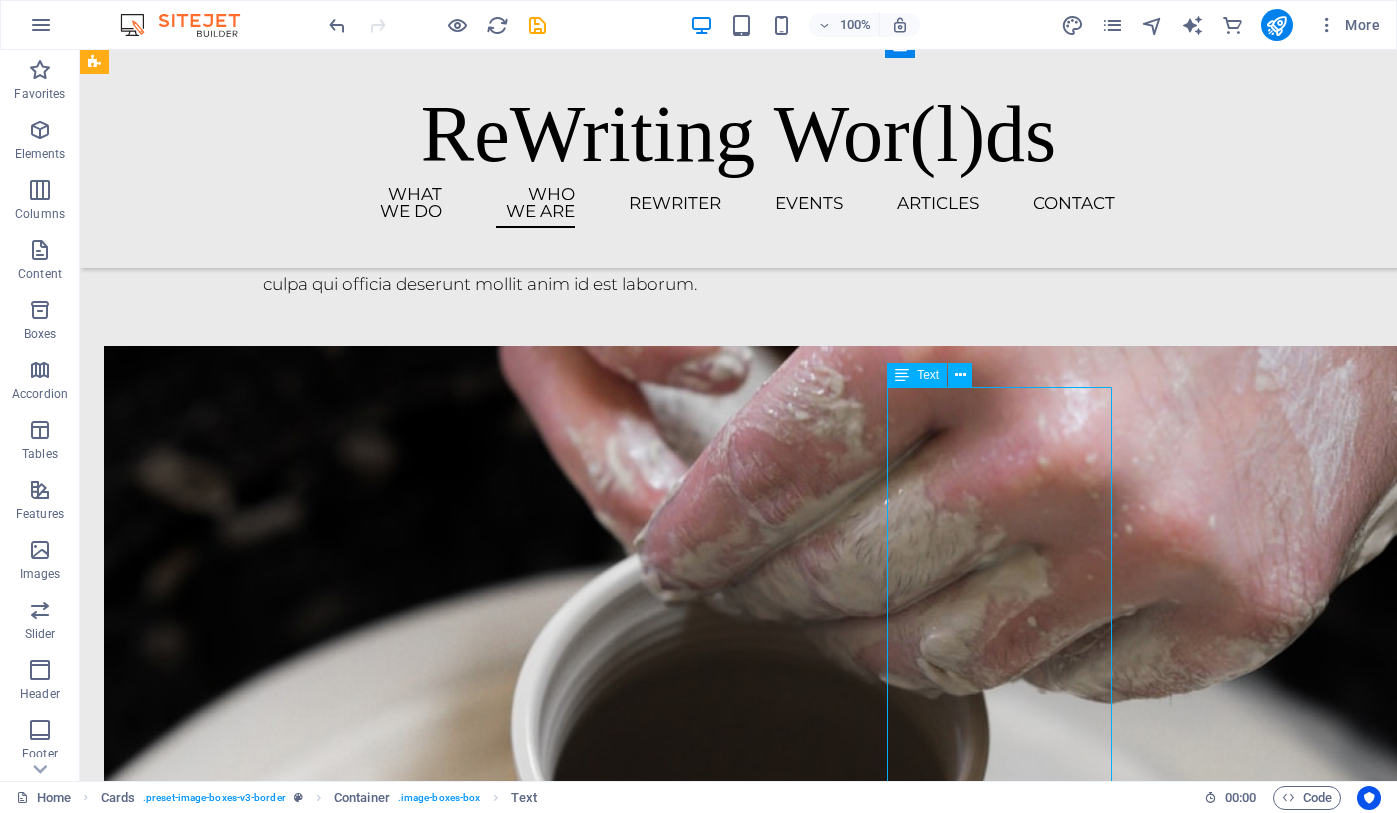 click on "[FIRST] [LAST] is Professor of Brain and Language in the Department of Psychology at the University of Edinburgh. He received his PhD in Psychology in 2005 from Carnegie Mellon University and the Center for the Neural Basis of Cognition, then completed a post-doctoral fellowship at the University of Connecticut. He worked as an Institute Scientist at the Moss Rehabilitation Research Institute (2009-2013), Assistant Professor at Drexel University (2013-2016), and Associate Professor at the University of Alabama at Birmingham (2016-2019), before joining the University of Edinburgh in 2019. His research examines the brain systems that support language processing, with a particular focus on naturalistic language such as understanding narratives (e.g., books and movies), functional communication in post-stroke aphasia, and aesthetic pleasure from reading poetic language." at bounding box center (218, 4100) 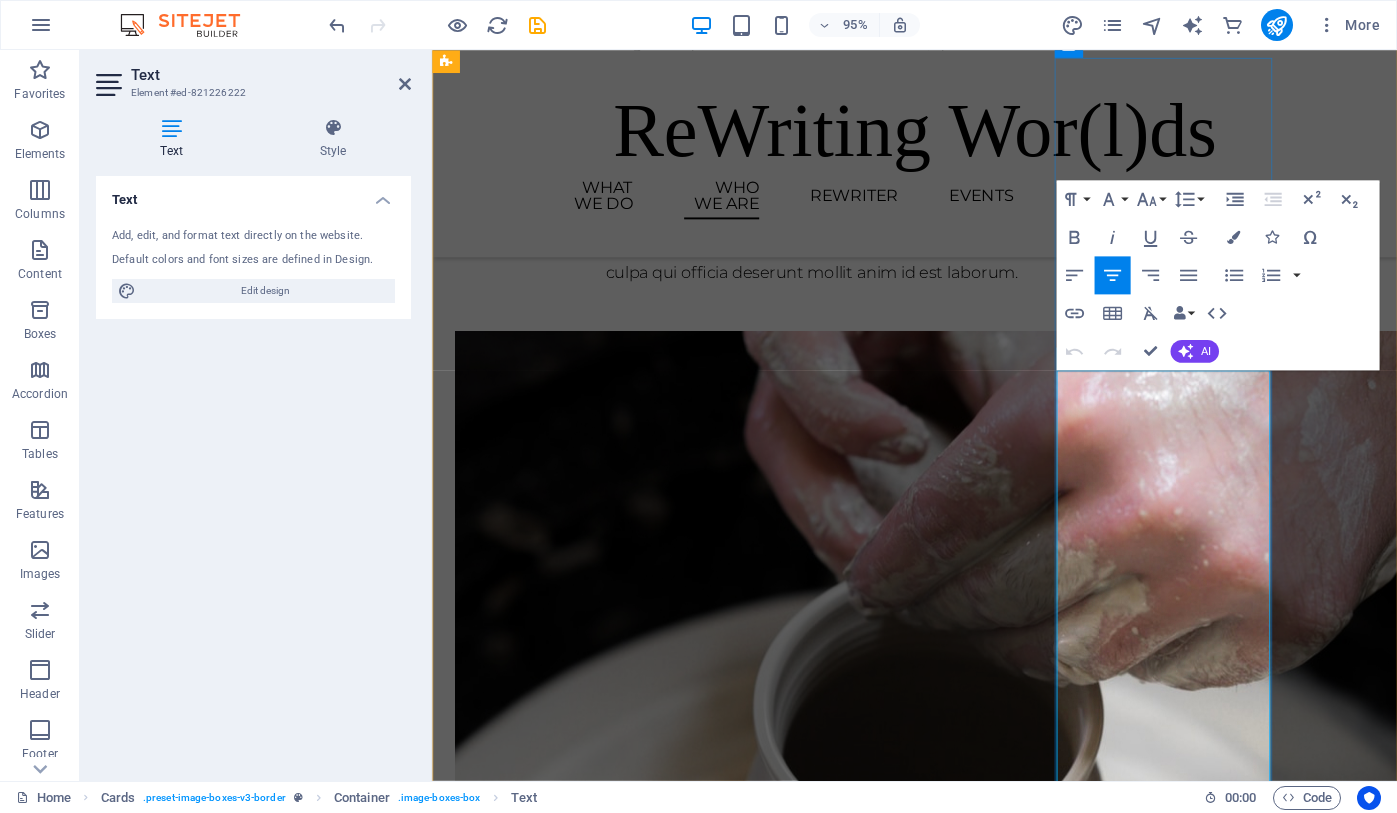 click on "[FIRST] is Professor of Brain and Language in the Department of Psychology at the University of Edinburgh. He received his PhD in Psychology in 2005 from Carnegie Mellon University and the Center for the Neural Basis of Cognition, then completed a post-doctoral fellowship at the University of Connecticut. He worked as an Institute Scientist at the Moss Rehabilitation Research Institute (2009-2013), Assistant Professor at Drexel University (2013-2016), and Associate Professor at the University of Alabama at Birmingham (2016-2019), before joining the University of Edinburgh in 2019. His research examines the brain systems that support language processing, with a particular focus on naturalistic language such as understanding narratives (e.g., books and movies), functional communication in post-stroke aphasia, and aesthetic pleasure from reading poetic language." at bounding box center (570, 4092) 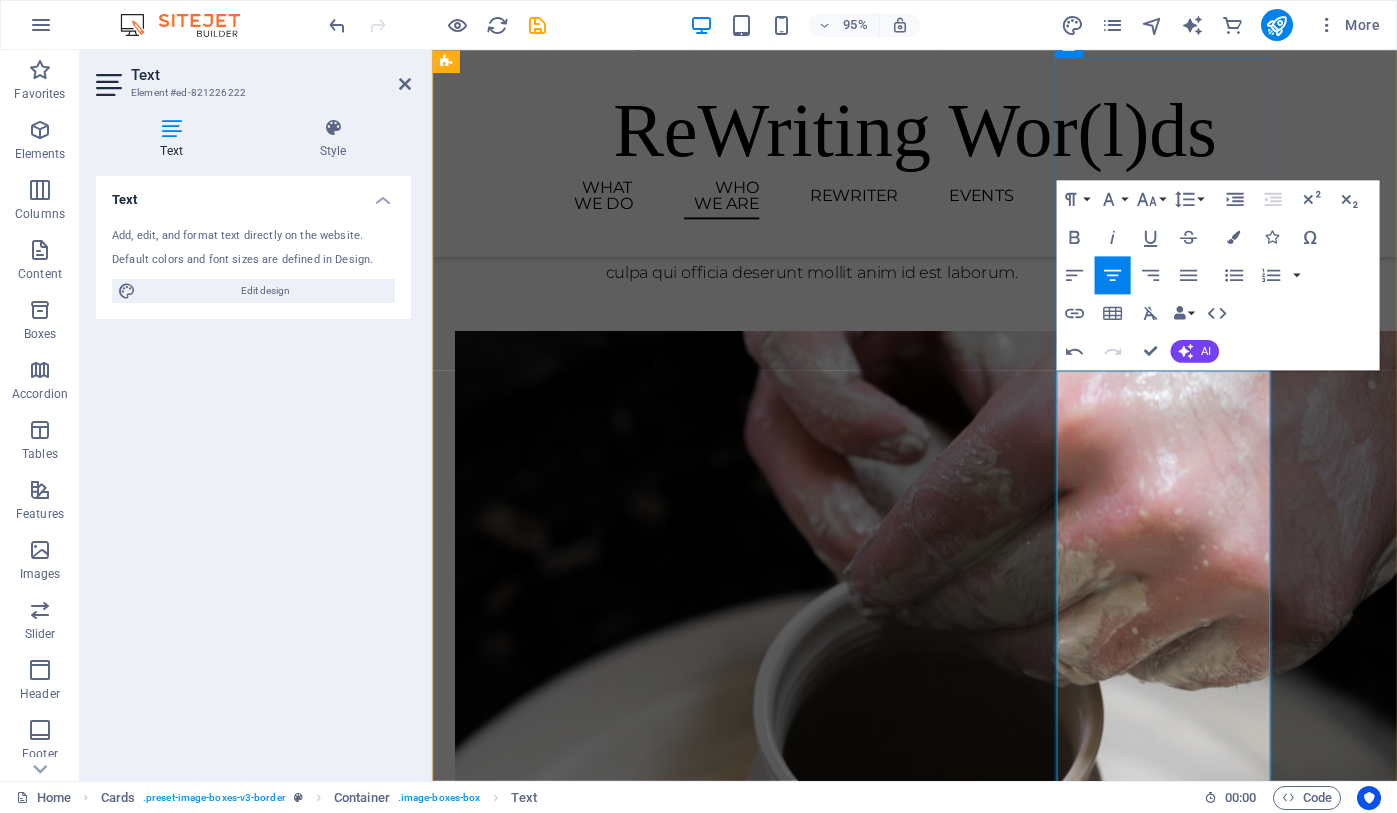 click on "[FIRST] is Professor of Brain and Language in the Department of Psychology at the University of [CITY]. He received his PhD in Psychology in [YEAR] from Carnegie Mellon University and the Center for the Neural Basis of Cognition, then completed a post-doctoral fellowship at the University of Connecticut. He worked as an Institute Scientist at the Moss Rehabilitation Research Institute ([YEAR]-[YEAR]), Assistant Professor at Drexel University ([YEAR]-[YEAR]), and Associate Professor at the University of Alabama at Birmingham ([YEAR]-[YEAR]), before joining the University of [CITY] in [YEAR]. His research examines the brain systems that support language processing, with a particular focus on naturalistic language such as understanding narratives (e.g., books and movies), functional communication in post-stroke aphasia, and aesthetic pleasure from reading poetic language." at bounding box center [570, 4106] 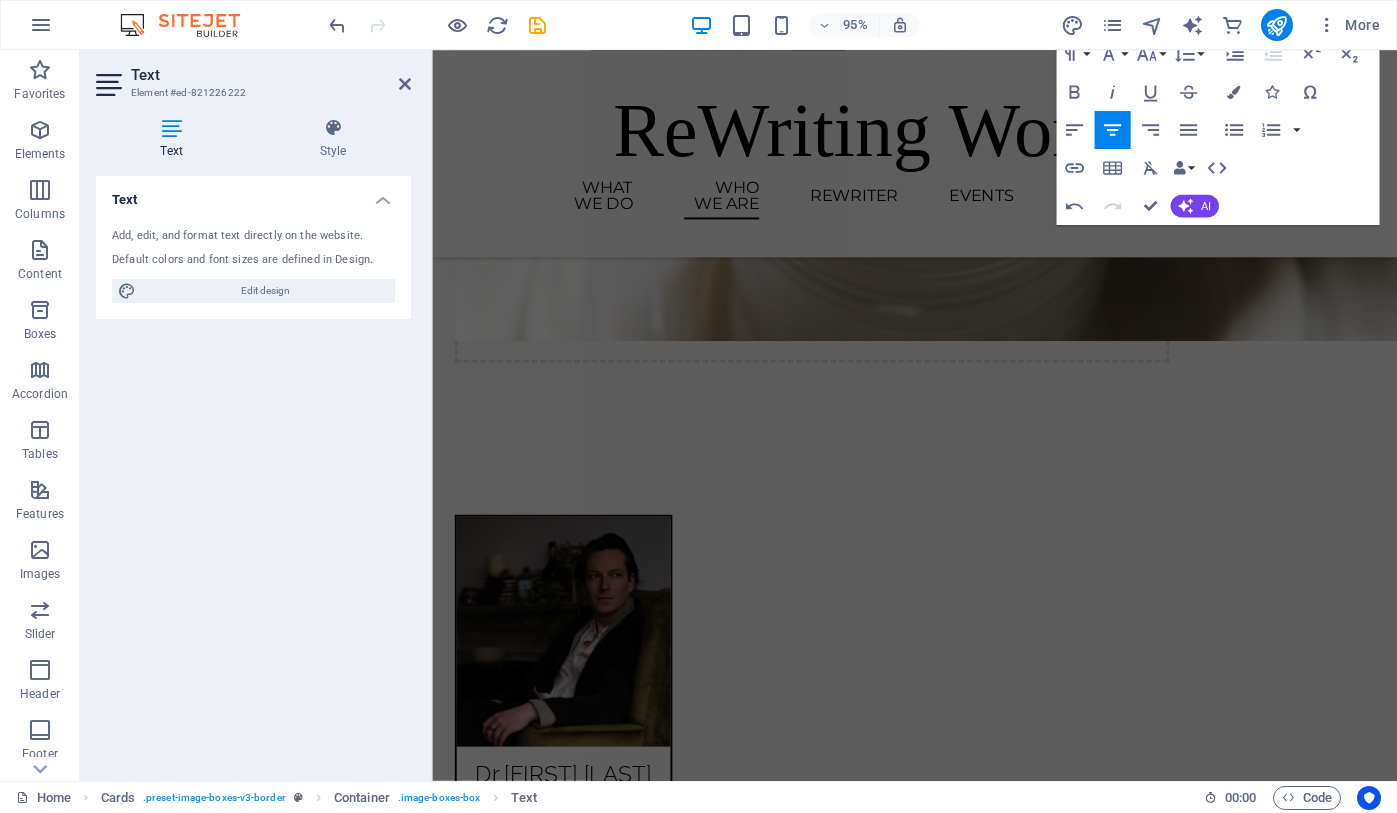 scroll, scrollTop: 2987, scrollLeft: 0, axis: vertical 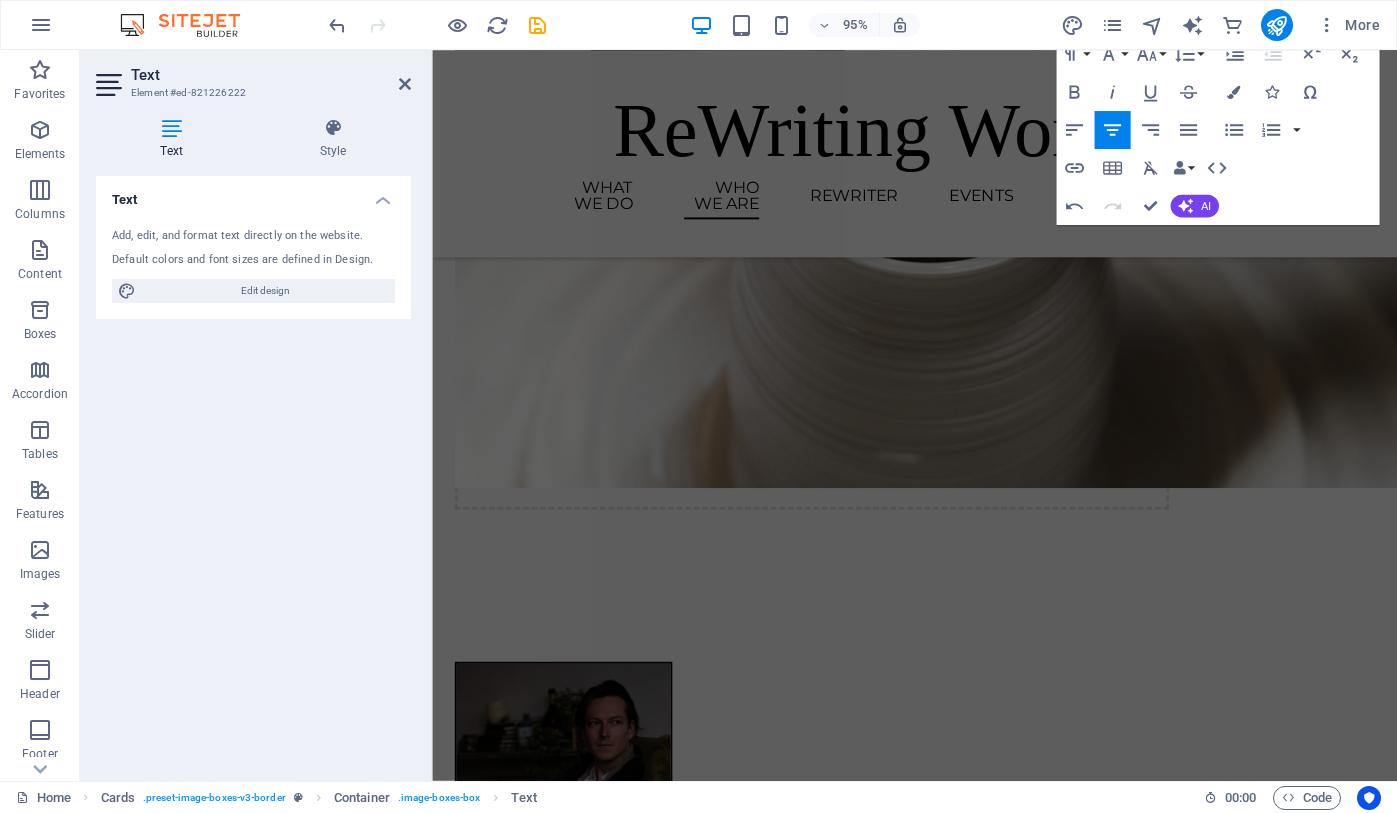 drag, startPoint x: 1115, startPoint y: 405, endPoint x: 1235, endPoint y: 23, distance: 400.4048 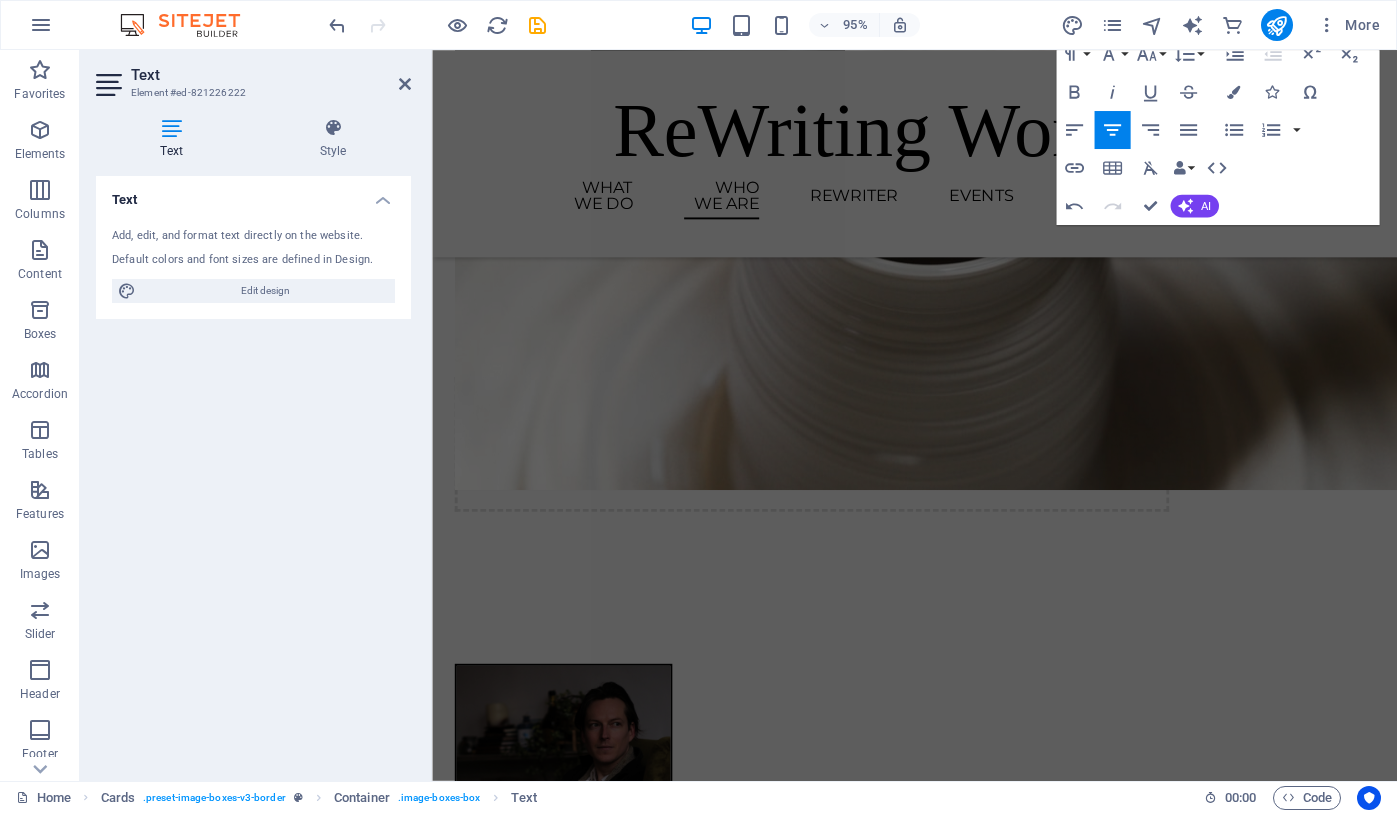 click on "Skip to main content
ReWriting Wor(l)ds What we do Who we are ReWriter Events Articles Contact ReWriting Wor(l)ds Engaging, enriching, and empowering young people's literacy and wellbeing by cocreating  with  poetry Explore About the project ReWriting Wor(l)ds is a suite of transdisciplinary research aimed at understanding how mixing reading and writing through creative, interactive, play  with  poetry can enhance young people's literacy engagement and wellbeing. This understanding will be used develop programmes, policy advice, and tech-supported solutions – including the creation of a mobile reading/writing app called  ReWriter  – to engage, enrich, and empower young people's literacy and life-long wellbeing. The research we are undertaking is  transdisciplinary  – encompassing literary/creative theory, education and literacy scholarship, cognitive psychology and neuroaesthetics, and more... community co-produced  research-practiced partnered   Research Team Drop content here or  Add elements" at bounding box center (940, 4654) 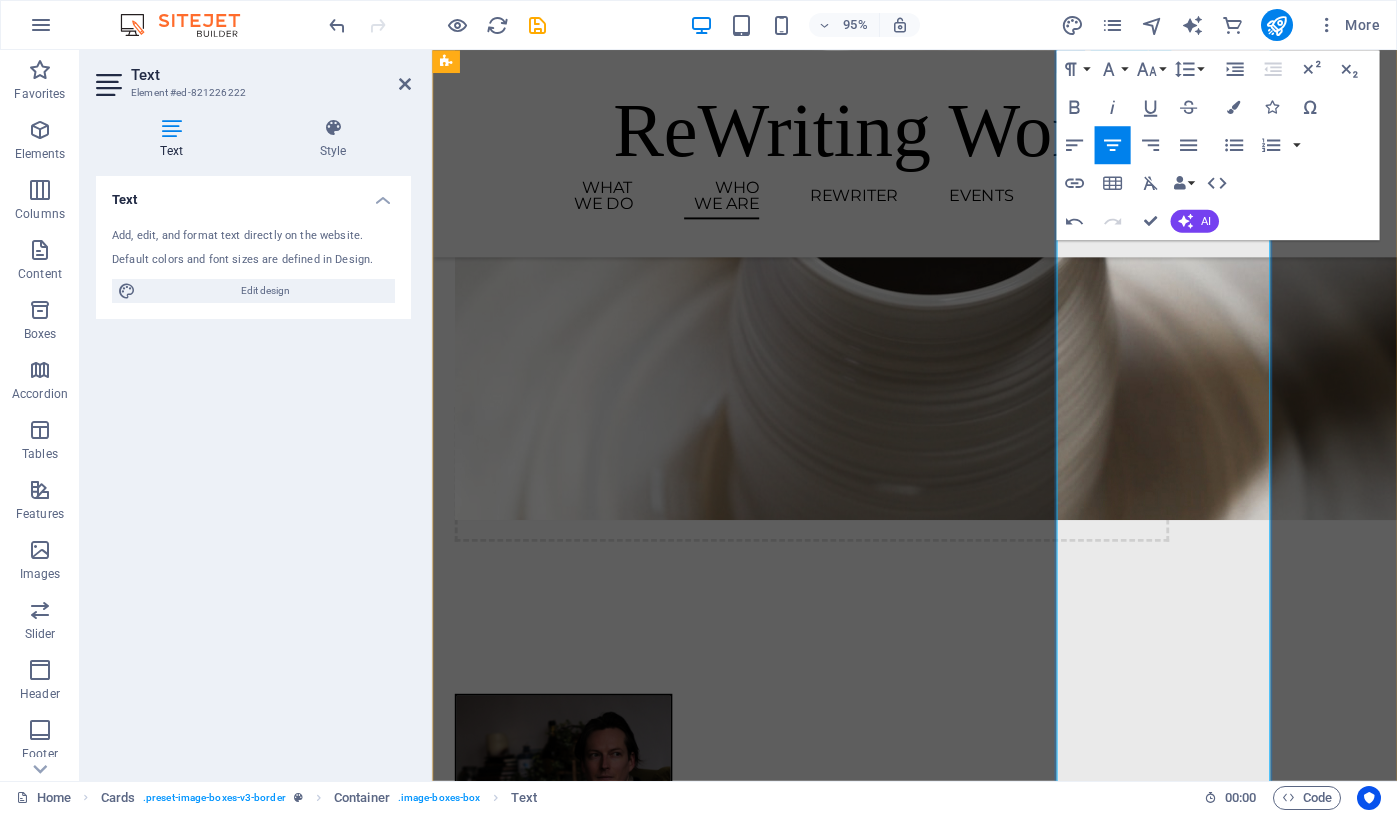 click on "[FIRST] ​  is Professor of Brain and Language in the Department of Psychology at the University of Edinburgh. He received his PhD in Psychology in [YEAR] from [INSTITUTION] and the Center for the Neural Basis of Cognition, then completed a post-doctoral fellowship at the University of [INSTITUTION]. He worked as an Institute Scientist at the [INSTITUTION] ([YEAR]-[YEAR]), Assistant Professor at [INSTITUTION] ([YEAR]-[YEAR]), and Associate Professor at the University of [INSTITUTION] ([YEAR]-[YEAR]), before joining the University of Edinburgh in [YEAR]. His research examines the brain systems that support language processing, with a particular focus on naturalistic language such as understanding narratives (e.g., books and movies), functional communication in post-stroke aphasia, and aesthetic pleasure from reading poetic language." at bounding box center (570, 3535) 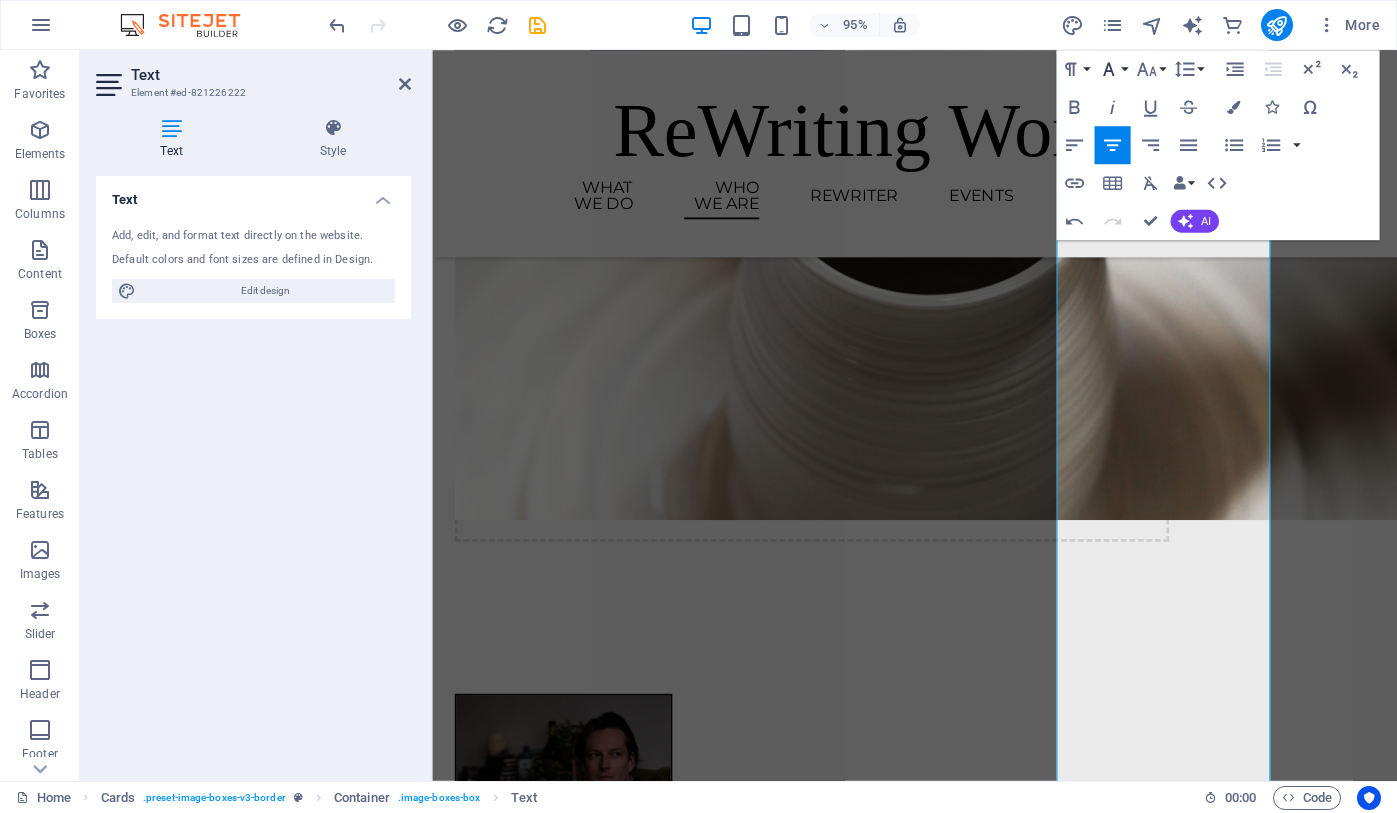 click 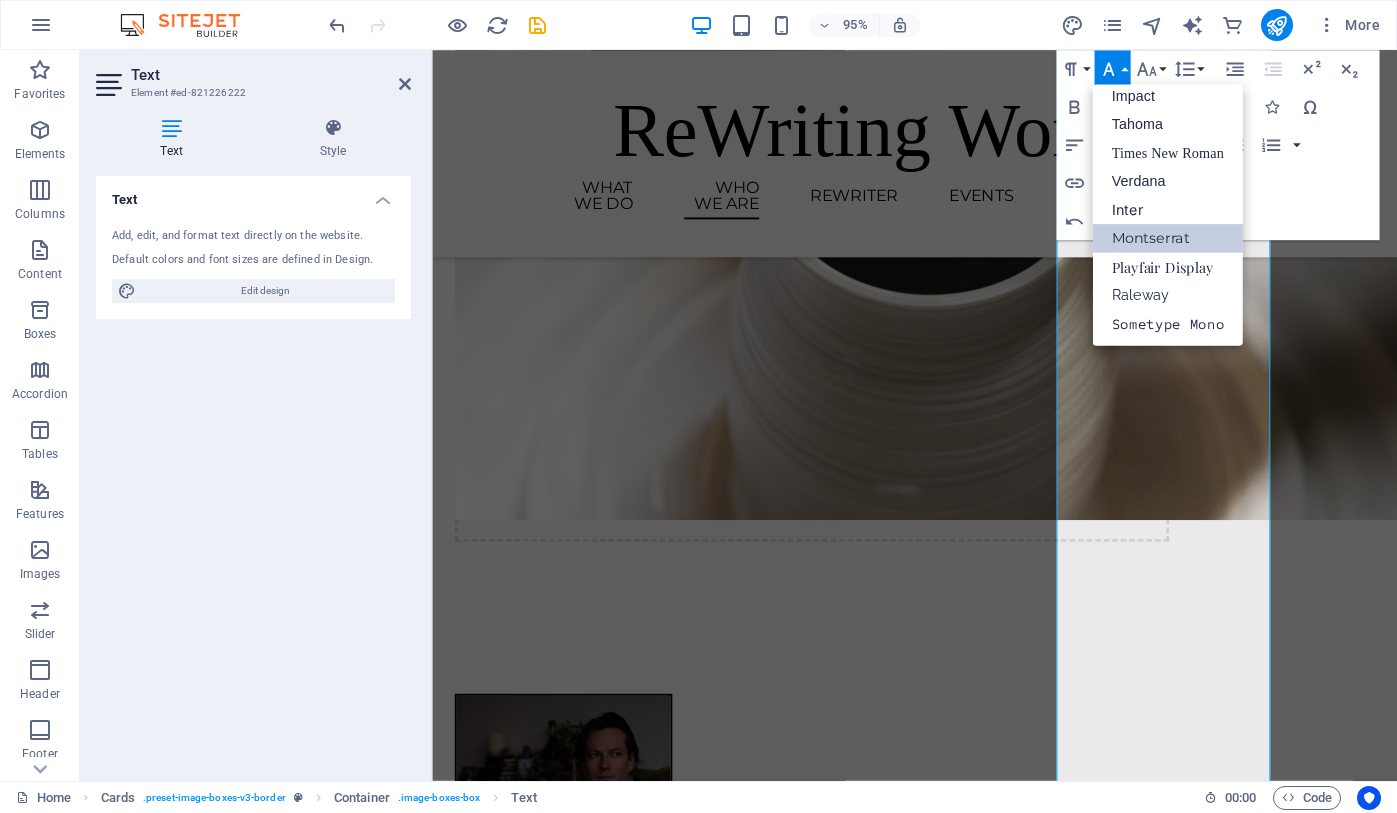 scroll, scrollTop: 71, scrollLeft: 0, axis: vertical 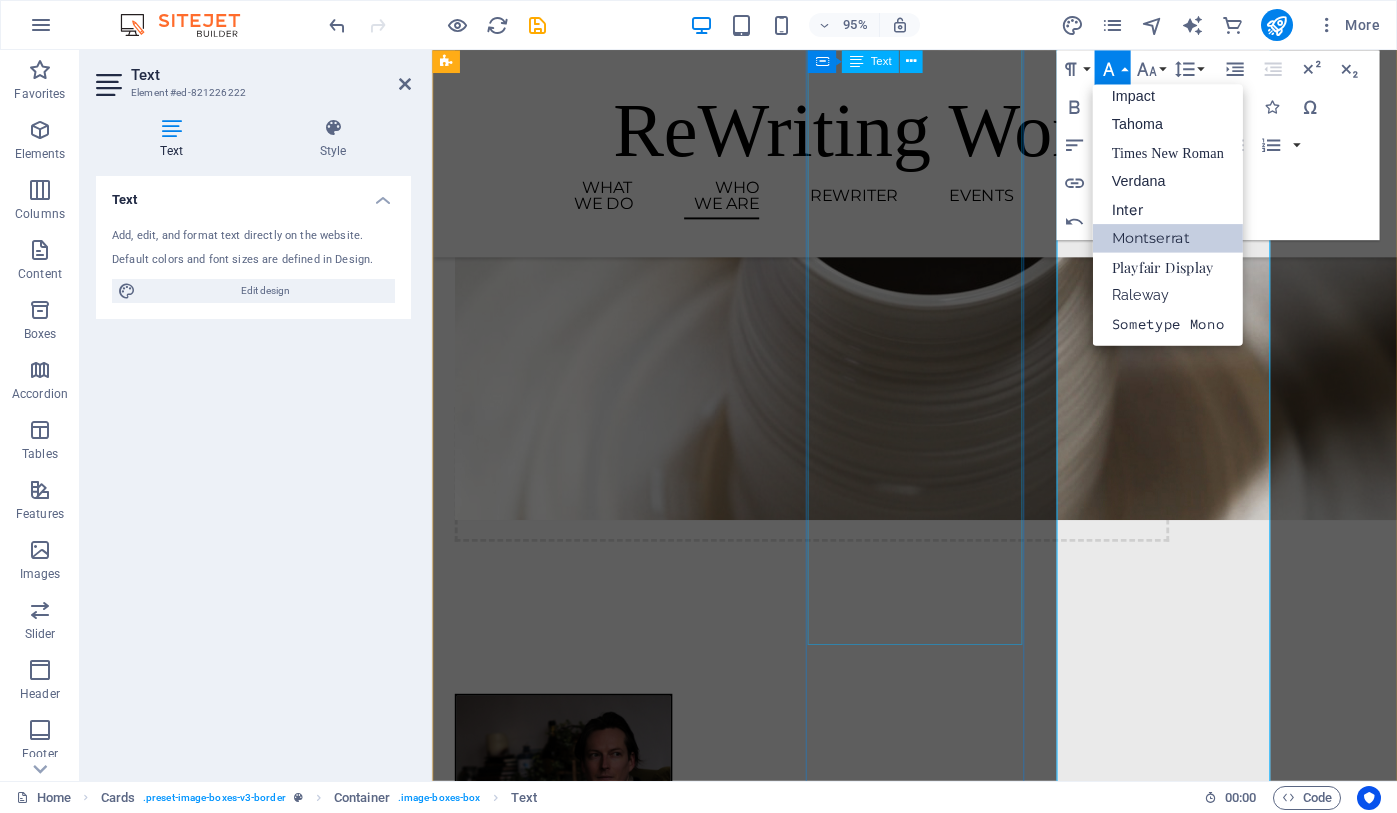 click on "[FIRST] is Professor of Literacy (Psychology & Education) and Co-Director of the Literacy Lab. She is based within Moray House School of Education and Sport, University of Edinburgh. [FIRST]’s research focuses on supporting children and young people’s literacy experiences and outcomes, and enriching lives through supporting enjoyable and engaging literacy practices. She works regularly with children, young people, teachers, and literacy, library and education organisations to inform and conduct her research. You can contact [FIRST] here: [EMAIL]" at bounding box center (570, 2228) 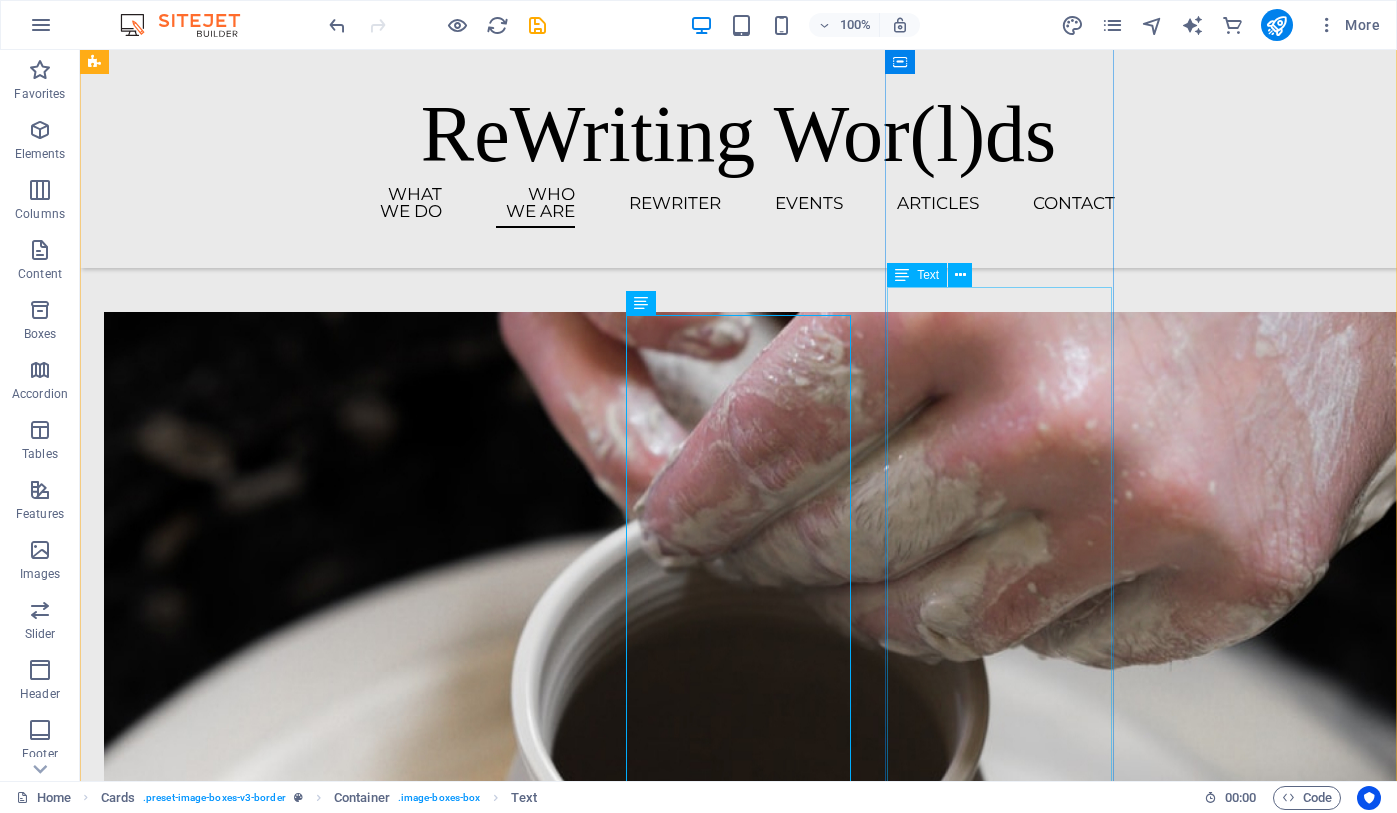 scroll, scrollTop: 2446, scrollLeft: 0, axis: vertical 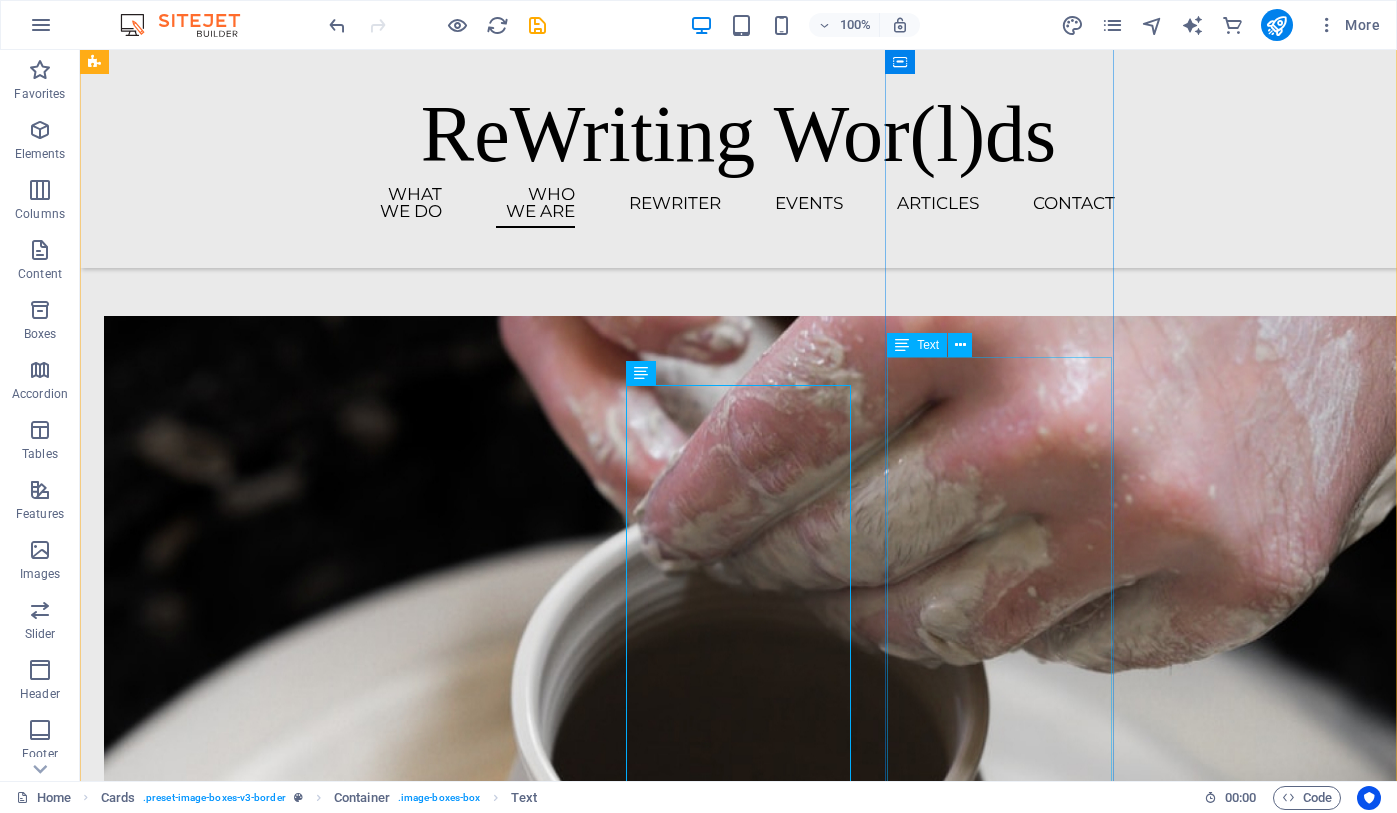 click on "[FIRST] is Professor of Brain and Language in the Department of Psychology at the University of Edinburgh. He received his PhD in Psychology in [YEAR] from Carnegie Mellon University and the Center for the Neural Basis of Cognition, then completed a post-doctoral fellowship at the University of Connecticut. He worked as an Institute Scientist at the Moss Rehabilitation Research Institute ([YEAR]-[YEAR]), Assistant Professor at Drexel University ([YEAR]-[YEAR]), and Associate Professor at the University of Alabama at Birmingham ([YEAR]-[YEAR]), before joining the University of Edinburgh in [YEAR]. His research examines the brain systems that support language processing, with a particular focus on naturalistic language such as understanding narratives (e.g., books and movies), functional communication in post-stroke aphasia, and aesthetic pleasure from reading poetic language." at bounding box center (218, 4084) 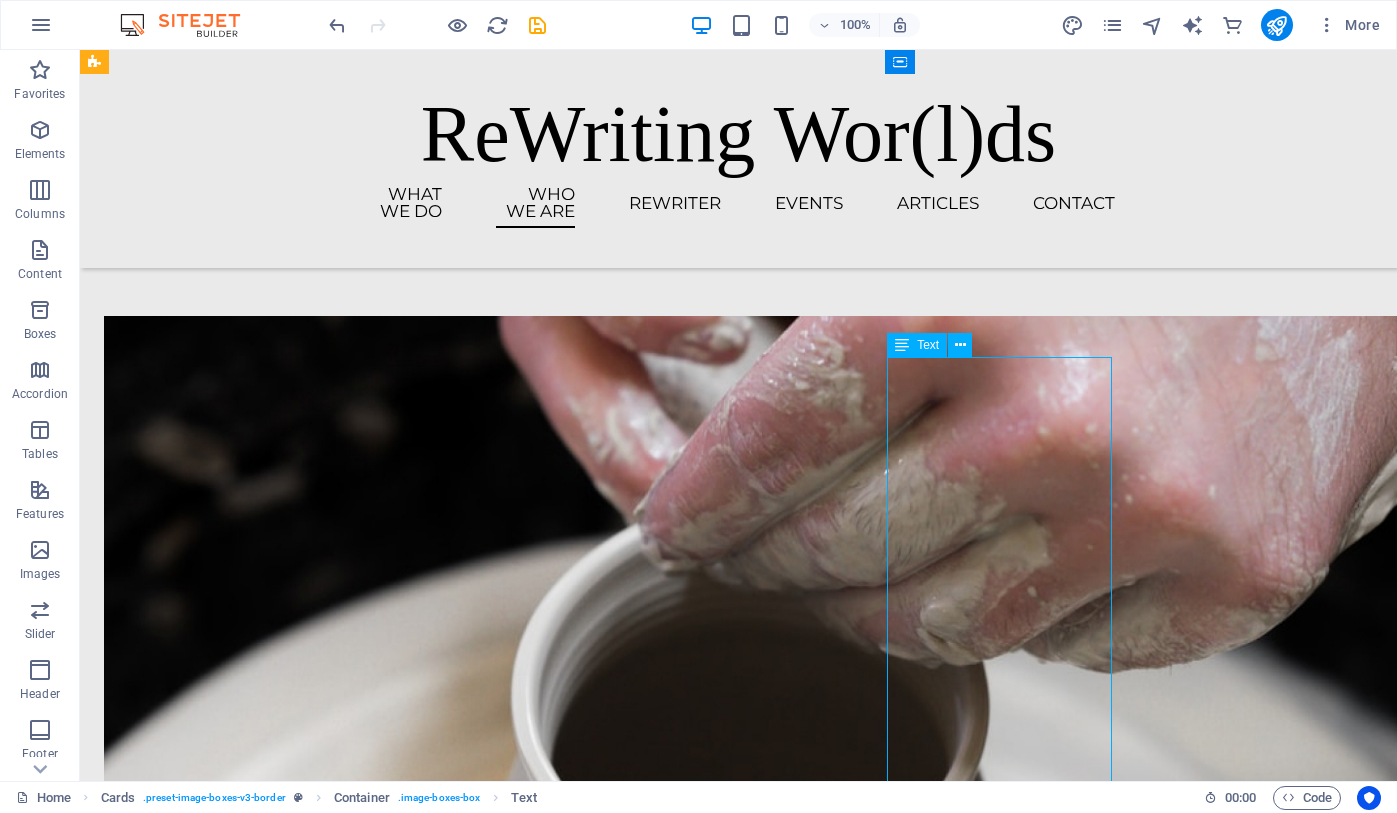 click on "[FIRST] is Professor of Brain and Language in the Department of Psychology at the University of Edinburgh. He received his PhD in Psychology in [YEAR] from Carnegie Mellon University and the Center for the Neural Basis of Cognition, then completed a post-doctoral fellowship at the University of Connecticut. He worked as an Institute Scientist at the Moss Rehabilitation Research Institute ([YEAR]-[YEAR]), Assistant Professor at Drexel University ([YEAR]-[YEAR]), and Associate Professor at the University of Alabama at Birmingham ([YEAR]-[YEAR]), before joining the University of Edinburgh in [YEAR]. His research examines the brain systems that support language processing, with a particular focus on naturalistic language such as understanding narratives (e.g., books and movies), functional communication in post-stroke aphasia, and aesthetic pleasure from reading poetic language." at bounding box center [218, 4084] 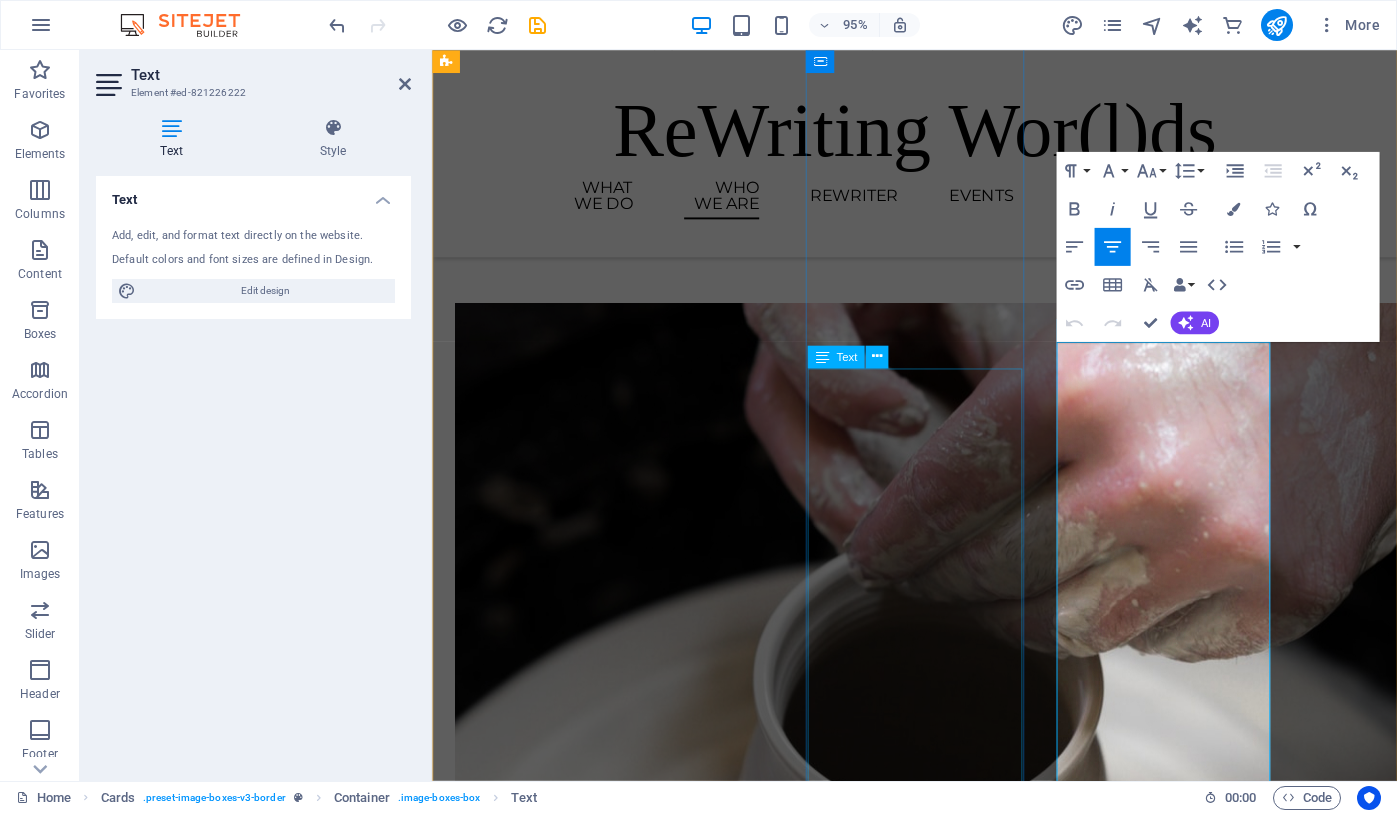 click on "[FIRST] is Professor of Literacy (Psychology & Education) and Co-Director of the Literacy Lab. She is based within Moray House School of Education and Sport, University of Edinburgh. [FIRST]’s research focuses on supporting children and young people’s literacy experiences and outcomes, and enriching lives through supporting enjoyable and engaging literacy practices. She works regularly with children, young people, teachers, and literacy, library and education organisations to inform and conduct her research. You can contact [FIRST] here: [EMAIL]" at bounding box center (570, 2769) 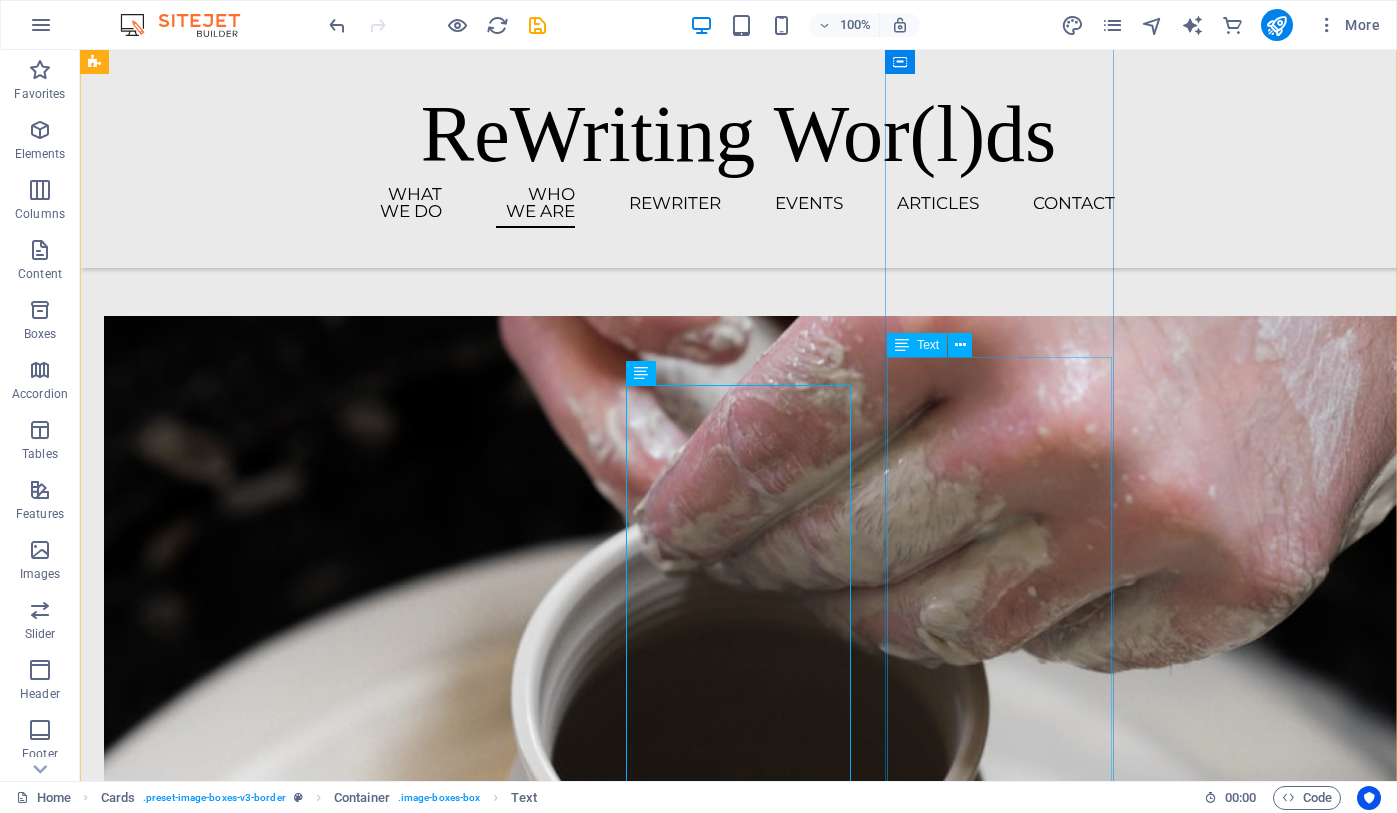 click on "[FIRST] is Professor of Brain and Language in the Department of Psychology at the University of Edinburgh. He received his PhD in Psychology in [YEAR] from Carnegie Mellon University and the Center for the Neural Basis of Cognition, then completed a post-doctoral fellowship at the University of Connecticut. He worked as an Institute Scientist at the Moss Rehabilitation Research Institute ([YEAR]-[YEAR]), Assistant Professor at Drexel University ([YEAR]-[YEAR]), and Associate Professor at the University of Alabama at Birmingham ([YEAR]-[YEAR]), before joining the University of Edinburgh in [YEAR]. His research examines the brain systems that support language processing, with a particular focus on naturalistic language such as understanding narratives (e.g., books and movies), functional communication in post-stroke aphasia, and aesthetic pleasure from reading poetic language." at bounding box center (218, 4084) 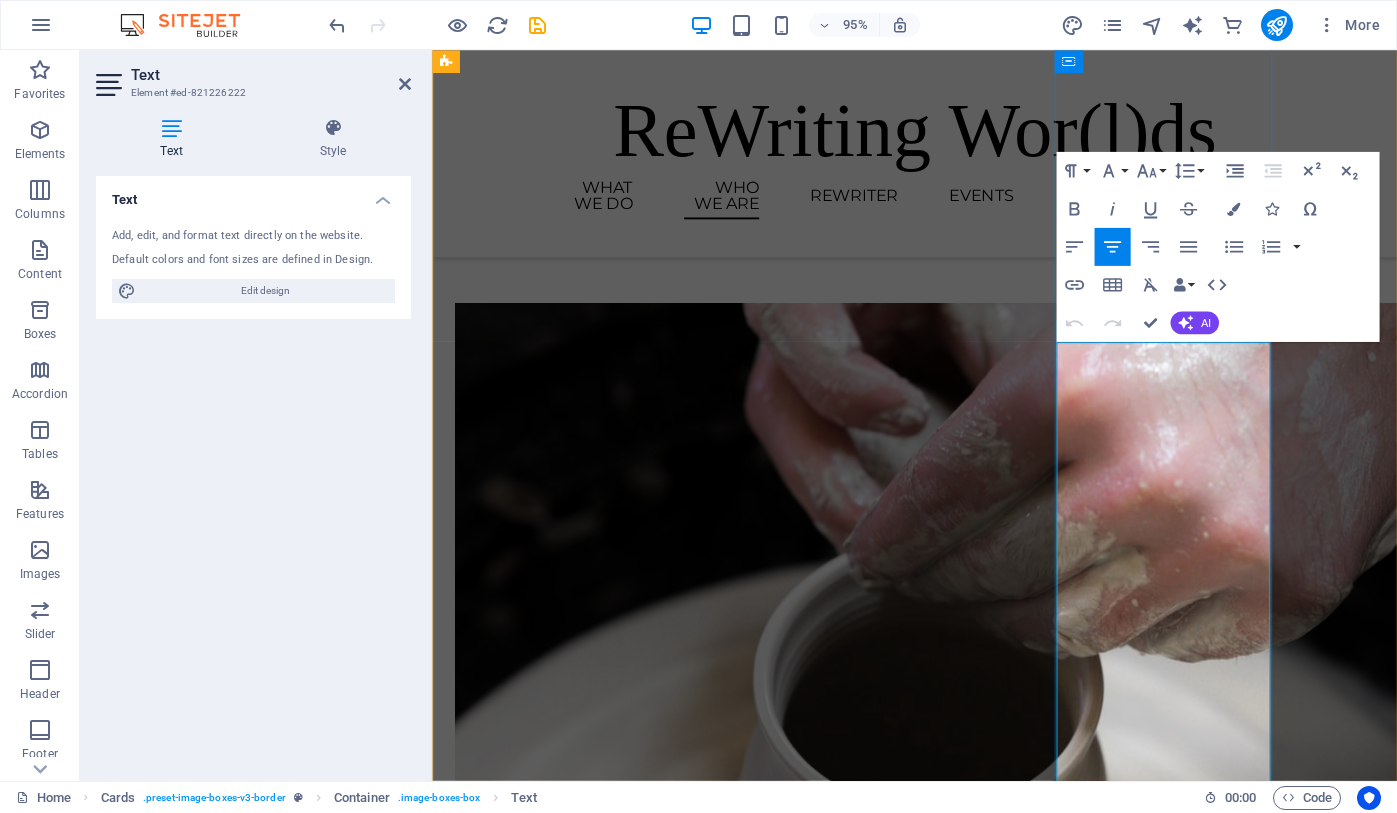 drag, startPoint x: 1109, startPoint y: 375, endPoint x: 1122, endPoint y: 728, distance: 353.2393 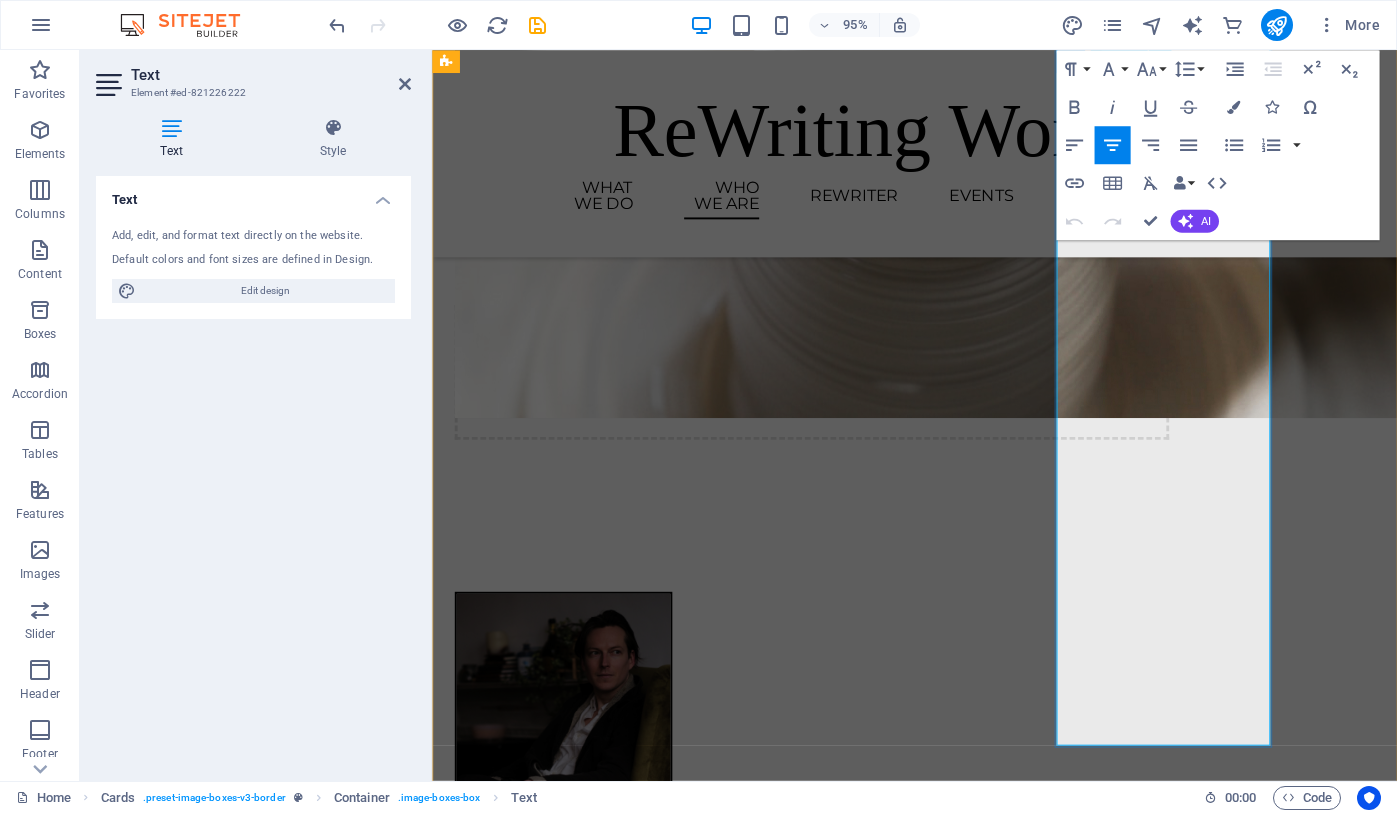 scroll, scrollTop: 3090, scrollLeft: 0, axis: vertical 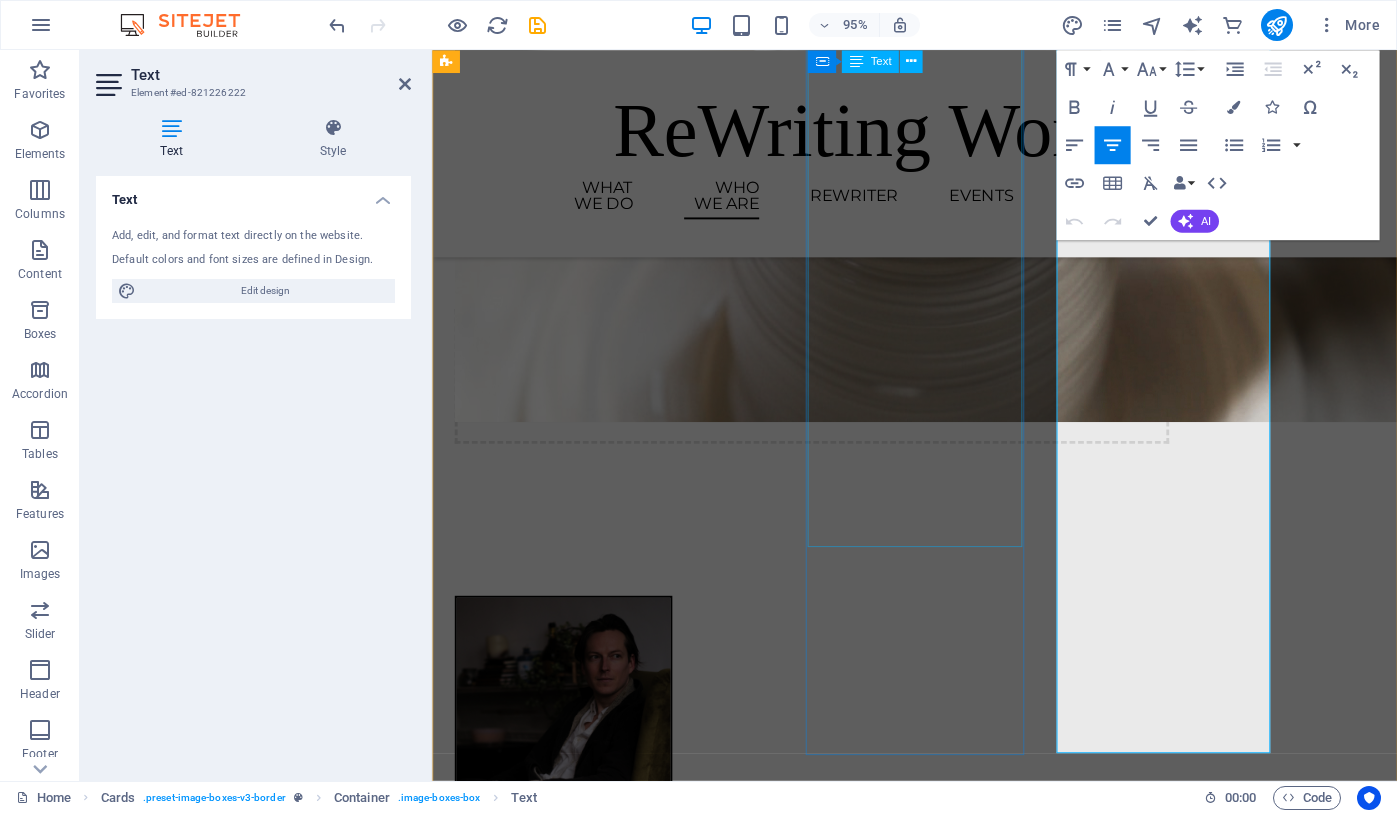 click on "[FIRST] is Professor of Literacy (Psychology & Education) and Co-Director of the Literacy Lab. She is based within Moray House School of Education and Sport, University of Edinburgh. [FIRST]’s research focuses on supporting children and young people’s literacy experiences and outcomes, and enriching lives through supporting enjoyable and engaging literacy practices. She works regularly with children, young people, teachers, and literacy, library and education organisations to inform and conduct her research. You can contact [FIRST] here: [EMAIL]" at bounding box center (570, 2125) 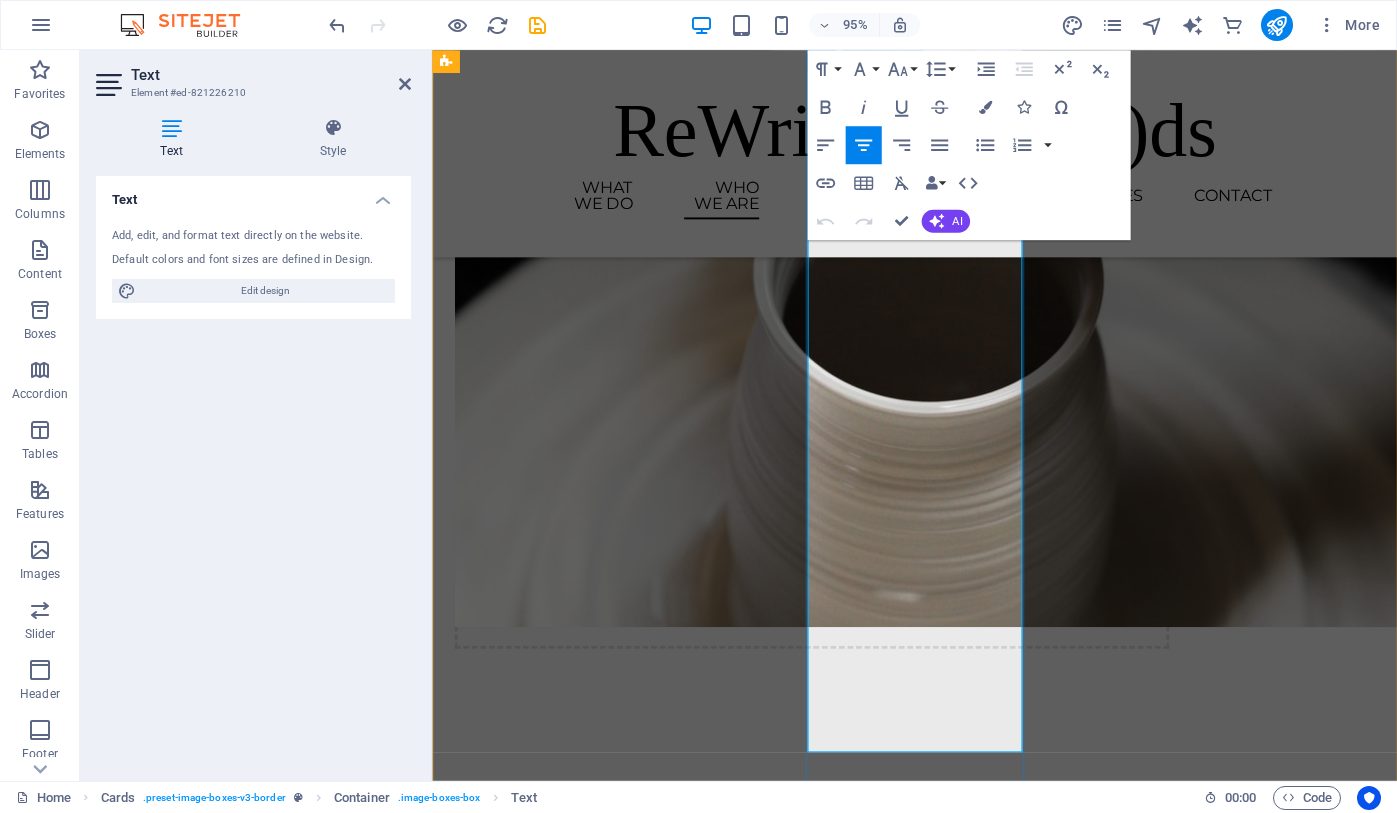scroll, scrollTop: 2882, scrollLeft: 0, axis: vertical 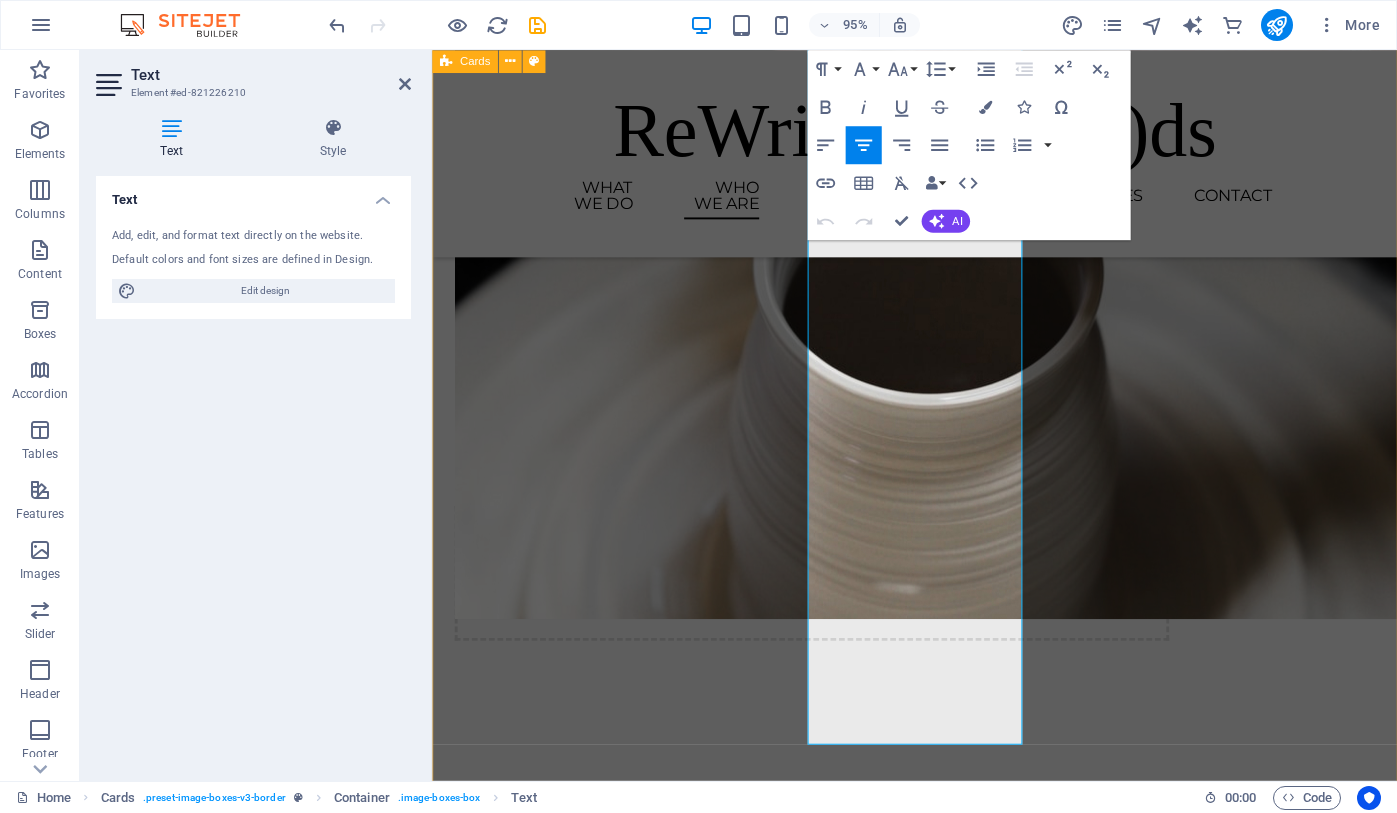 drag, startPoint x: 964, startPoint y: 669, endPoint x: 1061, endPoint y: 742, distance: 121.40016 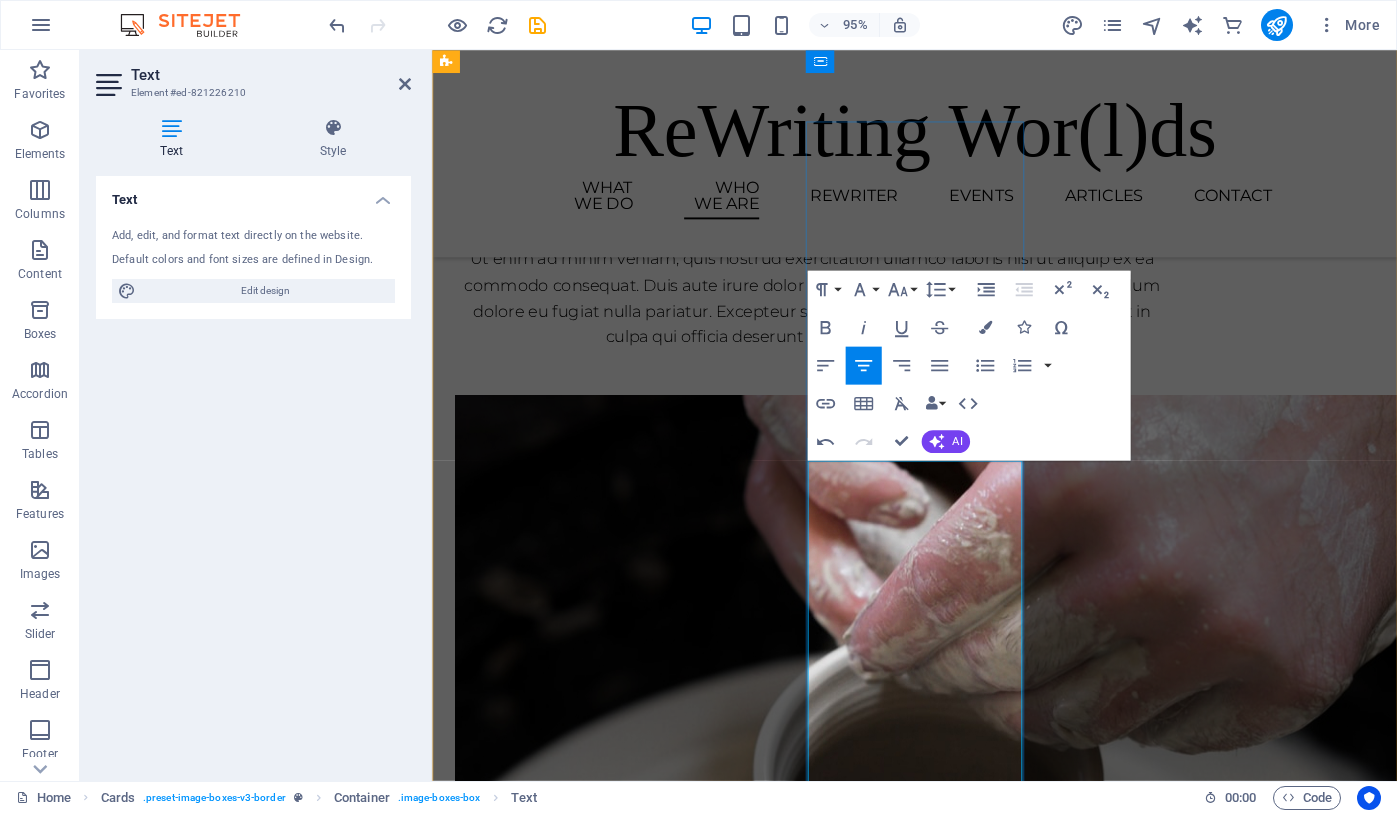 scroll, scrollTop: 2333, scrollLeft: 0, axis: vertical 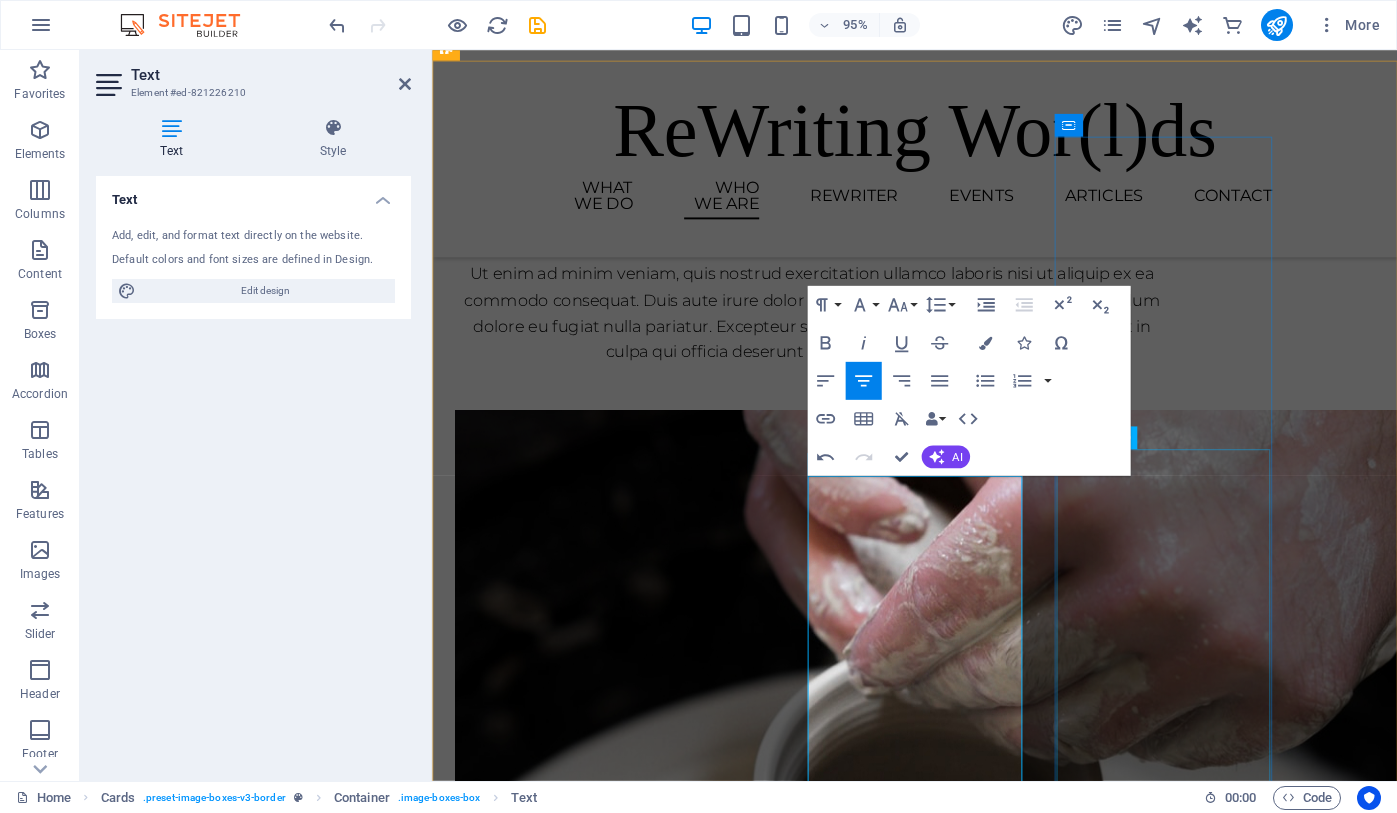 click on "[FIRST] is Professor of Brain and Language in the Department of Psychology at the University of Edinburgh. He received his PhD in Psychology in [YEAR] from Carnegie Mellon University and the Center for the Neural Basis of Cognition, then completed a post-doctoral fellowship at the University of Connecticut. He worked as an Institute Scientist at the Moss Rehabilitation Research Institute ([YEAR]-[YEAR]), Assistant Professor at Drexel University ([YEAR]-[YEAR]), and Associate Professor at the University of Alabama at Birmingham ([YEAR]-[YEAR]), before joining the University of Edinburgh in [YEAR]. His research examines the brain systems that support language processing, with a particular focus on naturalistic language such as understanding narratives (e.g., books and movies), functional communication in post-stroke aphasia, and aesthetic pleasure from reading poetic language." at bounding box center (570, 4115) 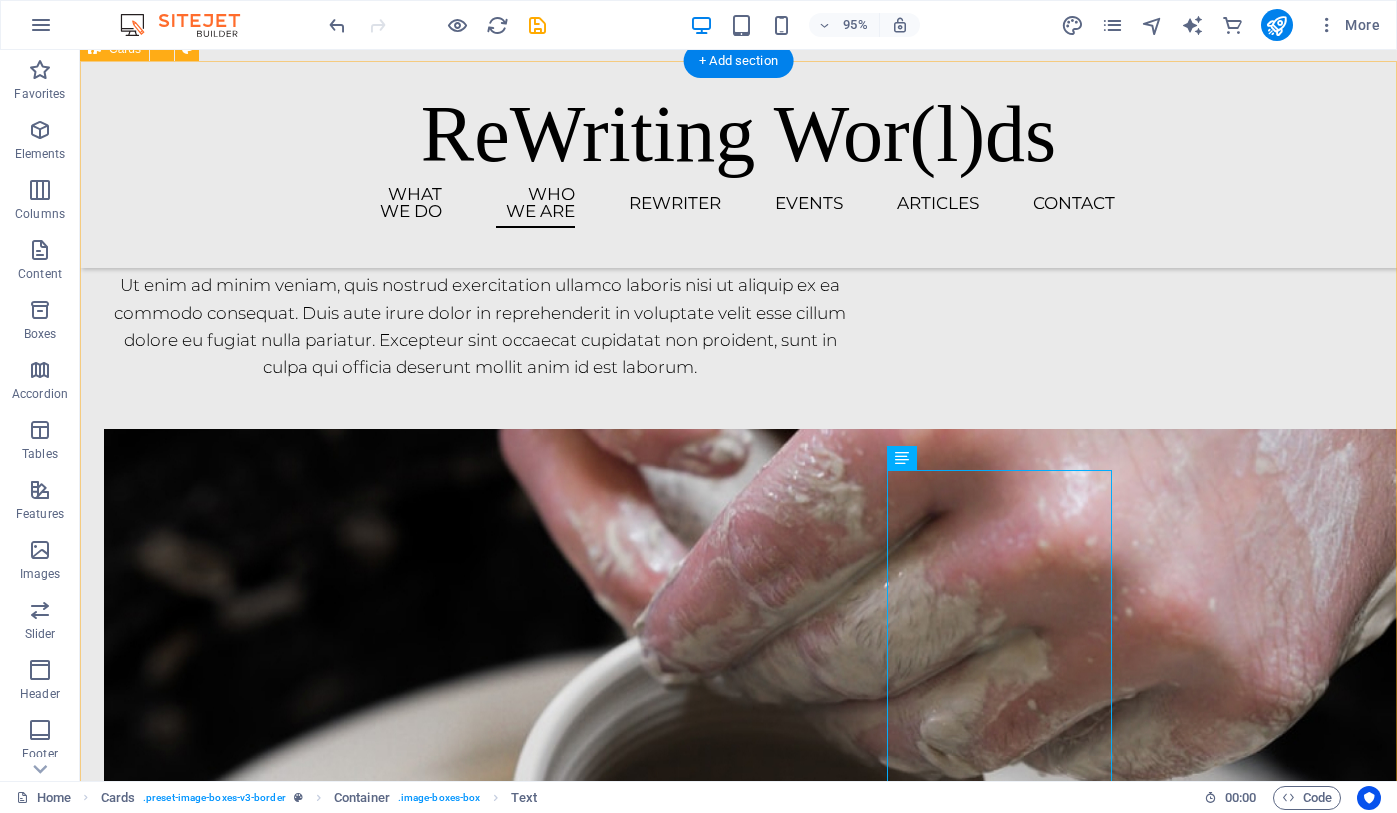 click on "Dr [FIRST] [LAST] ([TITLE]) [FIRST] is a Lecturer and UKRI Future Leaders Fellow at the University of [CITY], where his research draws together poetic and creative theory, literacy and education research, and cognitive psychology and neuroscience. He is also an award-winning poet and literary translator Prof. [FIRST] [LAST] ([TITLE]) [FIRST] is Professor of Literacy (Psychology & Education) and Co-Director of the Literacy Lab. She is based within Moray House School of Education and Sport, University of [CITY]. Sarah’s research focuses on supporting children and young people’s literacy experiences and outcomes, and enriching lives through supporting enjoyable and engaging literacy practices. She works regularly with children, young people, teachers, and literacy, library and education organisations to inform and conduct her research. Prof. [FIRST] [LAST] ([TITLE]) [FIRST]" at bounding box center (738, 3025) 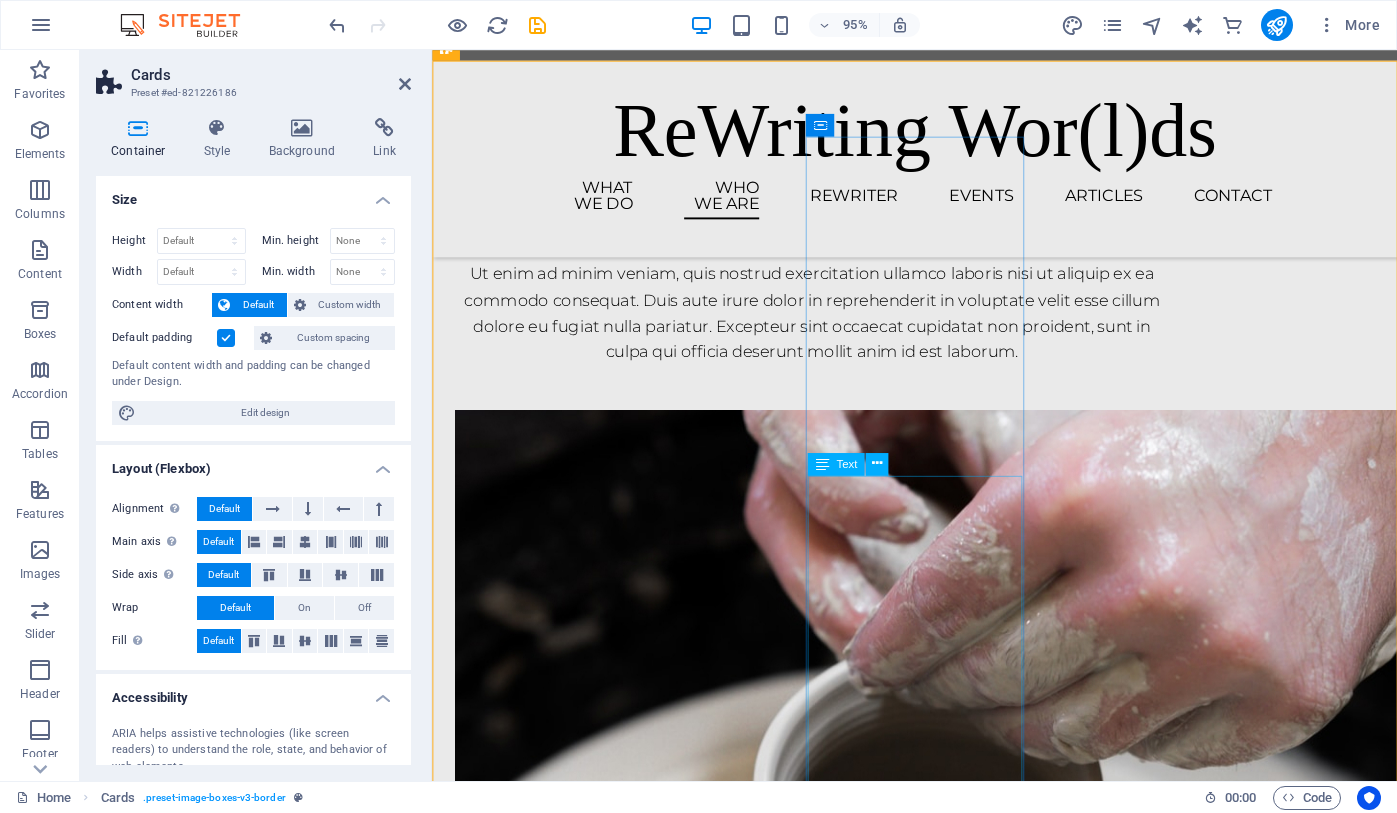 click on "[FIRST] is Professor of Literacy (Psychology & Education) and Co-Director of the Literacy Lab. She is based within Moray House School of Education and Sport, University of Edinburgh. [FIRST]’s research focuses on supporting children and young people’s literacy experiences and outcomes, and enriching lives through supporting enjoyable and engaging literacy practices. She works regularly with children, young people, teachers, and literacy, library and education organisations to inform and conduct her research." at bounding box center (570, 2841) 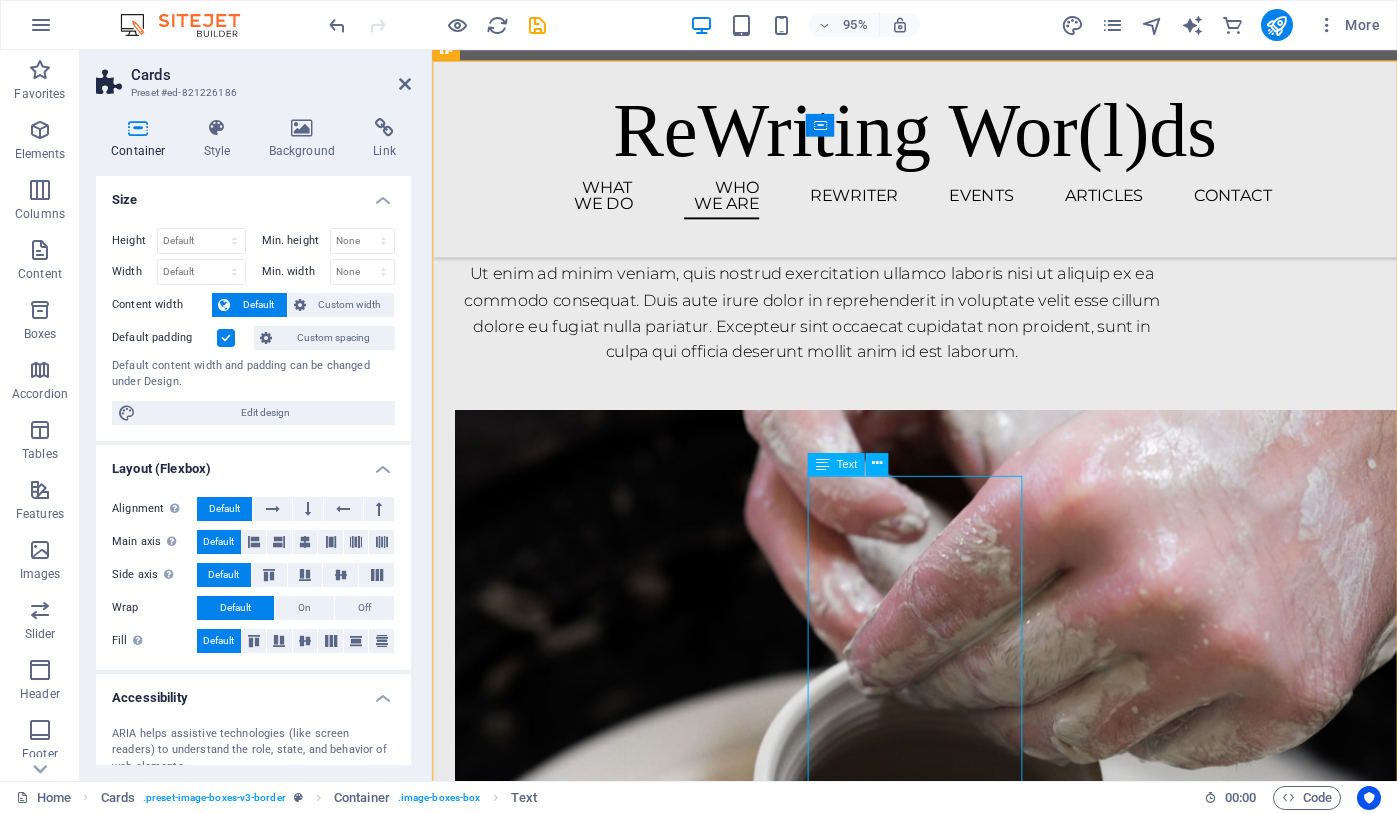 click on "[FIRST] is Professor of Literacy (Psychology & Education) and Co-Director of the Literacy Lab. She is based within Moray House School of Education and Sport, University of Edinburgh. [FIRST]’s research focuses on supporting children and young people’s literacy experiences and outcomes, and enriching lives through supporting enjoyable and engaging literacy practices. She works regularly with children, young people, teachers, and literacy, library and education organisations to inform and conduct her research." at bounding box center [570, 2841] 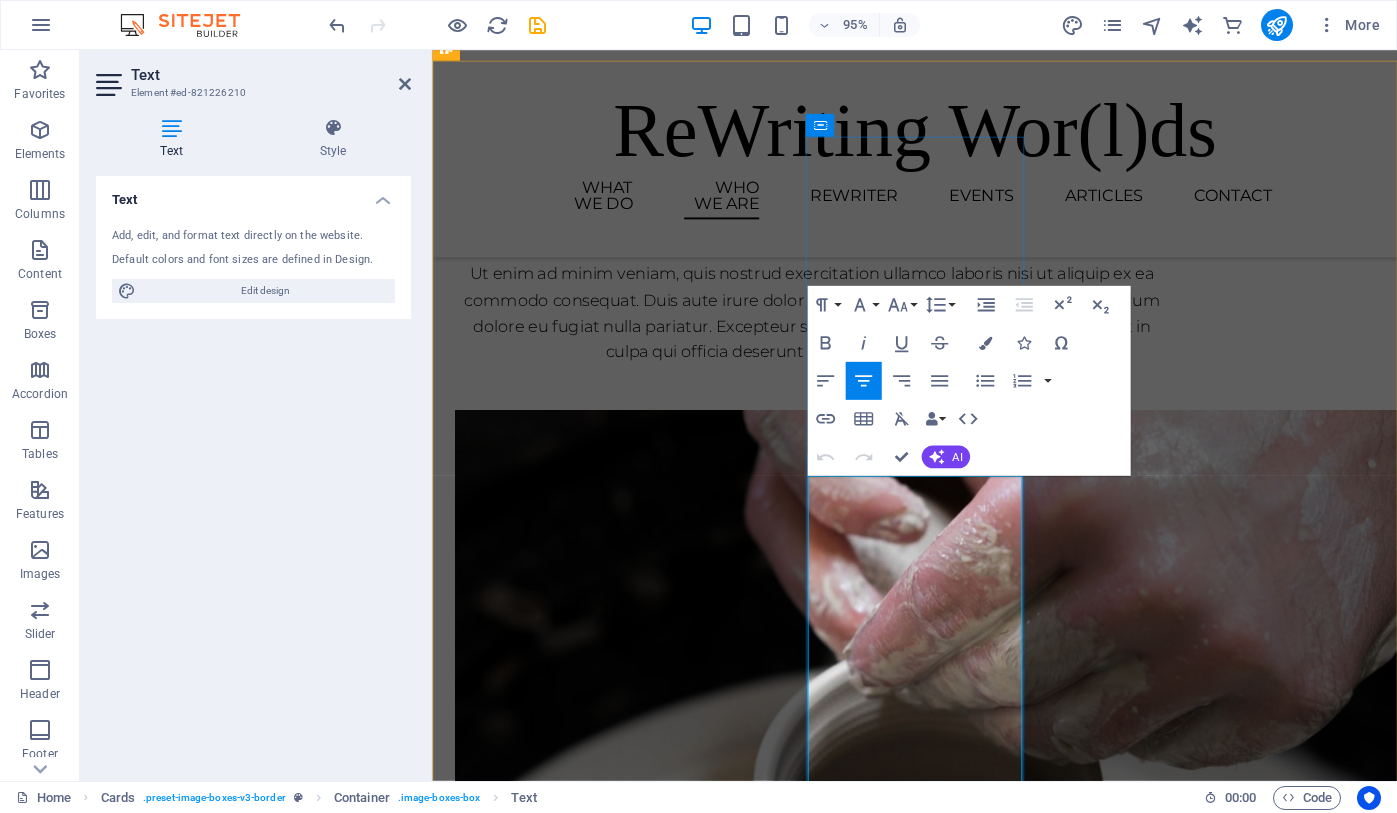 click on "[FIRST] is Professor of Literacy (Psychology & Education) and Co-Director of the Literacy Lab. She is based within Moray House School of Education and Sport, University of Edinburgh." at bounding box center [570, 2588] 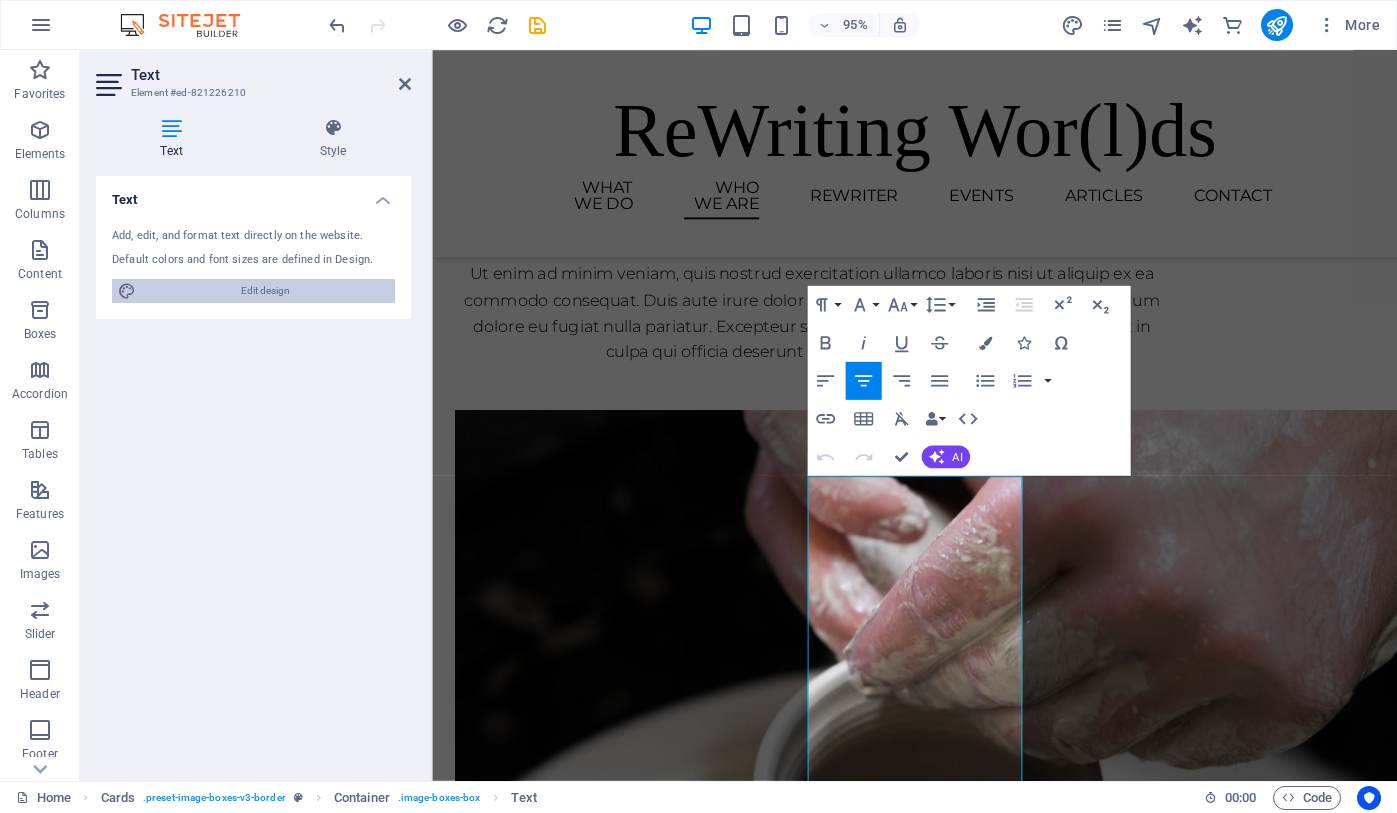 click on "Edit design" at bounding box center (265, 291) 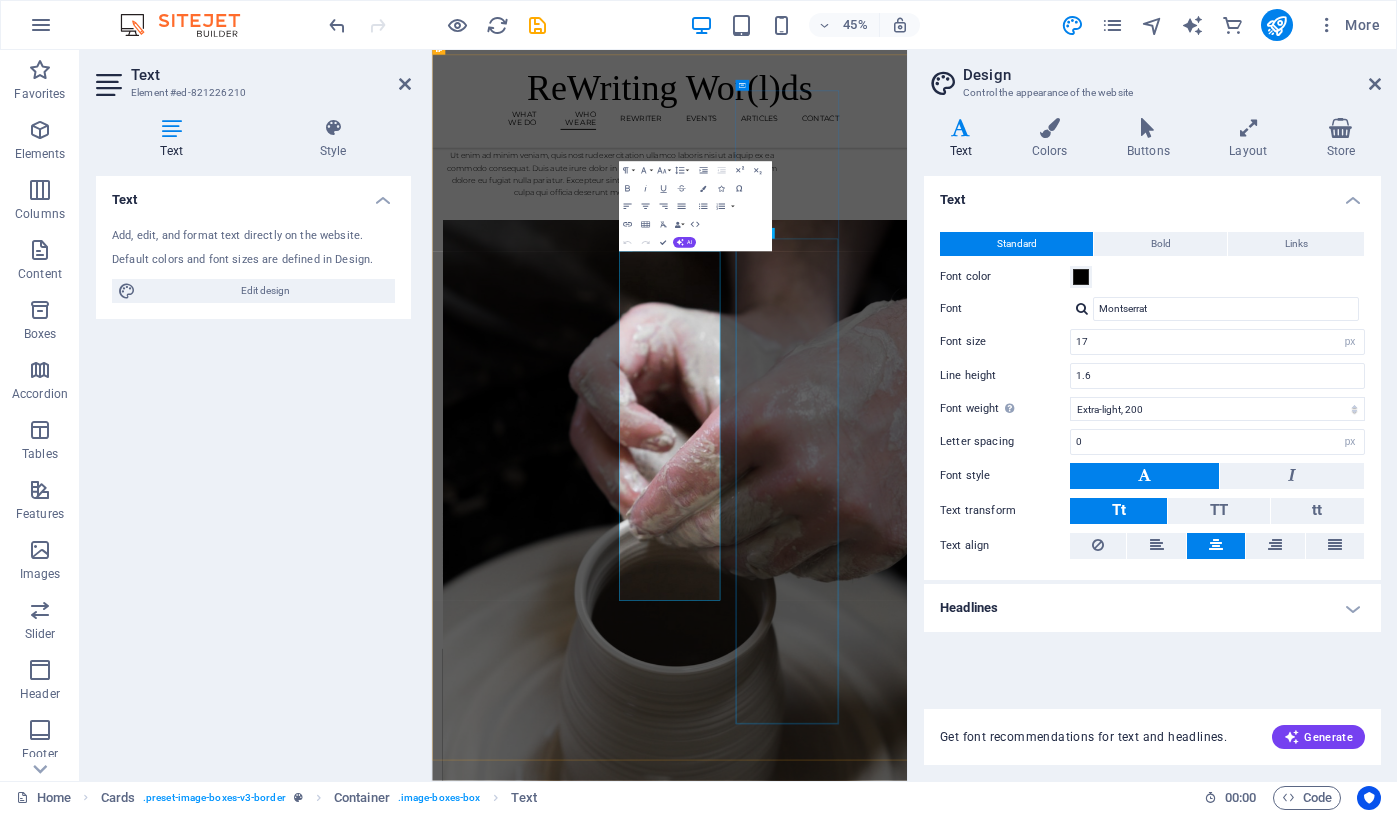 click on "[FIRST] is Professor of Brain and Language in the Department of Psychology at the University of Edinburgh. He received his PhD in Psychology in [YEAR] from Carnegie Mellon University and the Center for the Neural Basis of Cognition, then completed a post-doctoral fellowship at the University of Connecticut. He worked as an Institute Scientist at the Moss Rehabilitation Research Institute ([YEAR]-[YEAR]), Assistant Professor at Drexel University ([YEAR]-[YEAR]), and Associate Professor at the University of Alabama at Birmingham ([YEAR]-[YEAR]), before joining the University of Edinburgh in [YEAR]. His research examines the brain systems that support language processing, with a particular focus on naturalistic language such as understanding narratives (e.g., books and movies), functional communication in post-stroke aphasia, and aesthetic pleasure from reading poetic language." at bounding box center [570, 4115] 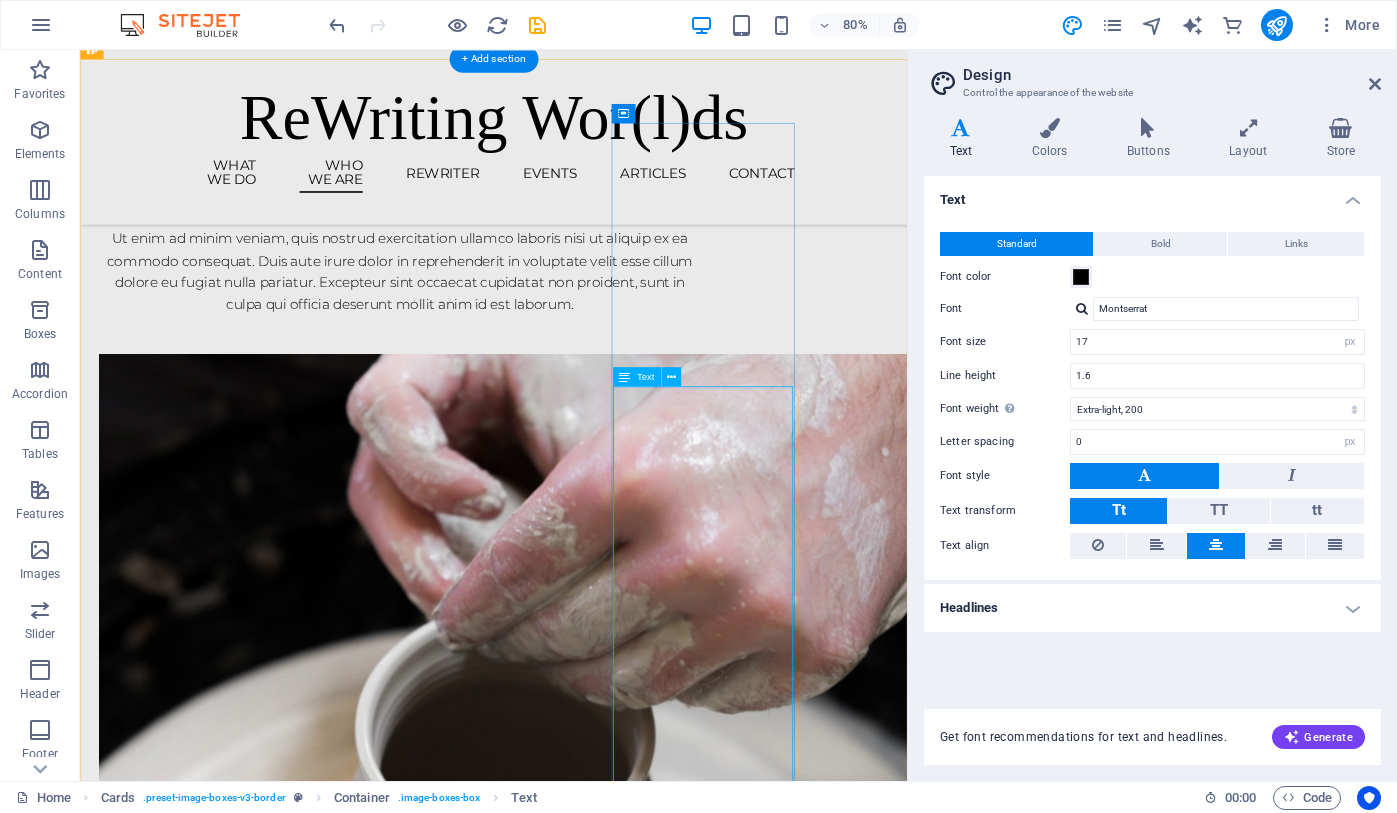 click on "[FIRST] is Professor of Brain and Language in the Department of Psychology at the University of Edinburgh. He received his PhD in Psychology in [YEAR] from Carnegie Mellon University and the Center for the Neural Basis of Cognition, then completed a post-doctoral fellowship at the University of Connecticut. He worked as an Institute Scientist at the Moss Rehabilitation Research Institute ([YEAR]-[YEAR]), Assistant Professor at Drexel University ([YEAR]-[YEAR]), and Associate Professor at the University of Alabama at Birmingham ([YEAR]-[YEAR]), before joining the University of Edinburgh in [YEAR]. His research examines the brain systems that support language processing, with a particular focus on naturalistic language such as understanding narratives (e.g., books and movies), functional communication in post-stroke aphasia, and aesthetic pleasure from reading poetic language." at bounding box center (218, 4115) 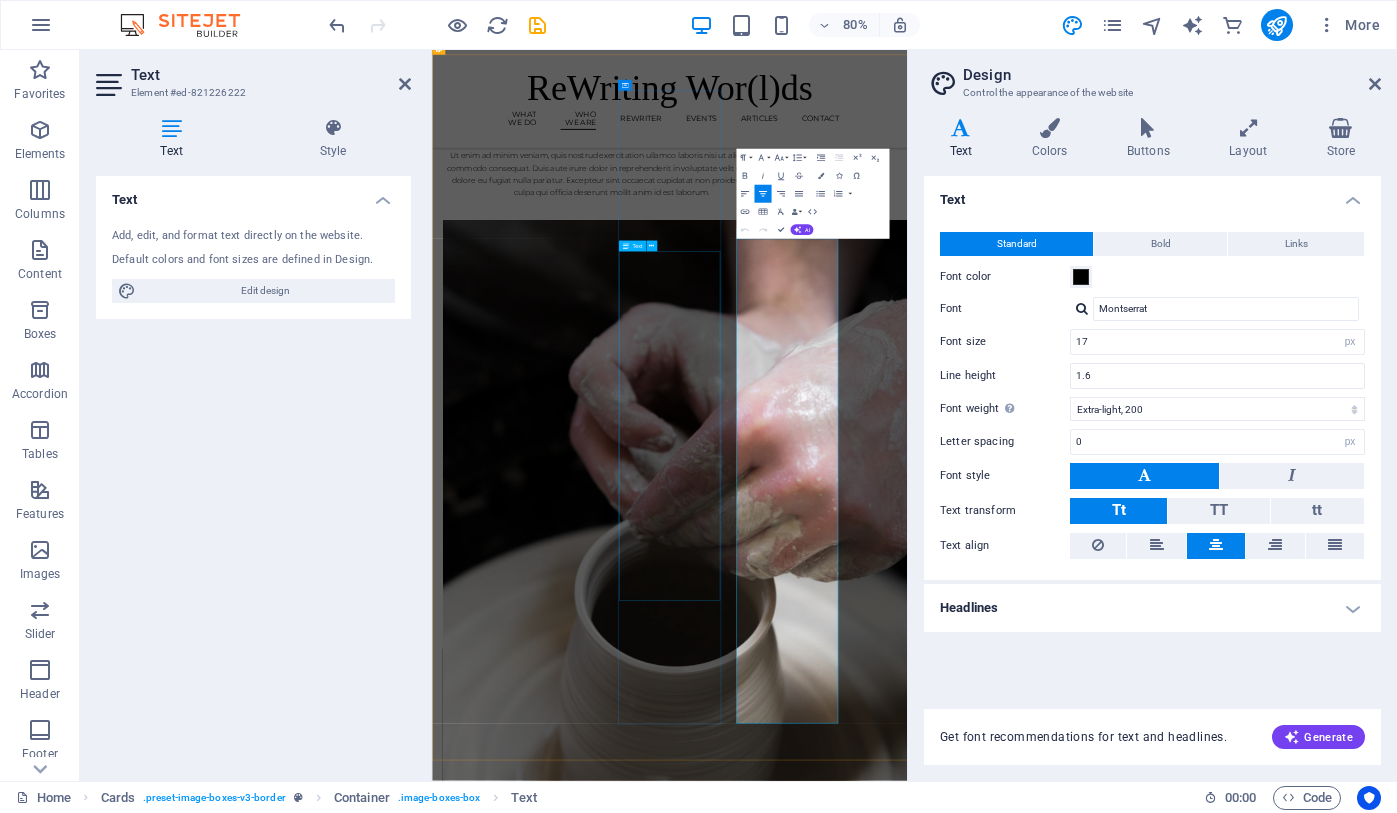 click on "[FIRST] is Professor of Literacy (Psychology & Education) and Co-Director of the Literacy Lab. She is based within Moray House School of Education and Sport, University of Edinburgh. [FIRST]’s research focuses on supporting children and young people’s literacy experiences and outcomes, and enriching lives through supporting enjoyable and engaging literacy practices. She works regularly with children, young people, teachers, and literacy, library and education organisations to inform and conduct her research." at bounding box center (570, 2841) 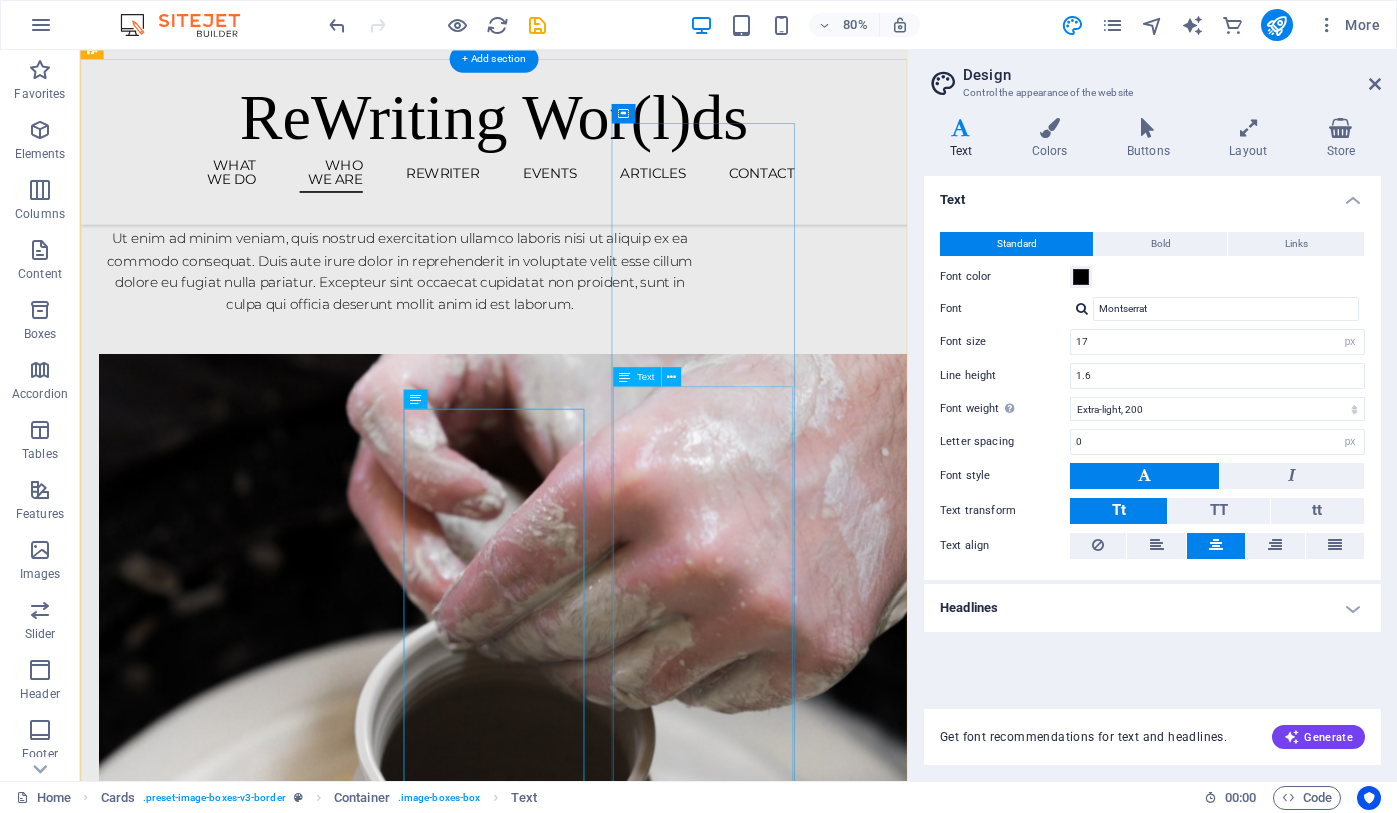 click on "[FIRST] is Professor of Brain and Language in the Department of Psychology at the University of Edinburgh. He received his PhD in Psychology in [YEAR] from Carnegie Mellon University and the Center for the Neural Basis of Cognition, then completed a post-doctoral fellowship at the University of Connecticut. He worked as an Institute Scientist at the Moss Rehabilitation Research Institute ([YEAR]-[YEAR]), Assistant Professor at Drexel University ([YEAR]-[YEAR]), and Associate Professor at the University of Alabama at Birmingham ([YEAR]-[YEAR]), before joining the University of Edinburgh in [YEAR]. His research examines the brain systems that support language processing, with a particular focus on naturalistic language such as understanding narratives (e.g., books and movies), functional communication in post-stroke aphasia, and aesthetic pleasure from reading poetic language." at bounding box center (218, 4115) 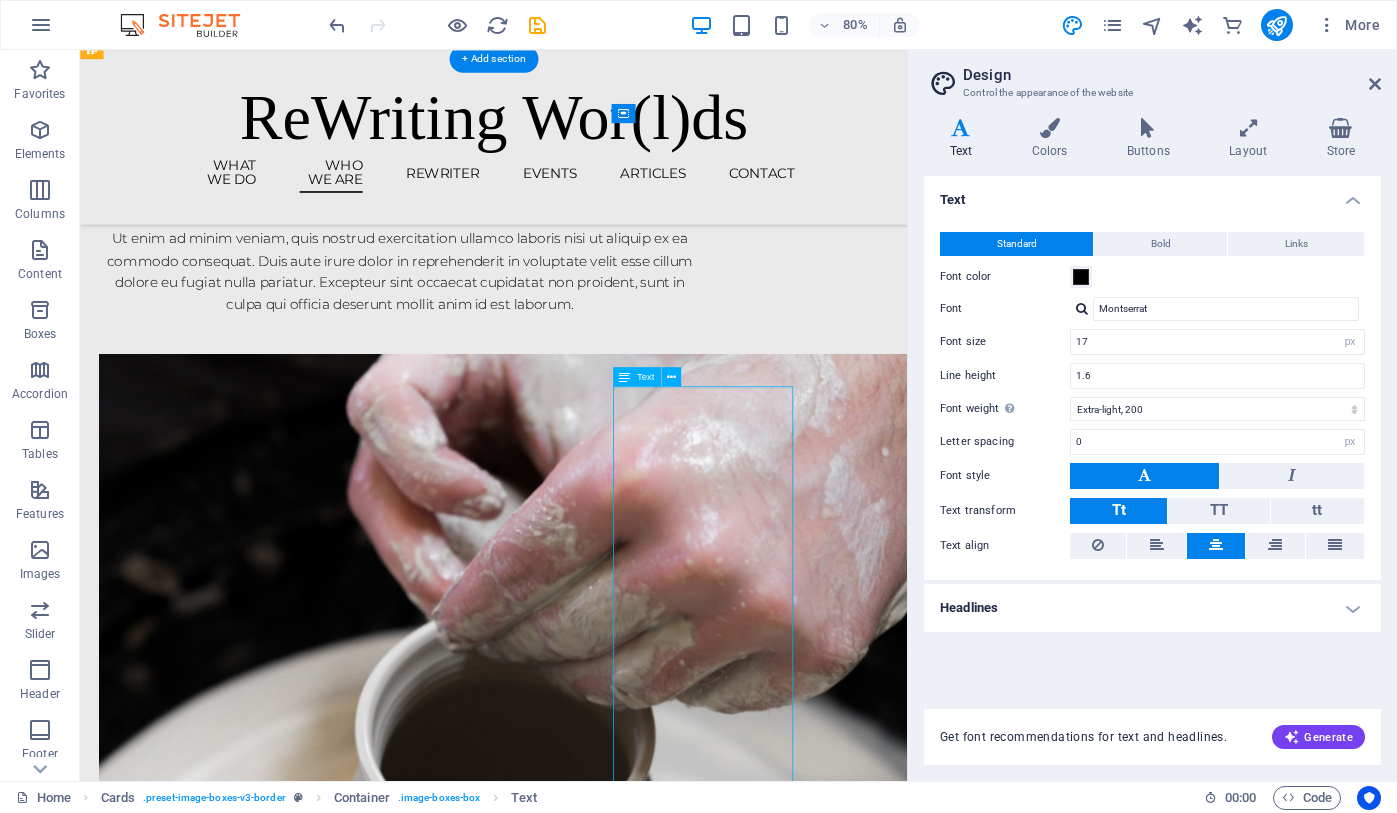click on "[FIRST] is Professor of Brain and Language in the Department of Psychology at the University of Edinburgh. He received his PhD in Psychology in [YEAR] from Carnegie Mellon University and the Center for the Neural Basis of Cognition, then completed a post-doctoral fellowship at the University of Connecticut. He worked as an Institute Scientist at the Moss Rehabilitation Research Institute ([YEAR]-[YEAR]), Assistant Professor at Drexel University ([YEAR]-[YEAR]), and Associate Professor at the University of Alabama at Birmingham ([YEAR]-[YEAR]), before joining the University of Edinburgh in [YEAR]. His research examines the brain systems that support language processing, with a particular focus on naturalistic language such as understanding narratives (e.g., books and movies), functional communication in post-stroke aphasia, and aesthetic pleasure from reading poetic language." at bounding box center (218, 4115) 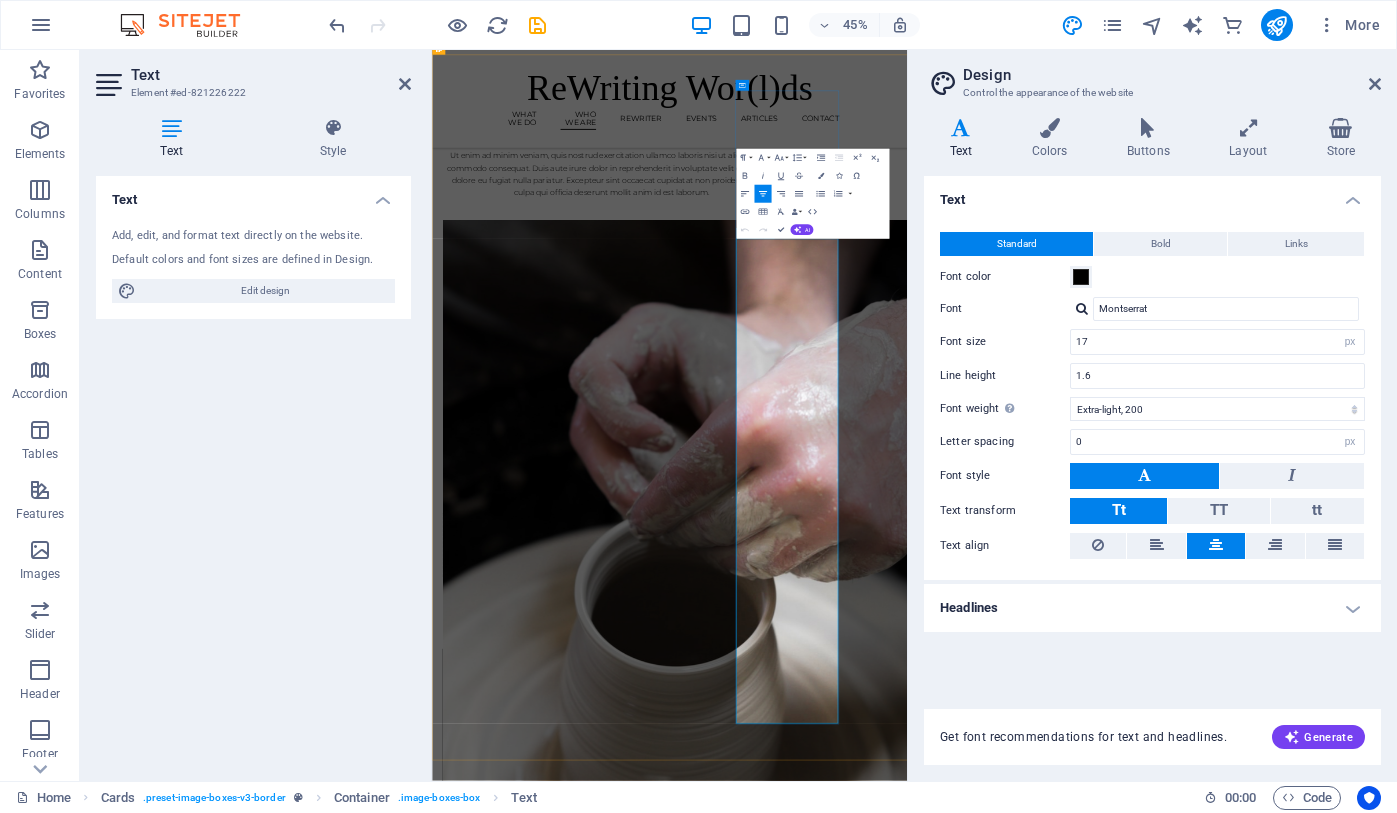 click on "[FIRST] is Professor of Brain and Language in the Department of Psychology at the University of Edinburgh. He received his PhD in Psychology in [YEAR] from Carnegie Mellon University and the Center for the Neural Basis of Cognition, then completed a post-doctoral fellowship at the University of Connecticut. He worked as an Institute Scientist at the Moss Rehabilitation Research Institute ([YEAR]-[YEAR]), Assistant Professor at Drexel University ([YEAR]-[YEAR]), and Associate Professor at the University of Alabama at Birmingham ([YEAR]-[YEAR]), before joining the University of Edinburgh in [YEAR]. His research examines the brain systems that support language processing, with a particular focus on naturalistic language such as understanding narratives (e.g., books and movies), functional communication in post-stroke aphasia, and aesthetic pleasure from reading poetic language." at bounding box center [570, 4107] 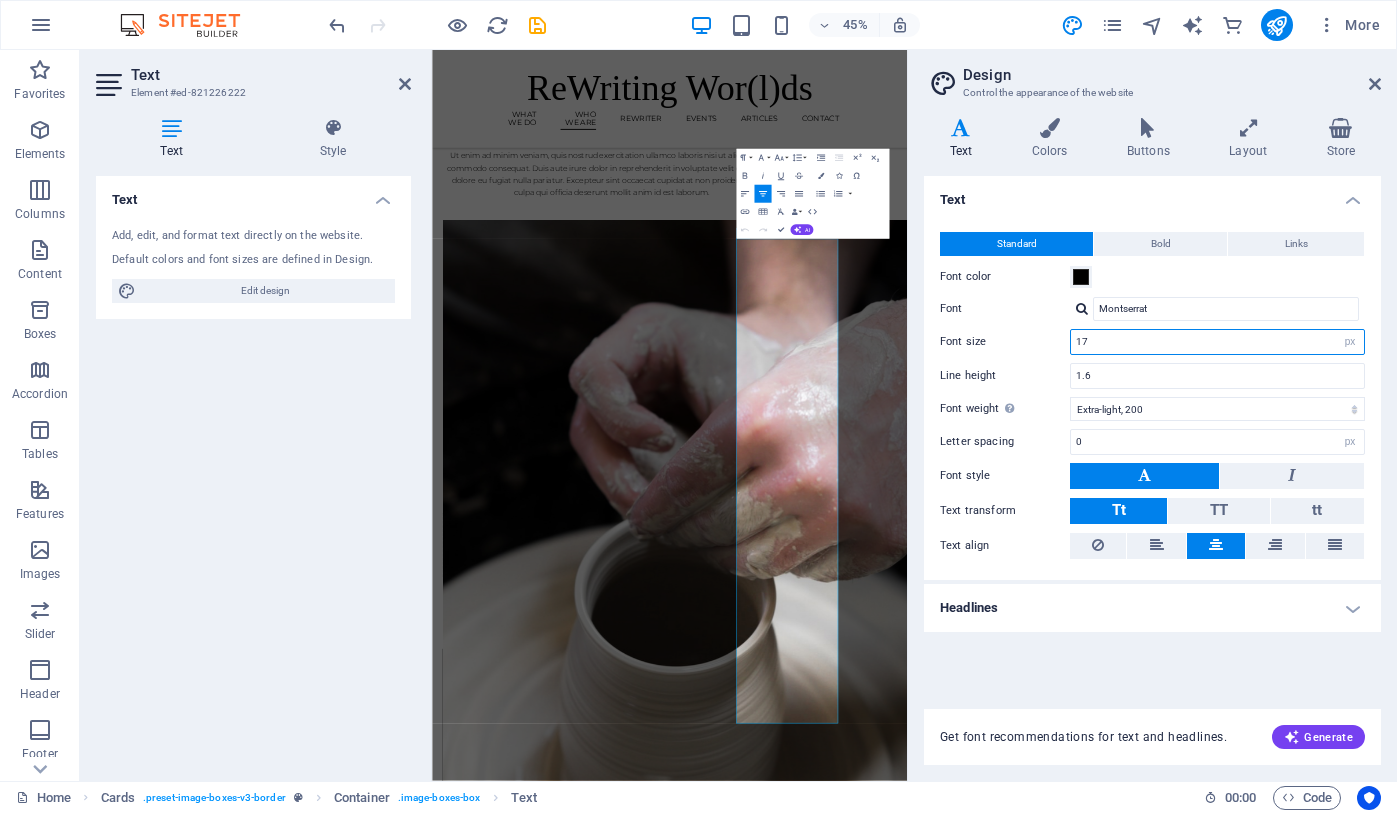 click on "17" at bounding box center [1217, 342] 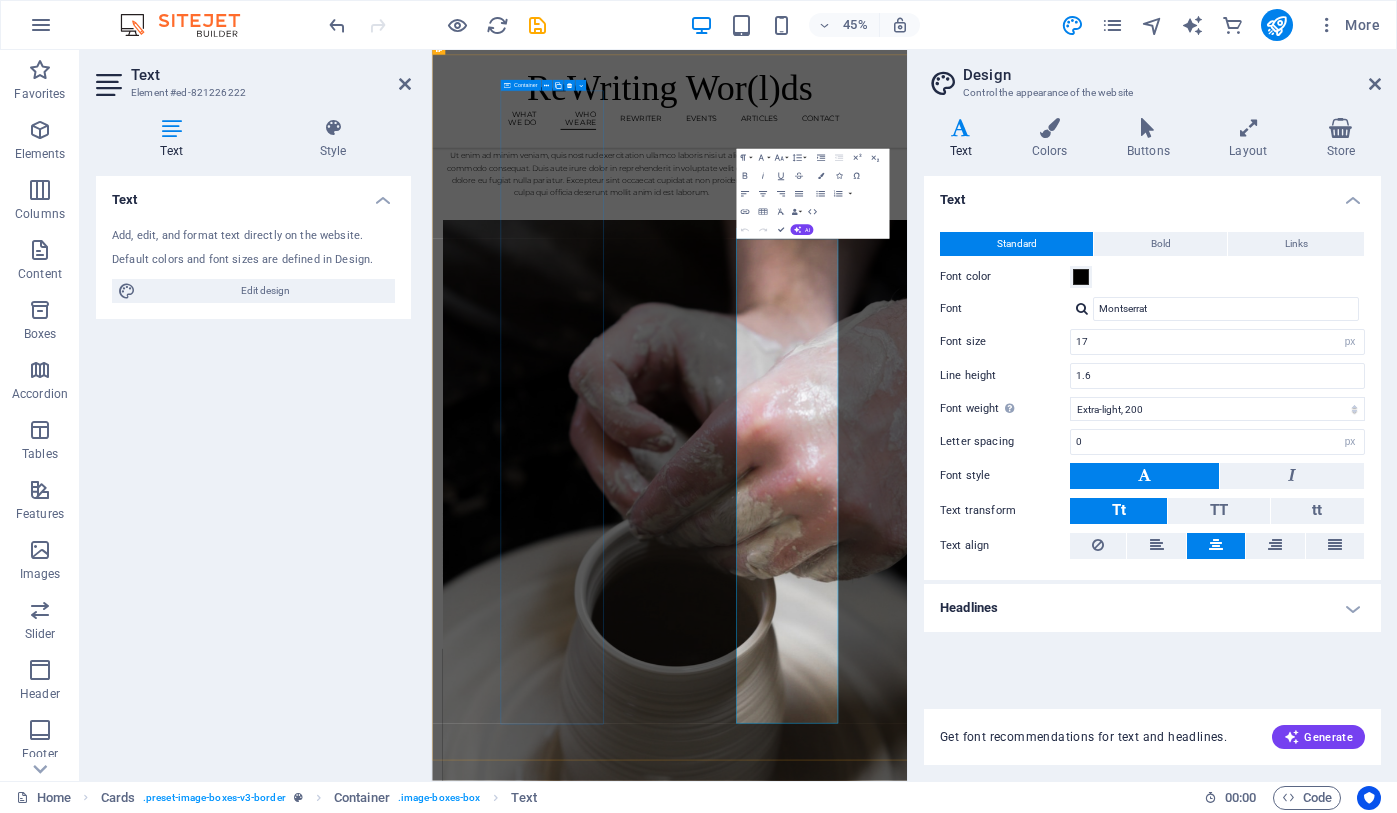 click on "Dr [FIRST] [LAST] ([TITLE]) [FIRST] is a Lecturer and UKRI Future Leaders Fellow at the University of [CITY], where his research draws together poetic and creative theory, literacy and education research, and cognitive psychology and neuroscience. He is also an award-winning poet and literary translator" at bounding box center (570, 1750) 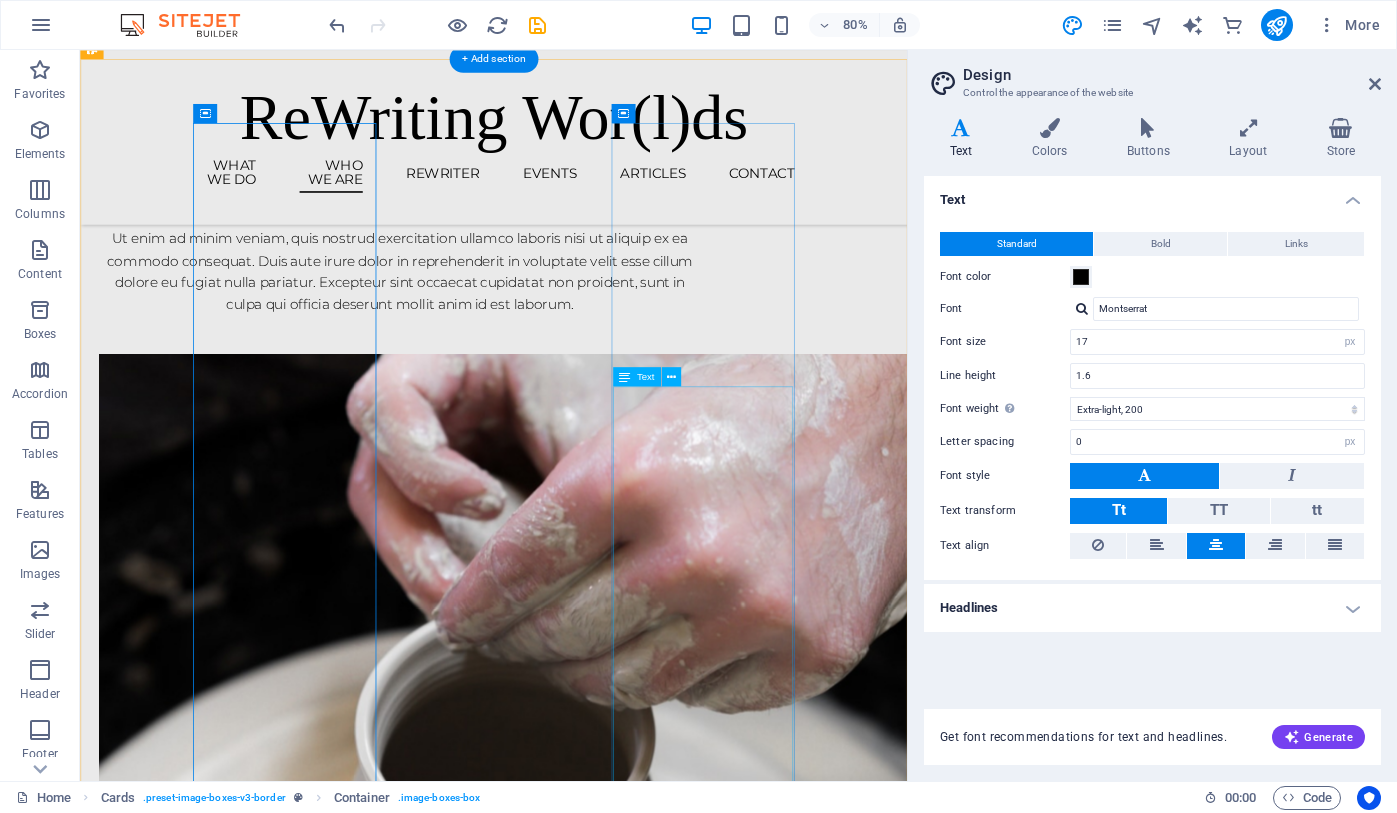click on "[FIRST] is Professor of Brain and Language in the Department of Psychology at the University of Edinburgh. He received his PhD in Psychology in [YEAR] from Carnegie Mellon University and the Center for the Neural Basis of Cognition, then completed a post-doctoral fellowship at the University of Connecticut. He worked as an Institute Scientist at the Moss Rehabilitation Research Institute ([YEAR]-[YEAR]), Assistant Professor at Drexel University ([YEAR]-[YEAR]), and Associate Professor at the University of Alabama at Birmingham ([YEAR]-[YEAR]), before joining the University of Edinburgh in [YEAR]. His research examines the brain systems that support language processing, with a particular focus on naturalistic language such as understanding narratives (e.g., books and movies), functional communication in post-stroke aphasia, and aesthetic pleasure from reading poetic language." at bounding box center [218, 4115] 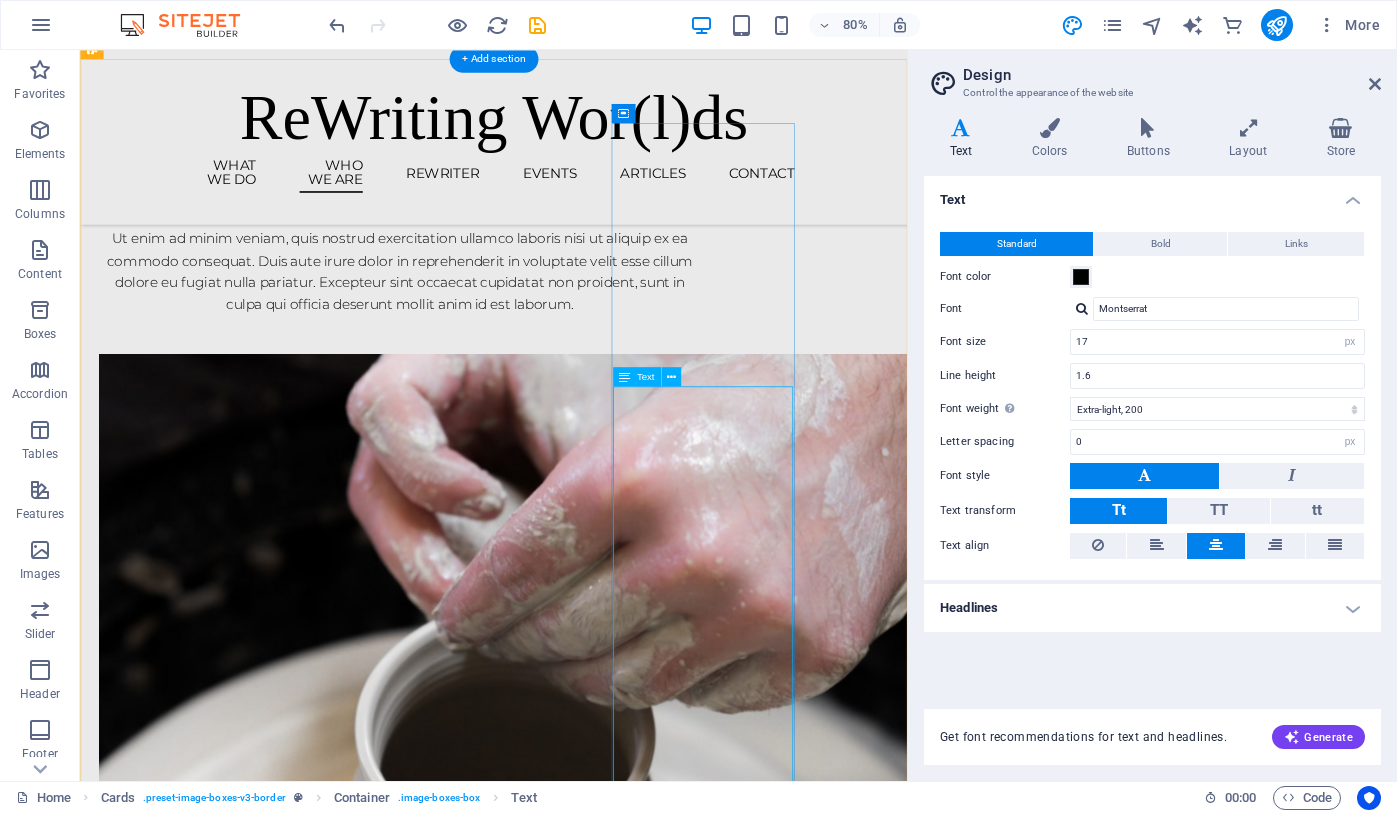 click on "[FIRST] is Professor of Brain and Language in the Department of Psychology at the University of Edinburgh. He received his PhD in Psychology in [YEAR] from Carnegie Mellon University and the Center for the Neural Basis of Cognition, then completed a post-doctoral fellowship at the University of Connecticut. He worked as an Institute Scientist at the Moss Rehabilitation Research Institute ([YEAR]-[YEAR]), Assistant Professor at Drexel University ([YEAR]-[YEAR]), and Associate Professor at the University of Alabama at Birmingham ([YEAR]-[YEAR]), before joining the University of Edinburgh in [YEAR]. His research examines the brain systems that support language processing, with a particular focus on naturalistic language such as understanding narratives (e.g., books and movies), functional communication in post-stroke aphasia, and aesthetic pleasure from reading poetic language." at bounding box center [218, 4115] 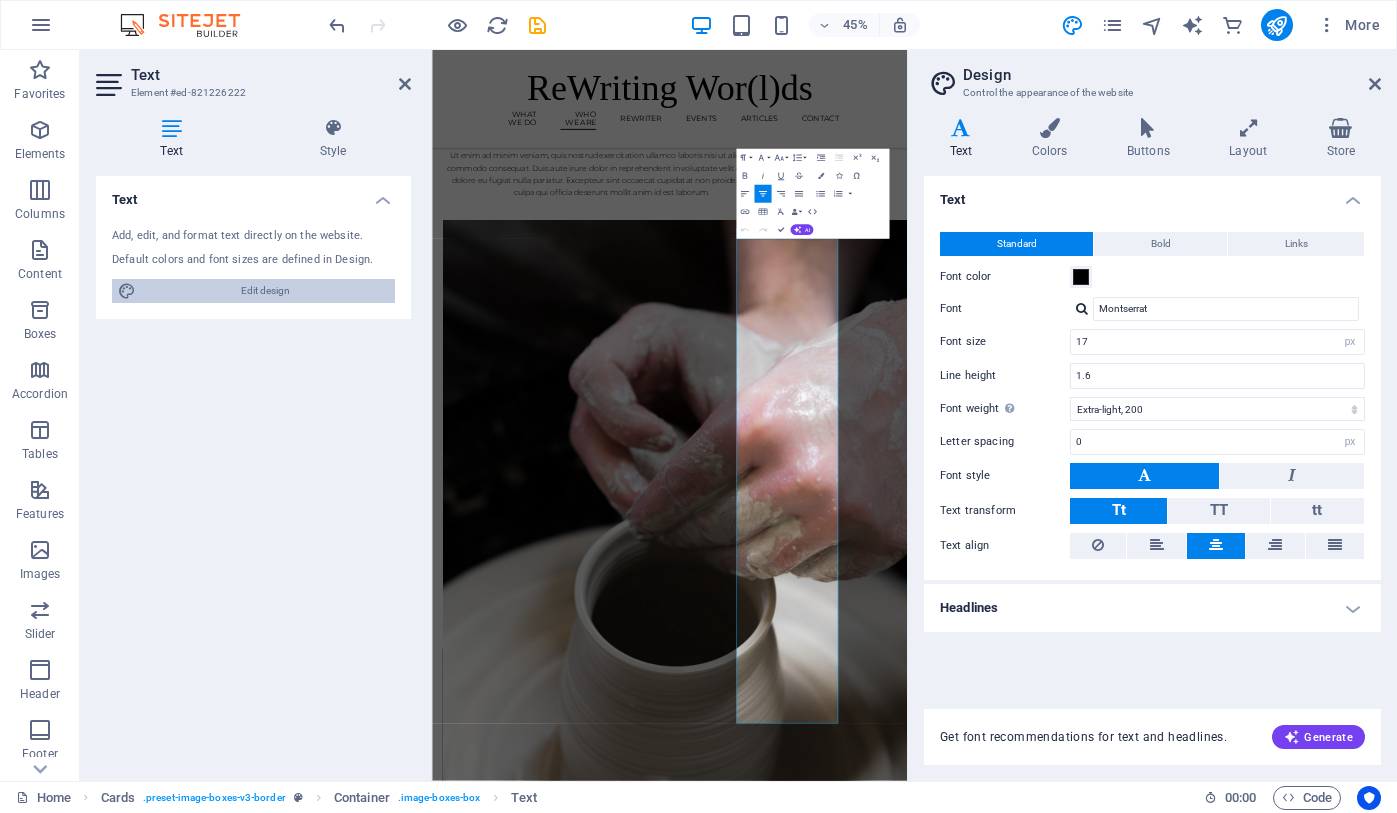 click on "Edit design" at bounding box center [265, 291] 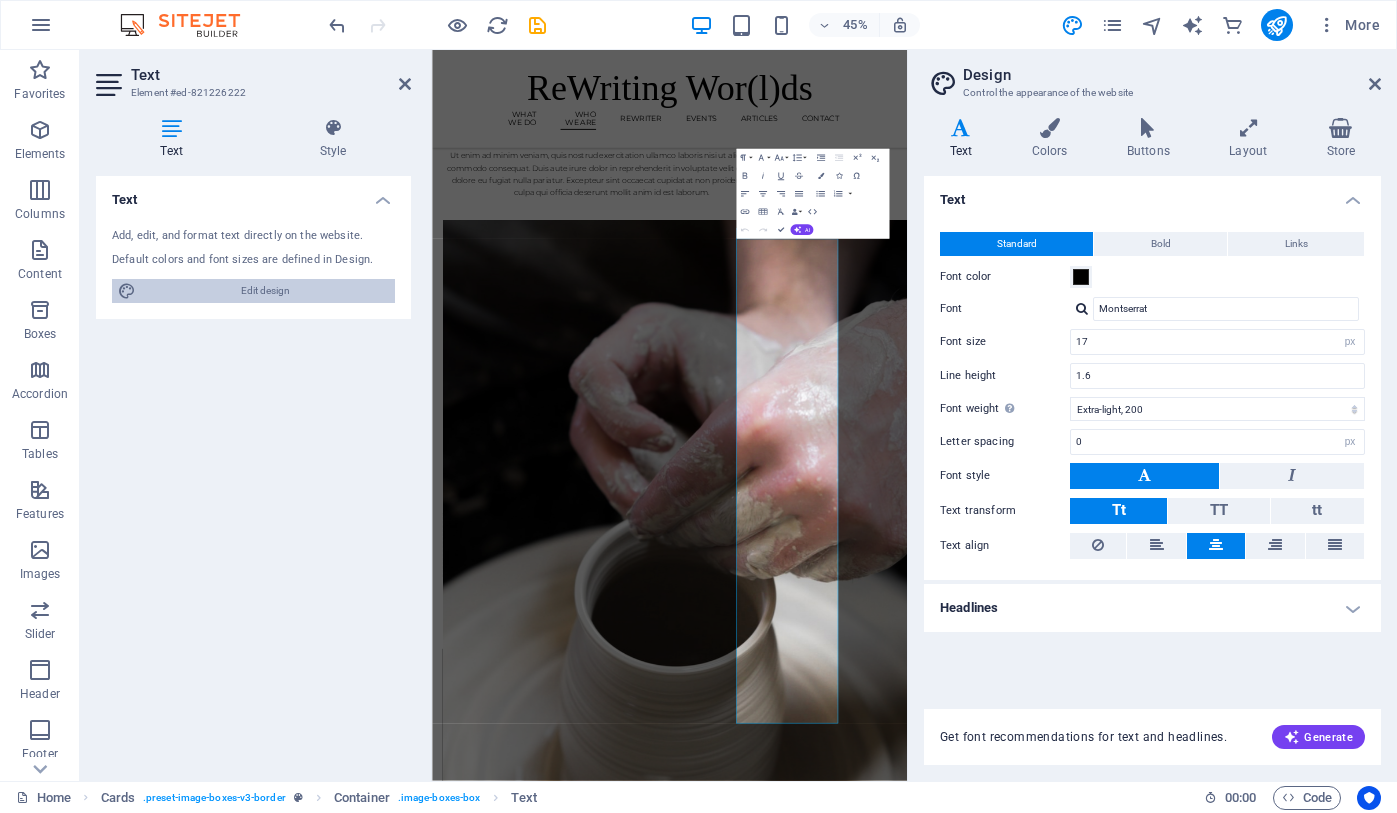 click on "Edit design" at bounding box center [265, 291] 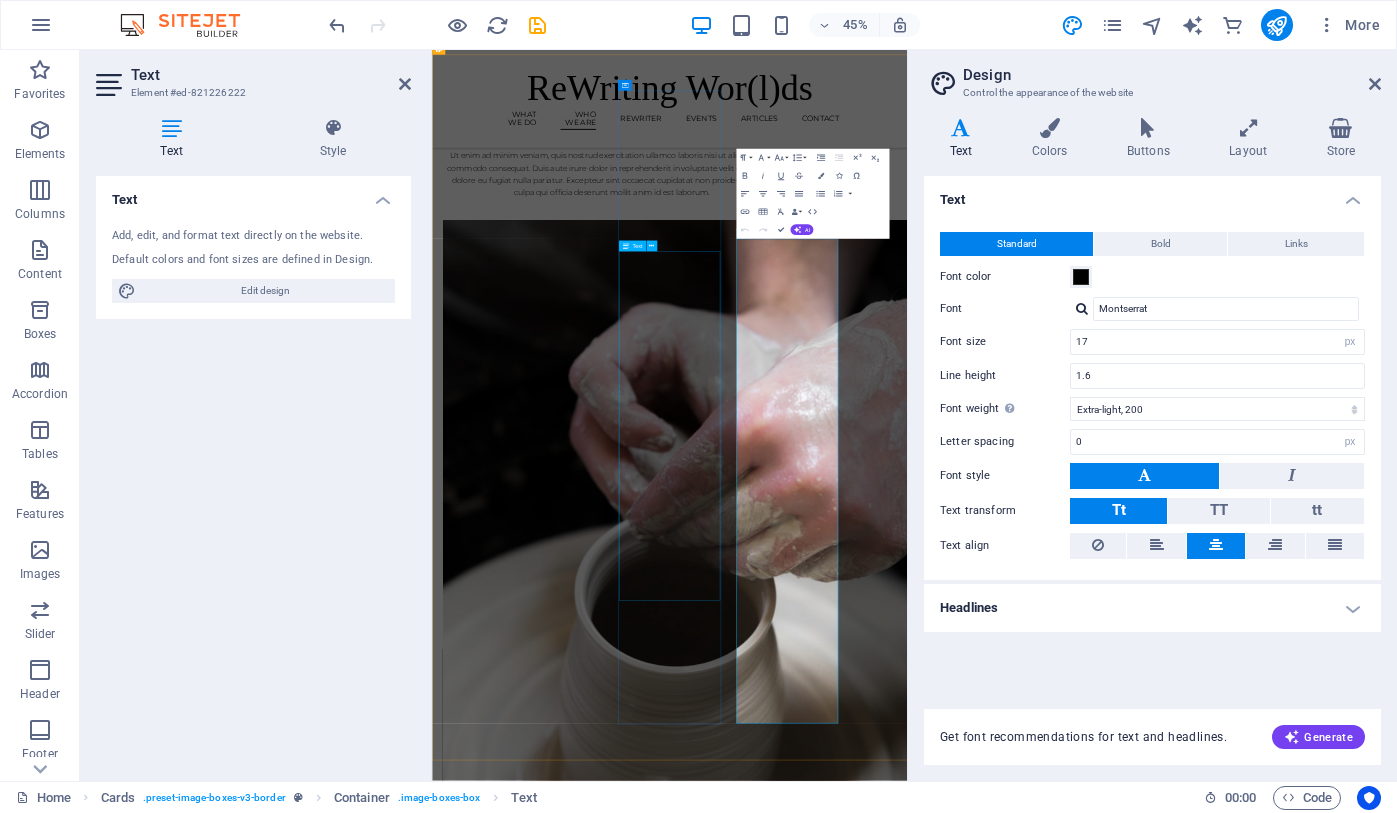 click on "[FIRST] is Professor of Literacy (Psychology & Education) and Co-Director of the Literacy Lab. She is based within Moray House School of Education and Sport, University of Edinburgh. [FIRST]’s research focuses on supporting children and young people’s literacy experiences and outcomes, and enriching lives through supporting enjoyable and engaging literacy practices. She works regularly with children, young people, teachers, and literacy, library and education organisations to inform and conduct her research." at bounding box center [570, 2841] 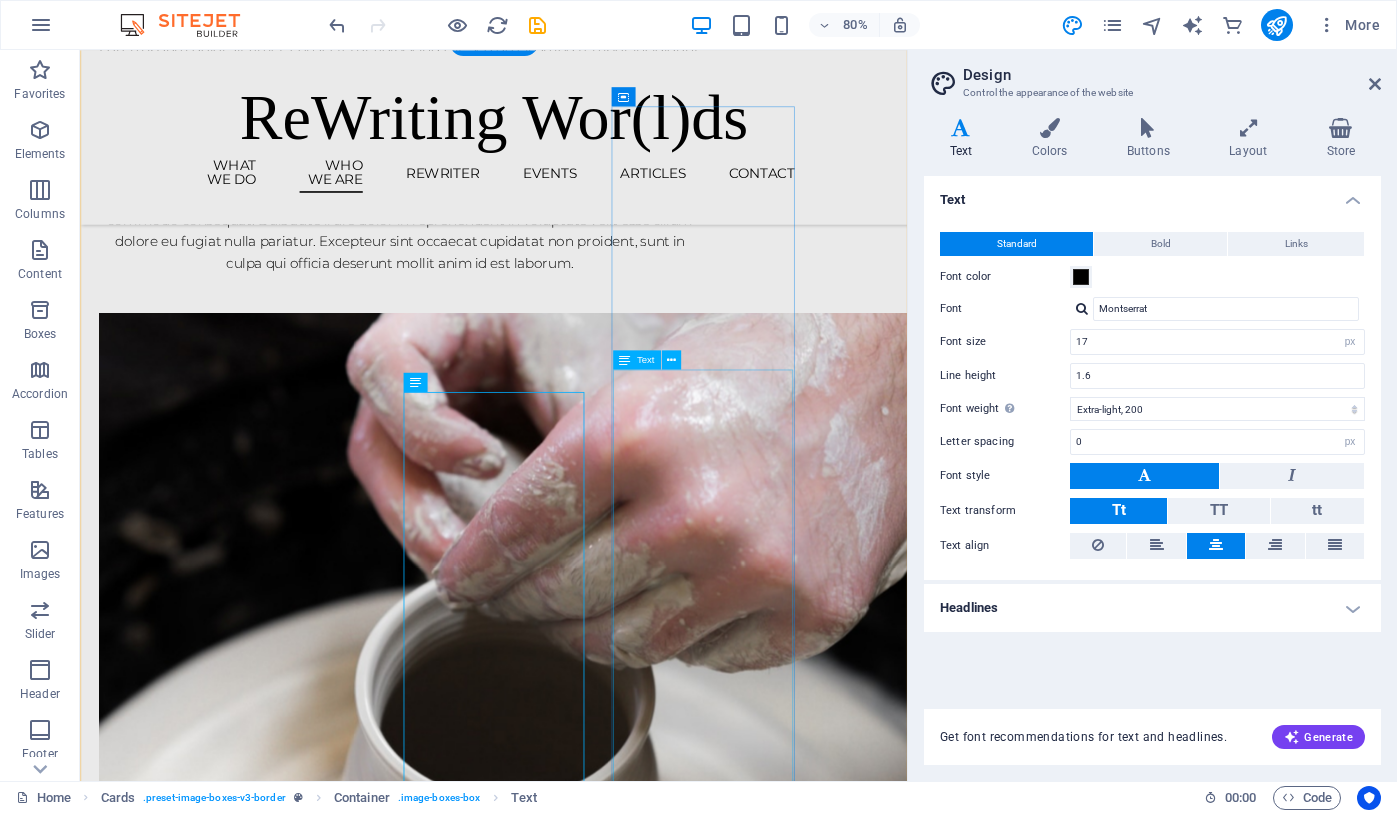 scroll, scrollTop: 2389, scrollLeft: 0, axis: vertical 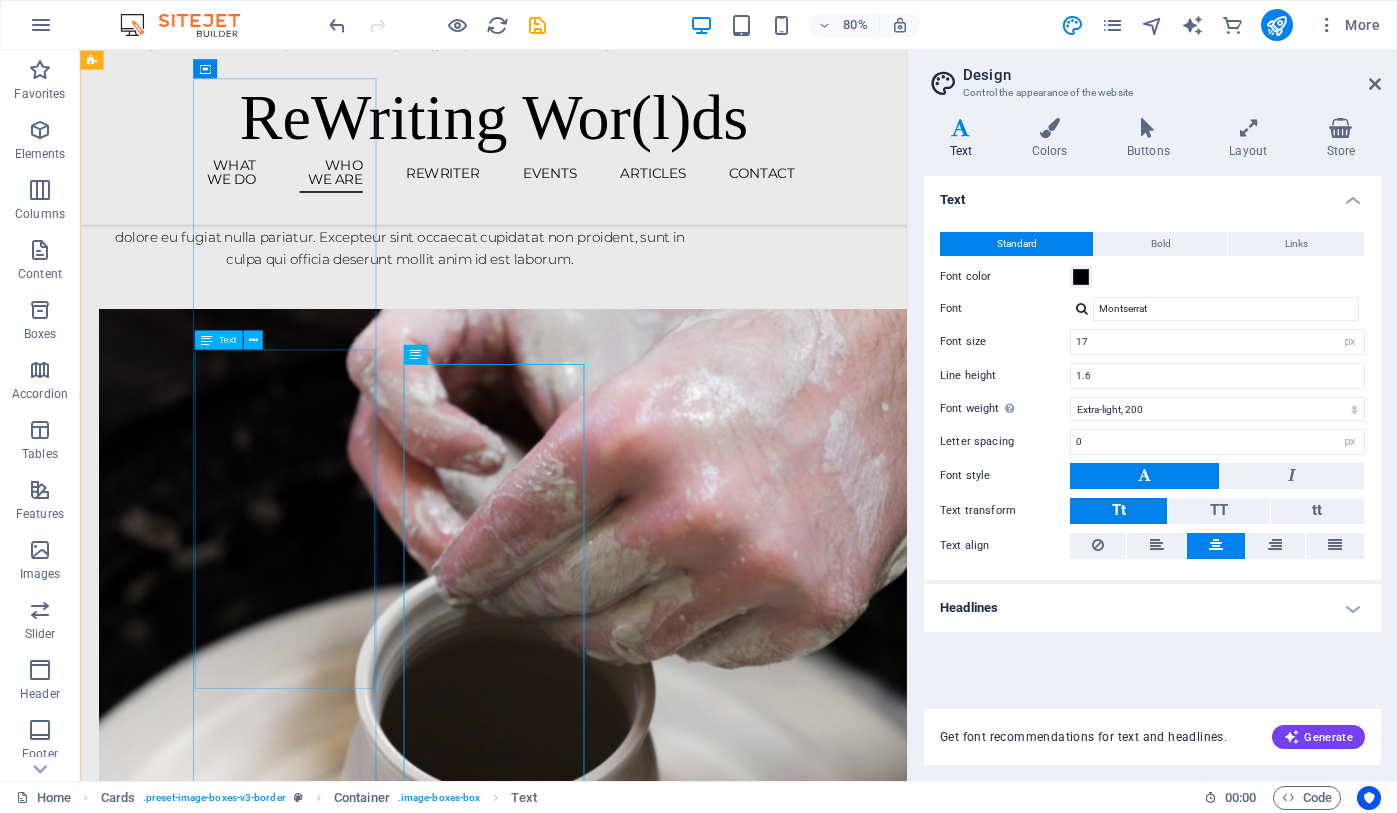 click on "[FIRST] is a Lecturer and UKRI Future Leaders Fellow at the University of Edinburgh, where his research draws together poetic and creative theory, literacy and education research, and cognitive psychology and neuroscience. He is also an award-winning poet and literary translator" at bounding box center [218, 1850] 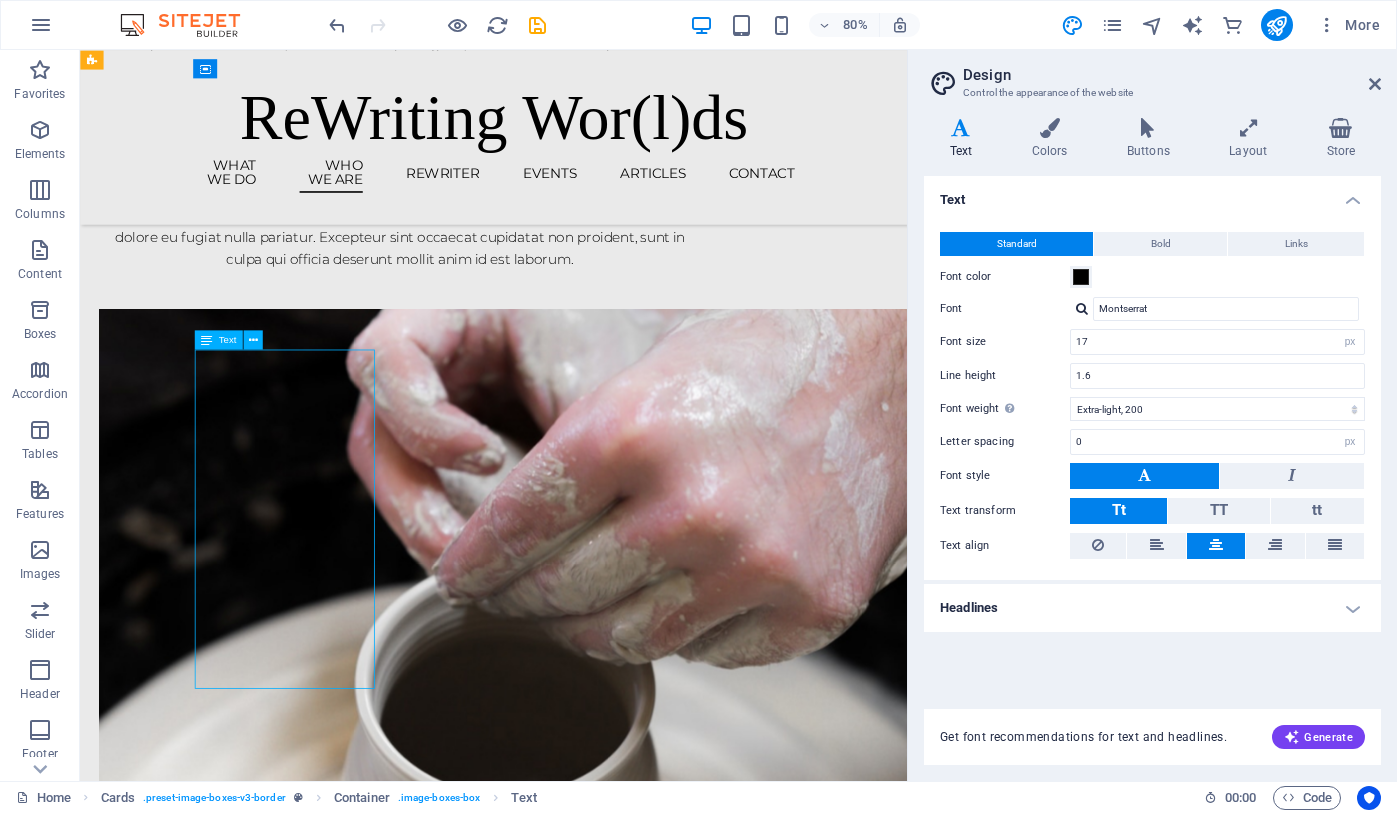 click on "[FIRST] is a Lecturer and UKRI Future Leaders Fellow at the University of Edinburgh, where his research draws together poetic and creative theory, literacy and education research, and cognitive psychology and neuroscience. He is also an award-winning poet and literary translator" at bounding box center [218, 1850] 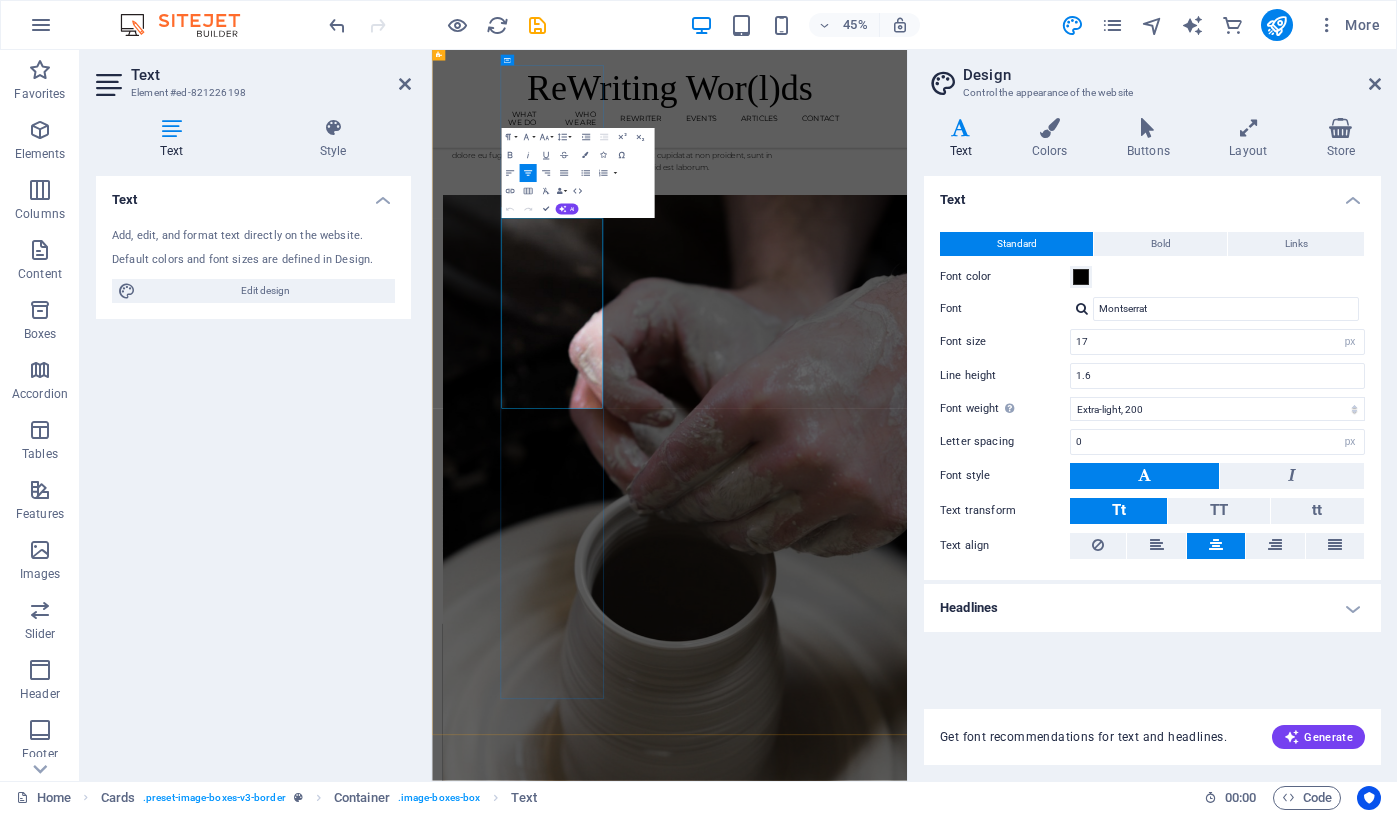 click on "[FIRST] is a Lecturer and UKRI Future Leaders Fellow at the University of Edinburgh, where his research draws together poetic and creative theory, literacy and education research, and cognitive psychology and neuroscience. He is also an award-winning poet and literary translator" at bounding box center [570, 1842] 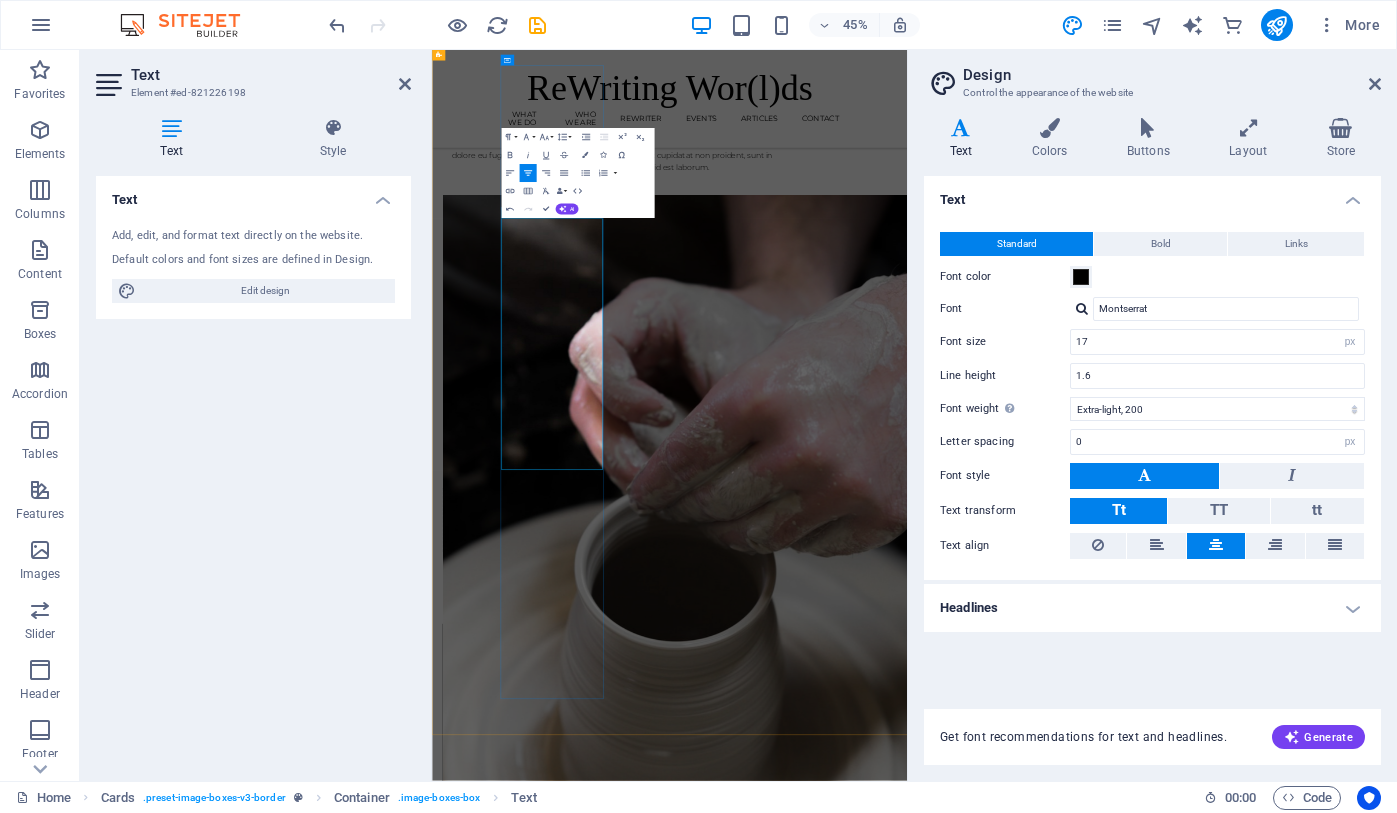 click on "[FIRST] is a Lecturer and UKRI Future Leaders Fellow at the University of Edinburgh, where his research draws together poetic and creative theory, literacy and education research, and cognitive psychology and neuroscience to explore other-than-critical forms of literary engagement and their potential experiential, literacy, and  He is also an award-winning poet and literary translator" at bounding box center [570, 1910] 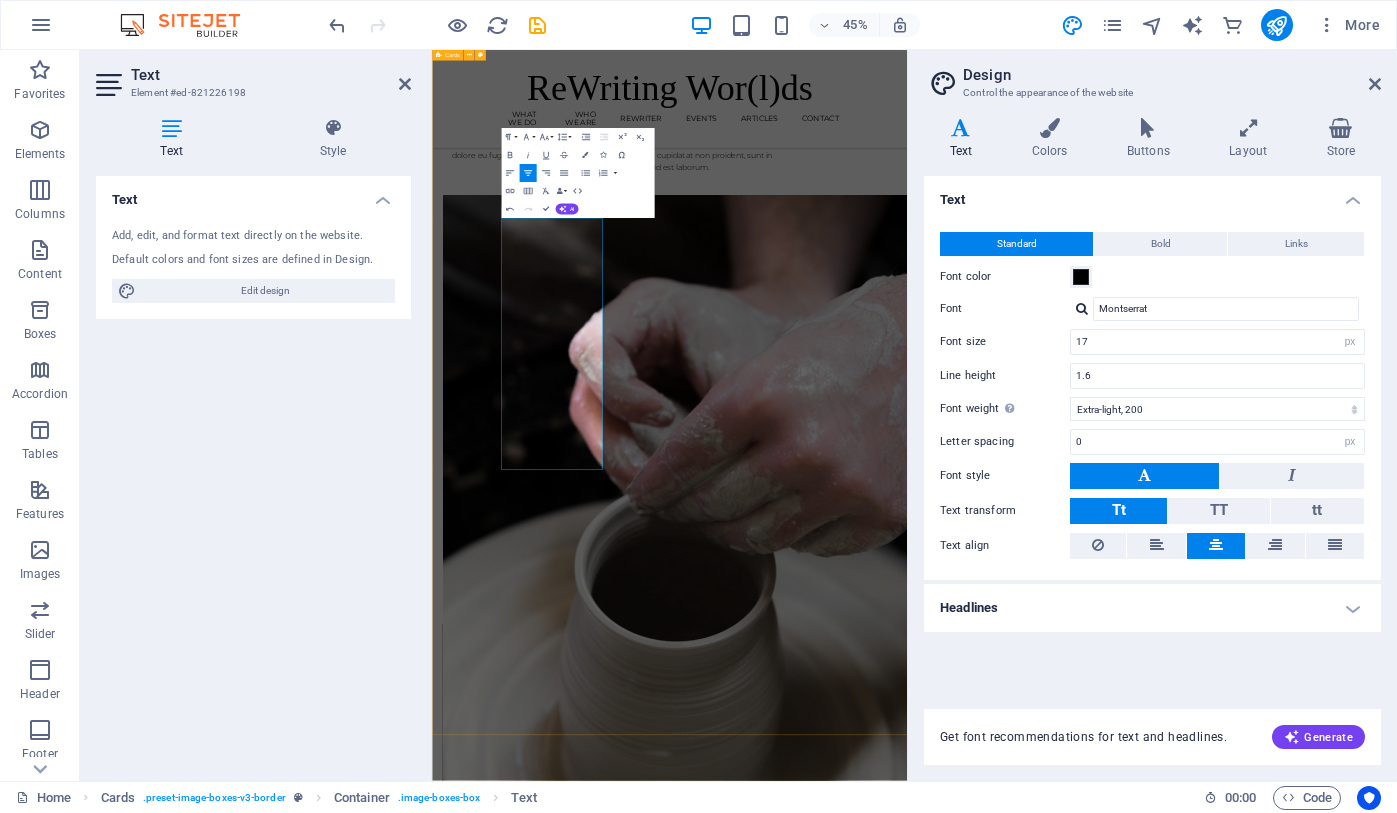 drag, startPoint x: 739, startPoint y: 925, endPoint x: 572, endPoint y: 925, distance: 167 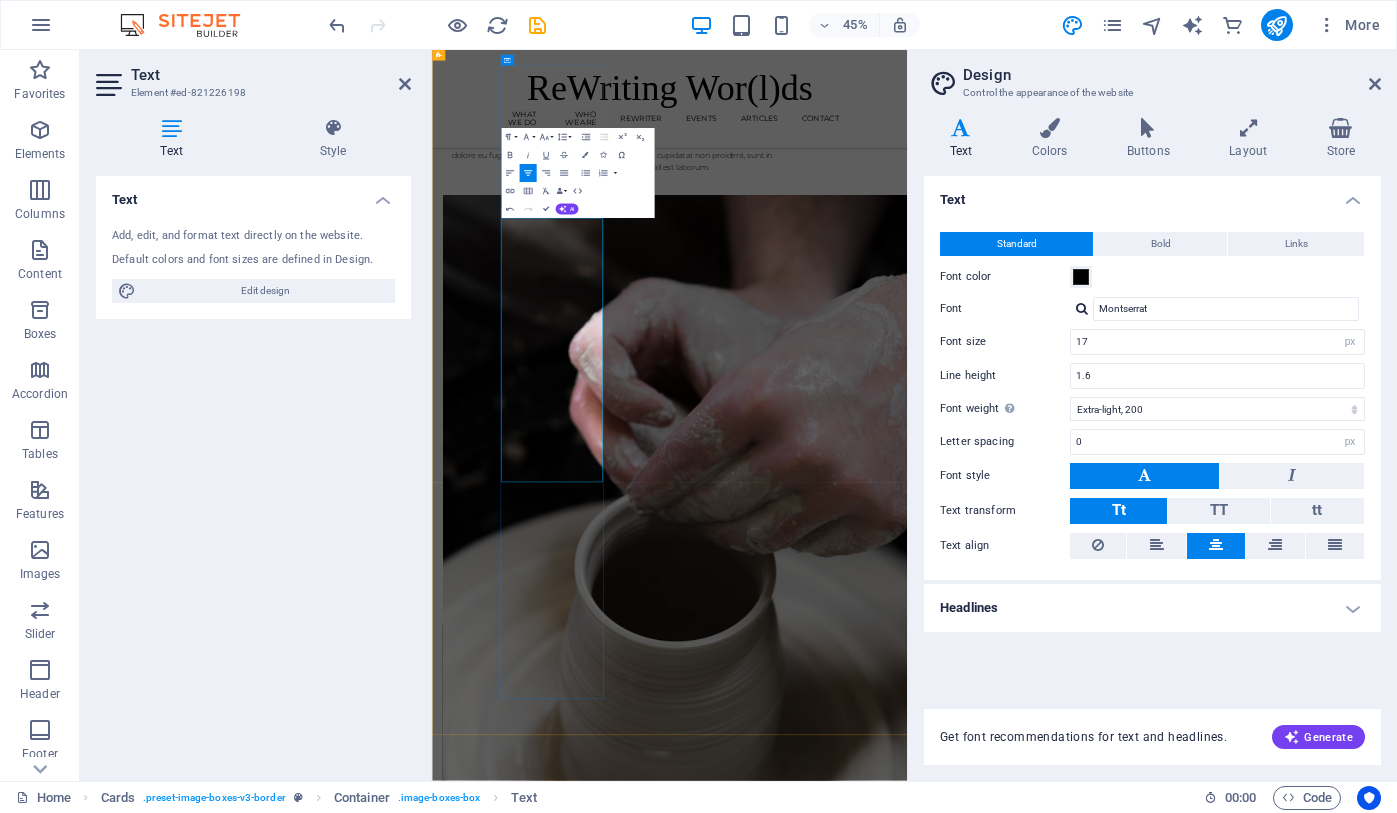 click on "[FIRST] is a Lecturer and UKRI Future Leaders Fellow at the University of Edinburgh, where his research draws together poetic and creative theory, literacy and education research, and cognitive psychology and neuroscience to explore other-than-critical forms of literary engagement and their potential experiential, psychological benefits., He is also an internationally recognised  poet and literary translator," at bounding box center (570, 1910) 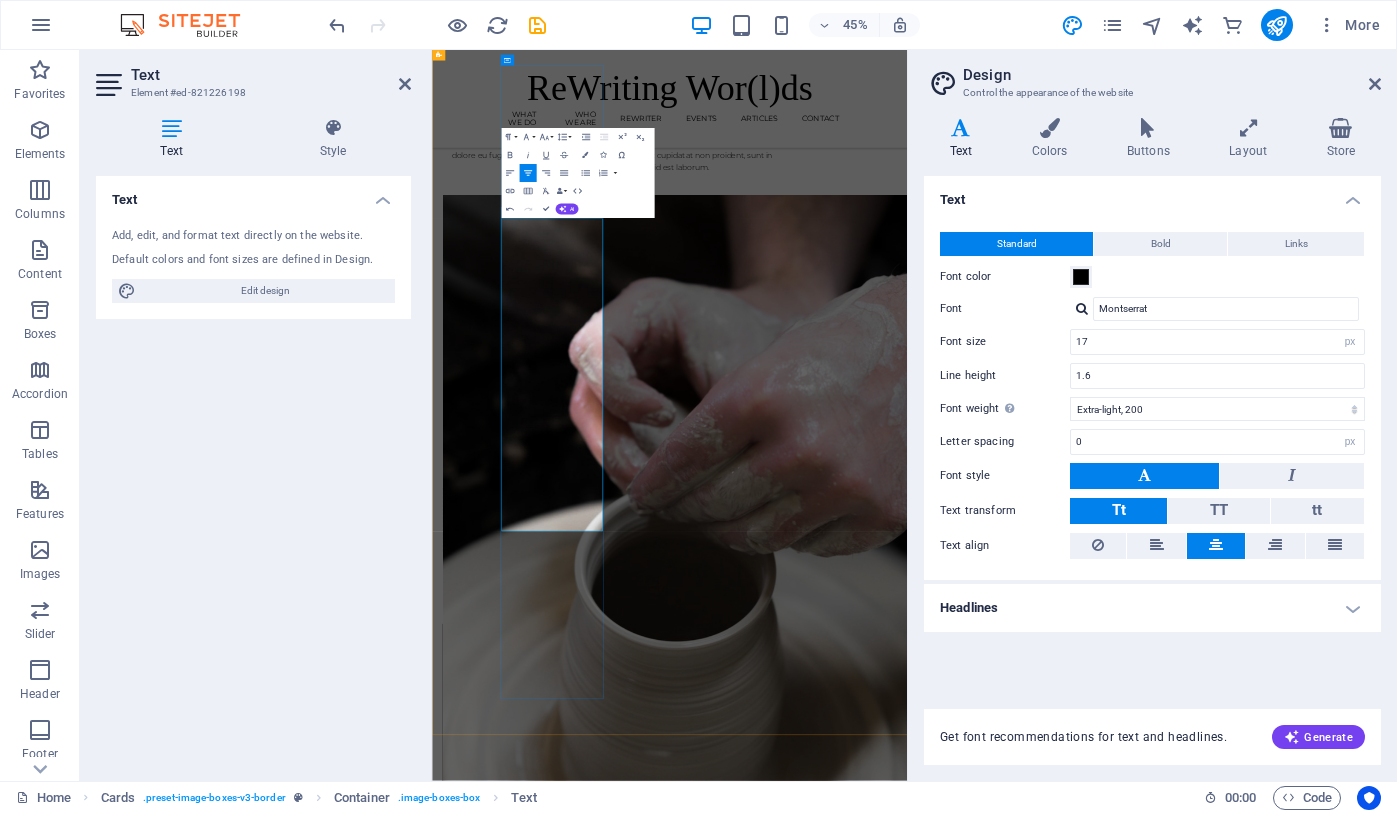 click on "[FIRST] is a Lecturer and UKRI Future Leaders Fellow at the University of Edinburgh, where his research draws together poetic and creative theory, literacy and education research, and cognitive psychology and neuroscience to explore other-than-critical forms of literary engagement and their potential experiential, psychological benefits., He is also an internationally recognised poet and literary translator, with recent work having won the John Pollard International Poetry Prize," at bounding box center [570, 1978] 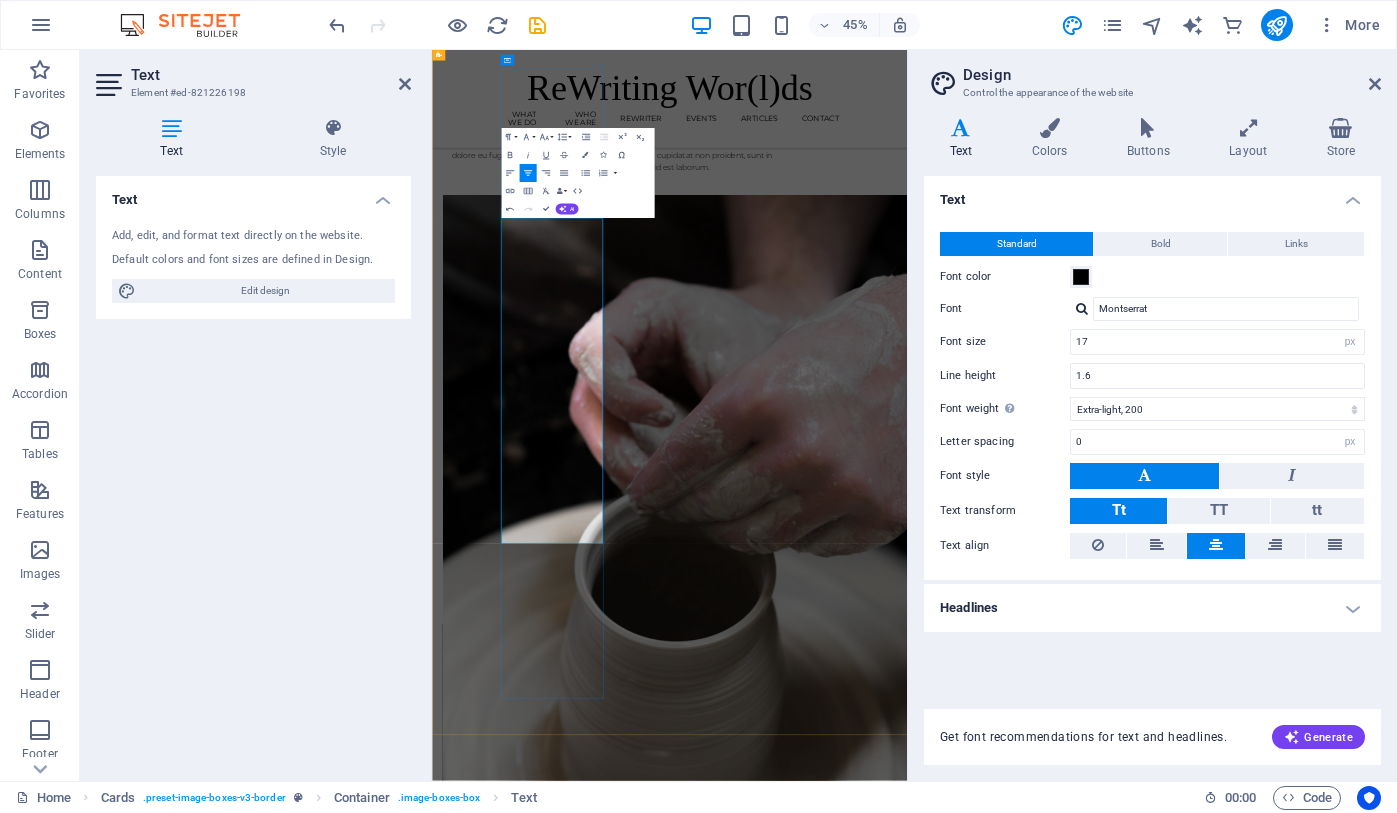 click on "[FIRST] is a Lecturer and UKRI Future Leaders Fellow at the University of Edinburgh, where his research draws together poetic and creative theory, literacy and education research, and cognitive psychology and neuroscience to explore other-than-critical forms of literary engagement and their potential experiential, psychological benefits. He is also an internationally recognised poet and literary translator, with recent work having won the John Pollard Foundation International Poetry Prize," at bounding box center (570, 1978) 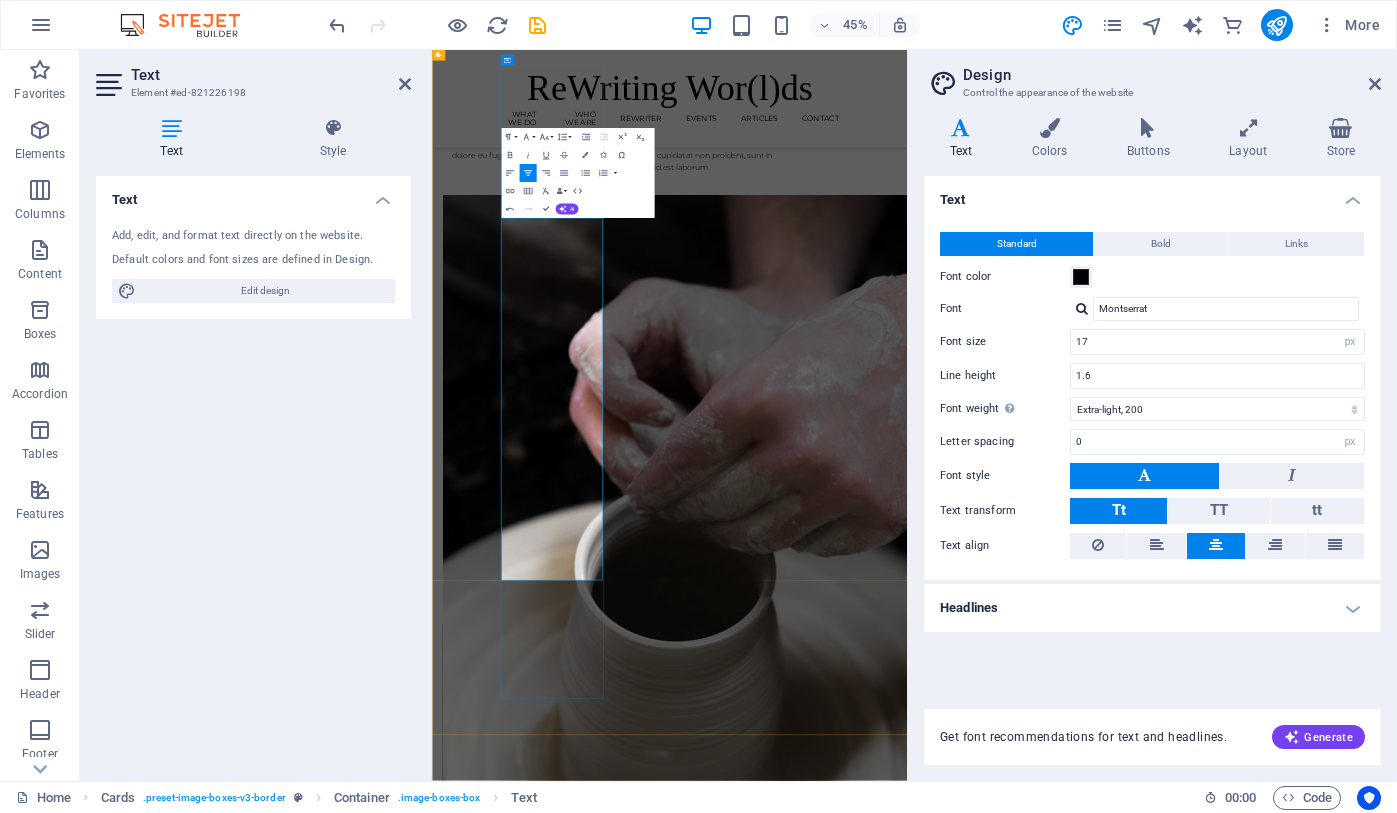 click on "[FIRST] is a Lecturer and UKRI Future Leaders Fellow at the University of Edinburgh, where his research draws together poetic and creative theory, literacy and education research, and cognitive psychology and neuroscience to explore other-than-critical forms of literary engagement and their potential experiential, psychological benefits., He is also an internationally recognised poet and literary translator, with recent work having won the John Pollard Foundation International Poetry Prize from Trinity College [CITY], the Bronwen Wallace Award from the" at bounding box center (570, 2032) 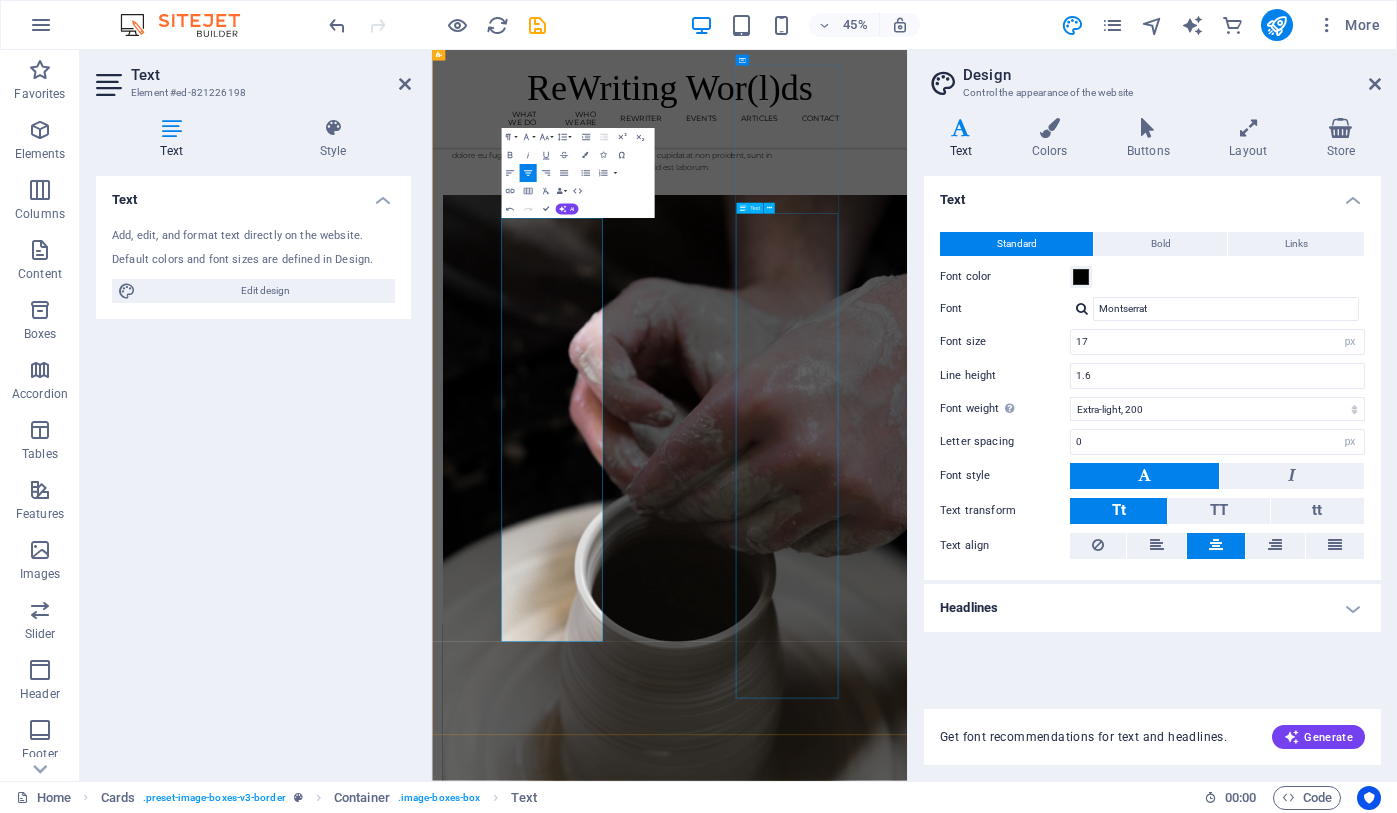 click on "[FIRST] is Professor of Brain and Language in the Department of Psychology at the University of Edinburgh. He received his PhD in Psychology in [YEAR] from Carnegie Mellon University and the Center for the Neural Basis of Cognition, then completed a post-doctoral fellowship at the University of Connecticut. He worked as an Institute Scientist at the Moss Rehabilitation Research Institute ([YEAR]-[YEAR]), Assistant Professor at Drexel University ([YEAR]-[YEAR]), and Associate Professor at the University of Alabama at Birmingham ([YEAR]-[YEAR]), before joining the University of Edinburgh in [YEAR]. His research examines the brain systems that support language processing, with a particular focus on naturalistic language such as understanding narratives (e.g., books and movies), functional communication in post-stroke aphasia, and aesthetic pleasure from reading poetic language." at bounding box center [570, 4548] 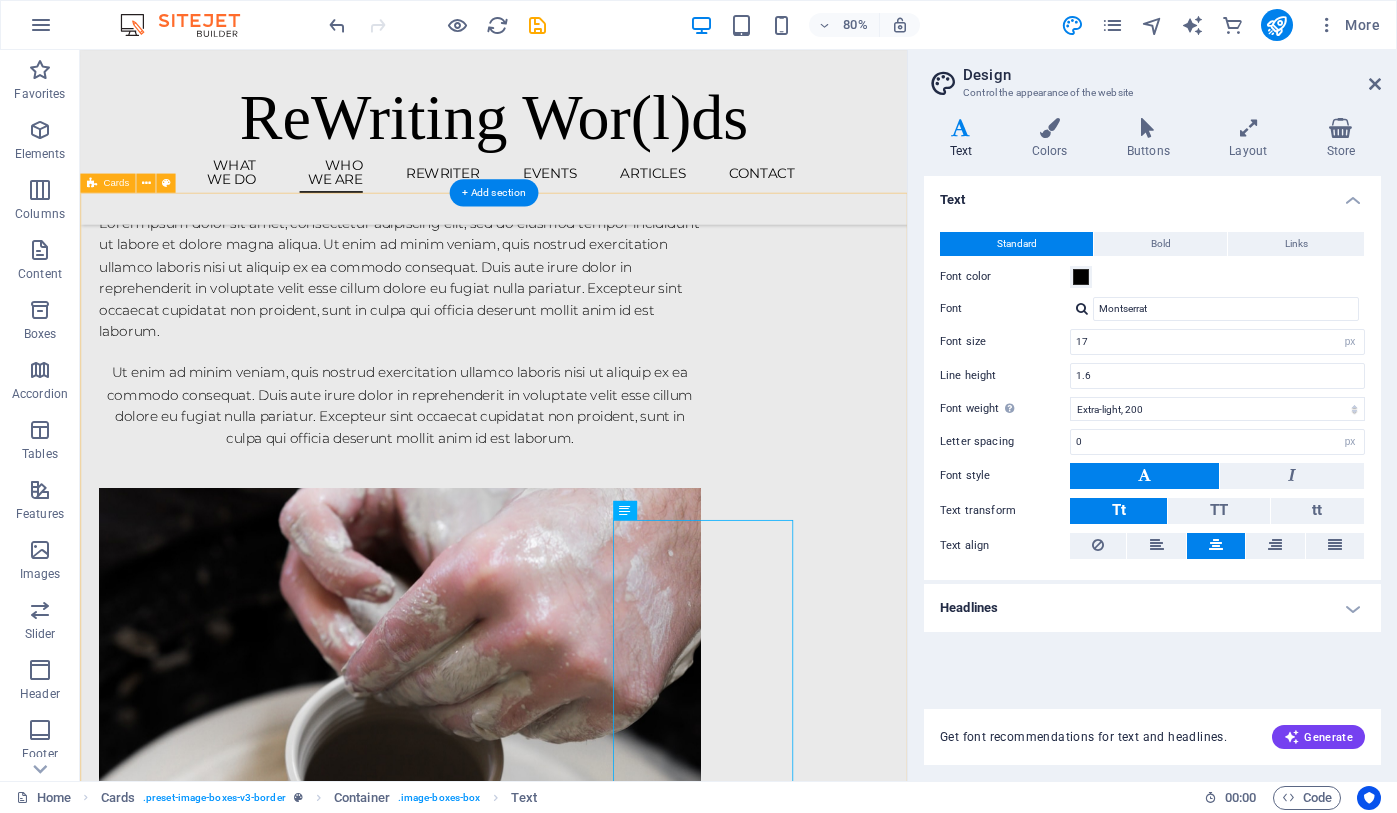 scroll, scrollTop: 2166, scrollLeft: 0, axis: vertical 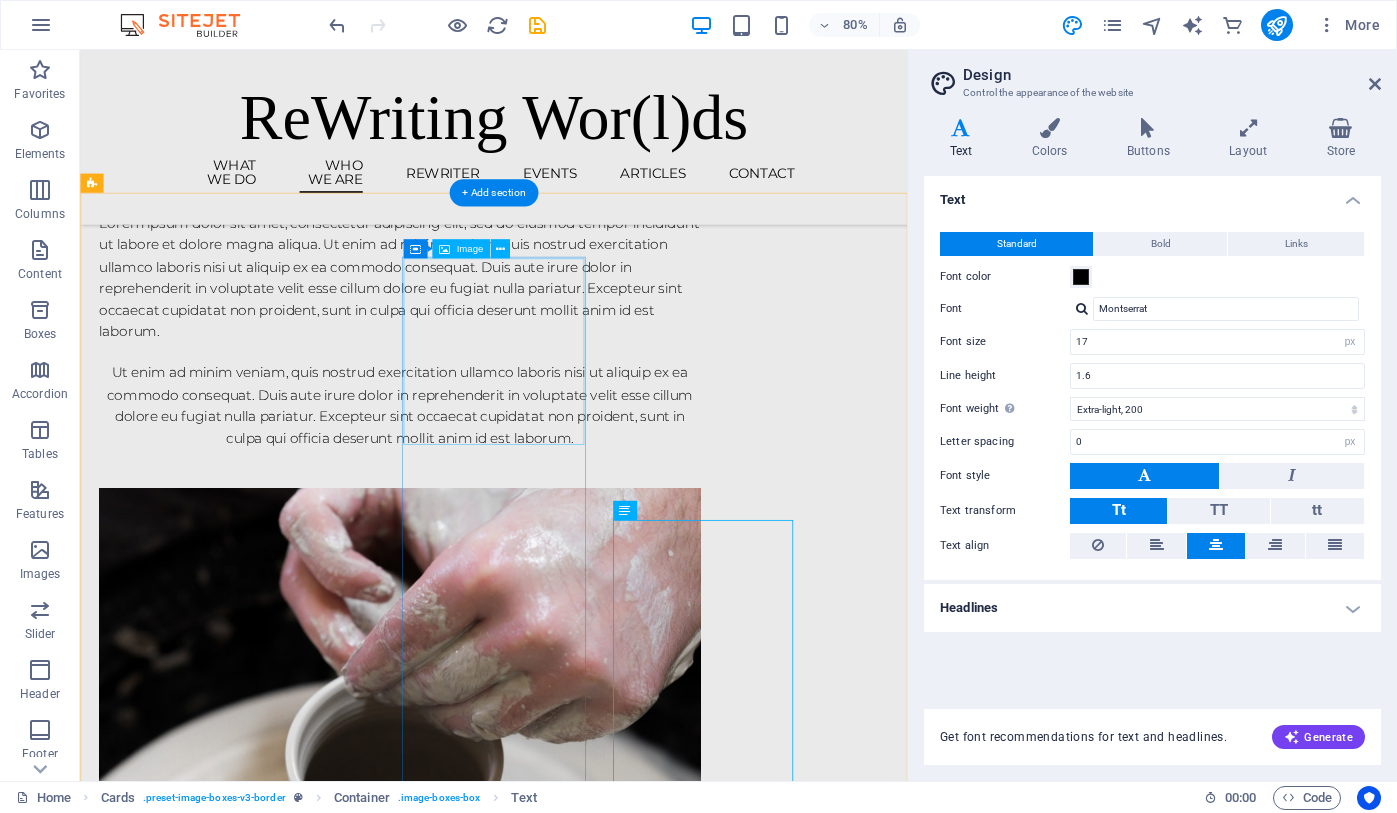 click at bounding box center (218, 2910) 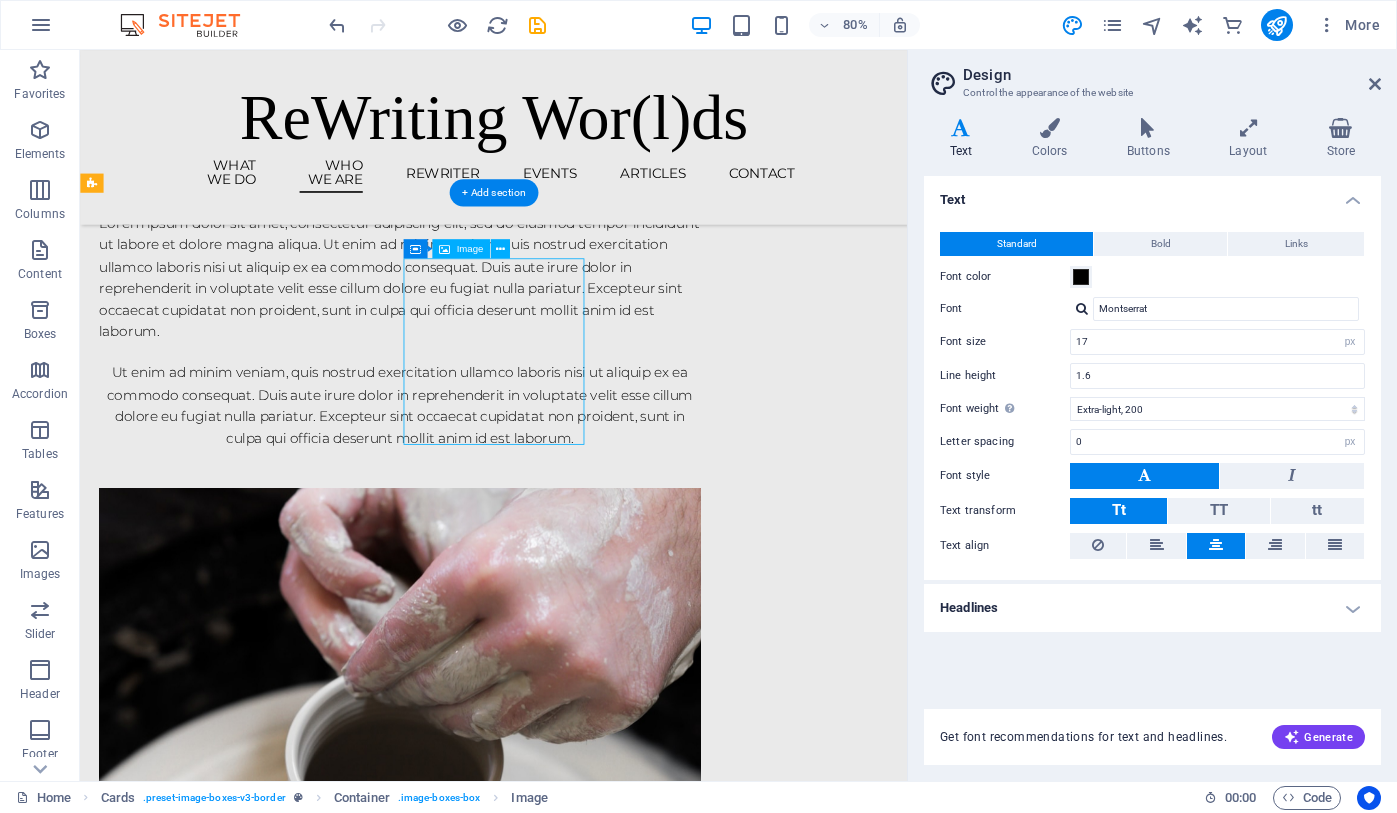 click at bounding box center (218, 2910) 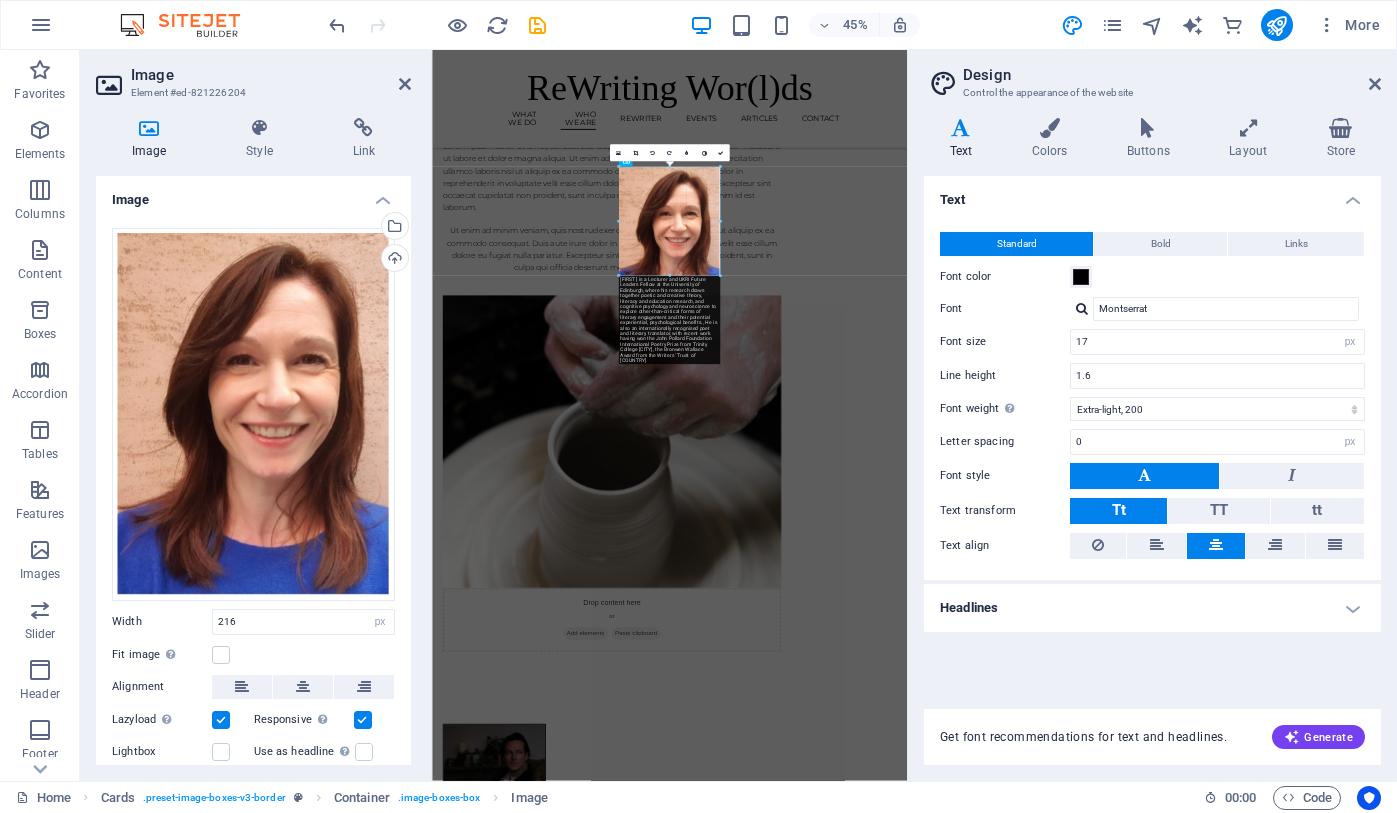 type on "225" 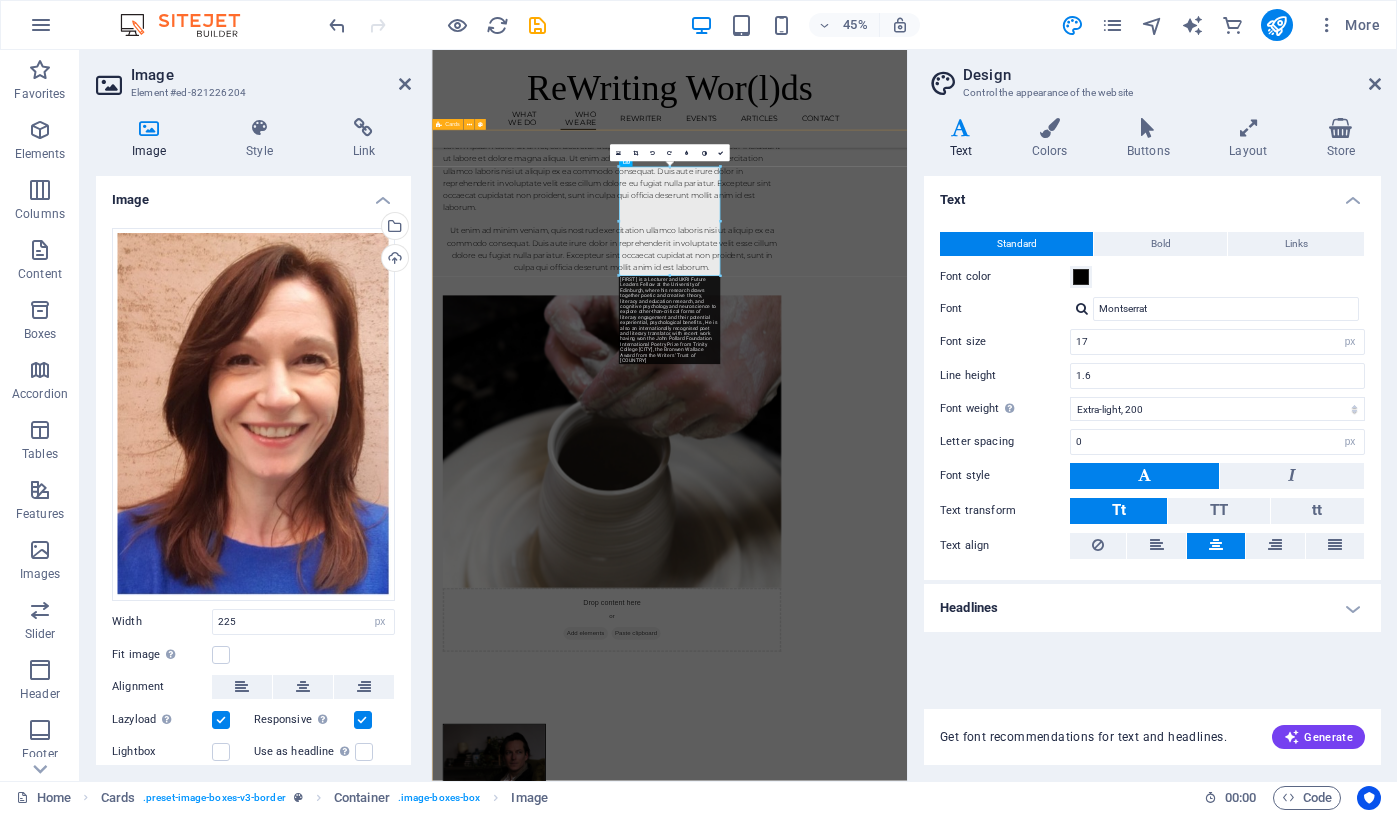 click on "Dr [FIRST] [LAST] (Research Lead) [FIRST] is a Lecturer and UKRI Future Leaders Fellow at the University of Edinburgh, where his research draws together poetic and creative theory, literacy and education research, and cognitive psychology and neuroscience to explore other-than-critical forms of literary engagement and their potential experiential, psychological benefits., He is also an internationally recognised poet and literary translator, with recent work having won the [AWARD] from [INSTITUTION], the [AWARD] from [INSTITUTION], and the [AWARD] from the [INSTITUTION]. Prof. [LAST] (Research co-Lead [LAST] is Professor of Literacy (Psychology & Education) and Co-Director of the Literacy Lab. She is based within Moray House School of Education and Sport, University of Edinburgh.  Prof. [LAST] (Research co-Lead [LAST]" at bounding box center (960, 3441) 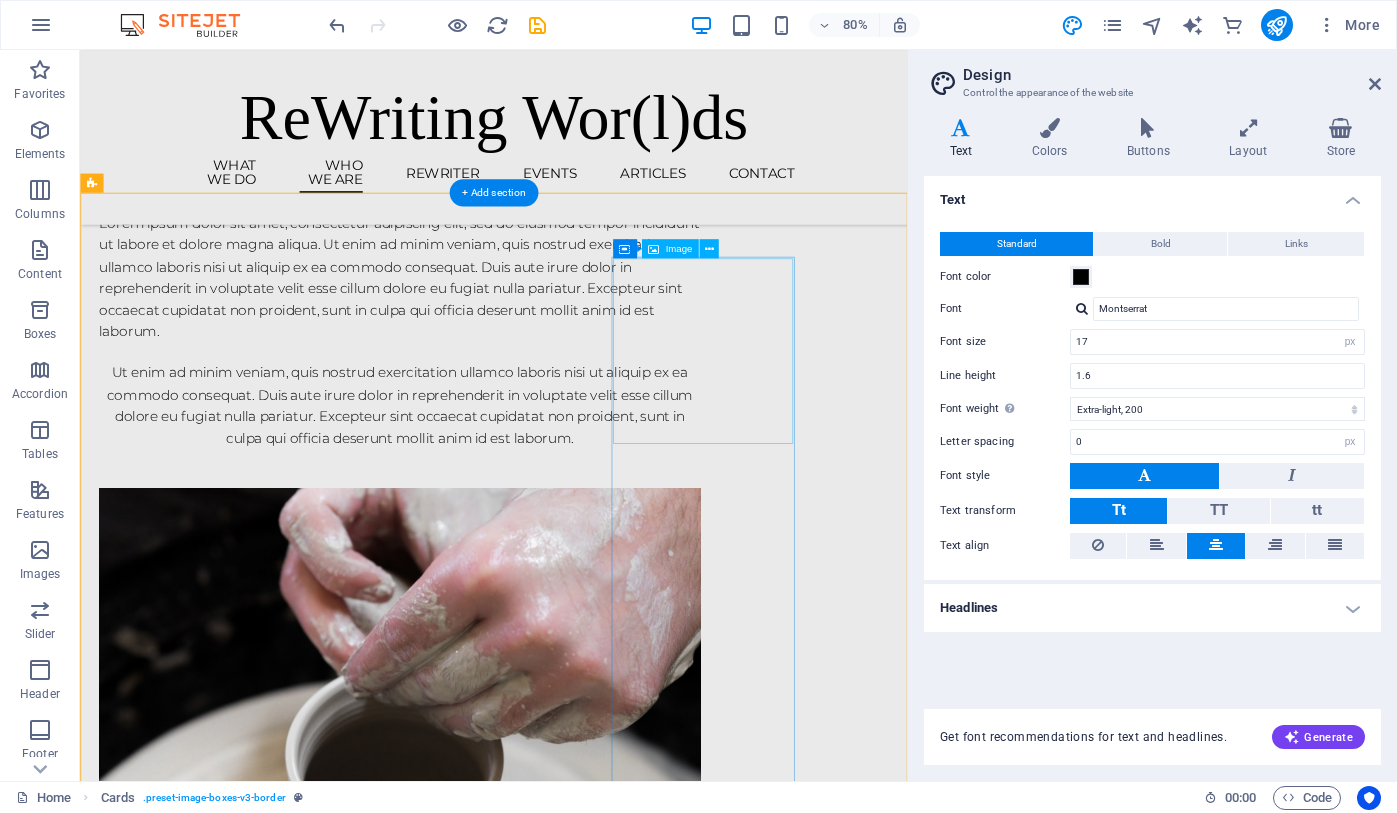click at bounding box center (218, 4018) 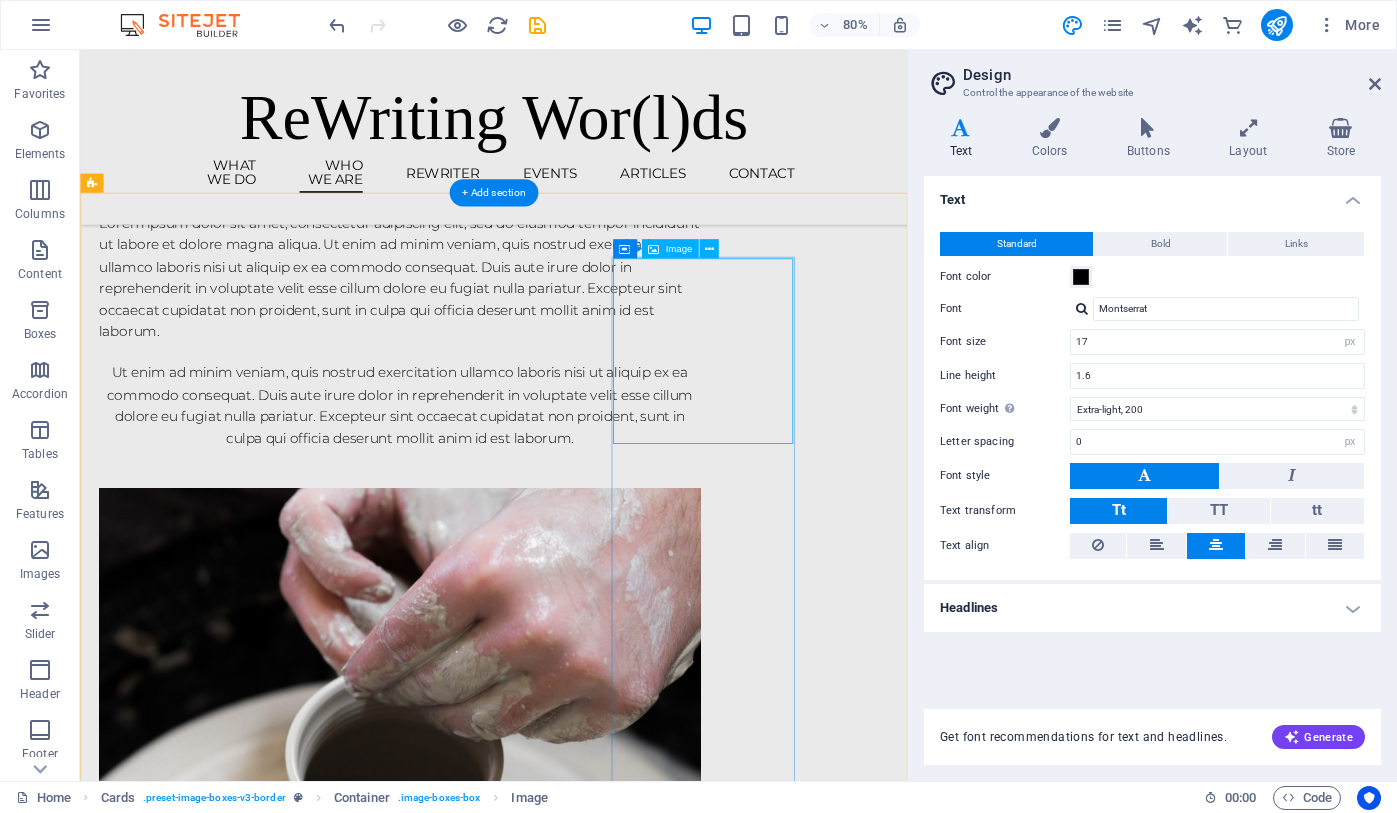 click at bounding box center (218, 4018) 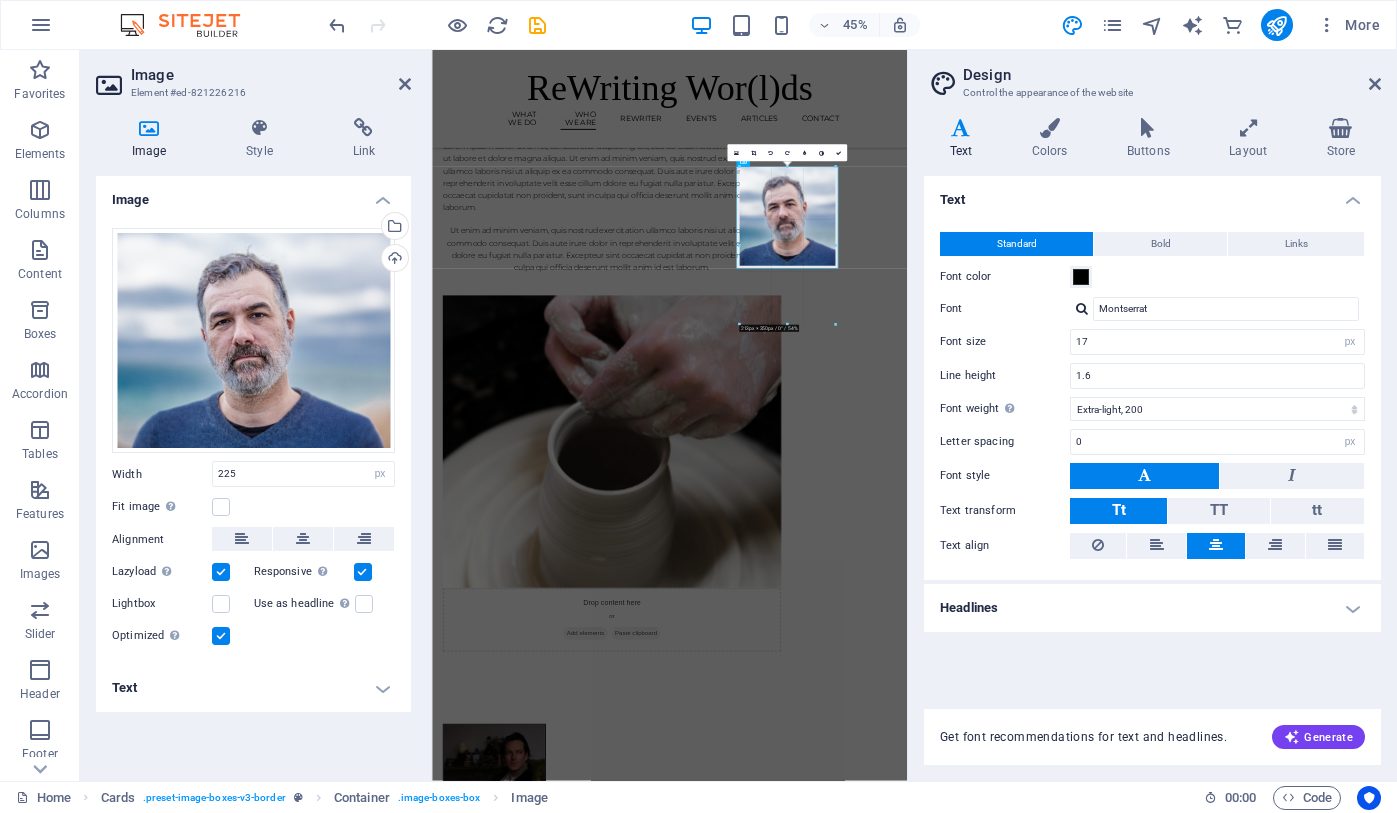 drag, startPoint x: 835, startPoint y: 272, endPoint x: 822, endPoint y: 243, distance: 31.780497 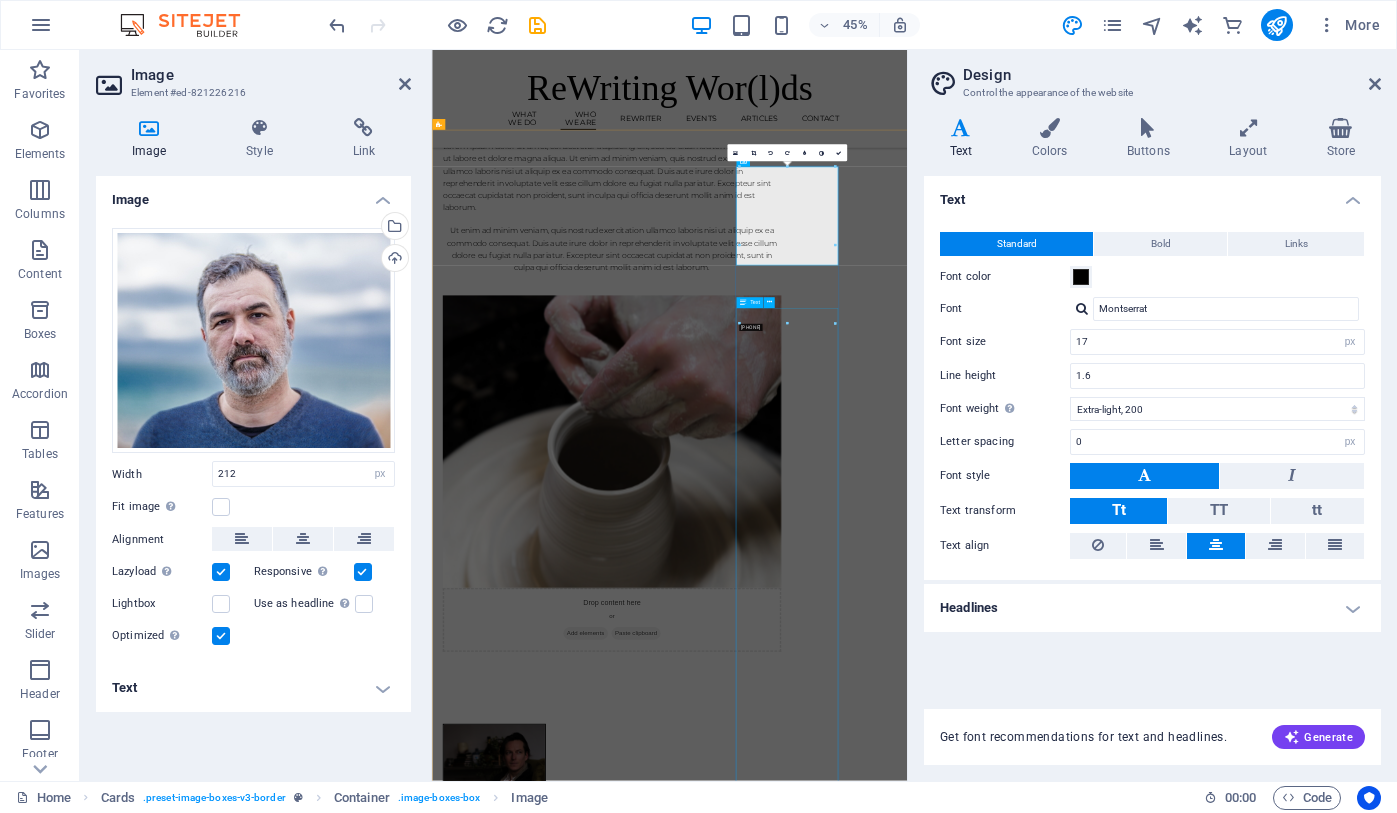 click on "[FIRST] is Professor of Brain and Language in the Department of Psychology at the University of Edinburgh. He received his PhD in Psychology in [YEAR] from Carnegie Mellon University and the Center for the Neural Basis of Cognition, then completed a post-doctoral fellowship at the University of Connecticut. He worked as an Institute Scientist at the Moss Rehabilitation Research Institute ([YEAR]-[YEAR]), Assistant Professor at Drexel University ([YEAR]-[YEAR]), and Associate Professor at the University of Alabama at Birmingham ([YEAR]-[YEAR]), before joining the University of Edinburgh in [YEAR]. His research examines the brain systems that support language processing, with a particular focus on naturalistic language such as understanding narratives (e.g., books and movies), functional communication in post-stroke aphasia, and aesthetic pleasure from reading poetic language." at bounding box center (570, 4768) 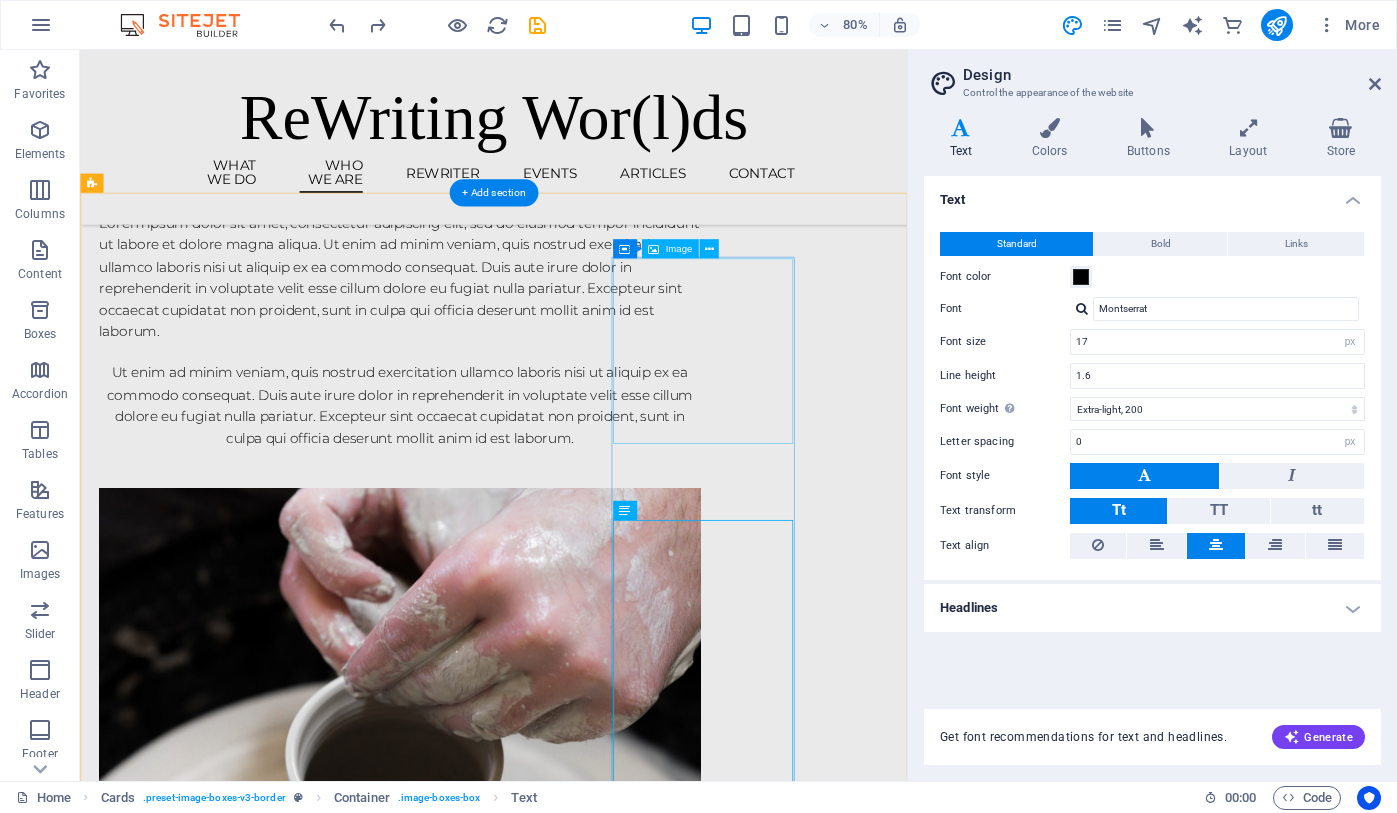 click at bounding box center (218, 4018) 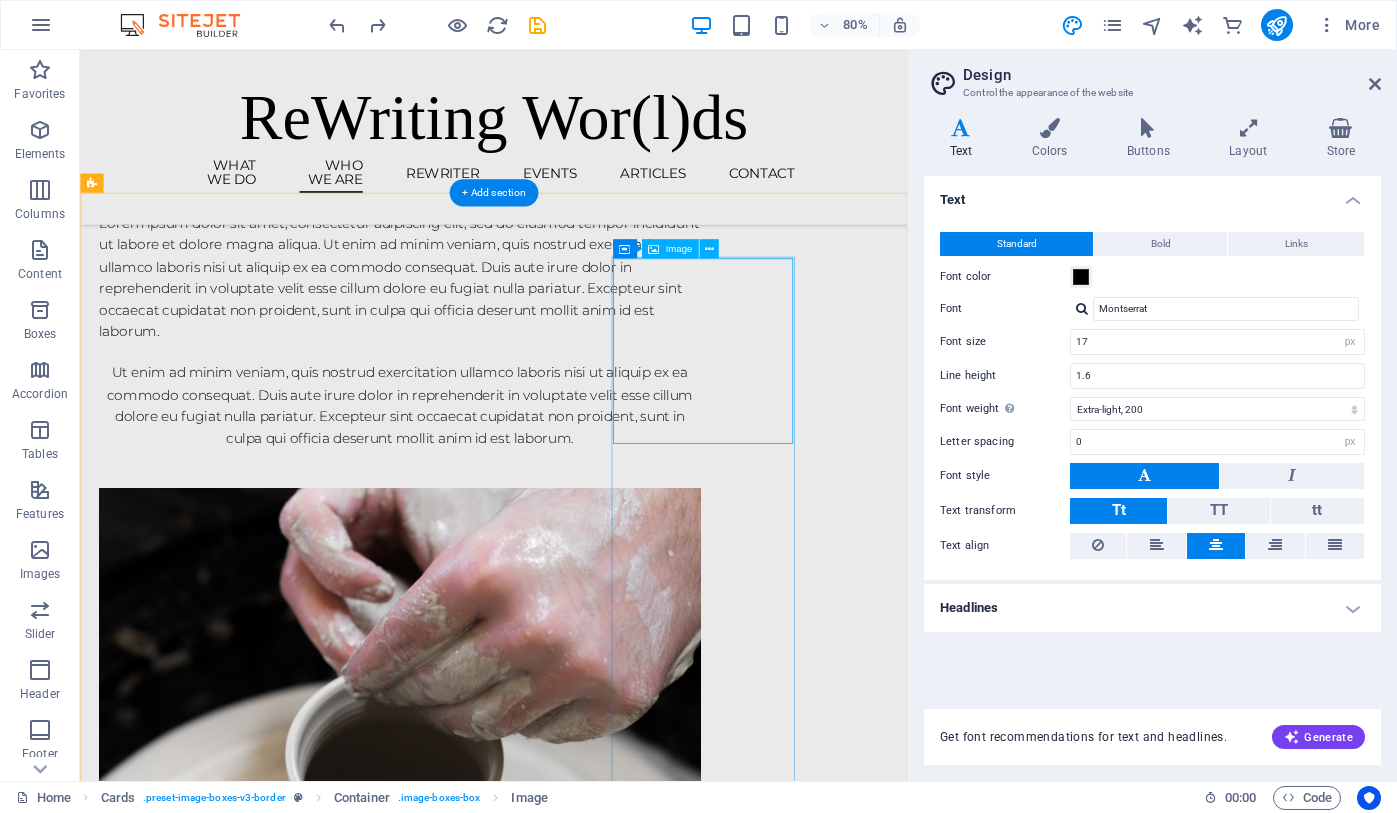 click at bounding box center (218, 4018) 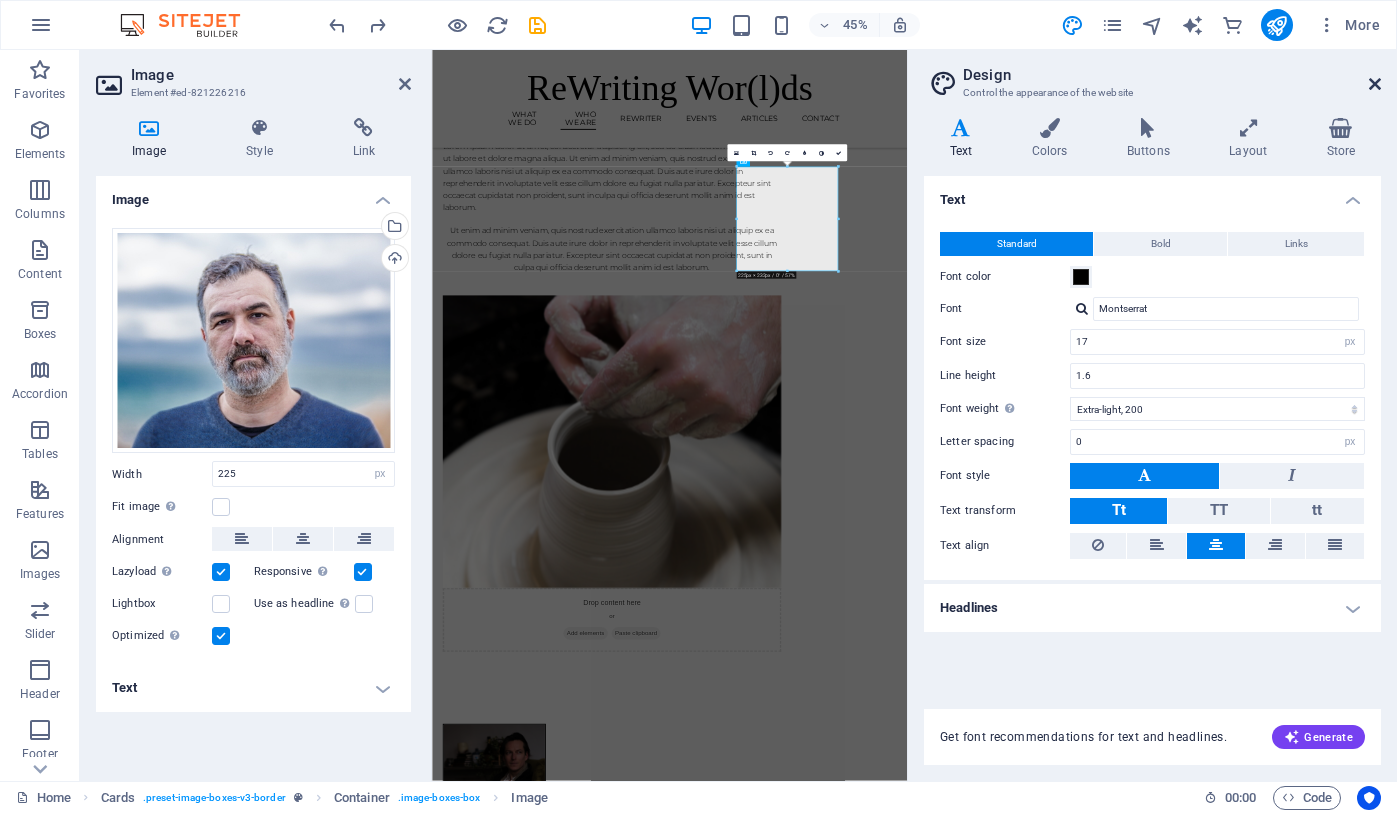 click at bounding box center (1375, 84) 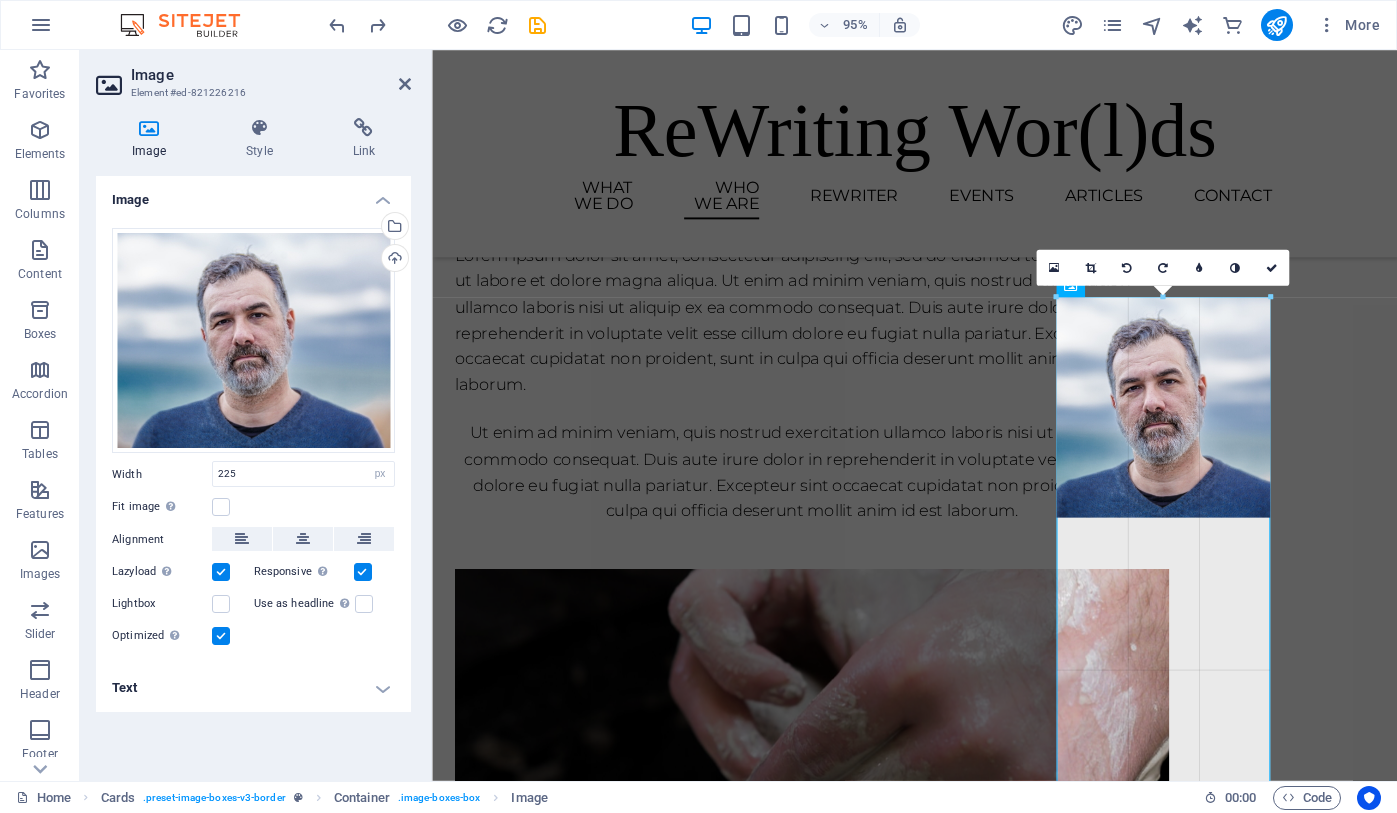 drag, startPoint x: 1267, startPoint y: 516, endPoint x: 1296, endPoint y: 545, distance: 41.01219 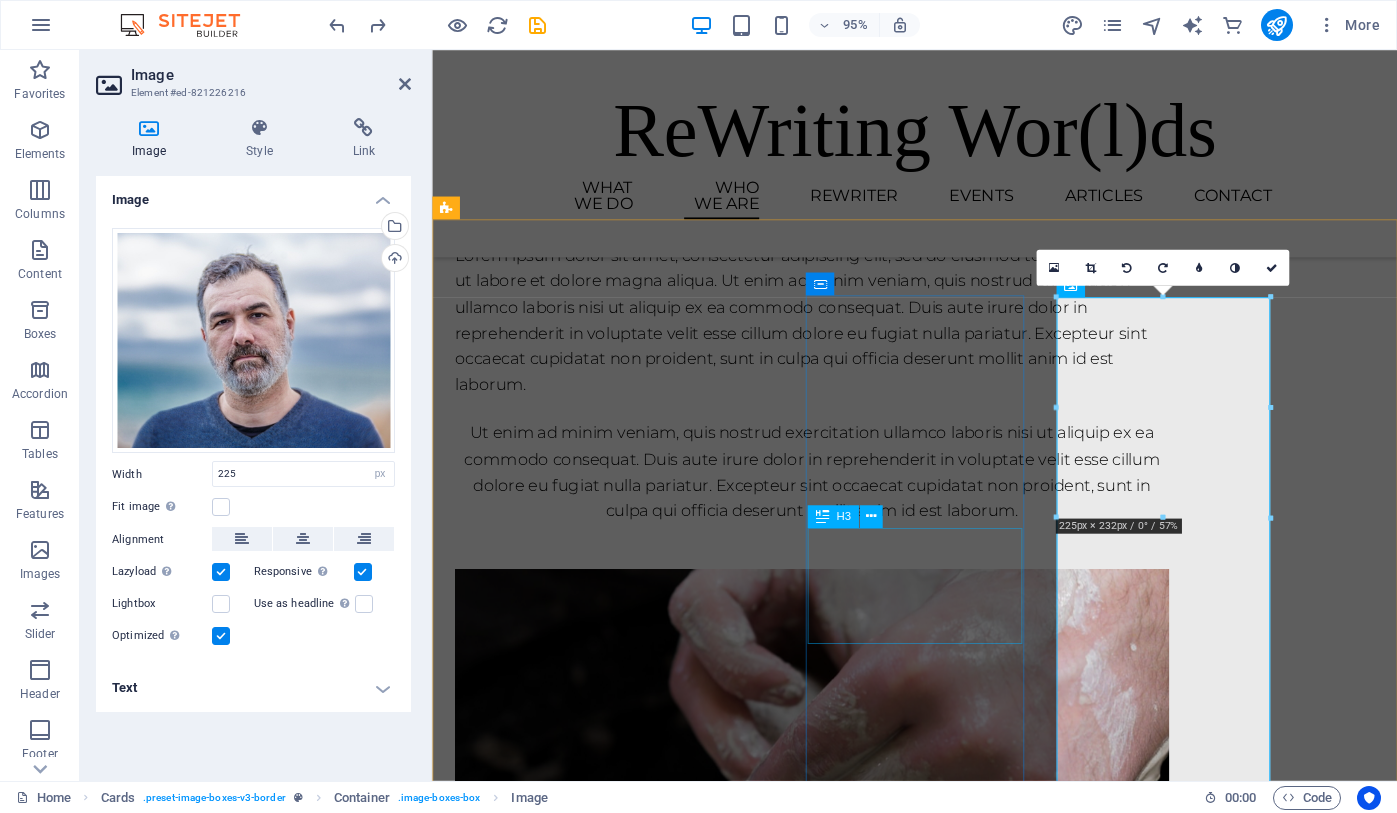 click on "Prof. [LAST] (Research co-Lead" at bounding box center [570, 3084] 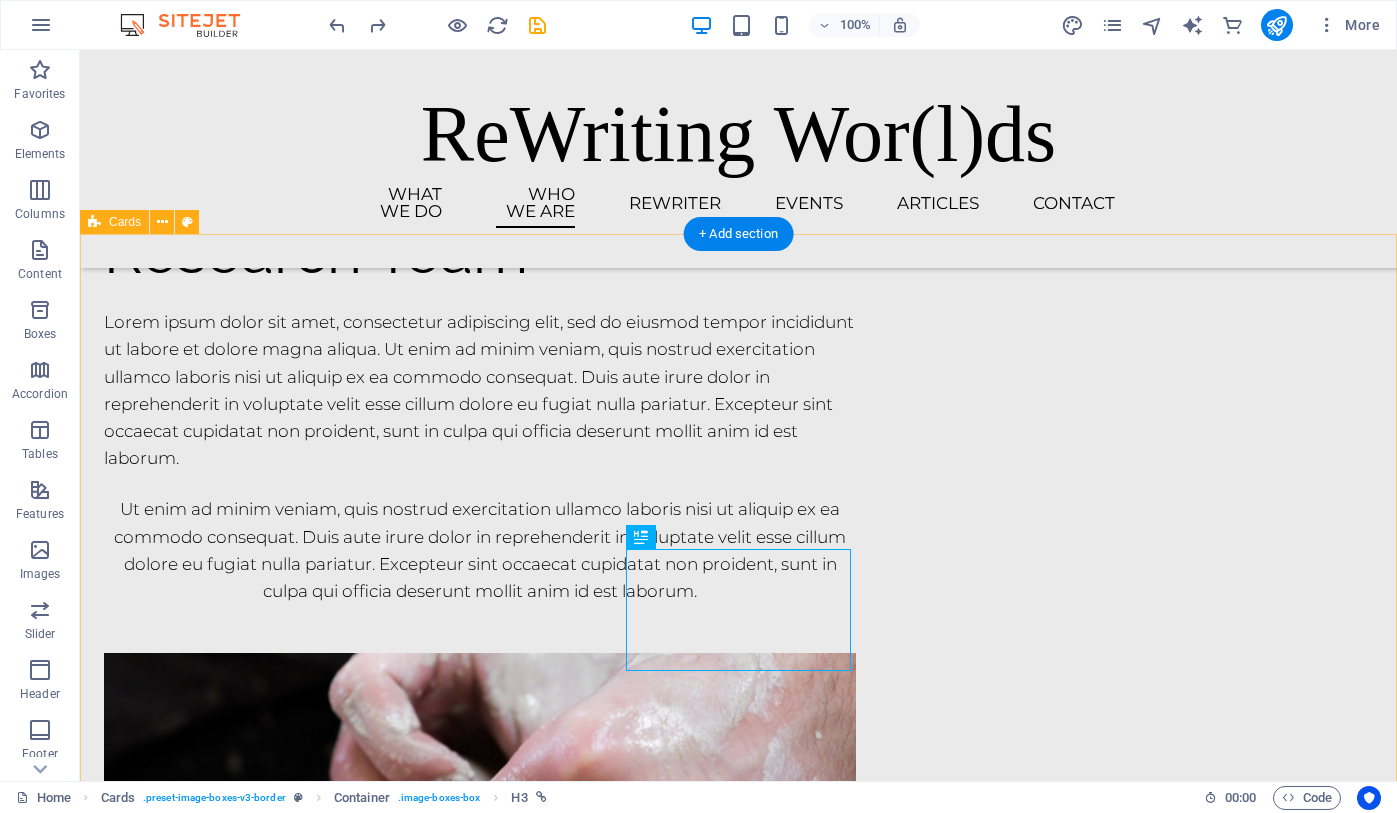 scroll, scrollTop: 2108, scrollLeft: 0, axis: vertical 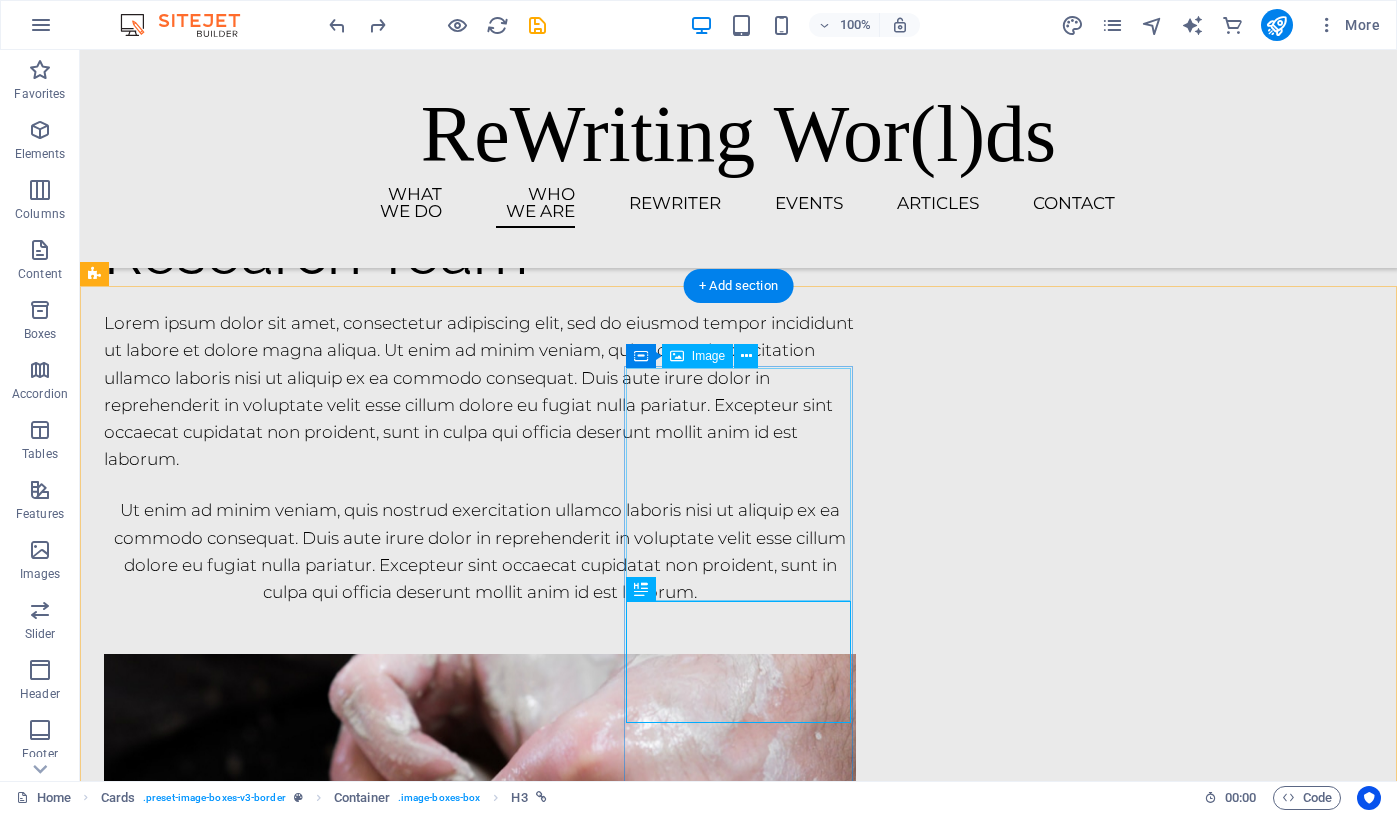 click at bounding box center [218, 2968] 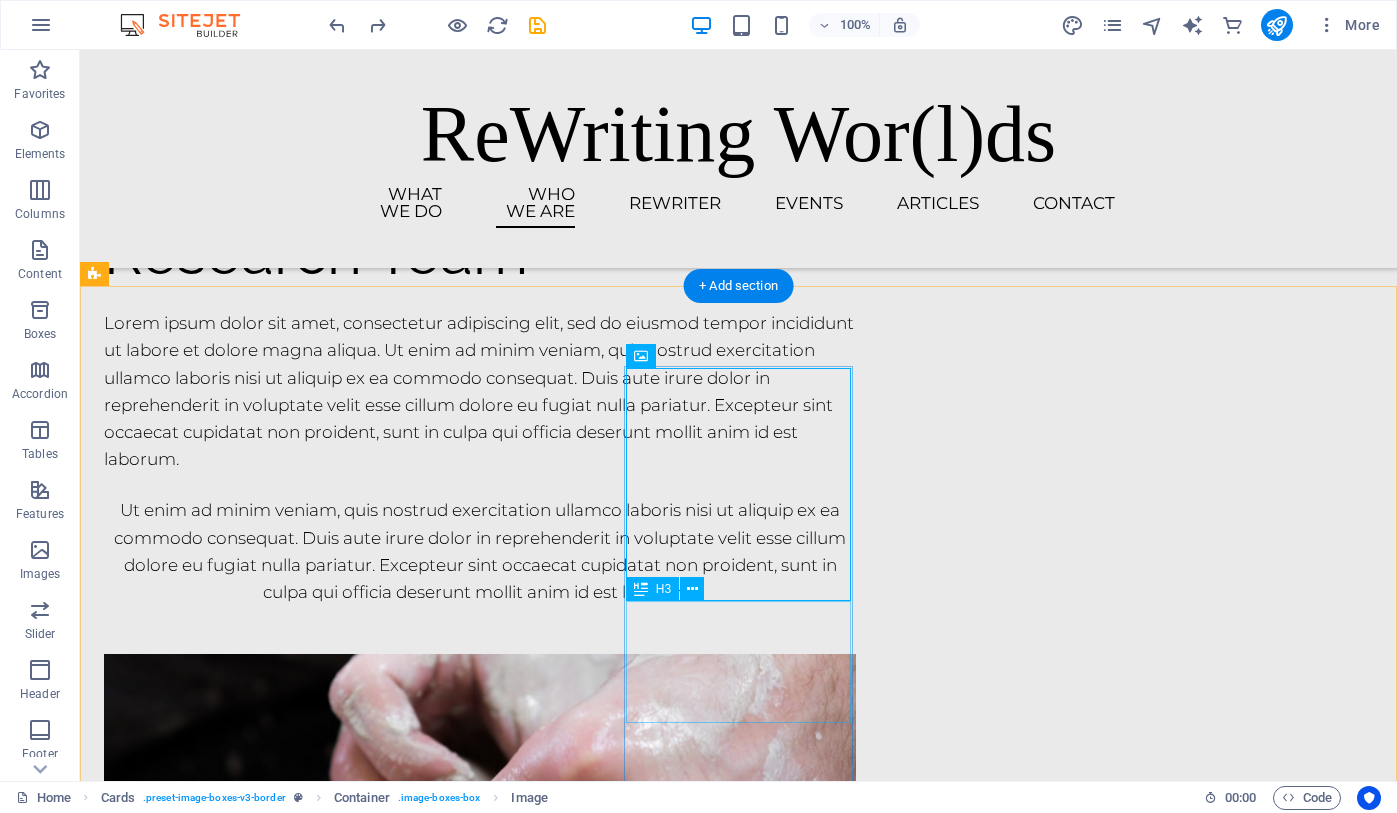 click on "Prof. [LAST] (Research co-Lead" at bounding box center [218, 3132] 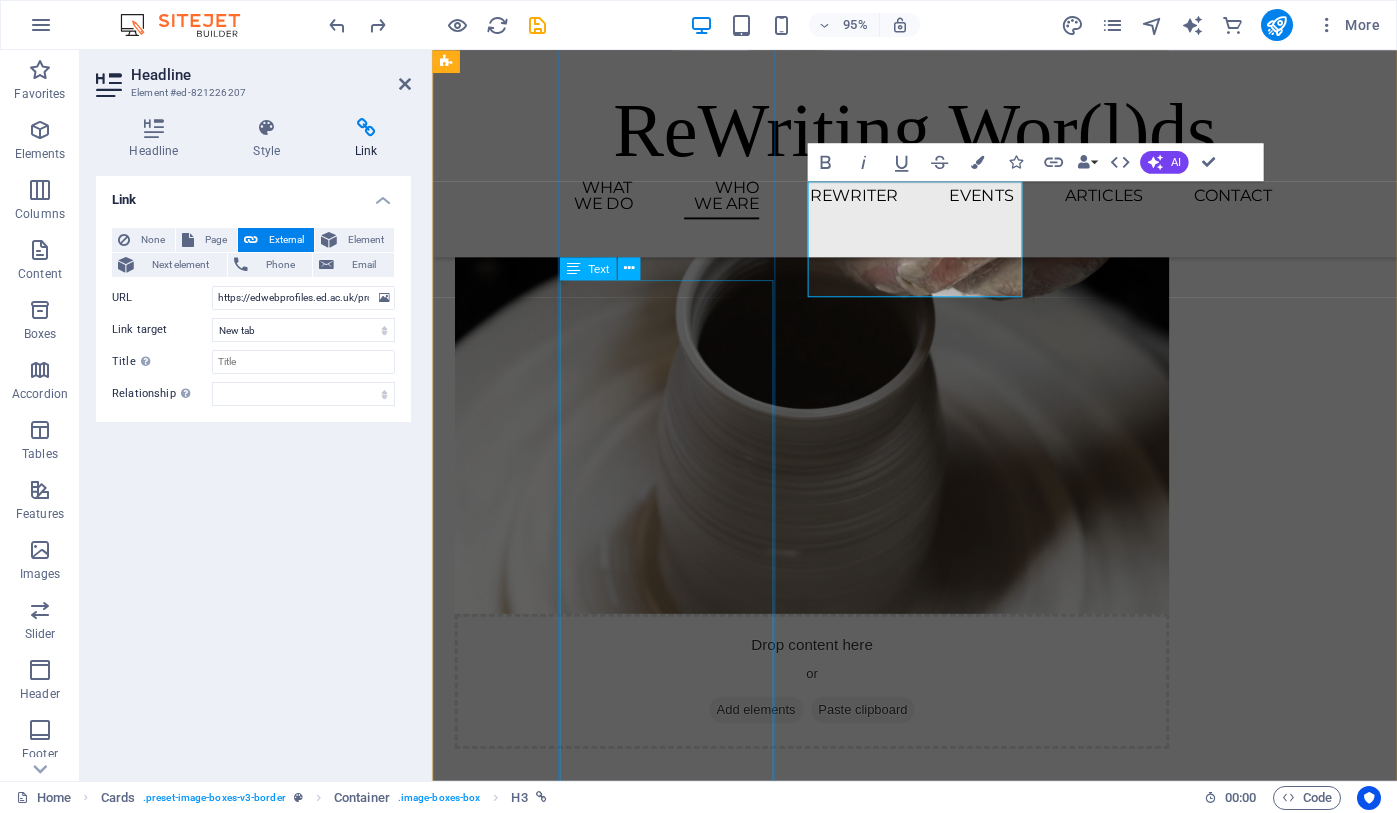 scroll, scrollTop: 3204, scrollLeft: 0, axis: vertical 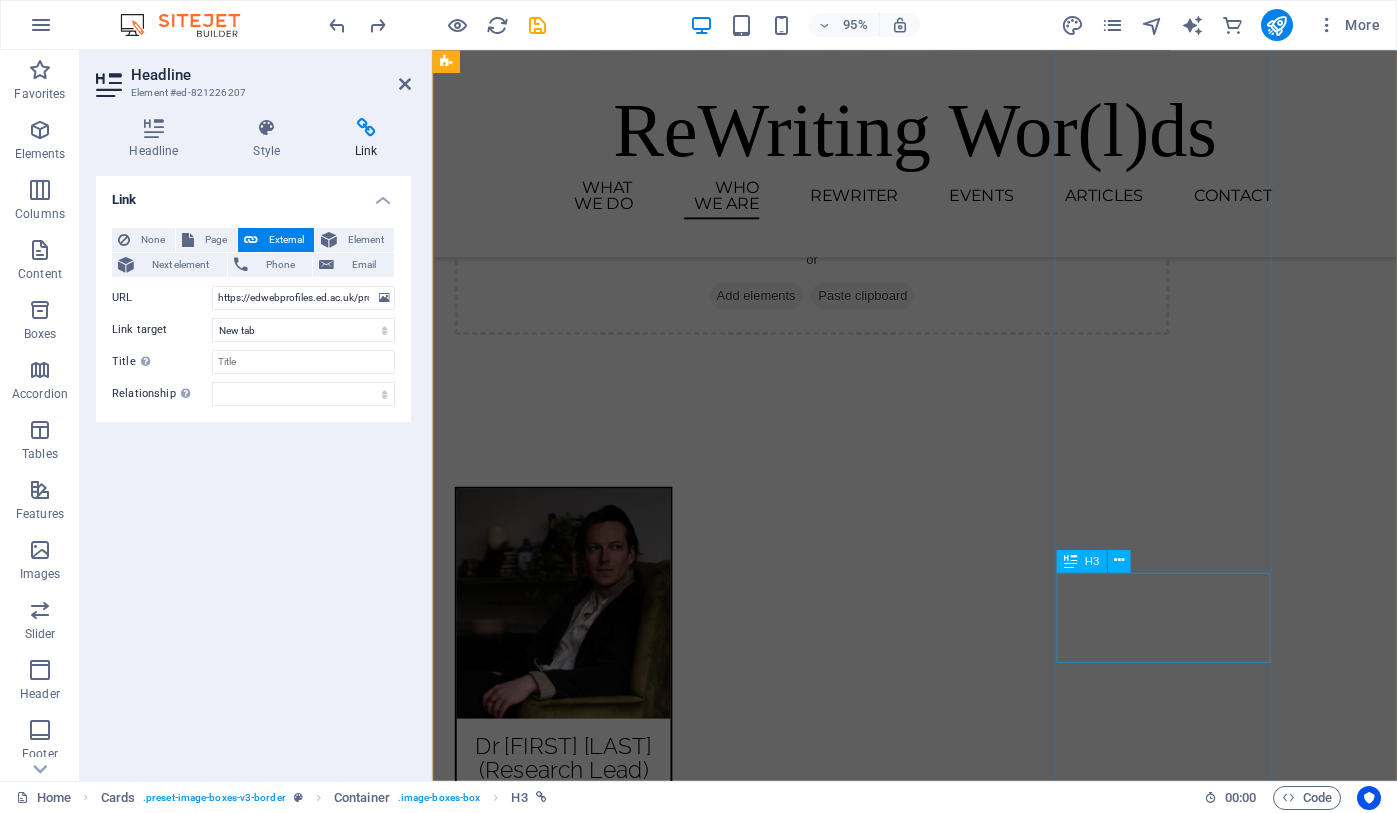 click on "Prof. [NAME] (Research co-Lead" at bounding box center (570, 4229) 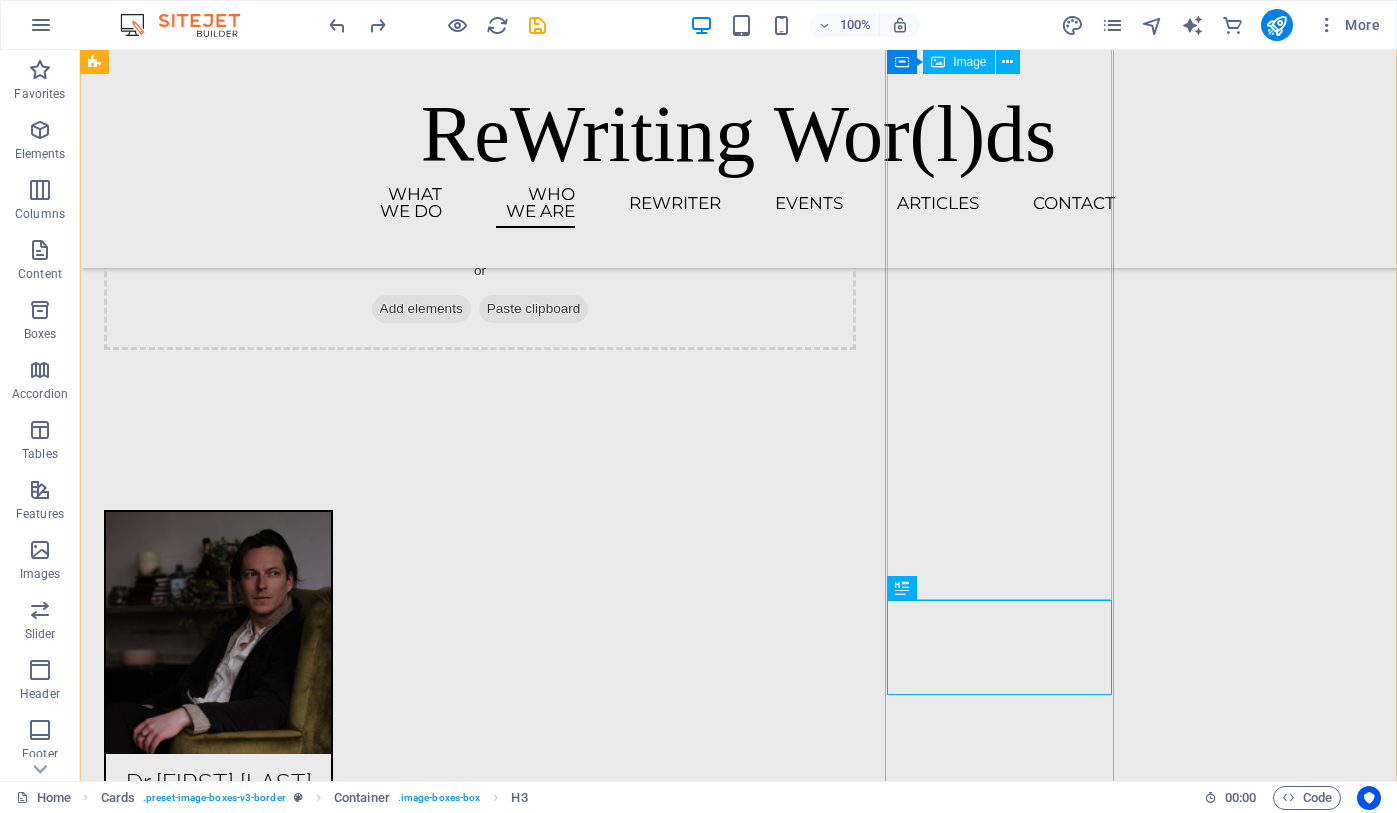 click at bounding box center [218, 3518] 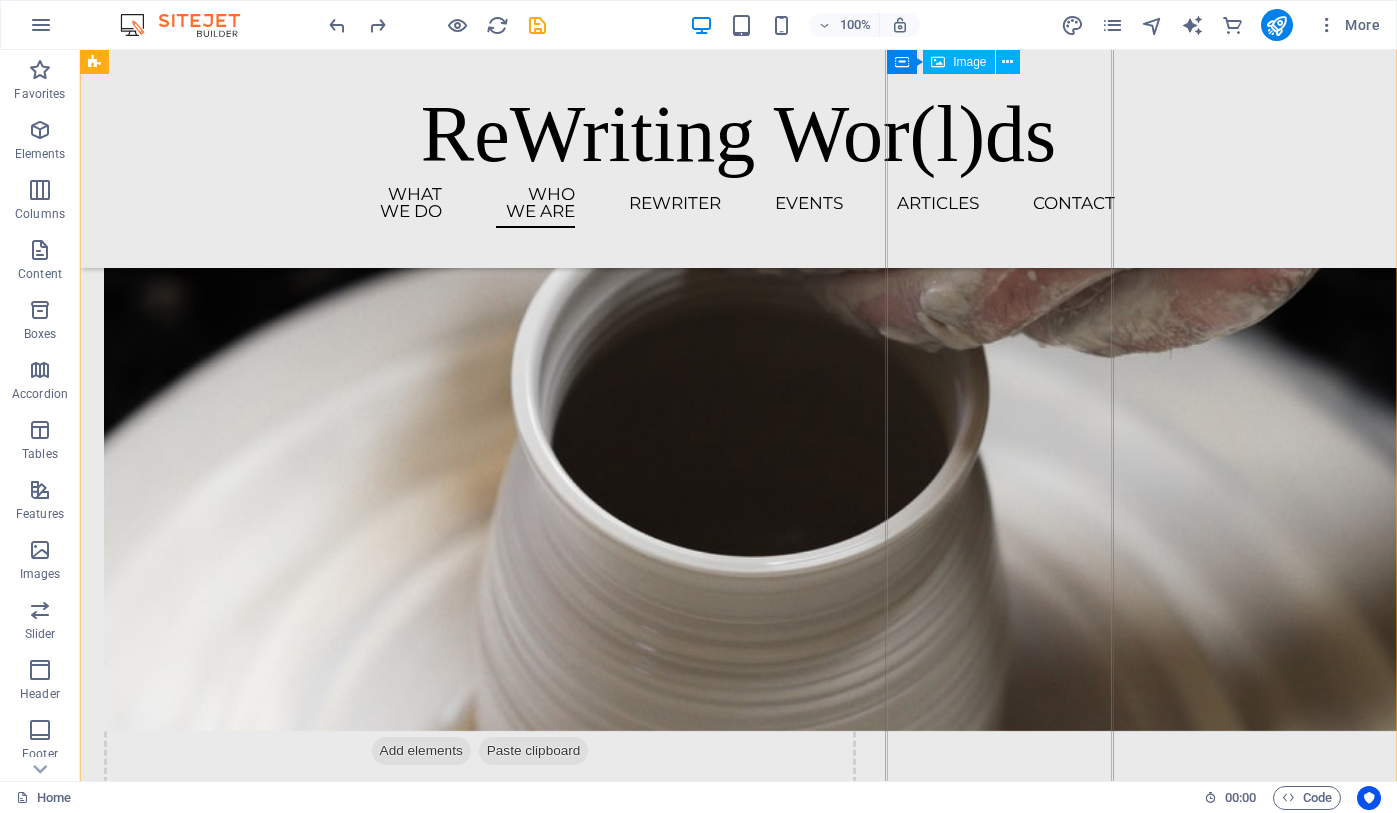 scroll, scrollTop: 2752, scrollLeft: 0, axis: vertical 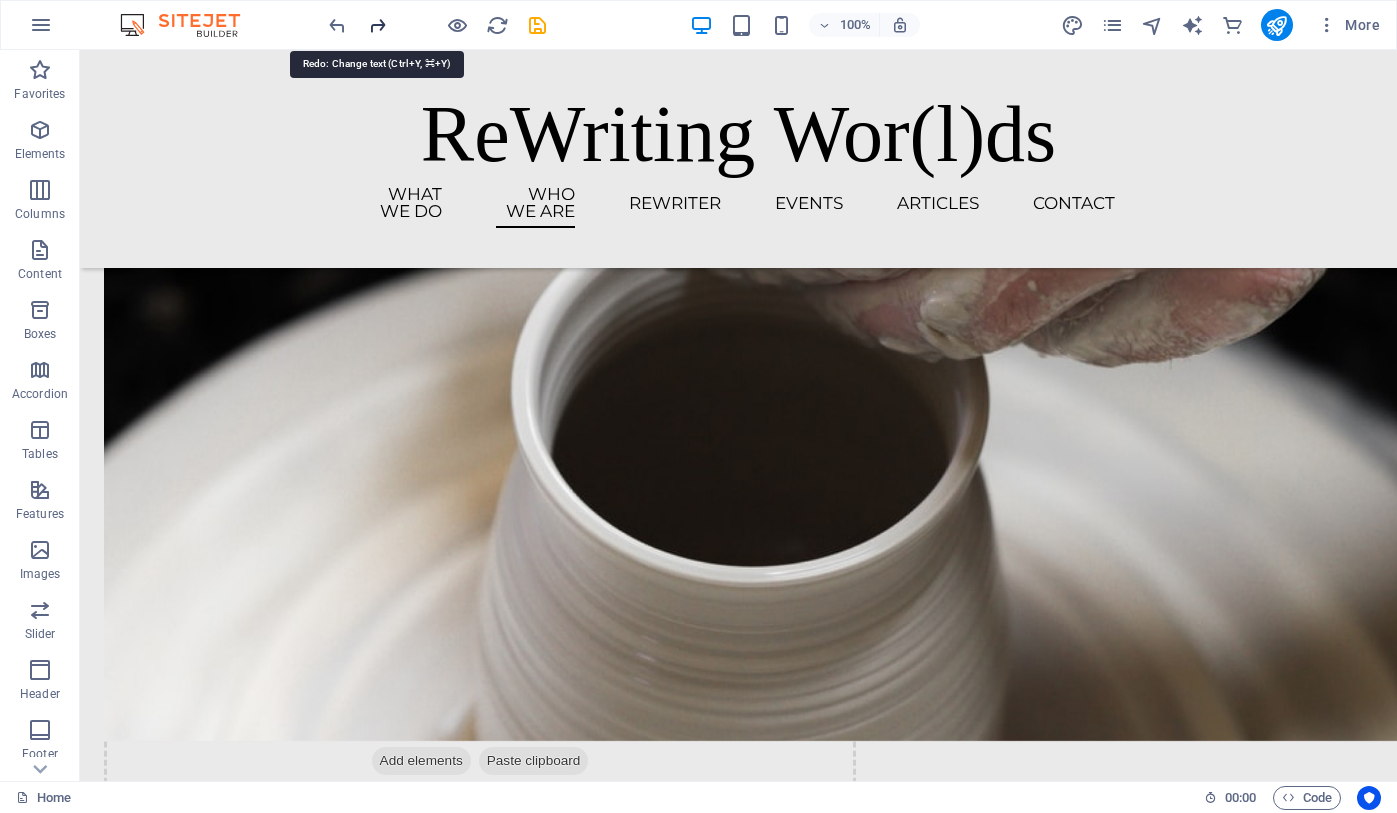 click at bounding box center [377, 25] 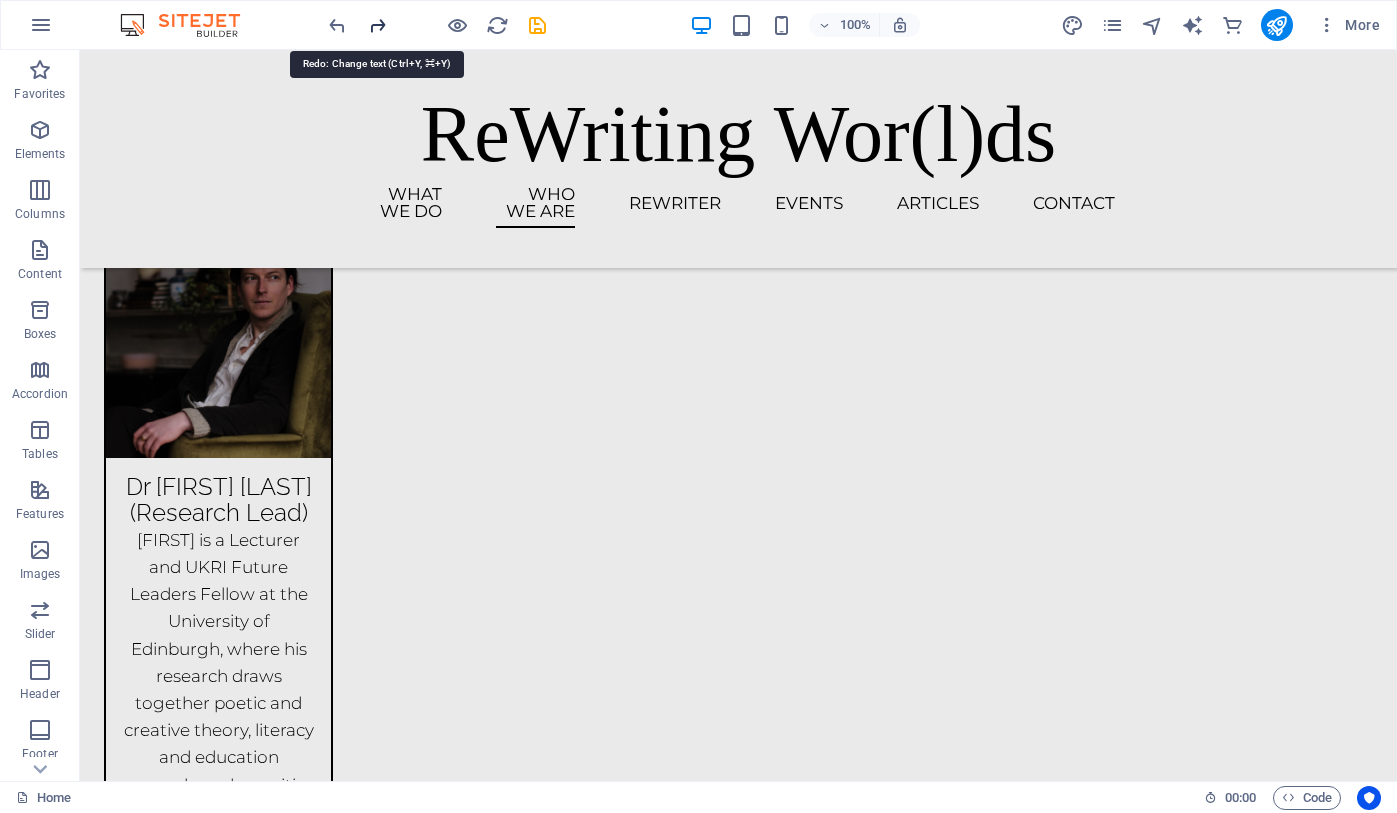 scroll, scrollTop: 4022, scrollLeft: 0, axis: vertical 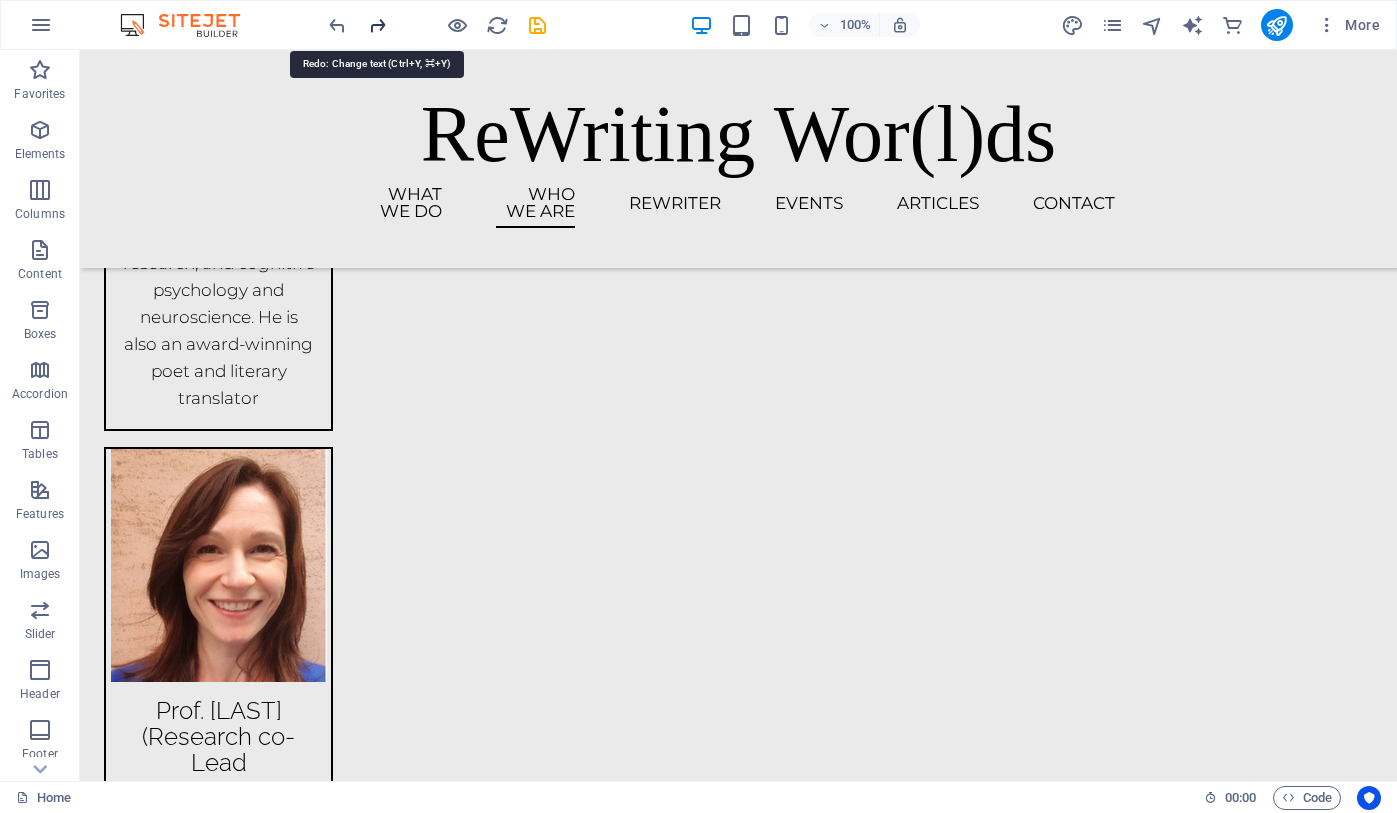 click at bounding box center [377, 25] 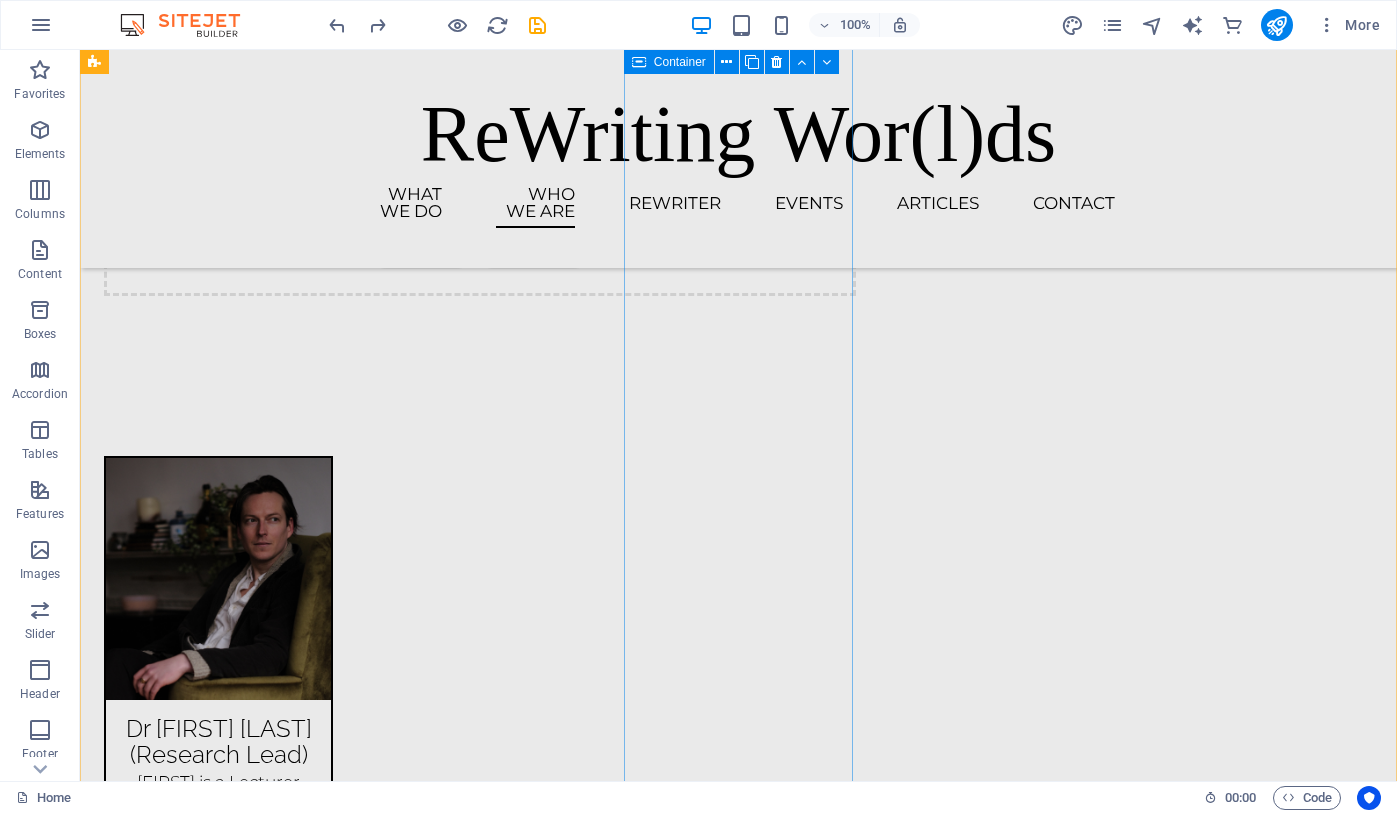scroll, scrollTop: 3289, scrollLeft: 0, axis: vertical 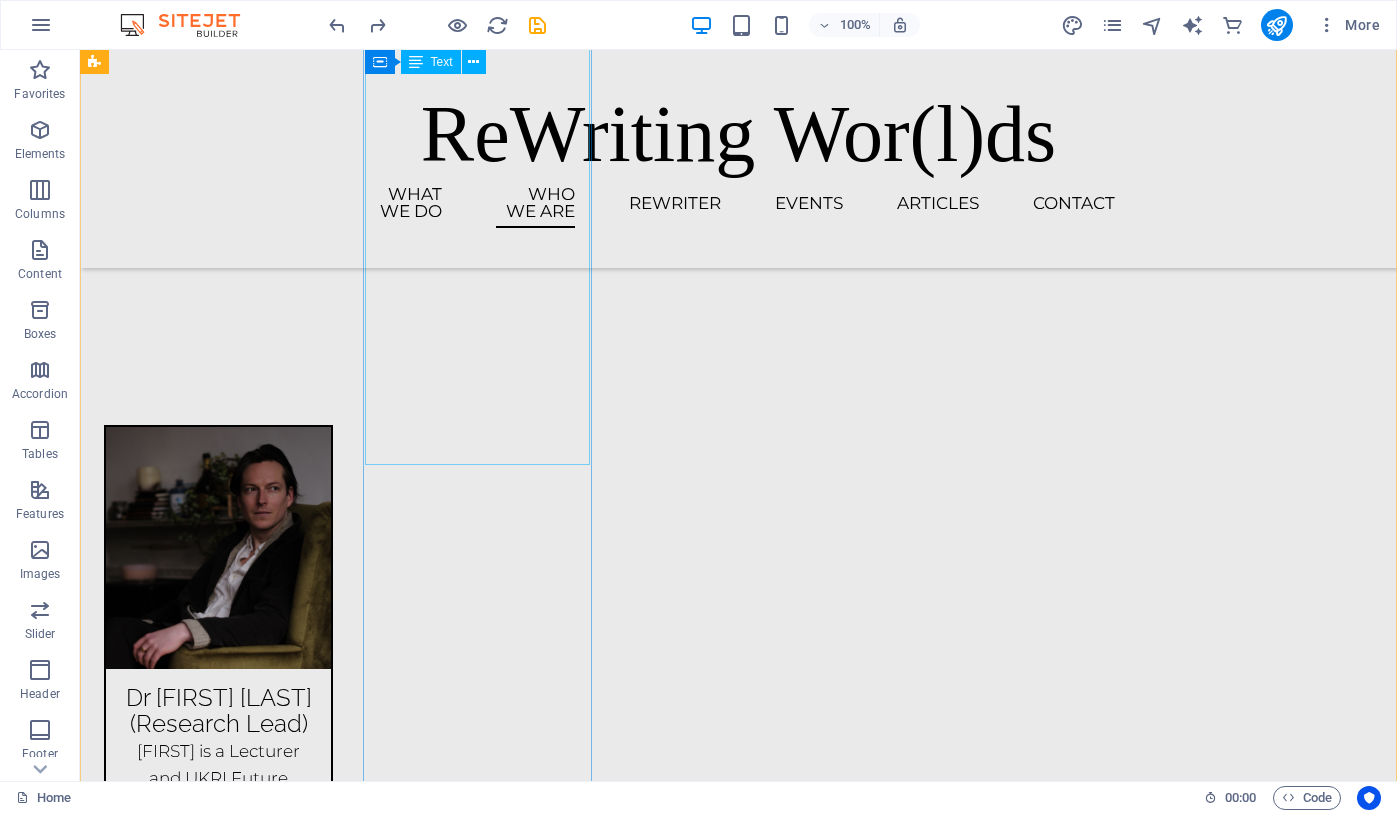 click on "[FIRST] is a Lecturer and UKRI Future Leaders Fellow at the University of [CITY], where his research draws together poetic and creative theory, literacy and education research, and cognitive psychology and neuroscience to explore other-than-critical forms of literary engagement and their potential experiential, psychological benefits., He is also an internationally recognised poet and literary translator, with recent work having won the John Pollard Foundation International Poetry Prize from Trinity College Dublin, the Bronwen Wallace Award from the Writers' Trust of Canada, and the Callan Gordon Award from the Scottish Book Trust" at bounding box center [218, 1194] 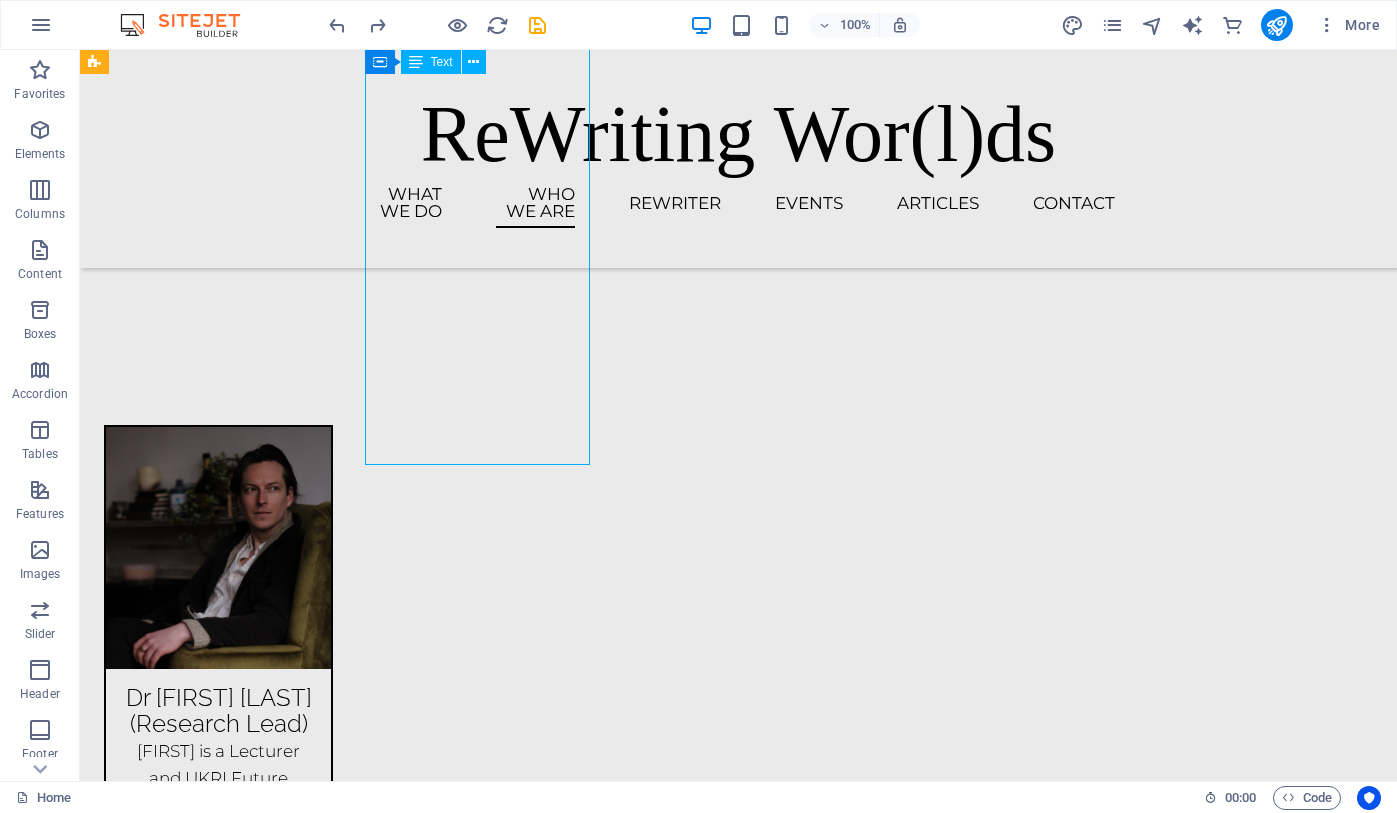 click on "[FIRST] is a Lecturer and UKRI Future Leaders Fellow at the University of [CITY], where his research draws together poetic and creative theory, literacy and education research, and cognitive psychology and neuroscience to explore other-than-critical forms of literary engagement and their potential experiential, psychological benefits., He is also an internationally recognised poet and literary translator, with recent work having won the John Pollard Foundation International Poetry Prize from Trinity College Dublin, the Bronwen Wallace Award from the Writers' Trust of Canada, and the Callan Gordon Award from the Scottish Book Trust" at bounding box center [218, 1194] 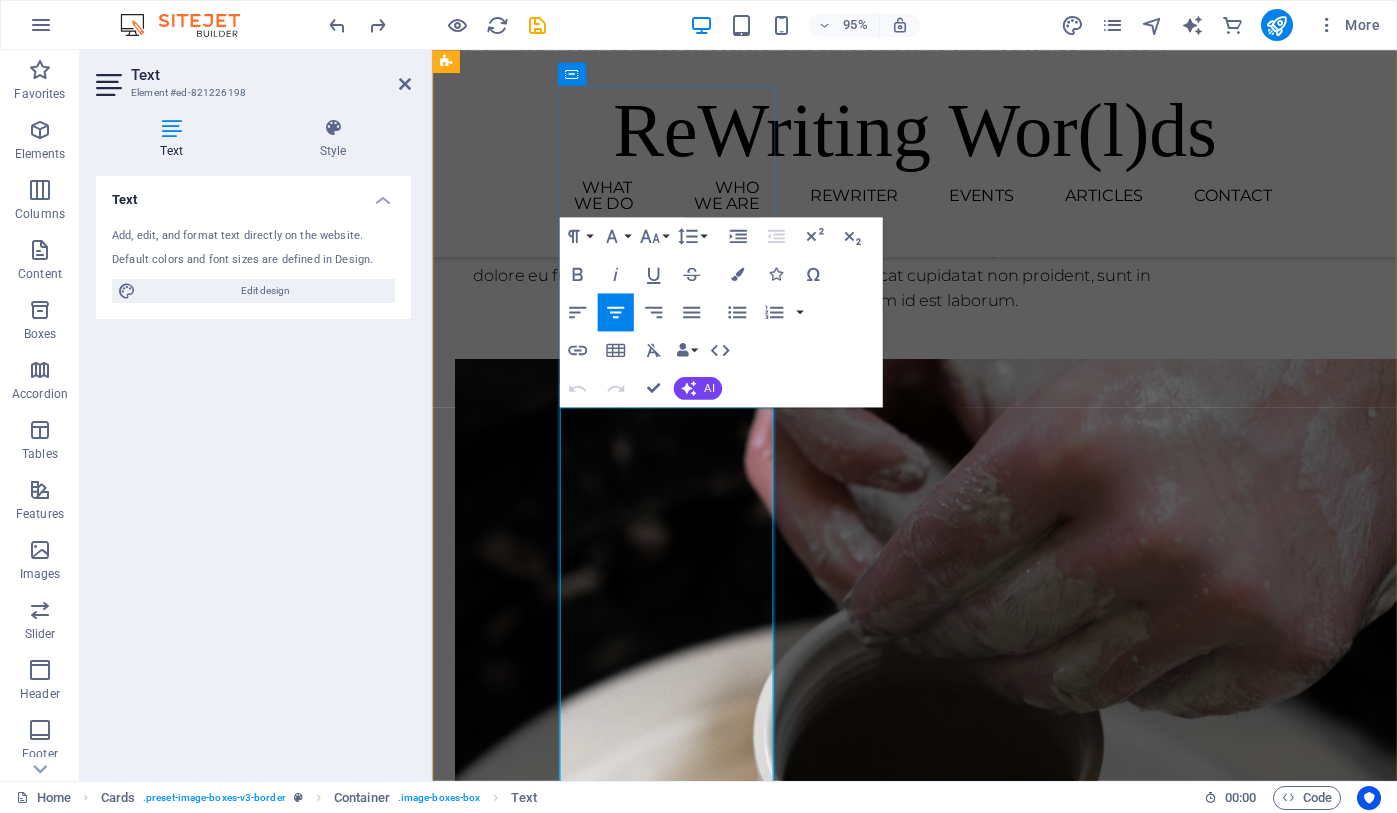 scroll, scrollTop: 2994, scrollLeft: 0, axis: vertical 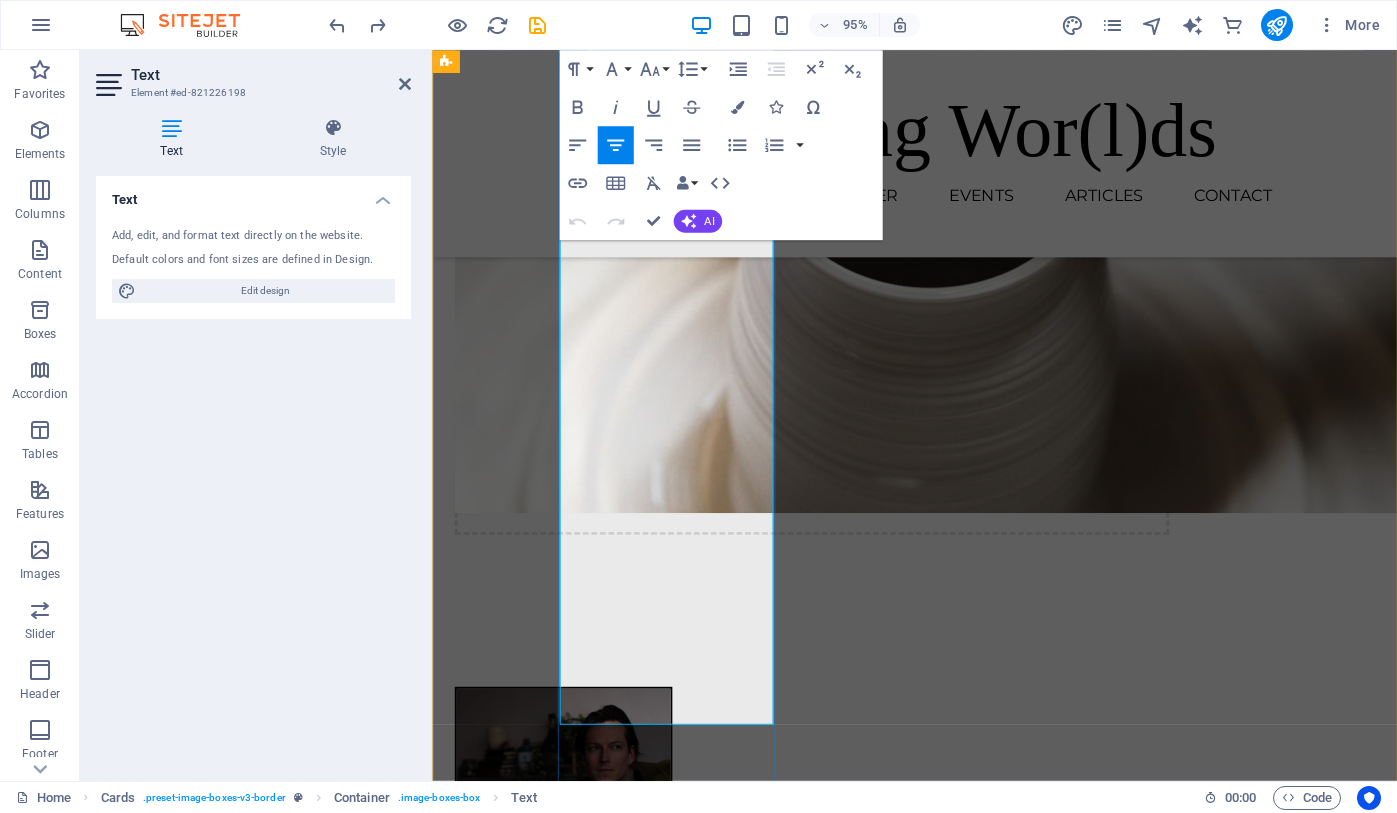 click on "[FIRST] is a Lecturer and UKRI Future Leaders Fellow at the University of [CITY], where his research draws together poetic and creative theory, literacy and education research, and cognitive psychology and neuroscience to explore other-than-critical forms of literary engagement and their potential experiential, psychological benefits., He is also an internationally recognised poet and literary translator, with recent work having won the John Pollard Foundation International Poetry Prize from Trinity College Dublin, the Bronwen Wallace Award from the Writers' Trust of Canada, and the Callan Gordon Award from the Scottish Book Trust" at bounding box center [570, 1481] 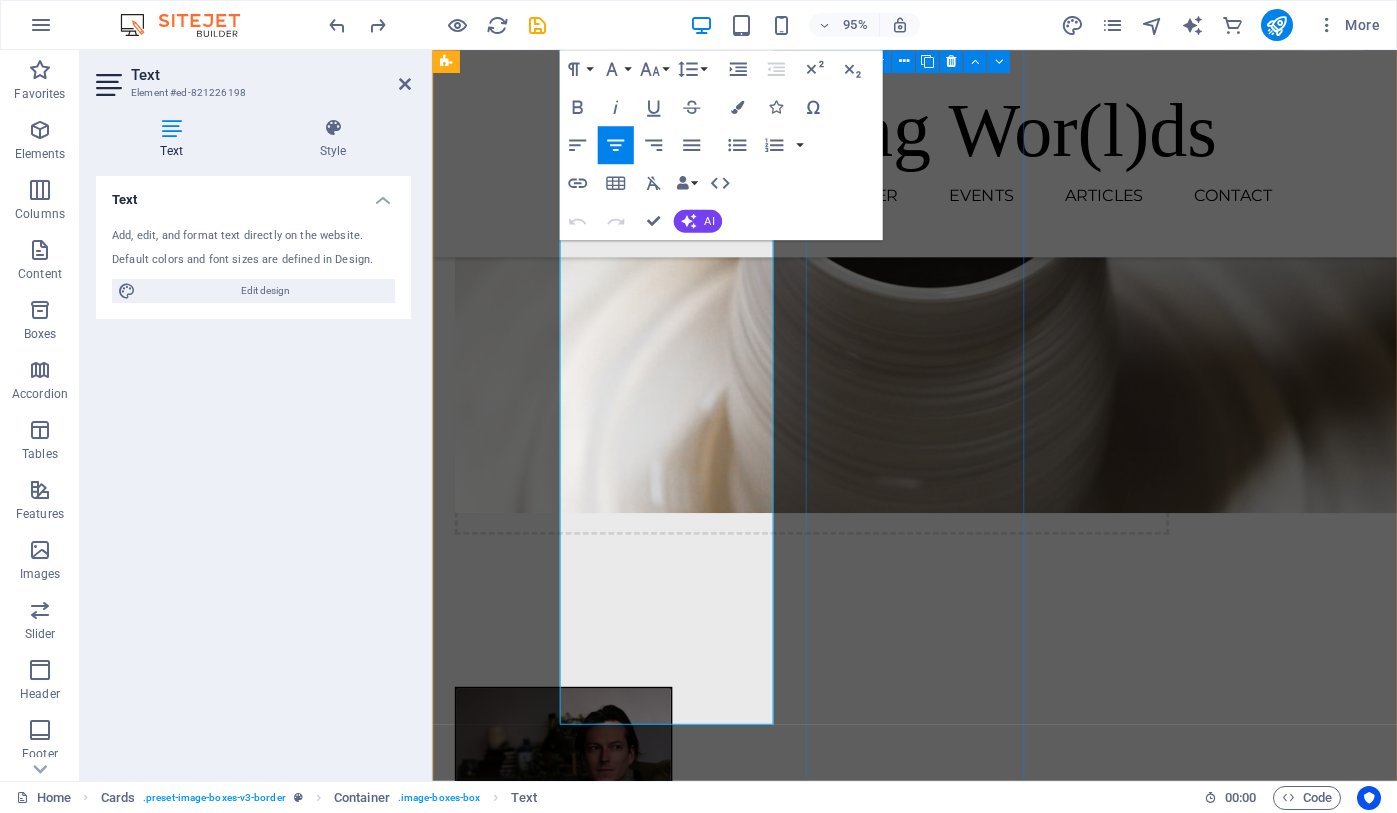 click on "Prof. [FIRST] [LAST] (Research co-Lead [FIRST] is Professor of Literacy (Psychology & Education) and Co-Director of the Literacy Lab. She is based within Moray House School of Education and Sport, University of Edinburgh. [FIRST]’s research focuses on supporting children and young people’s literacy experiences and outcomes, and enriching lives through supporting enjoyable and engaging literacy practices. She works regularly with children, young people, teachers, and literacy, library and education organisations to inform and conduct her research." at bounding box center [570, 2505] 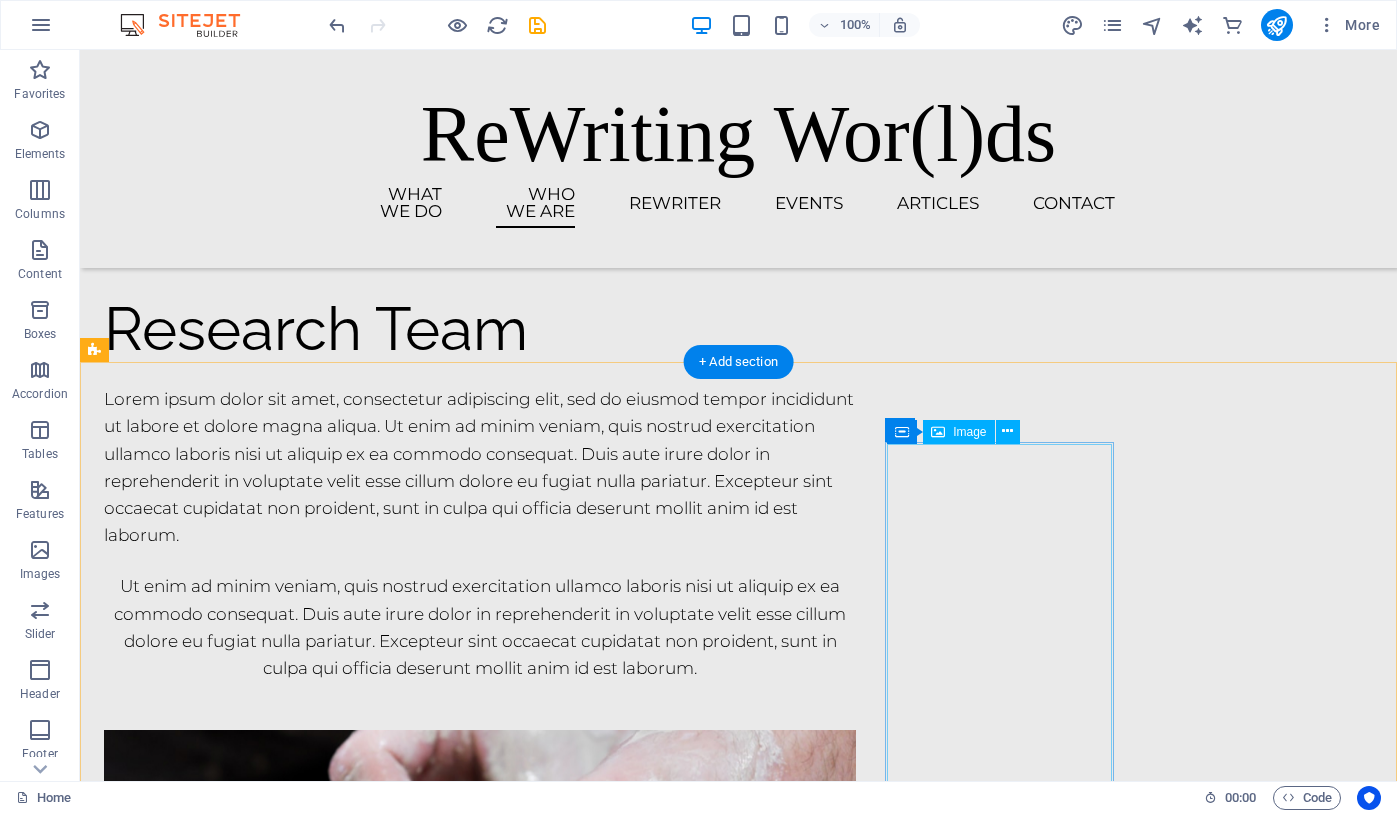 scroll, scrollTop: 2033, scrollLeft: 0, axis: vertical 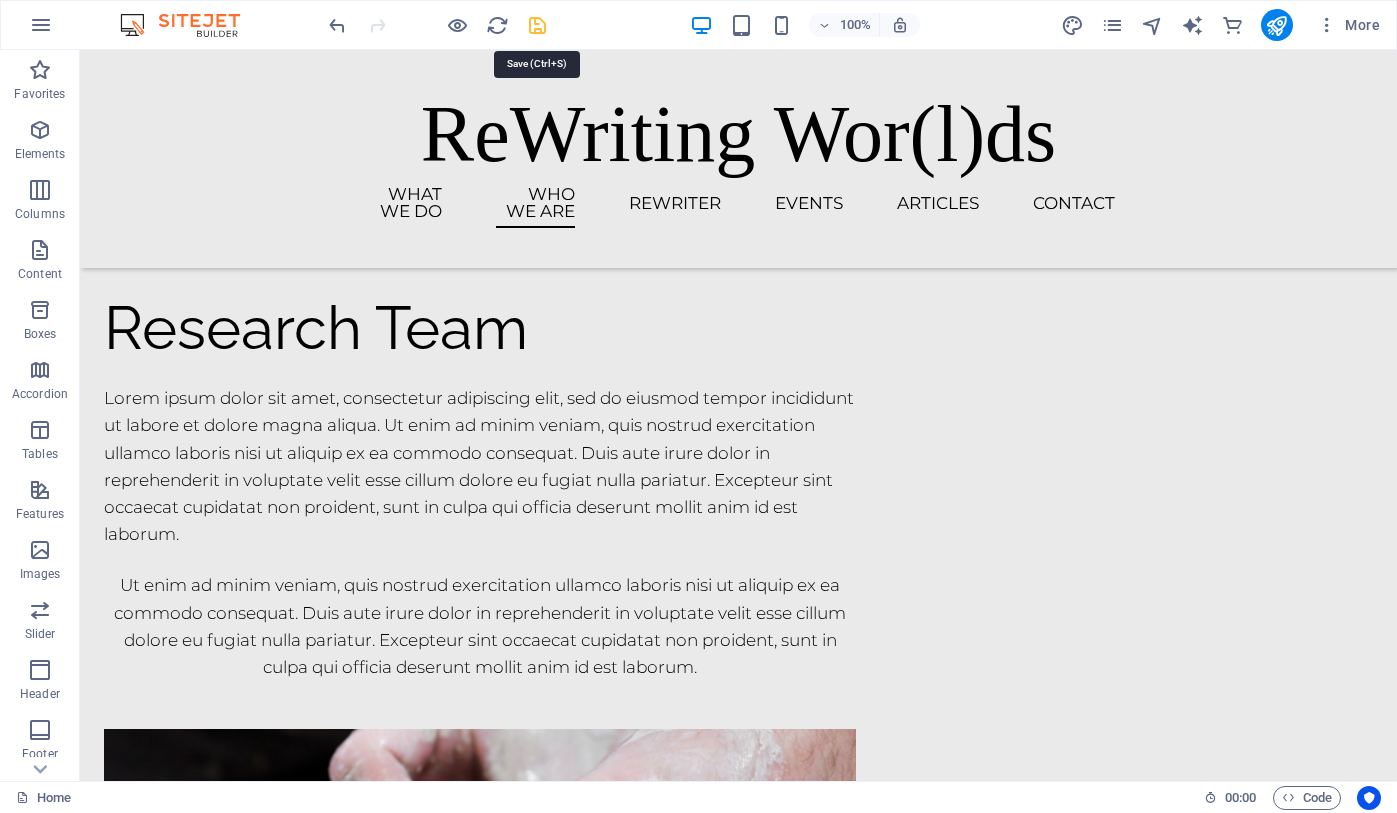 click at bounding box center [537, 25] 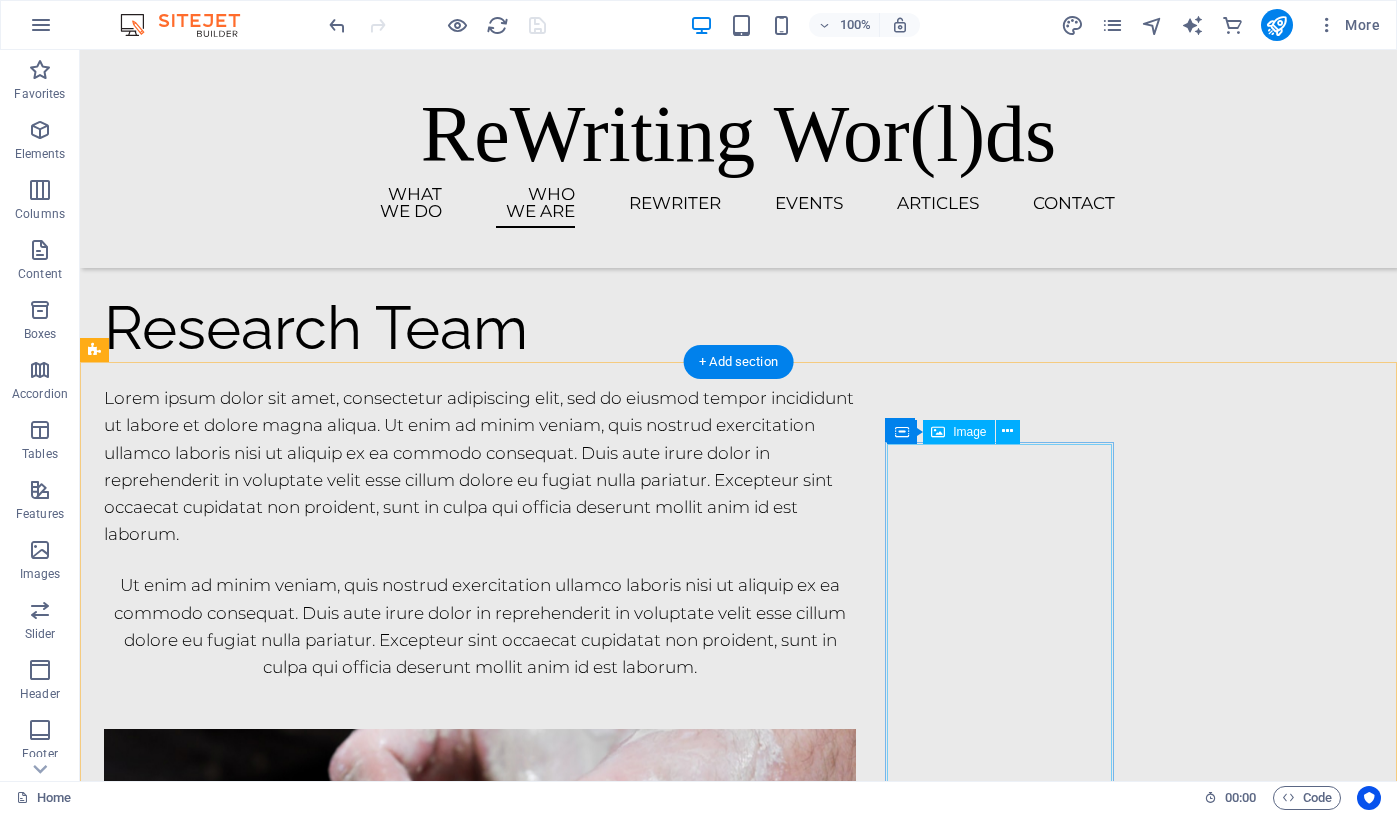 click at bounding box center [218, 4689] 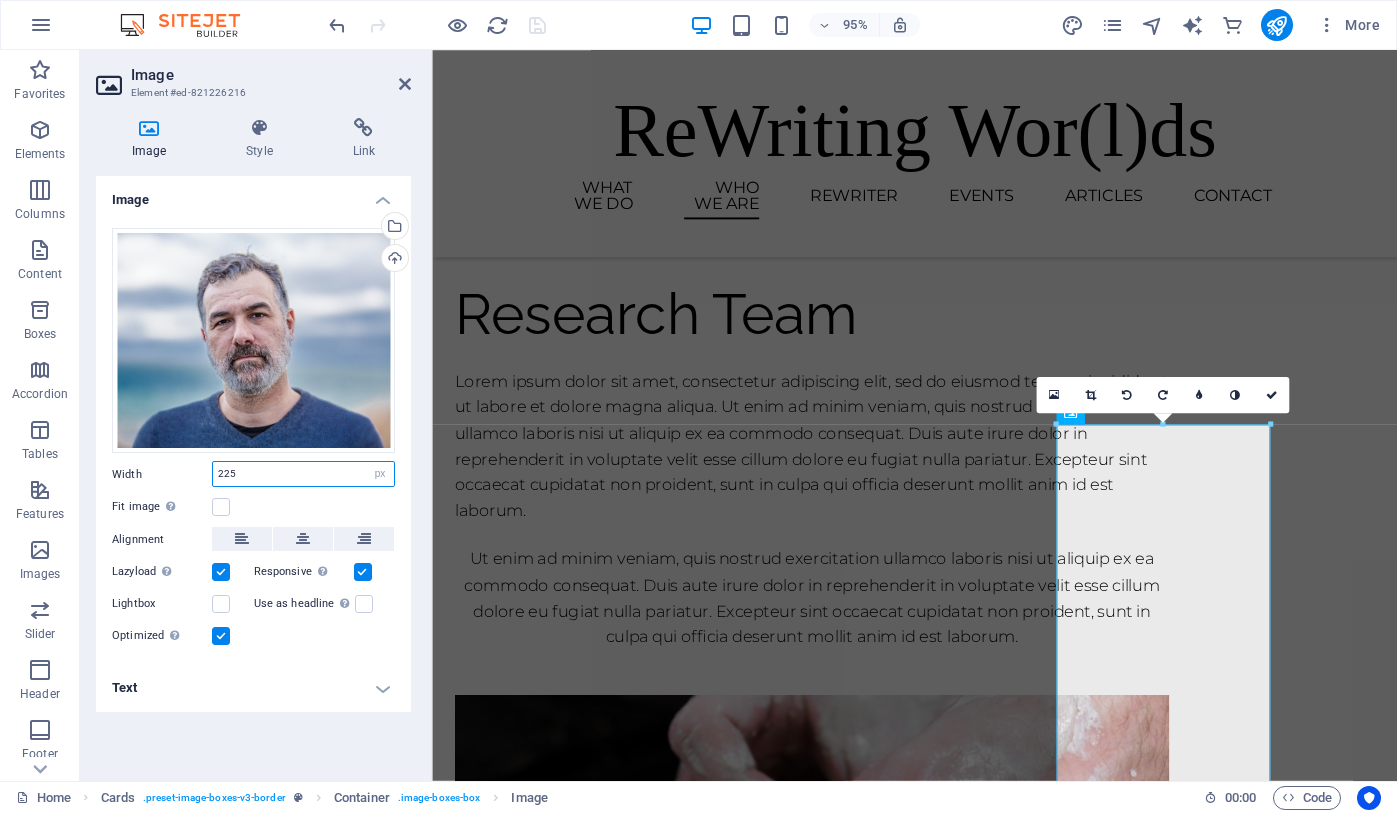 click on "225" at bounding box center [303, 474] 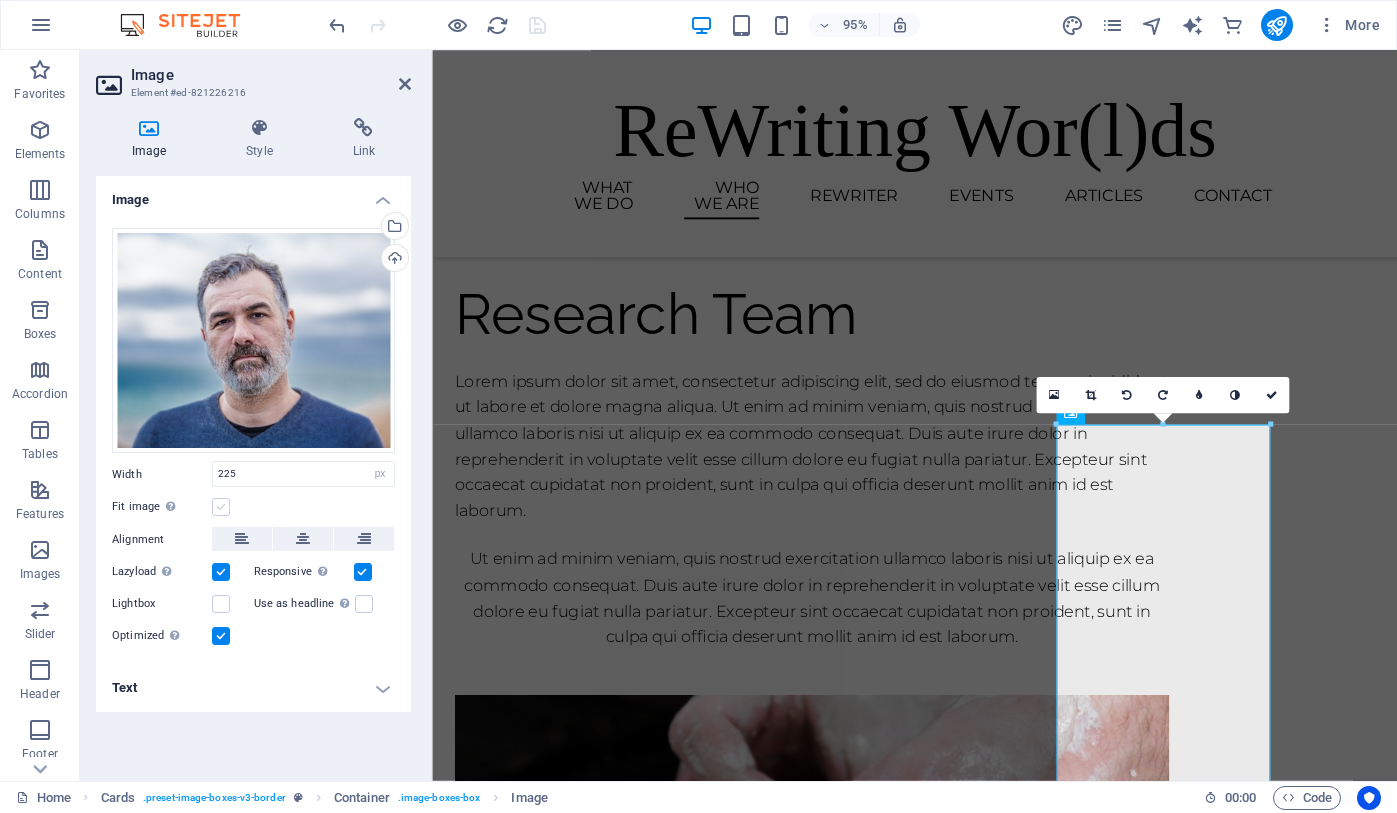 click at bounding box center (221, 507) 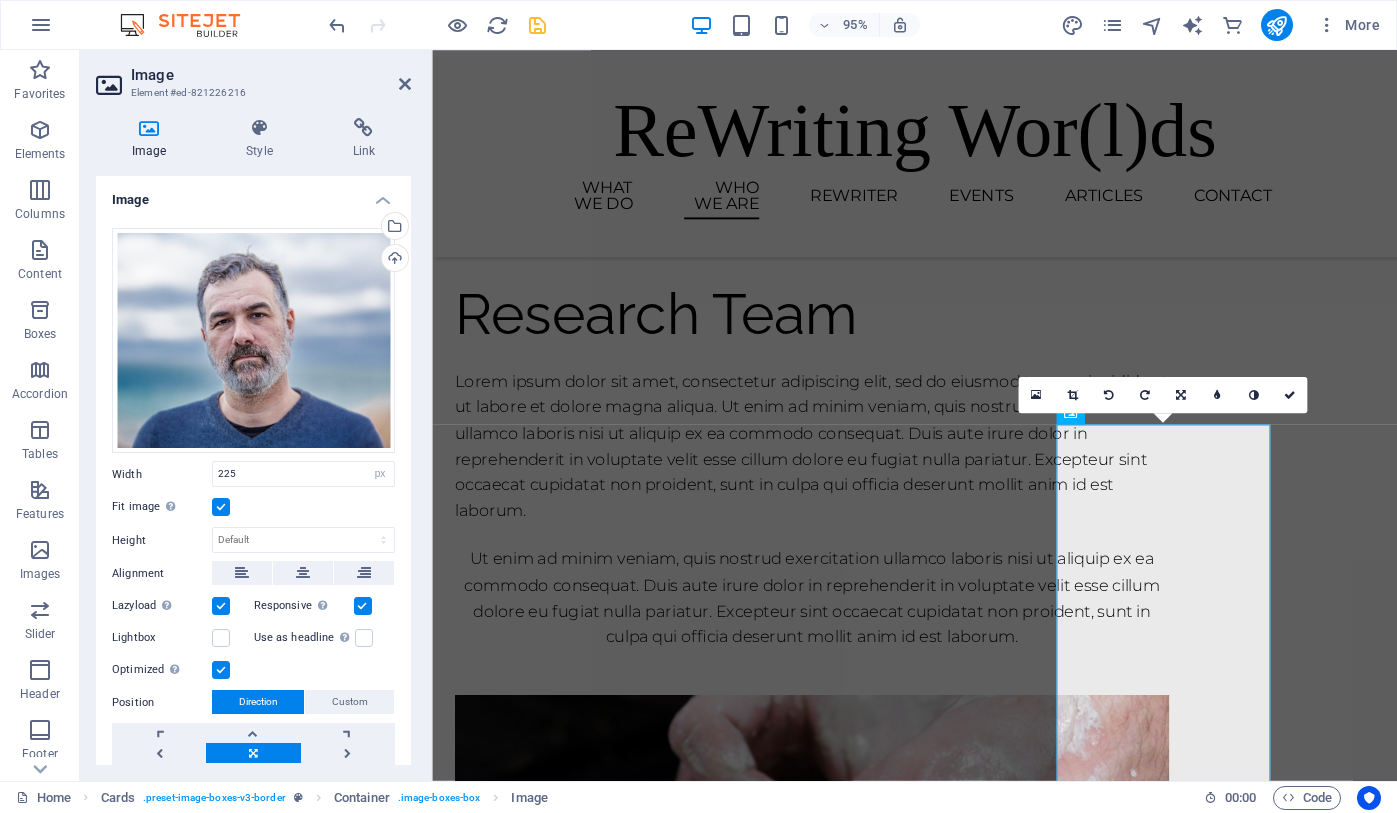 click at bounding box center [221, 507] 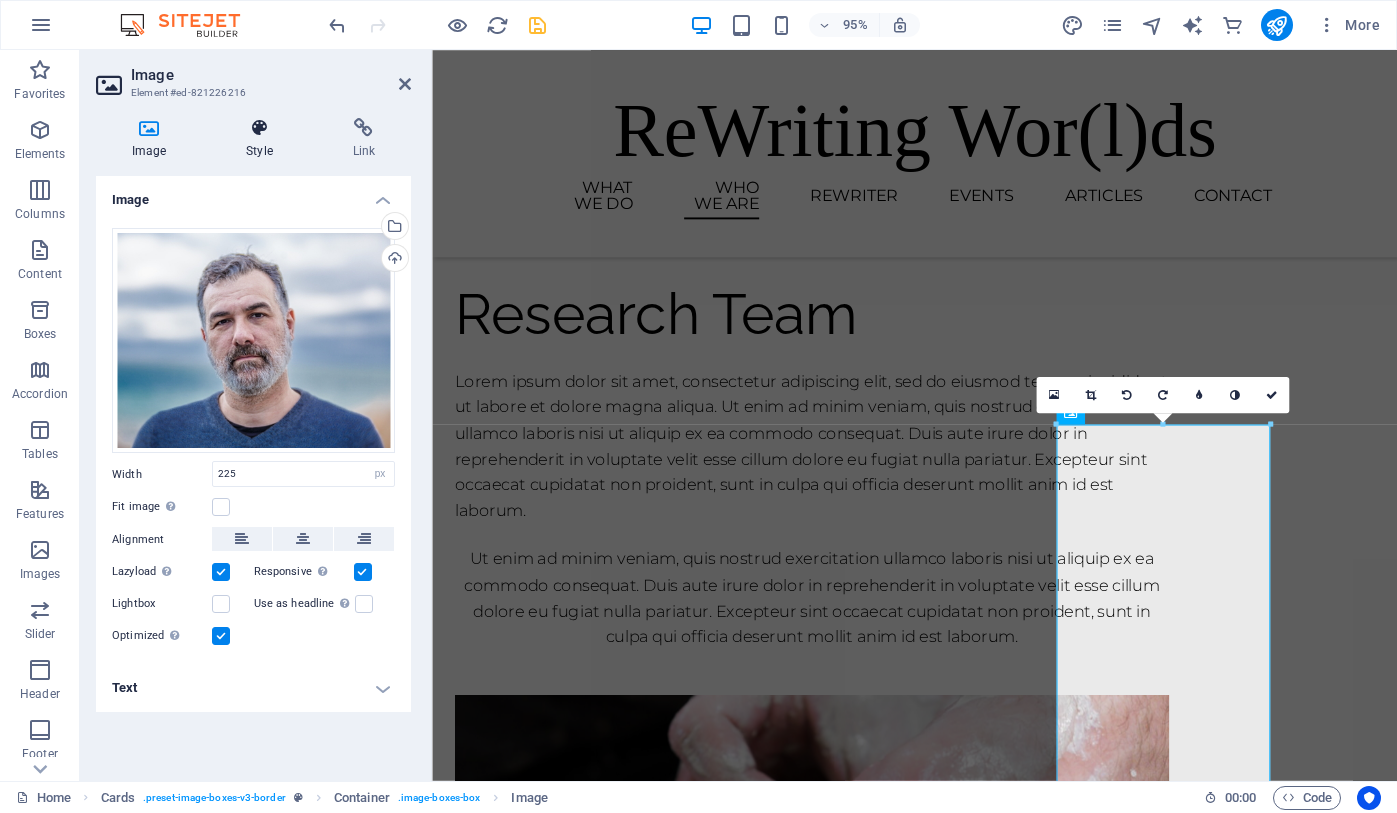 click on "Style" at bounding box center [263, 139] 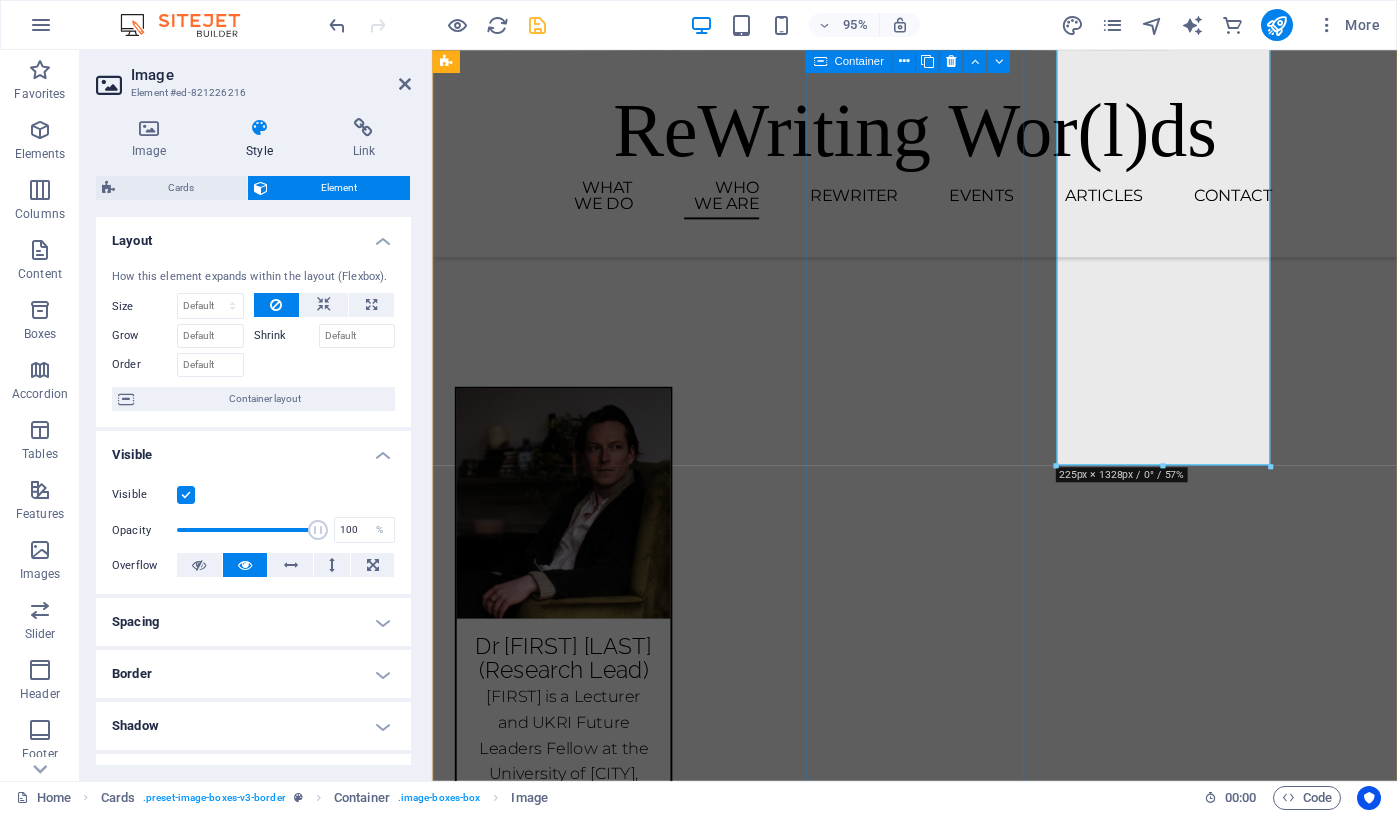 scroll, scrollTop: 3309, scrollLeft: 0, axis: vertical 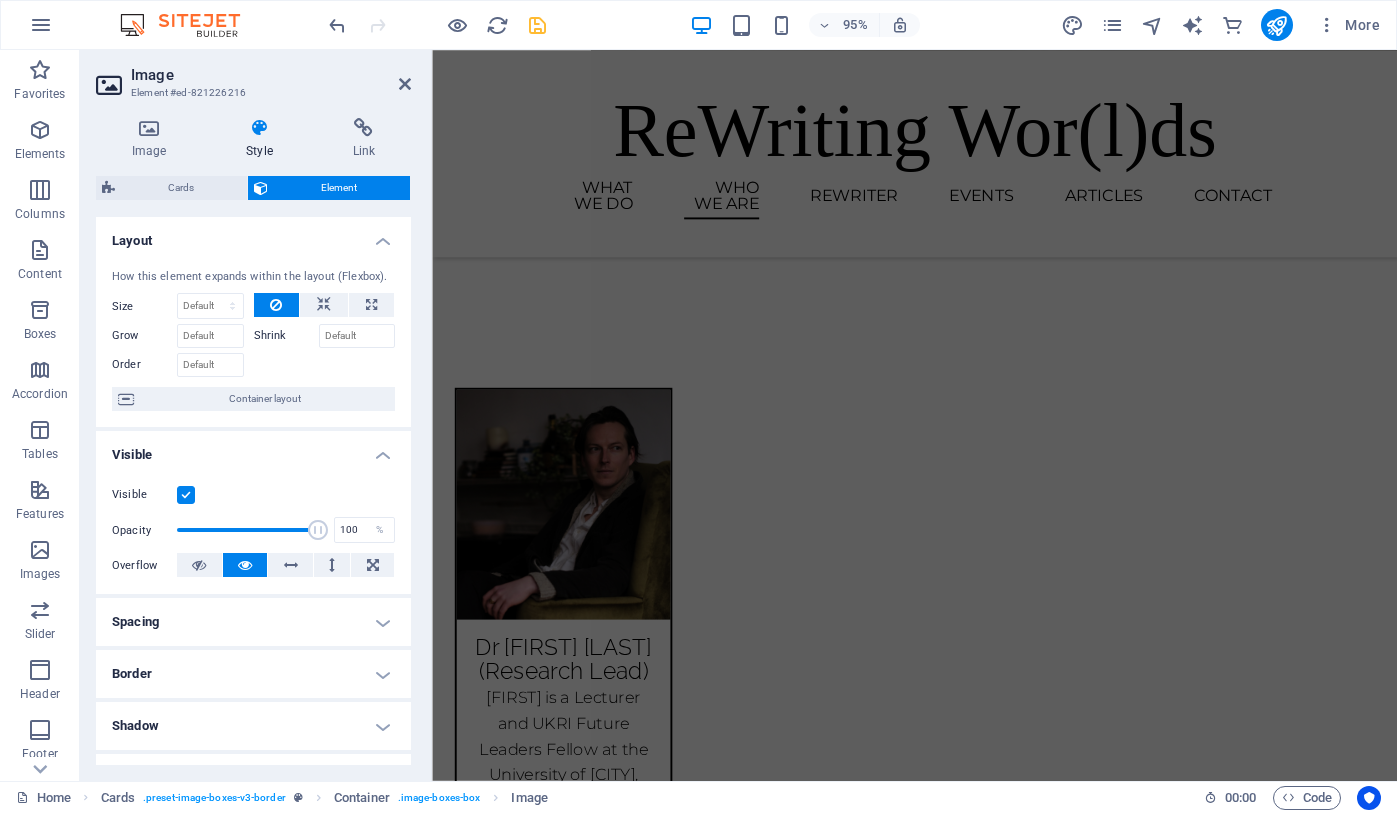drag, startPoint x: 1268, startPoint y: 471, endPoint x: 1119, endPoint y: -2, distance: 495.9133 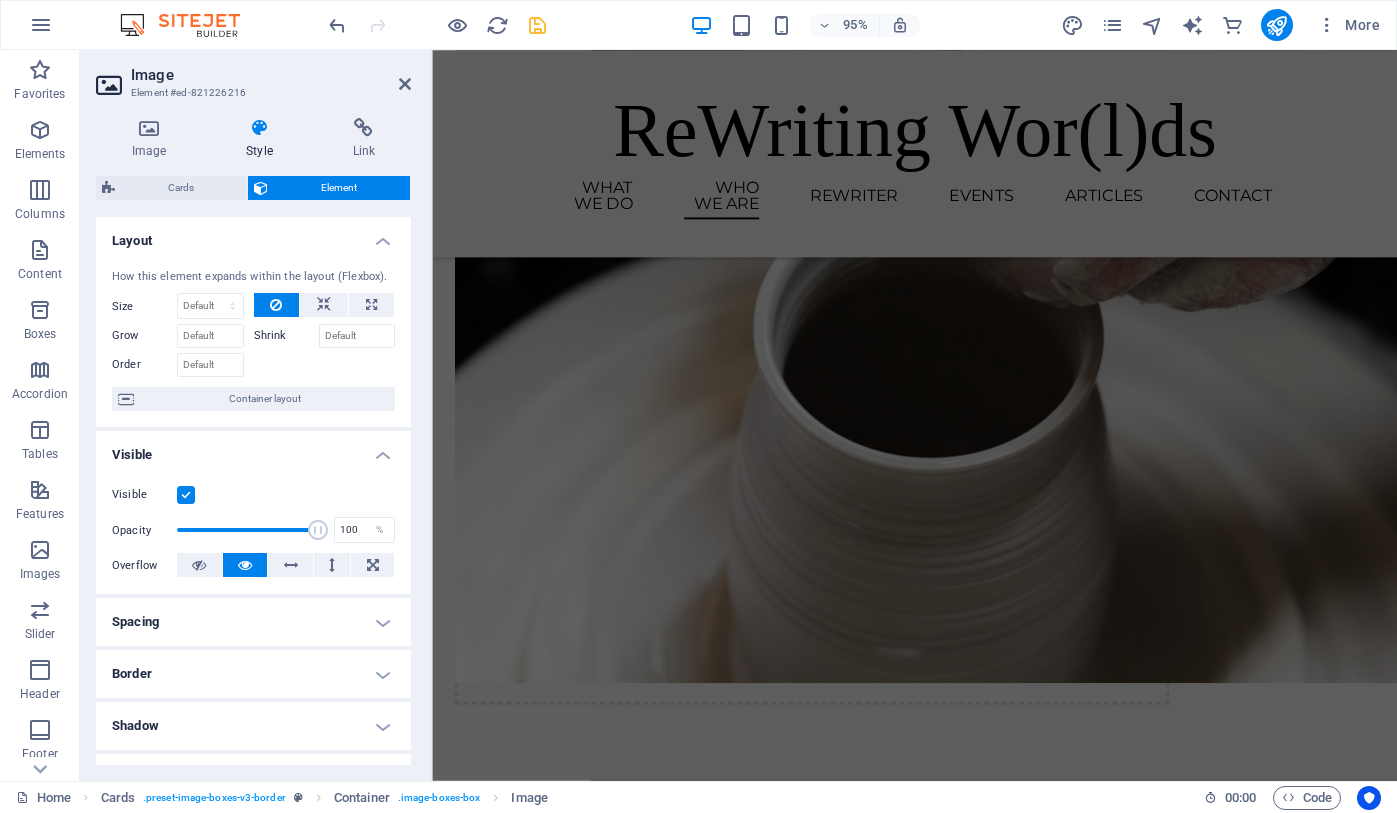 scroll, scrollTop: 2115, scrollLeft: 0, axis: vertical 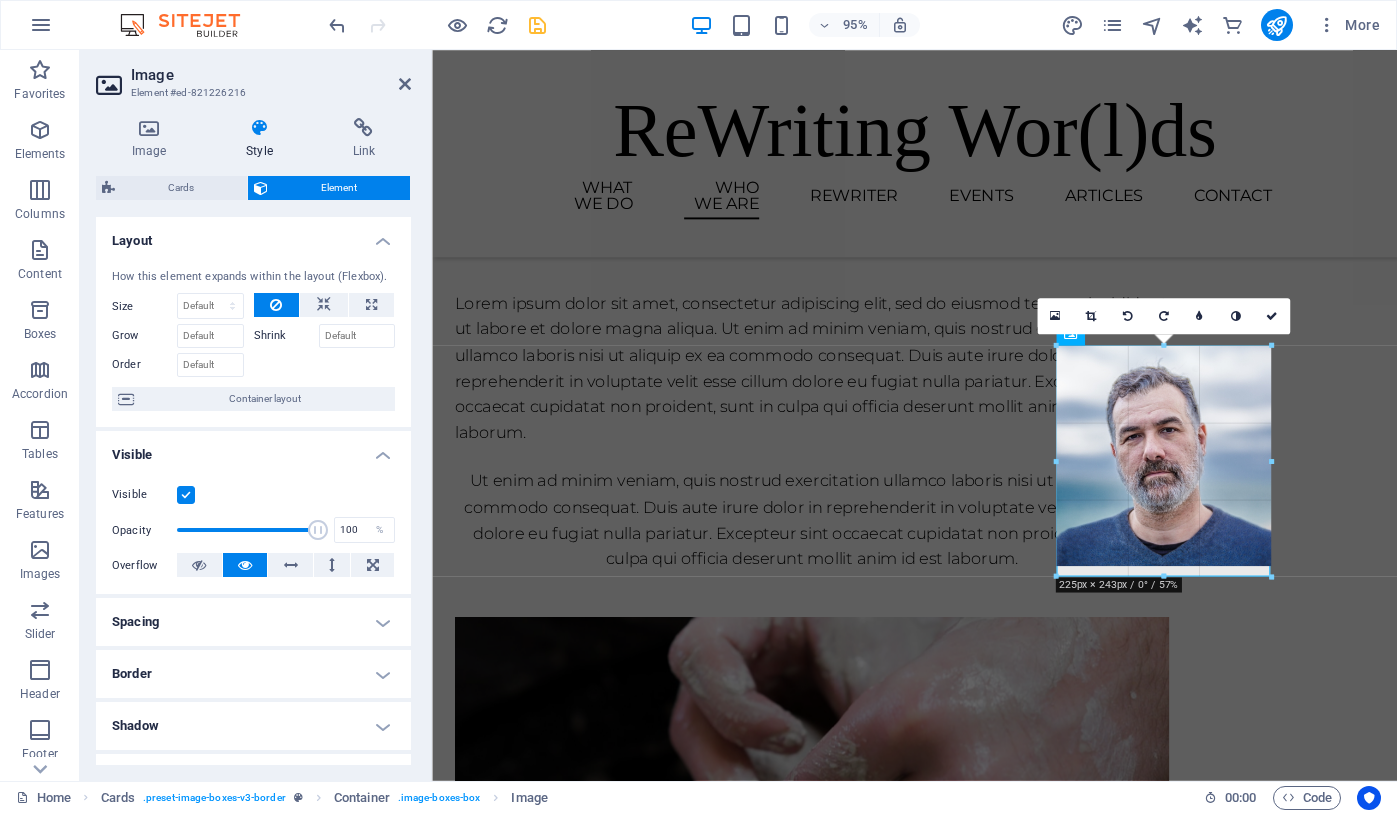 drag, startPoint x: 1227, startPoint y: 484, endPoint x: 1302, endPoint y: 580, distance: 121.82365 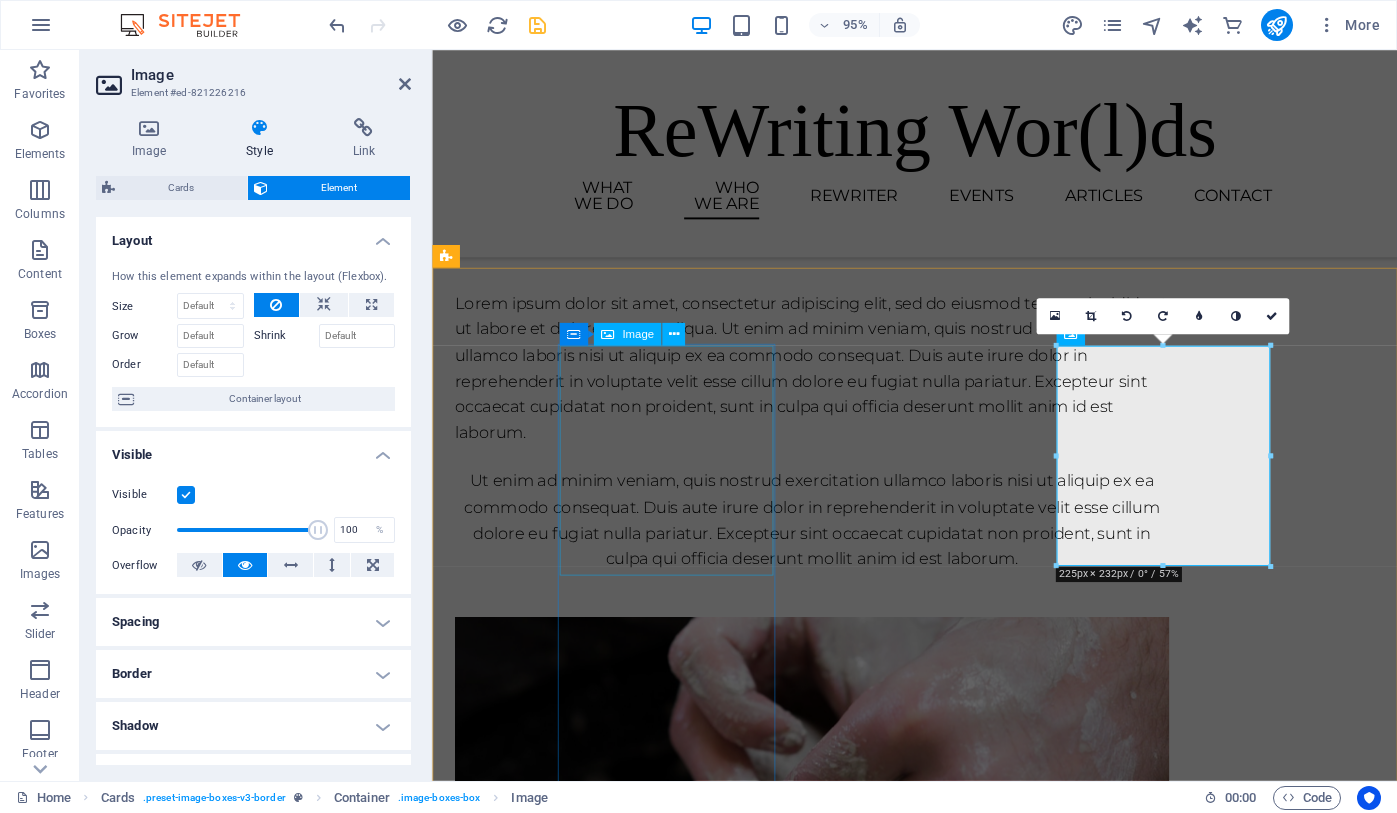 click at bounding box center [570, 1722] 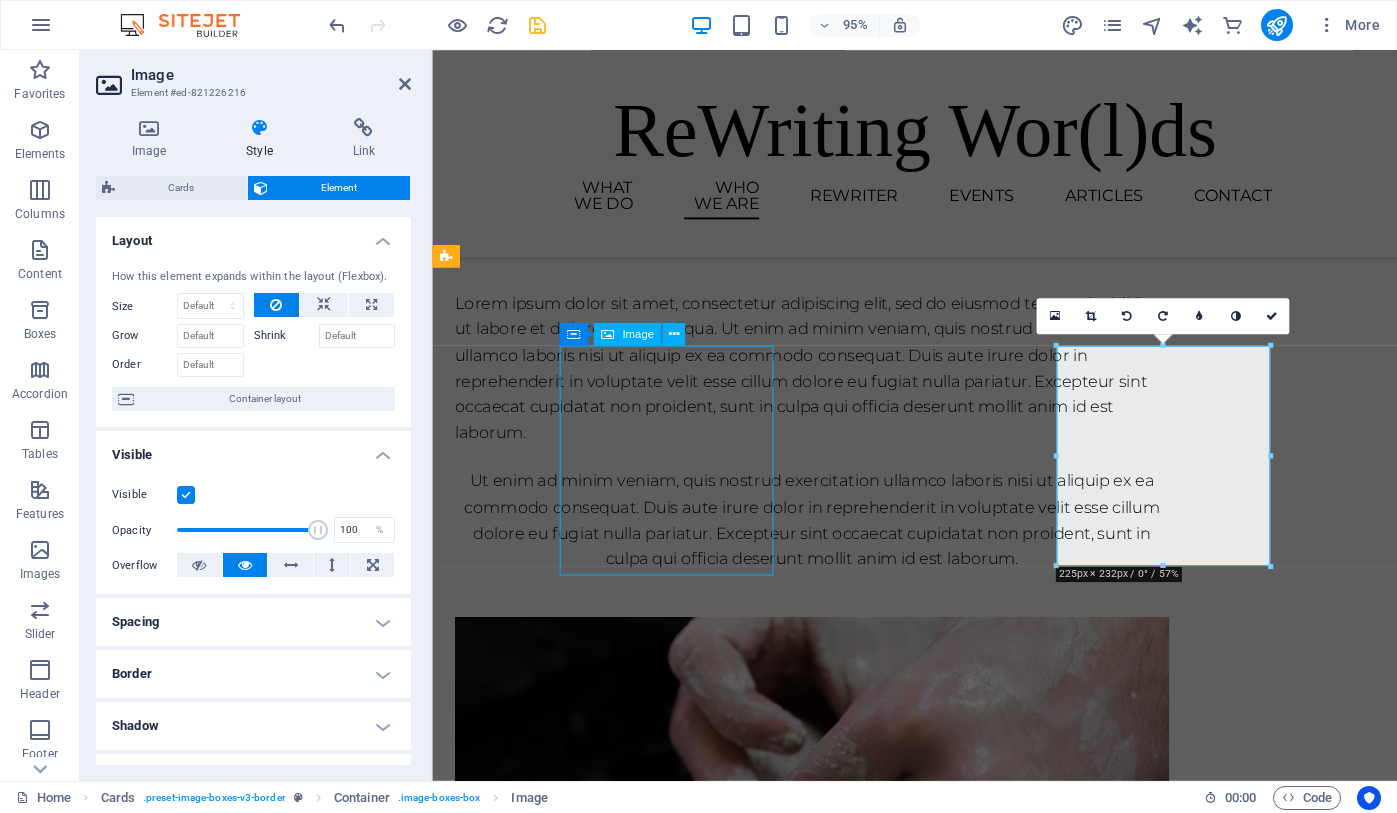 click at bounding box center [570, 1722] 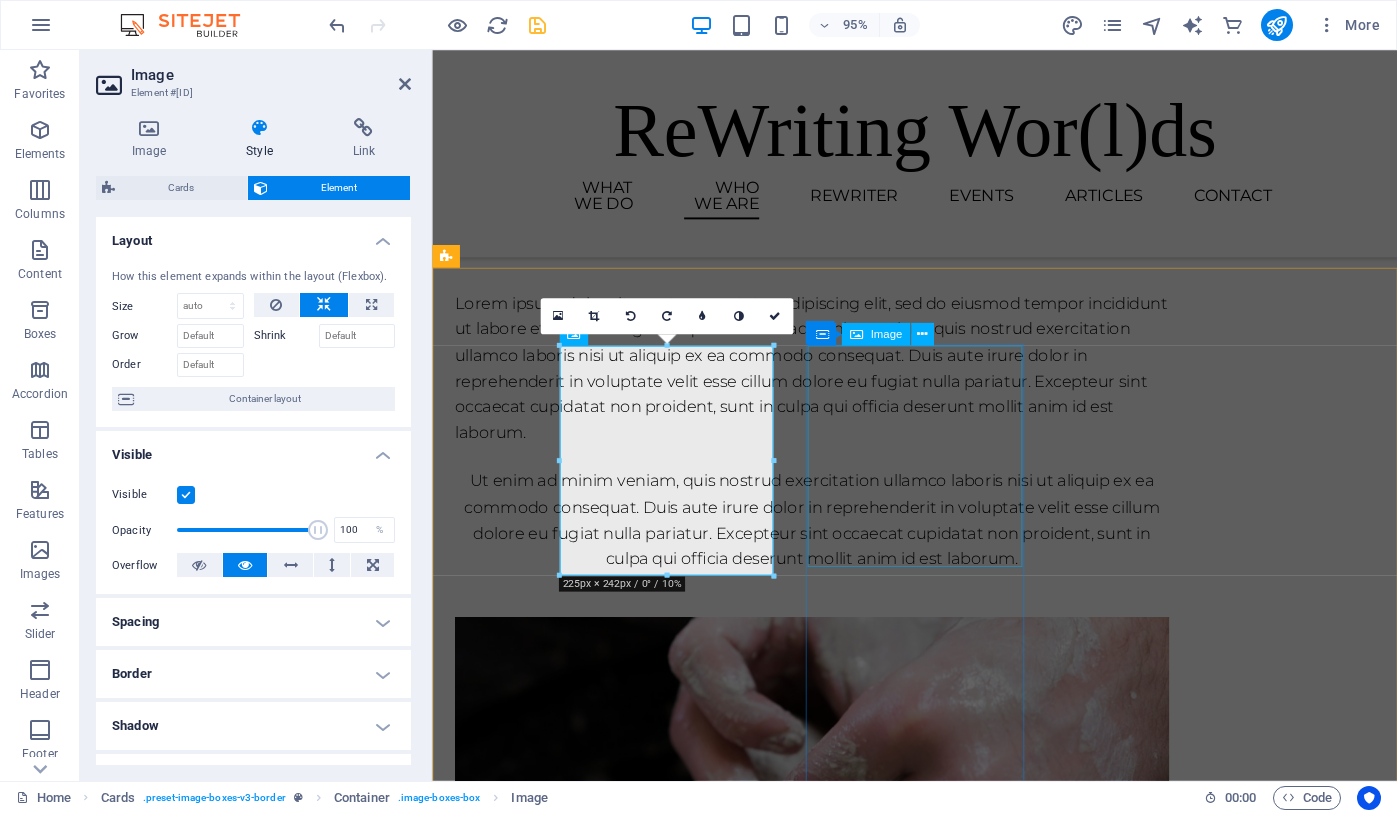 click at bounding box center [570, 2961] 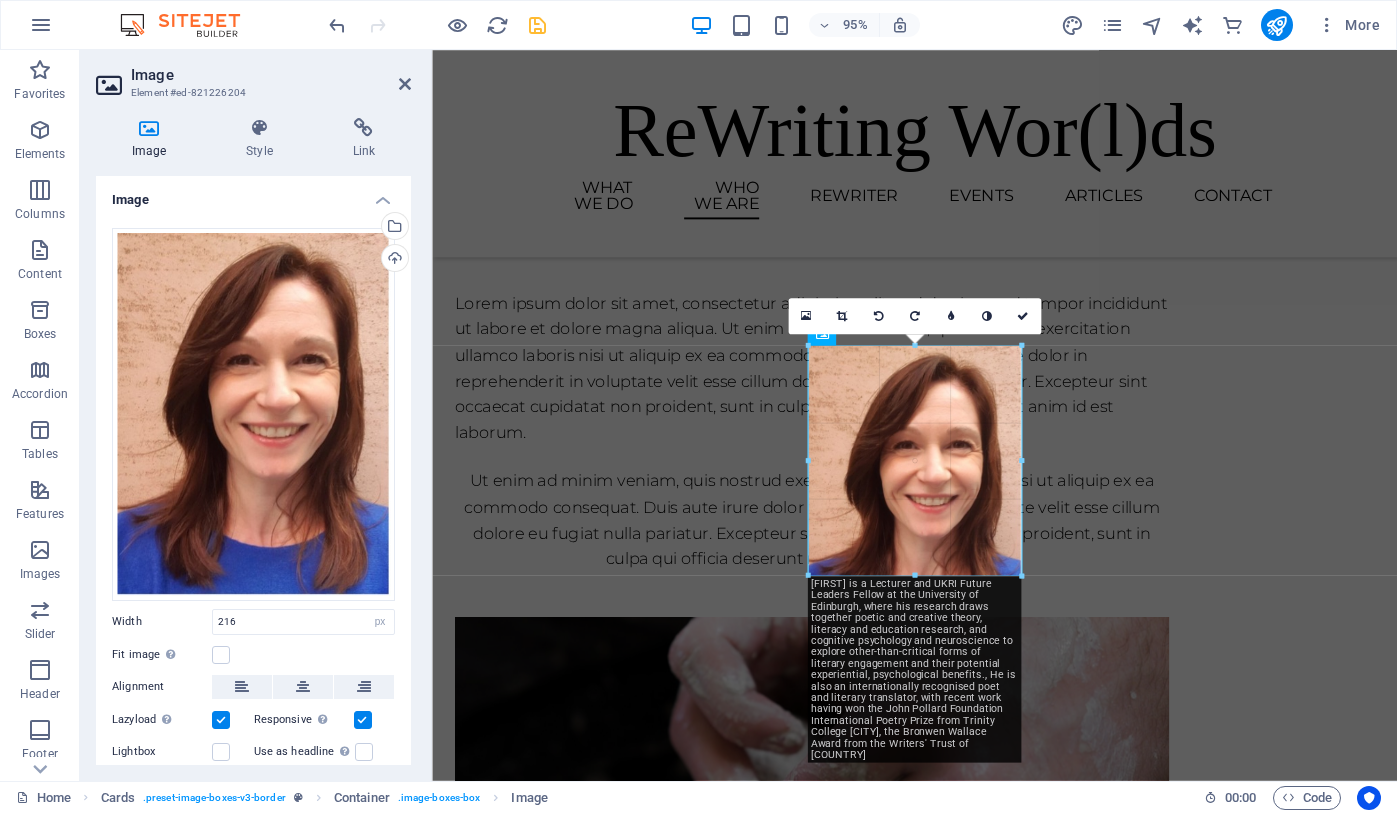drag, startPoint x: 1016, startPoint y: 568, endPoint x: 1021, endPoint y: 577, distance: 10.29563 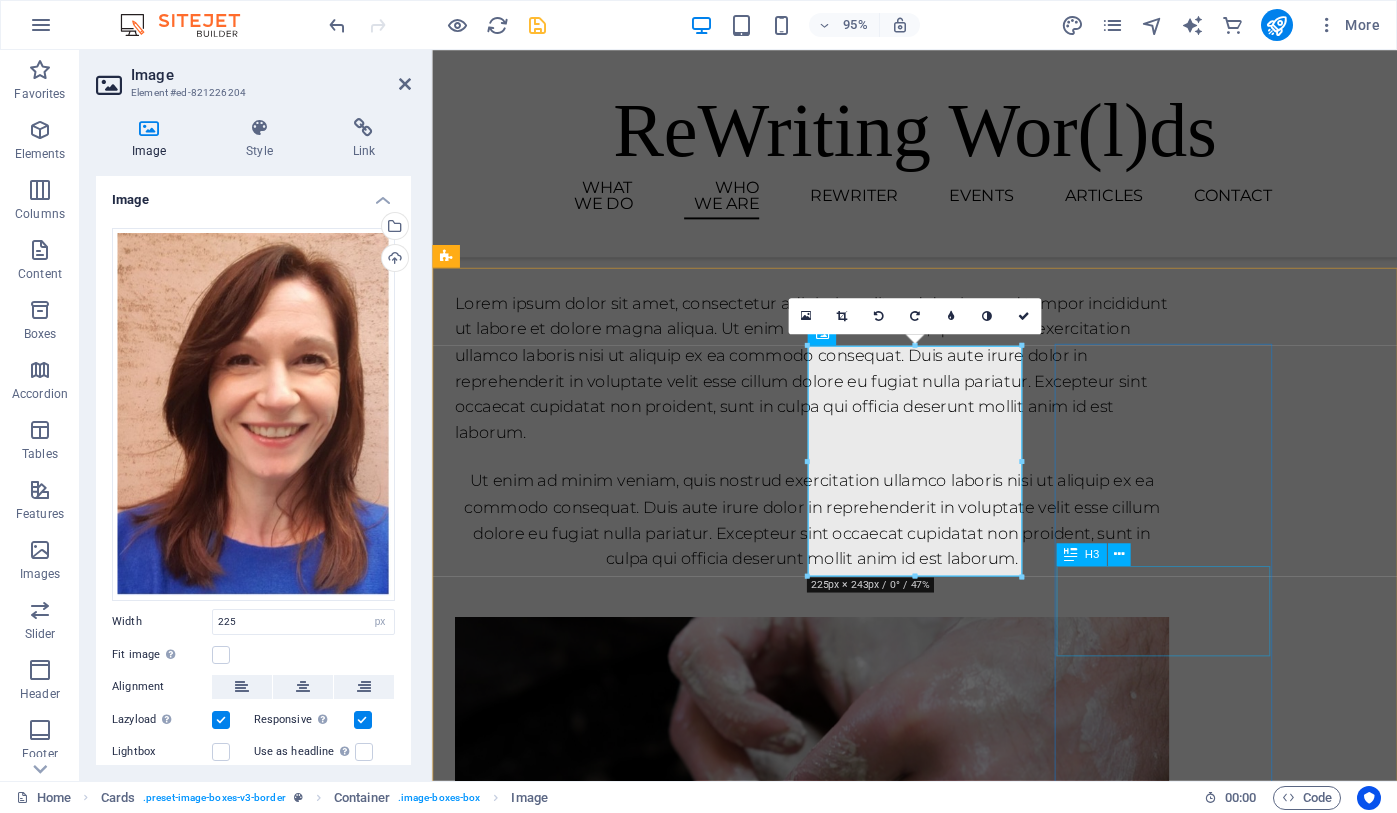 click on "Prof. [NAME] (Research co-Lead" at bounding box center [570, 4232] 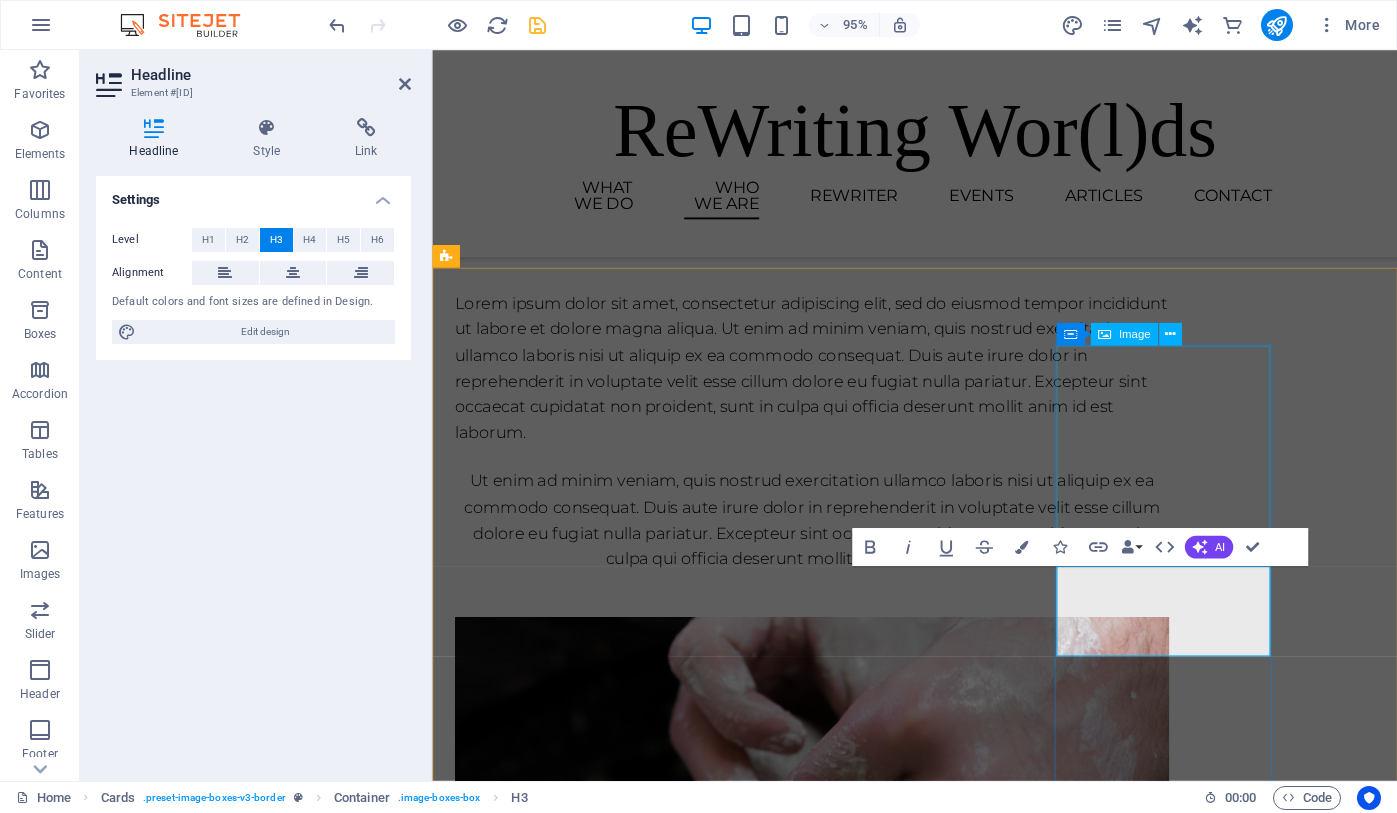 click at bounding box center [570, 4069] 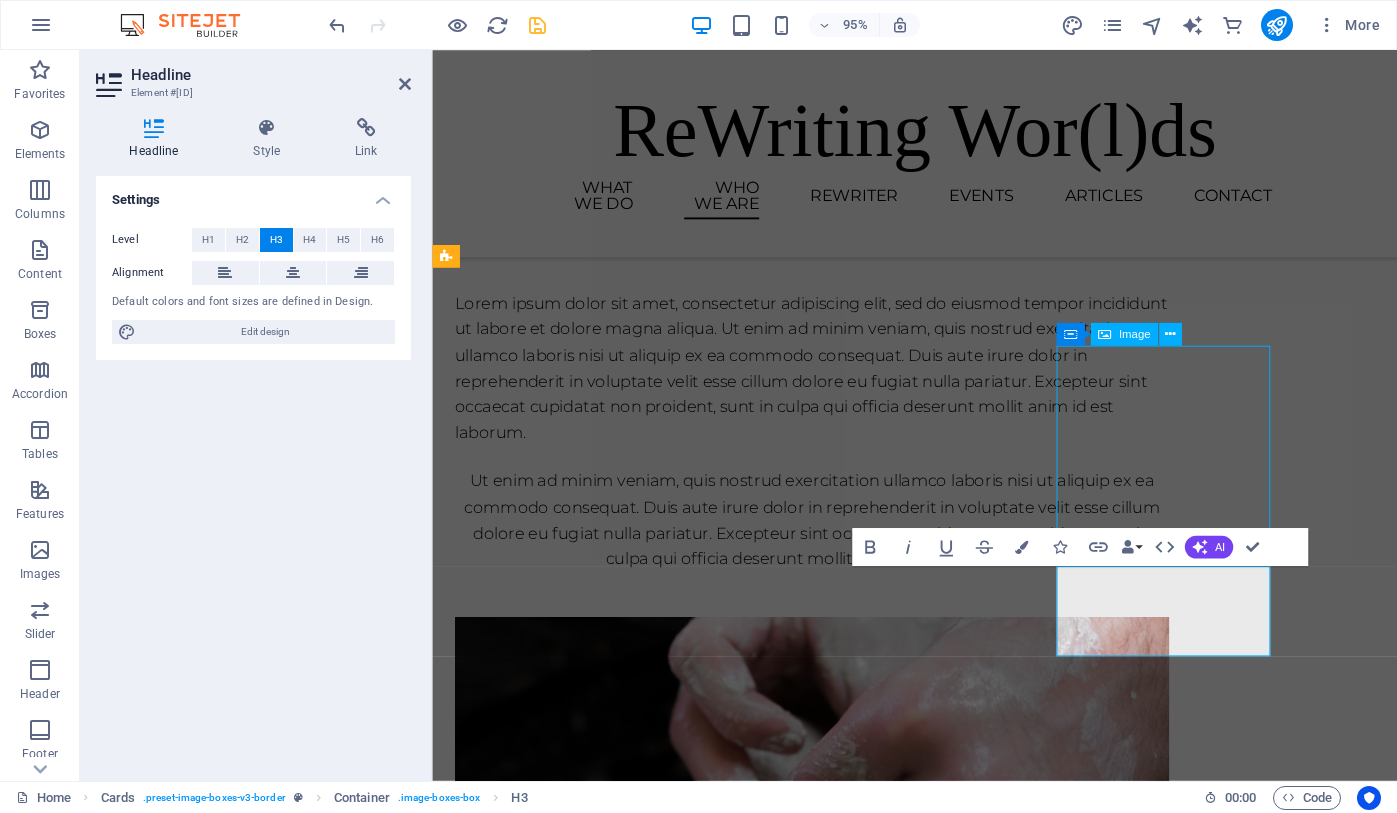 click at bounding box center (570, 4069) 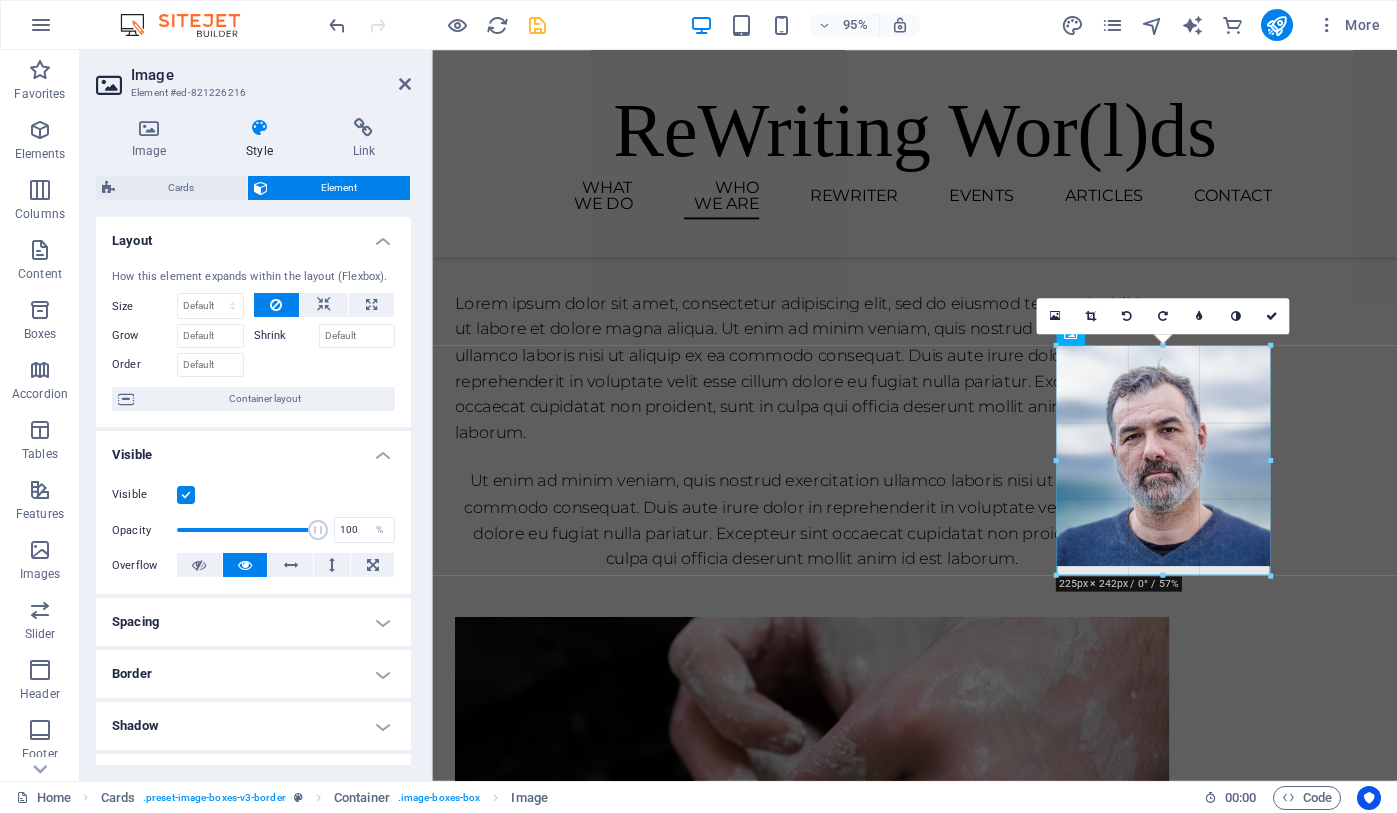click at bounding box center [1270, 576] 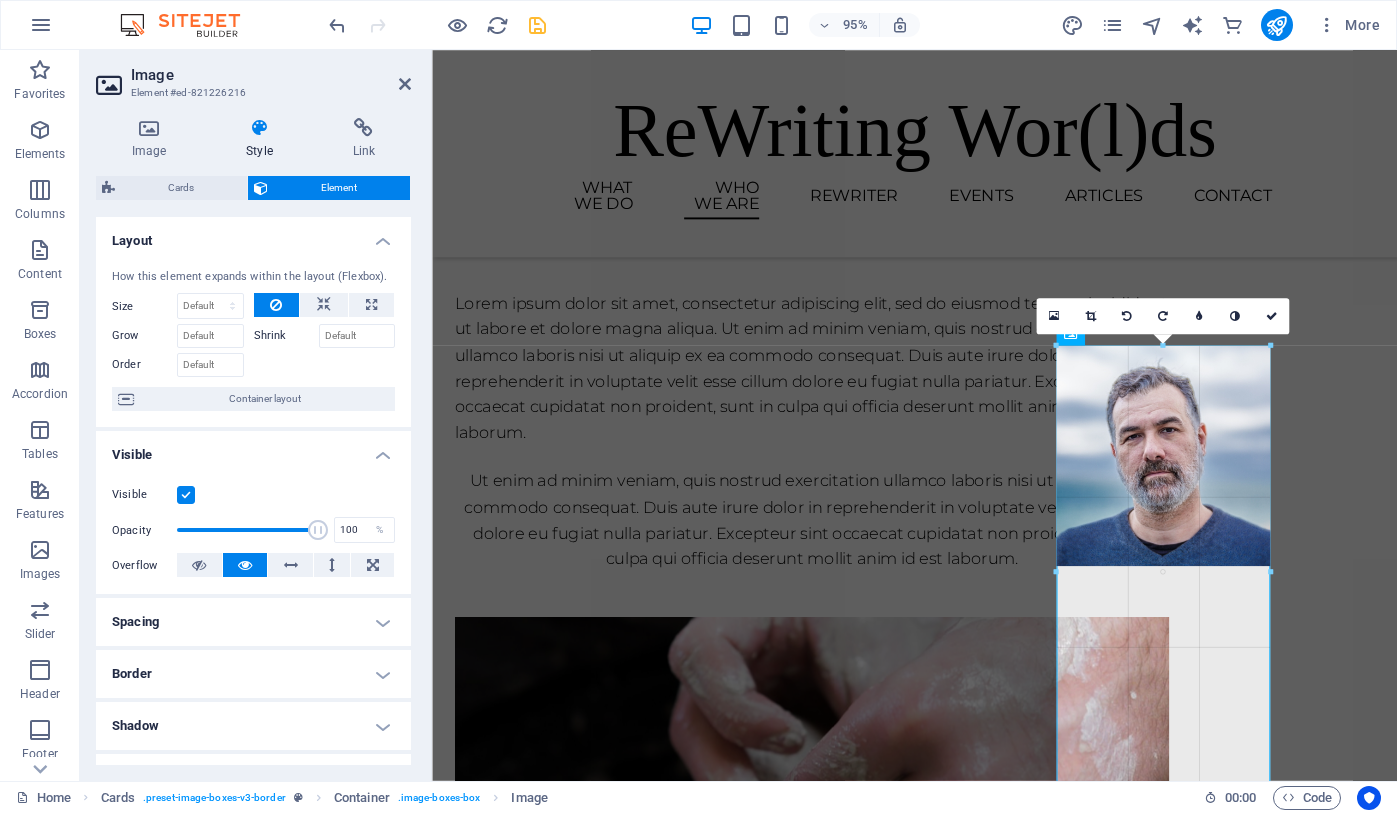 drag, startPoint x: 1266, startPoint y: 571, endPoint x: 1272, endPoint y: 520, distance: 51.351727 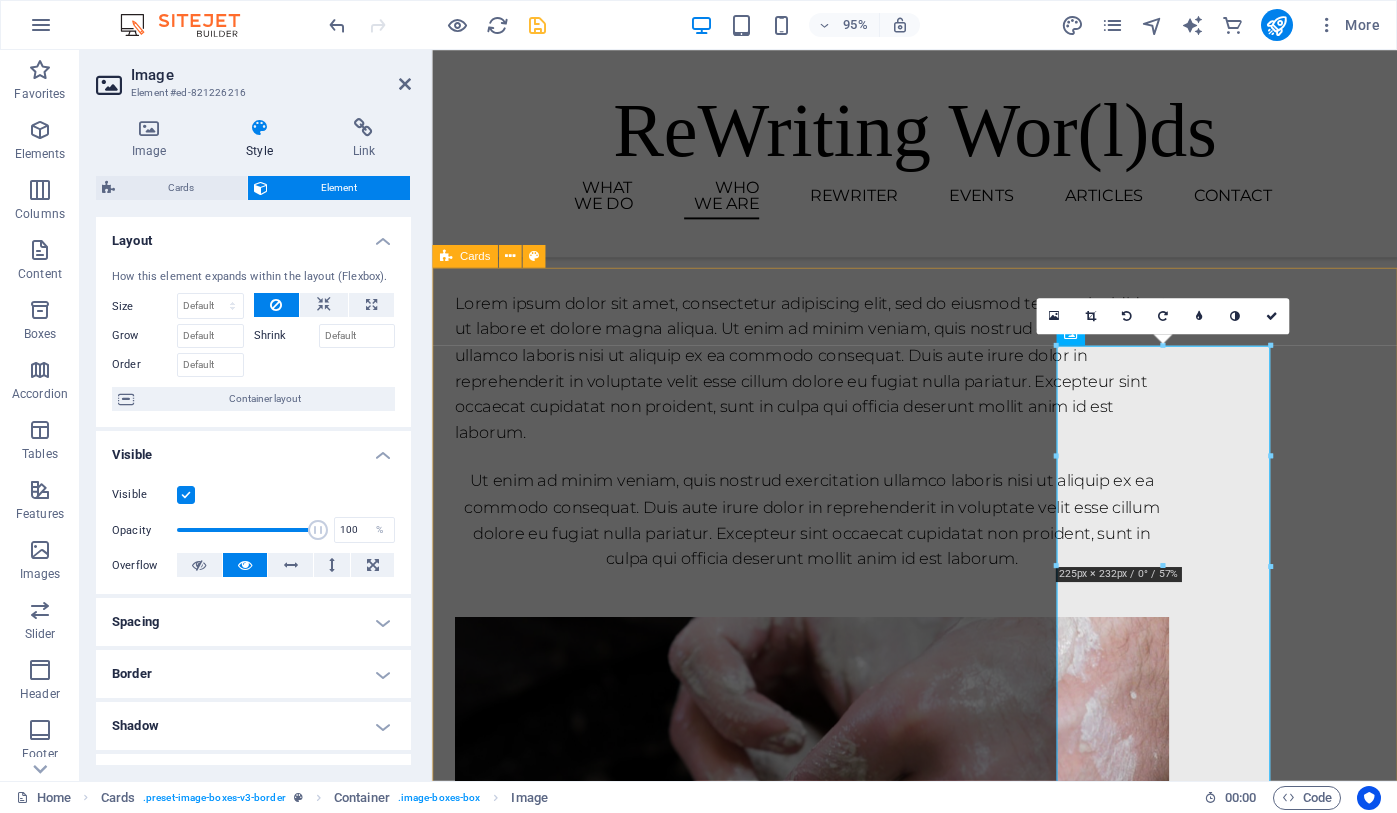 click on "Dr [FIRST] [LAST] (Research Lead) [FIRST] is a Lecturer and UKRI Future Leaders Fellow at the University of Edinburgh, where his research draws together poetic and creative theory, literacy and education research, and cognitive psychology and neuroscience to explore other-than-critical forms of literary engagement and their potential experiential, psychological benefits., He is also an internationally recognised poet and literary translator, with recent work having won the [AWARD] from [INSTITUTION], the [AWARD] from [INSTITUTION], and the [AWARD] from the [INSTITUTION]. Prof. [LAST] (Research co-Lead [LAST] is Professor of Literacy (Psychology & Education) and Co-Director of the Literacy Lab. She is based within Moray House School of Education and Sport, University of Edinburgh.  Prof. [LAST] (Research co-Lead [LAST]" at bounding box center (940, 3620) 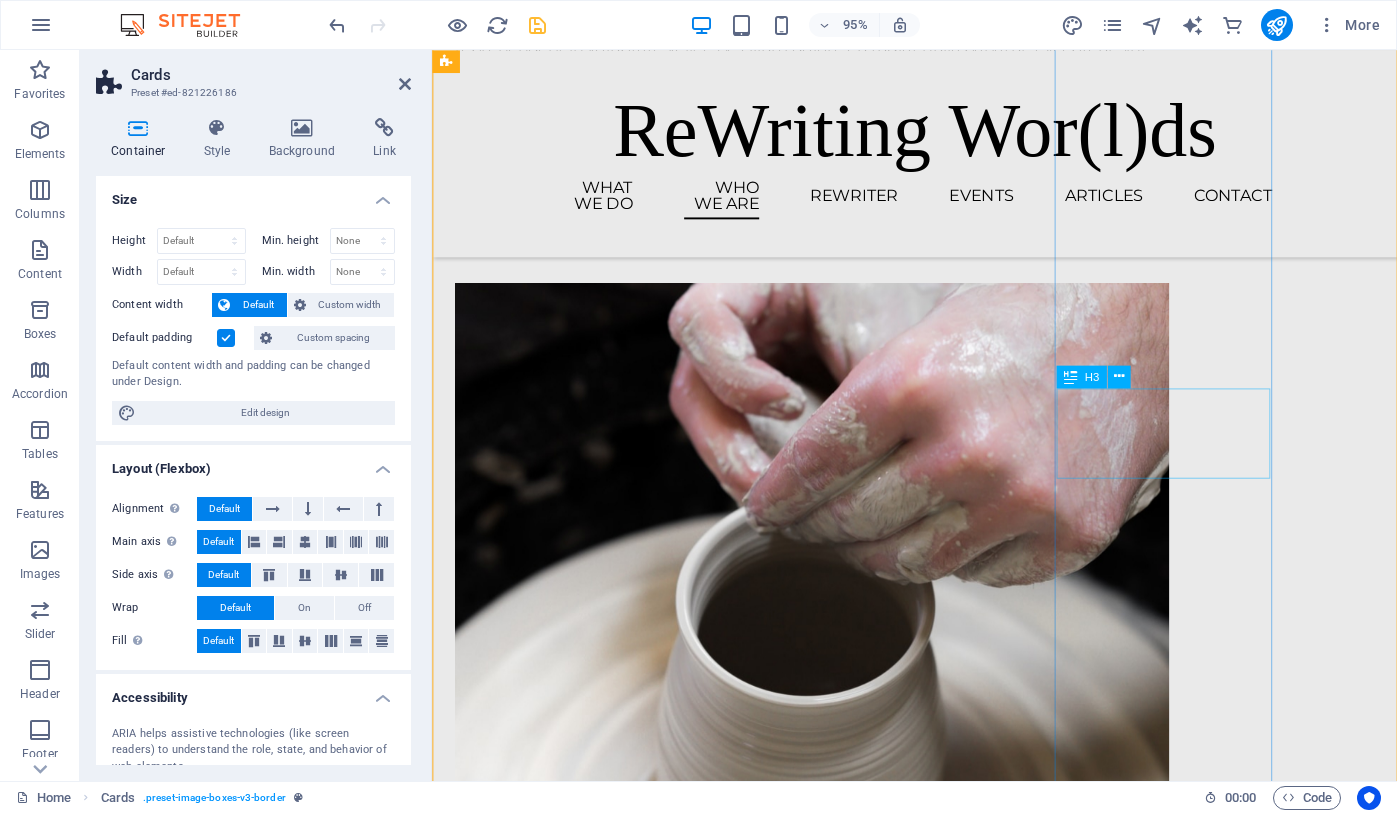 scroll, scrollTop: 2446, scrollLeft: 0, axis: vertical 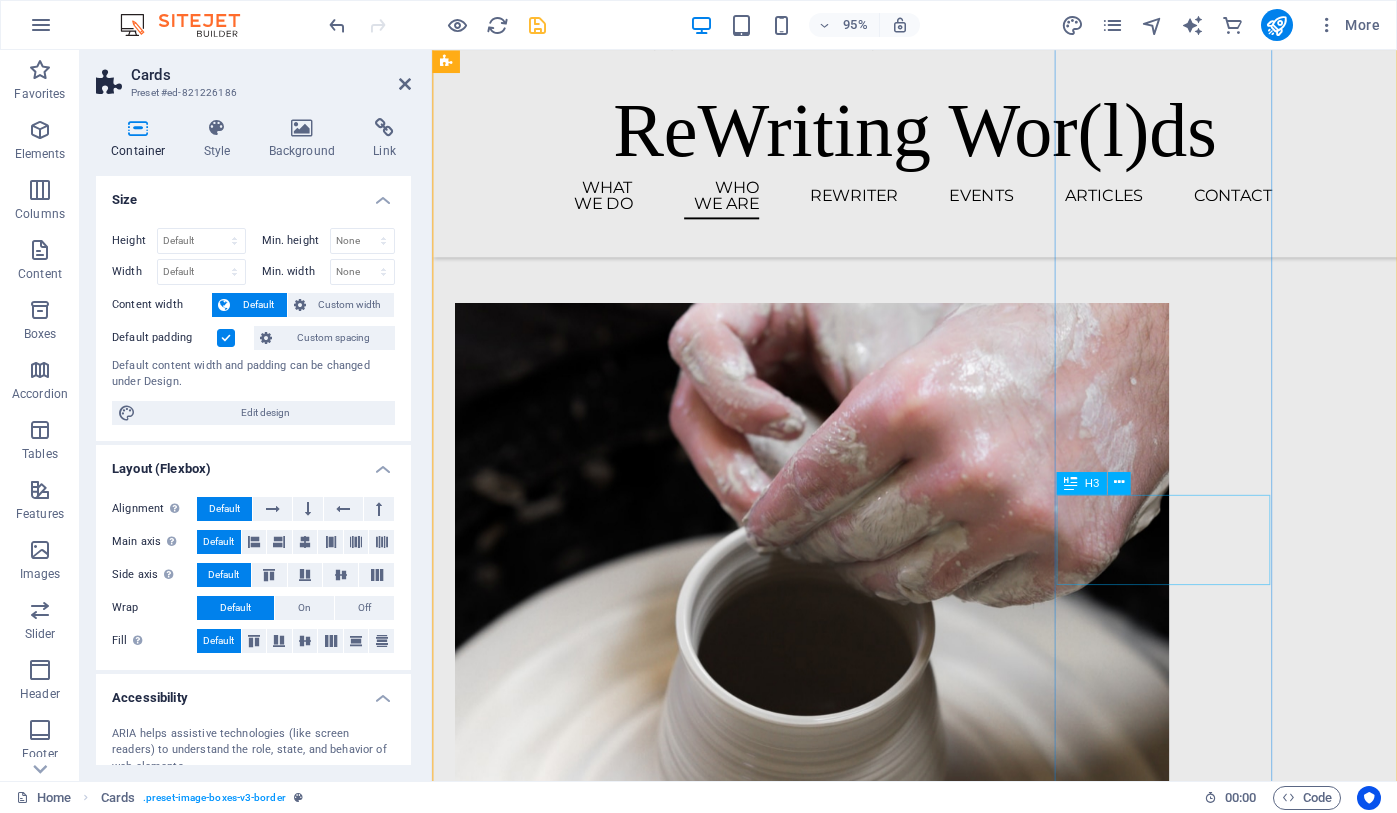 click on "Prof. [NAME] (Research co-Lead" at bounding box center (570, 4157) 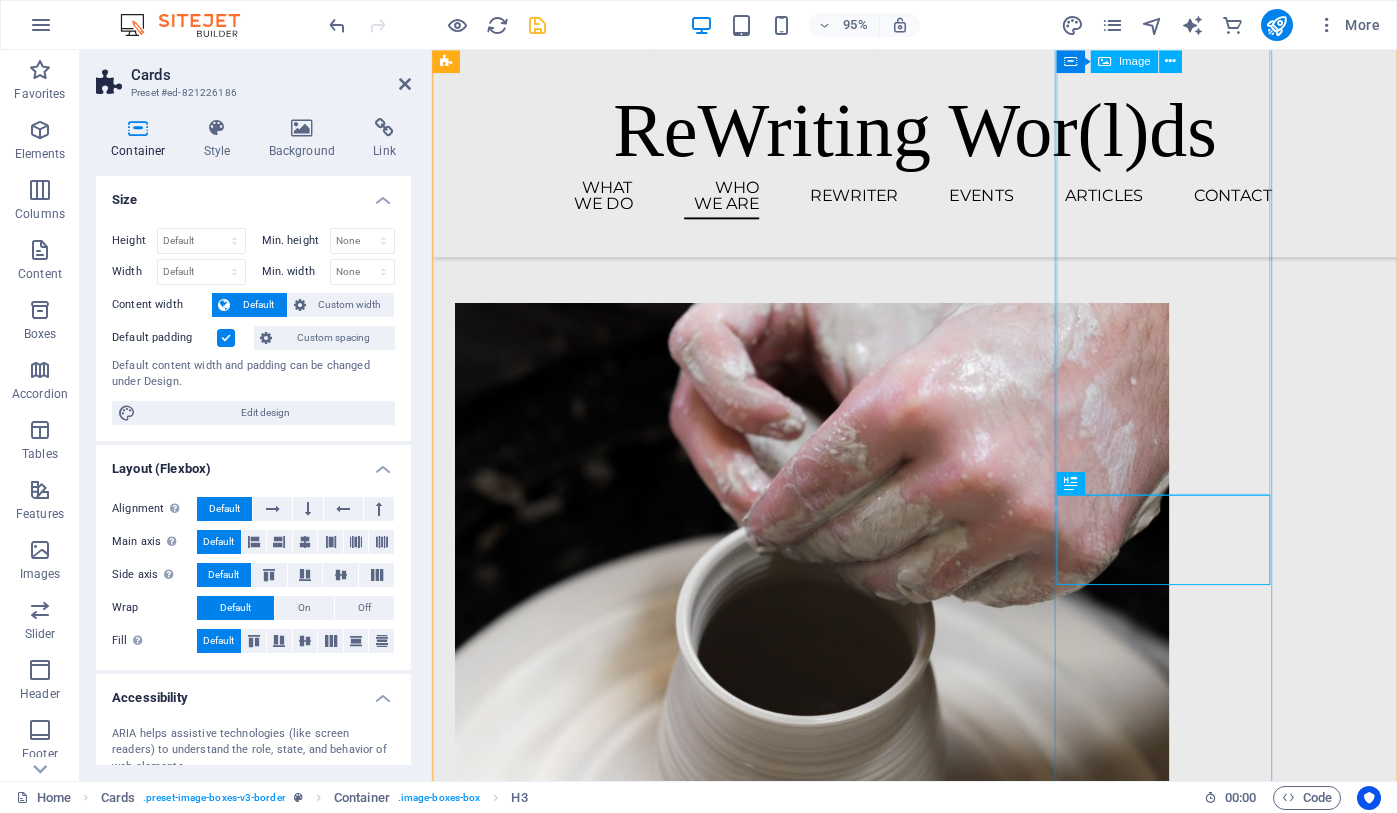 click at bounding box center (570, 3866) 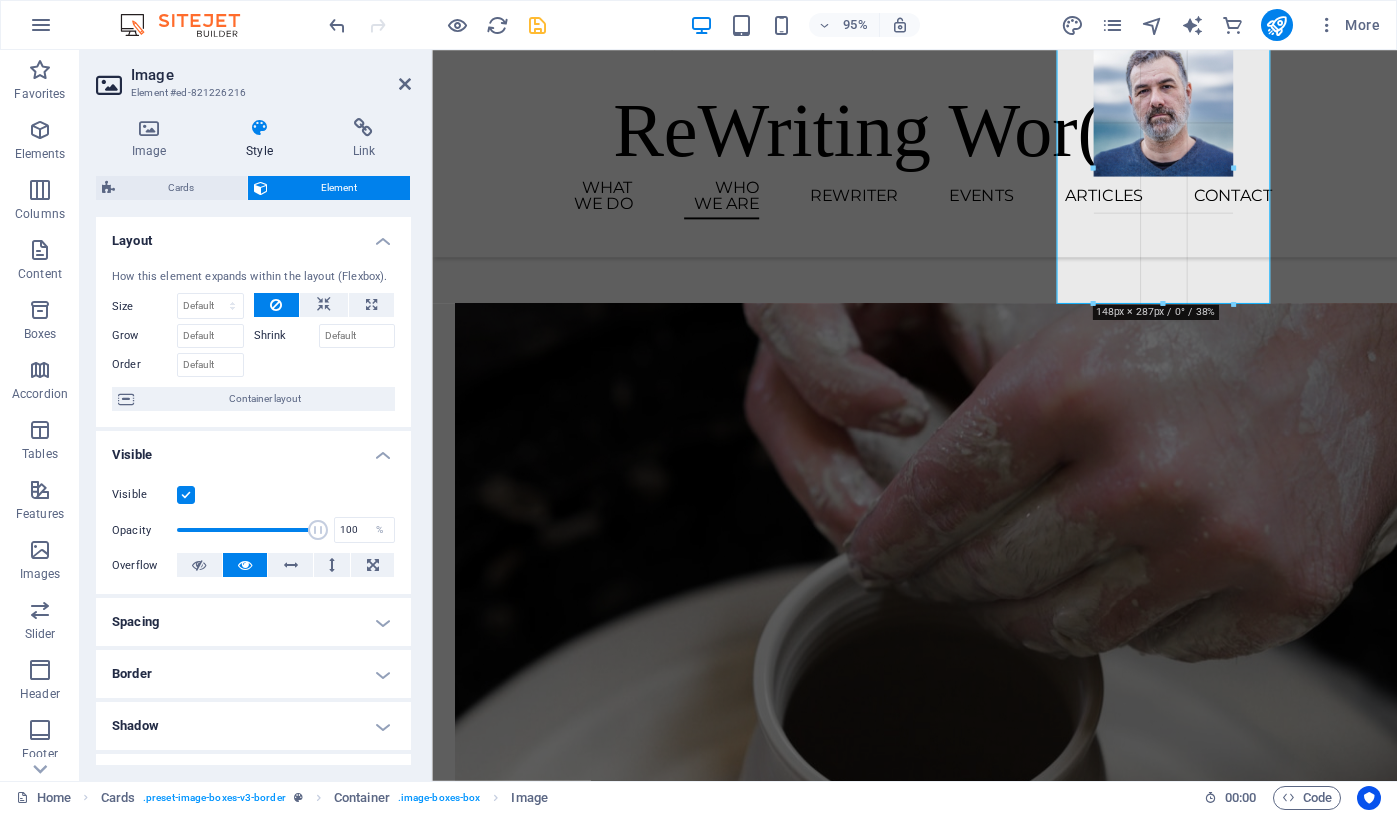 drag, startPoint x: 1160, startPoint y: 494, endPoint x: 1018, endPoint y: 293, distance: 246.09958 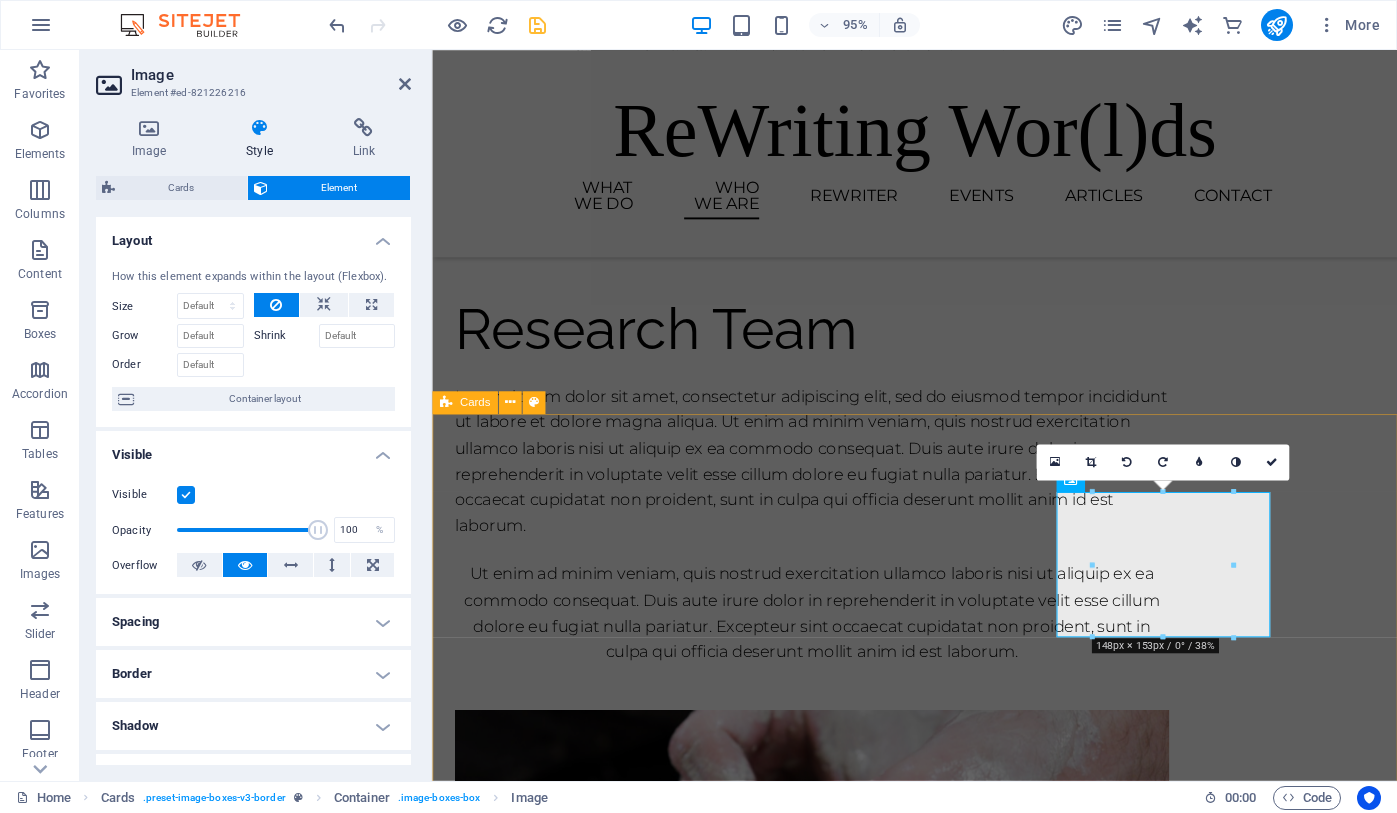scroll, scrollTop: 2038, scrollLeft: 0, axis: vertical 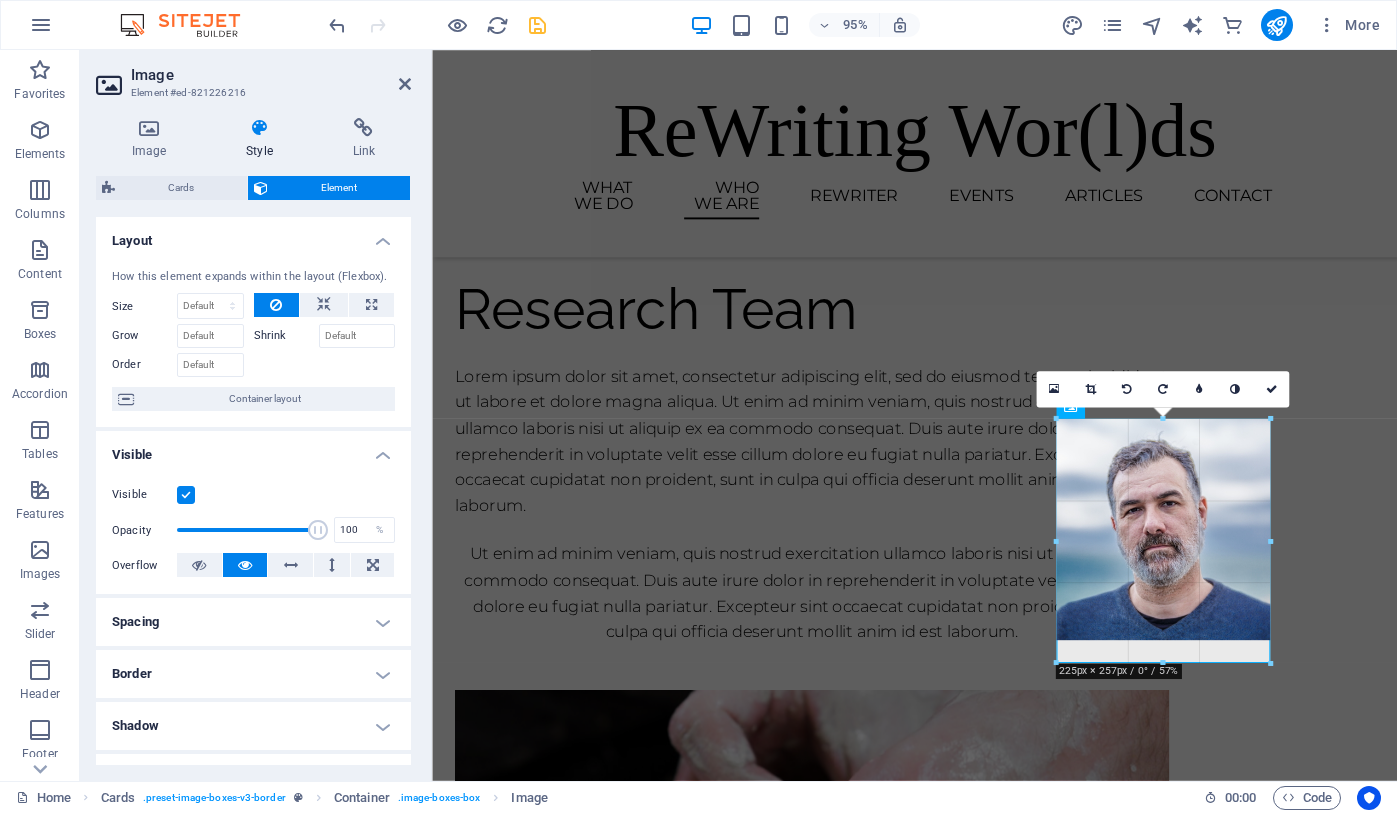 drag, startPoint x: 1230, startPoint y: 563, endPoint x: 1308, endPoint y: 645, distance: 113.17243 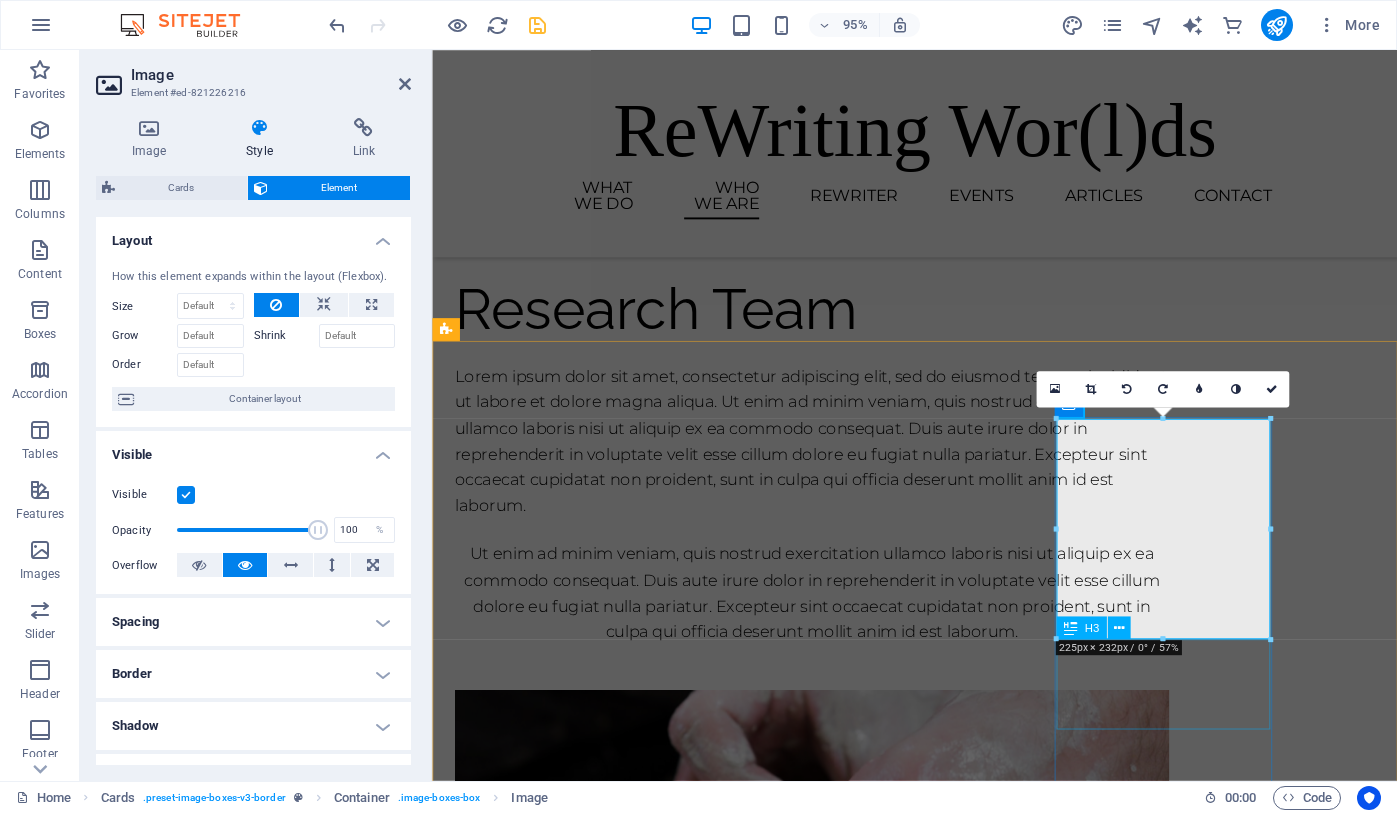 click on "Prof. [NAME] (Research co-Lead" at bounding box center [570, 4309] 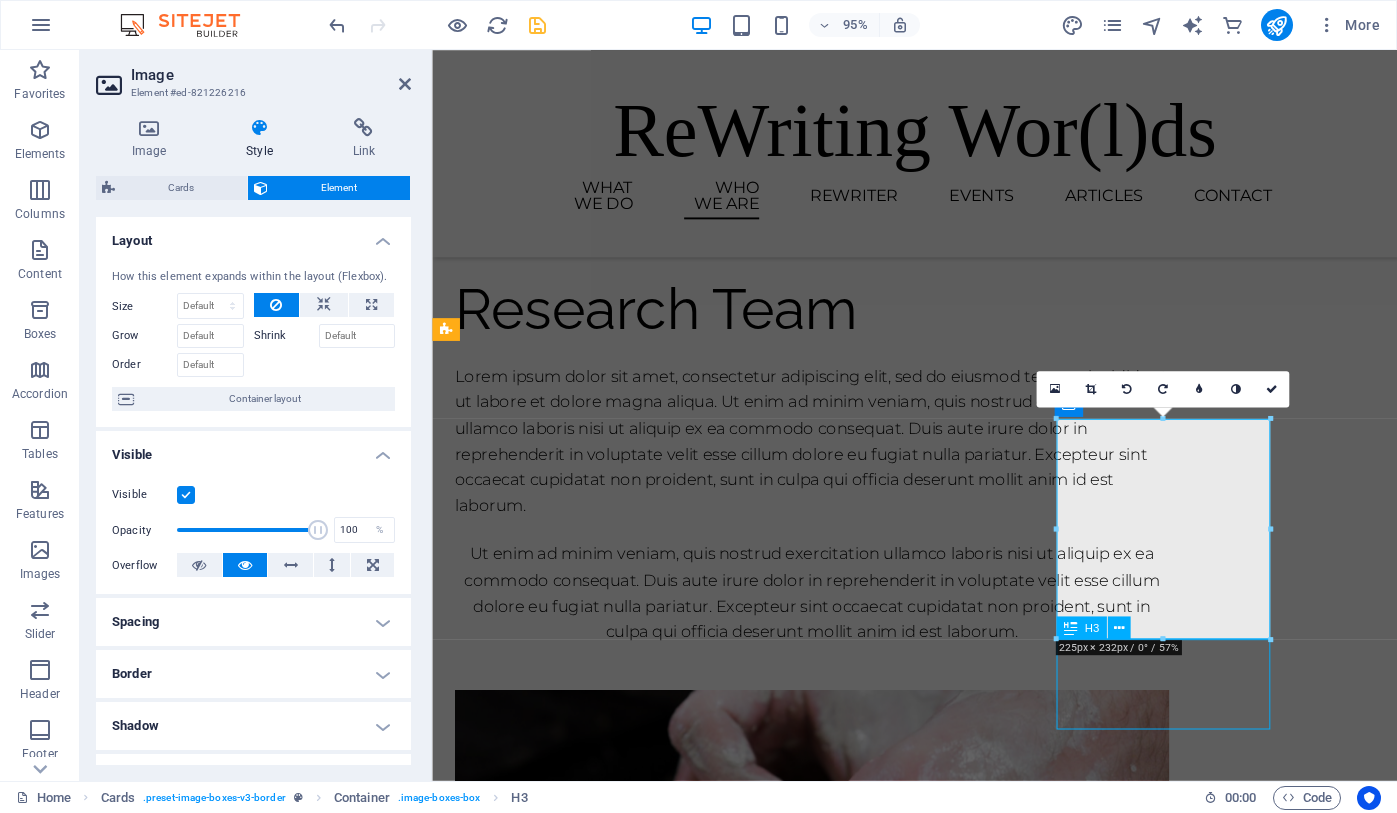 click on "Prof. [NAME] (Research co-Lead" at bounding box center (570, 4309) 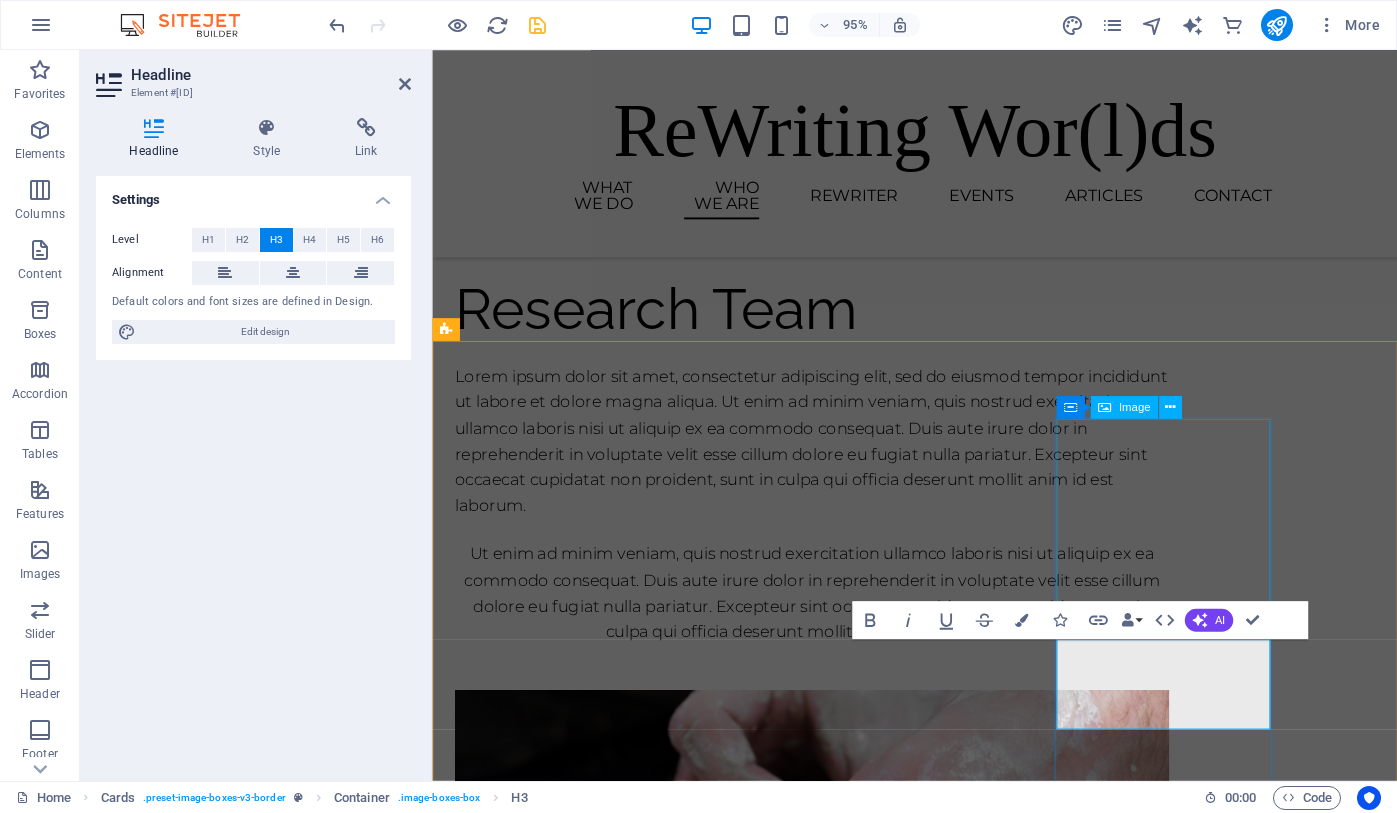click at bounding box center [570, 4146] 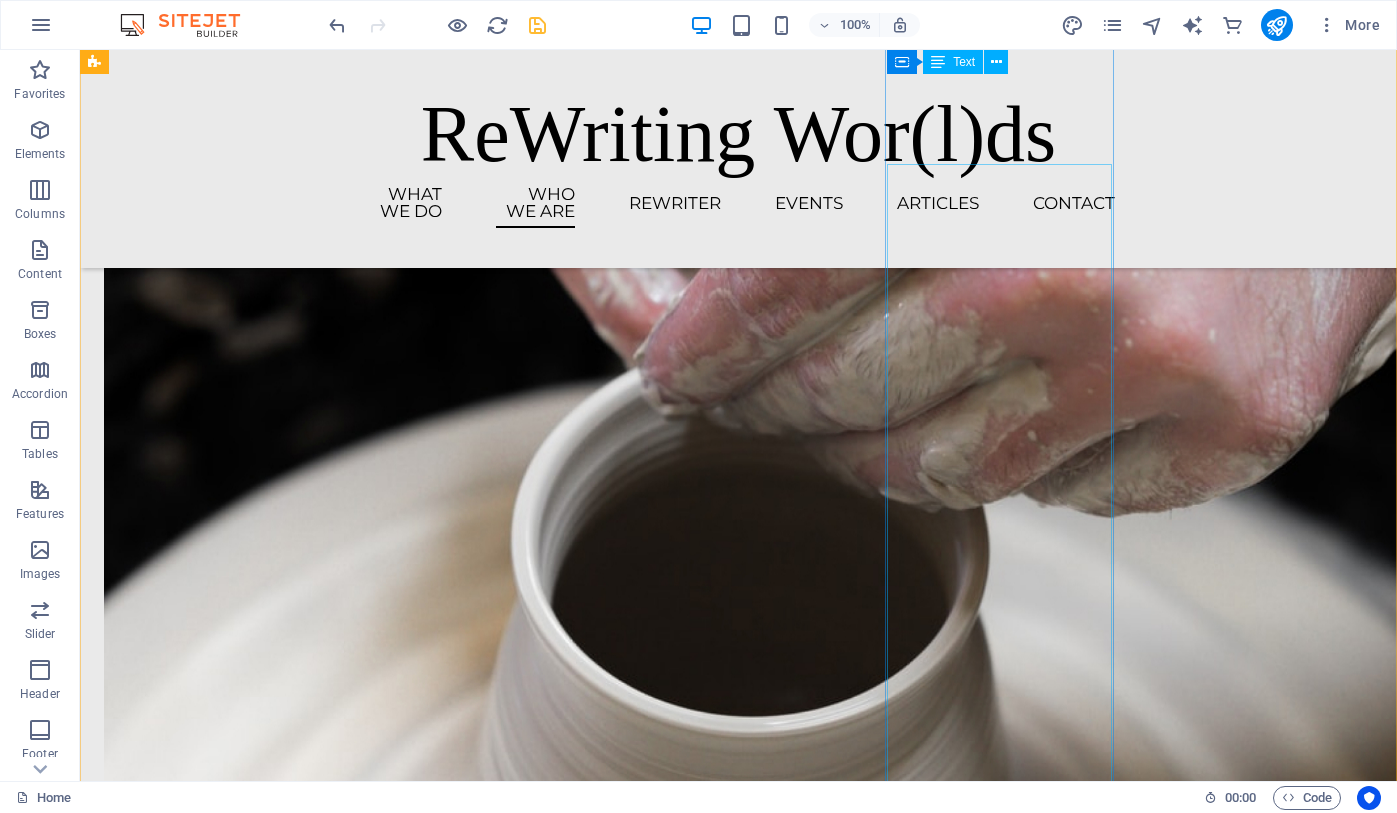 scroll, scrollTop: 2593, scrollLeft: 0, axis: vertical 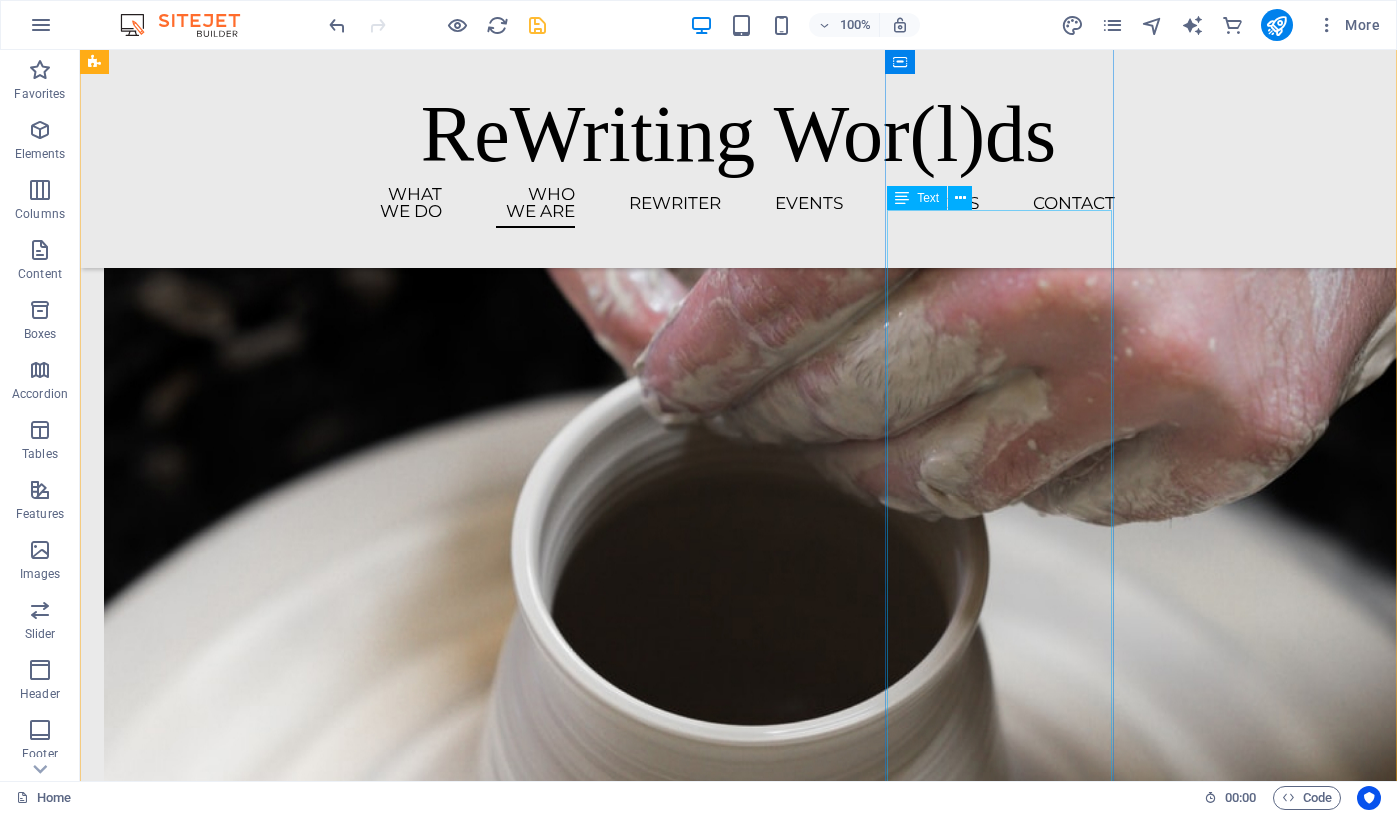 click on "[FIRST] is Professor of Brain and Language in the Department of Psychology at the University of Edinburgh. He received his PhD in Psychology in [YEAR] from Carnegie Mellon University and the Center for the Neural Basis of Cognition, then completed a post-doctoral fellowship at the University of Connecticut. He worked as an Institute Scientist at the Moss Rehabilitation Research Institute ([YEAR]-[YEAR]), Assistant Professor at Drexel University ([YEAR]-[YEAR]), and Associate Professor at the University of Alabama at Birmingham ([YEAR]-[YEAR]), before joining the University of Edinburgh in [YEAR]. His research examines the brain systems that support language processing, with a particular focus on naturalistic language such as understanding narratives (e.g., books and movies), functional communication in post-stroke aphasia, and aesthetic pleasure from reading poetic language." at bounding box center [218, 4354] 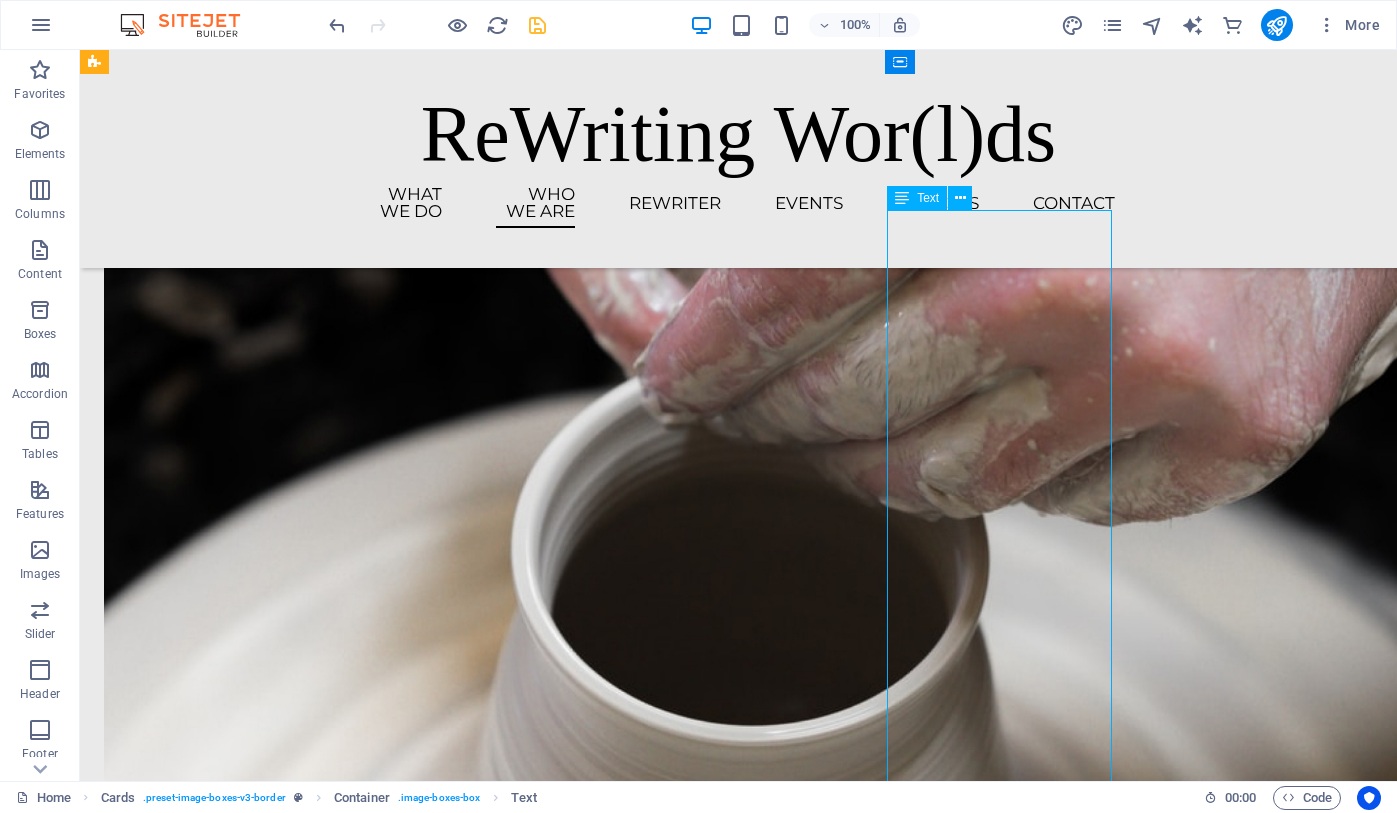 click on "[FIRST] is Professor of Brain and Language in the Department of Psychology at the University of Edinburgh. He received his PhD in Psychology in [YEAR] from Carnegie Mellon University and the Center for the Neural Basis of Cognition, then completed a post-doctoral fellowship at the University of Connecticut. He worked as an Institute Scientist at the Moss Rehabilitation Research Institute ([YEAR]-[YEAR]), Assistant Professor at Drexel University ([YEAR]-[YEAR]), and Associate Professor at the University of Alabama at Birmingham ([YEAR]-[YEAR]), before joining the University of Edinburgh in [YEAR]. His research examines the brain systems that support language processing, with a particular focus on naturalistic language such as understanding narratives (e.g., books and movies), functional communication in post-stroke aphasia, and aesthetic pleasure from reading poetic language." at bounding box center [218, 4354] 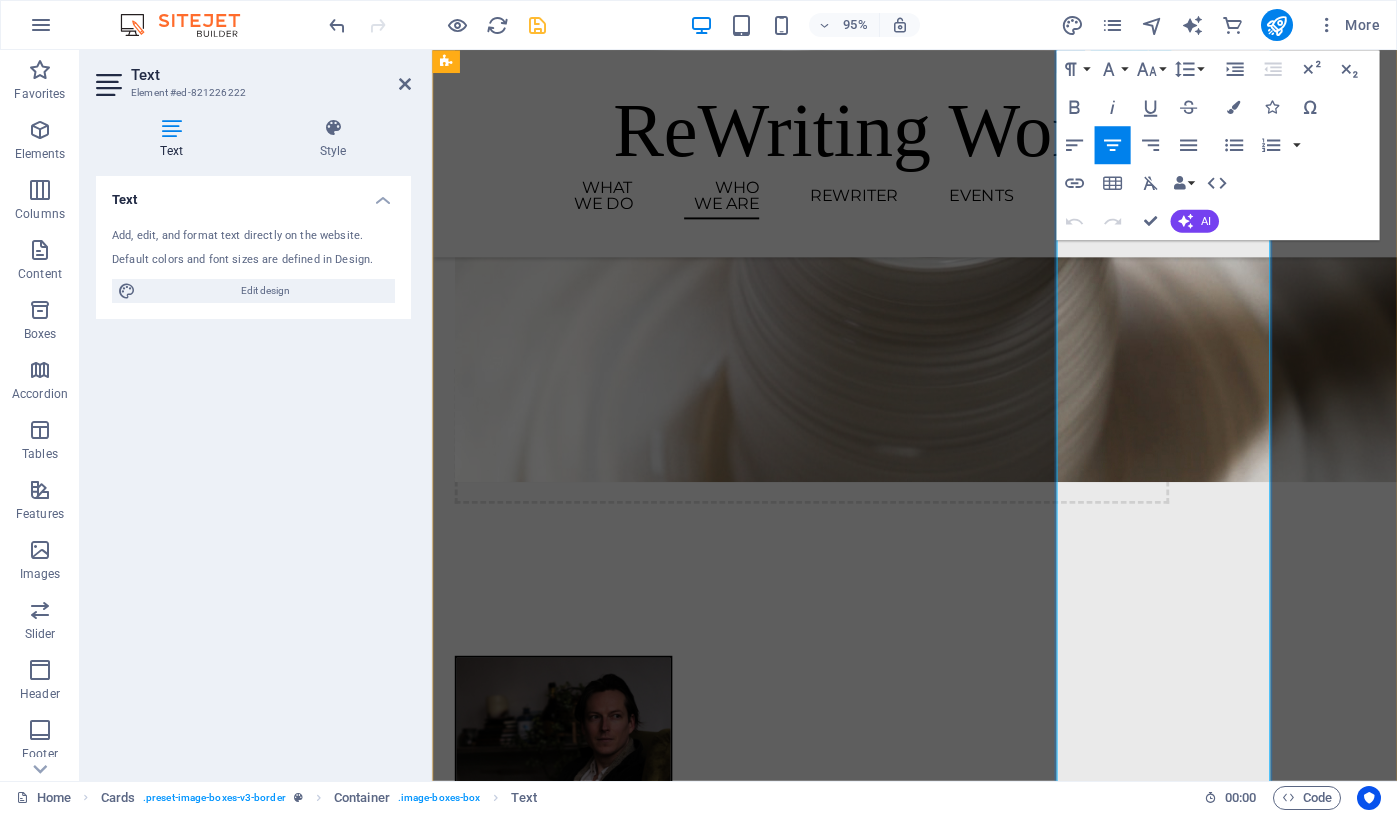 scroll, scrollTop: 3035, scrollLeft: 0, axis: vertical 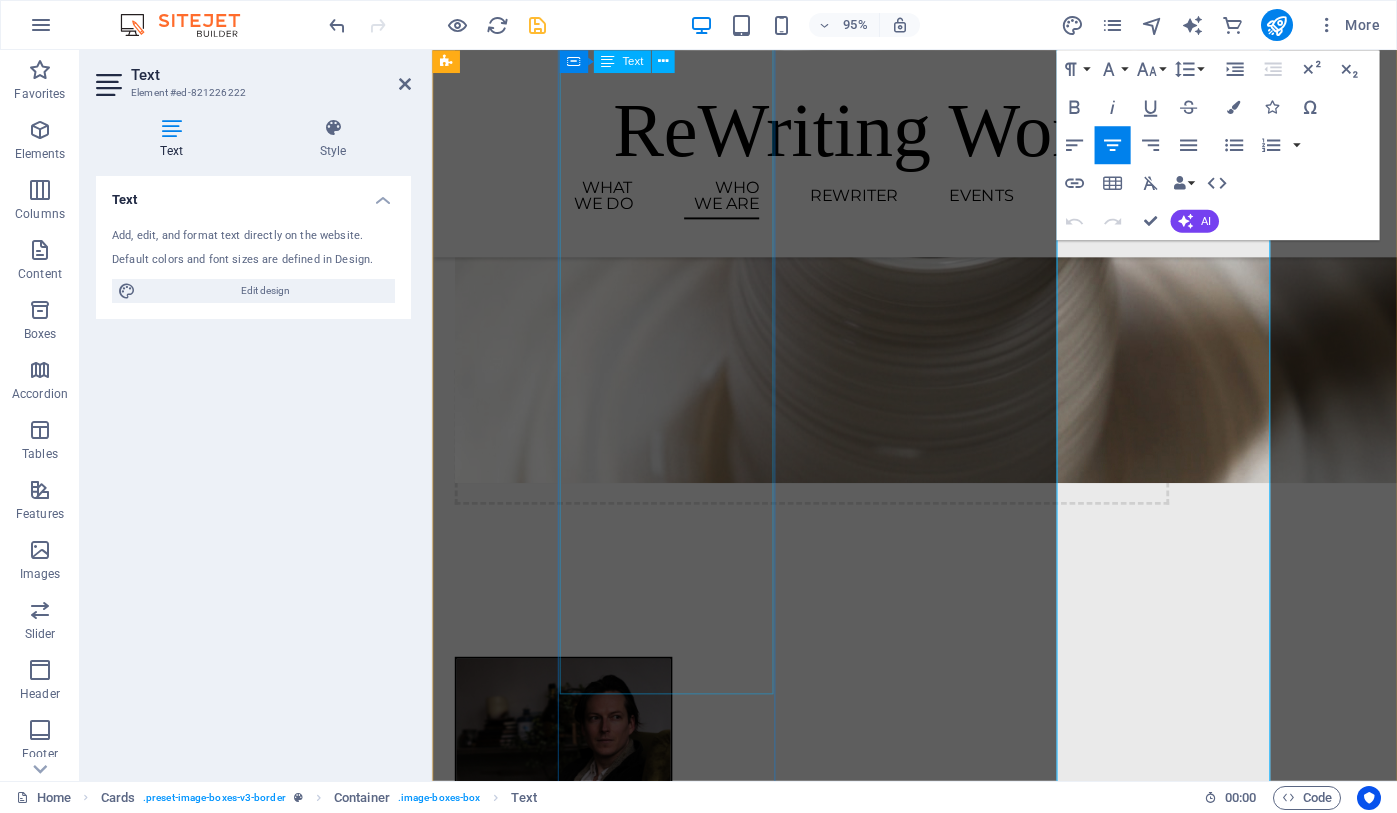 click on "[FIRST] is a Lecturer and UKRI Future Leaders Fellow at the University of [CITY], where his research draws together poetic and creative theory, literacy and education research, and cognitive psychology and neuroscience to explore other-than-critical forms of literary engagement and their potential experiential, psychological benefits., He is also an internationally recognised poet and literary translator, with recent work having won the John Pollard Foundation International Poetry Prize from Trinity College Dublin, the Bronwen Wallace Award from the Writers' Trust of Canada, and the Callan Gordon Award from the Scottish Book Trust." at bounding box center [570, 1457] 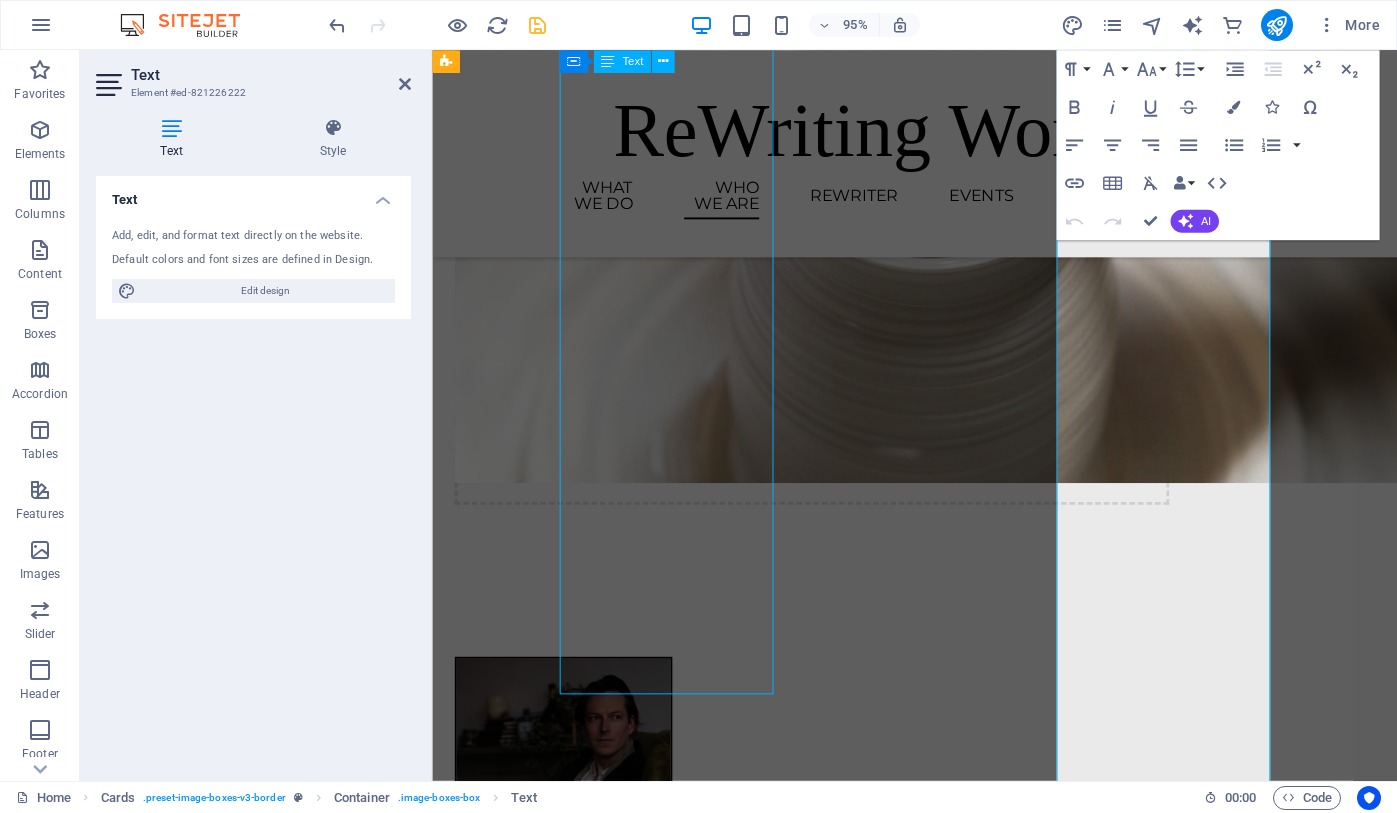 click on "[FIRST] is a Lecturer and UKRI Future Leaders Fellow at the University of [CITY], where his research draws together poetic and creative theory, literacy and education research, and cognitive psychology and neuroscience to explore other-than-critical forms of literary engagement and their potential experiential, psychological benefits., He is also an internationally recognised poet and literary translator, with recent work having won the John Pollard Foundation International Poetry Prize from Trinity College Dublin, the Bronwen Wallace Award from the Writers' Trust of Canada, and the Callan Gordon Award from the Scottish Book Trust." at bounding box center (570, 1457) 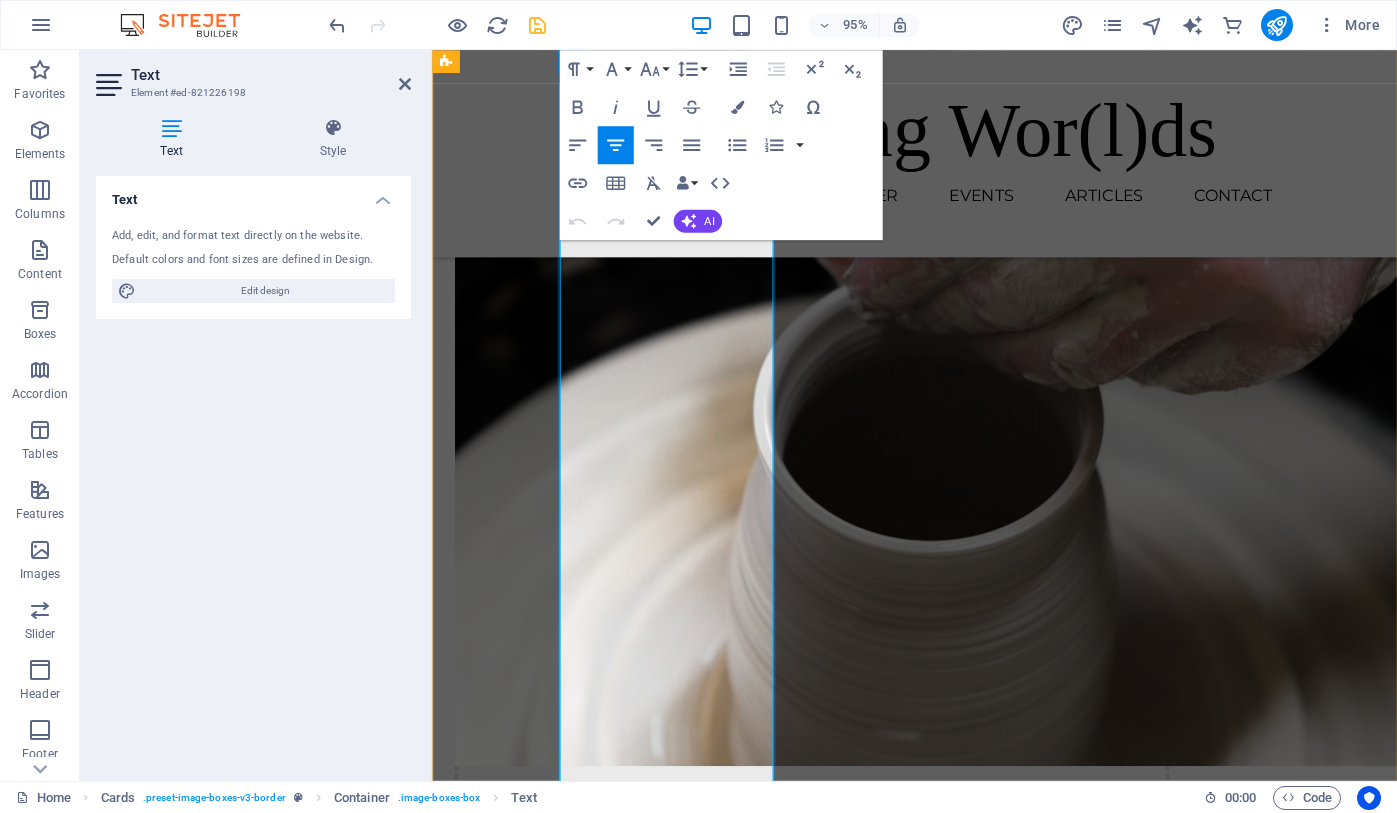 scroll, scrollTop: 2736, scrollLeft: 0, axis: vertical 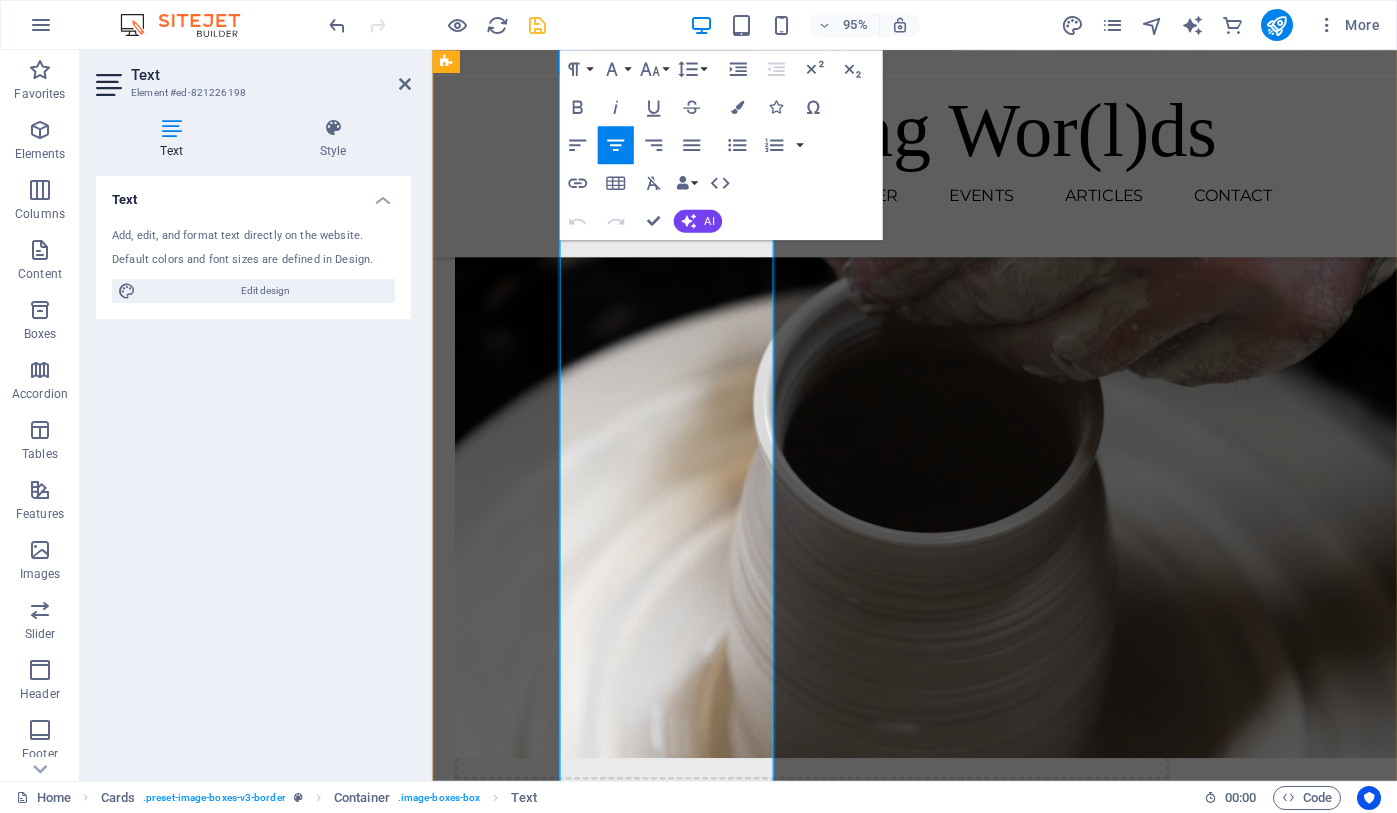click on "[FIRST] is a Lecturer and UKRI Future Leaders Fellow at the University of [CITY], where his research draws together poetic and creative theory, literacy and education research, and cognitive psychology and neuroscience to explore other-than-critical forms of literary engagement and their potential experiential, psychological benefits., He is also an internationally recognised poet and literary translator, with recent work having won the John Pollard Foundation International Poetry Prize from Trinity College Dublin, the Bronwen Wallace Award from the Writers' Trust of Canada, and the Callan Gordon Award from the Scottish Book Trust." at bounding box center [570, 1739] 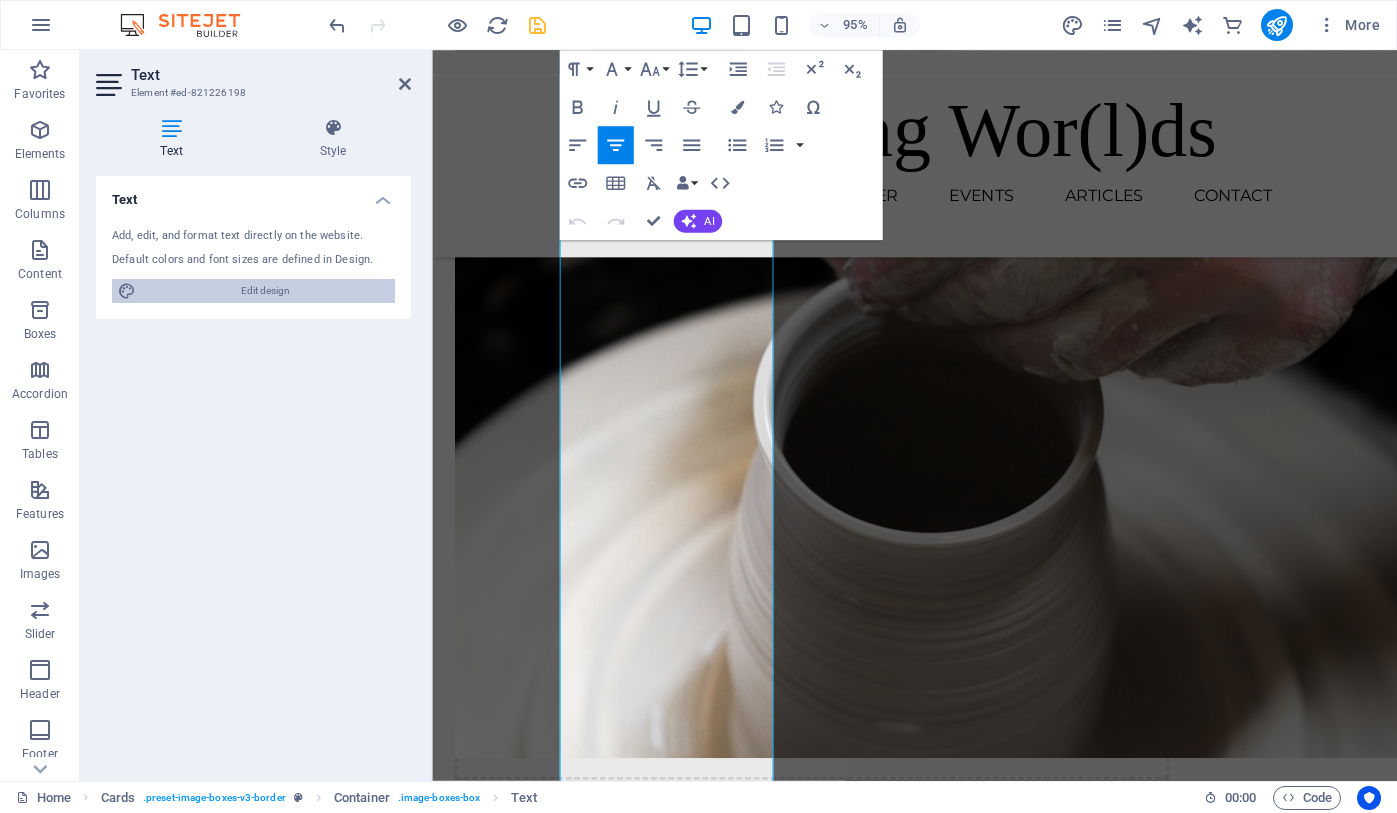 click on "Edit design" at bounding box center (265, 291) 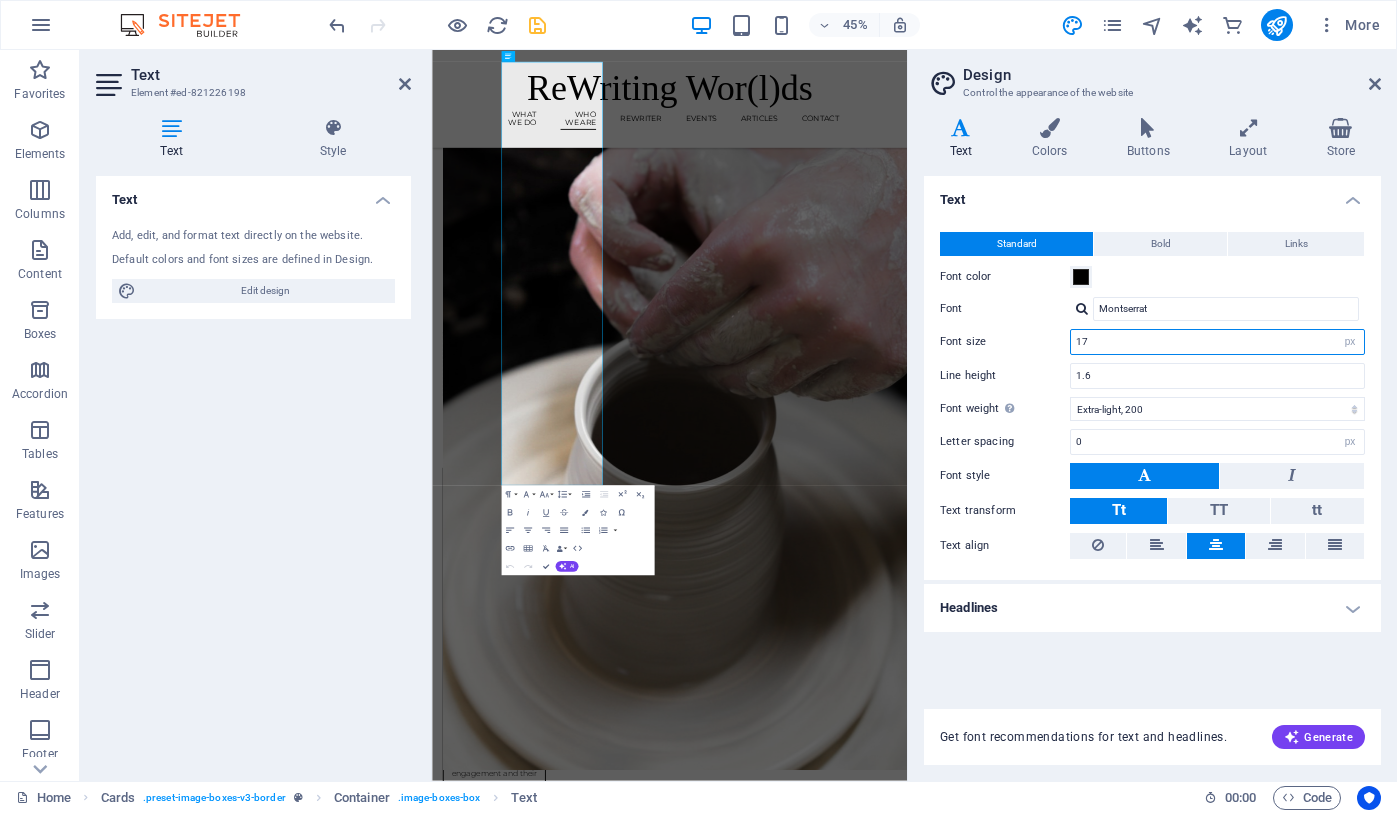 click on "17" at bounding box center (1217, 342) 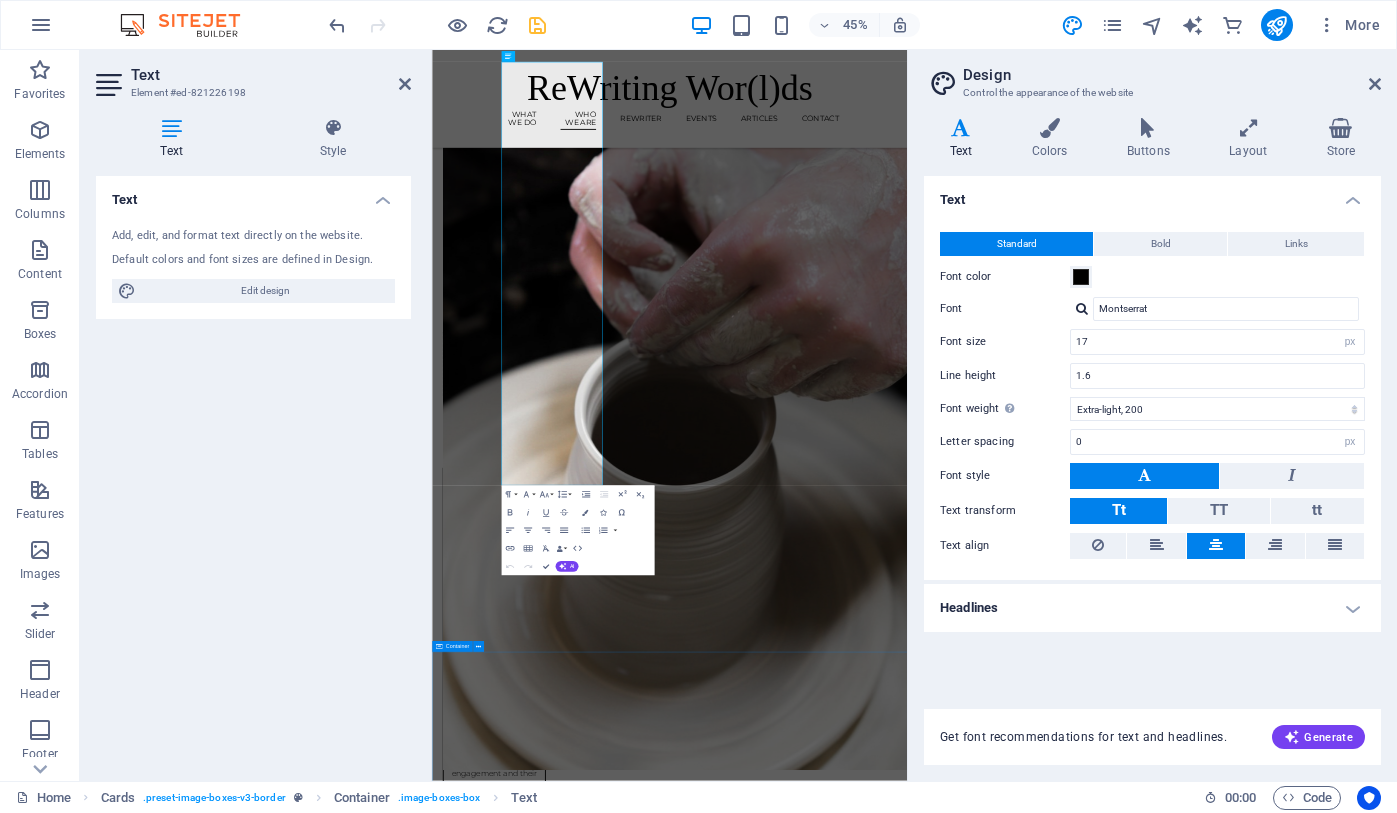 click on "Join Our Workshops Lorem ipsum dolor sit amet, consectetur adipiscing elit, sed do eiusmod tempor incididunt ut labore et dolore magna aliqua. Aperitivo & clay - [DATE] $[PRICE] Evening pottery workshop $[PRICE] Pottery class workshop $[PRICE] Vorherige Nächste" at bounding box center [960, 6720] 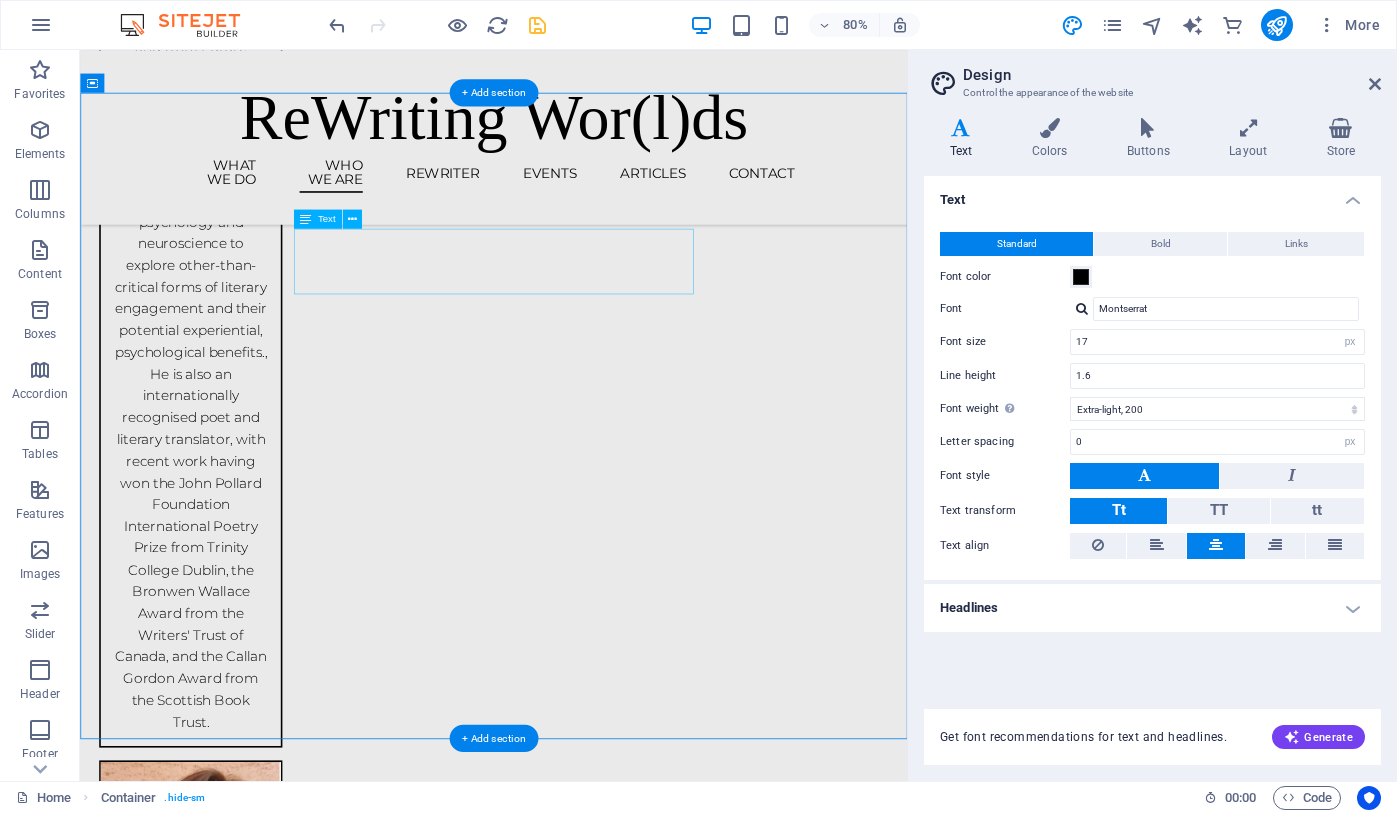 click on "Lorem ipsum dolor sit amet, consectetur adipiscing elit, sed do eiusmod tempor incididunt ut labore et dolore magna aliqua." at bounding box center (597, 3928) 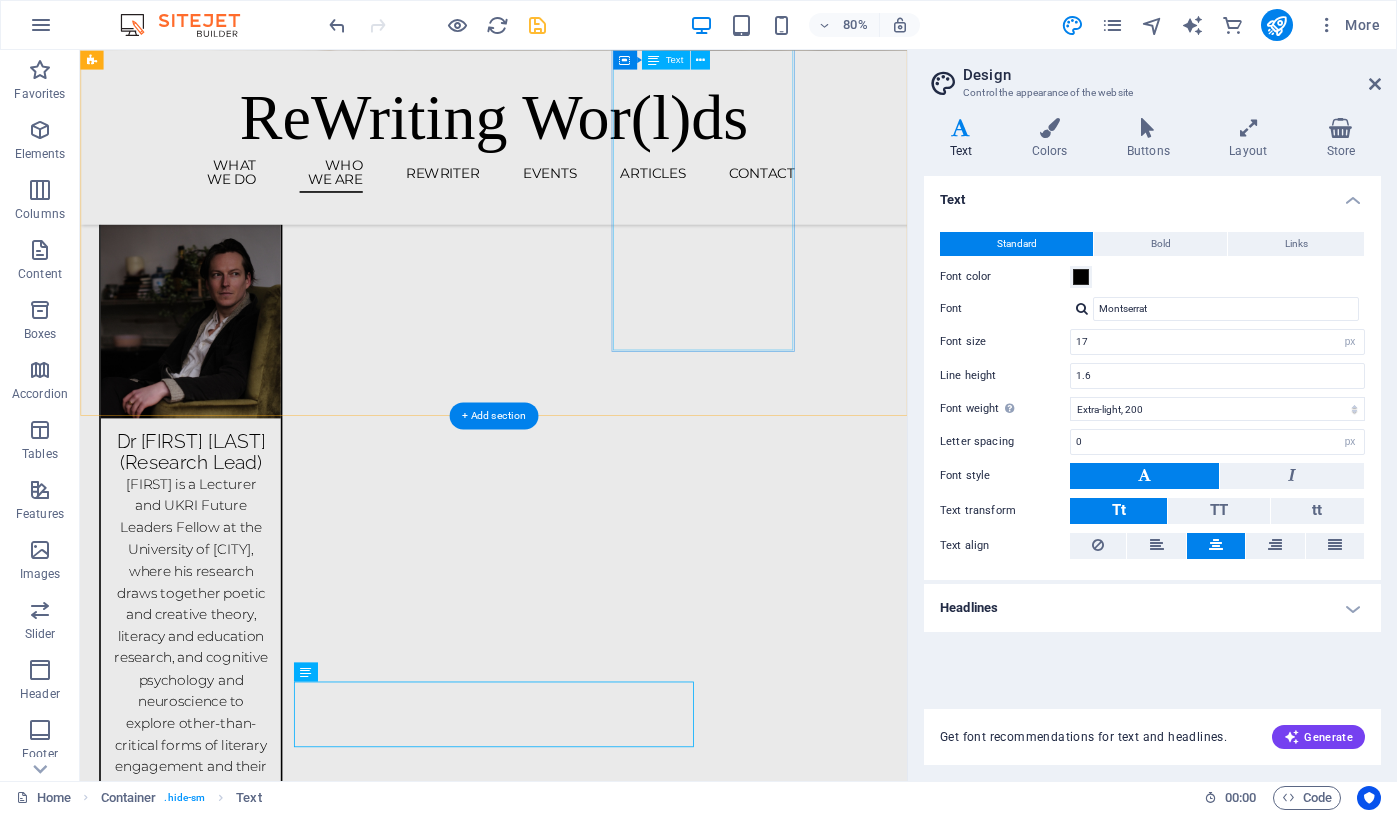 scroll, scrollTop: 3438, scrollLeft: 0, axis: vertical 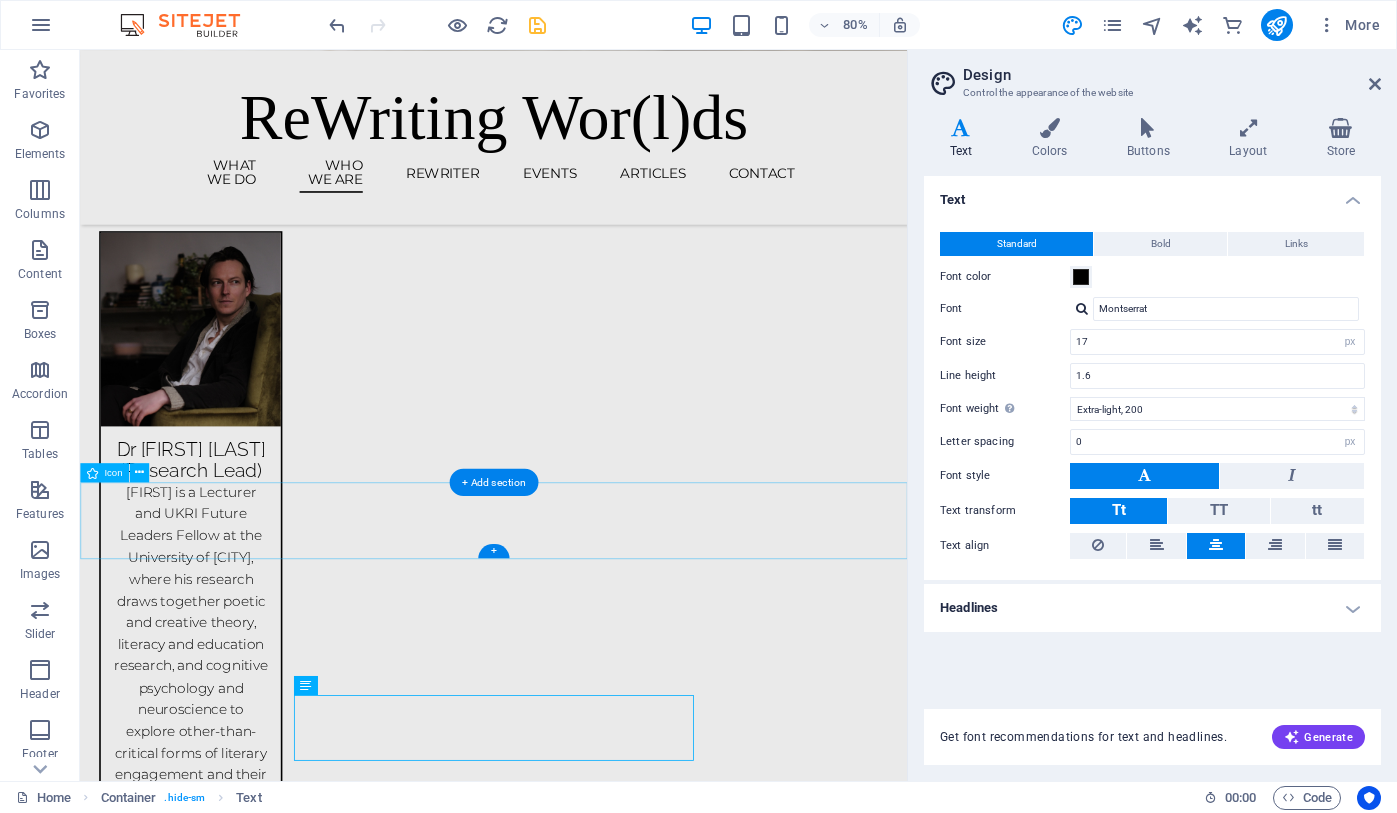 click at bounding box center [597, 4261] 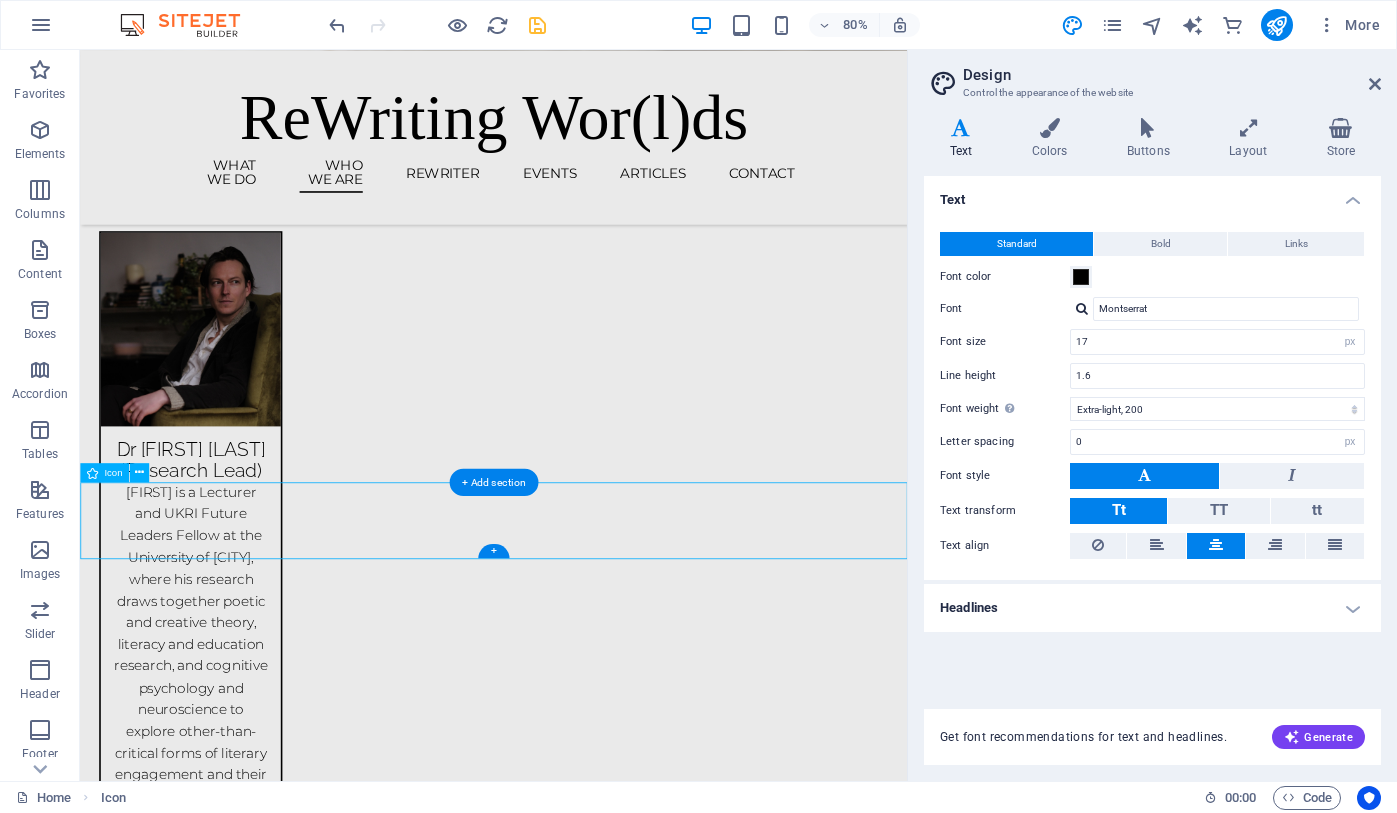 click at bounding box center (597, 4261) 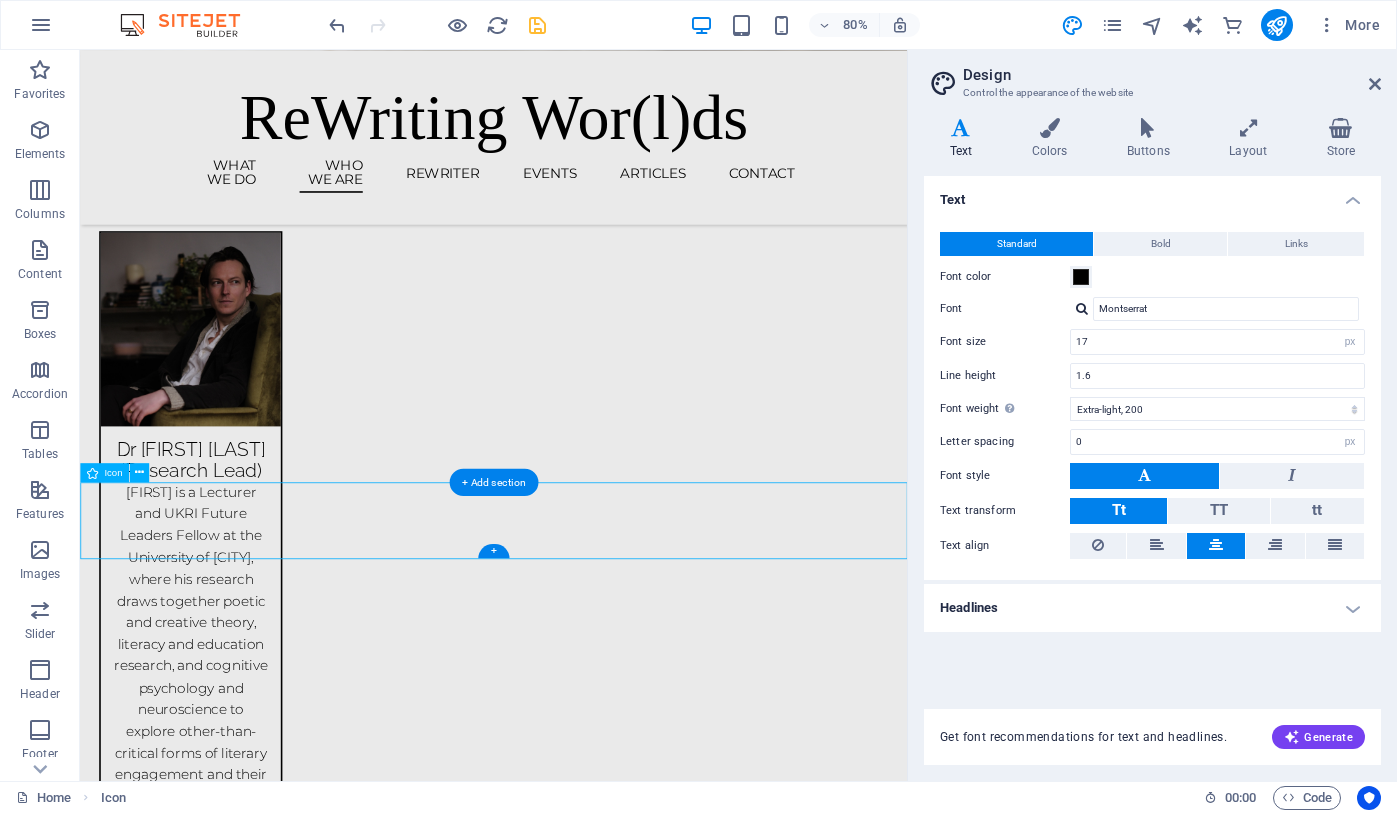select on "xMidYMid" 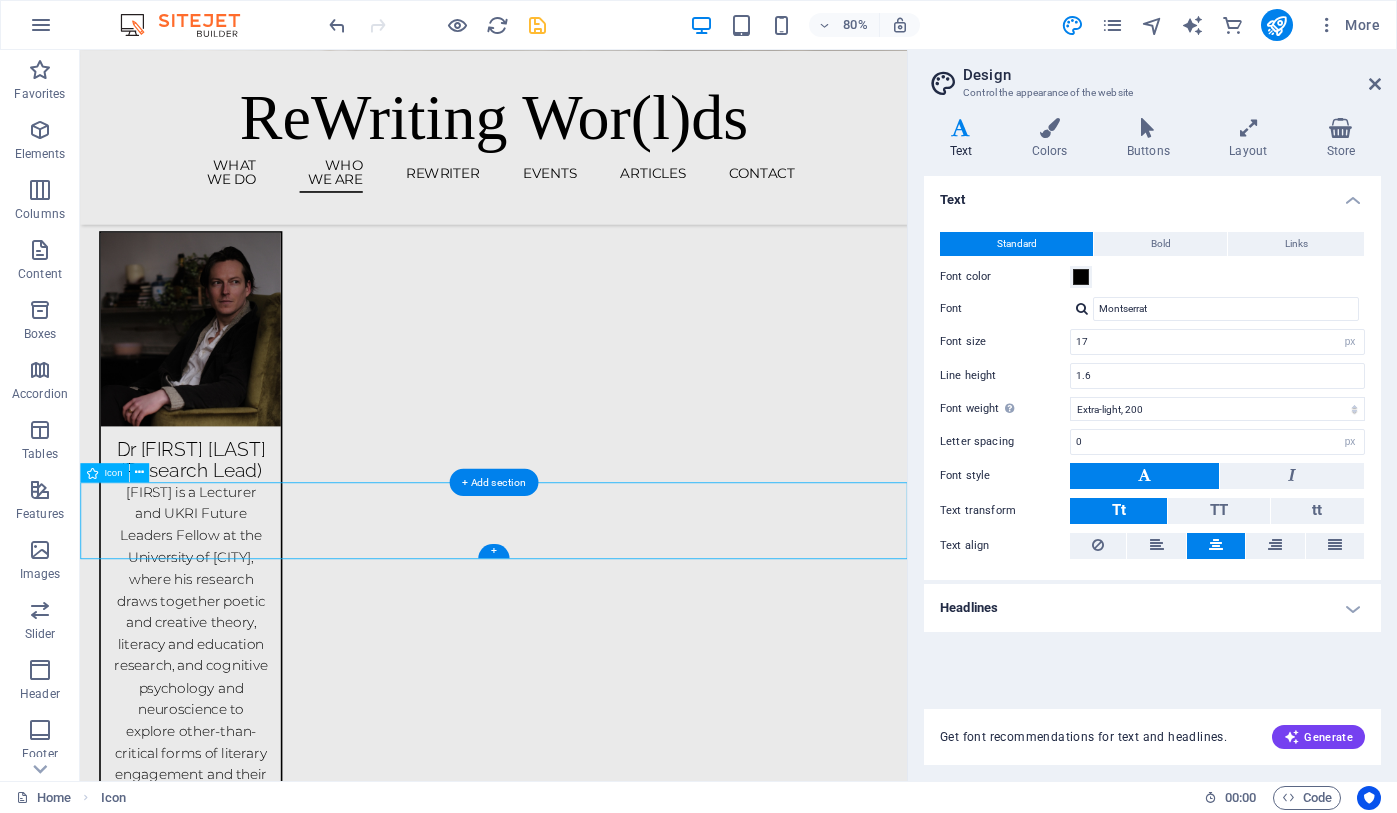 select on "px" 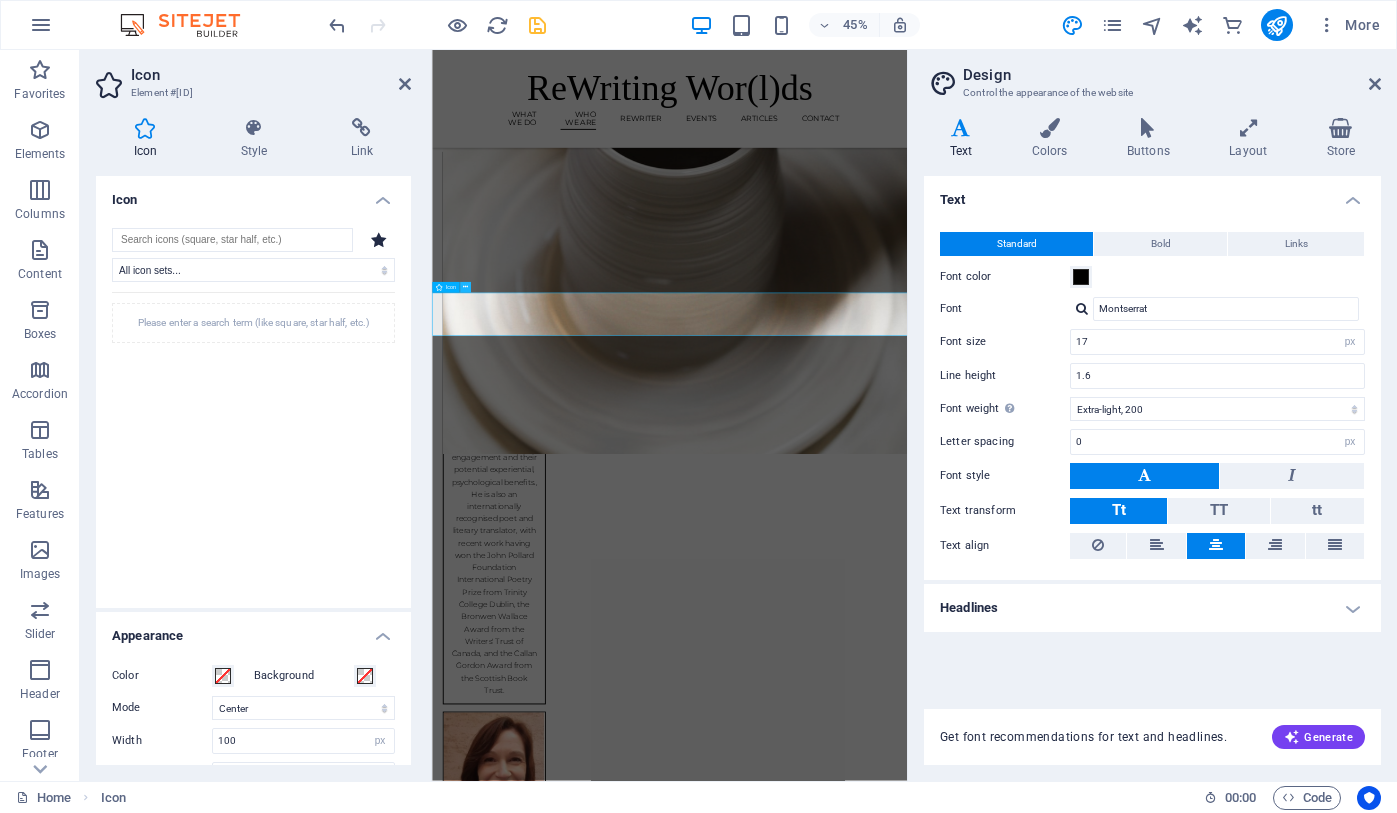 click at bounding box center (465, 287) 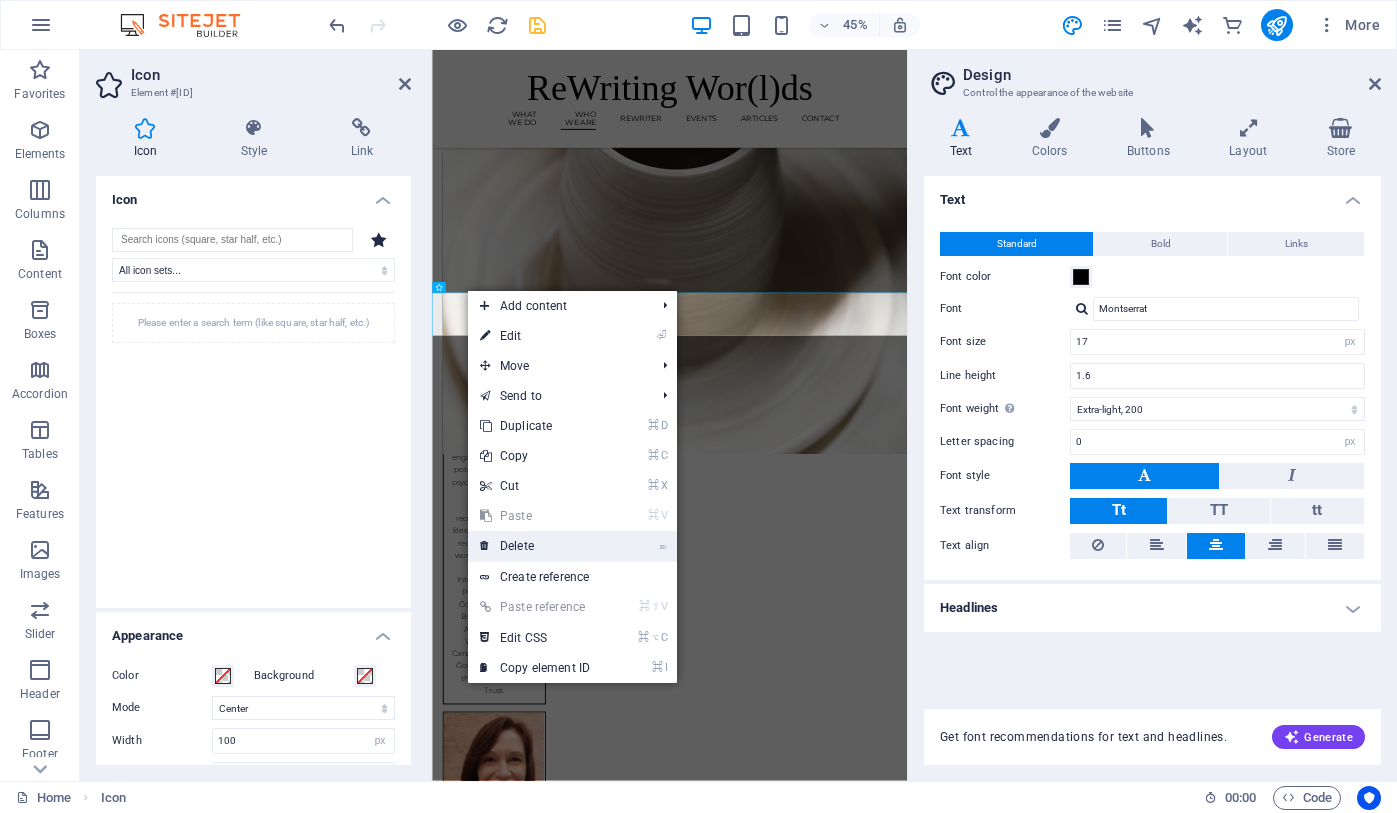 click on "⌦  Delete" at bounding box center [535, 546] 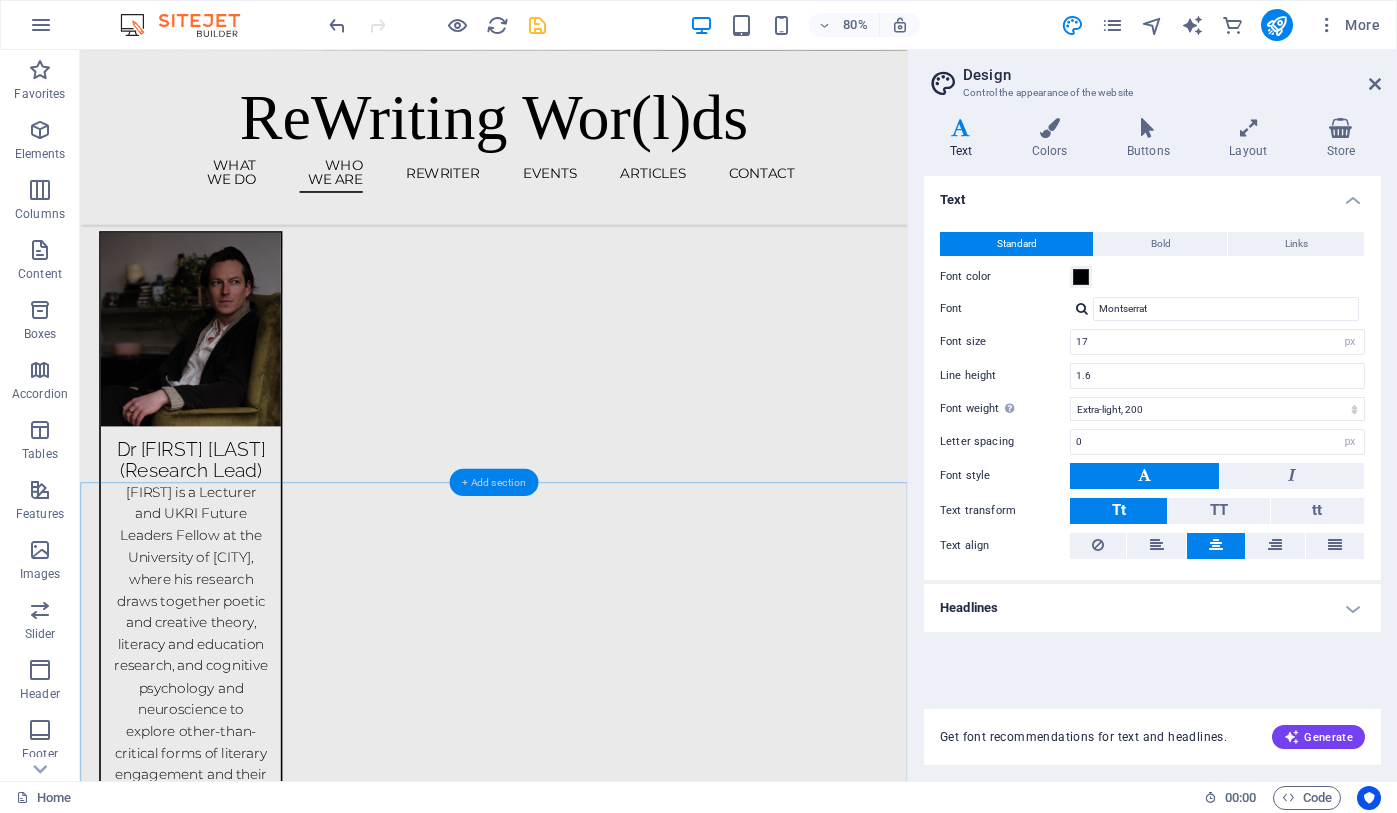 click on "+ Add section" at bounding box center [493, 481] 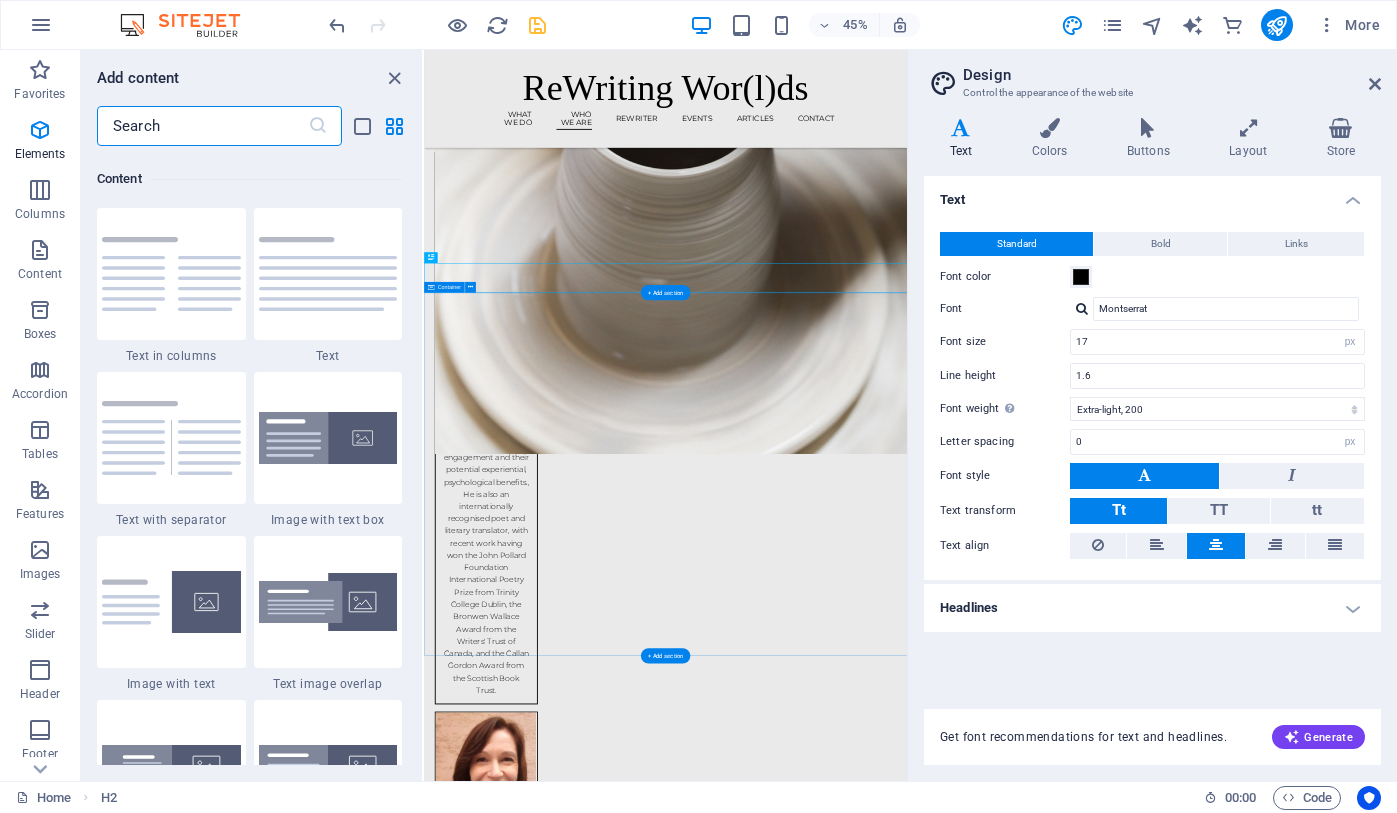 scroll, scrollTop: 3499, scrollLeft: 0, axis: vertical 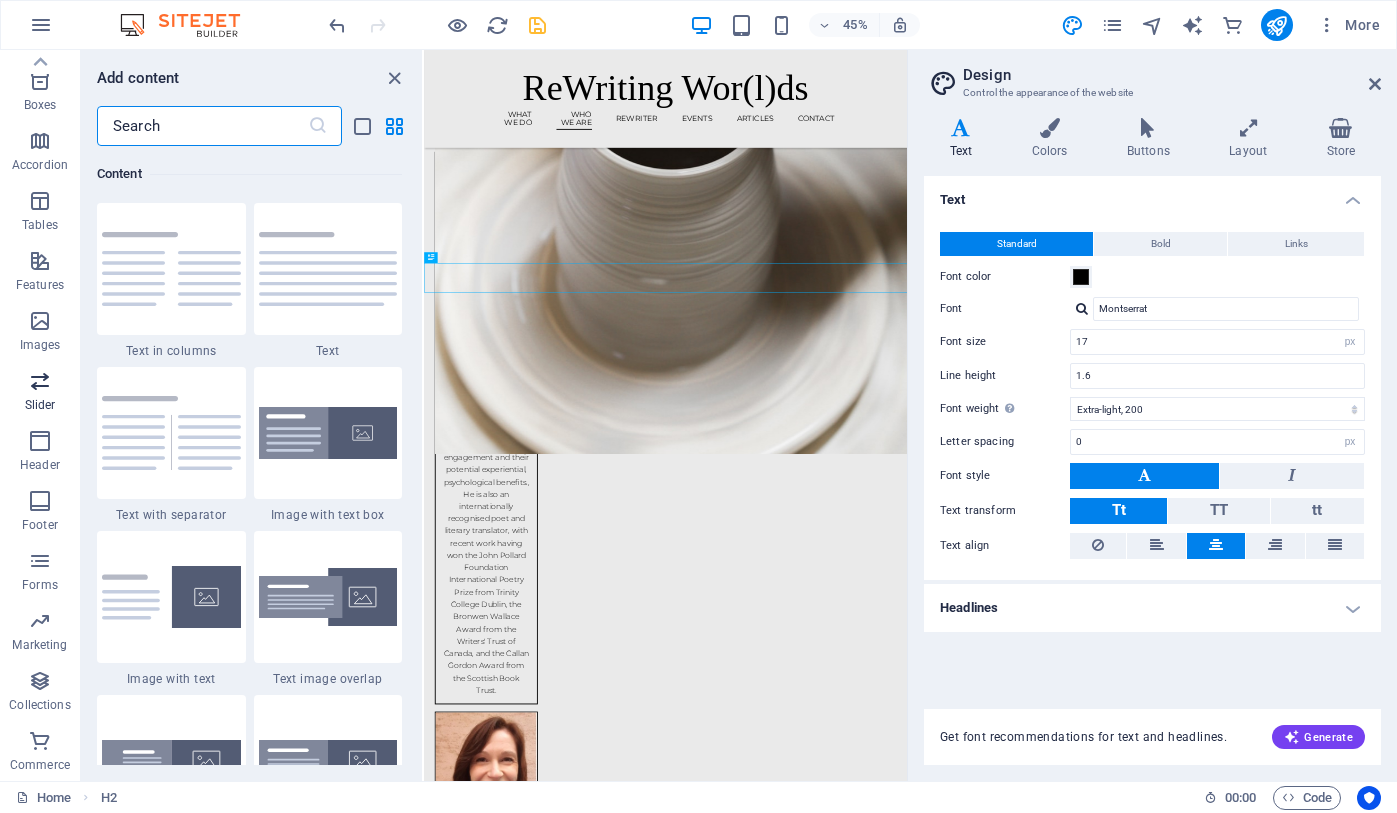 click at bounding box center (40, 381) 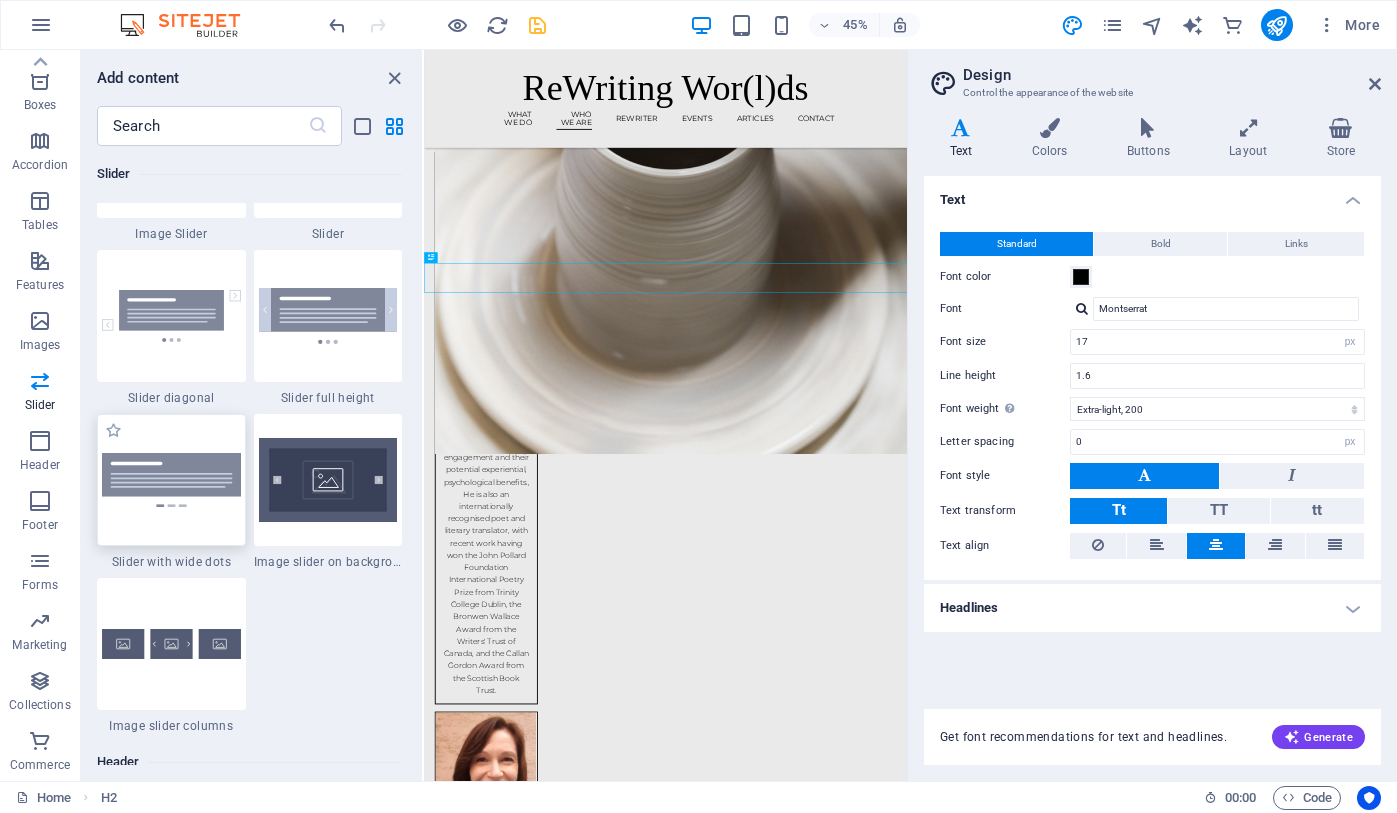 scroll, scrollTop: 11475, scrollLeft: 0, axis: vertical 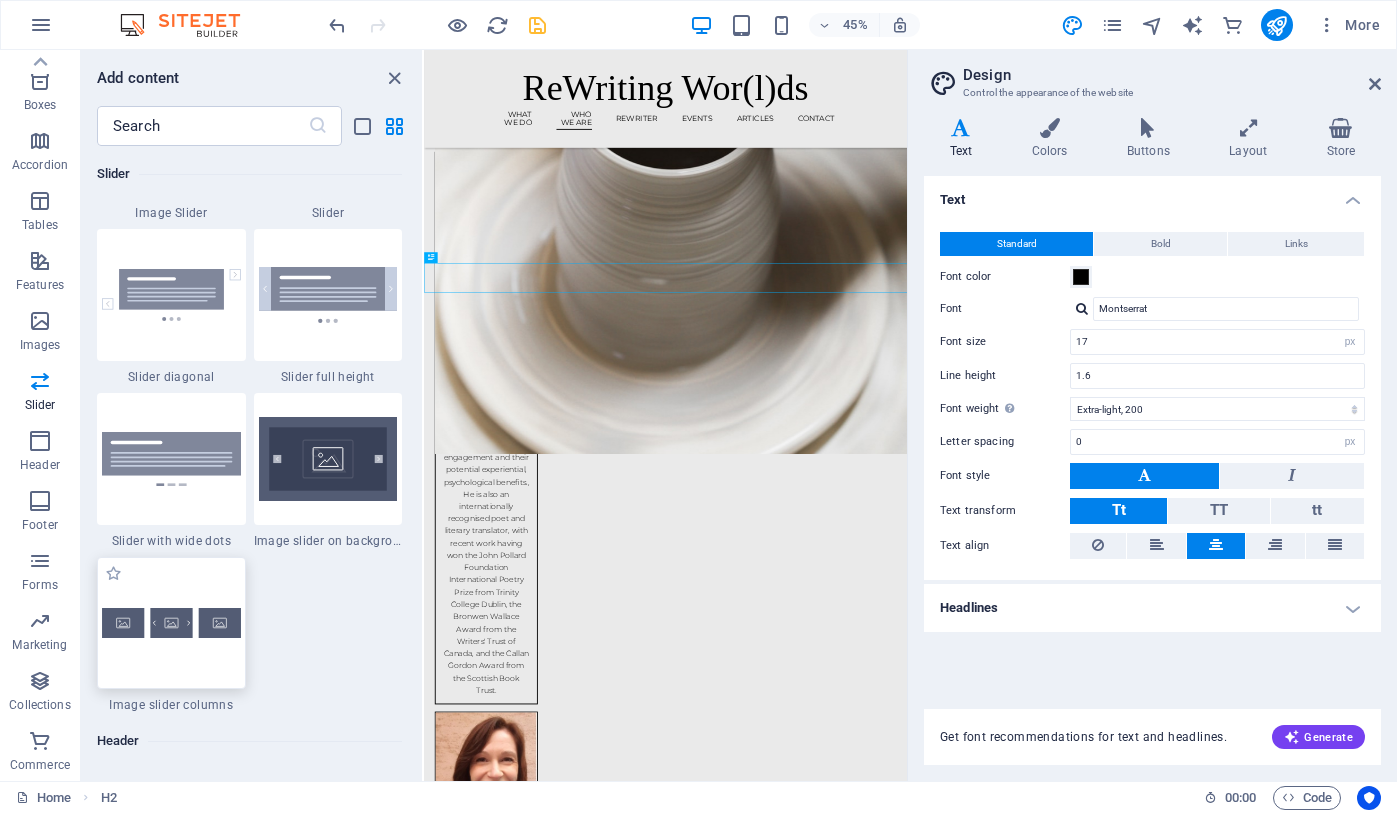 click at bounding box center [171, 623] 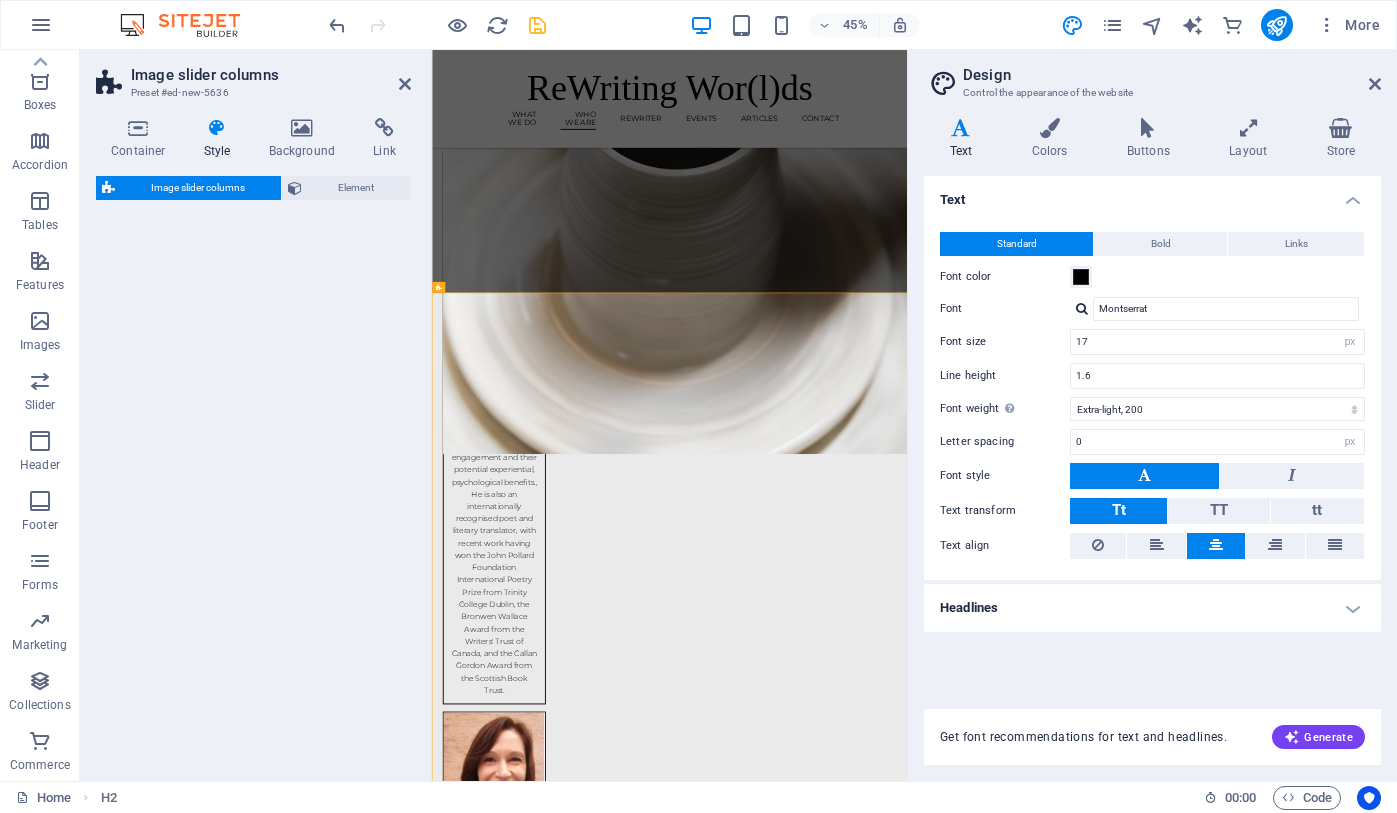 select on "rem" 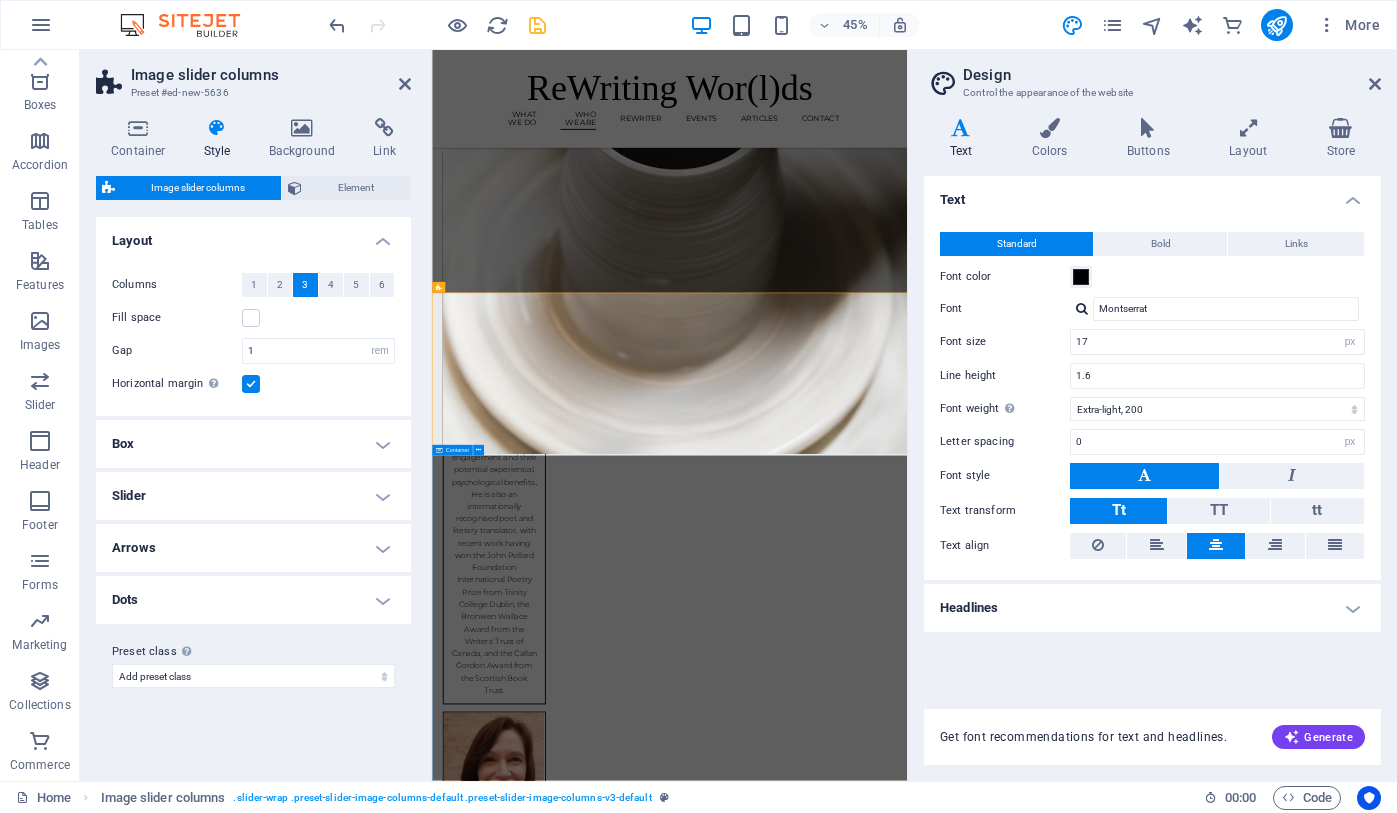 click on "Join Our Workshops Lorem ipsum dolor sit amet, consectetur adipiscing elit, sed do eiusmod tempor incididunt ut labore et dolore magna aliqua. Aperitivo & clay - [DATE] $[PRICE] Evening pottery workshop $[PRICE] Pottery class workshop $[PRICE] Vorherige Nächste" at bounding box center [960, 9620] 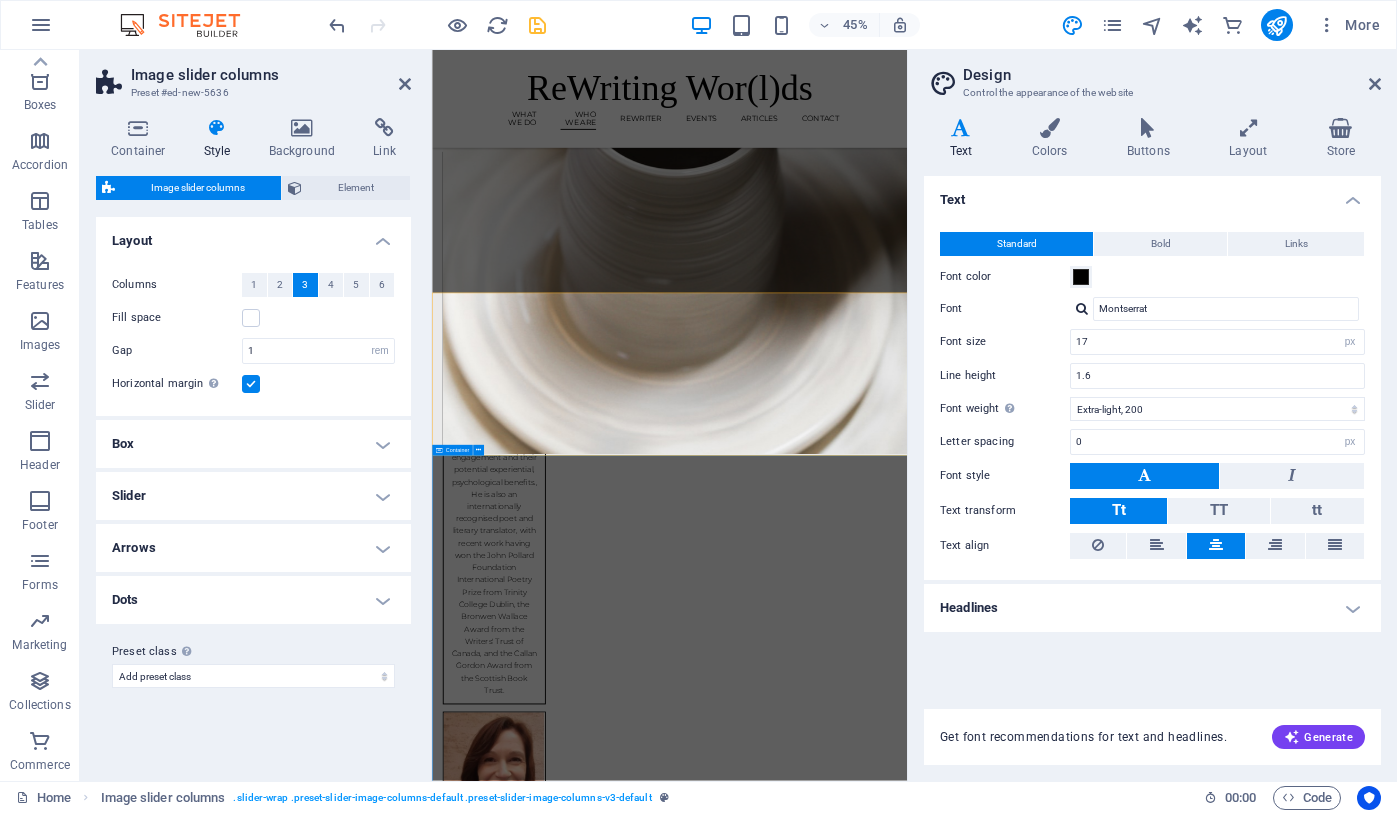 click on "Join Our Workshops Lorem ipsum dolor sit amet, consectetur adipiscing elit, sed do eiusmod tempor incididunt ut labore et dolore magna aliqua. Aperitivo & clay - [DATE] $[PRICE] Evening pottery workshop $[PRICE] Pottery class workshop $[PRICE] Vorherige Nächste" at bounding box center [960, 9620] 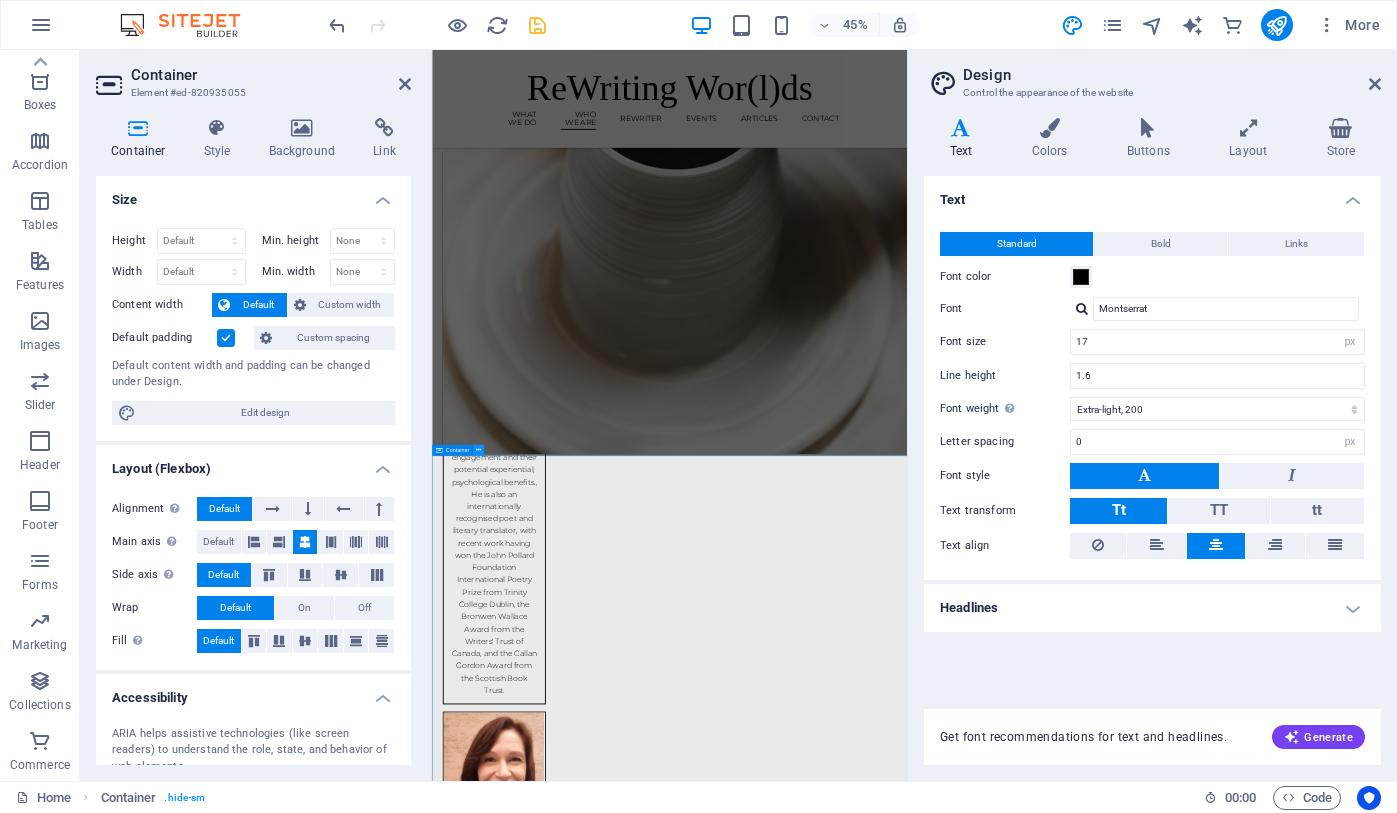 click at bounding box center (478, 450) 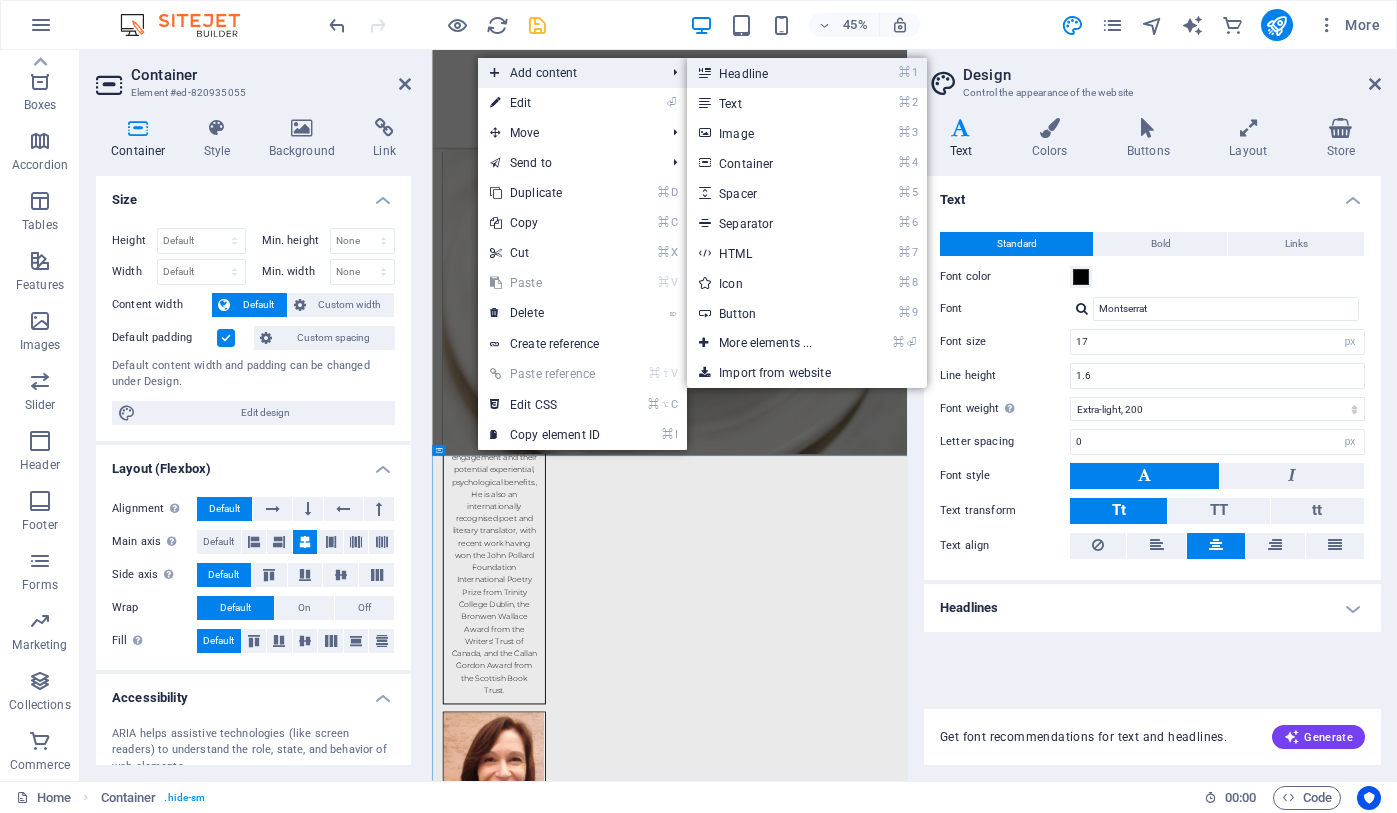 click on "⌘ 1  Headline" at bounding box center [769, 73] 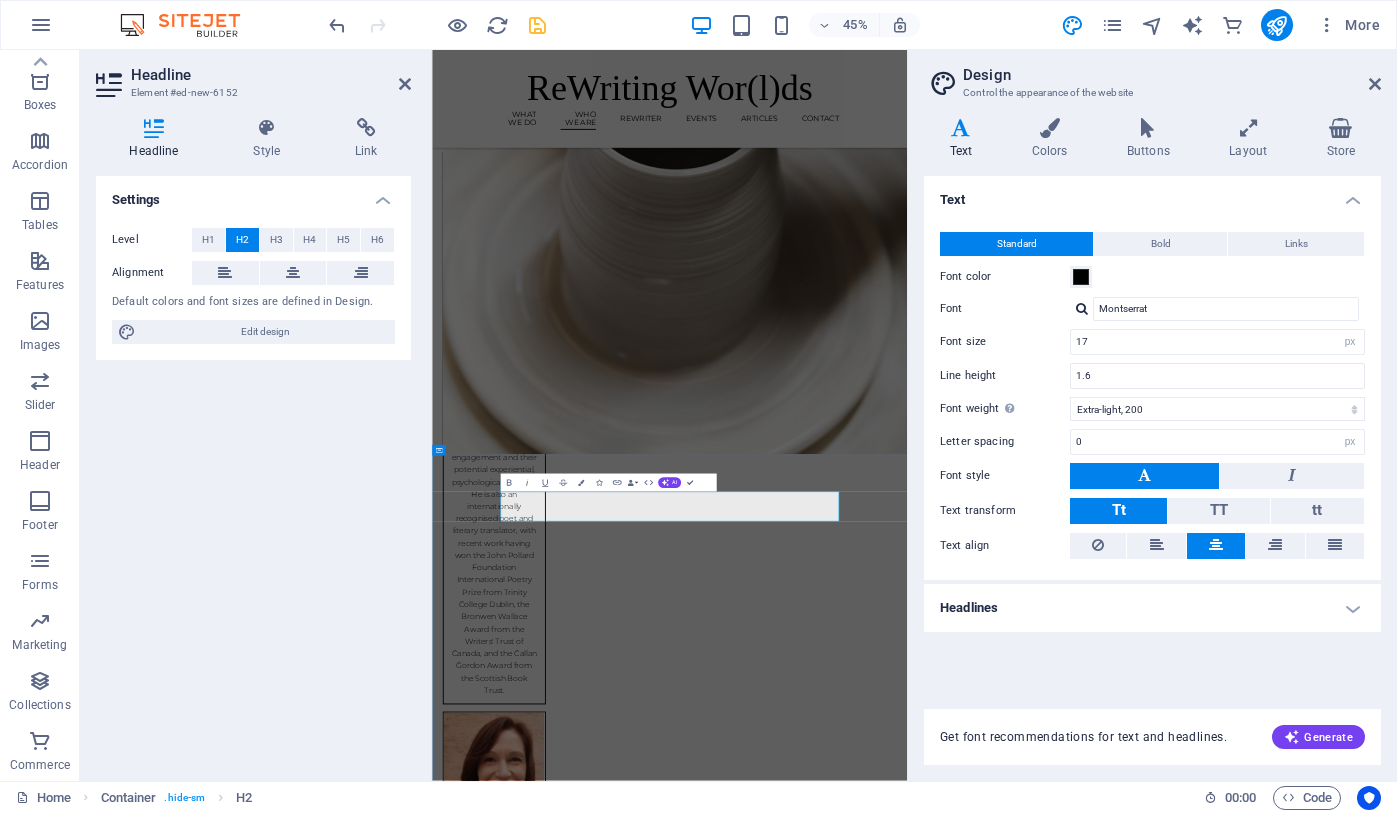 click on "New headline" at bounding box center (960, 8029) 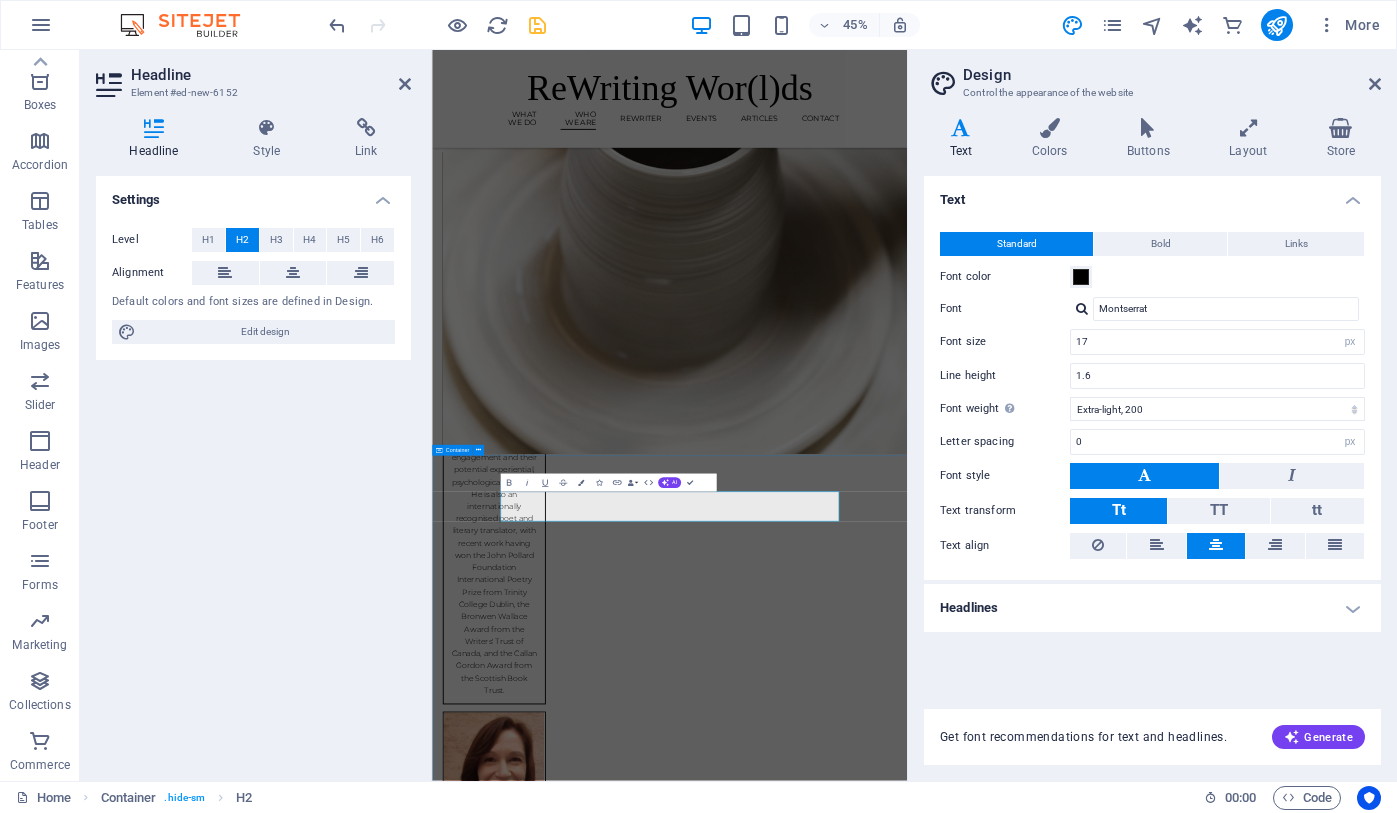 click on "Join Our Workshops" at bounding box center (960, 8095) 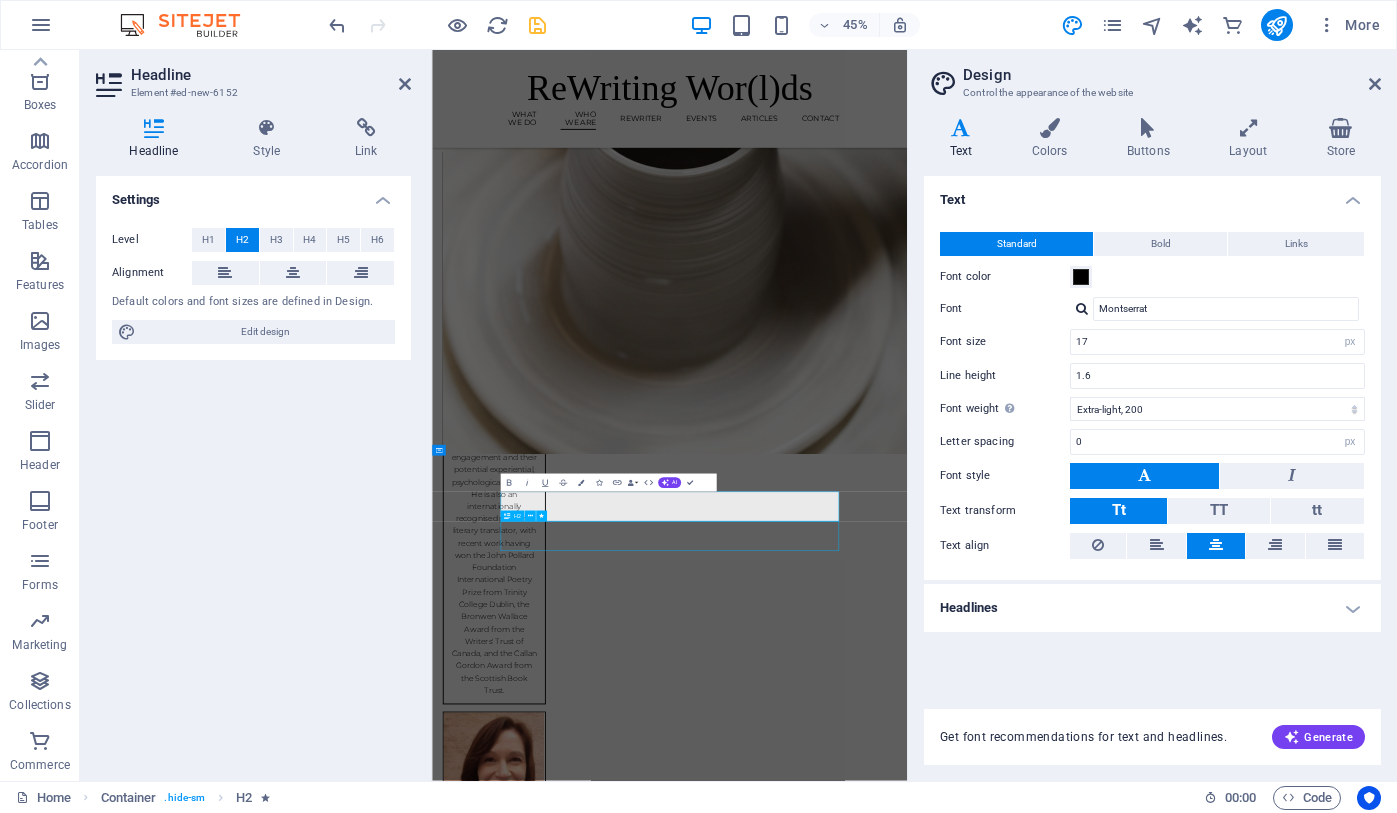scroll, scrollTop: 4056, scrollLeft: 0, axis: vertical 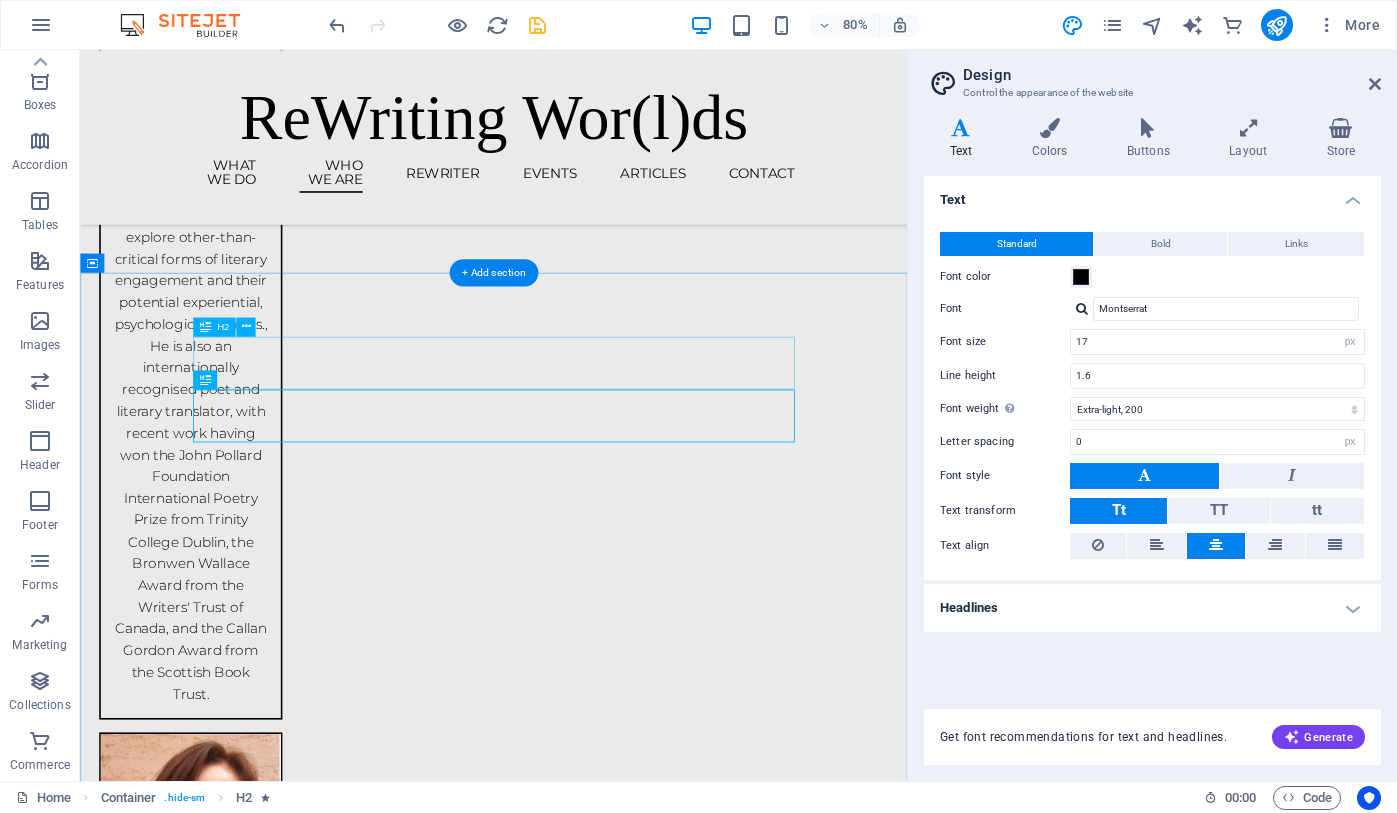 click on "Institutional Affiliations" at bounding box center [597, 7389] 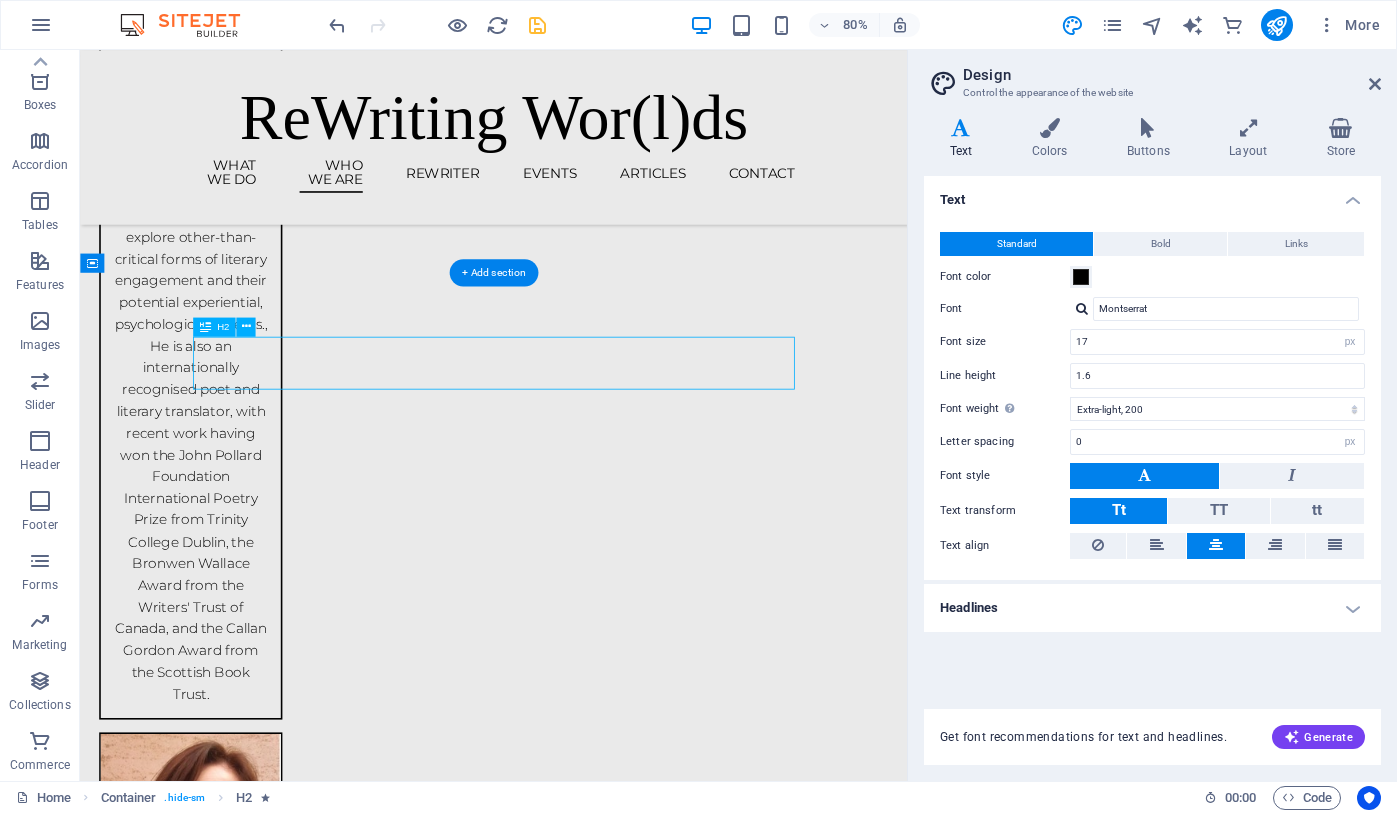 click on "Institutional Affiliations" at bounding box center [597, 7389] 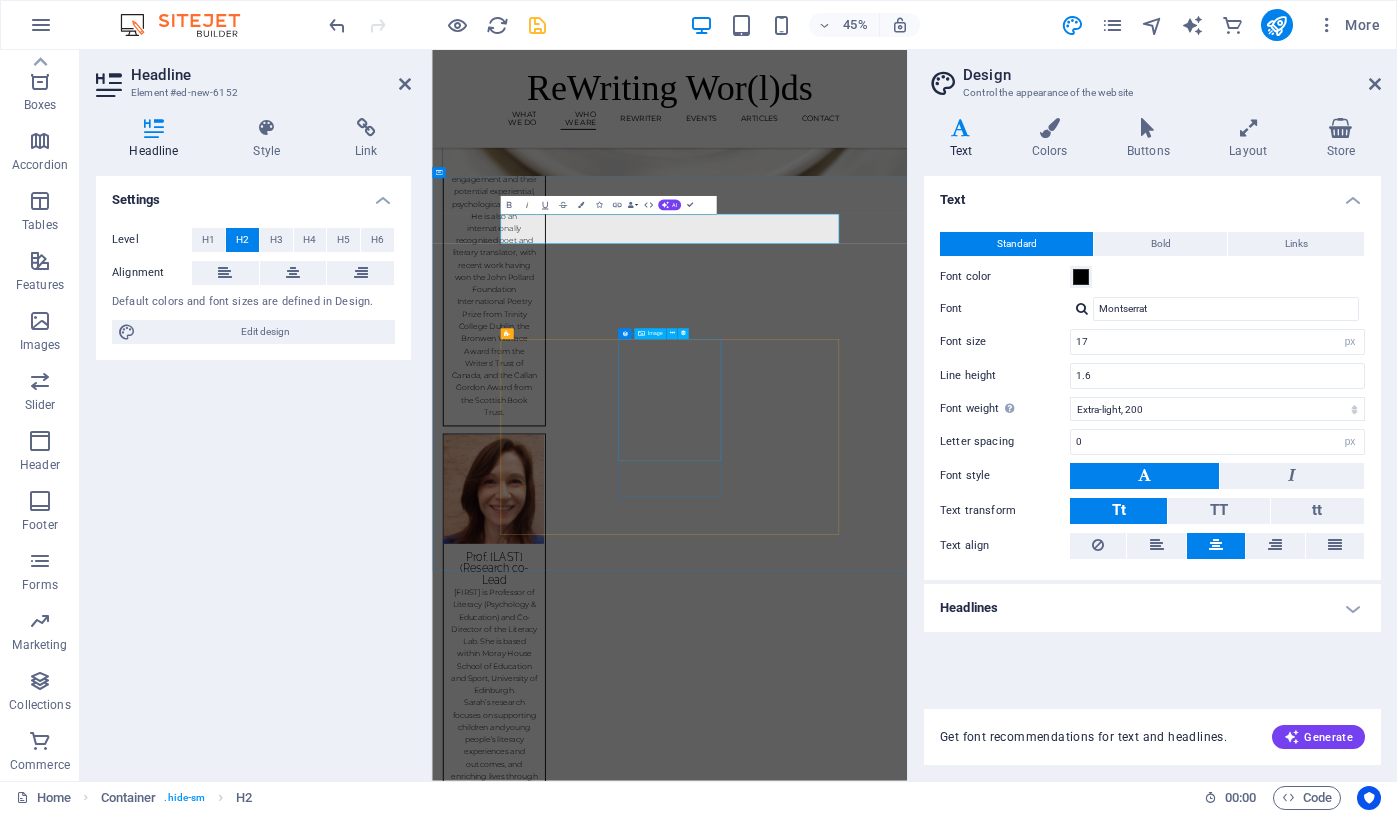 scroll, scrollTop: 3980, scrollLeft: 0, axis: vertical 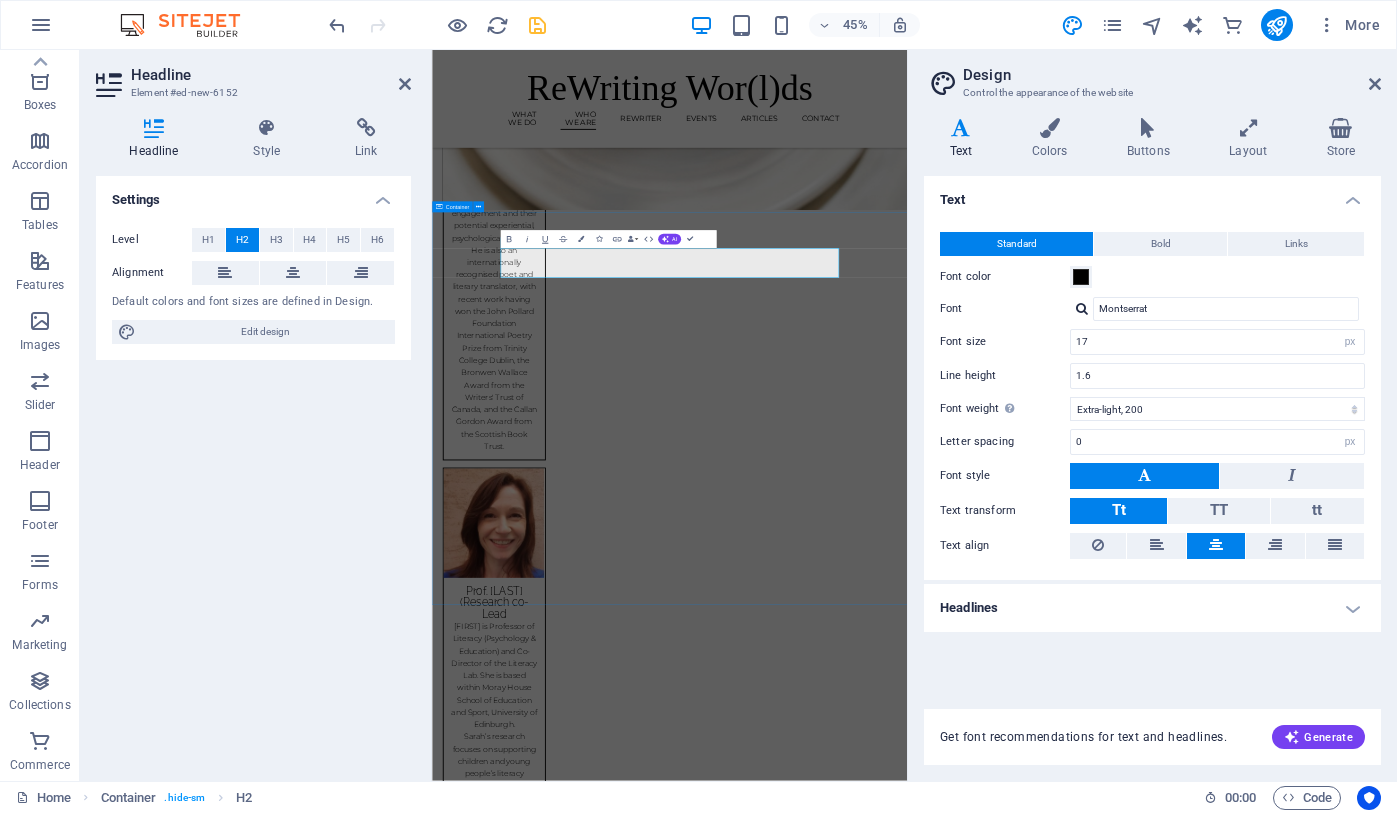 click on "Institutional Affiliations Join Our Workshops Lorem ipsum dolor sit amet, consectetur adipiscing elit, sed do eiusmod tempor incididunt ut labore et dolore magna aliqua. Aperitivo & clay - 17.10.24 $64.50 Evening pottery workshop $23.50 Pottery class workshop $36.50 Vorherige Nächste" at bounding box center (960, 9111) 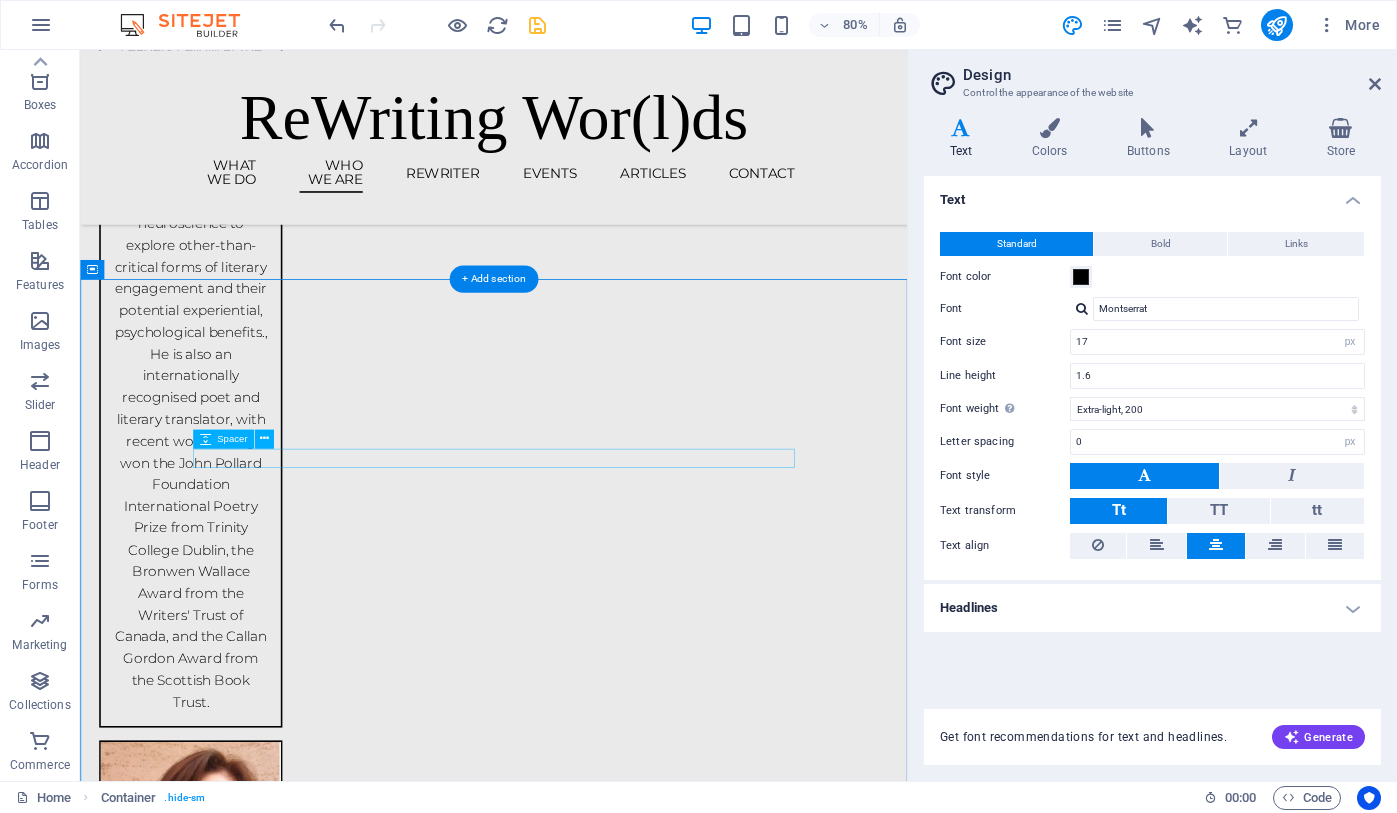 scroll, scrollTop: 4048, scrollLeft: 0, axis: vertical 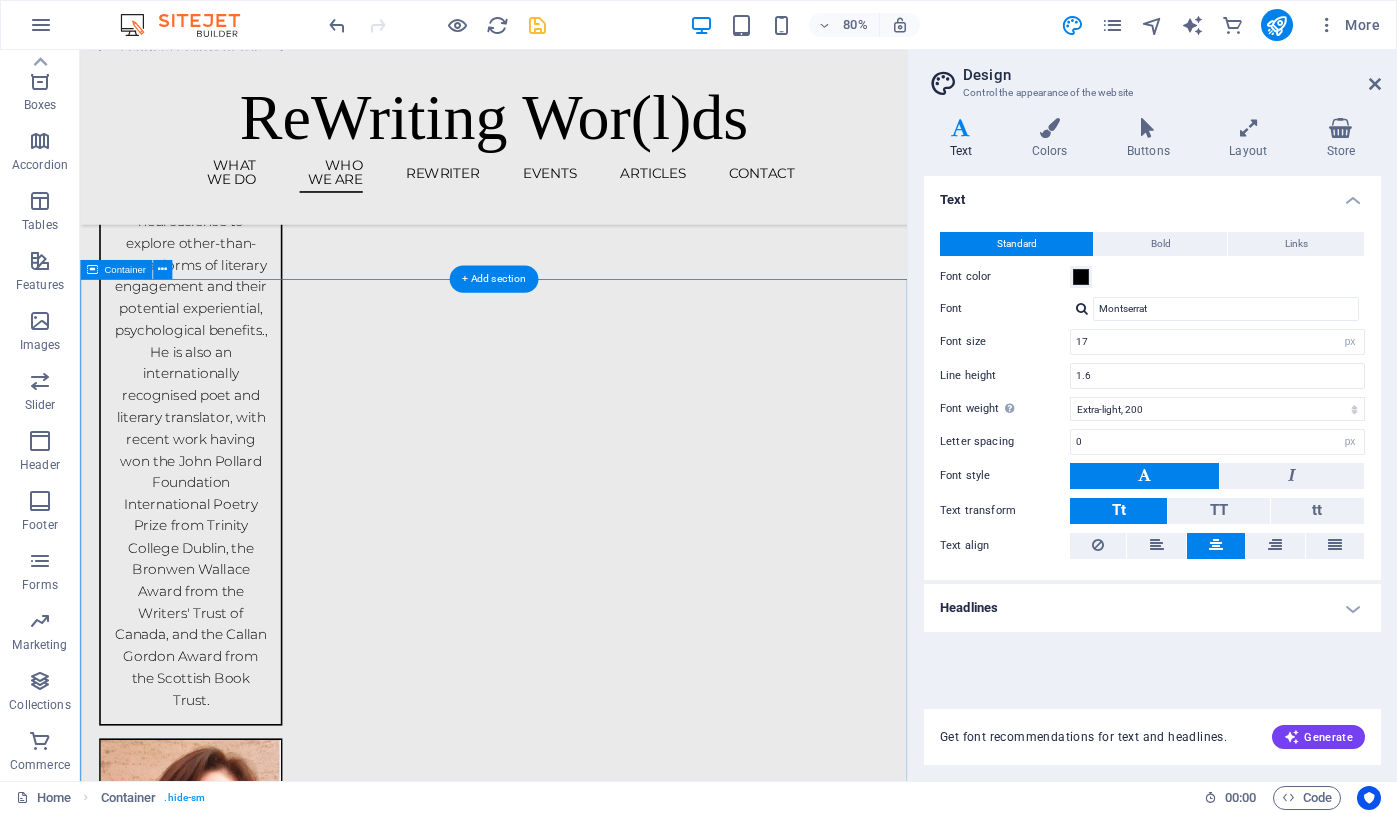 click on "Institutional Affiliations Join Our Workshops Lorem ipsum dolor sit amet, consectetur adipiscing elit, sed do eiusmod tempor incididunt ut labore et dolore magna aliqua. Aperitivo & clay - 17.10.24 $64.50 Evening pottery workshop $23.50 Pottery class workshop $36.50 Vorherige Nächste" at bounding box center (597, 9021) 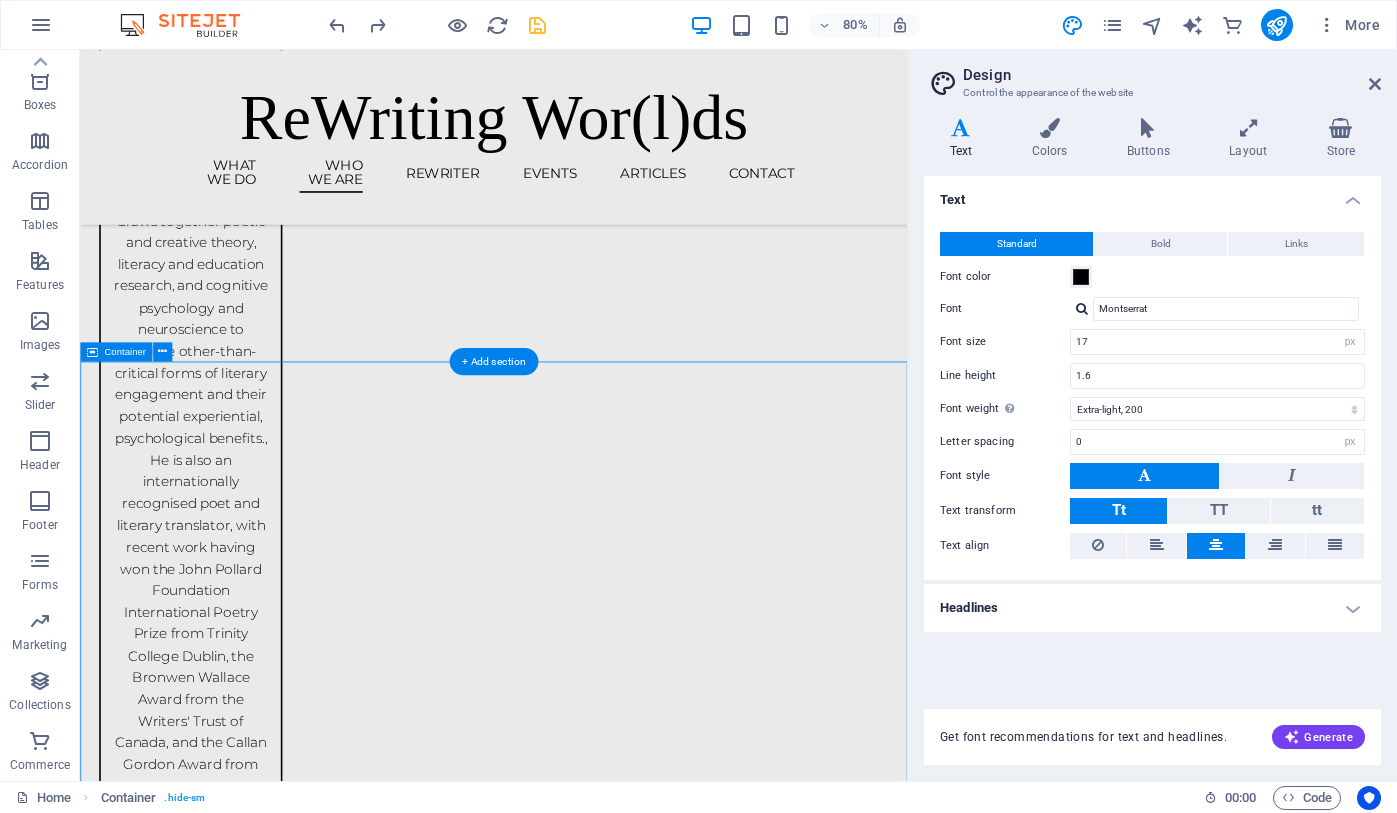 scroll, scrollTop: 3907, scrollLeft: 0, axis: vertical 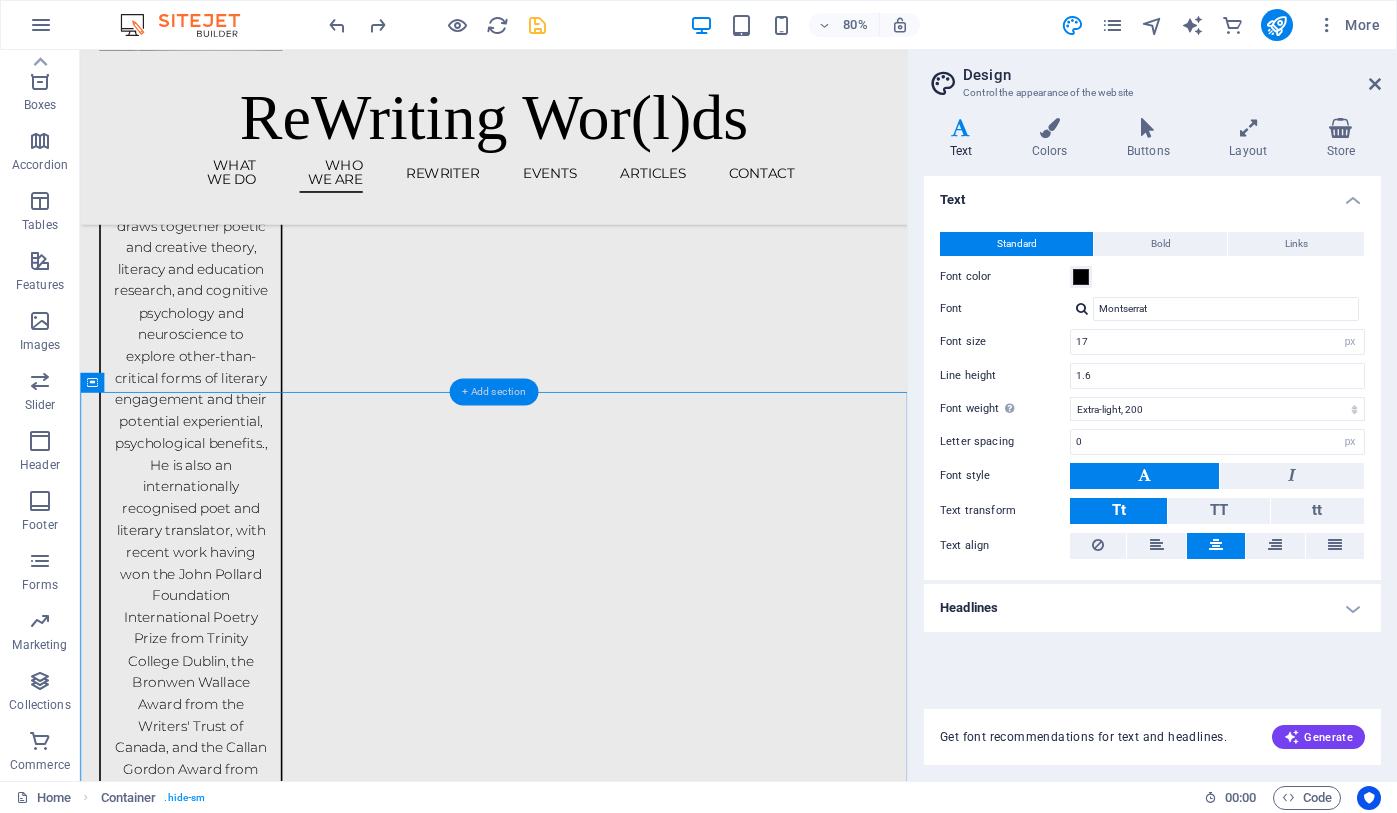 click on "+ Add section" at bounding box center [493, 391] 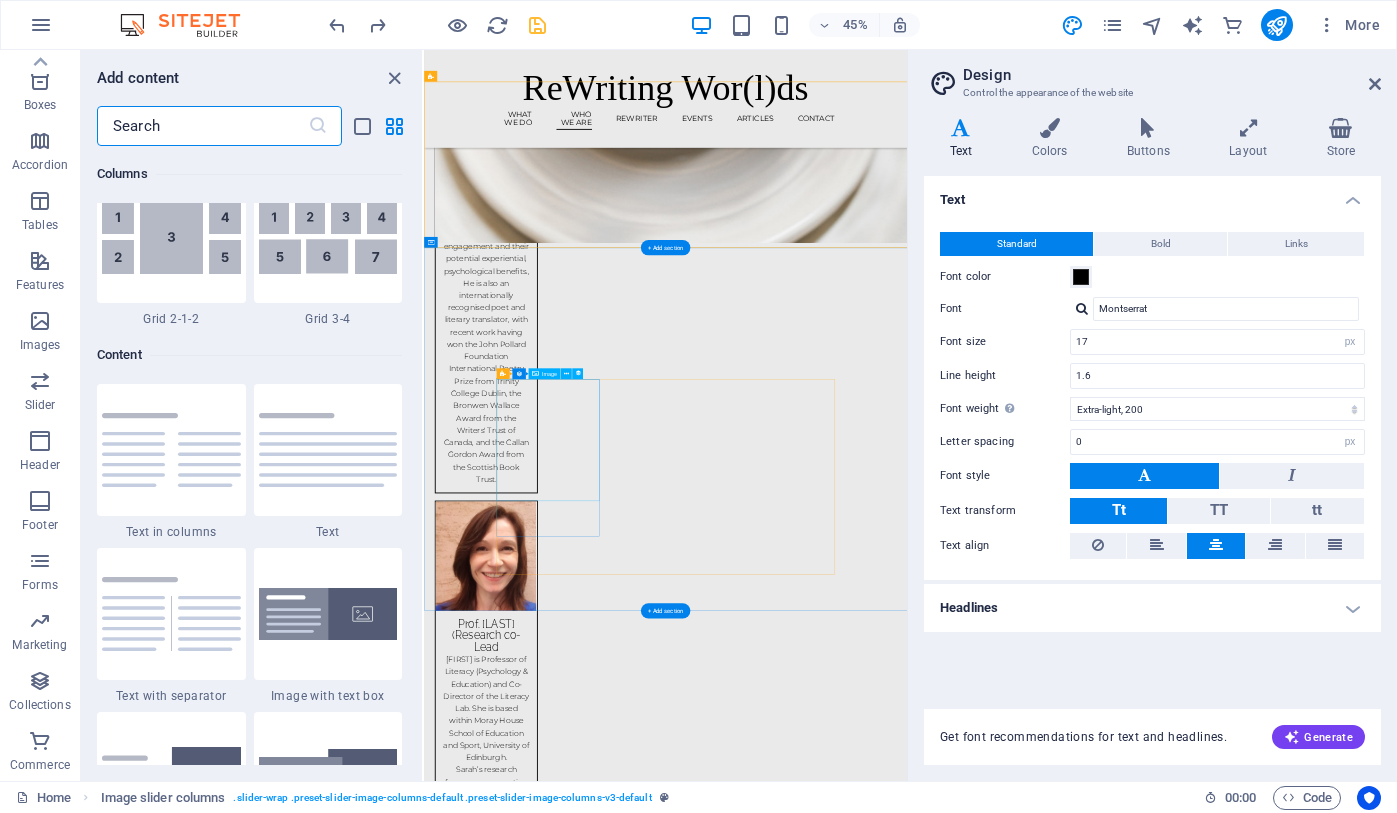 scroll, scrollTop: 3499, scrollLeft: 0, axis: vertical 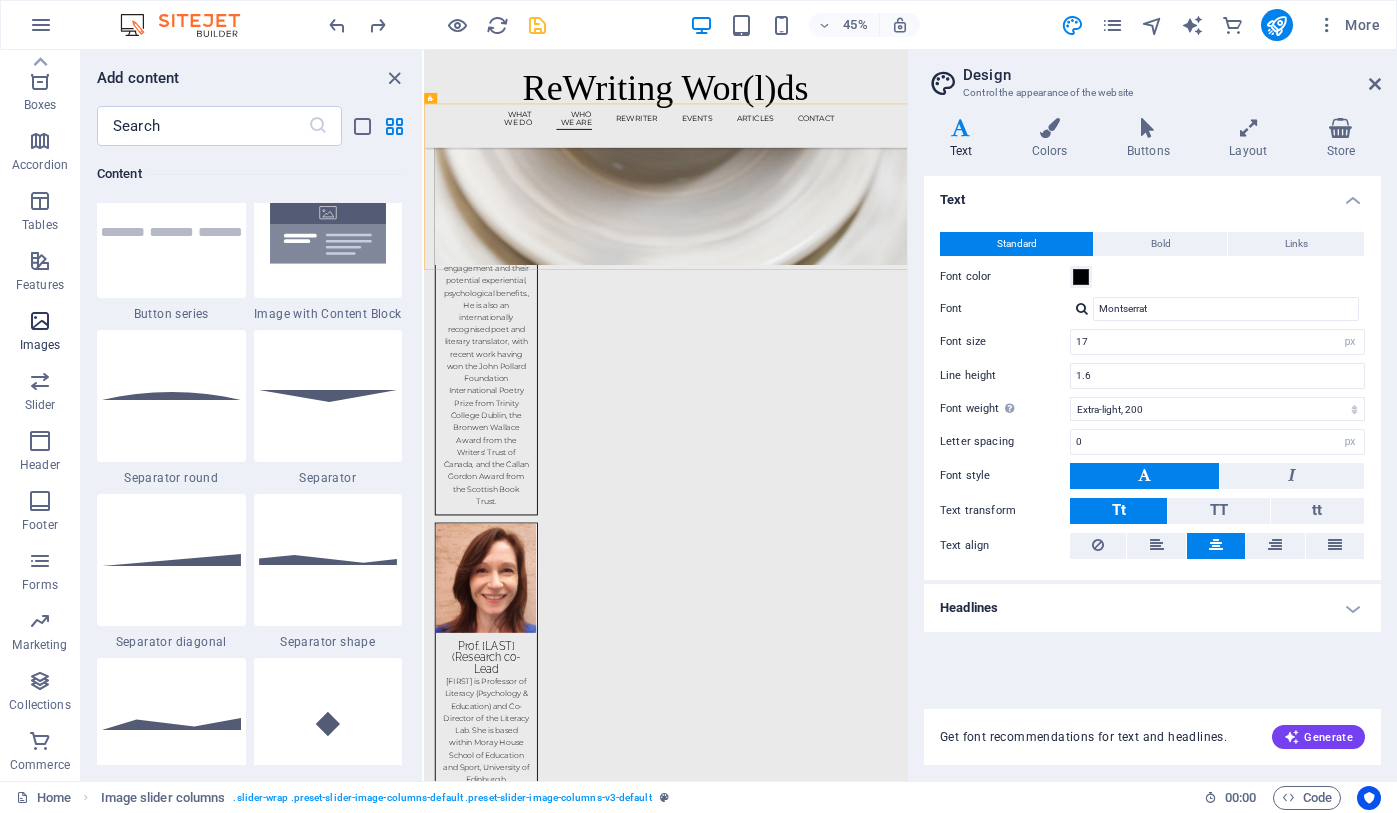 click on "Images" at bounding box center [40, 333] 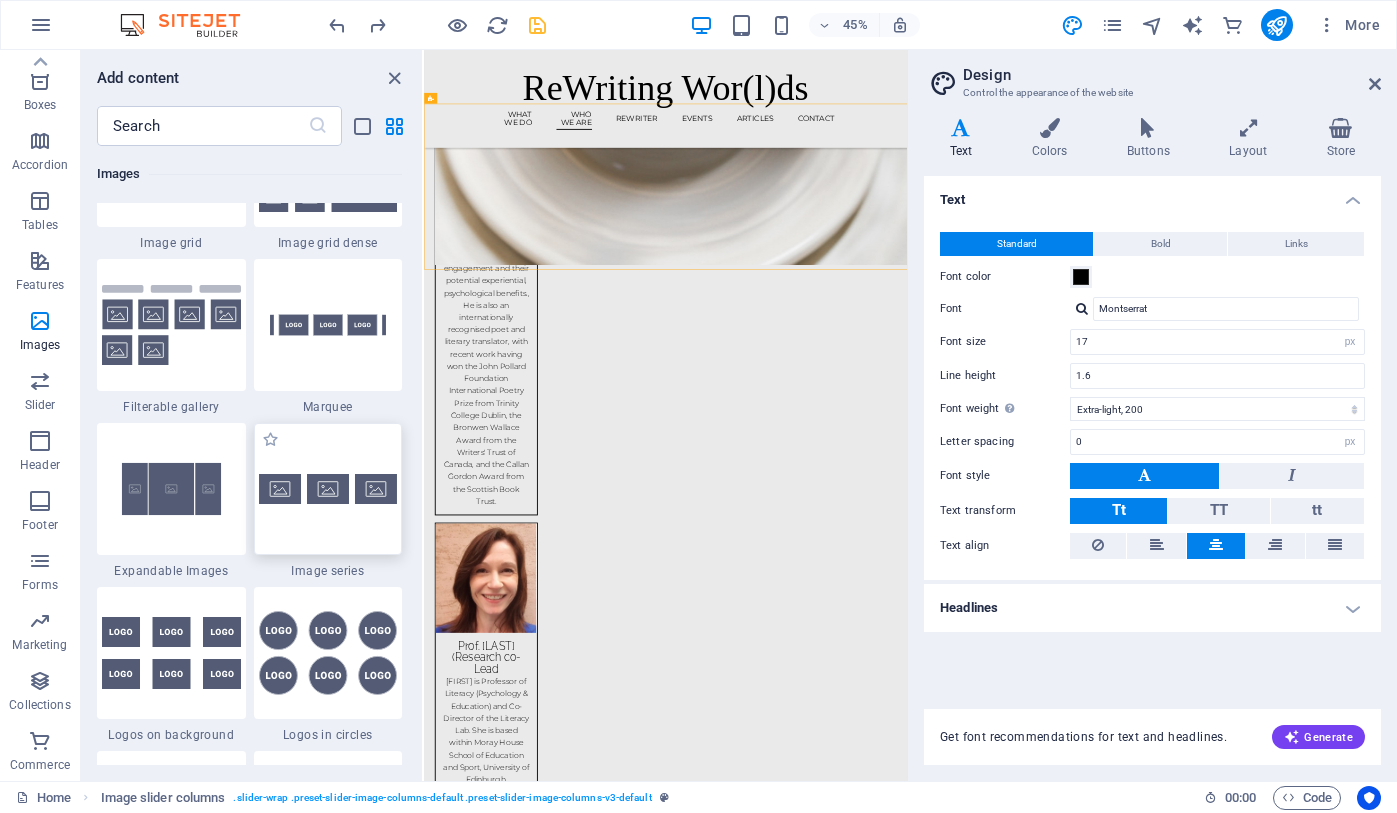 scroll, scrollTop: 10586, scrollLeft: 0, axis: vertical 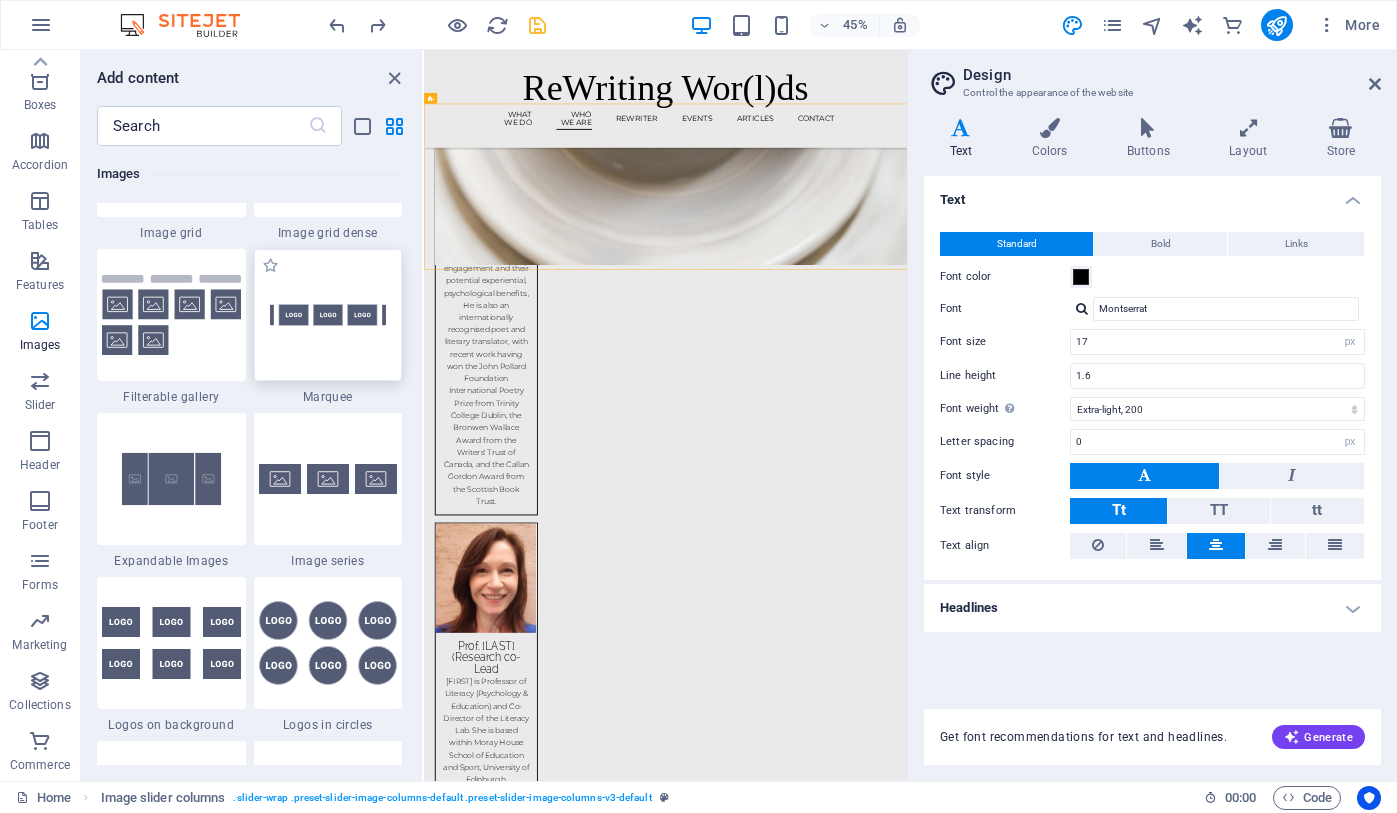 click at bounding box center [328, 315] 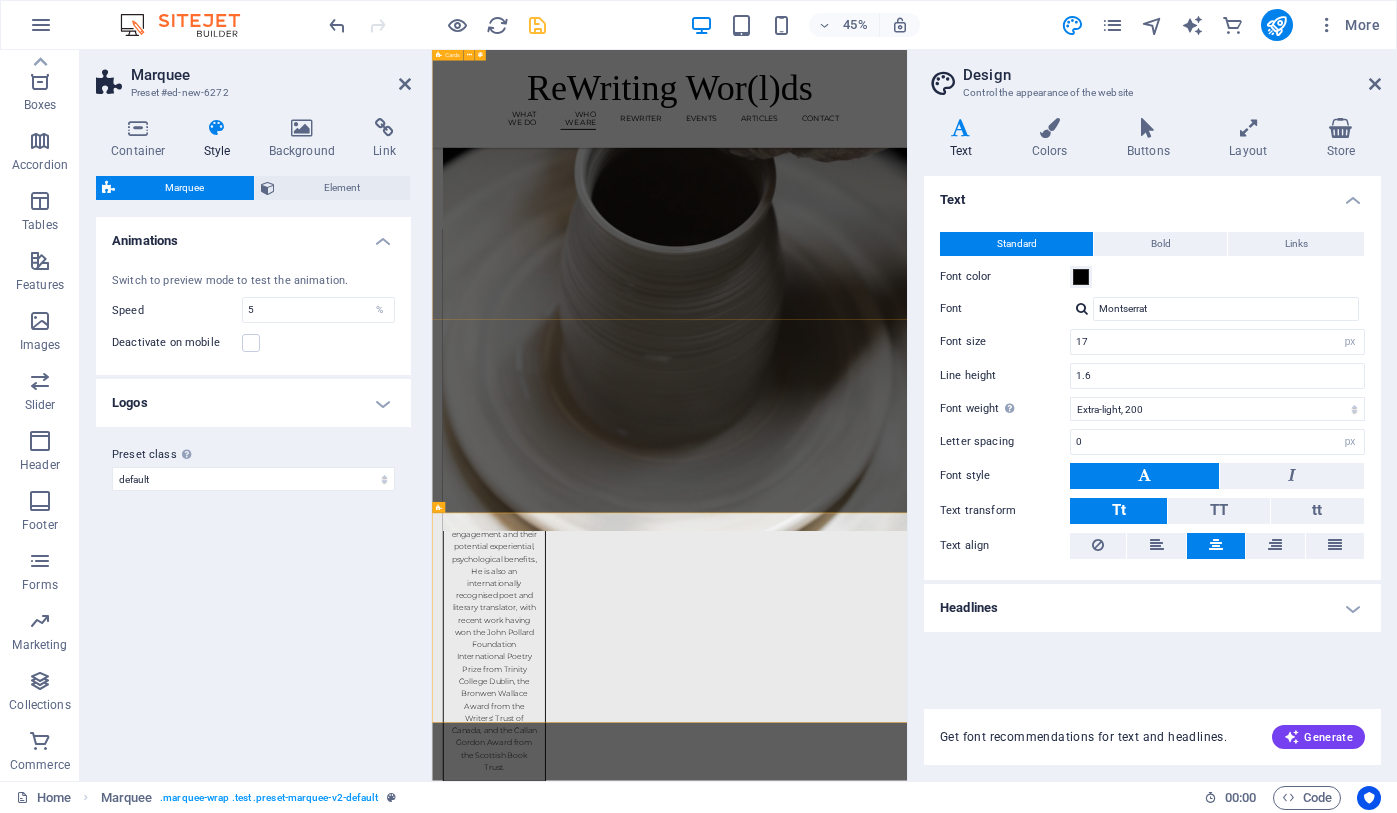 scroll, scrollTop: 3261, scrollLeft: 0, axis: vertical 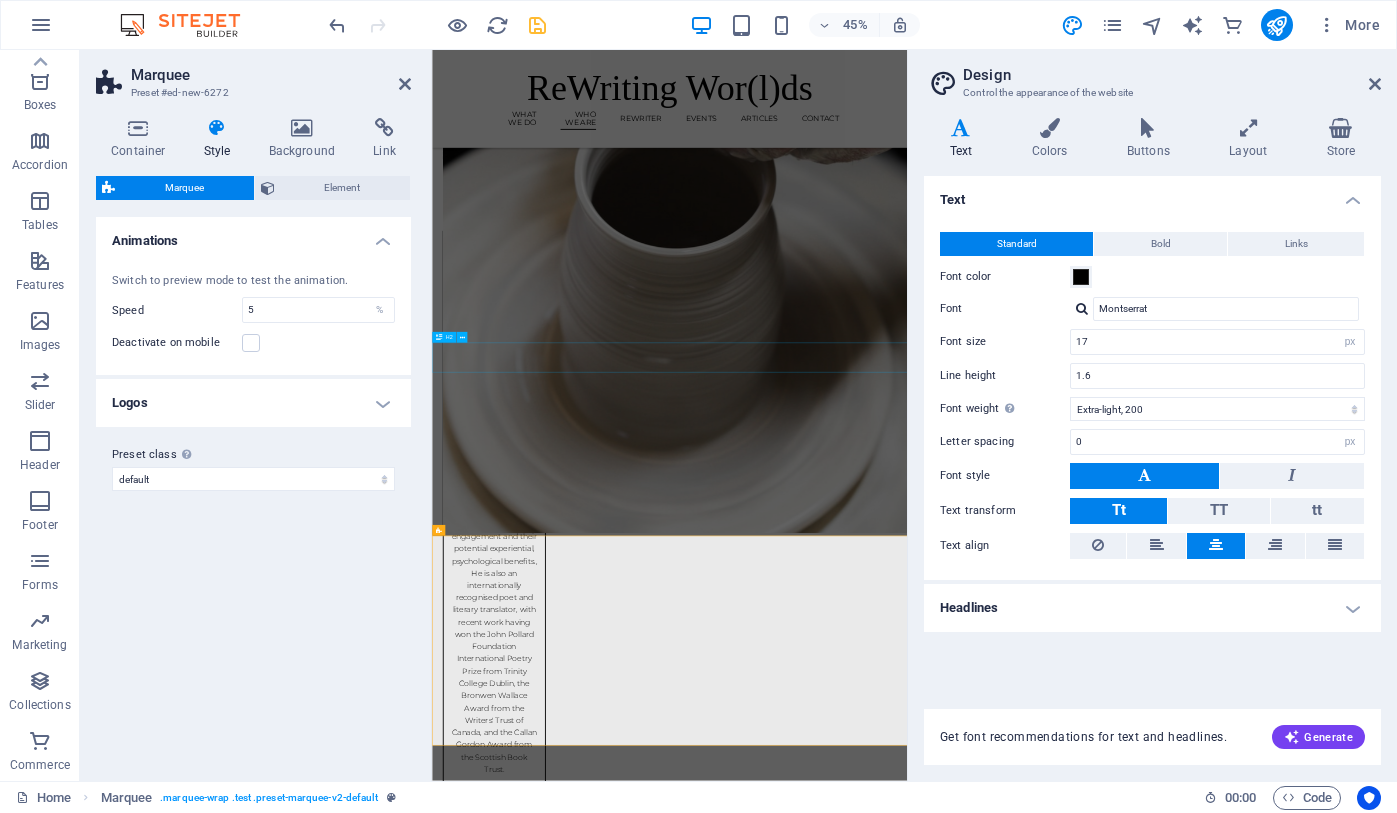 click on "Our Partners" at bounding box center (960, 4353) 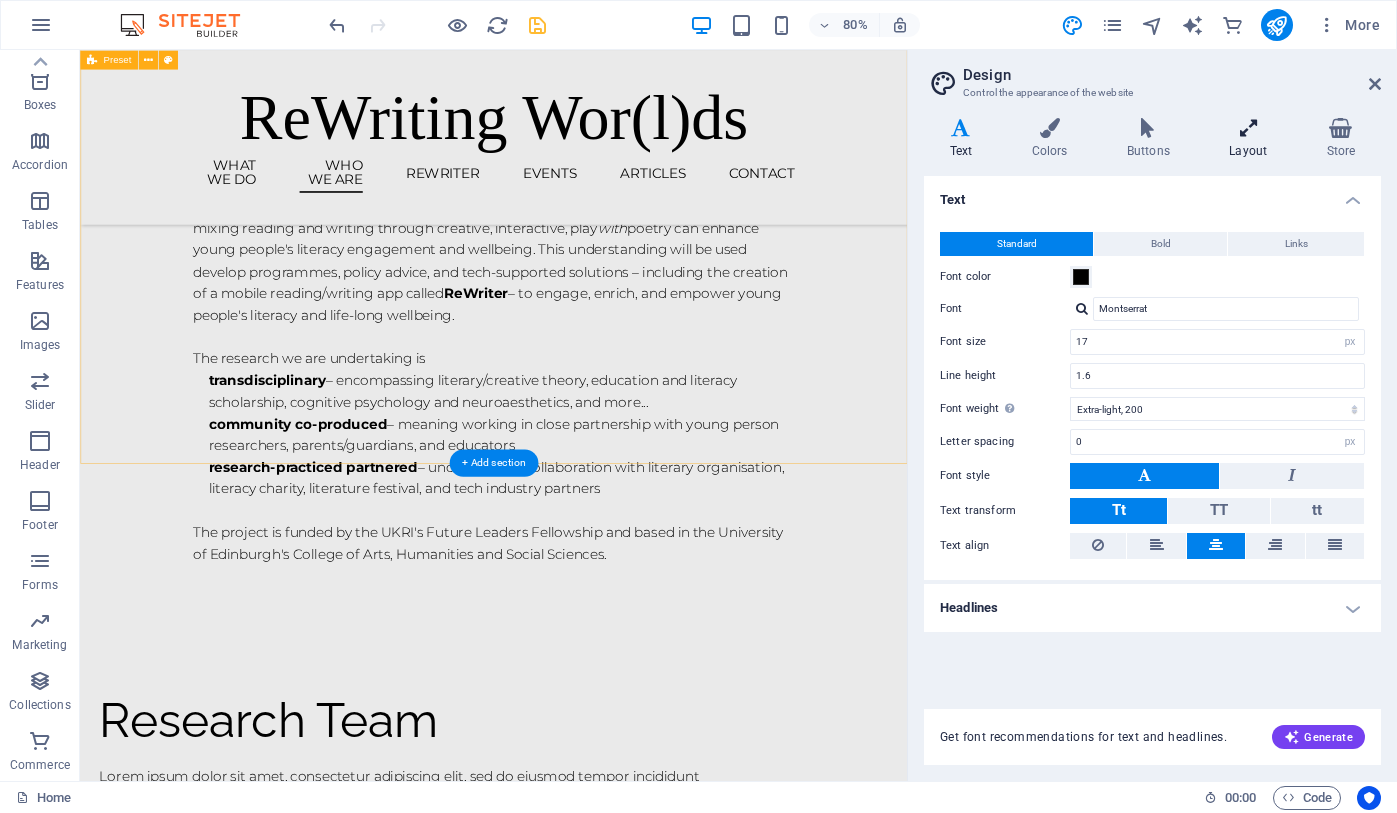 scroll, scrollTop: 1457, scrollLeft: 0, axis: vertical 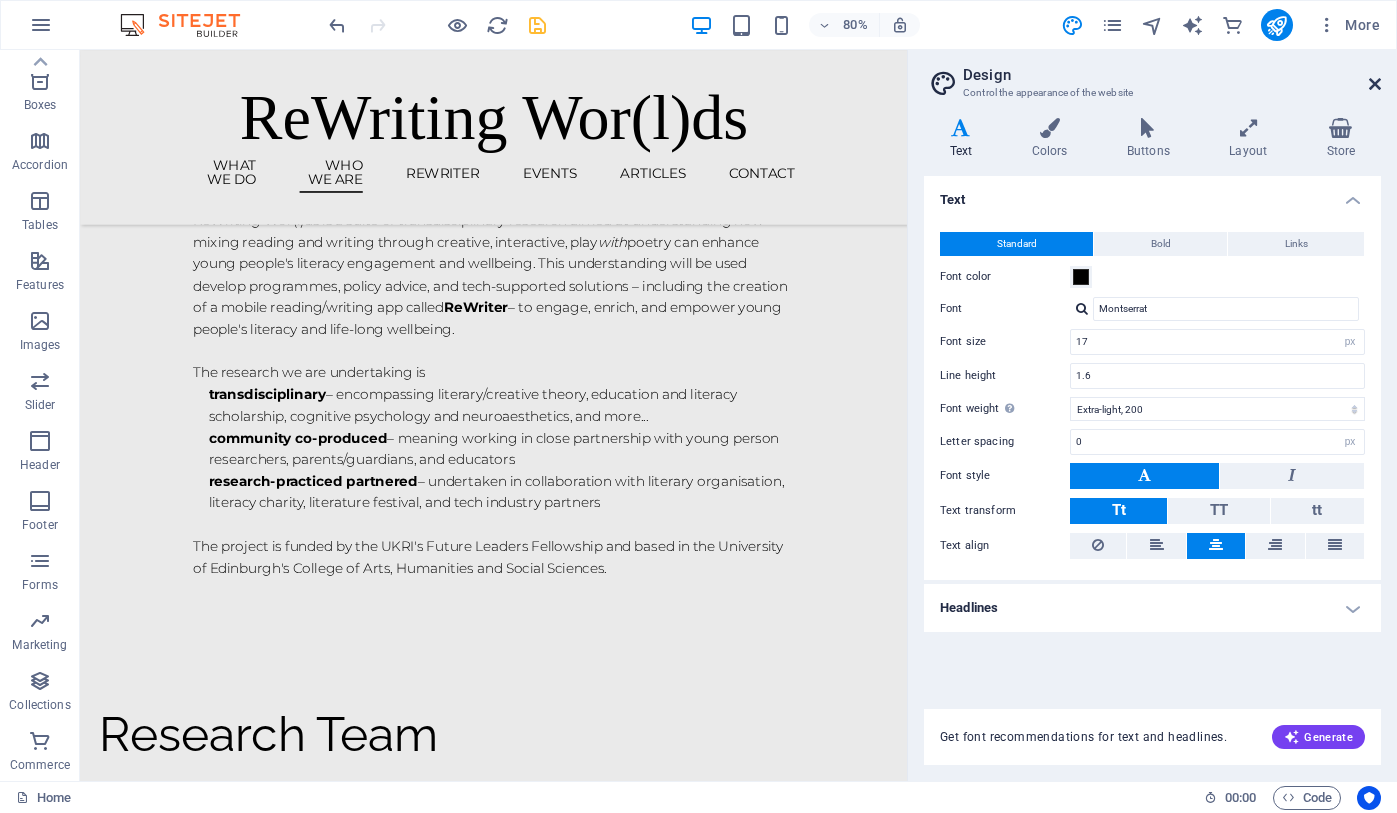 click at bounding box center [1375, 84] 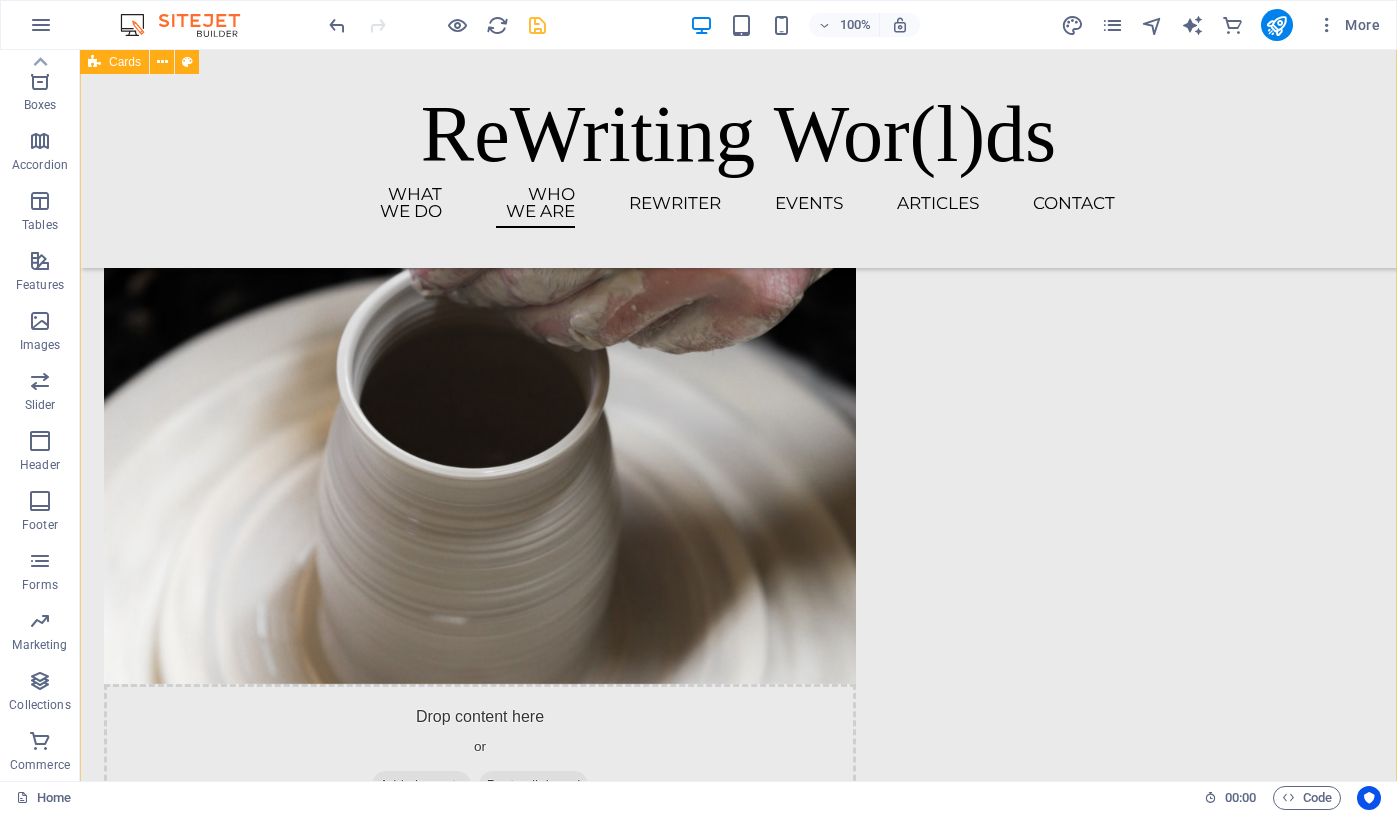 scroll, scrollTop: 2374, scrollLeft: 0, axis: vertical 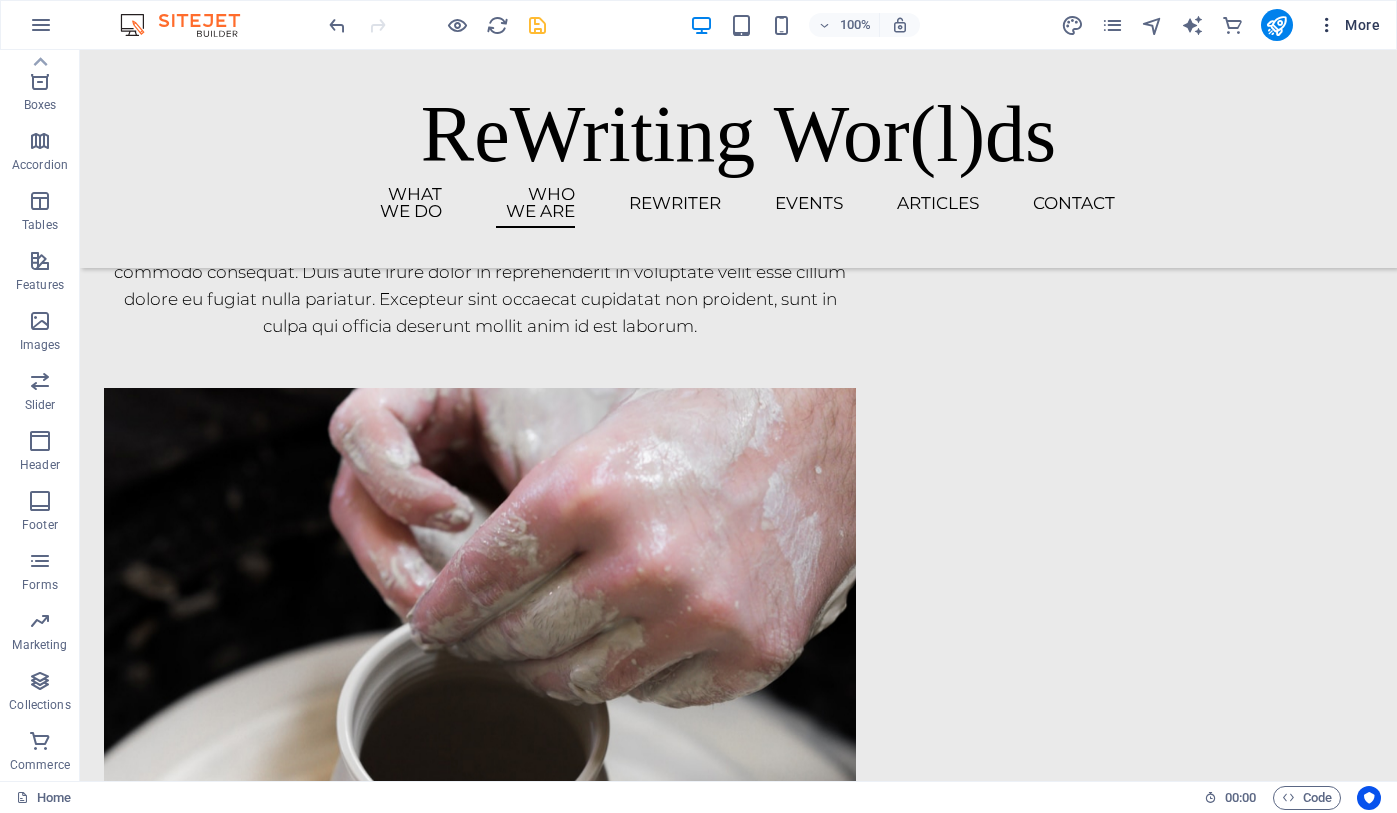 click on "More" at bounding box center [1348, 25] 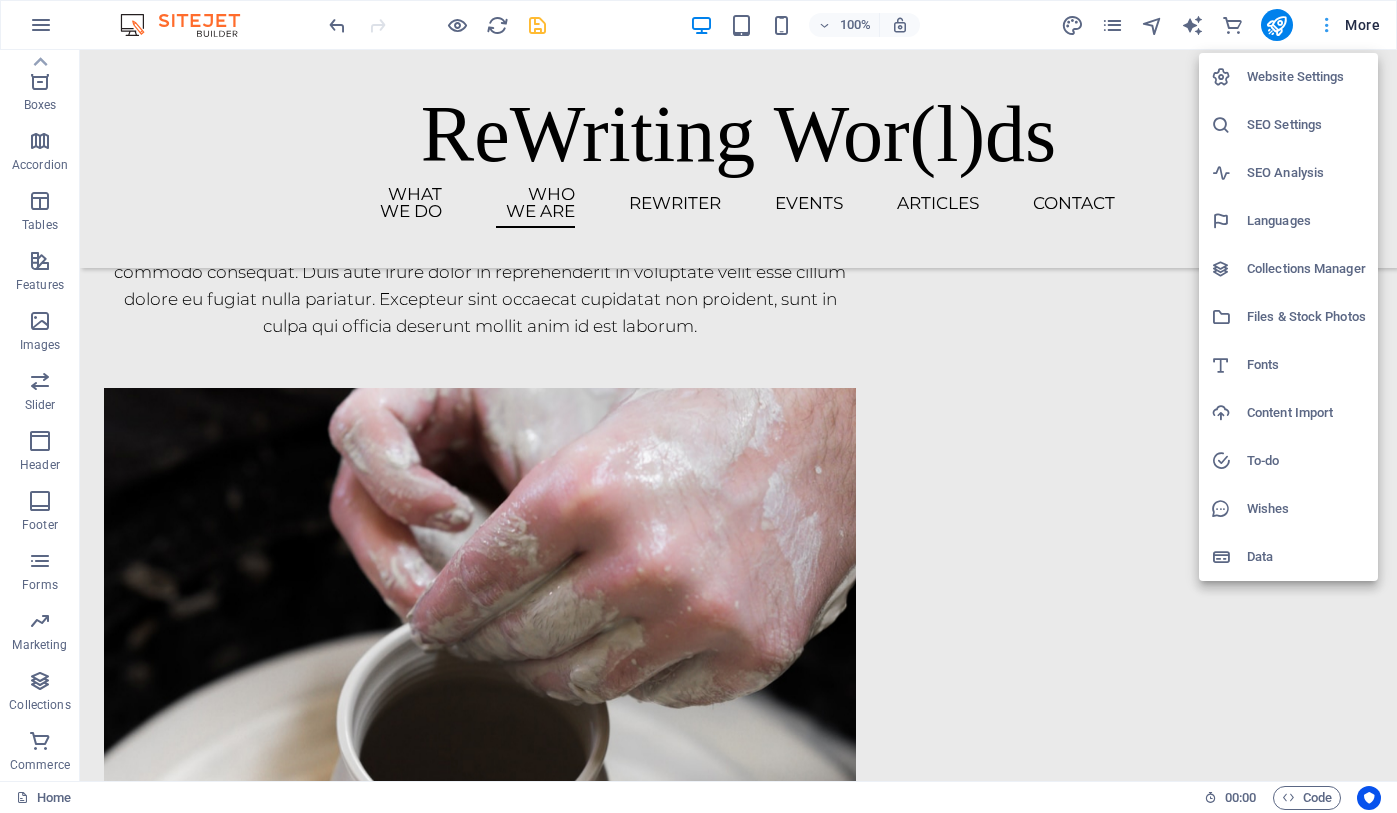 click at bounding box center [698, 406] 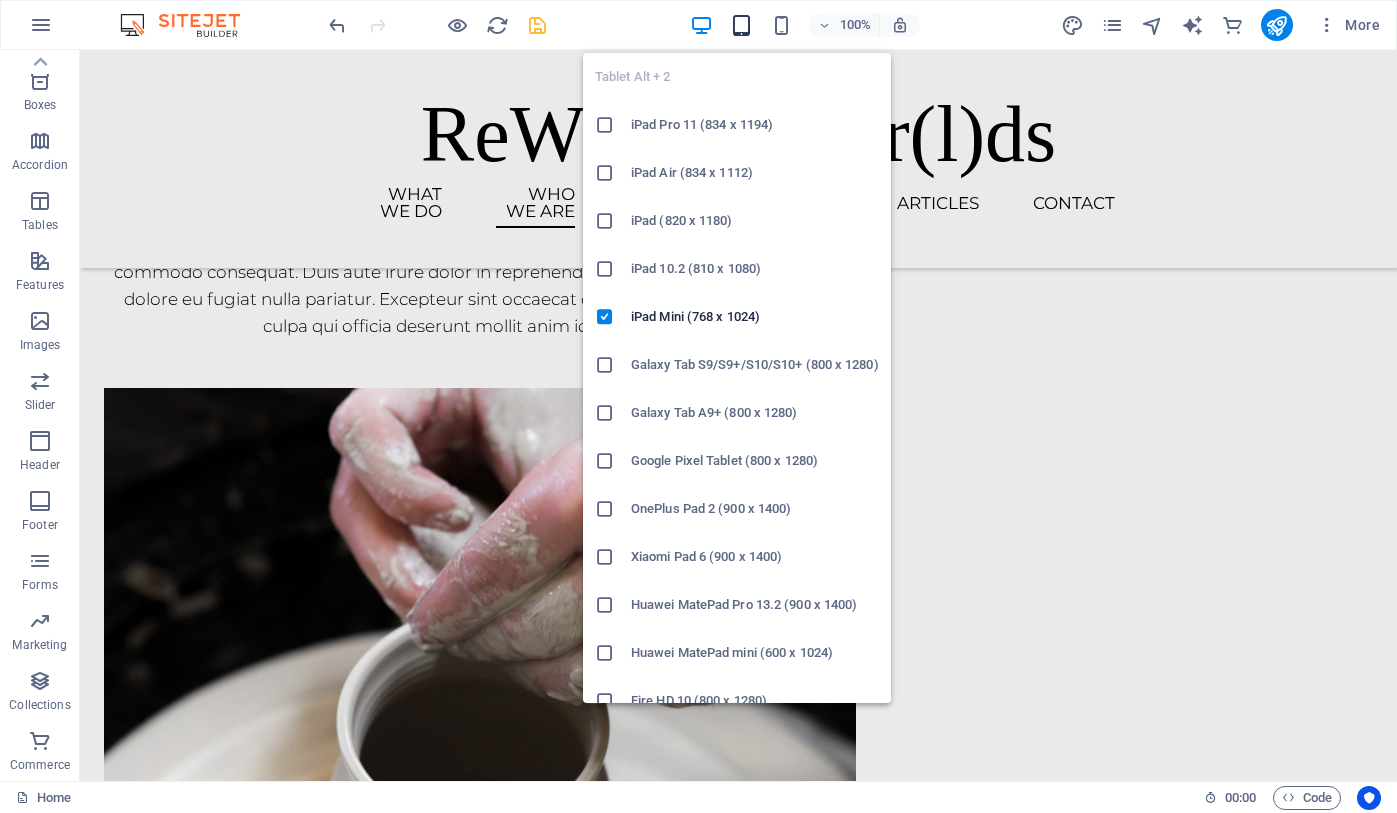 click at bounding box center (741, 25) 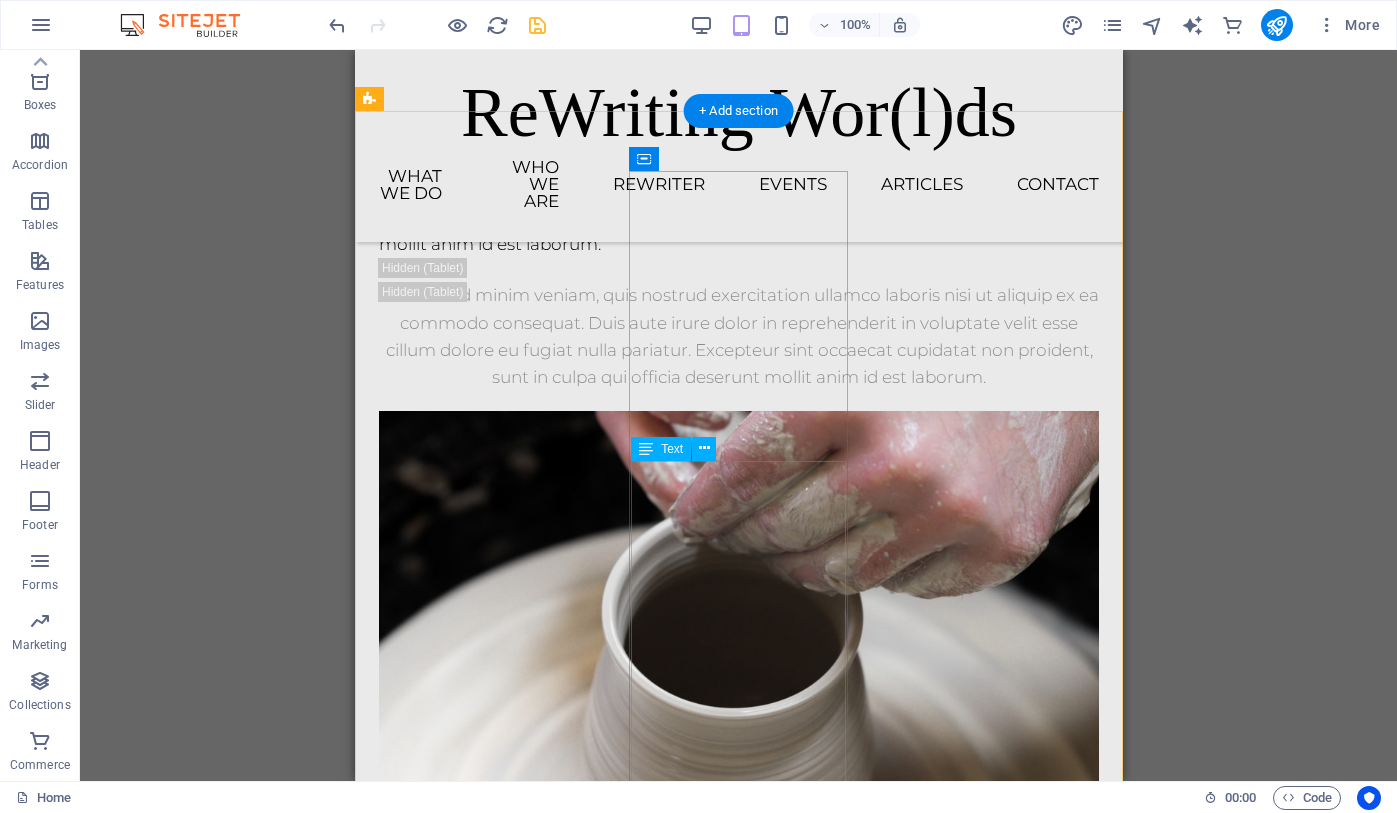 scroll, scrollTop: 2143, scrollLeft: 0, axis: vertical 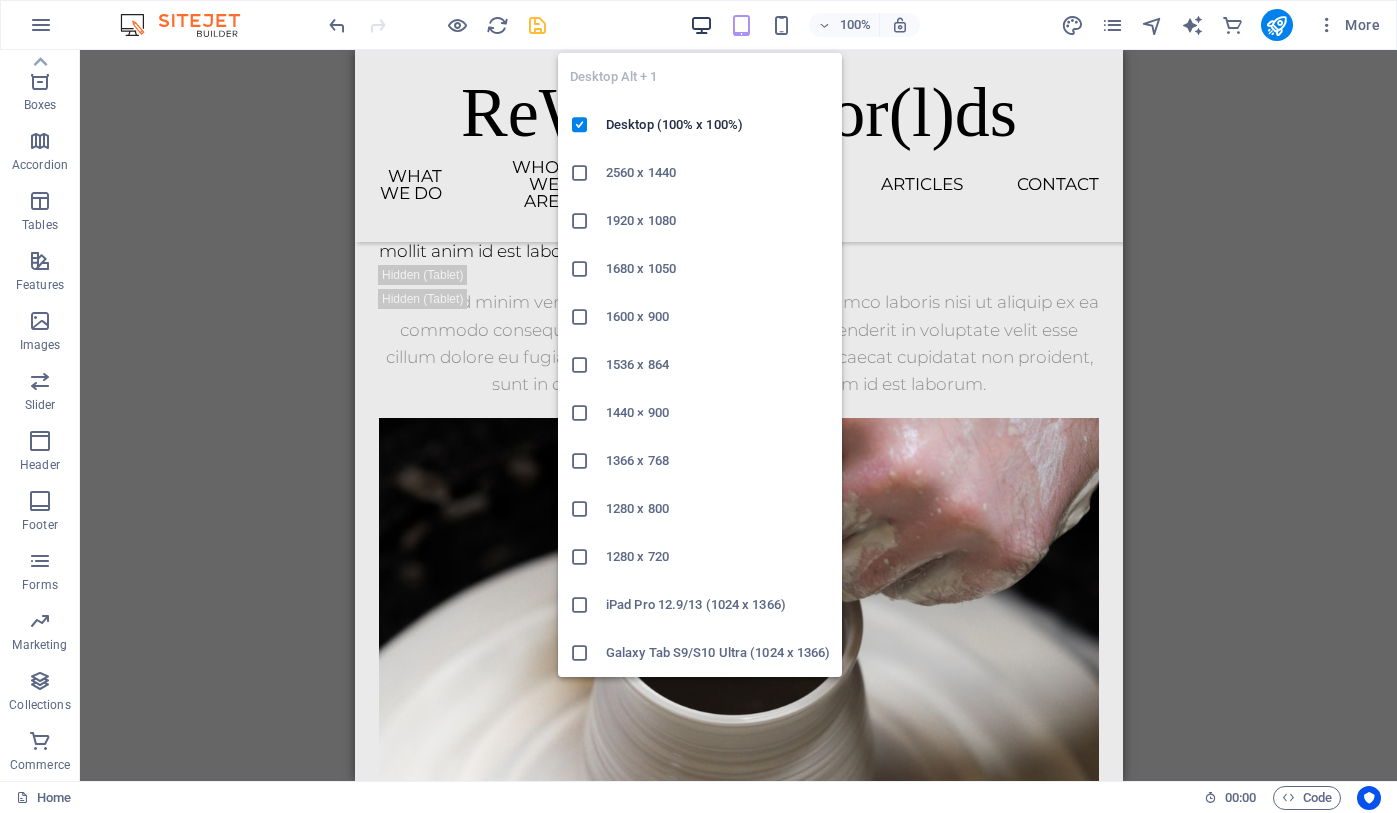click at bounding box center (701, 25) 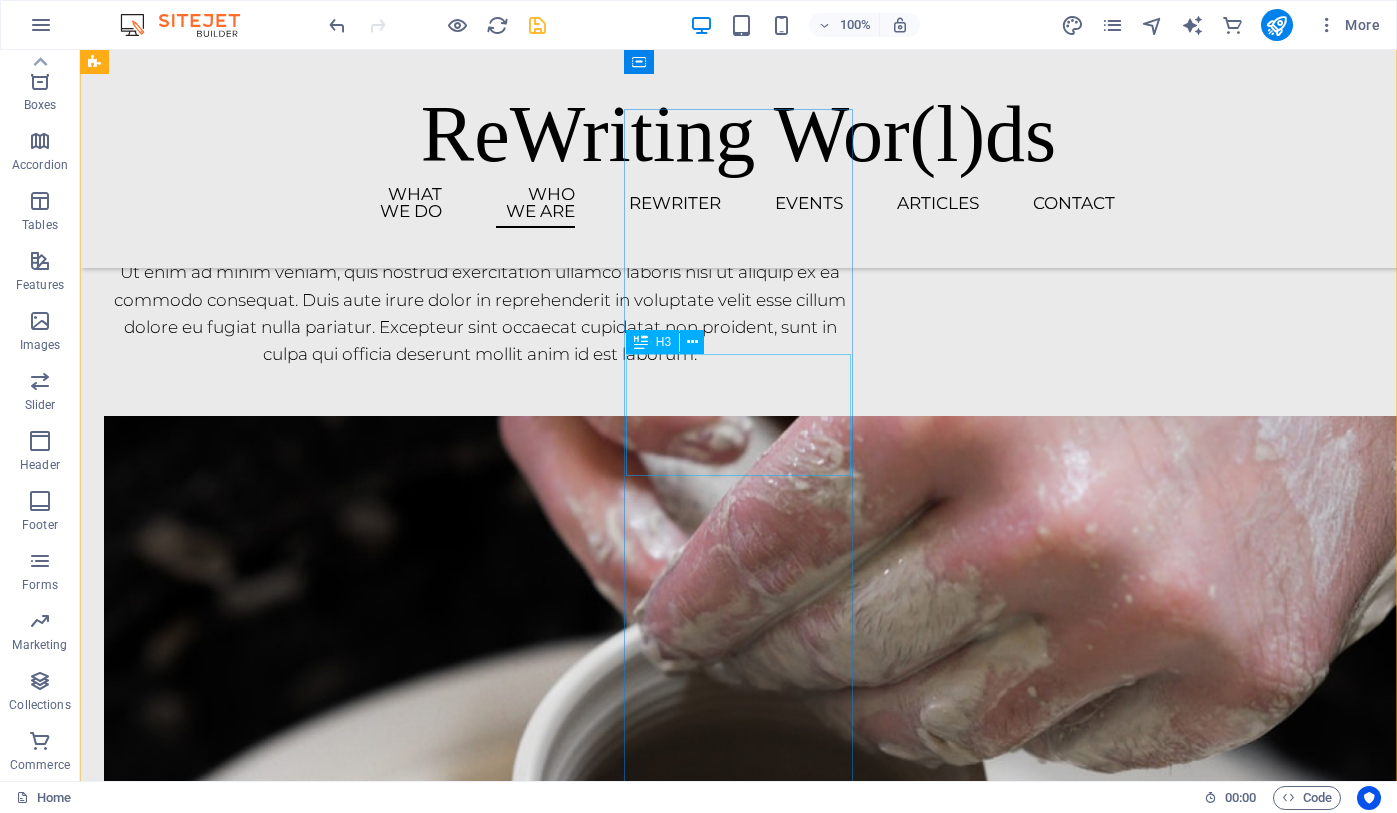 scroll, scrollTop: 2344, scrollLeft: 0, axis: vertical 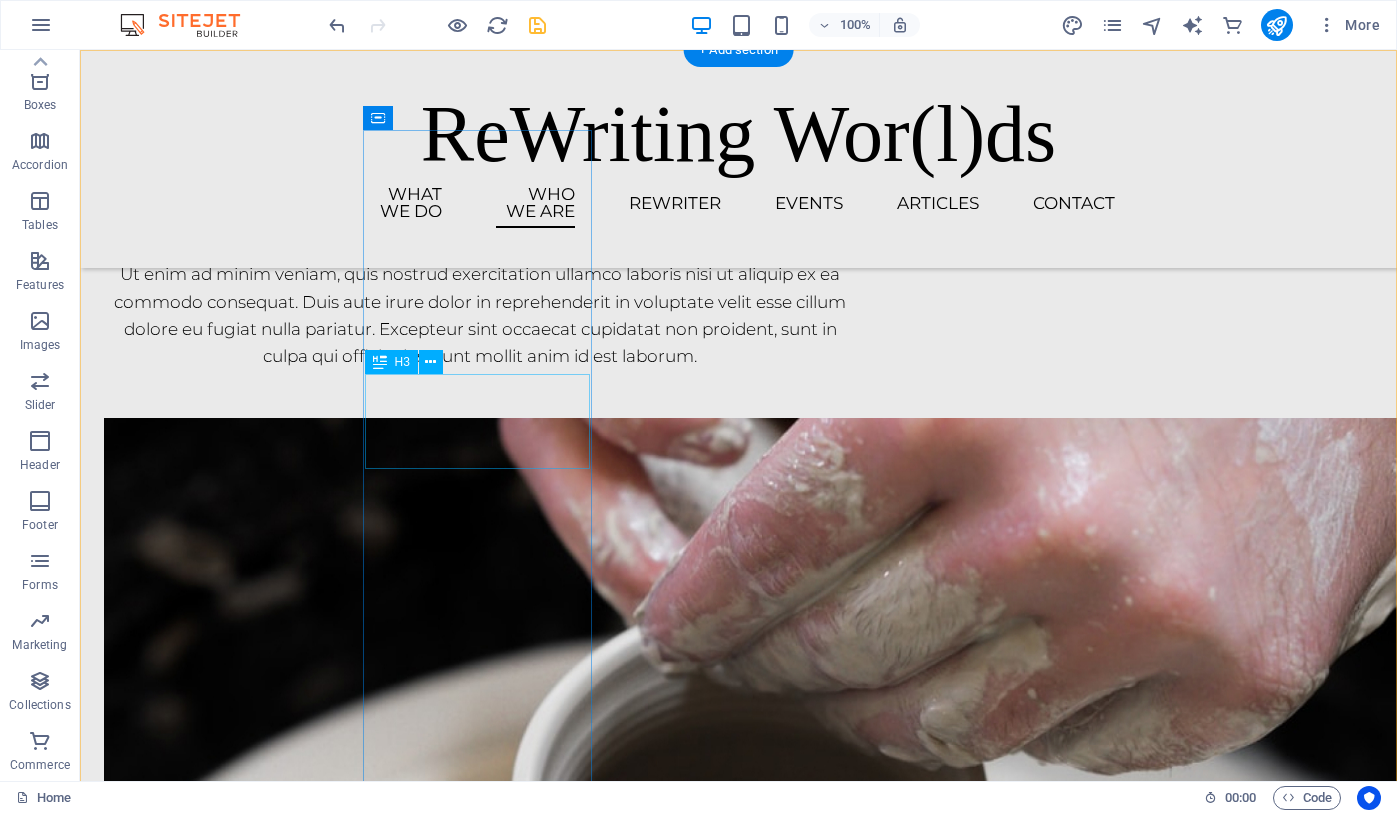 click on "Dr [FIRST] [LAST] (Research Lead)" at bounding box center [218, 1648] 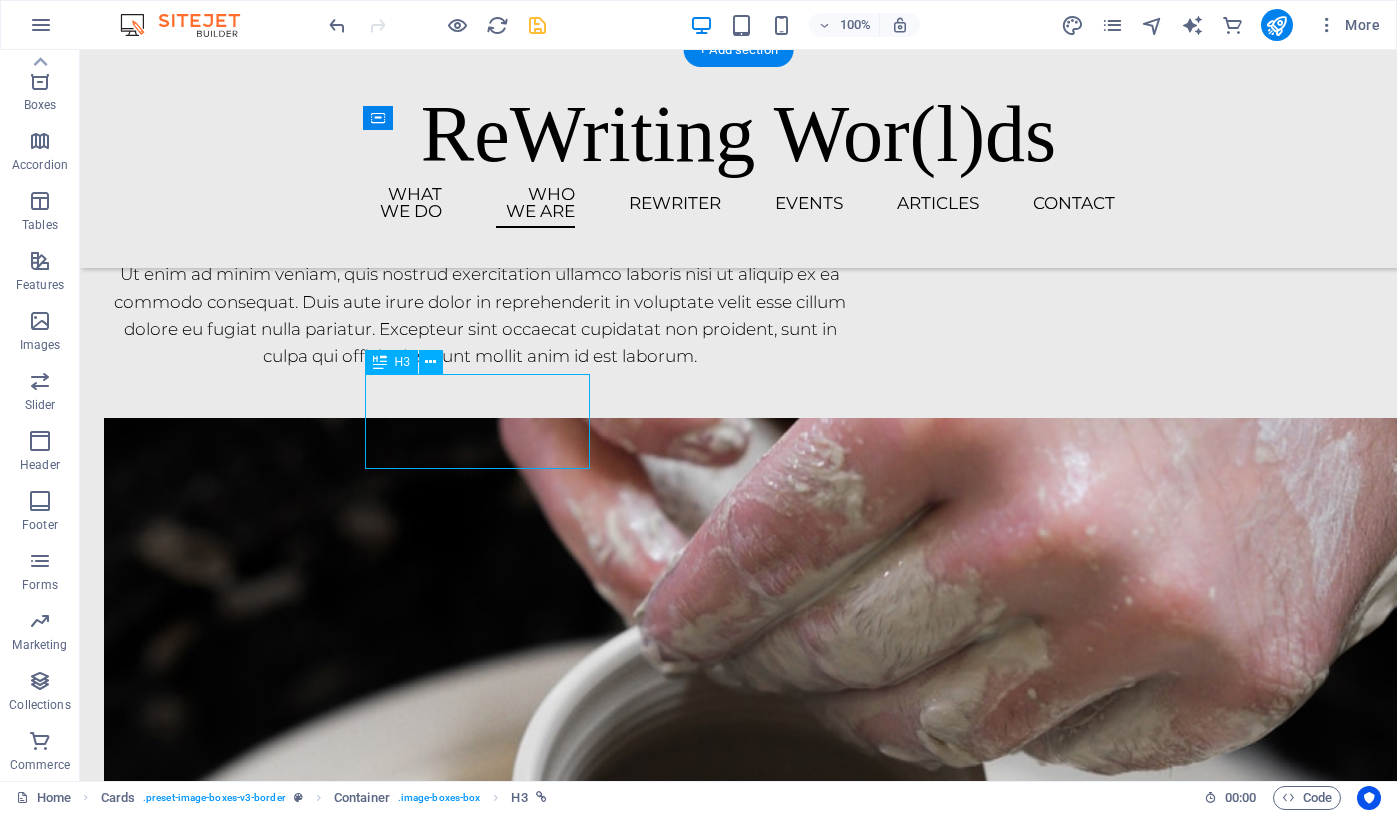 click on "Dr [FIRST] [LAST] (Research Lead)" at bounding box center [218, 1648] 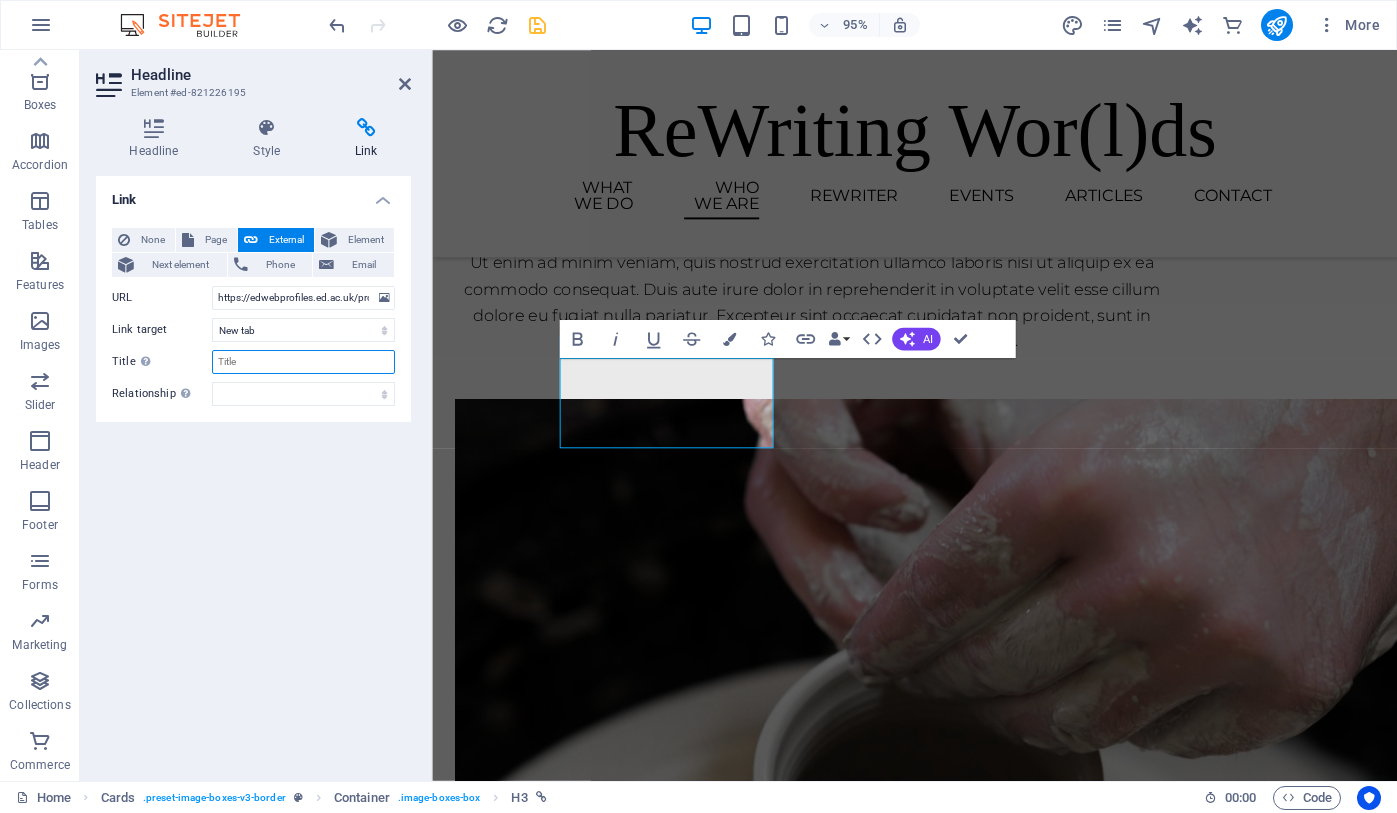 click on "Title Additional link description, should not be the same as the link text. The title is most often shown as a tooltip text when the mouse moves over the element. Leave empty if uncertain." at bounding box center (303, 362) 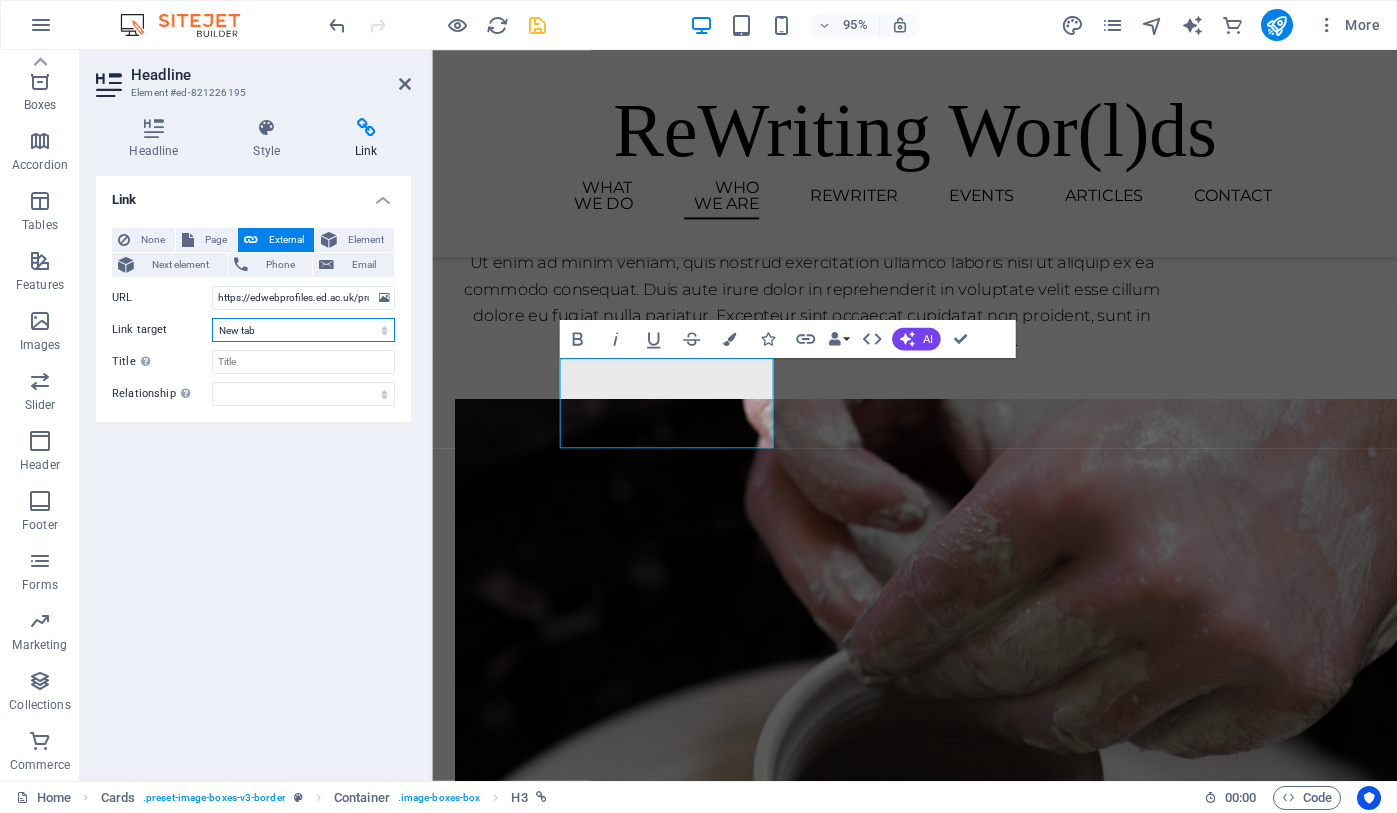 click on "New tab Same tab Overlay" at bounding box center (303, 330) 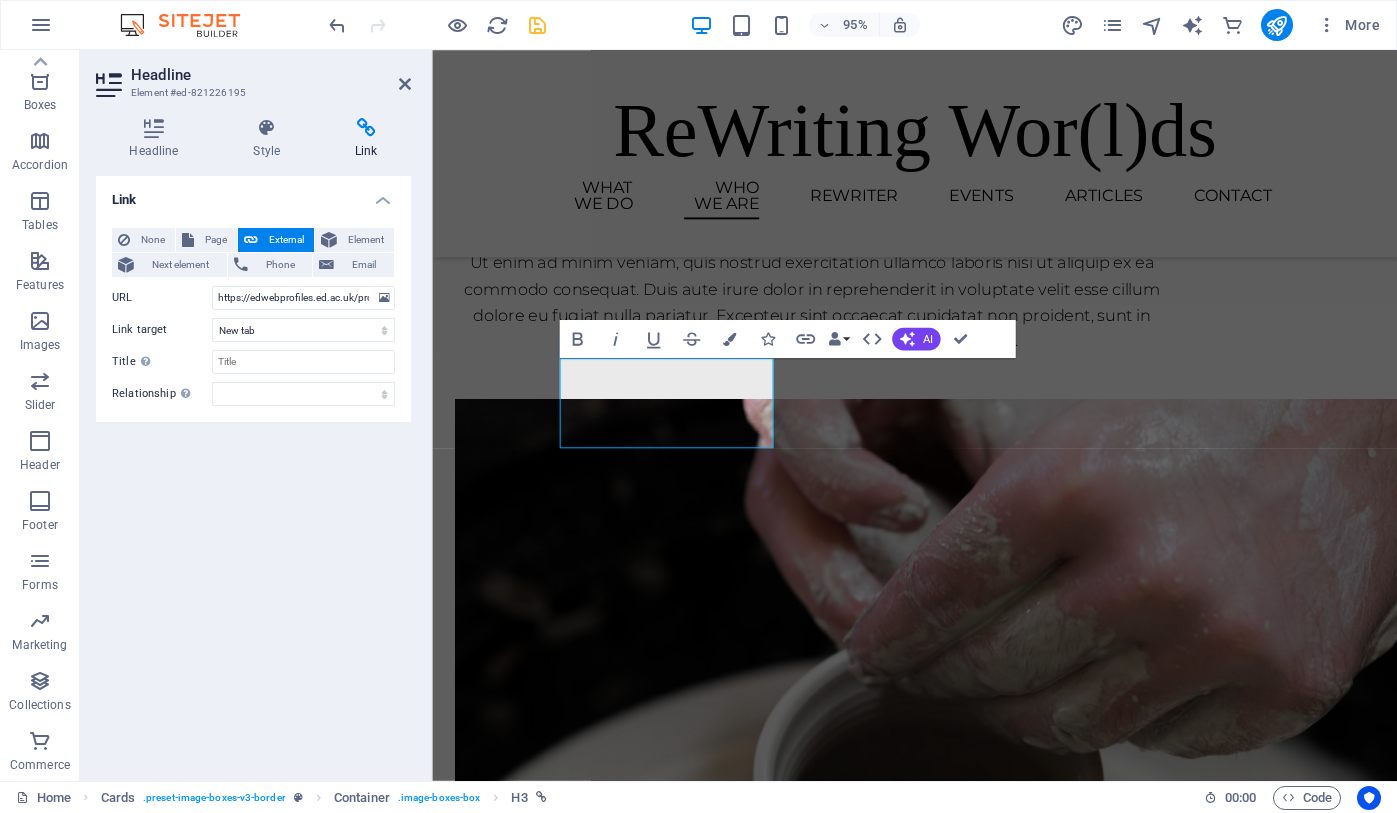 click on "Link None Page External Element Next element Phone Email Page Home Blog Subpage Legal Notice Privacy Element
URL https://edwebprofiles.ed.ac.uk/profile/dr-[FIRST]-[LAST] Phone Email Link target New tab Same tab Overlay Title Additional link description, should not be the same as the link text. The title is most often shown as a tooltip text when the mouse moves over the element. Leave empty if uncertain. Relationship Sets the  relationship of this link to the link target . For example, the value "nofollow" instructs search engines not to follow the link. Can be left empty. alternate author bookmark external help license next nofollow noreferrer noopener prev search tag" at bounding box center [253, 470] 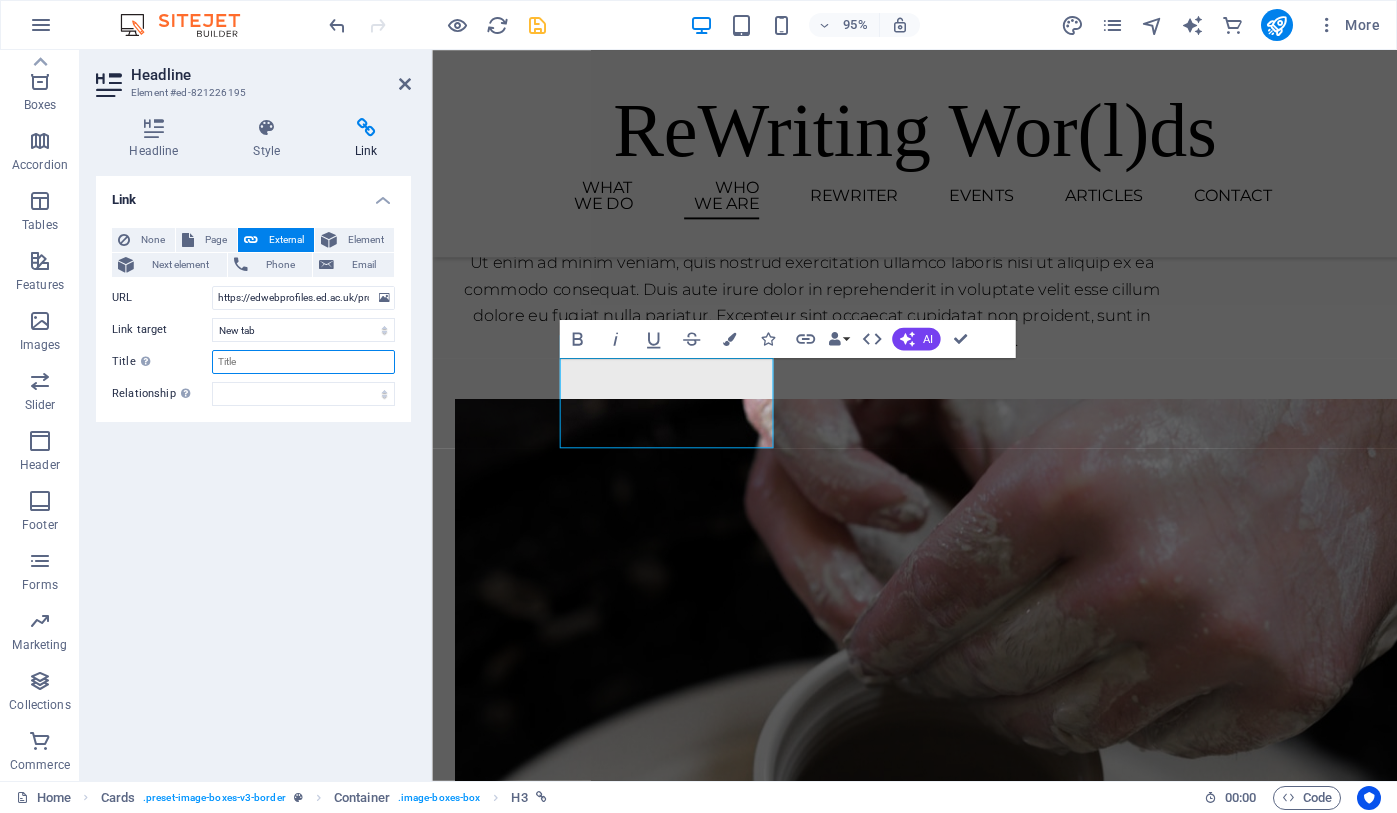 click on "Title Additional link description, should not be the same as the link text. The title is most often shown as a tooltip text when the mouse moves over the element. Leave empty if uncertain." at bounding box center (303, 362) 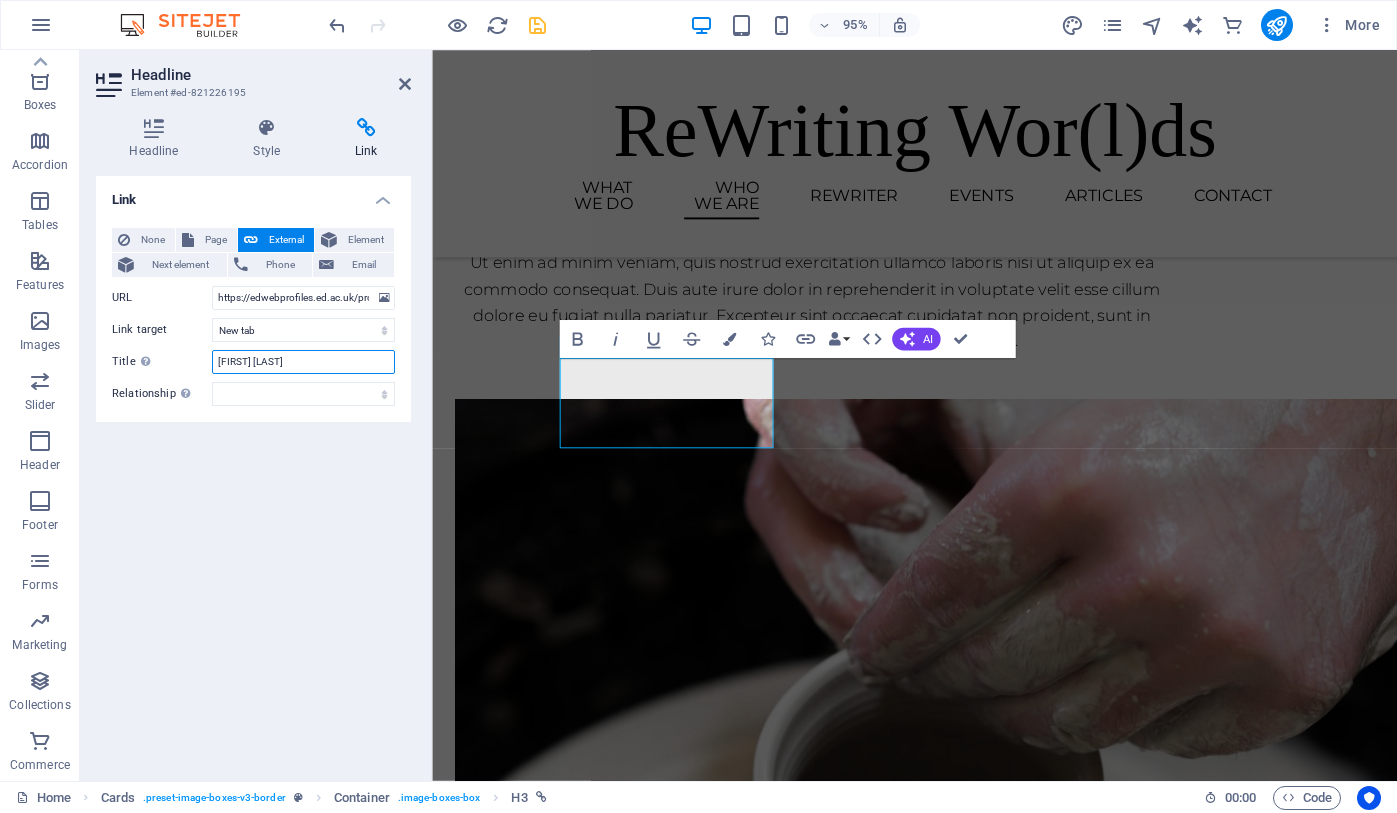 type on "[FIRST] [LAST]" 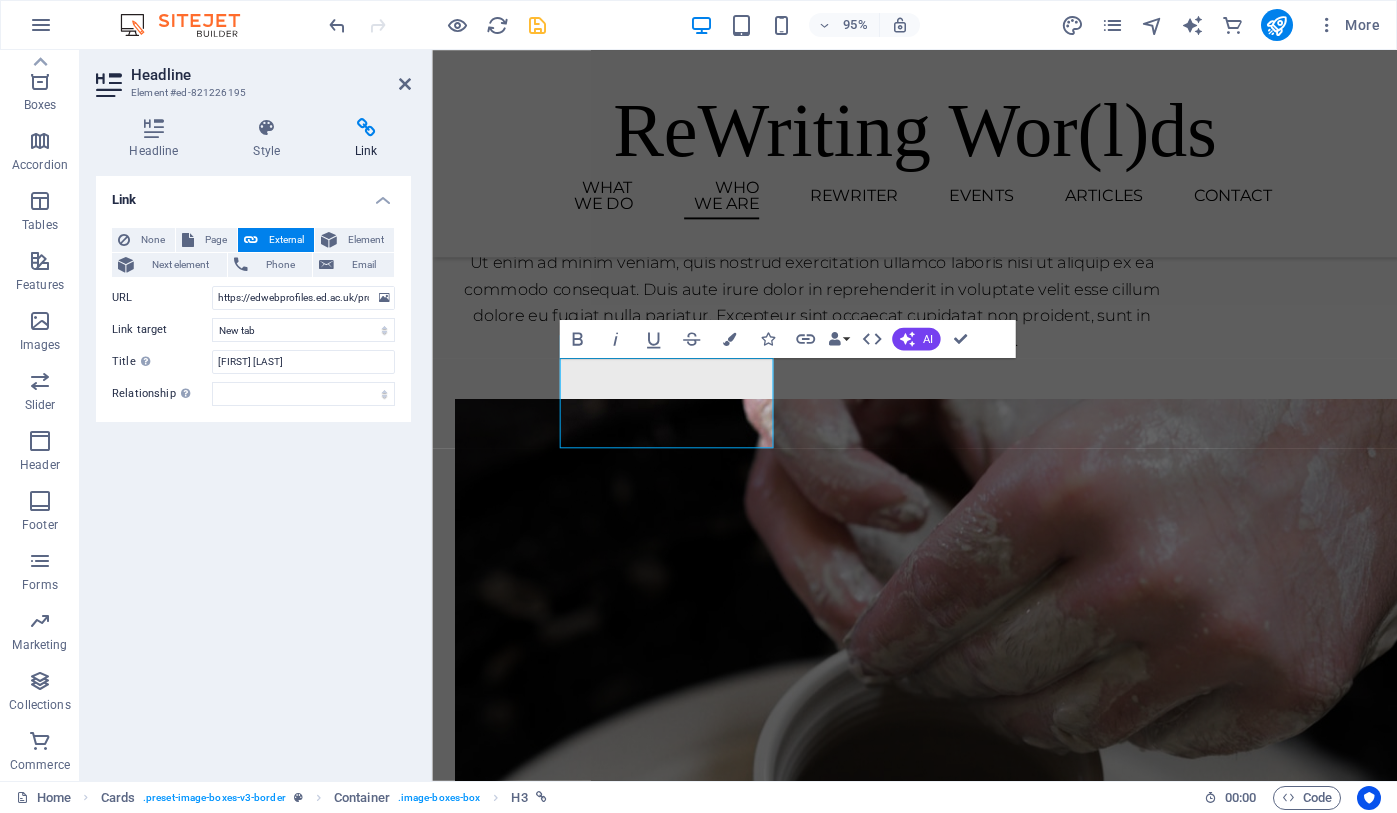 click on "Institutiona Link None Page Home Blog Subpage Legal Notice Privacy Element
URL https://edwebprofiles.ed.ac.uk/profile/dr-[FIRST]-[LAST] Phone Email Link target New tab Same tab Overlay Title Additional link description, should not be the same as the link text. The title is most often shown as a tooltip text when the mouse moves over the element. Leave empty if uncertain. Dr [FIRST] [LAST] Relationship Sets the  relationship of this link to the link target . For example, the value "nofollow" instructs search engines not to follow the link. Can be left empty. alternate author bookmark external help license next nofollow noreferrer noopener prev search tag" at bounding box center (253, 470) 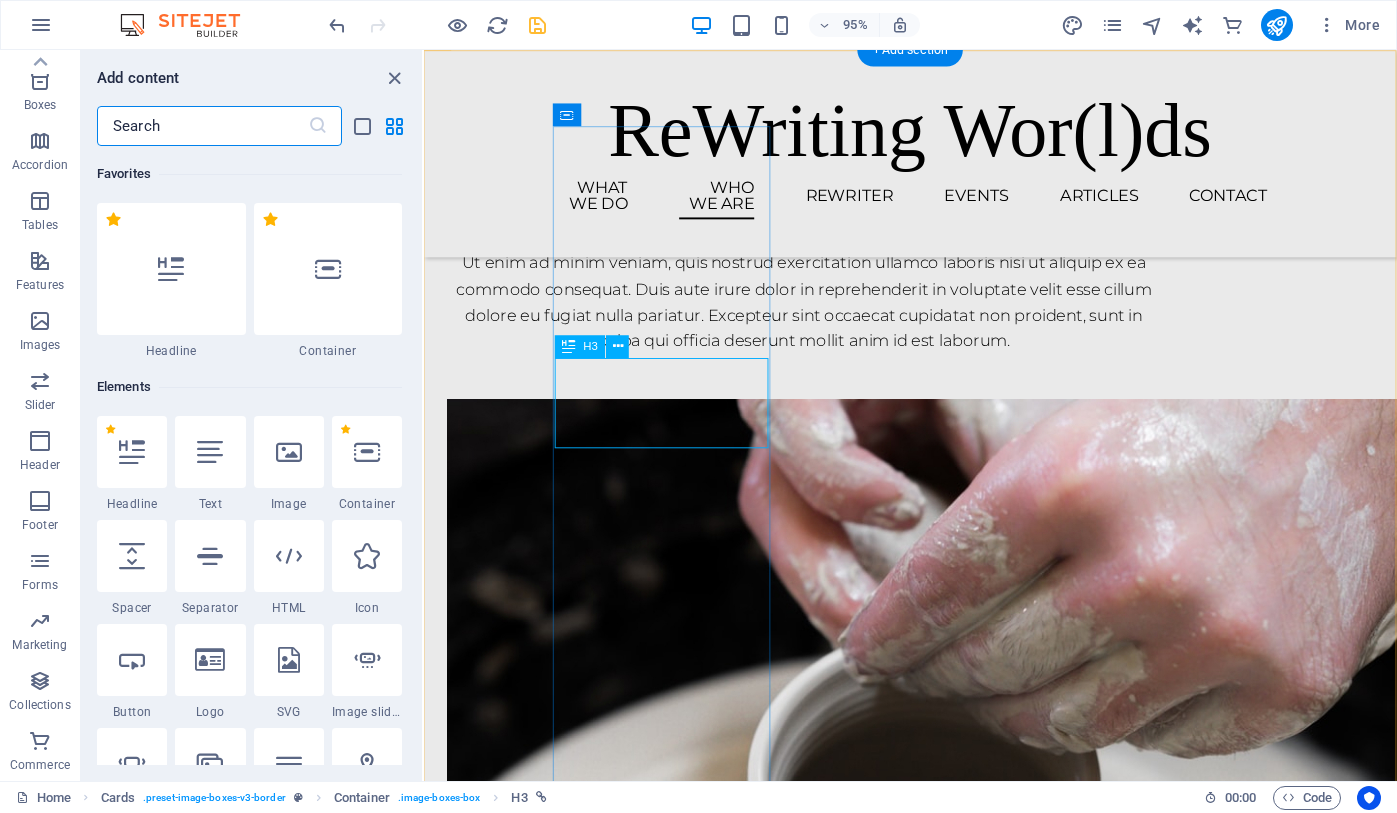 click on "Dr [FIRST] [LAST] (Research Lead)" at bounding box center (562, 1648) 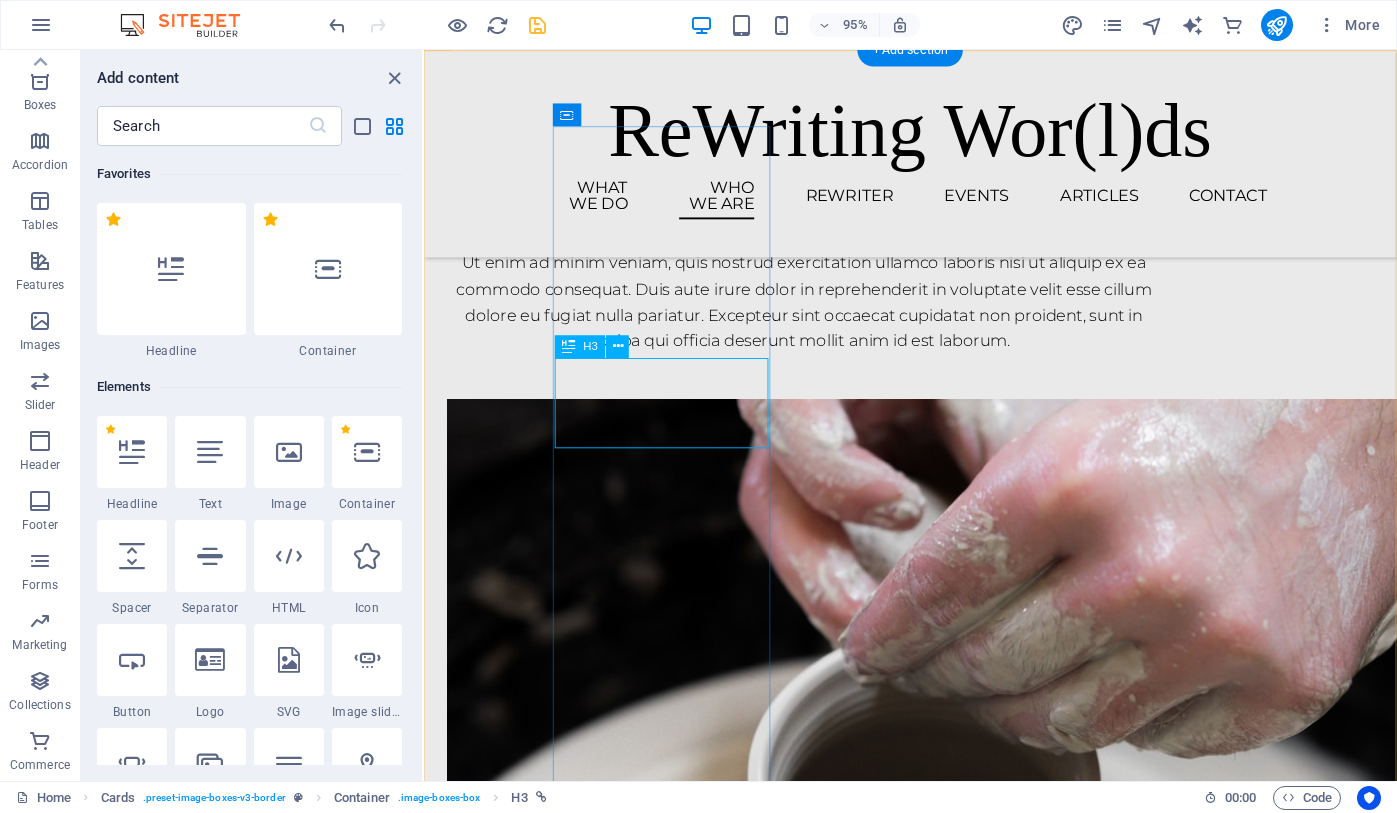 click on "Dr [FIRST] [LAST] (Research Lead)" at bounding box center [562, 1648] 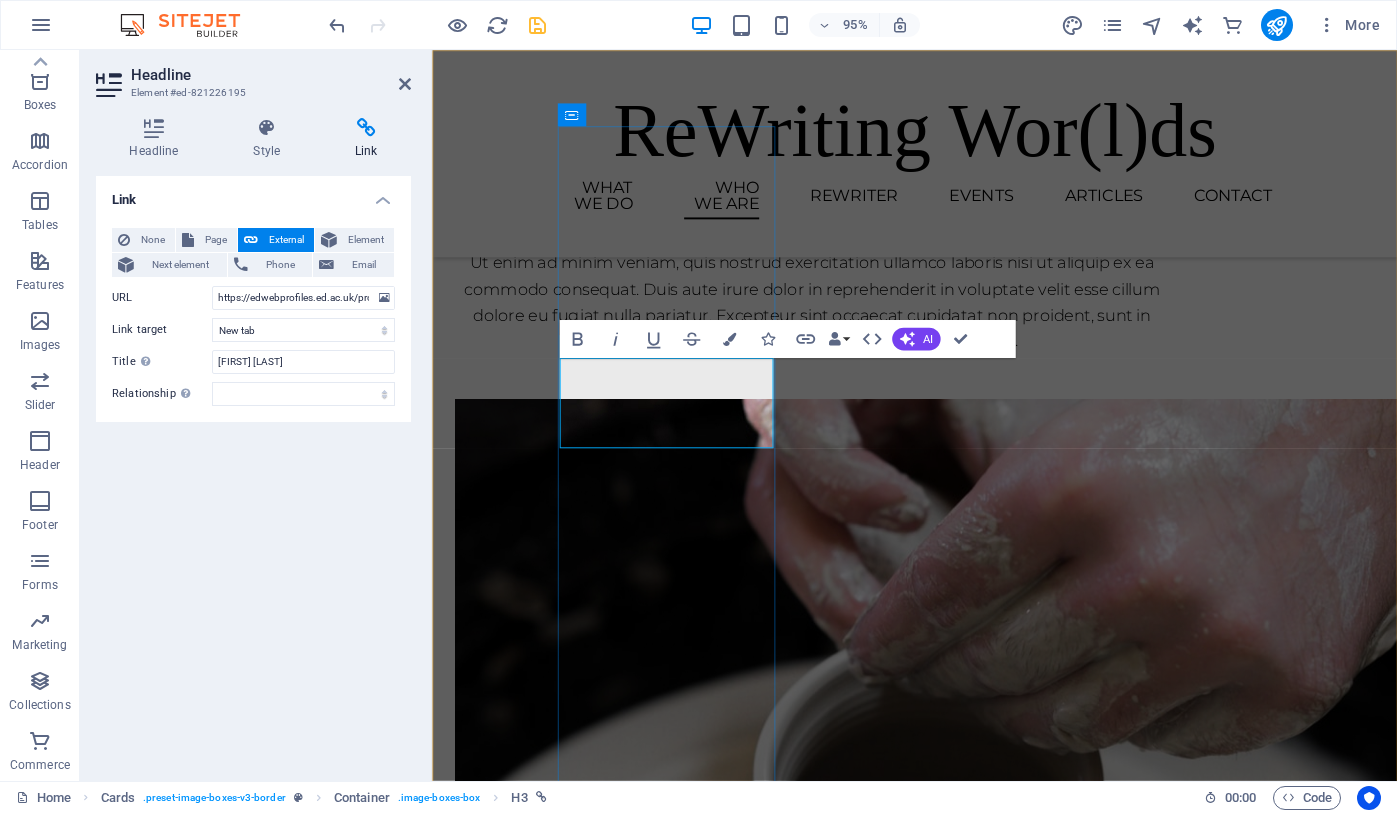 click on "Dr [FIRST] [LAST] (Research Lead)" at bounding box center (571, 1655) 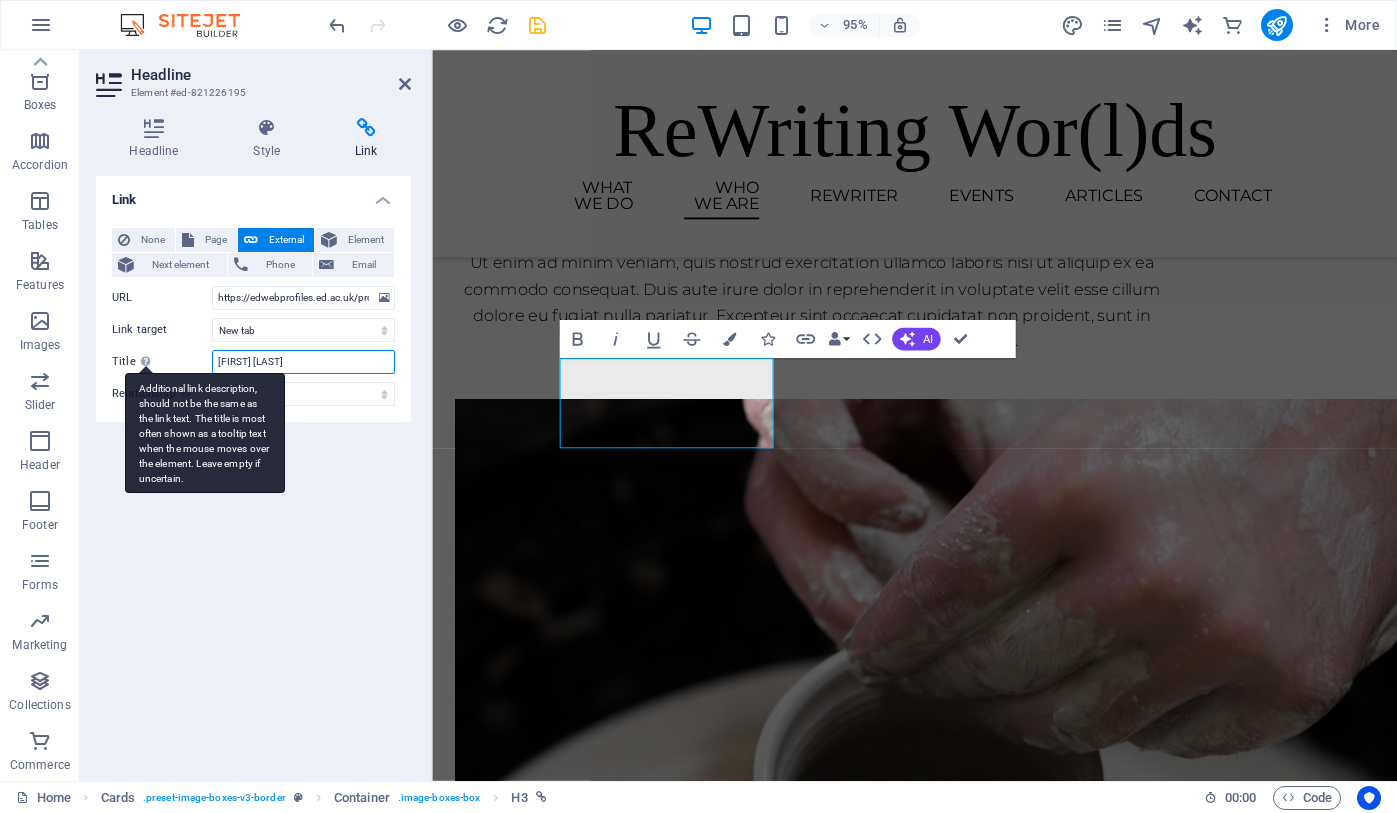 drag, startPoint x: 328, startPoint y: 359, endPoint x: 153, endPoint y: 358, distance: 175.00285 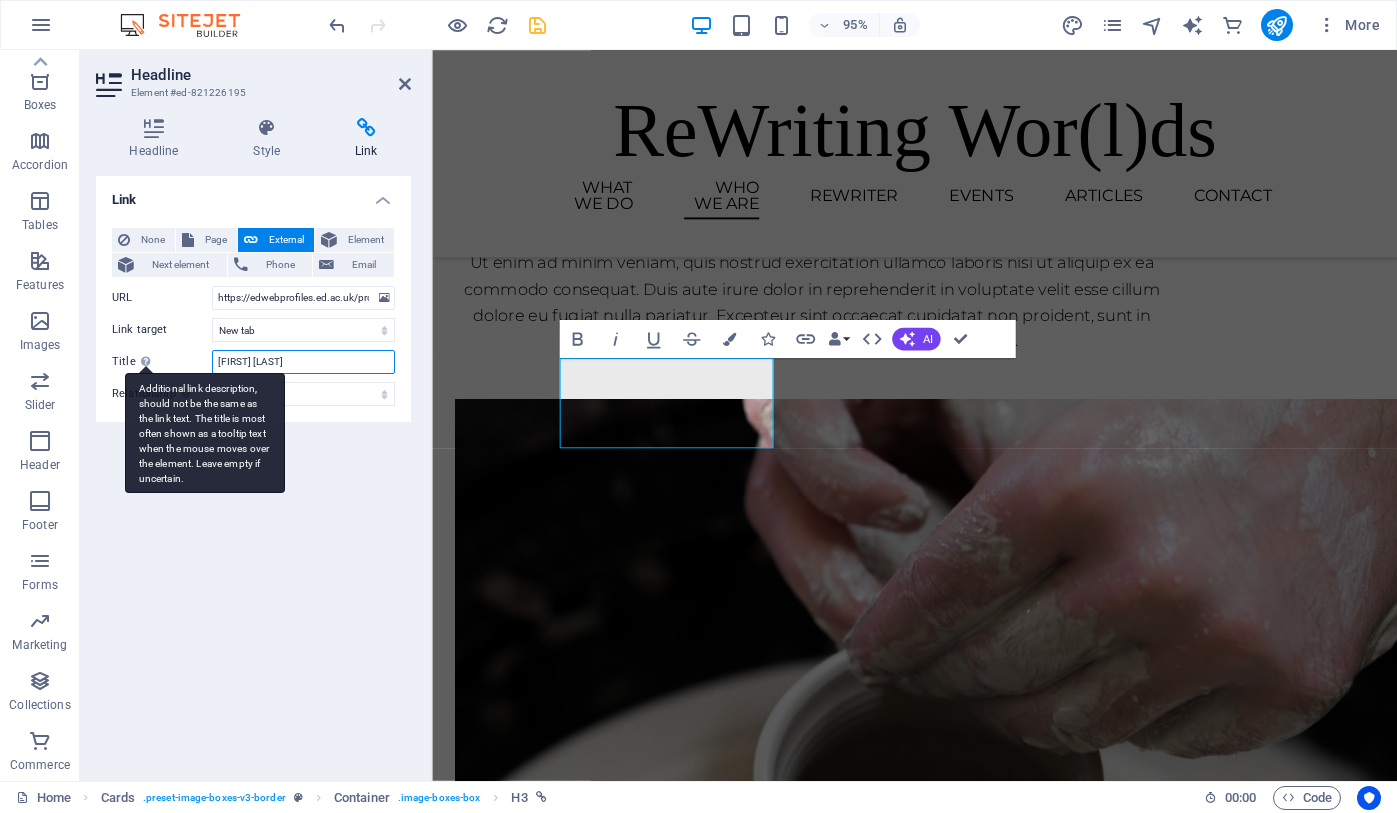 click on "Title Additional link description, should not be the same as the link text. The title is most often shown as a tooltip text when the mouse moves over the element. Leave empty if uncertain. Dr [FIRST] [LAST]" at bounding box center (253, 362) 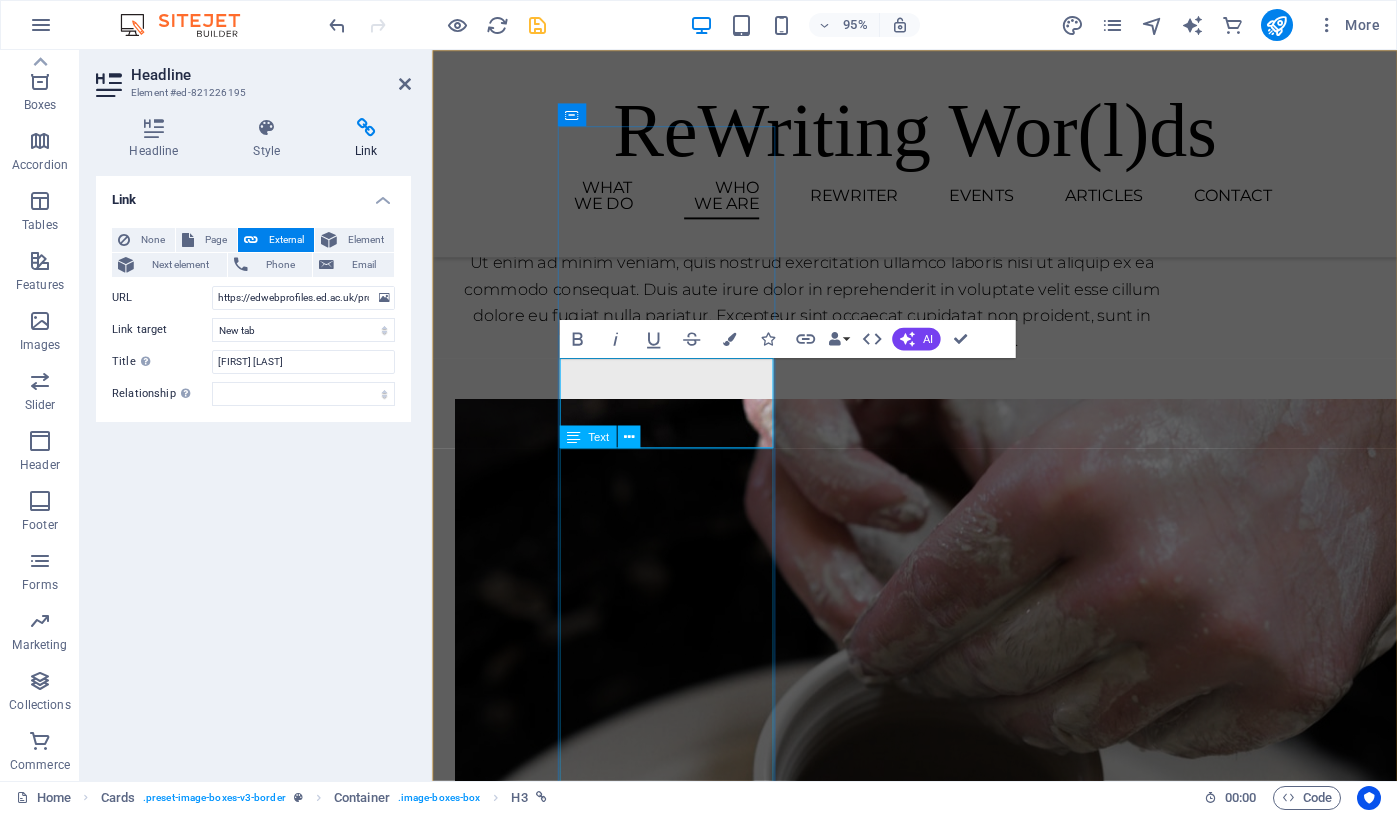 click on "[FIRST] is a Lecturer and UKRI Future Leaders Fellow at the University of [CITY], where his research draws together poetic and creative theory, literacy and education research, and cognitive psychology and neuroscience to explore other-than-critical forms of literary engagement and their potential experiential, psychological benefits., He is also an internationally recognised poet and literary translator, with recent work having won the John Pollard Foundation International Poetry Prize from Trinity College Dublin, the Bronwen Wallace Award from the Writers' Trust of Canada, and the Callan Gordon Award from the Scottish Book Trust." at bounding box center [570, 2139] 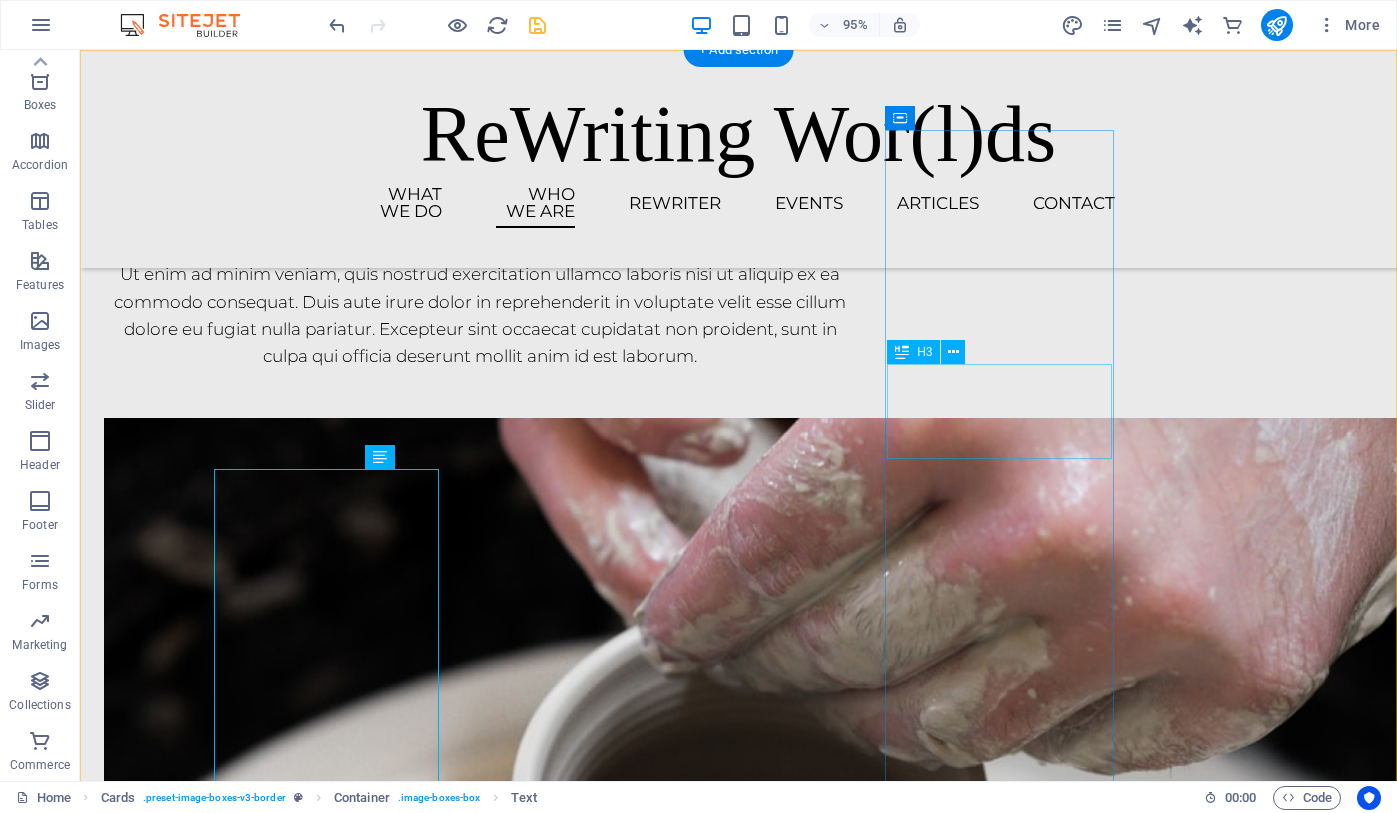 click on "Prof. [NAME] (Research co-Lead" at bounding box center (218, 4003) 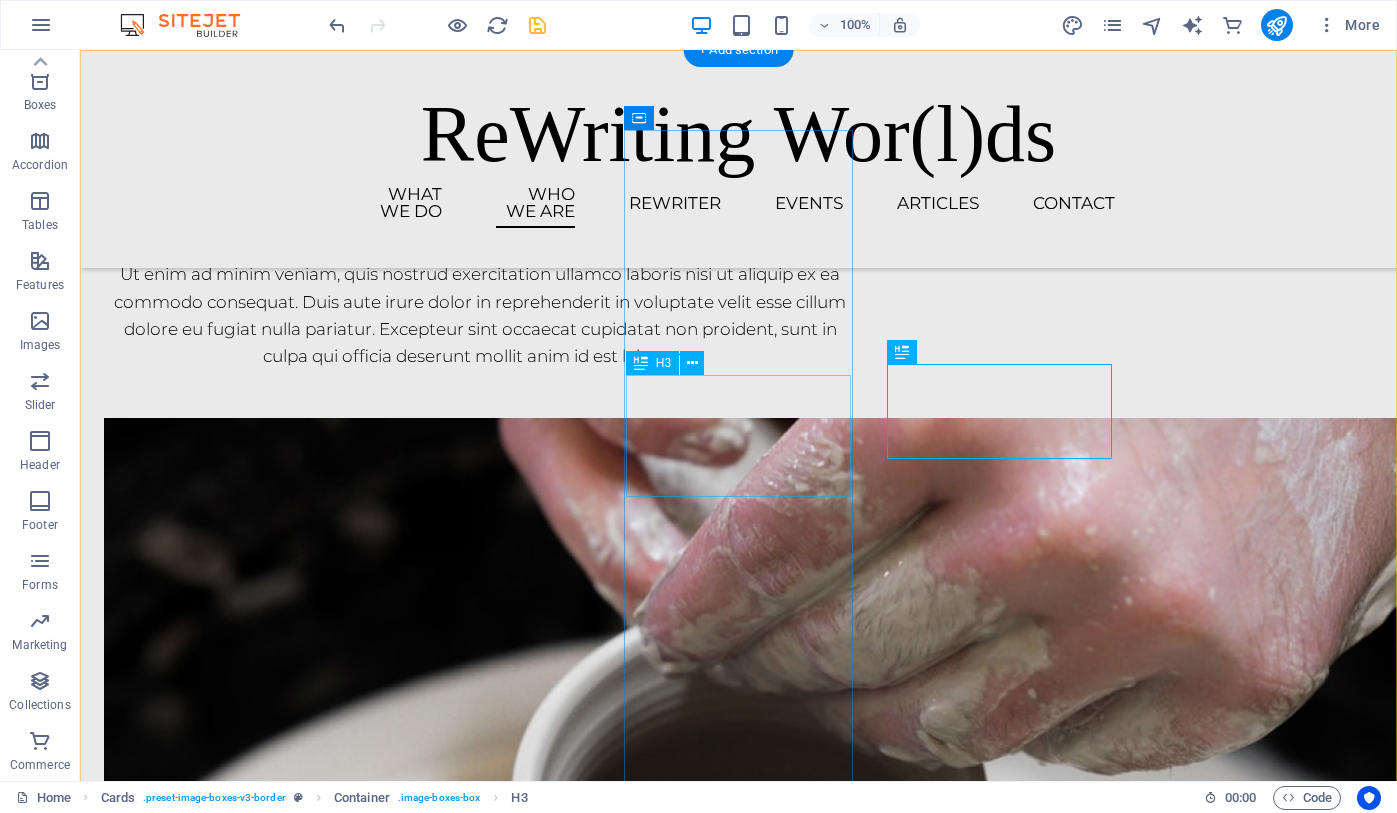 click on "Prof. [LAST] (Research co-Lead" at bounding box center (218, 2906) 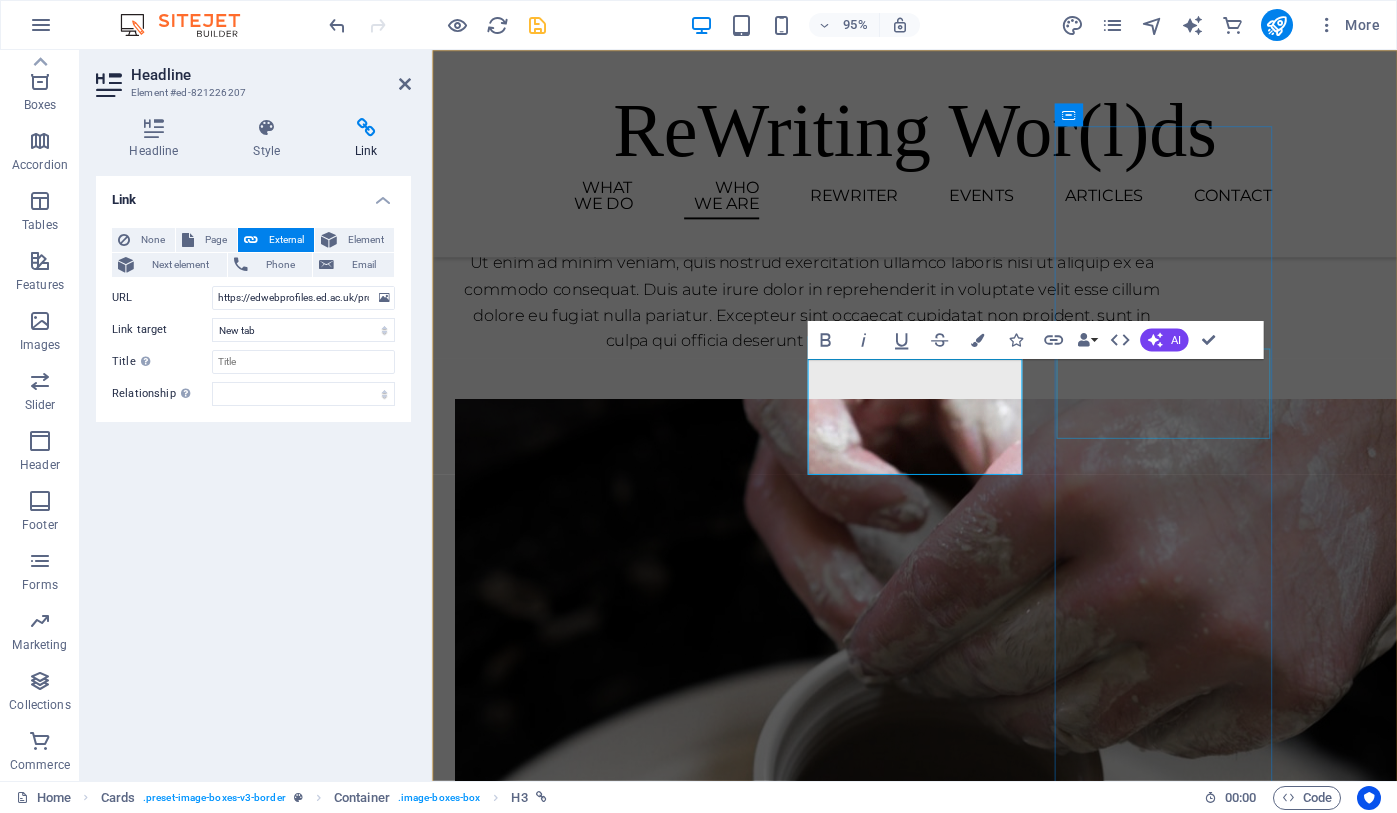 click on "Prof. [NAME] (Research co-Lead" at bounding box center [570, 4003] 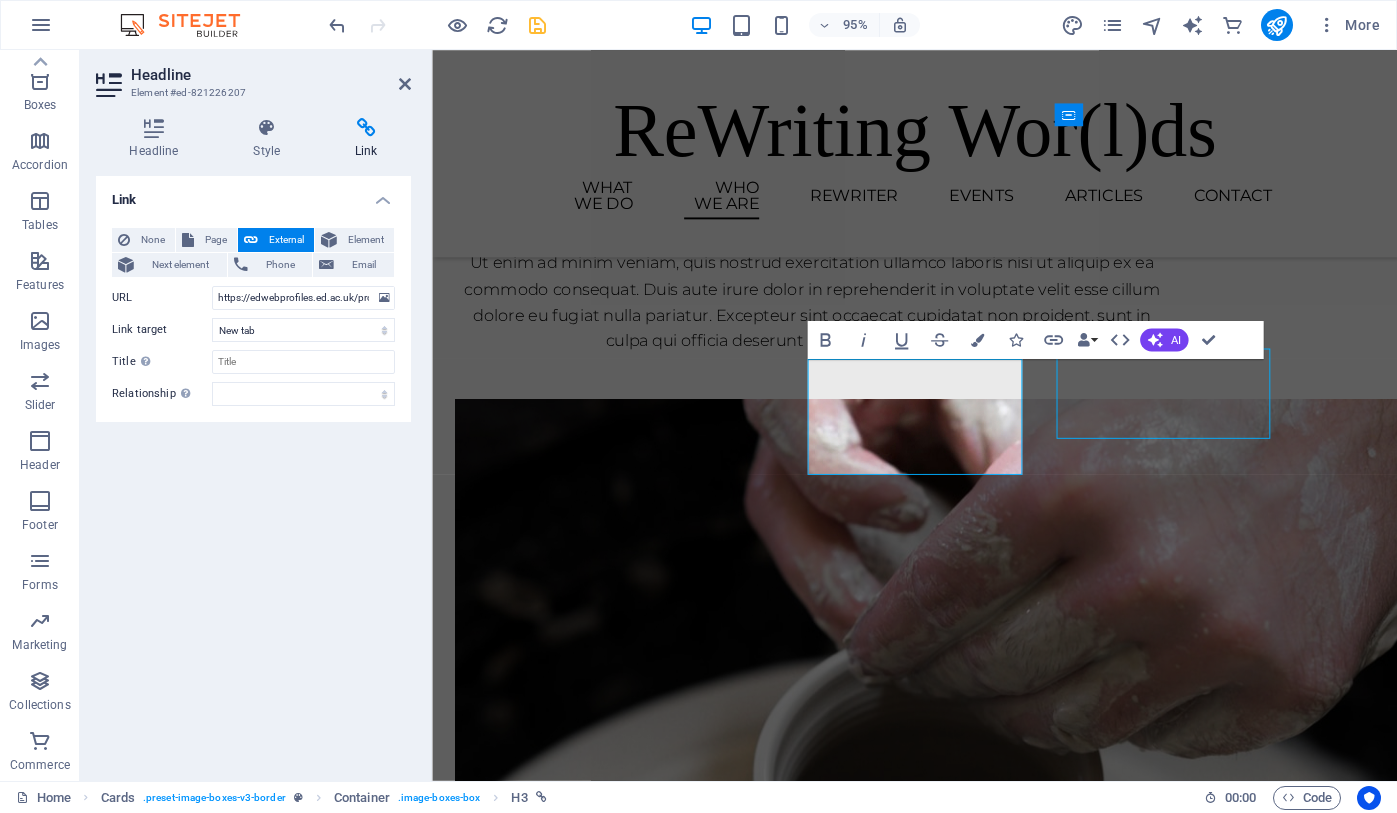 click on "Prof. [NAME] (Research co-Lead" at bounding box center [570, 4003] 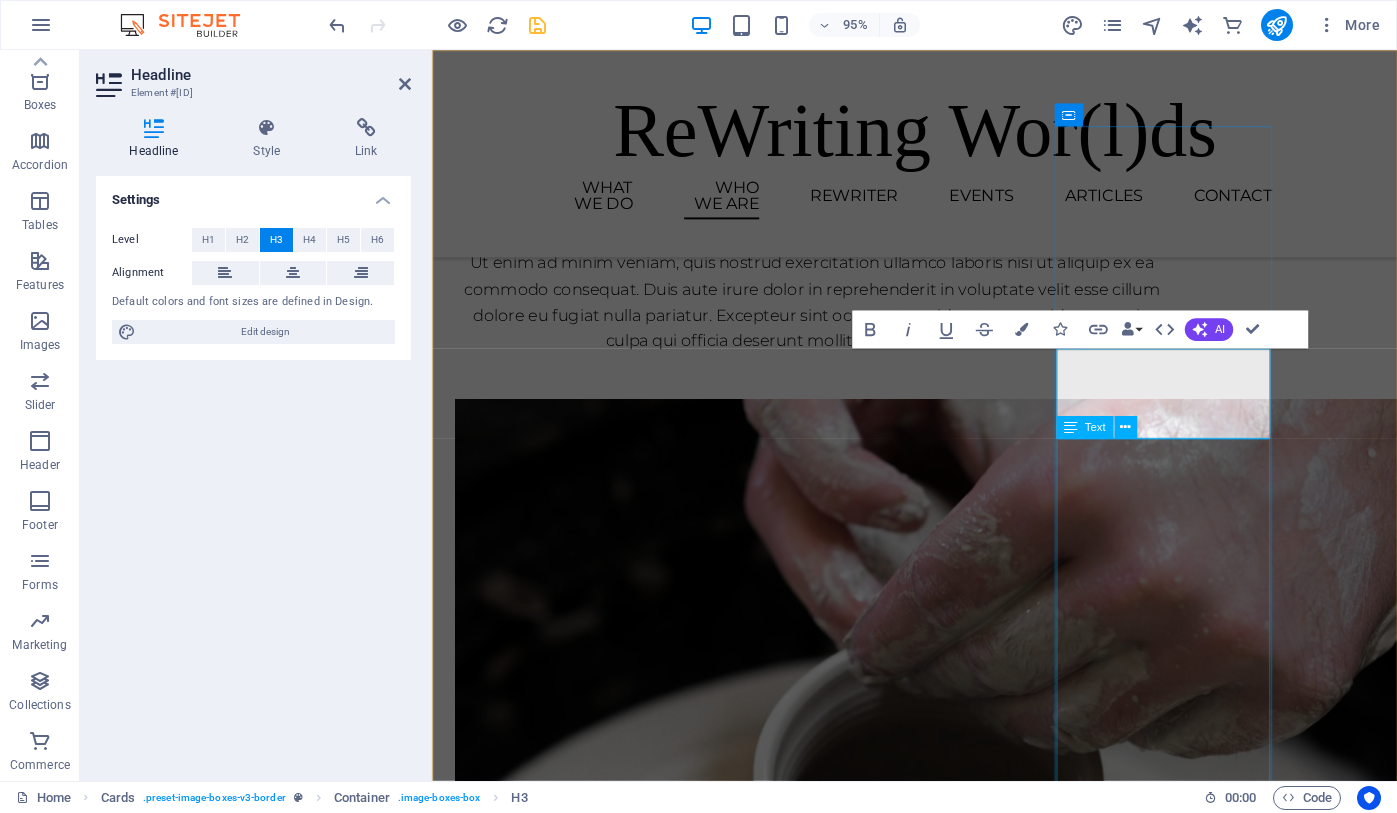 click on "[FIRST] is Professor of Brain and Language in the Department of Psychology at the University of Edinburgh. He received his PhD in Psychology in [YEAR] from Carnegie Mellon University and the Center for the Neural Basis of Cognition, then completed a post-doctoral fellowship at the University of Connecticut. He worked as an Institute Scientist at the Moss Rehabilitation Research Institute ([YEAR]-[YEAR]), Assistant Professor at Drexel University ([YEAR]-[YEAR]), and Associate Professor at the University of Alabama at Birmingham ([YEAR]-[YEAR]), before joining the University of Edinburgh in [YEAR]. His research examines the brain systems that support language processing, with a particular focus on naturalistic language such as understanding narratives (e.g., books and movies), functional communication in post-stroke aphasia, and aesthetic pleasure from reading poetic language." at bounding box center [570, 4603] 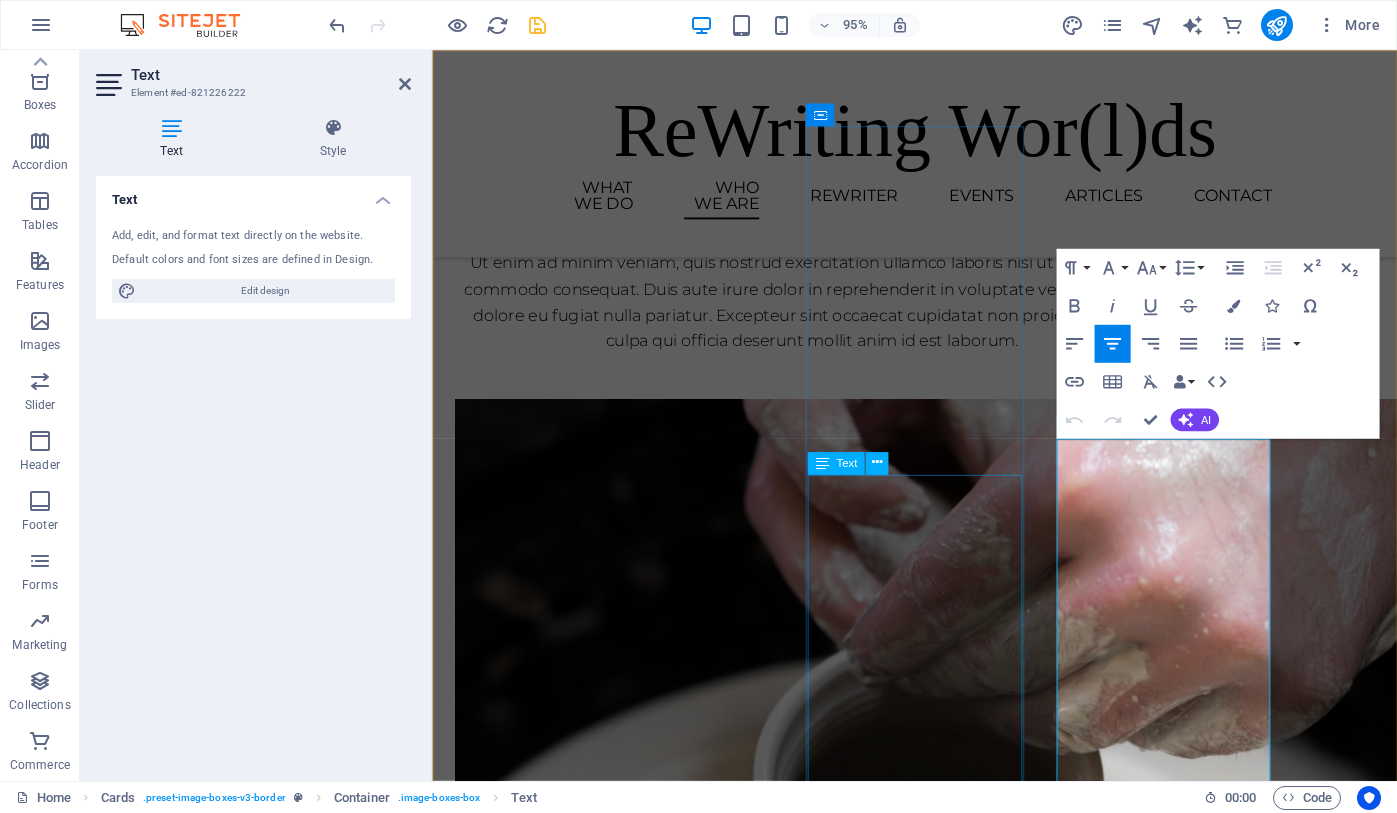 click on "[FIRST] is Professor of Literacy (Psychology & Education) and Co-Director of the Literacy Lab. She is based within Moray House School of Education and Sport, University of Edinburgh. [FIRST]’s research focuses on supporting children and young people’s literacy experiences and outcomes, and enriching lives through supporting enjoyable and engaging literacy practices. She works regularly with children, young people, teachers, and literacy, library and education organisations to inform and conduct her research." at bounding box center [570, 3329] 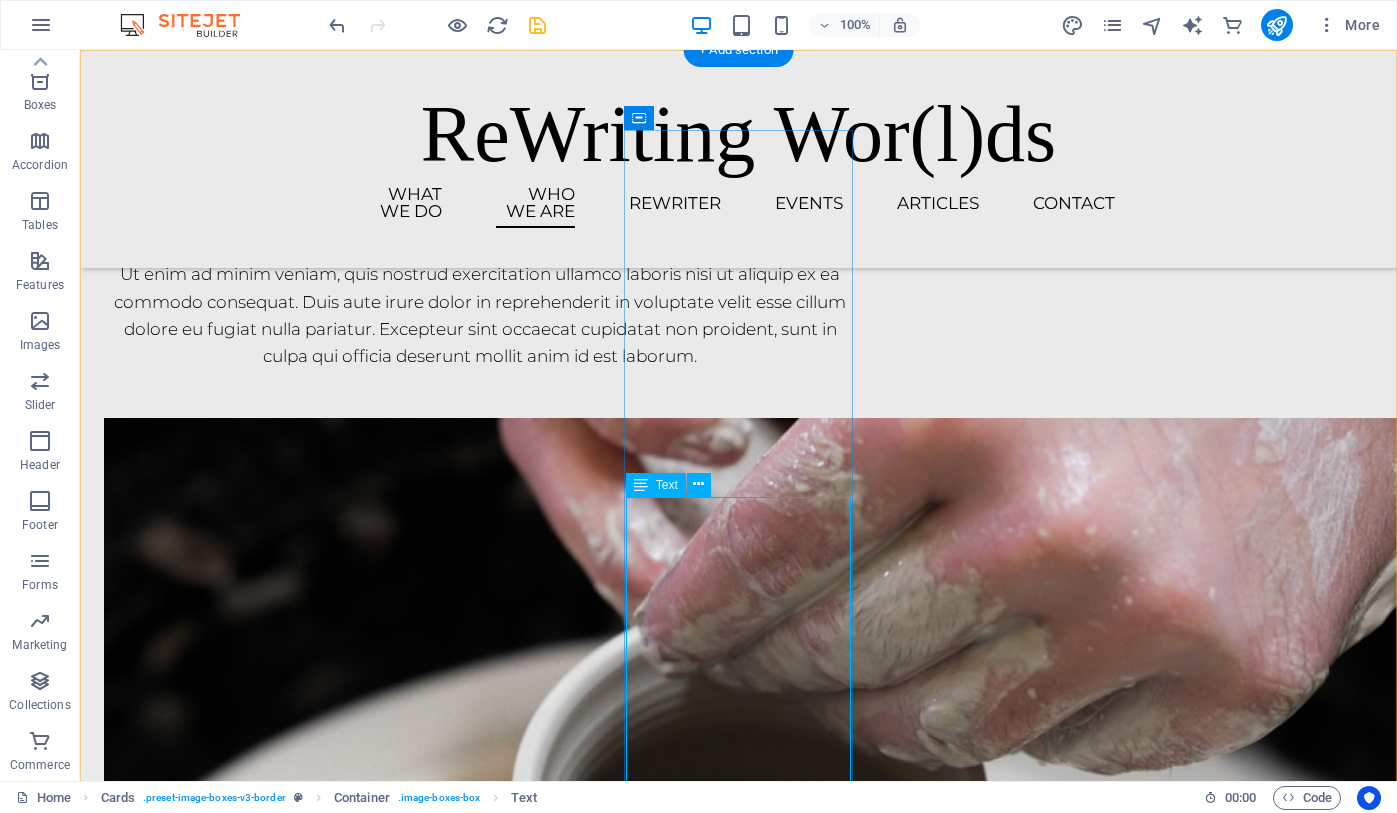 click on "[FIRST] is Professor of Literacy (Psychology & Education) and Co-Director of the Literacy Lab. She is based within Moray House School of Education and Sport, University of Edinburgh. [FIRST]’s research focuses on supporting children and young people’s literacy experiences and outcomes, and enriching lives through supporting enjoyable and engaging literacy practices. She works regularly with children, young people, teachers, and literacy, library and education organisations to inform and conduct her research." at bounding box center (218, 3329) 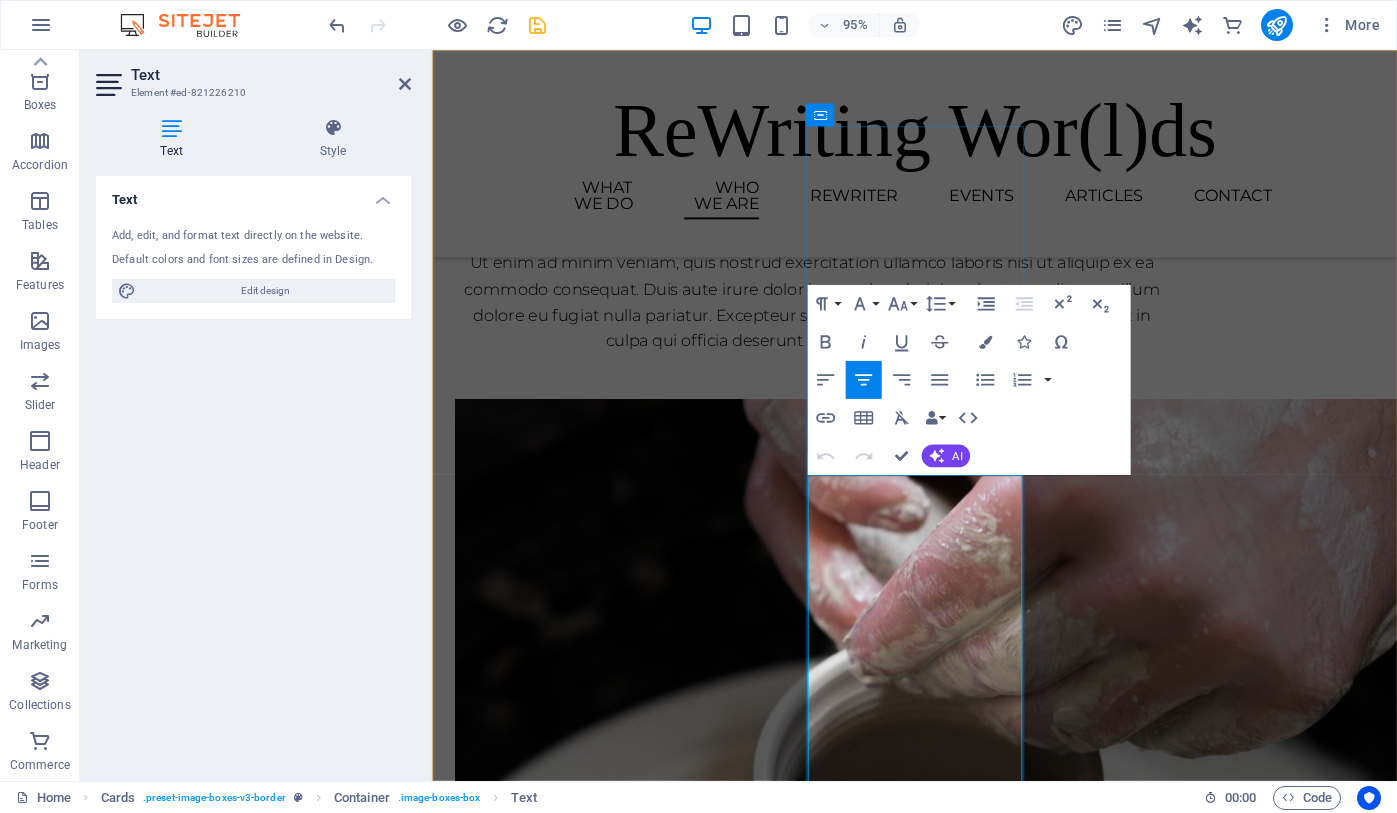click on "[FIRST] is Professor of Literacy (Psychology & Education) and Co-Director of the Literacy Lab. She is based within Moray House School of Education and Sport, University of Edinburgh." at bounding box center [570, 3076] 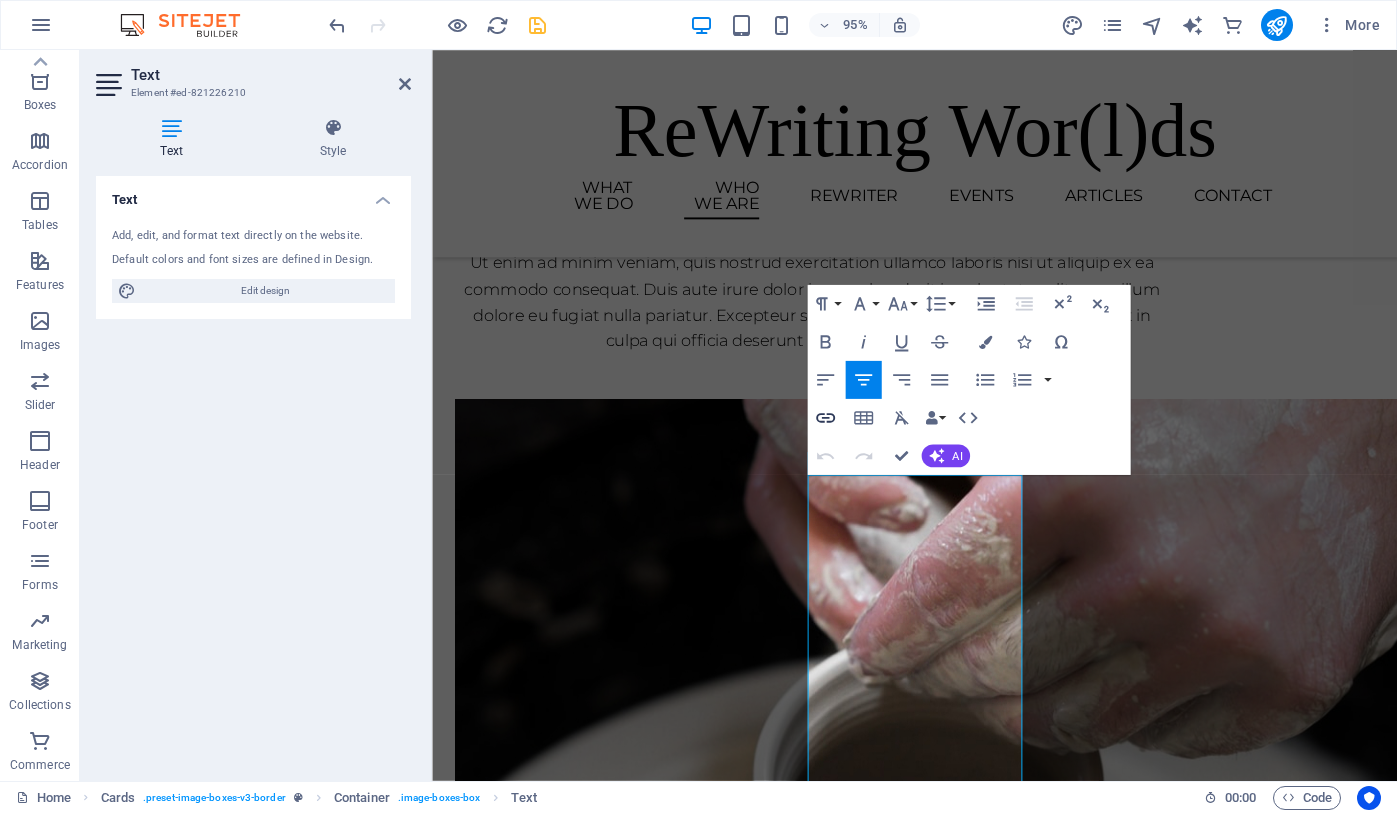 click 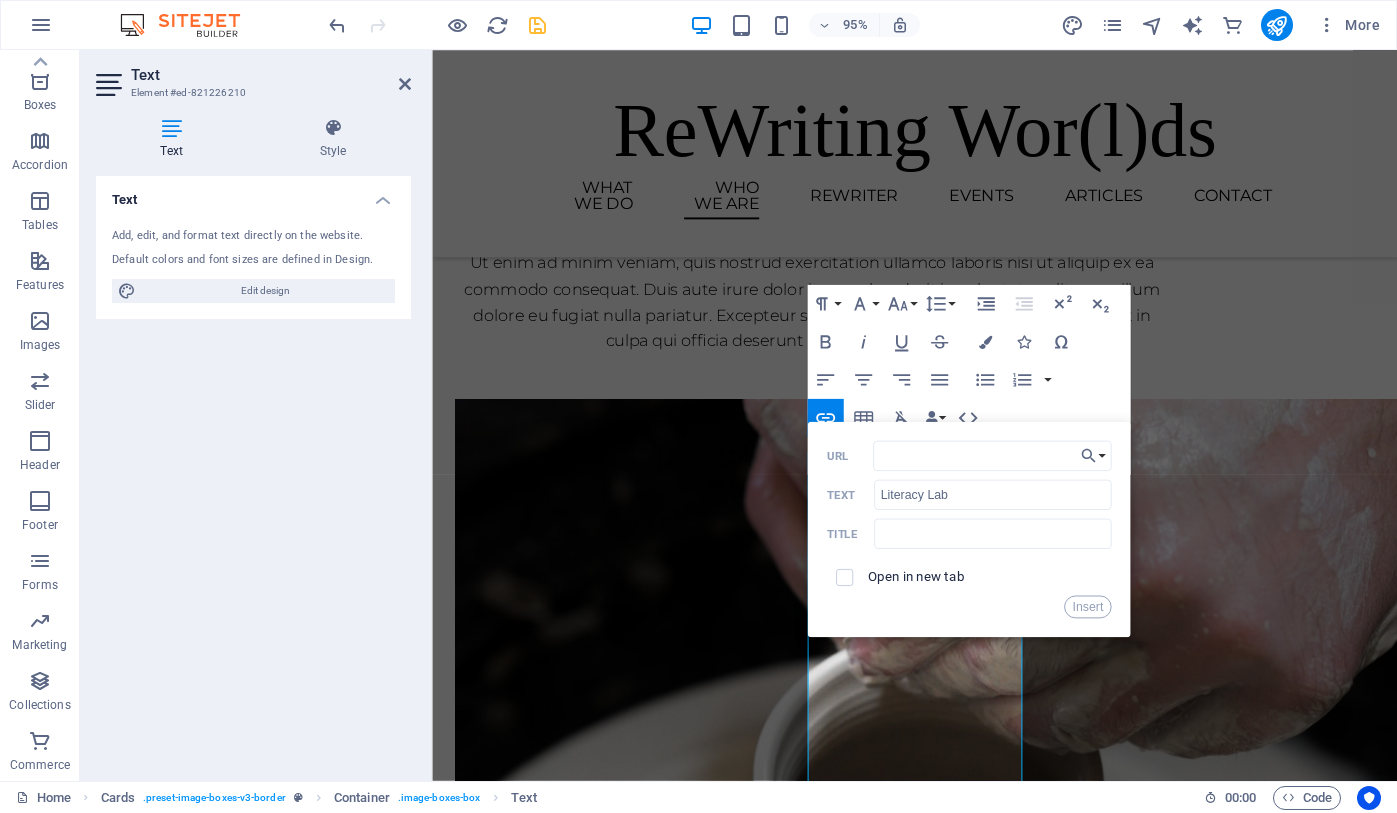 type on "https://blogs.ed.ac.uk/literacylab/" 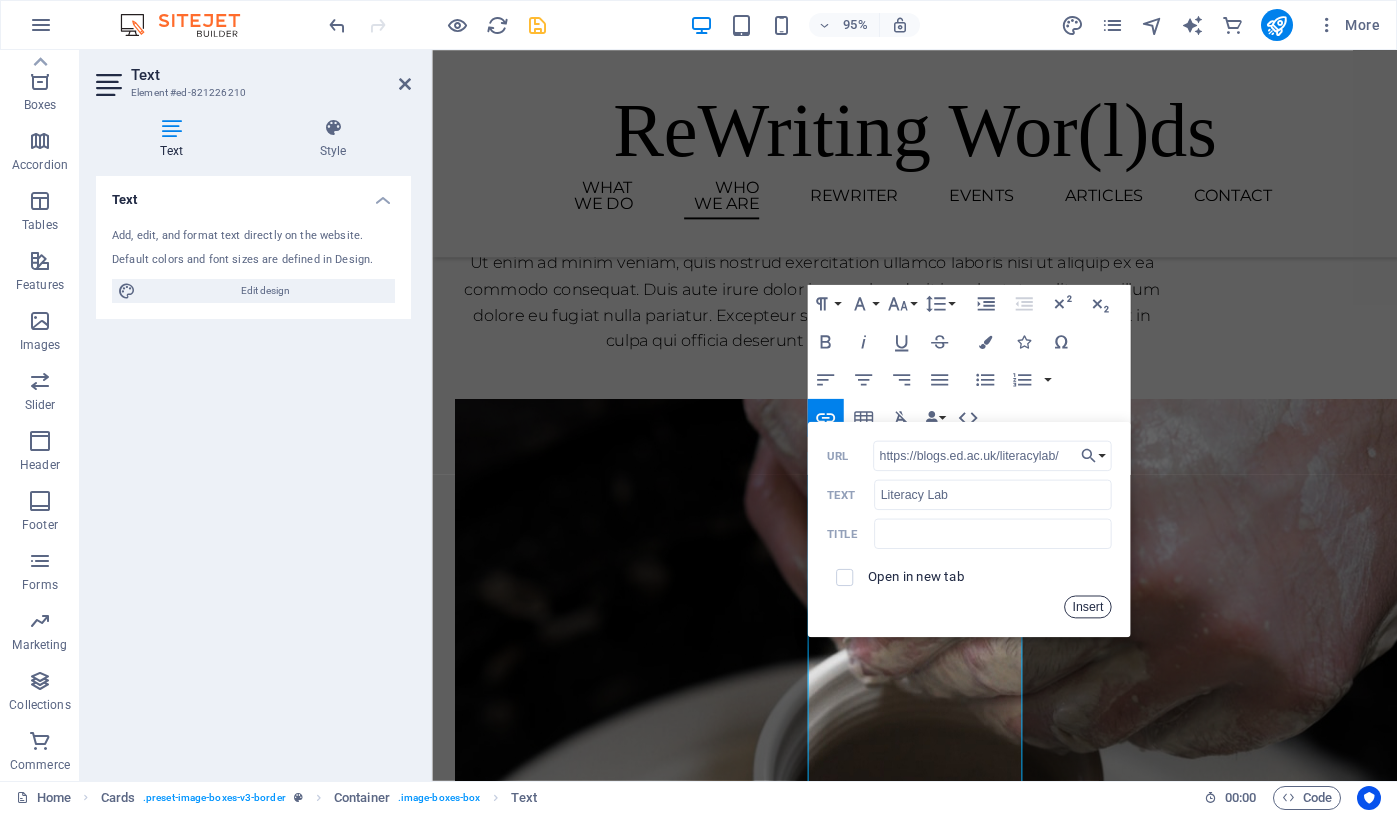 click on "Insert" at bounding box center [1088, 606] 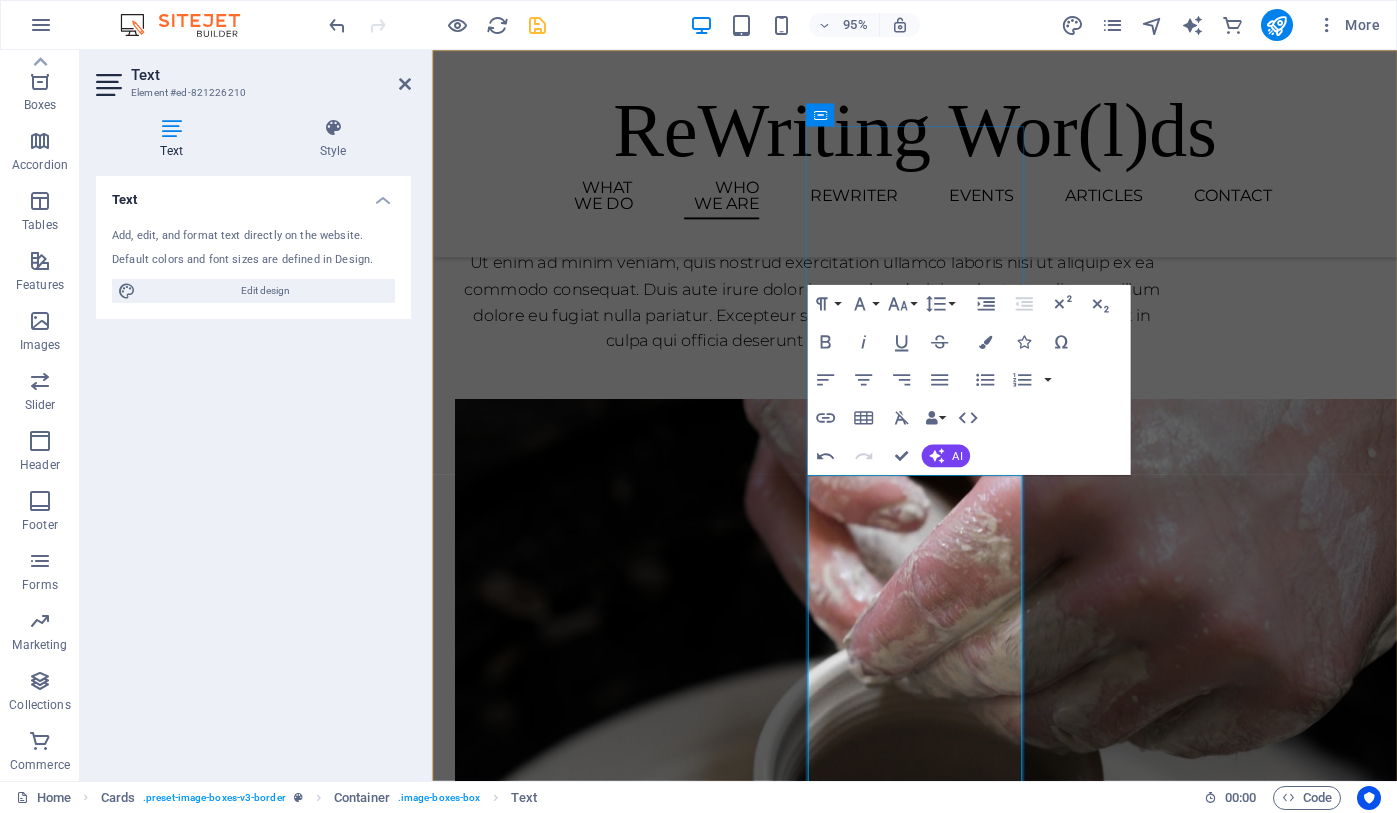 click on "Sarah is Professor of Literacy (Psychology & Education) and Co-Director of the Literacy Lab . She is based within Moray House School of Education and Sport, University of Edinburgh." at bounding box center (570, 3076) 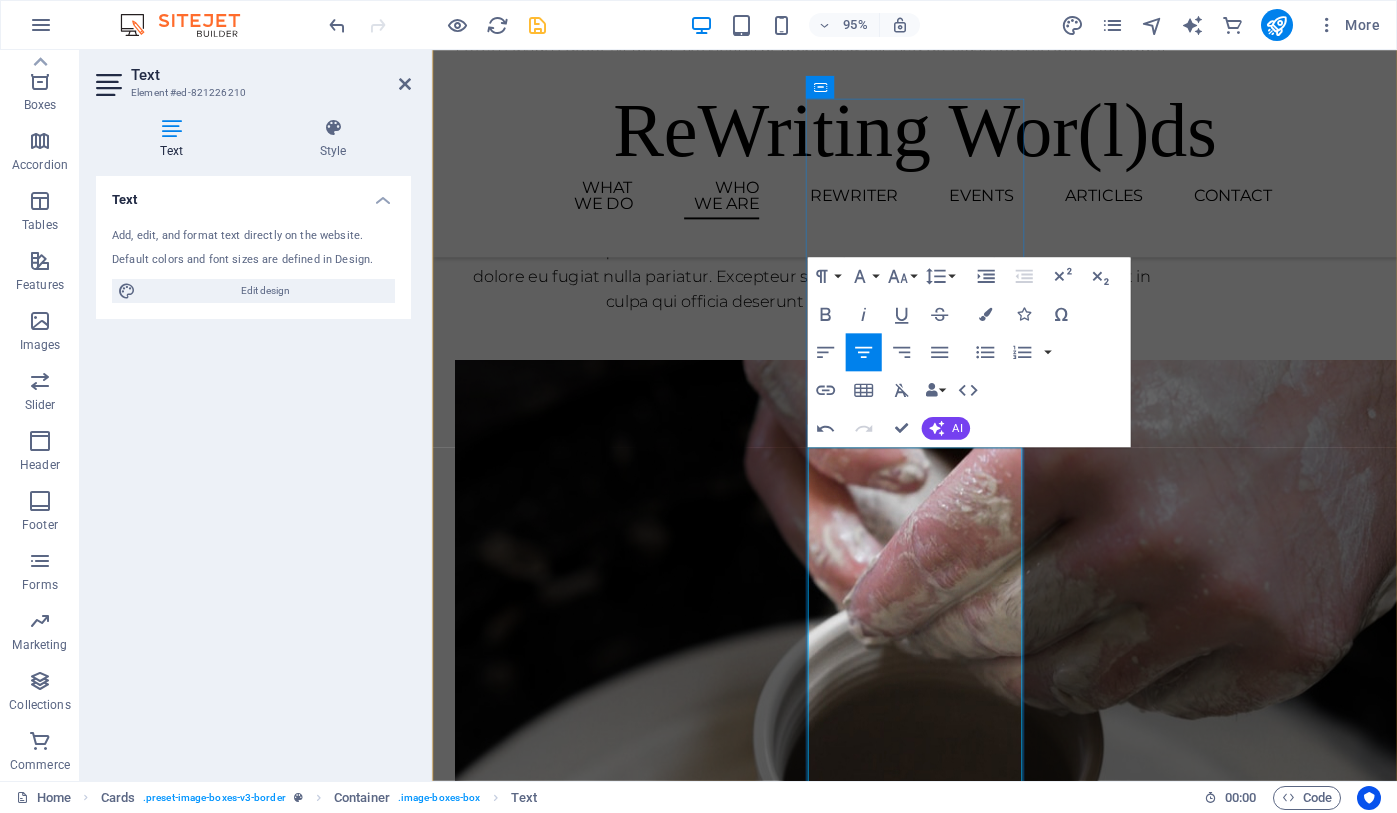 scroll, scrollTop: 2402, scrollLeft: 0, axis: vertical 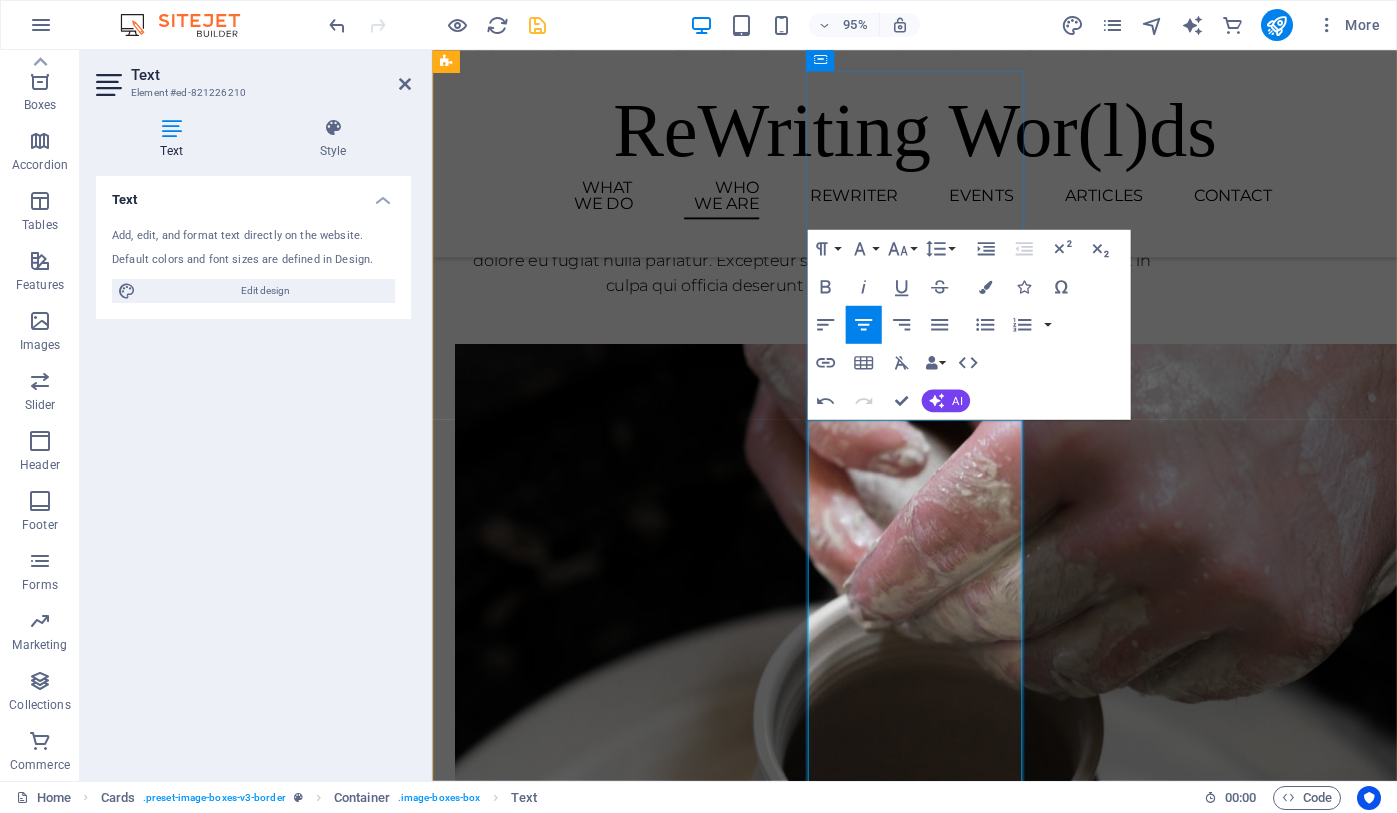 click on "Sarah is Professor of Literacy (Psychology & Education) and Co-Director of the Literacy Lab . She is based within Moray House School of Education and Sport, University of Edinburgh." at bounding box center [570, 3018] 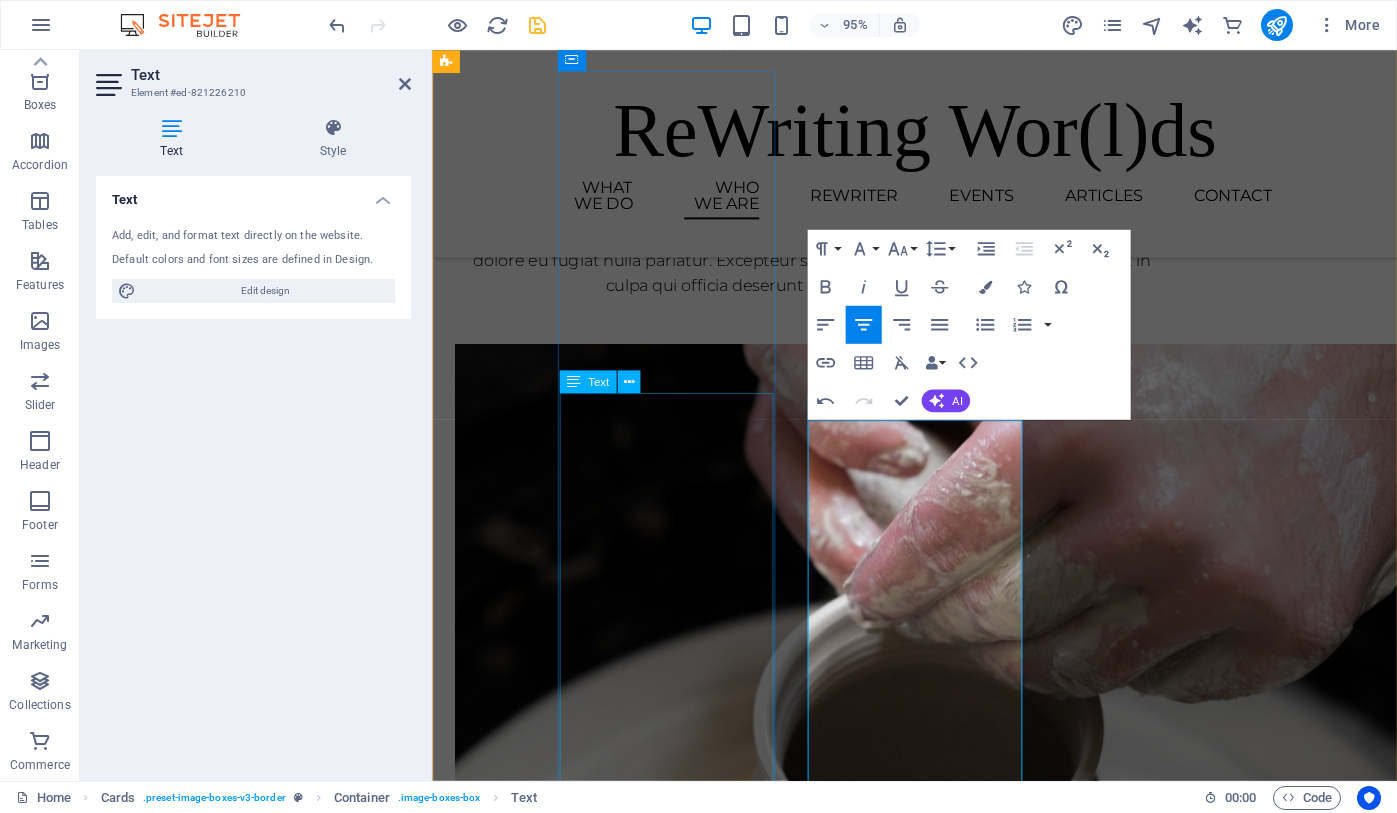 click on "[FIRST] is a Lecturer and UKRI Future Leaders Fellow at the University of [CITY], where his research draws together poetic and creative theory, literacy and education research, and cognitive psychology and neuroscience to explore other-than-critical forms of literary engagement and their potential experiential, psychological benefits., He is also an internationally recognised poet and literary translator, with recent work having won the John Pollard Foundation International Poetry Prize from Trinity College Dublin, the Bronwen Wallace Award from the Writers' Trust of Canada, and the Callan Gordon Award from the Scottish Book Trust." at bounding box center (570, 2081) 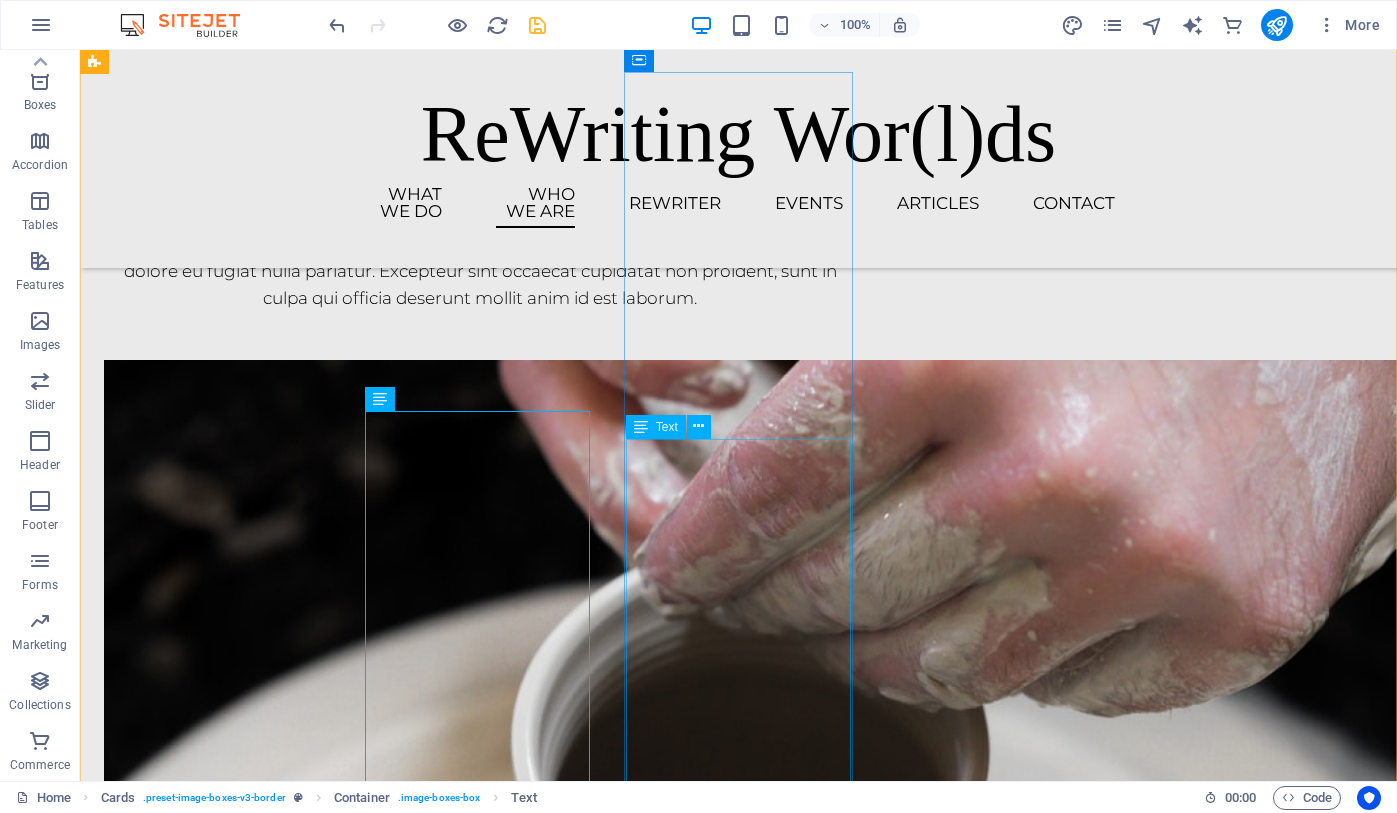 click on "[FIRST] is Professor of Literacy (Psychology & Education) and Co-Director of the Literacy Lab. She is based within Moray House School of Education and Sport, University of [CITY]. Sarah’s research focuses on supporting children and young people’s literacy experiences and outcomes, and enriching lives through supporting enjoyable and engaging literacy practices. She works regularly with children, young people, teachers, and literacy, library and education organisations to inform and conduct her research." at bounding box center (218, 3271) 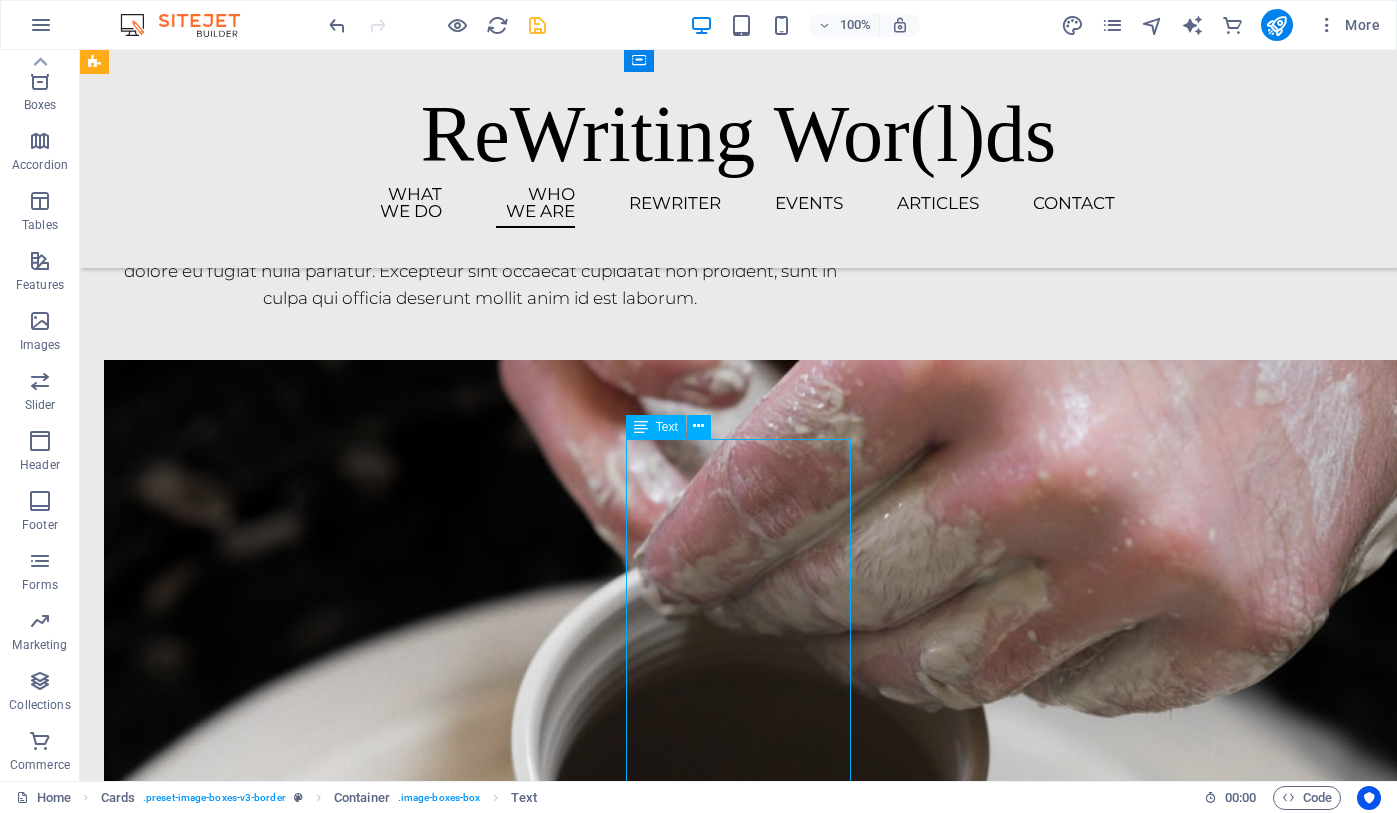 click on "[FIRST] is Professor of Literacy (Psychology & Education) and Co-Director of the Literacy Lab. She is based within Moray House School of Education and Sport, University of [CITY]. Sarah’s research focuses on supporting children and young people’s literacy experiences and outcomes, and enriching lives through supporting enjoyable and engaging literacy practices. She works regularly with children, young people, teachers, and literacy, library and education organisations to inform and conduct her research." at bounding box center [218, 3271] 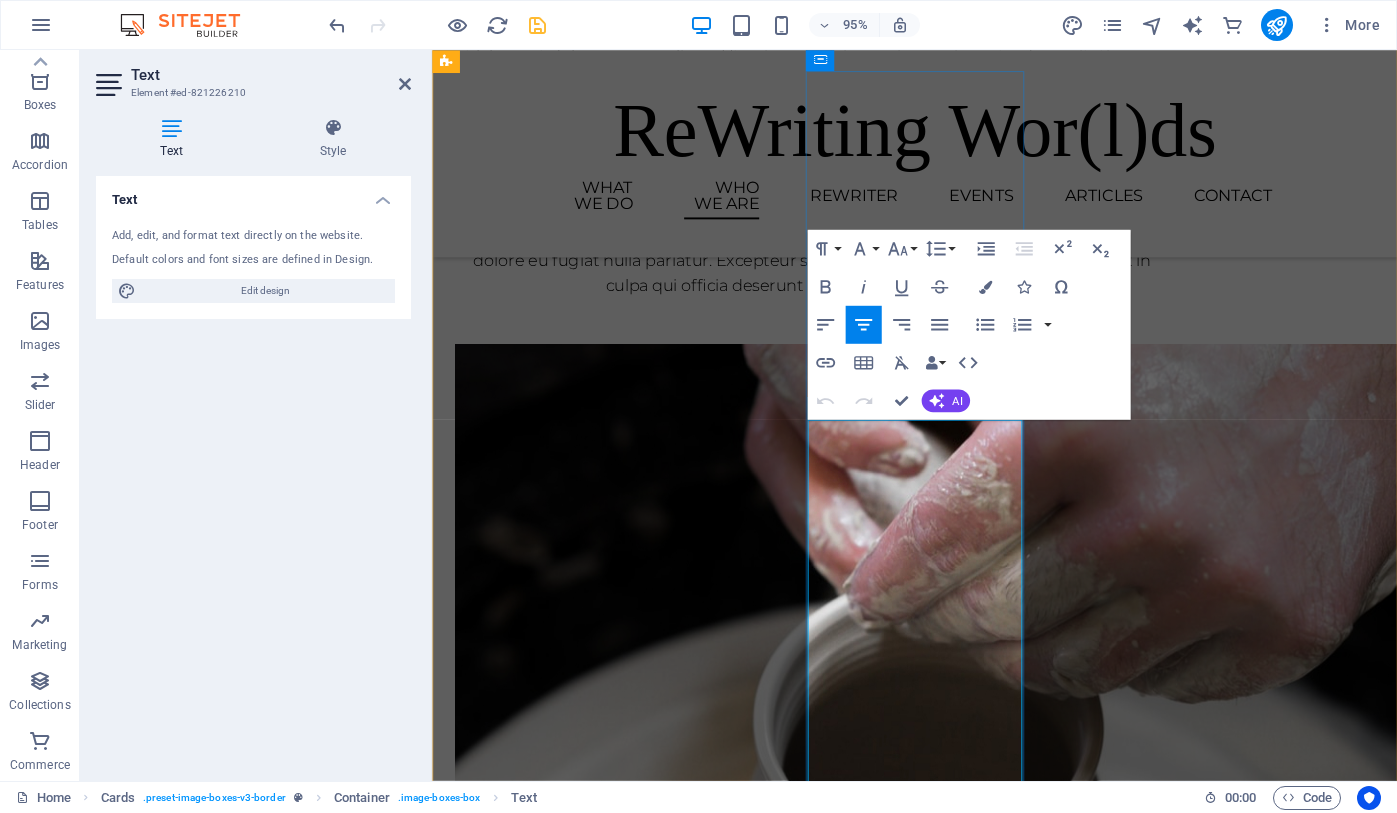 click on "Literacy Lab" 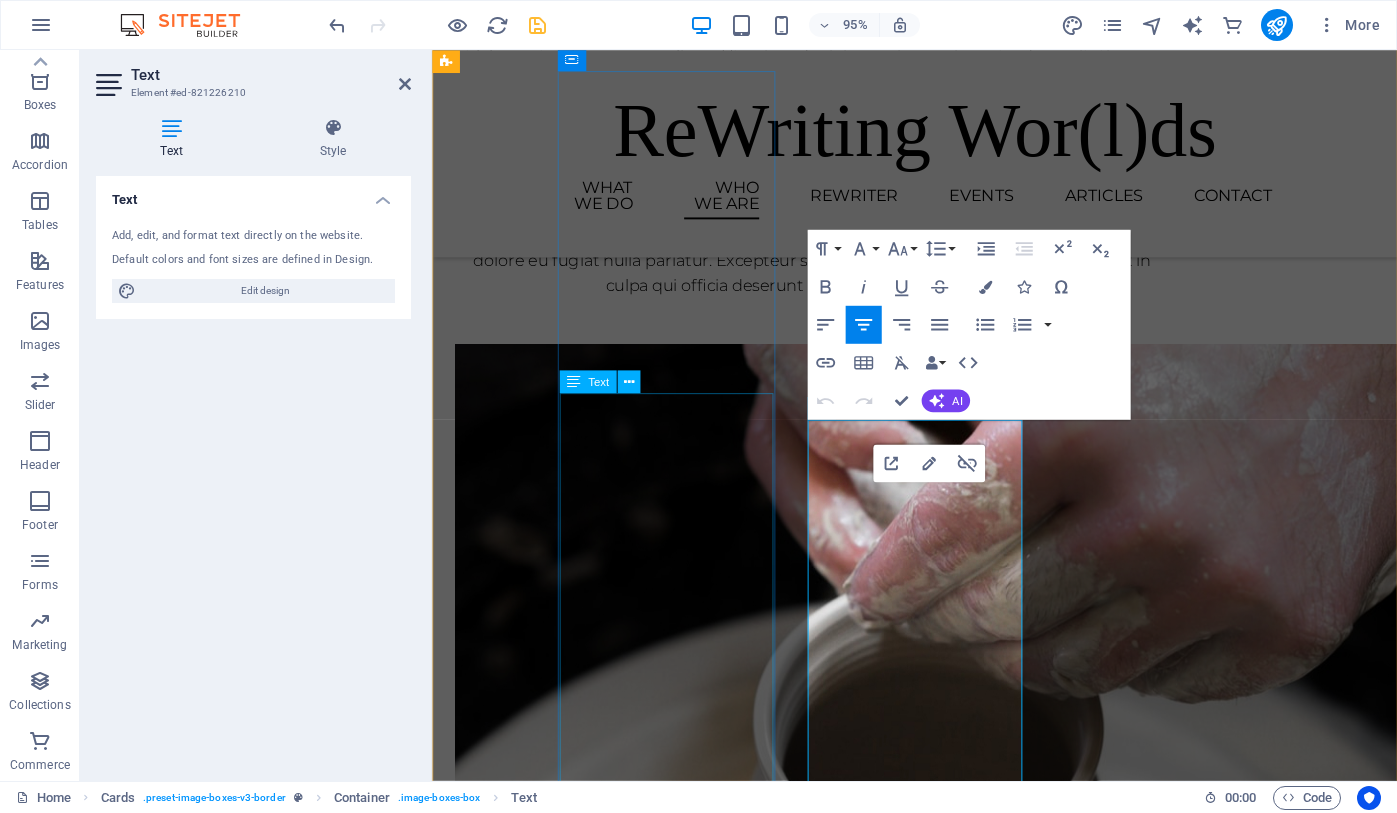click on "[FIRST] is a Lecturer and UKRI Future Leaders Fellow at the University of [CITY], where his research draws together poetic and creative theory, literacy and education research, and cognitive psychology and neuroscience to explore other-than-critical forms of literary engagement and their potential experiential, psychological benefits., He is also an internationally recognised poet and literary translator, with recent work having won the John Pollard Foundation International Poetry Prize from Trinity College Dublin, the Bronwen Wallace Award from the Writers' Trust of Canada, and the Callan Gordon Award from the Scottish Book Trust." at bounding box center [570, 2081] 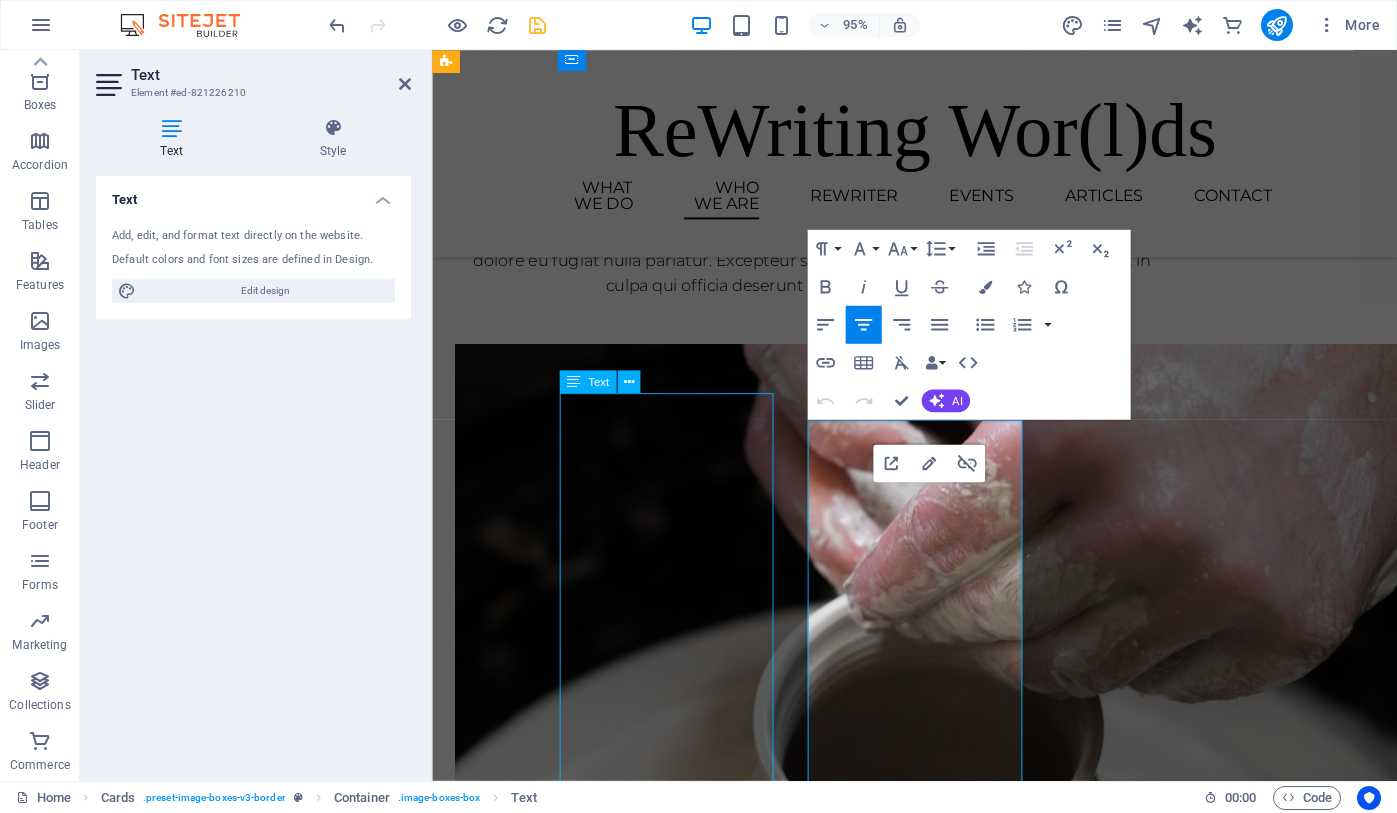 click on "[FIRST] is a Lecturer and UKRI Future Leaders Fellow at the University of [CITY], where his research draws together poetic and creative theory, literacy and education research, and cognitive psychology and neuroscience to explore other-than-critical forms of literary engagement and their potential experiential, psychological benefits., He is also an internationally recognised poet and literary translator, with recent work having won the John Pollard Foundation International Poetry Prize from Trinity College Dublin, the Bronwen Wallace Award from the Writers' Trust of Canada, and the Callan Gordon Award from the Scottish Book Trust." at bounding box center (570, 2081) 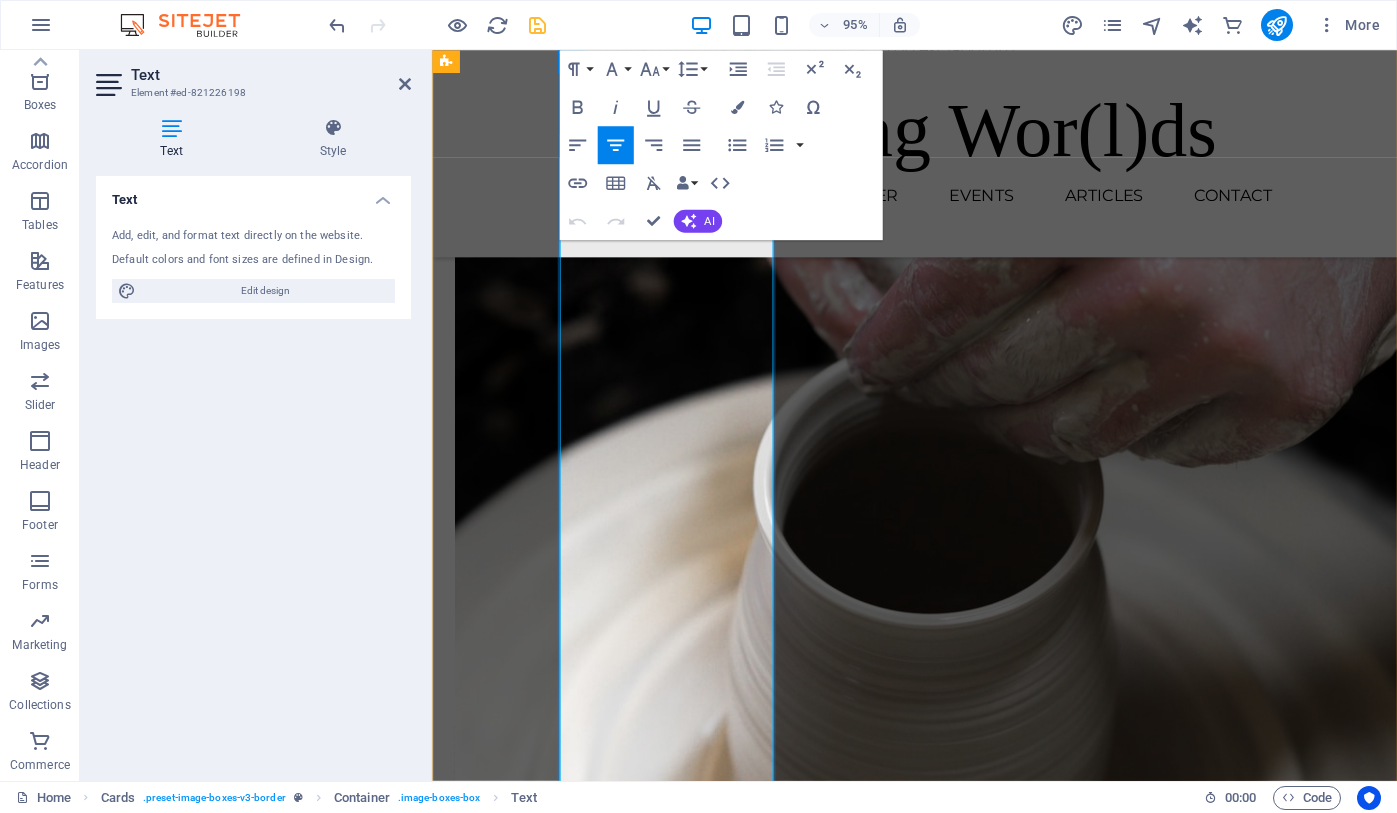 scroll, scrollTop: 2652, scrollLeft: 0, axis: vertical 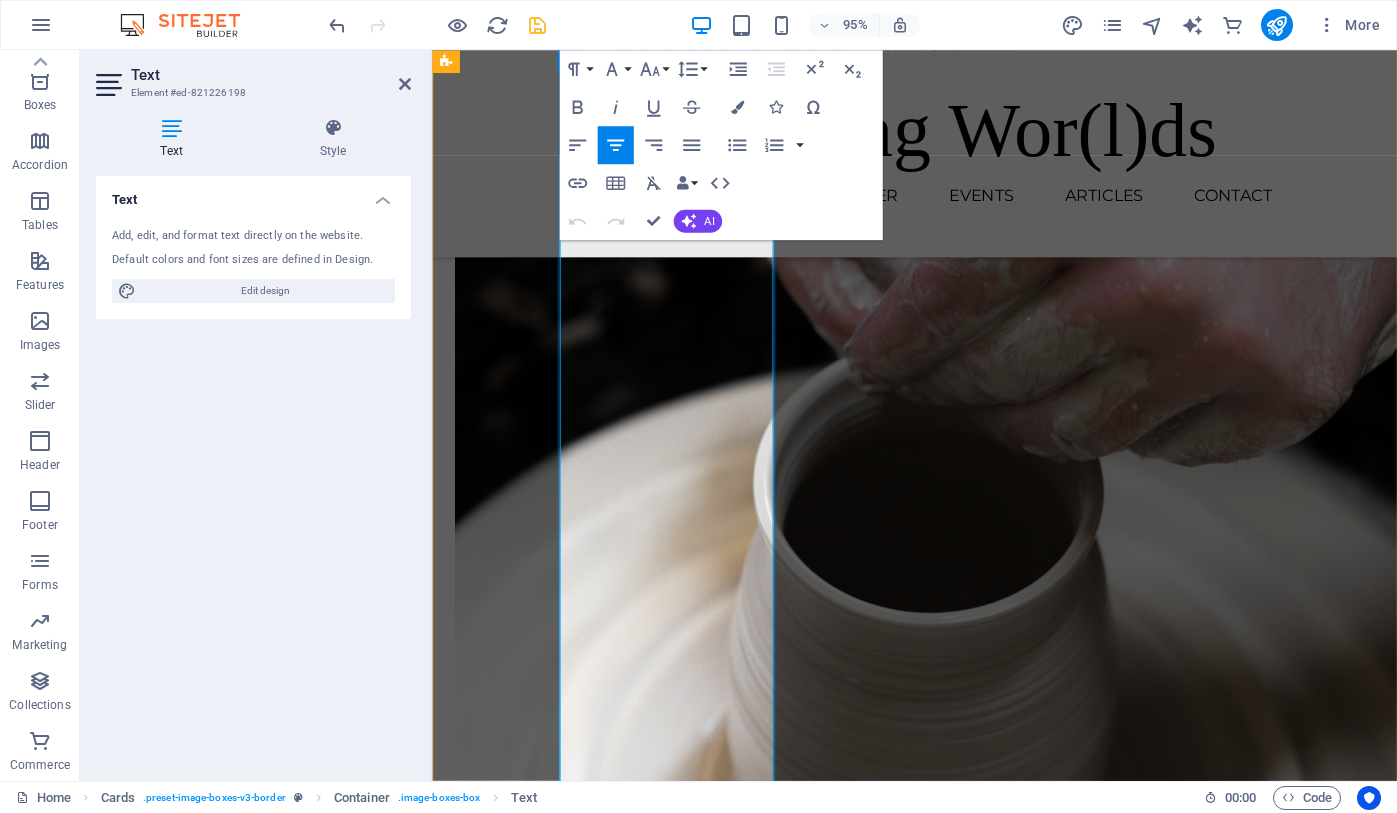 click on "[FIRST] is a Lecturer and UKRI Future Leaders Fellow at the University of [CITY], where his research draws together poetic and creative theory, literacy and education research, and cognitive psychology and neuroscience to explore other-than-critical forms of literary engagement and their potential experiential, psychological benefits., He is also an internationally recognised poet and literary translator, with recent work having won the John Pollard Foundation International Poetry Prize from Trinity College Dublin, the Bronwen Wallace Award from the Writers' Trust of Canada, and the Callan Gordon Award from the Scottish Book Trust." at bounding box center (570, 1823) 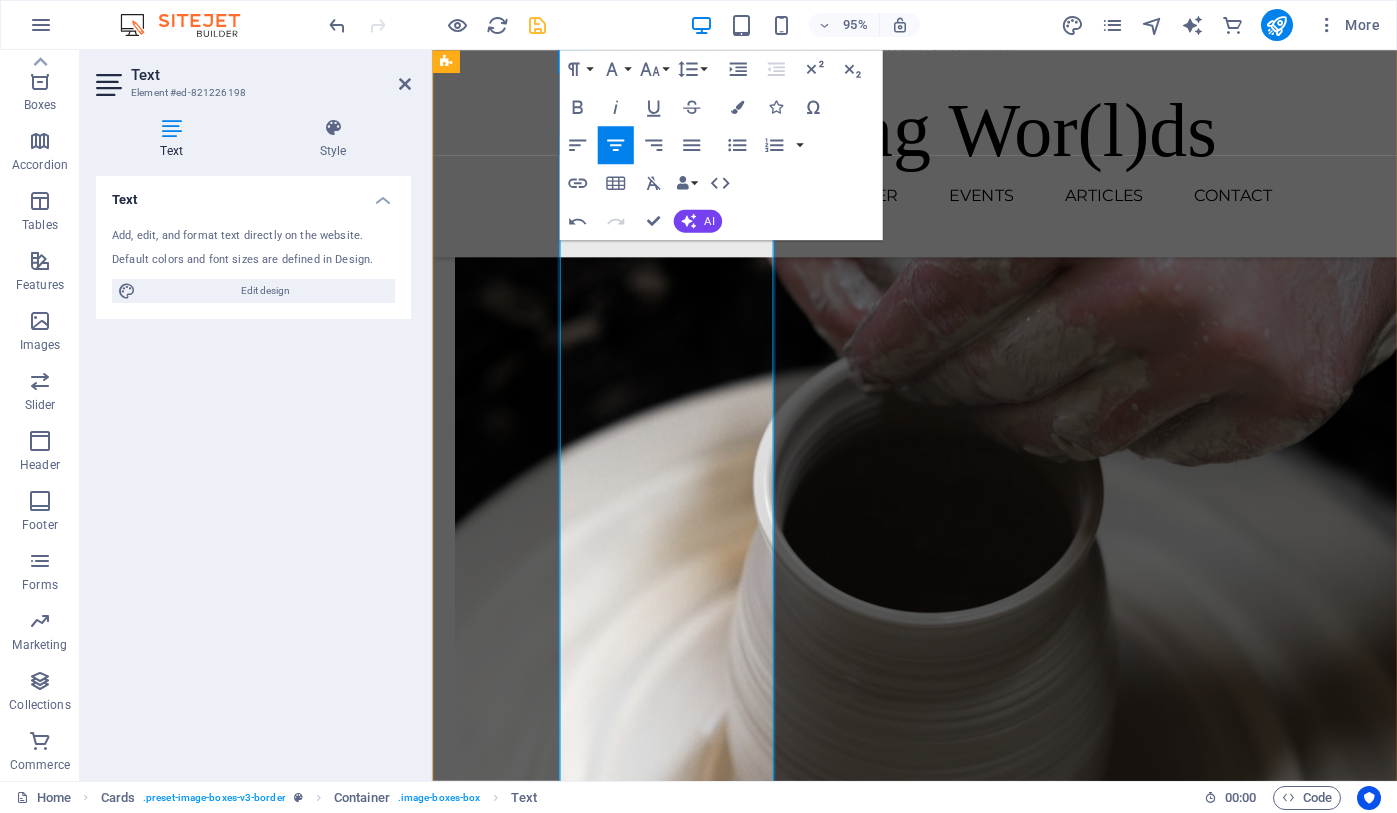 type 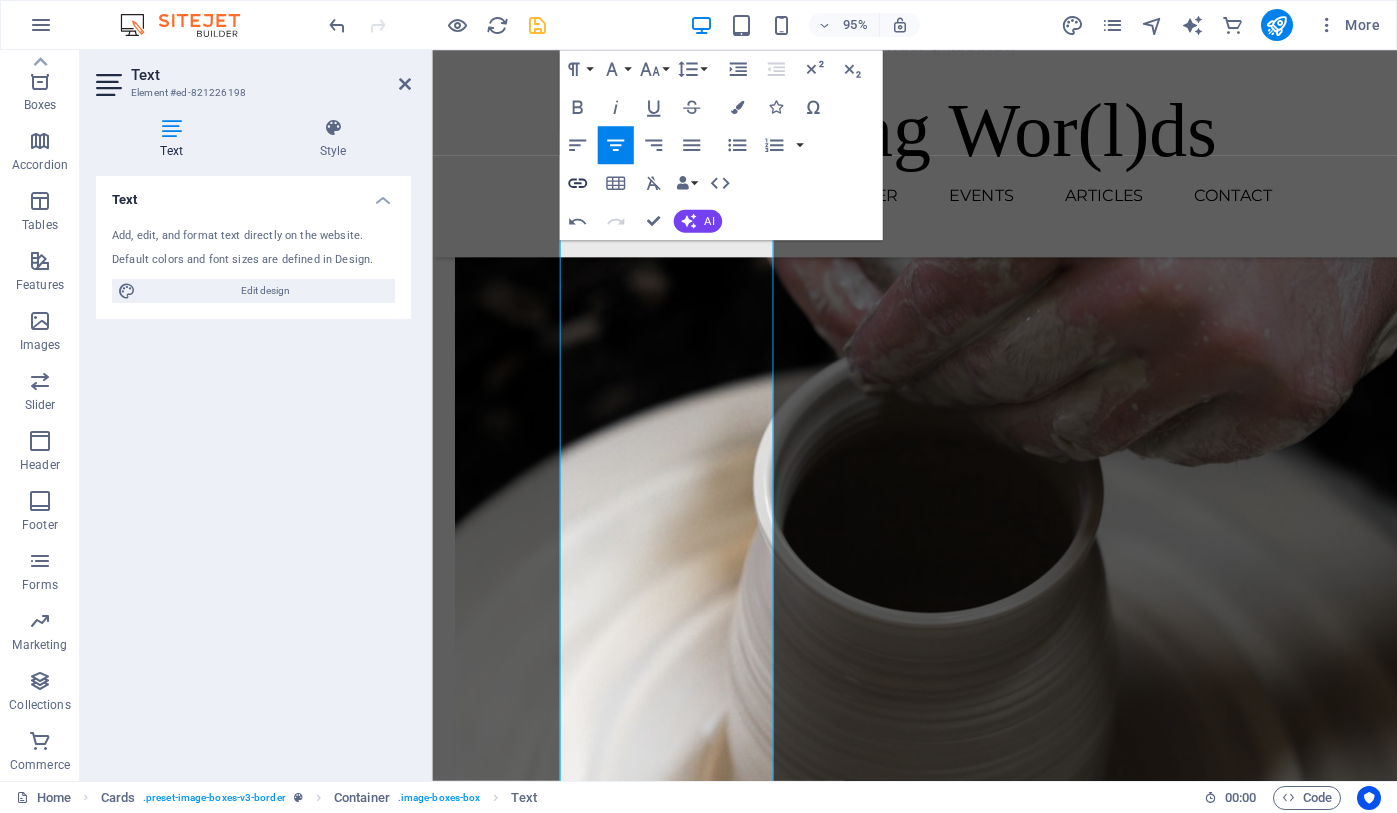 click 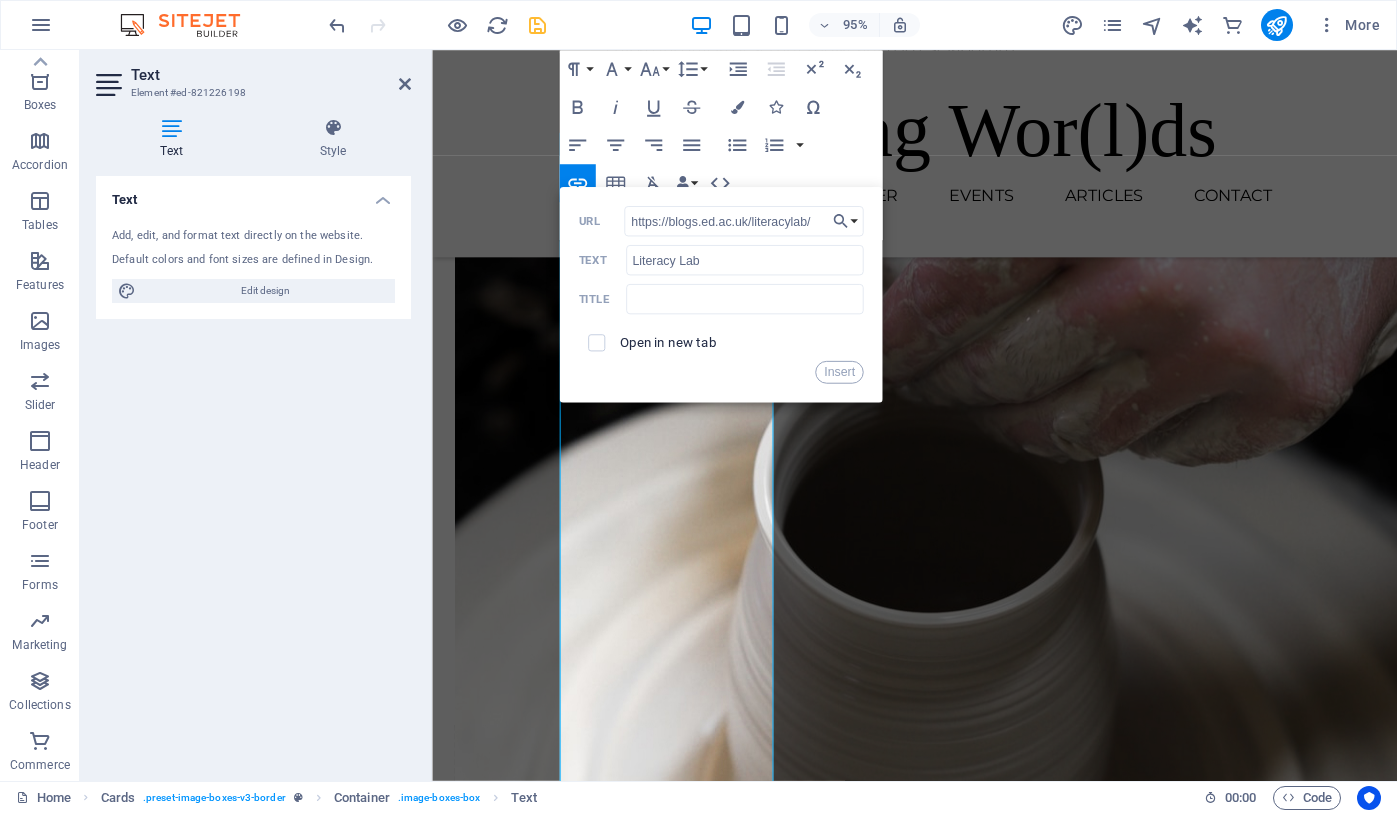 type on "https://blogs.ed.ac.uk/literacylab/" 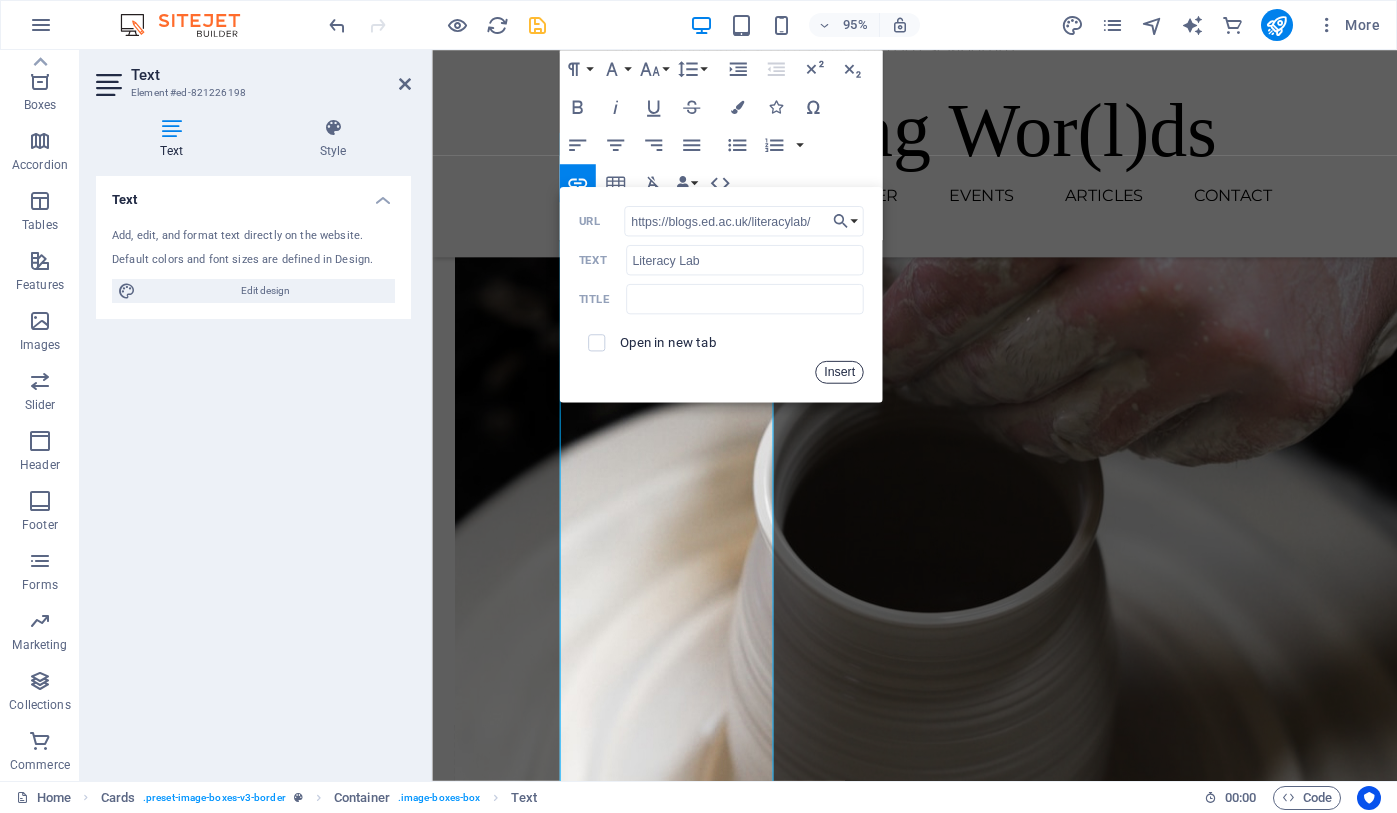 click on "Insert" at bounding box center (839, 372) 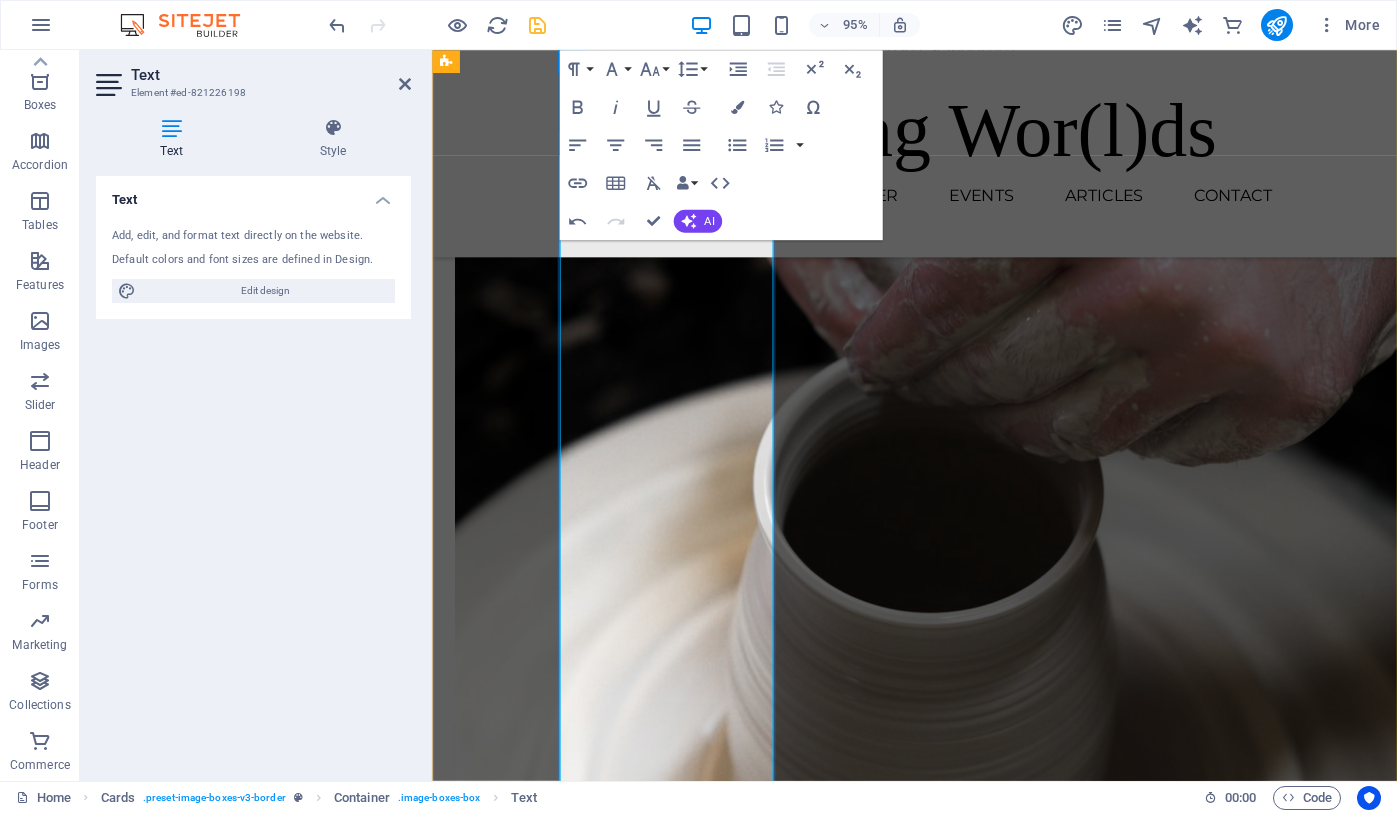 click on "[FIRST] is a Lecturer and UKRI Future Leaders Fellow at the University of [CITY], where his research draws together poetic and creative theory, literacy and education research, and cognitive psychology and neuroscience to explore other-than-critical forms of literary engagement and their potential experiential, psychological benefits. He is Co-Director of the Literacy Lab and an IASH Affiliate. He is also an internationally recognised poet and literary translator, with recent work having won the John Pollard Foundation International Poetry Prize from Trinity College Dublin, the Bronwen Wallace Award from the Writers' Trust of Canada, and the Callan Gordon Award from the Scottish Book Trust." at bounding box center [570, 1864] 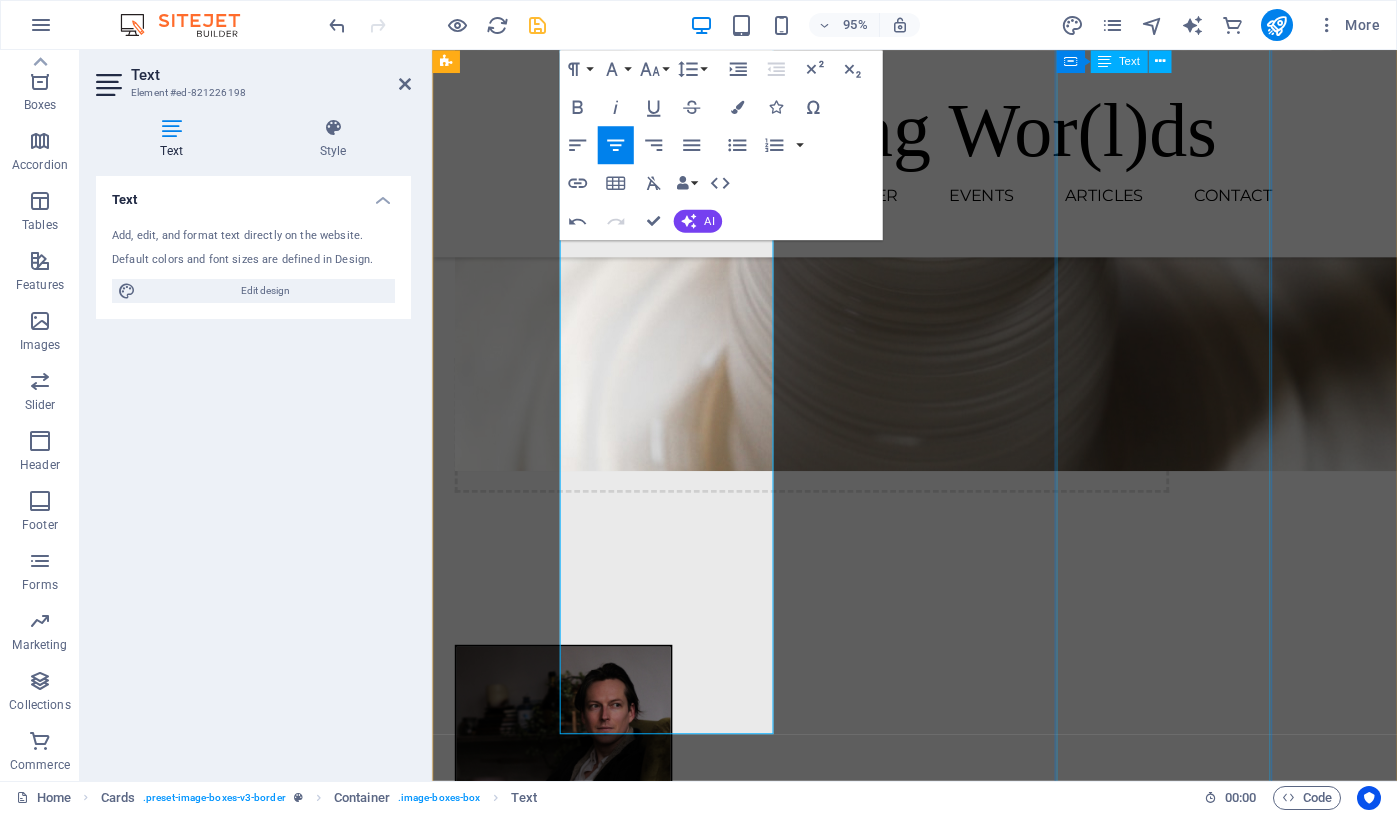 click on "[FIRST] is Professor of Brain and Language in the Department of Psychology at the University of Edinburgh. He received his PhD in Psychology in [YEAR] from Carnegie Mellon University and the Center for the Neural Basis of Cognition, then completed a post-doctoral fellowship at the University of Connecticut. He worked as an Institute Scientist at the Moss Rehabilitation Research Institute ([YEAR]-[YEAR]), Assistant Professor at Drexel University ([YEAR]-[YEAR]), and Associate Professor at the University of Alabama at Birmingham ([YEAR]-[YEAR]), before joining the University of Edinburgh in [YEAR]. His research examines the brain systems that support language processing, with a particular focus on naturalistic language such as understanding narratives (e.g., books and movies), functional communication in post-stroke aphasia, and aesthetic pleasure from reading poetic language." at bounding box center (570, 3991) 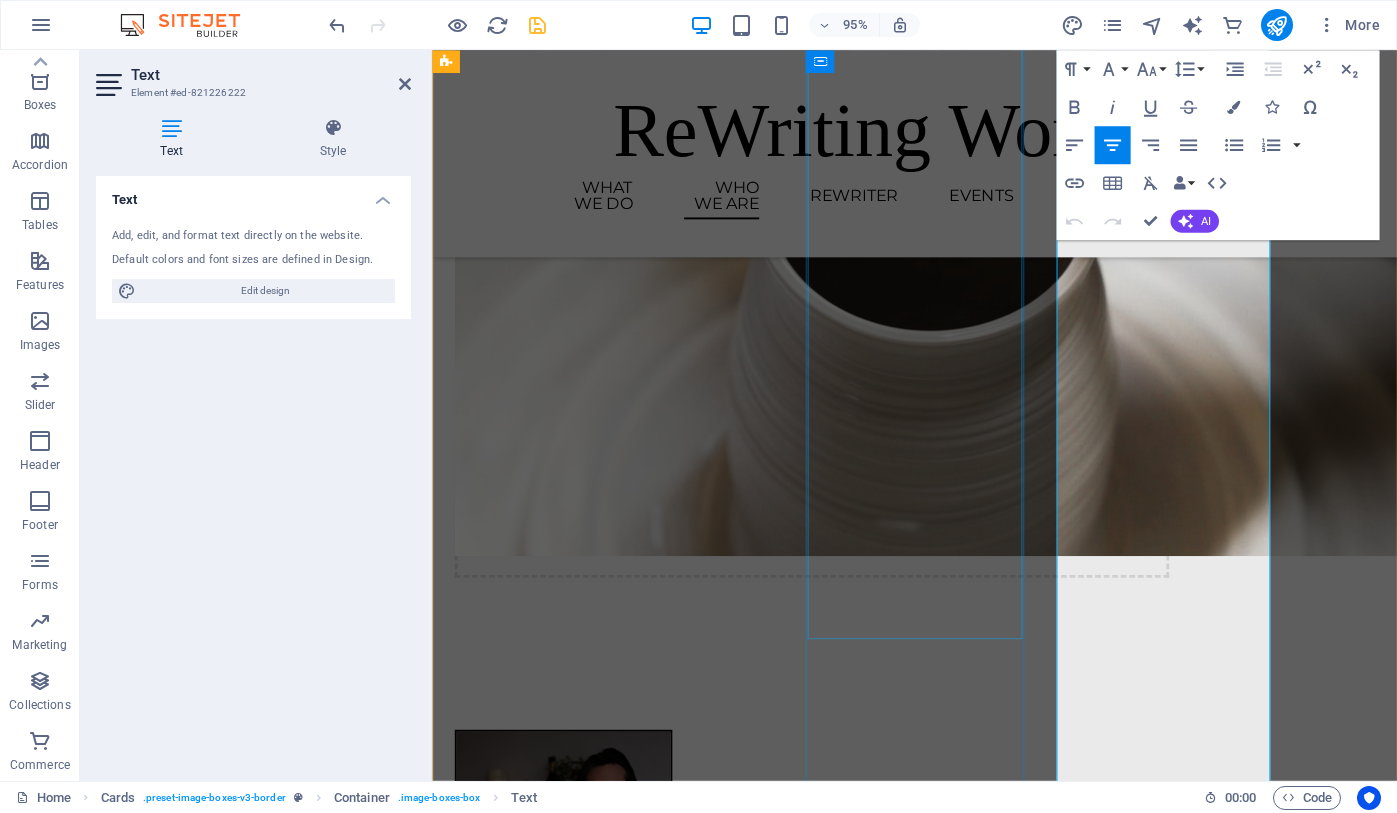 scroll, scrollTop: 2950, scrollLeft: 0, axis: vertical 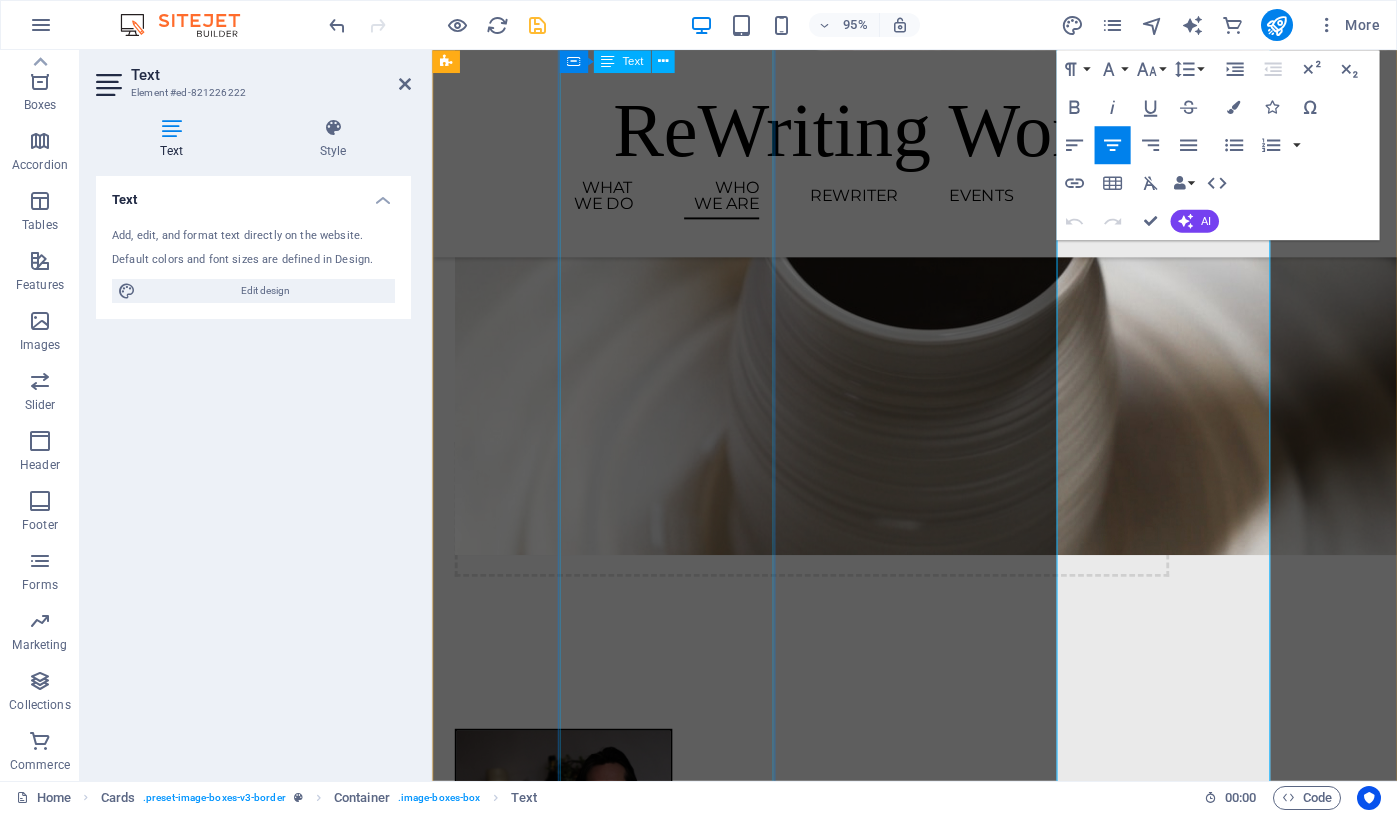 click on "[FIRST] is a Lecturer and UKRI Future Leaders Fellow at the University of [CITY], where his research draws together poetic and creative theory, literacy and education research, and cognitive psychology and neuroscience to explore other-than-critical forms of literary engagement and their potential experiential, psychological benefits. He is Co-Director of the Literacy Lab and an IASH Affiliate. He is also an internationally recognised poet and literary translator, with recent work having won the John Pollard Foundation International Poetry Prize from Trinity College Dublin, the Bronwen Wallace Award from the Writers' Trust of Canada, and the Callan Gordon Award from the Scottish Book Trust." at bounding box center [570, 1574] 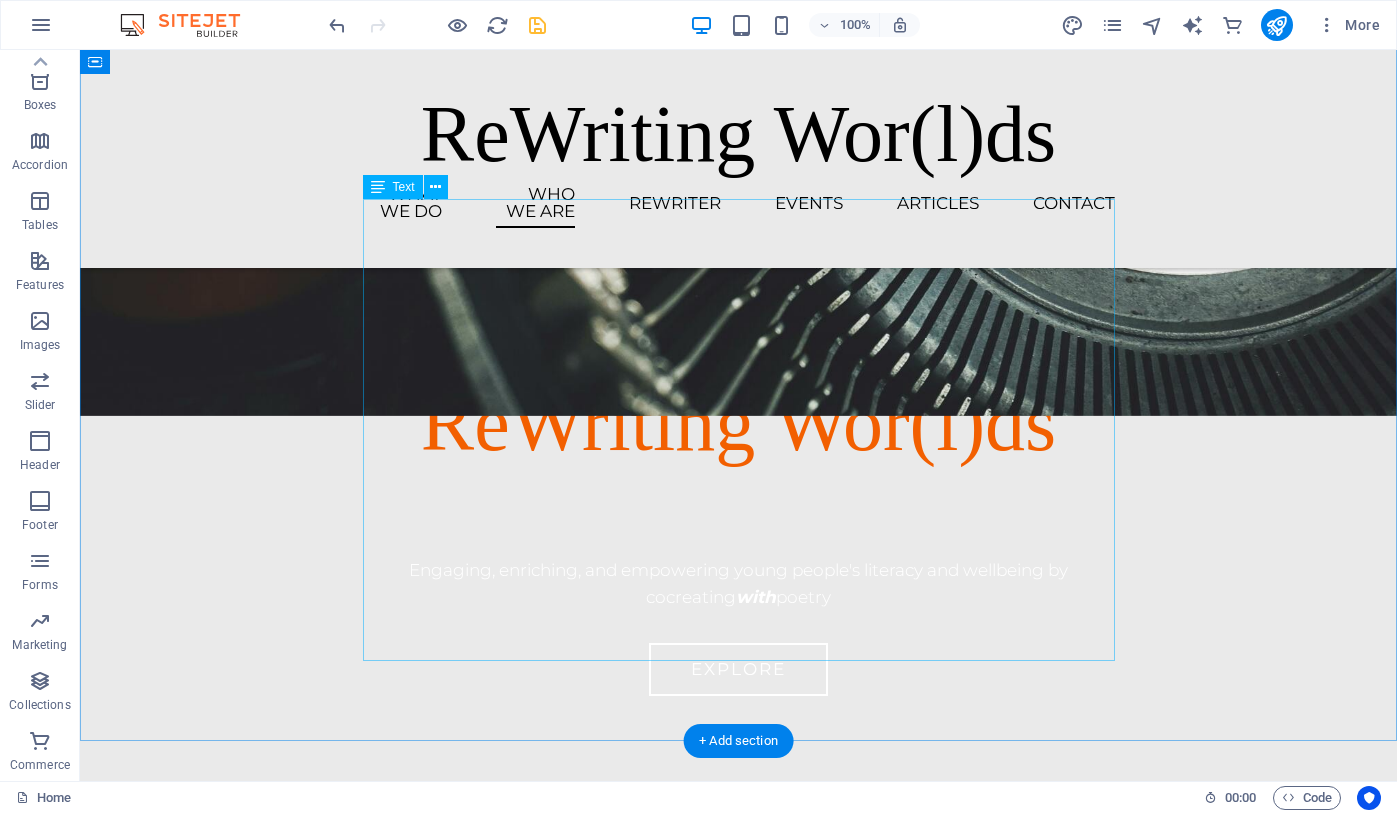 scroll, scrollTop: 0, scrollLeft: 0, axis: both 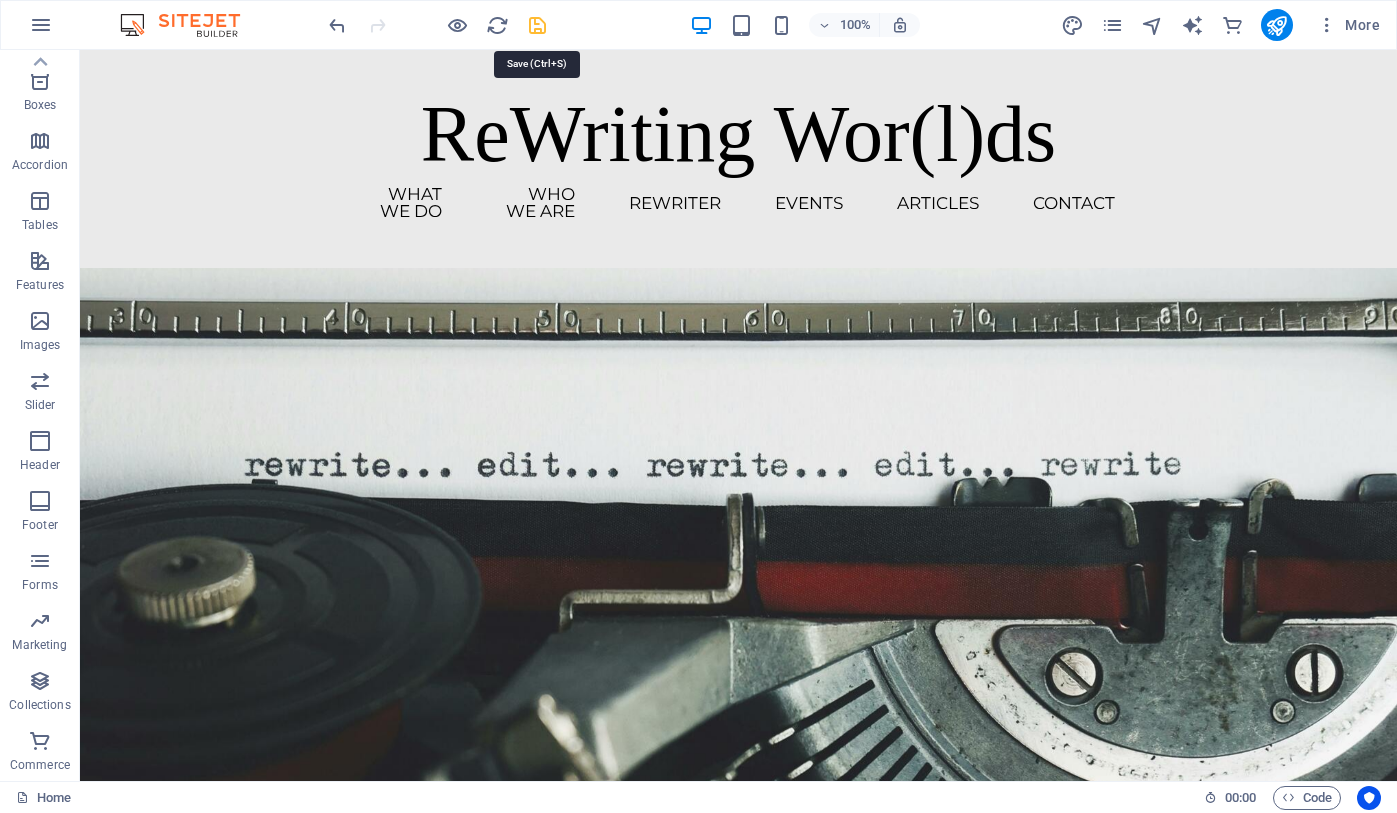 click at bounding box center (537, 25) 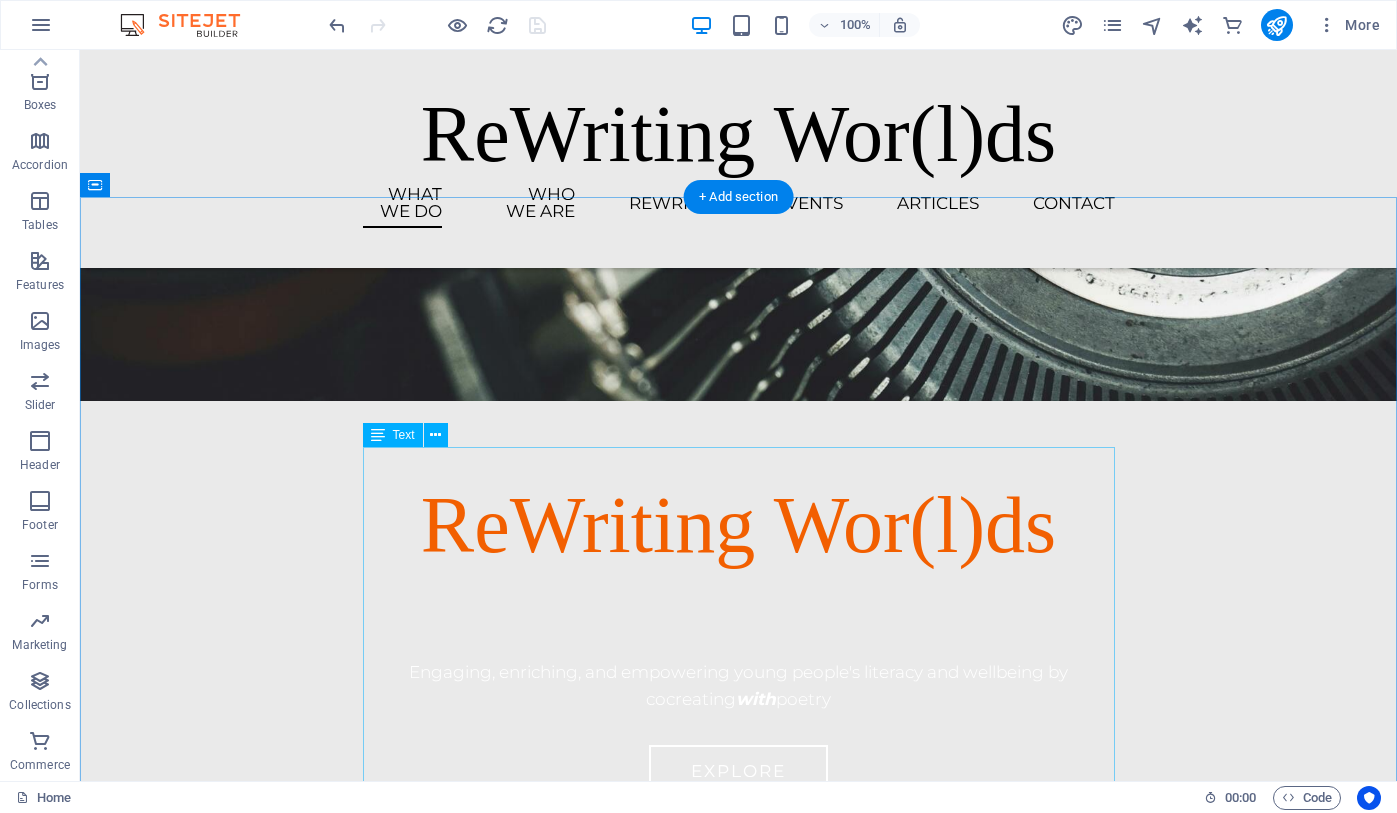 scroll, scrollTop: 460, scrollLeft: 0, axis: vertical 